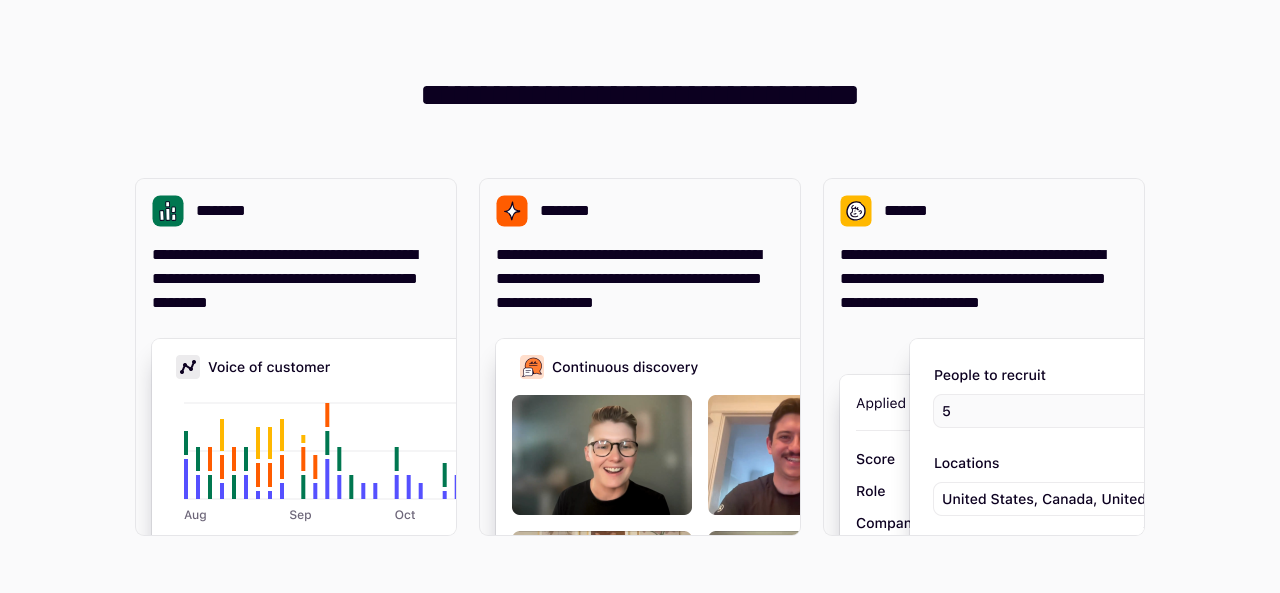 scroll, scrollTop: 0, scrollLeft: 0, axis: both 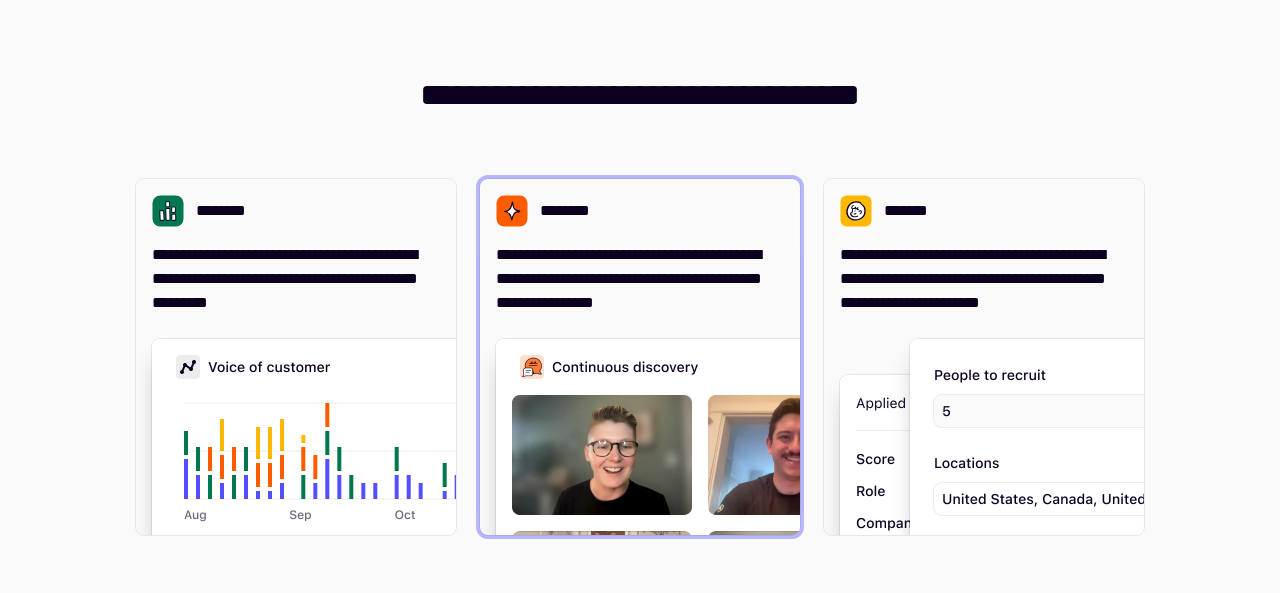 click on "**********" at bounding box center [640, 247] 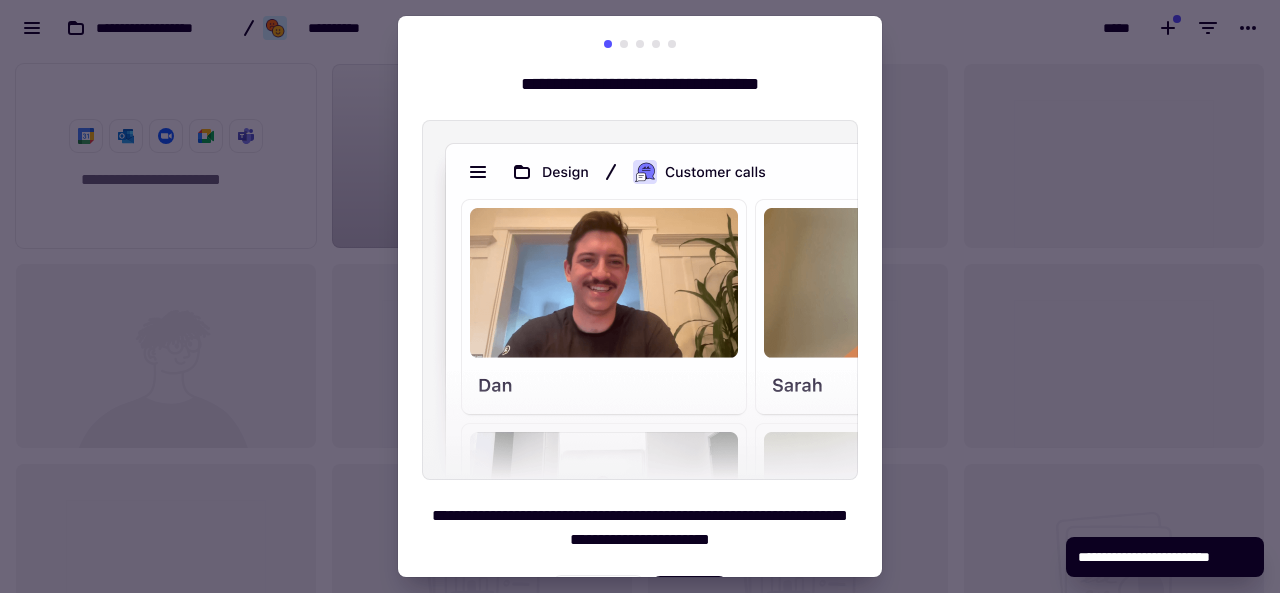 scroll, scrollTop: 1, scrollLeft: 1, axis: both 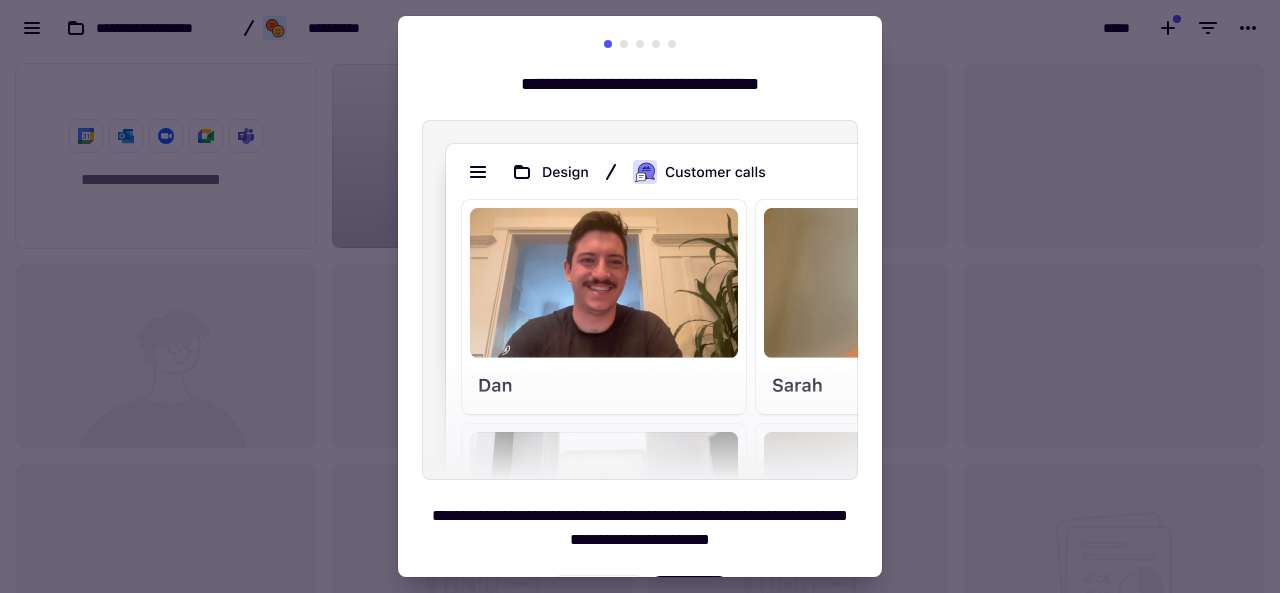 click at bounding box center (640, 296) 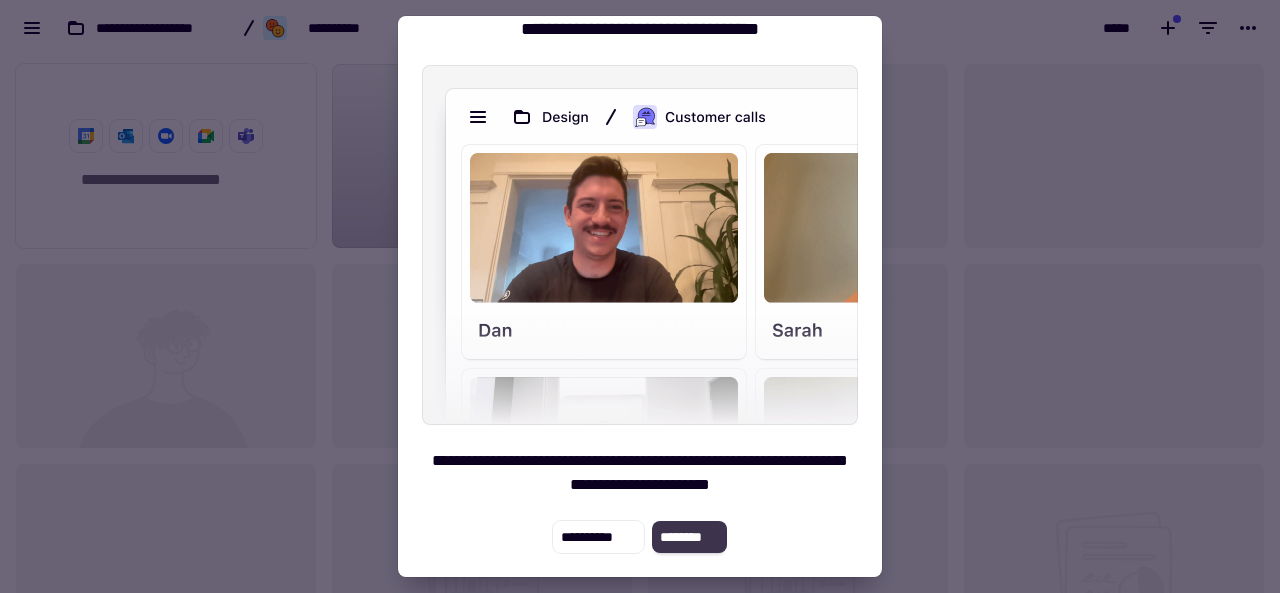 click on "********" 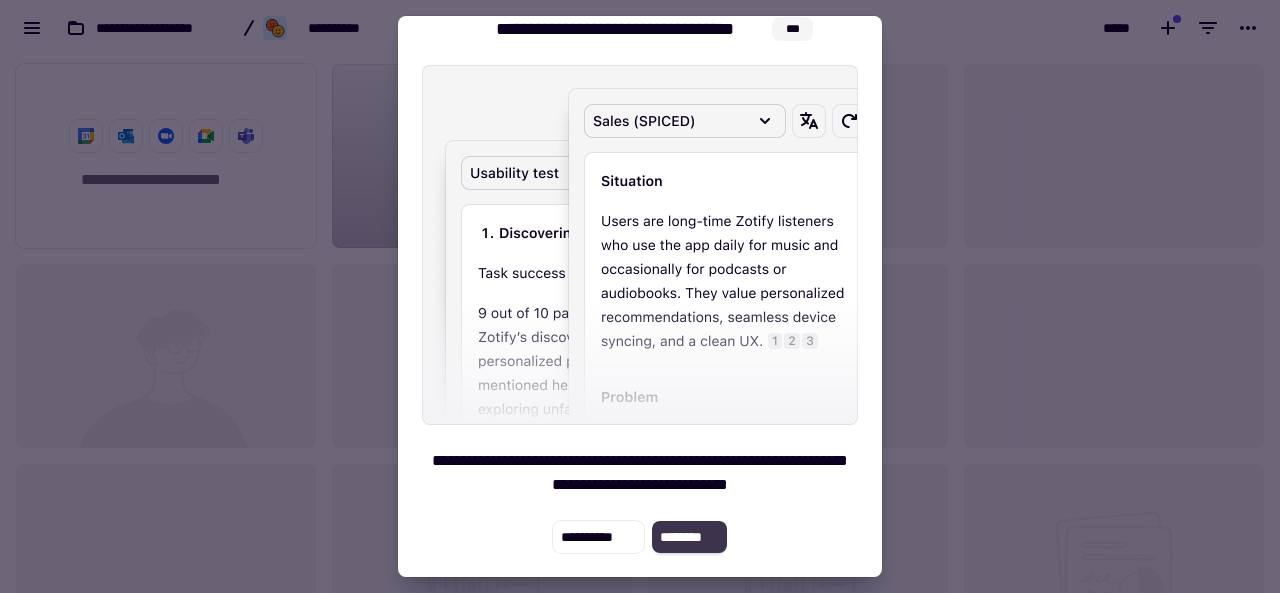 click on "********" 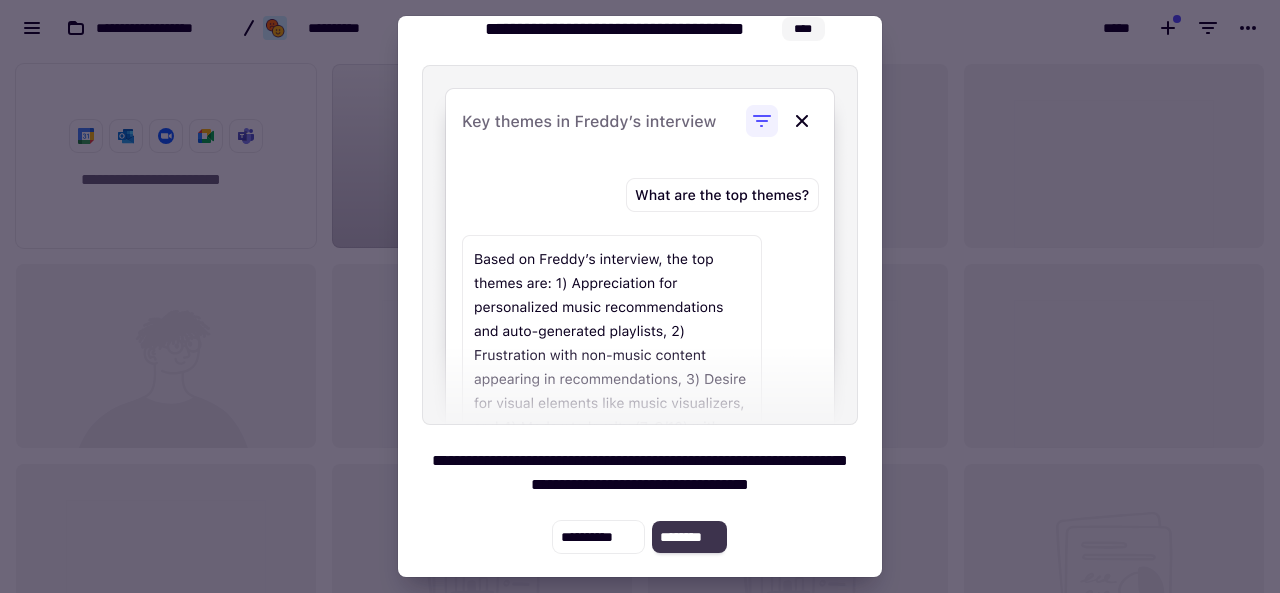 click on "********" 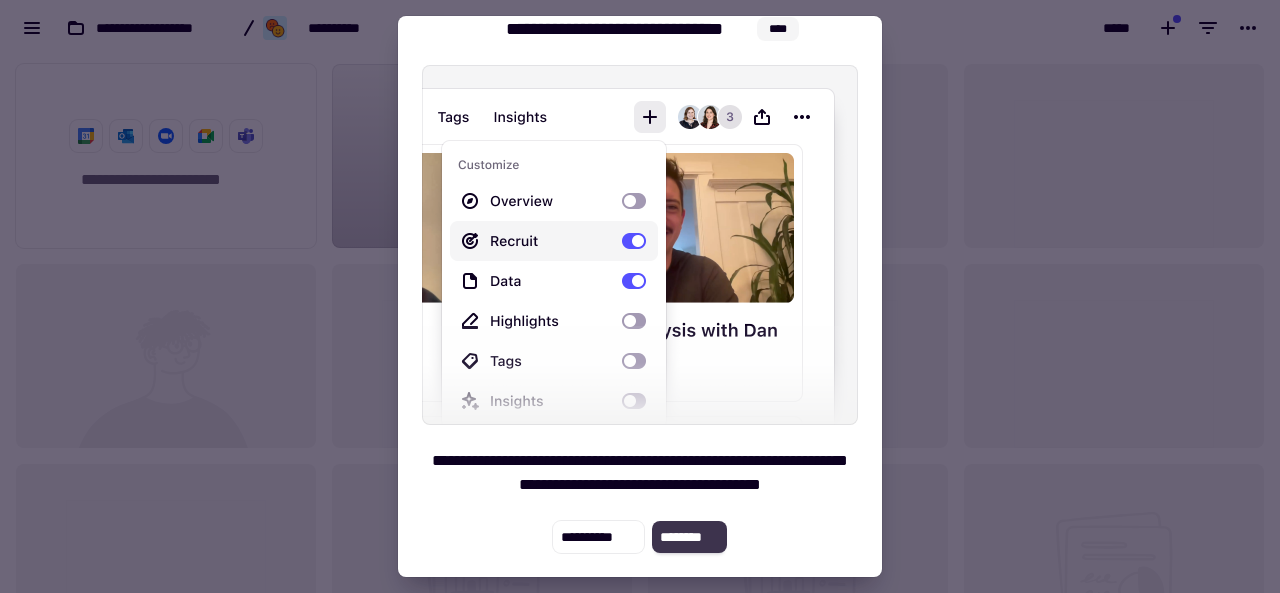 click on "********" 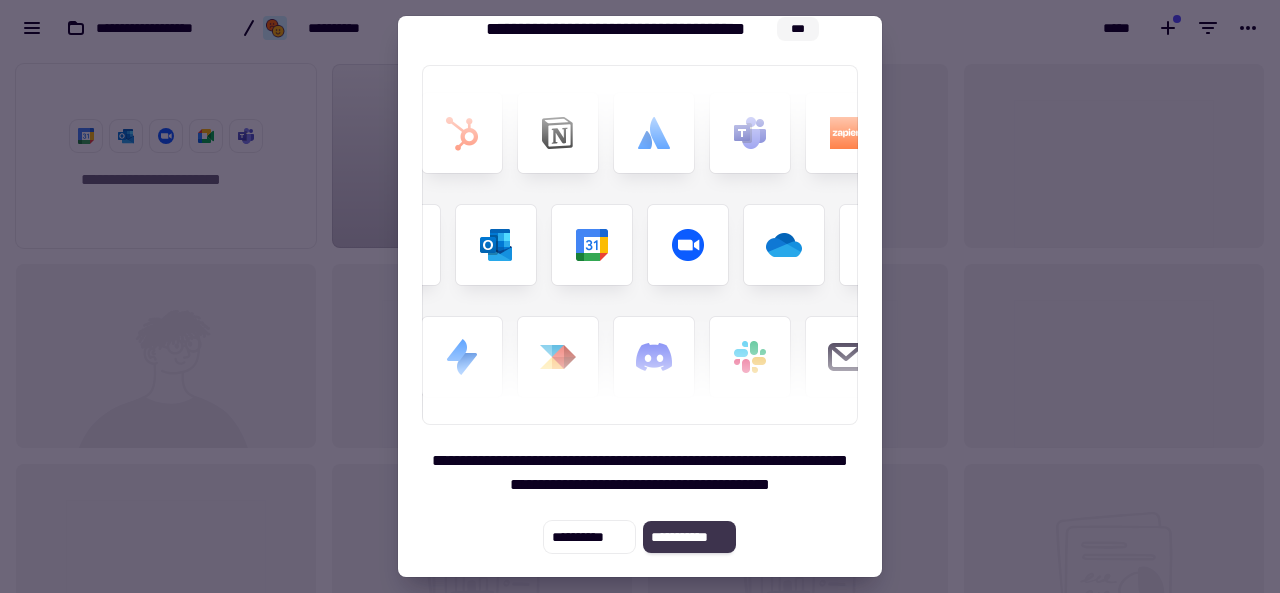 click on "**********" 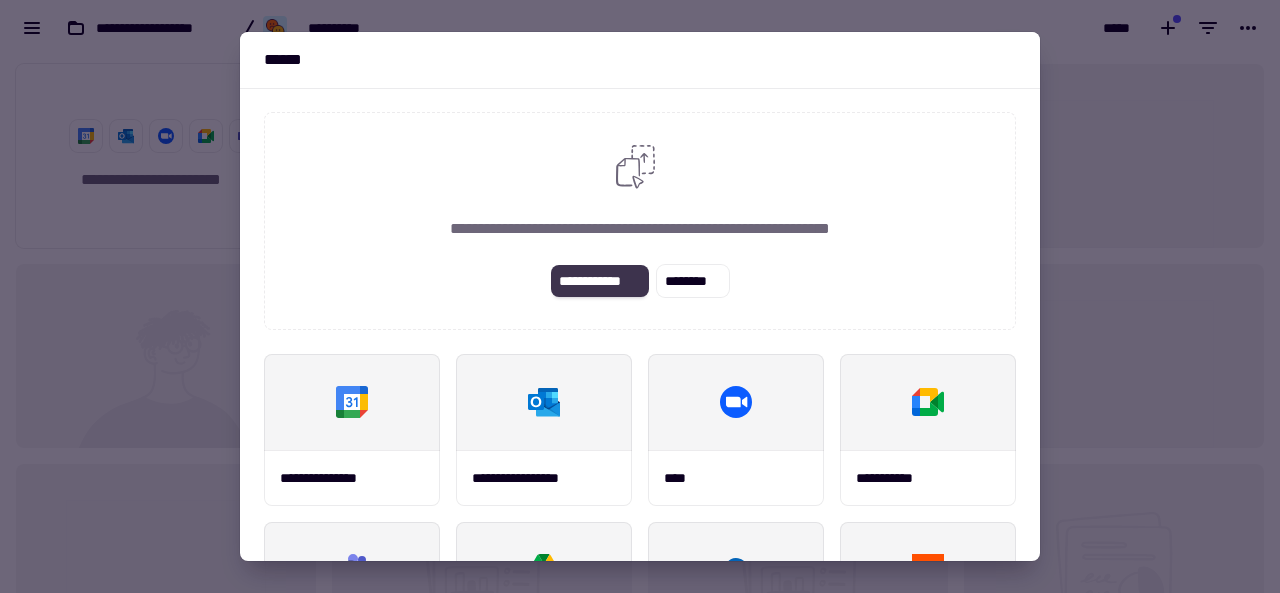 click on "**********" 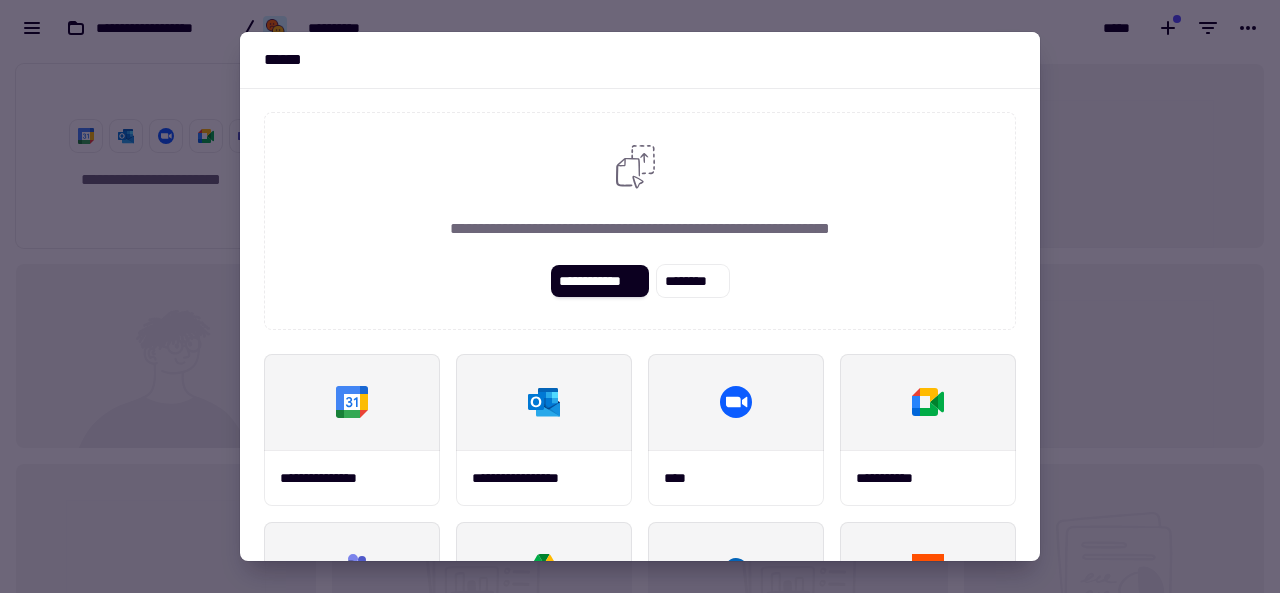 scroll, scrollTop: 305, scrollLeft: 0, axis: vertical 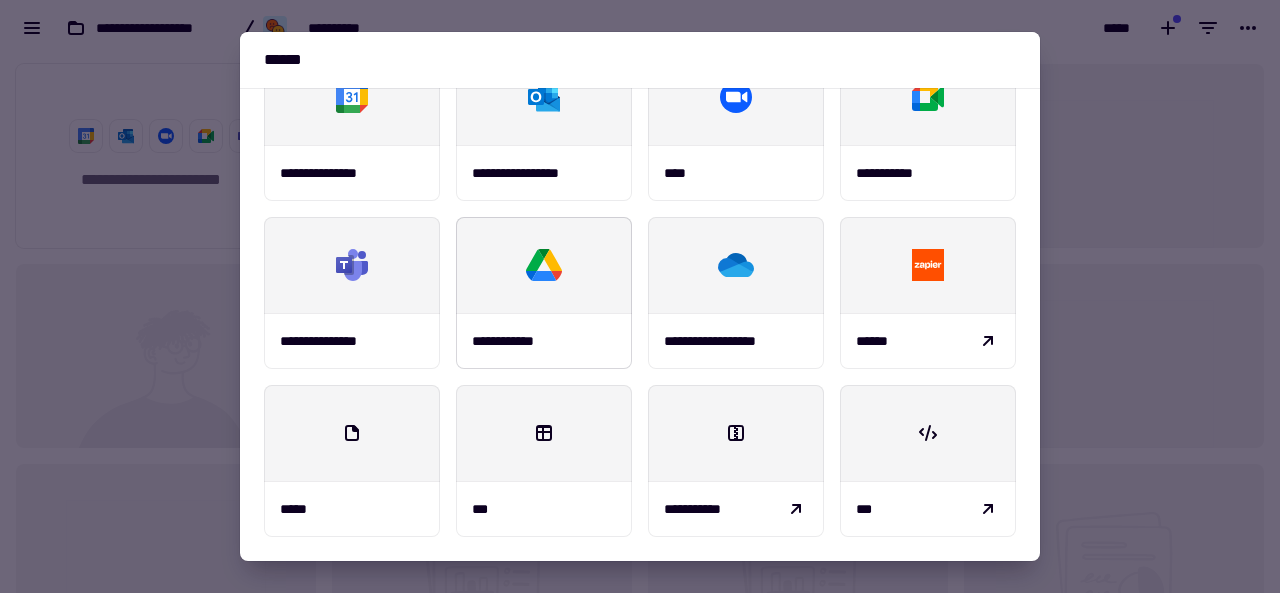 click at bounding box center [544, 265] 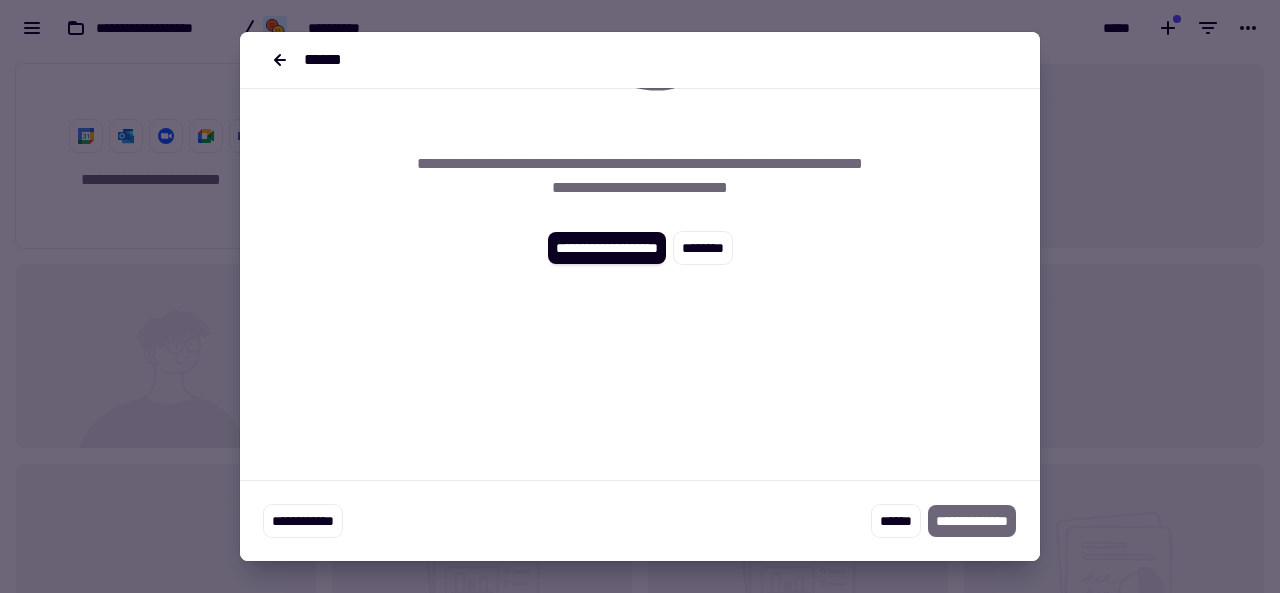 scroll, scrollTop: 0, scrollLeft: 0, axis: both 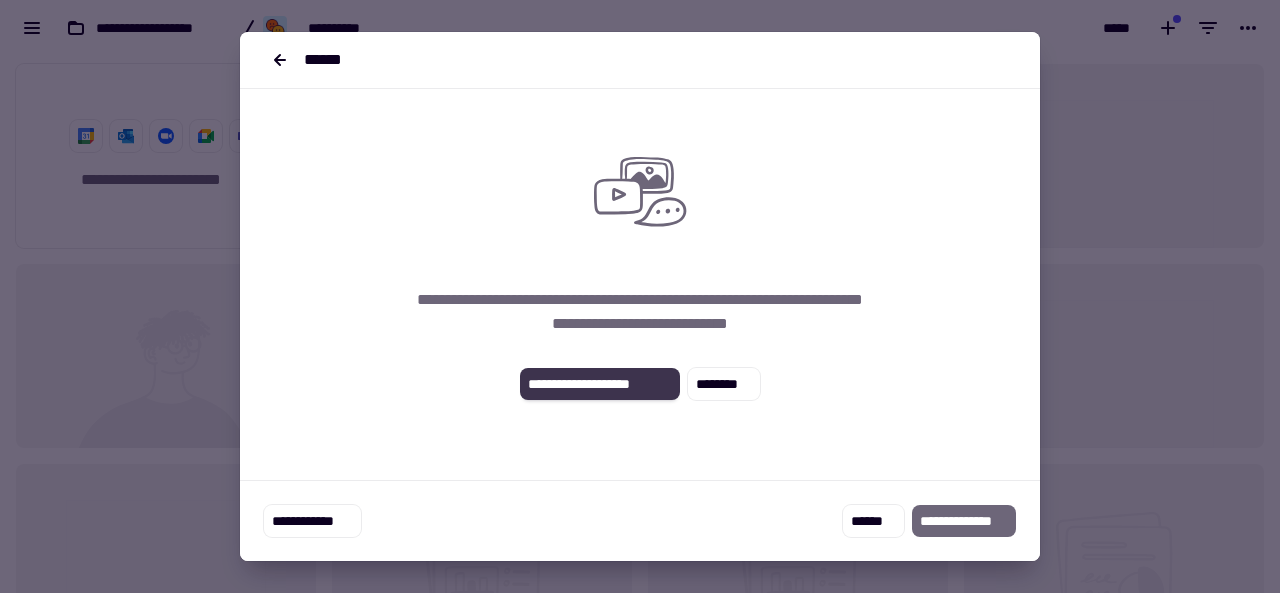 click on "**********" 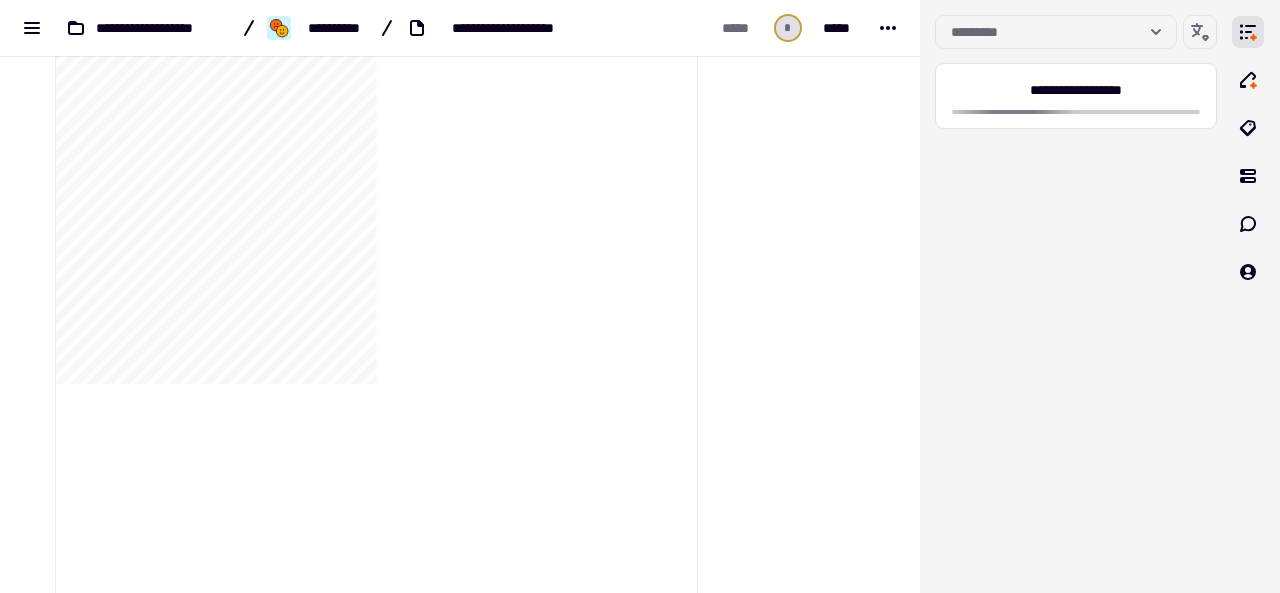 scroll, scrollTop: 0, scrollLeft: 0, axis: both 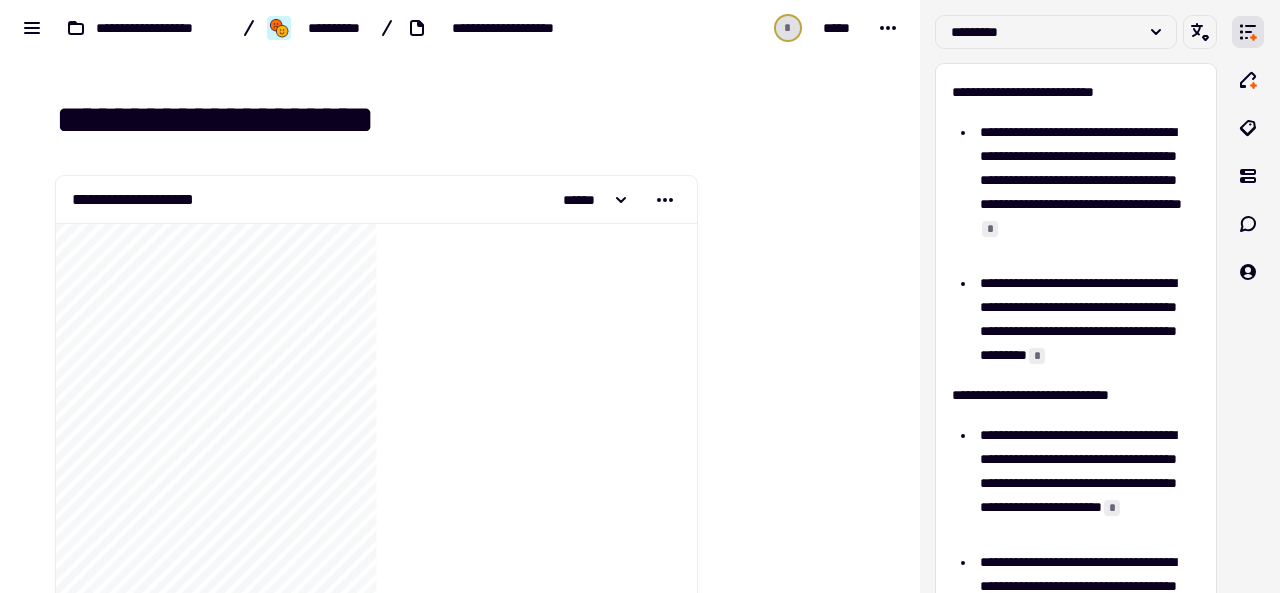 click at bounding box center (32, 28) 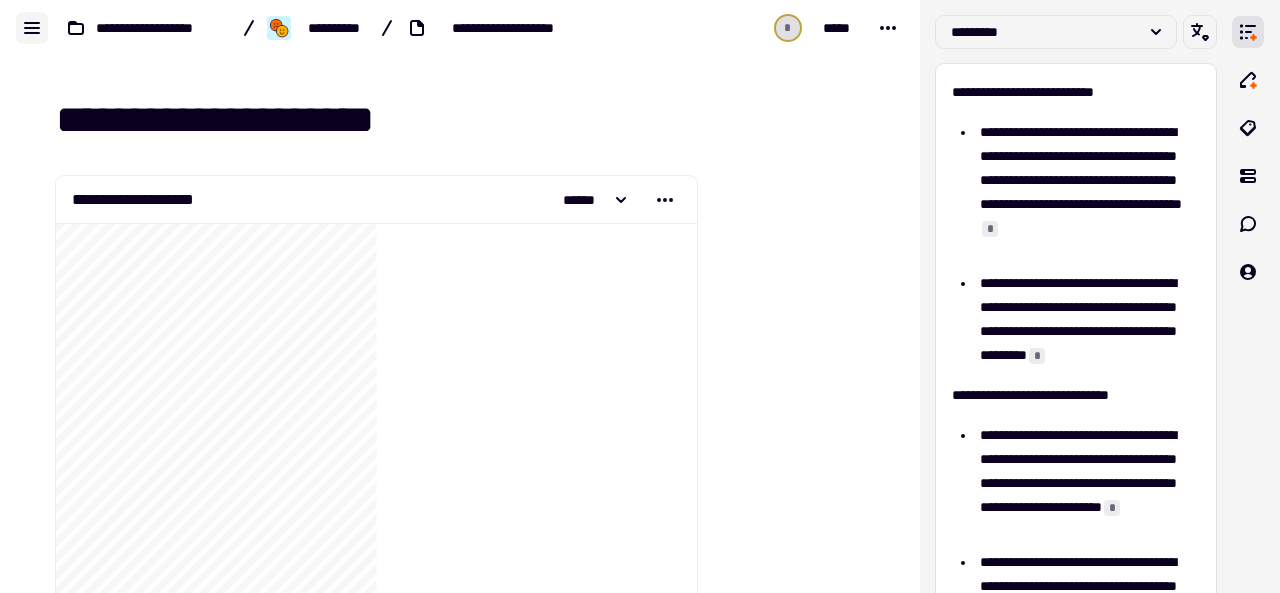 click 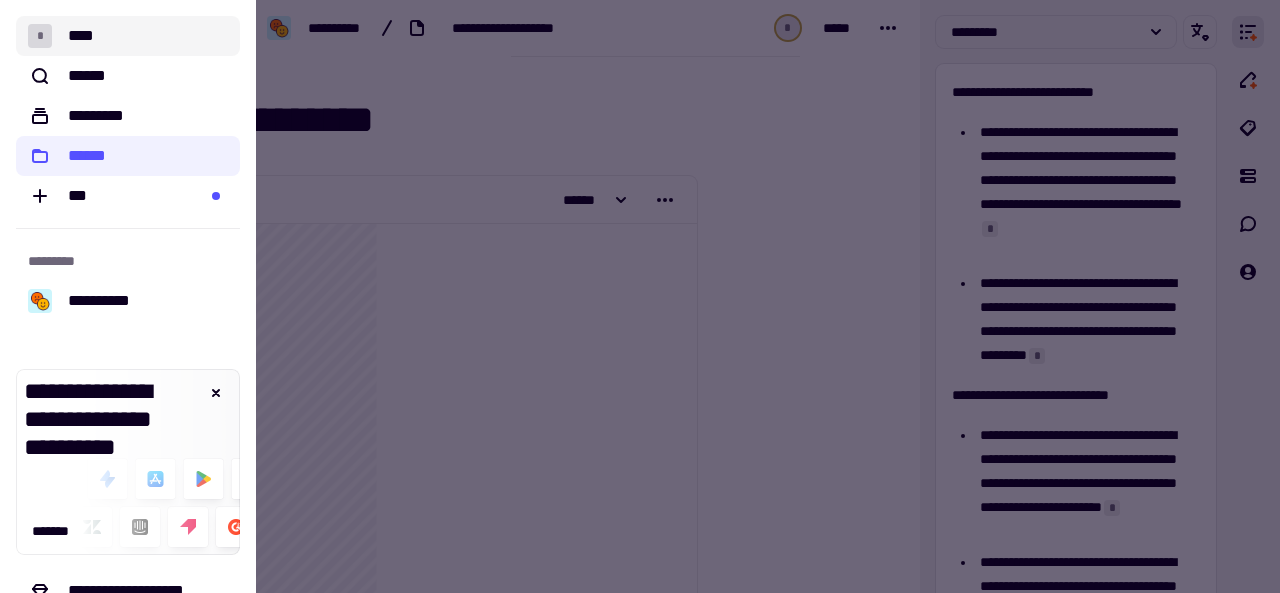 click on "* ****" 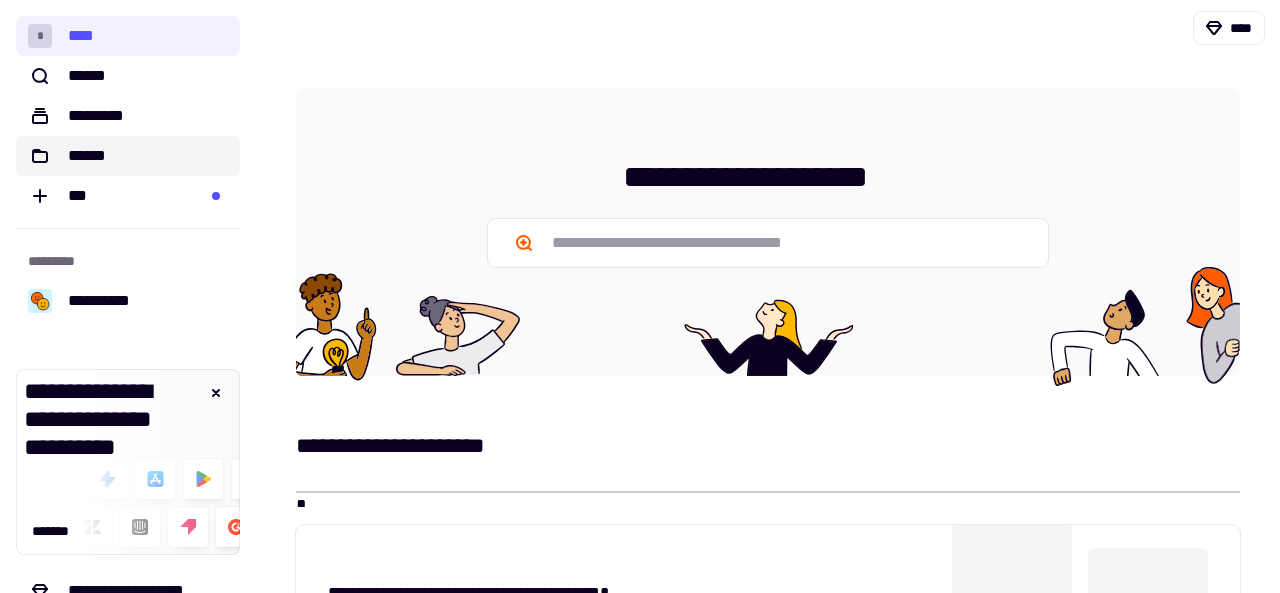 click on "******" 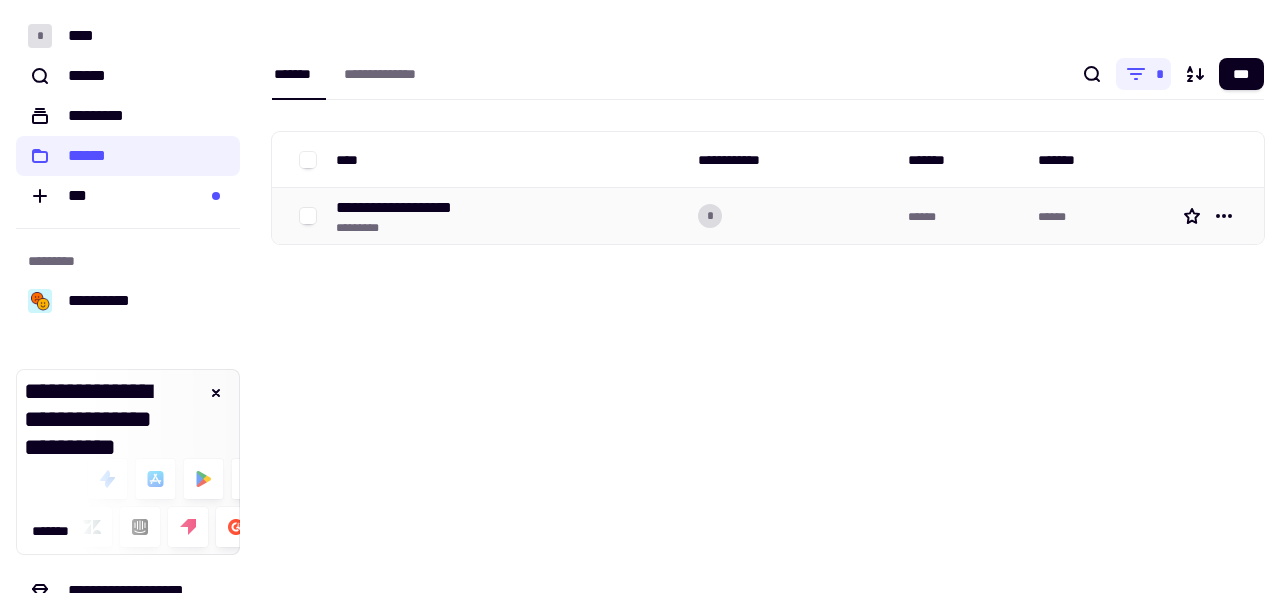 click on "**********" at bounding box center [411, 208] 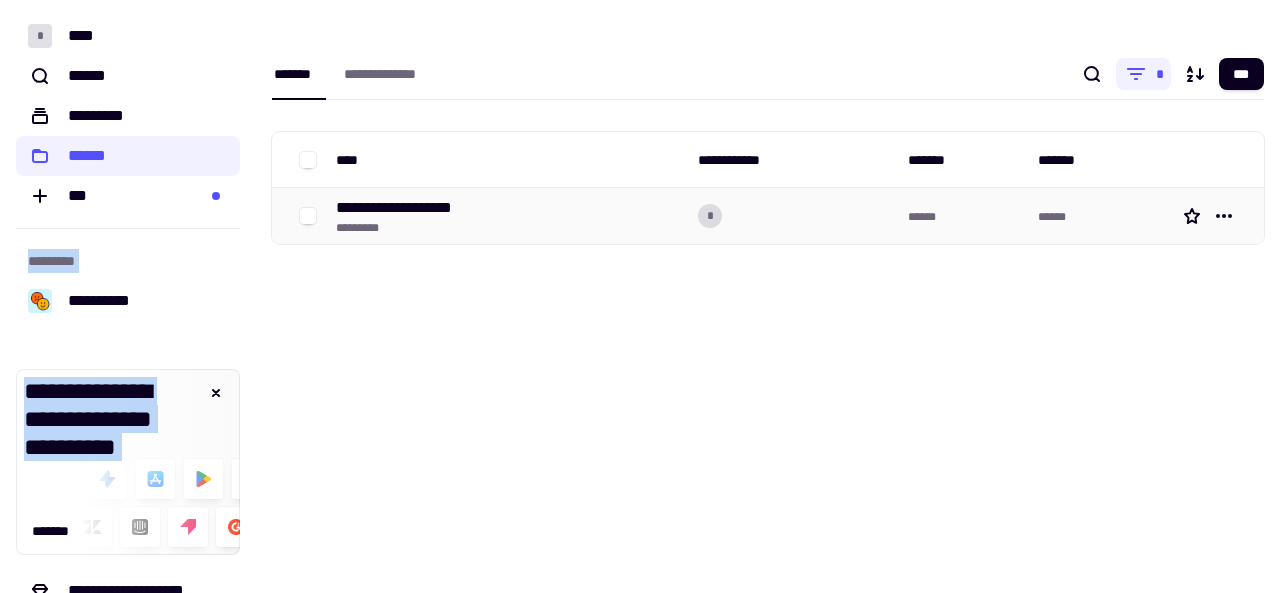 click on "**********" at bounding box center (768, 296) 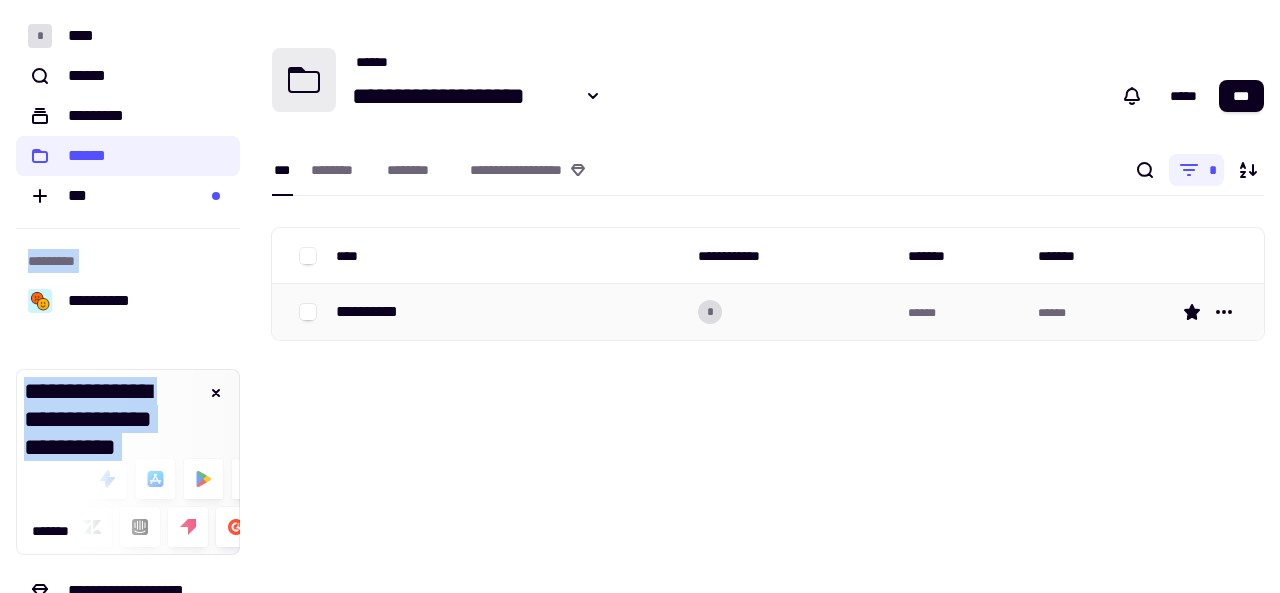 click on "**********" at bounding box center [509, 312] 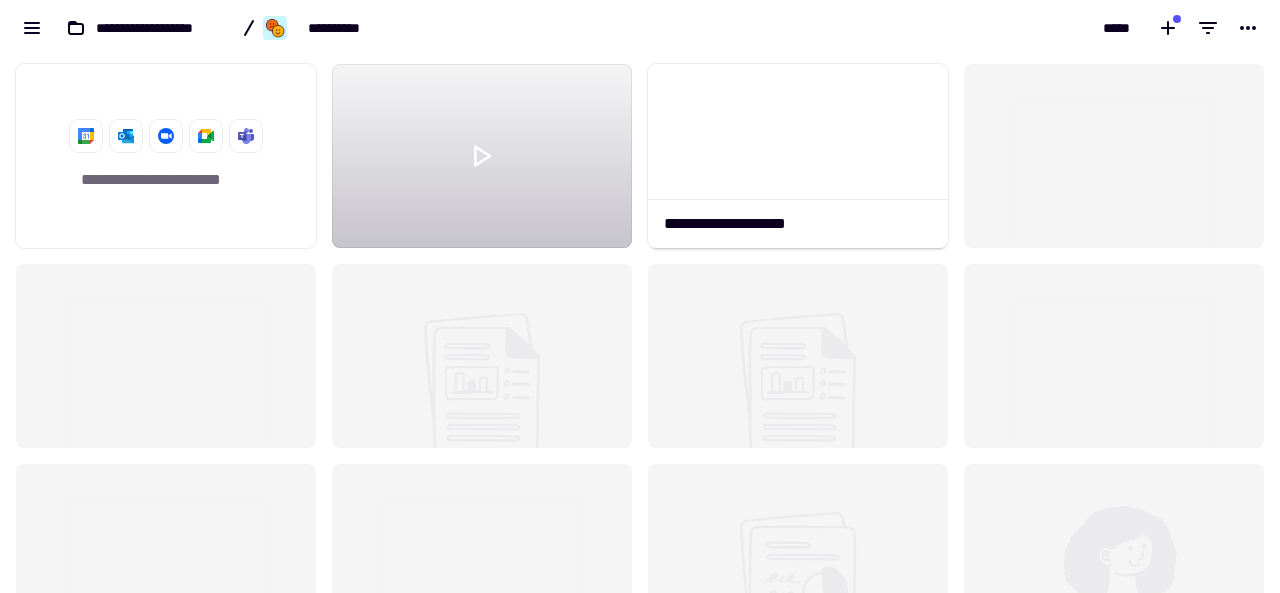 scroll, scrollTop: 1, scrollLeft: 1, axis: both 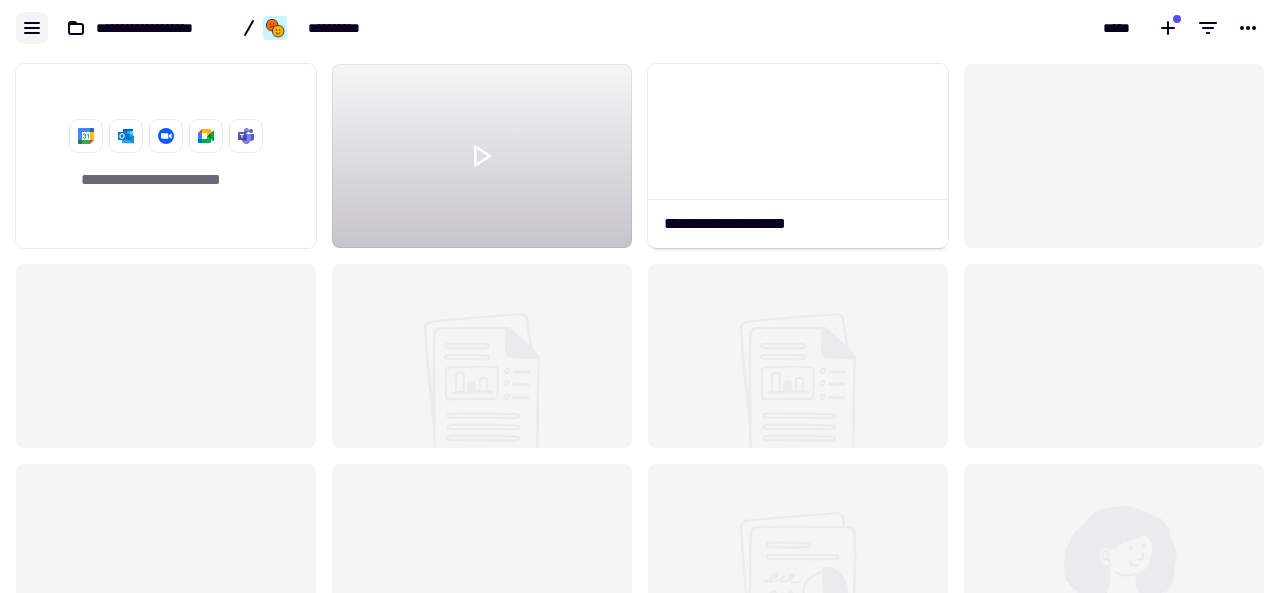 click 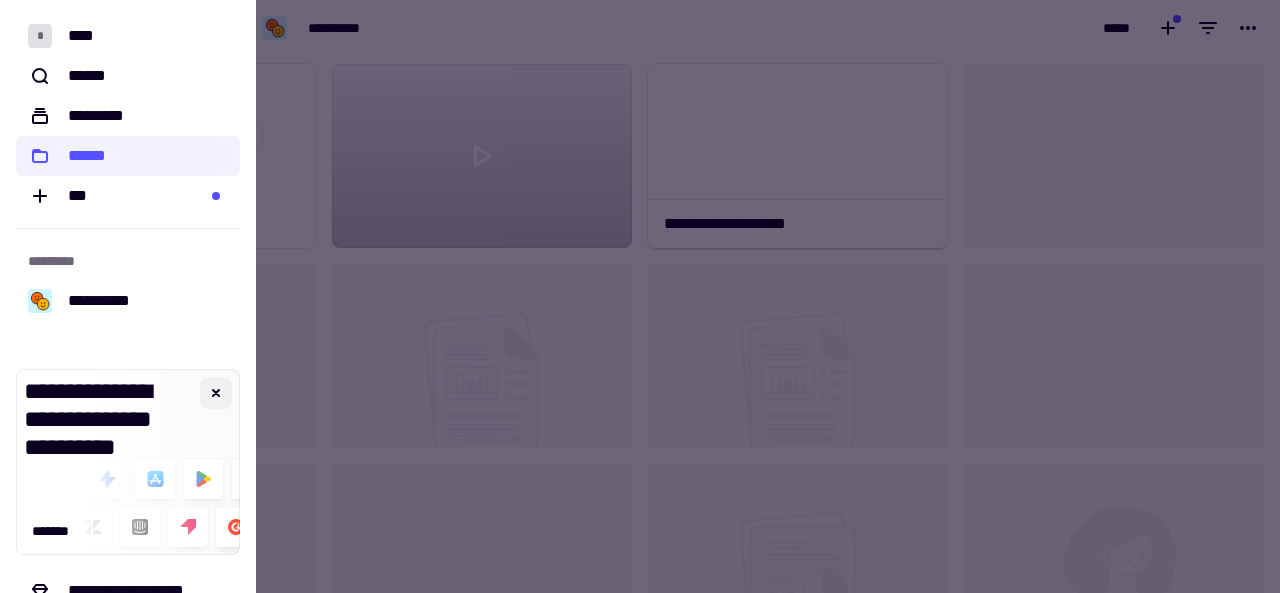 click 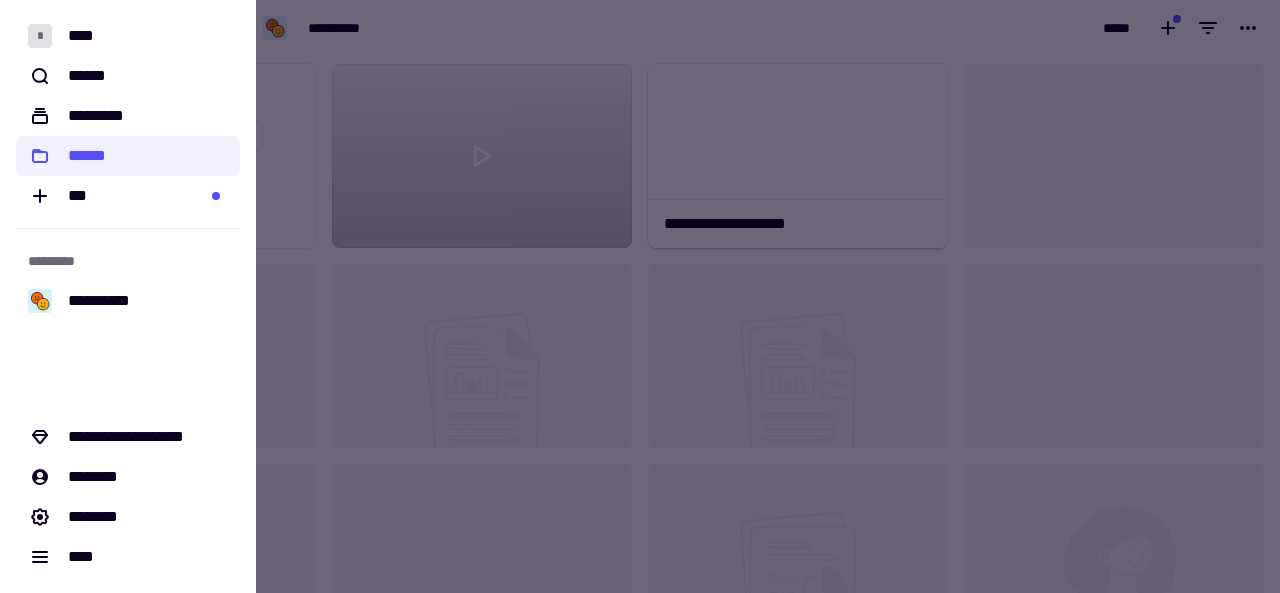 click at bounding box center [640, 296] 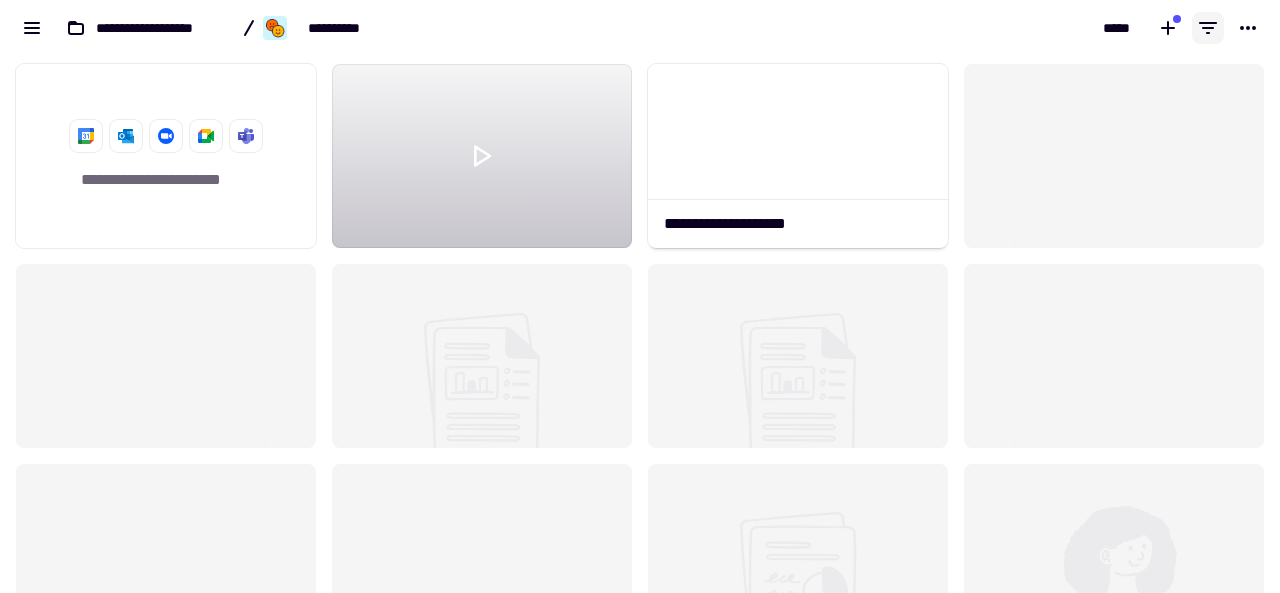 click 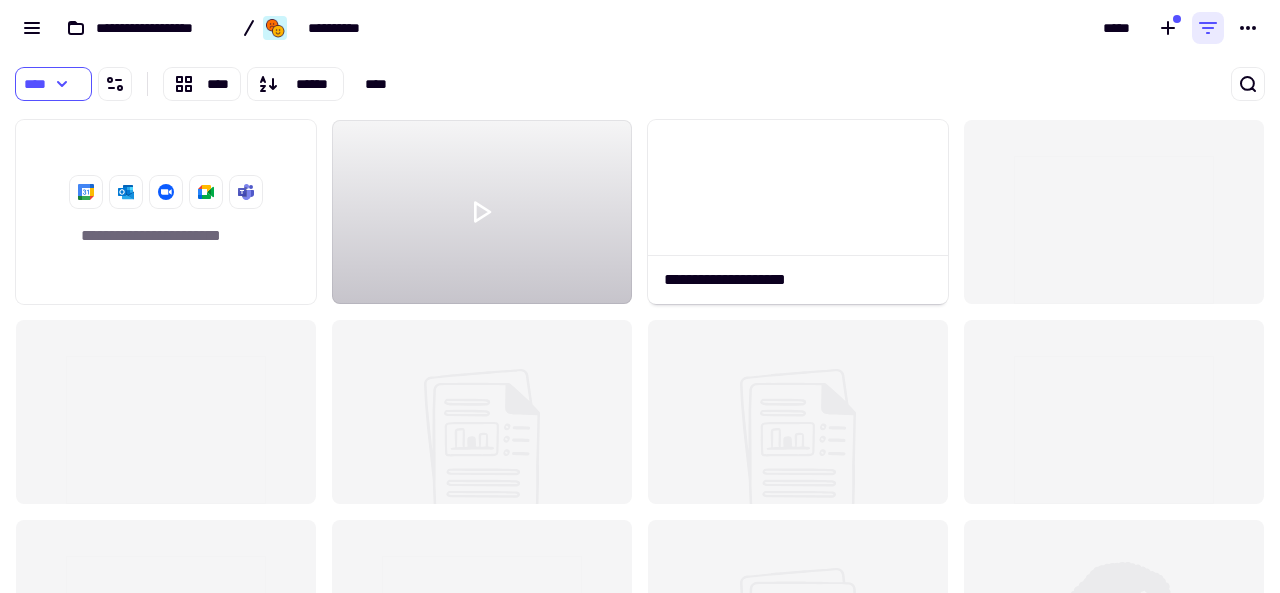 scroll, scrollTop: 481, scrollLeft: 1280, axis: both 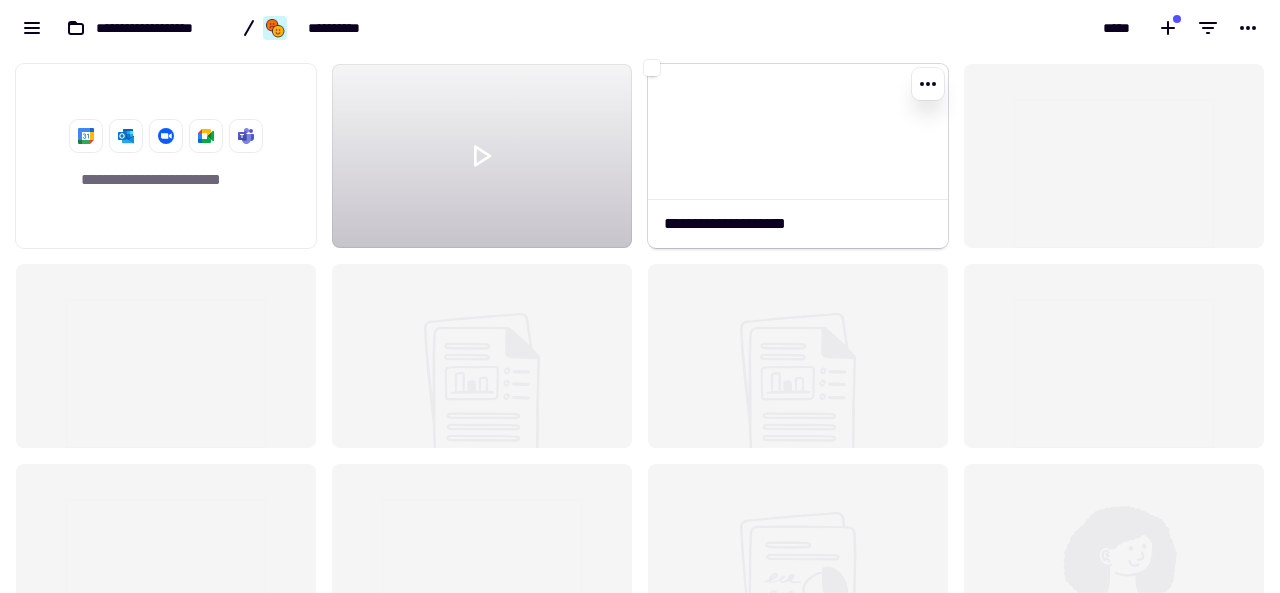 click 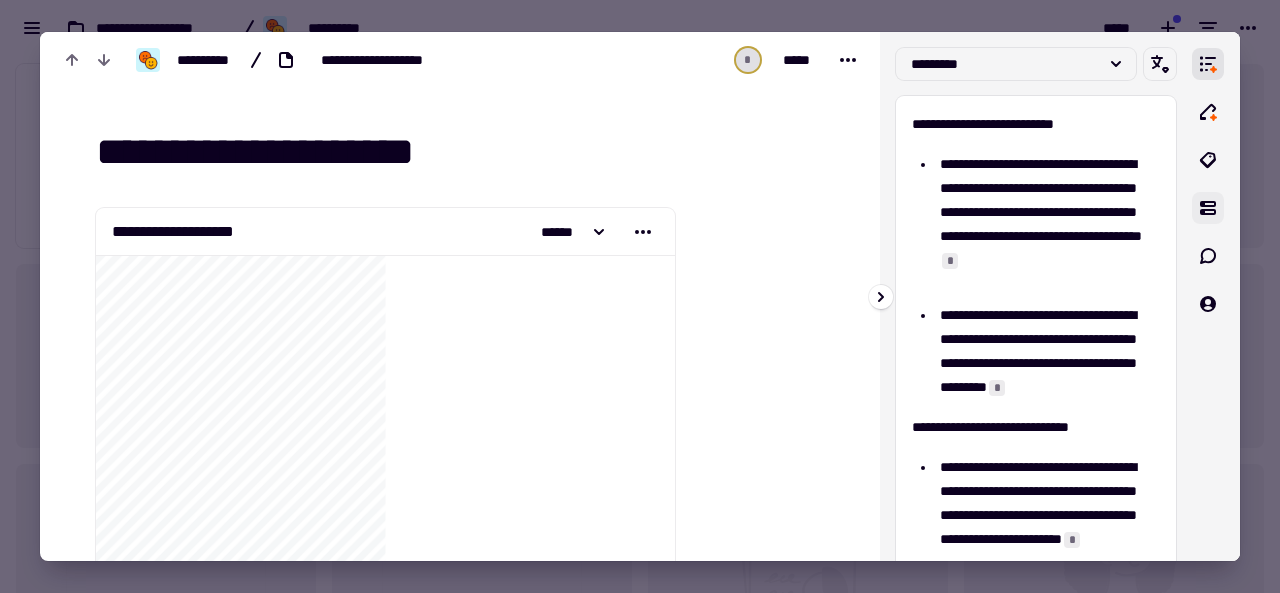 click 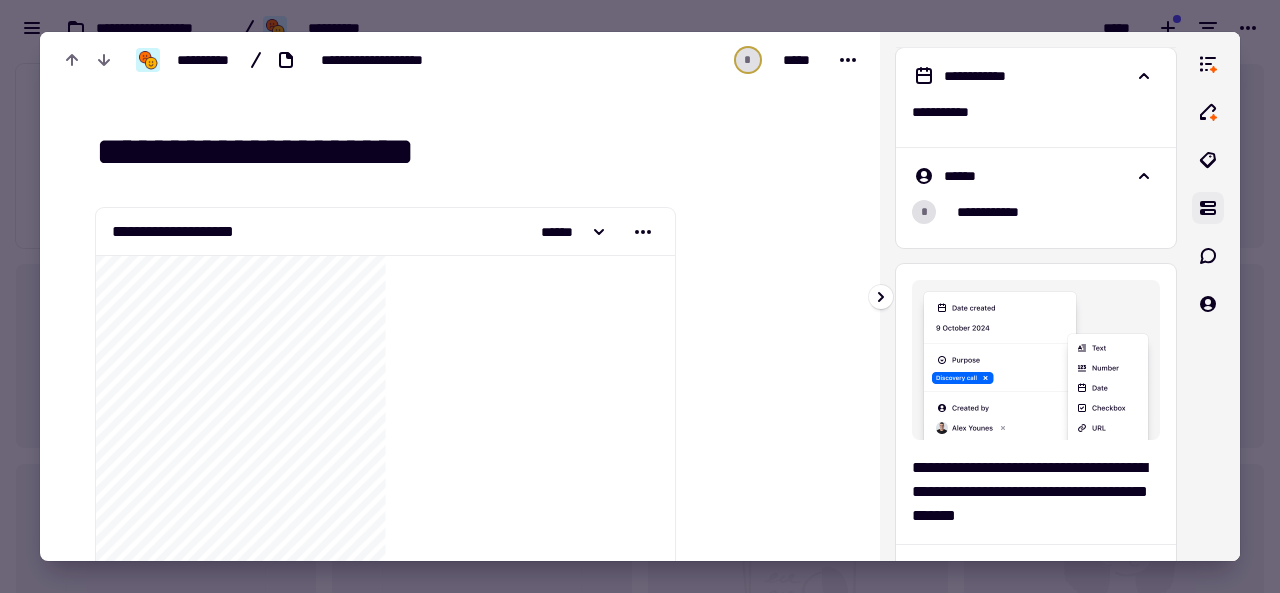 click 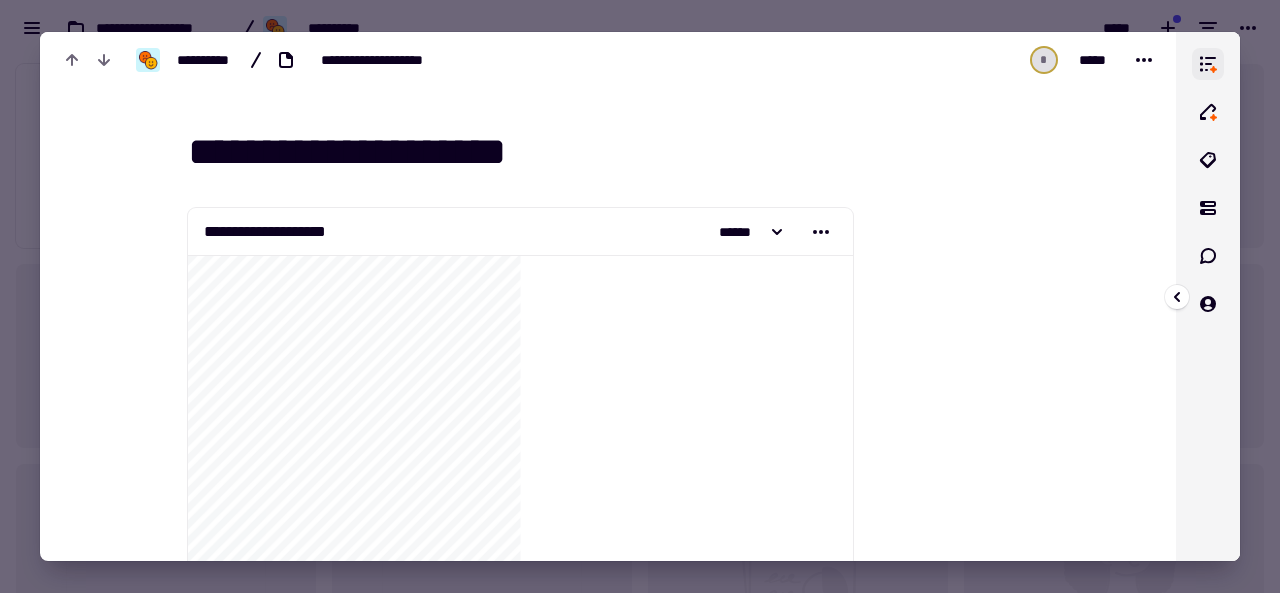 click 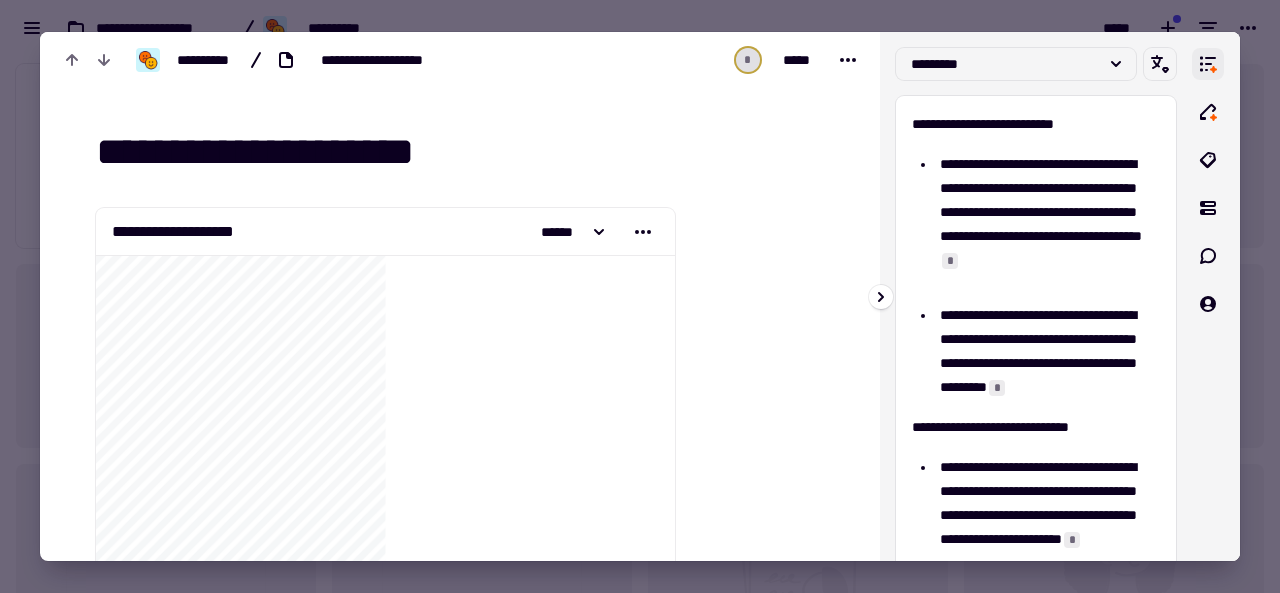 click 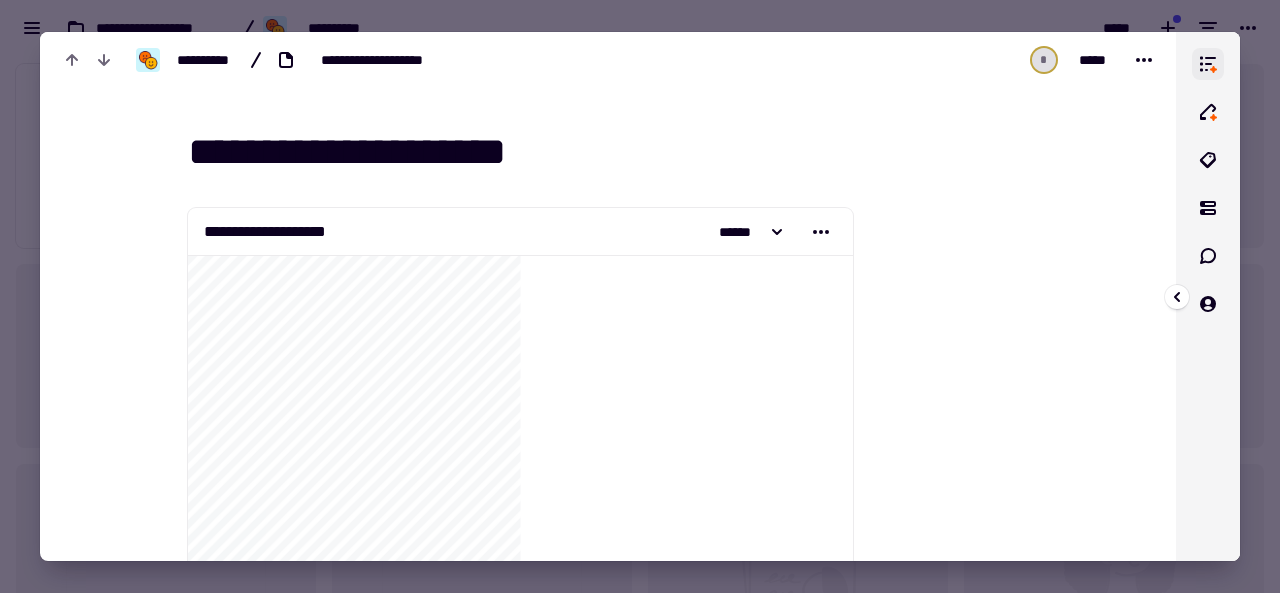 click 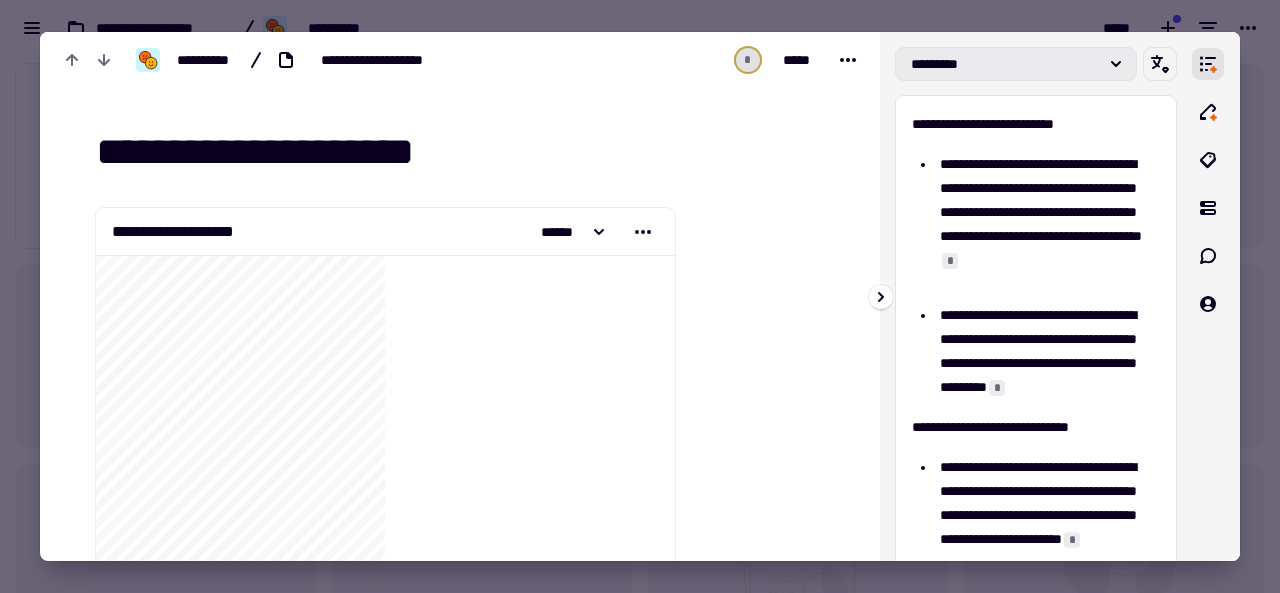 click 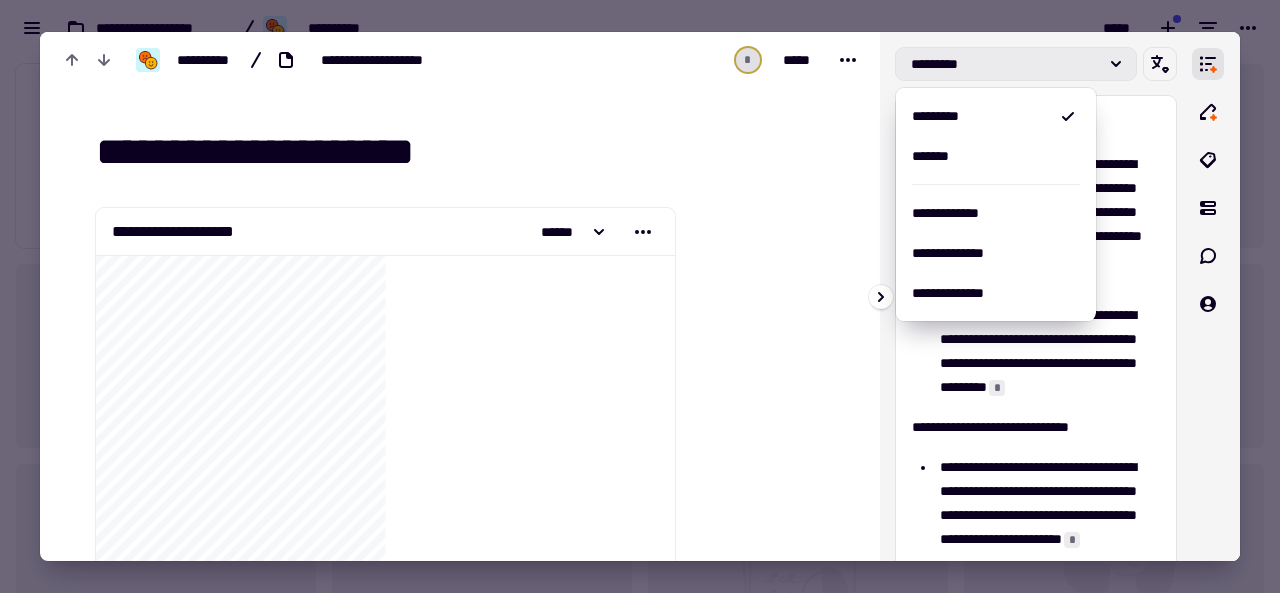 click 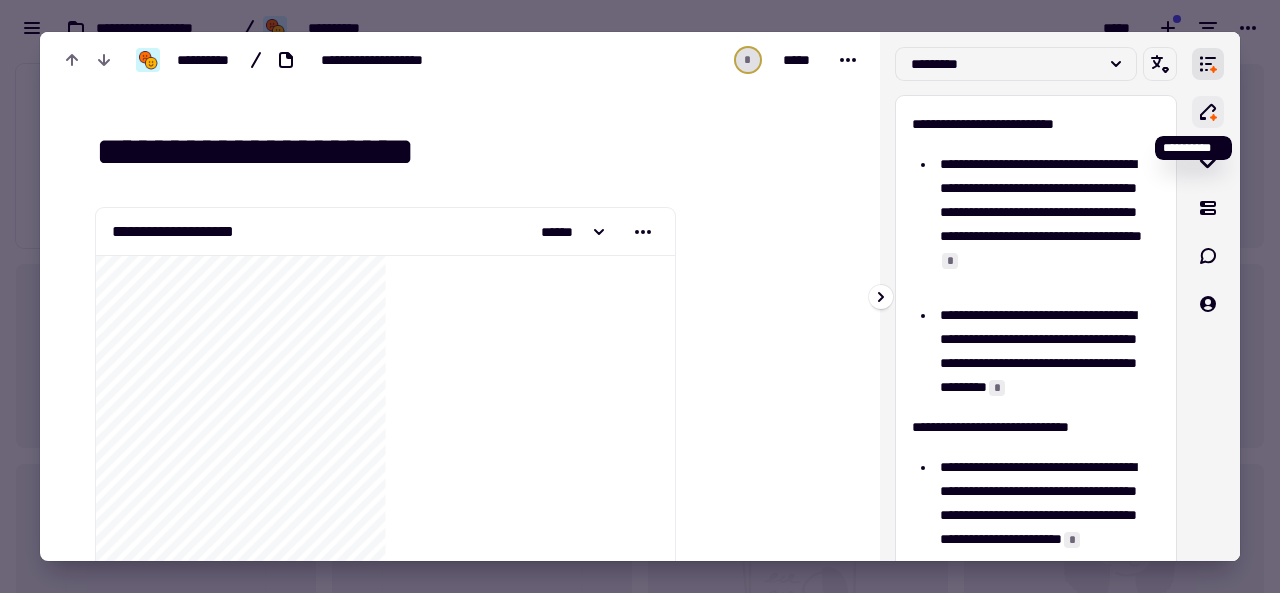 click 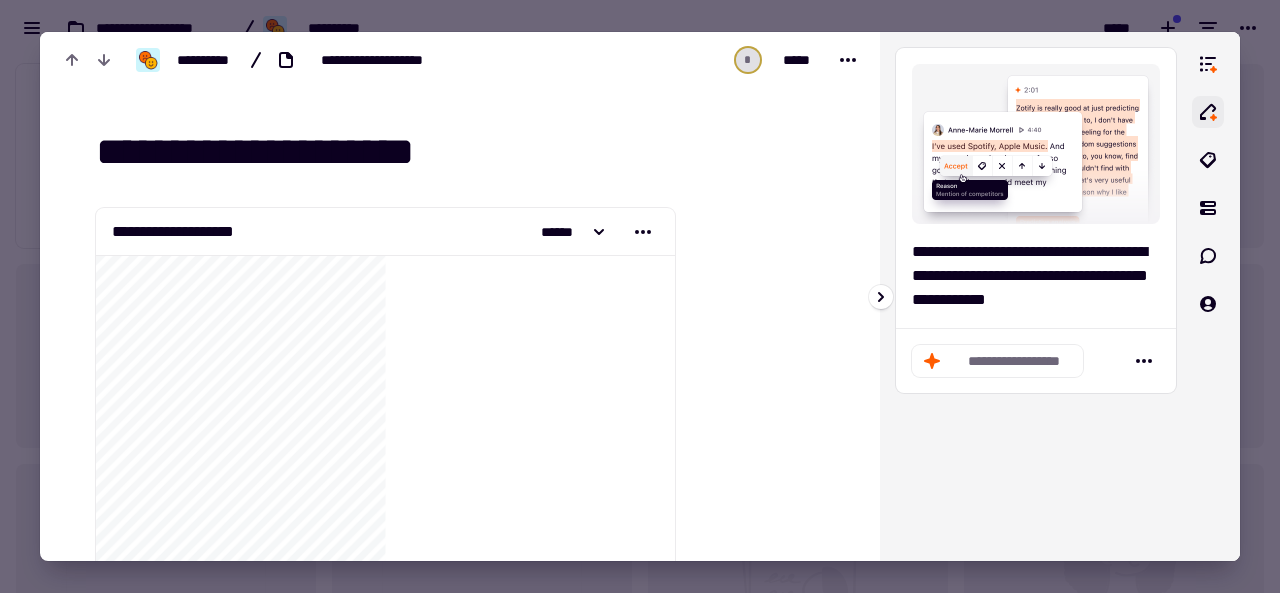 click 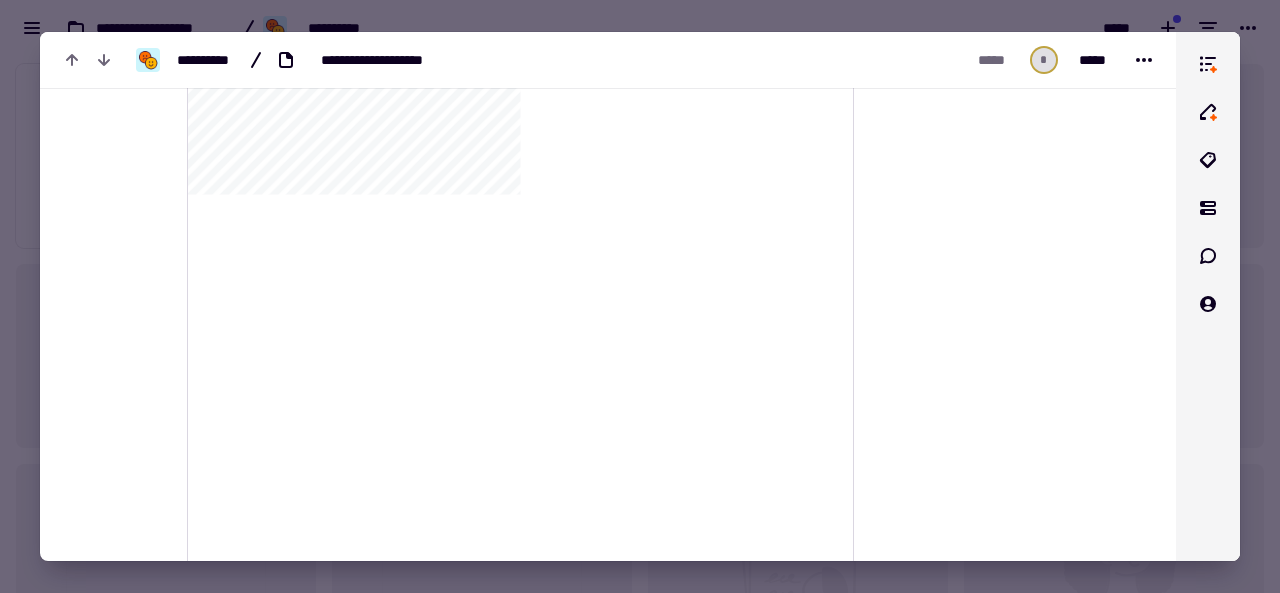 scroll, scrollTop: 105, scrollLeft: 0, axis: vertical 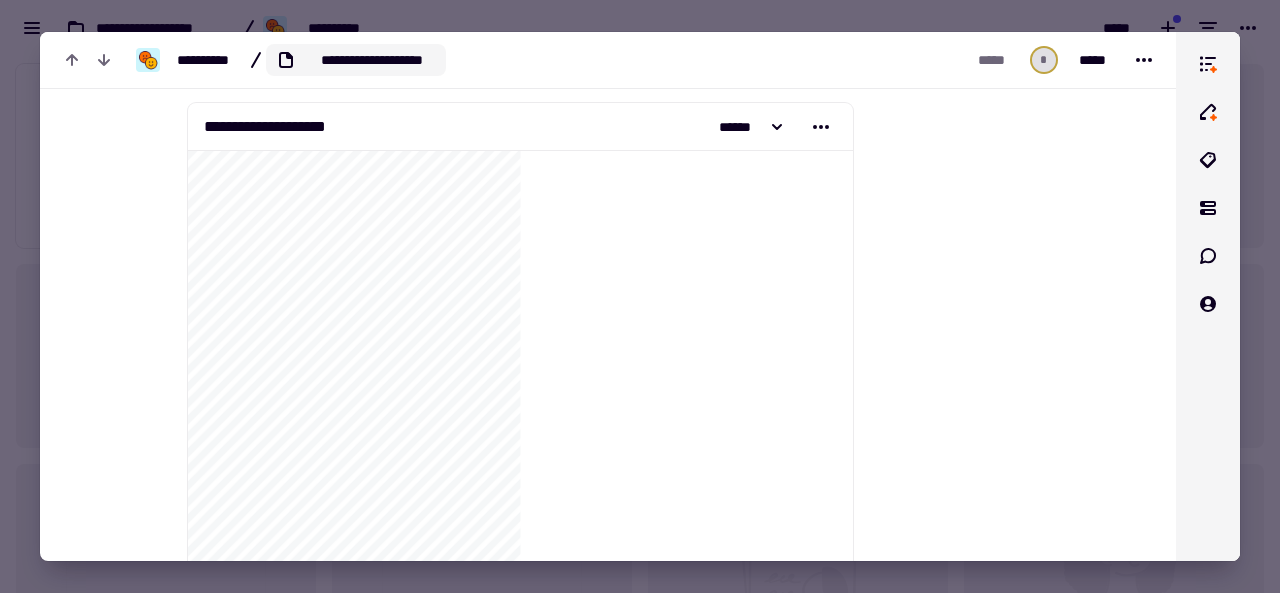 click on "**********" 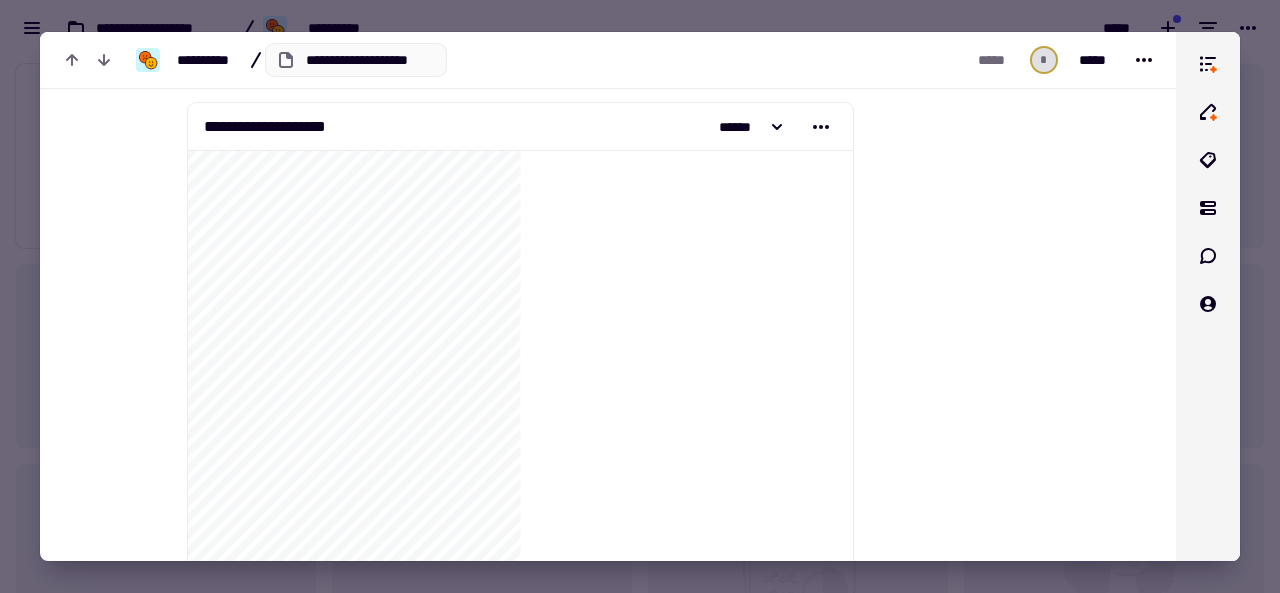 click on "**********" at bounding box center (356, 60) 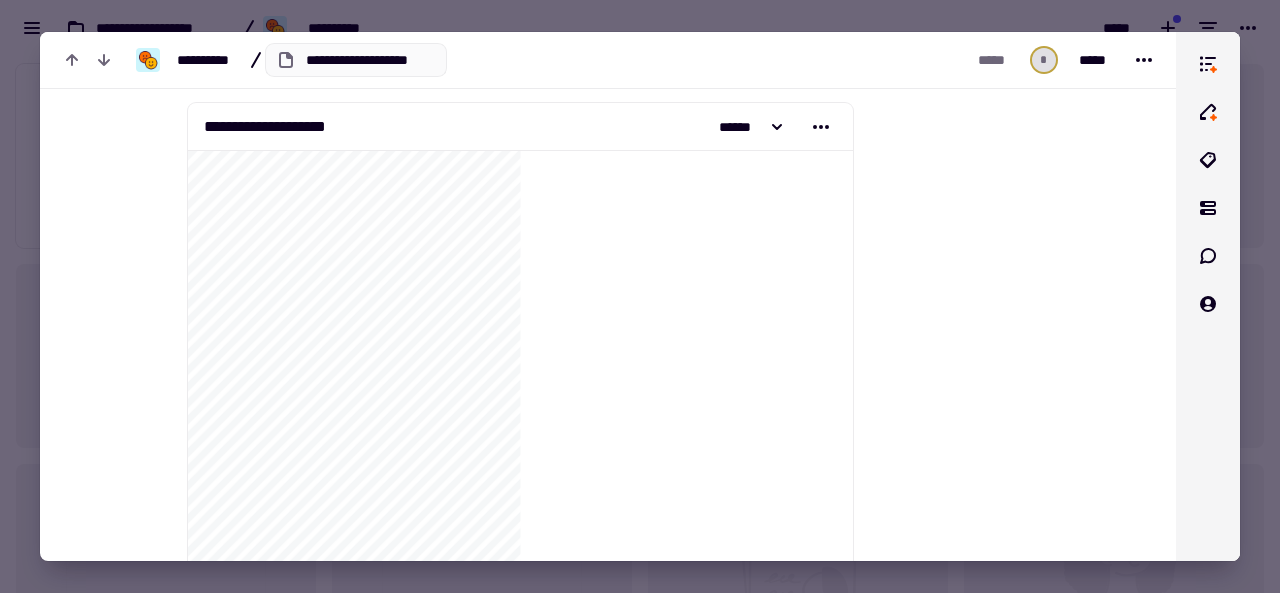 click on "***** * *****" at bounding box center [935, 60] 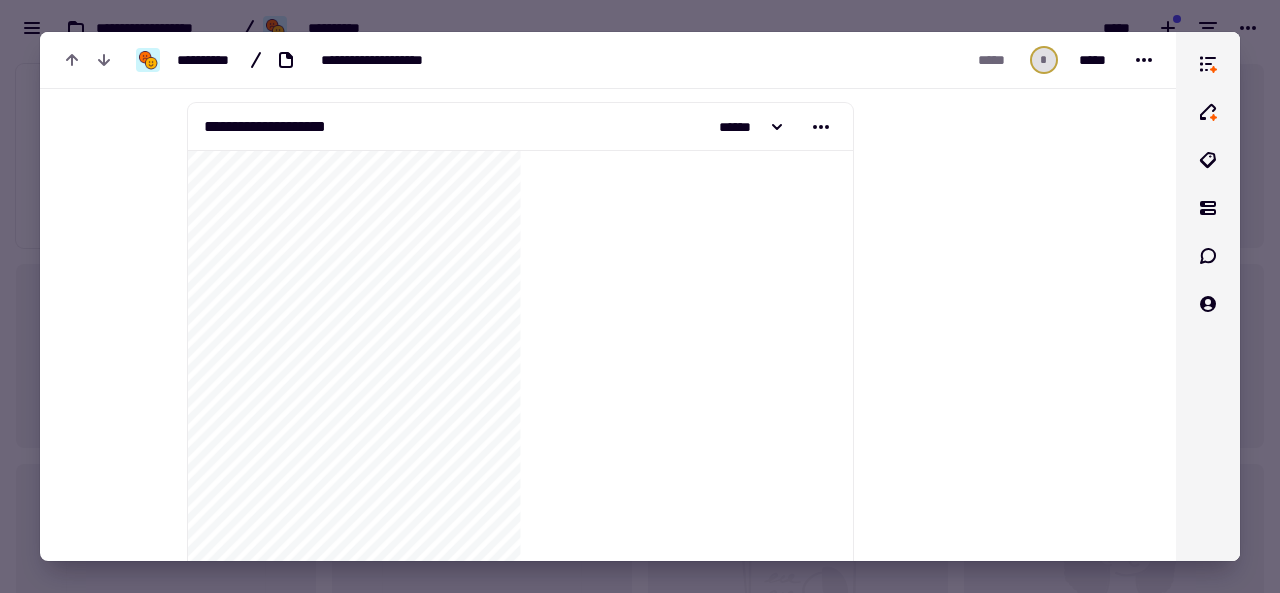 click at bounding box center [640, 296] 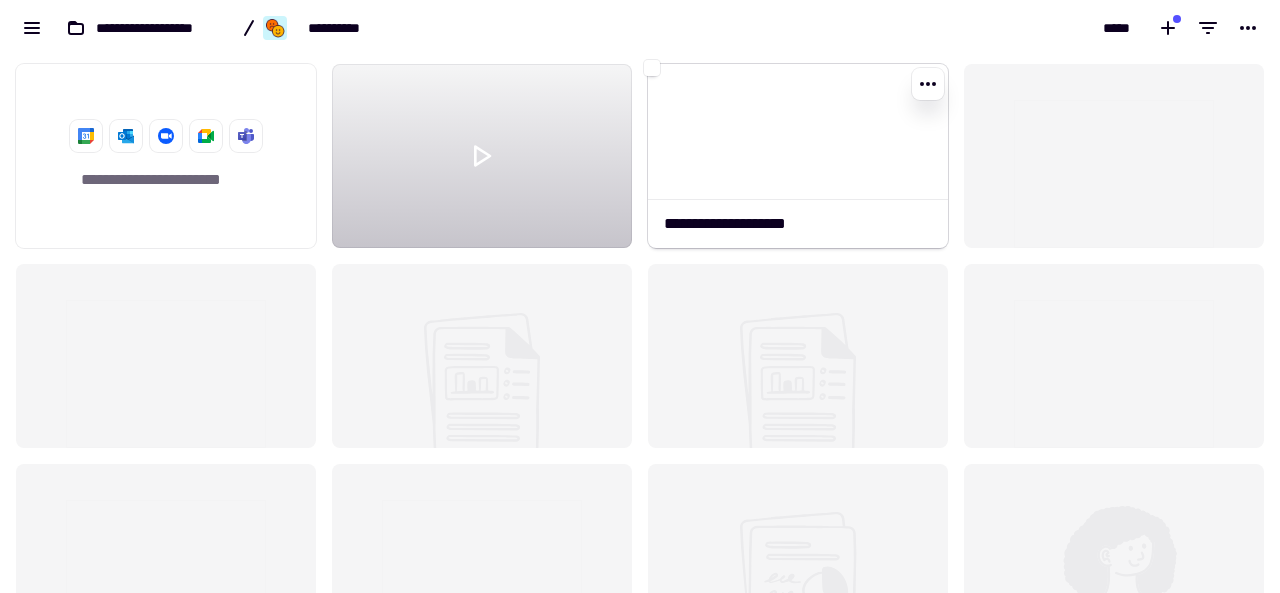 click 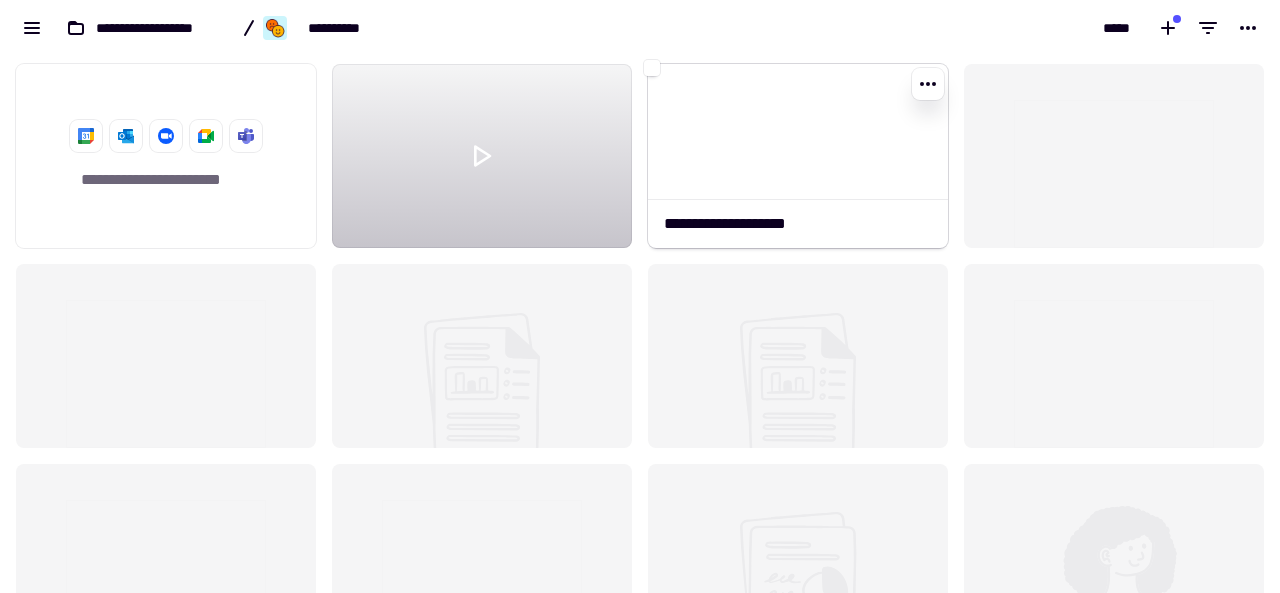 click 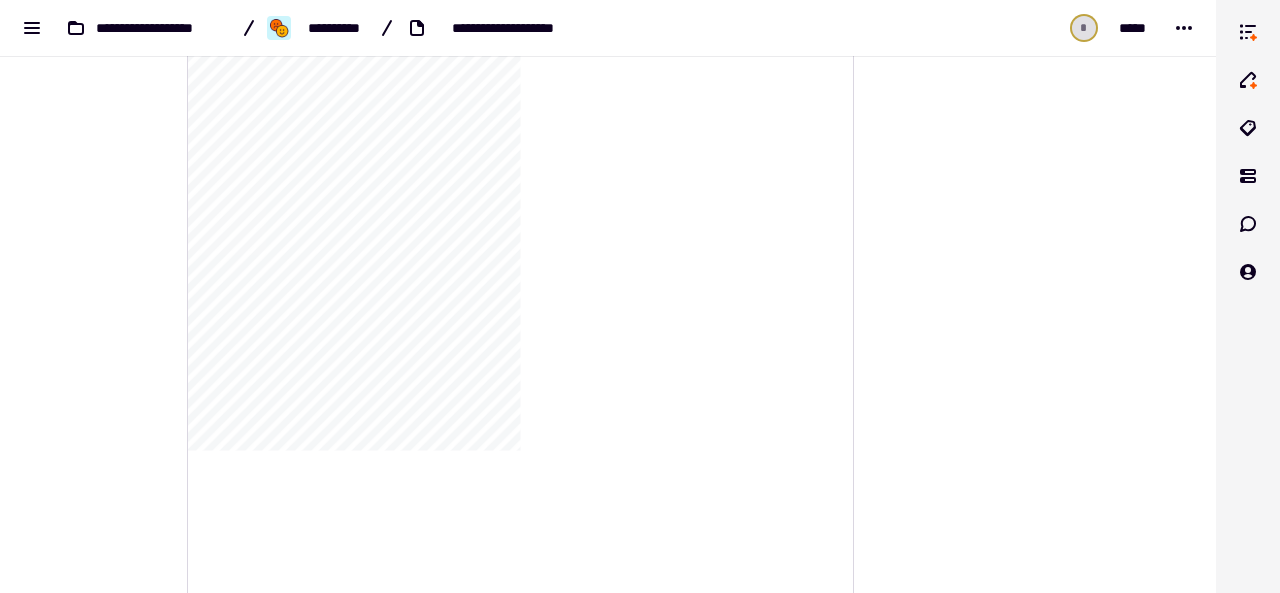 scroll, scrollTop: 205, scrollLeft: 0, axis: vertical 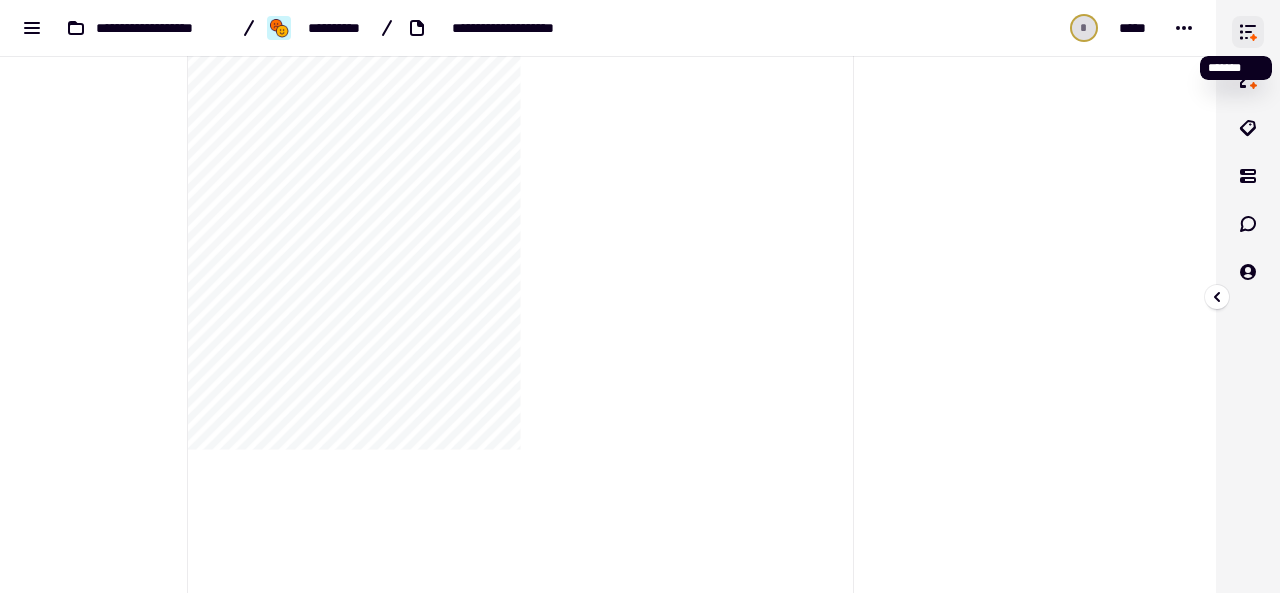 click 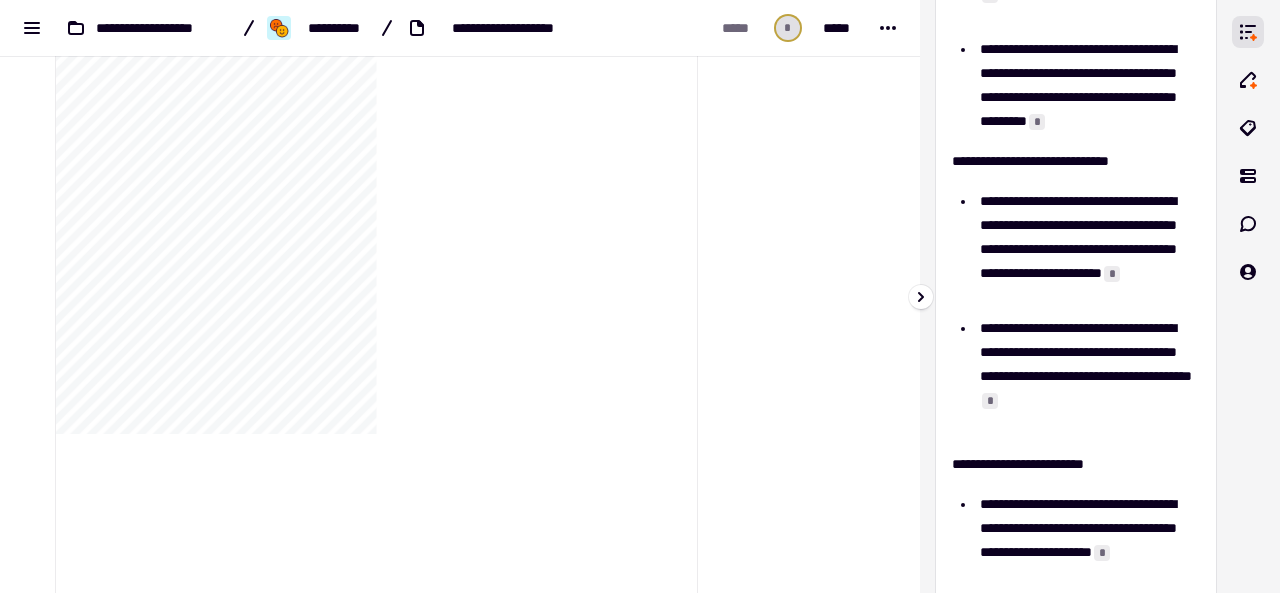 scroll, scrollTop: 0, scrollLeft: 0, axis: both 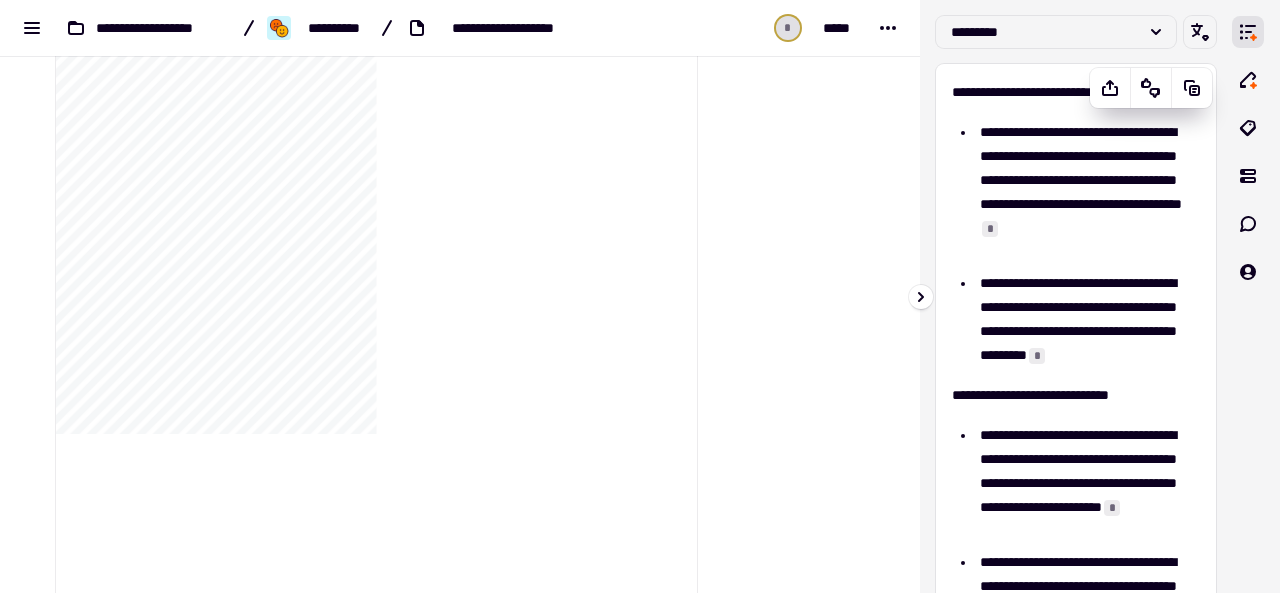 click on "**********" at bounding box center (1087, 192) 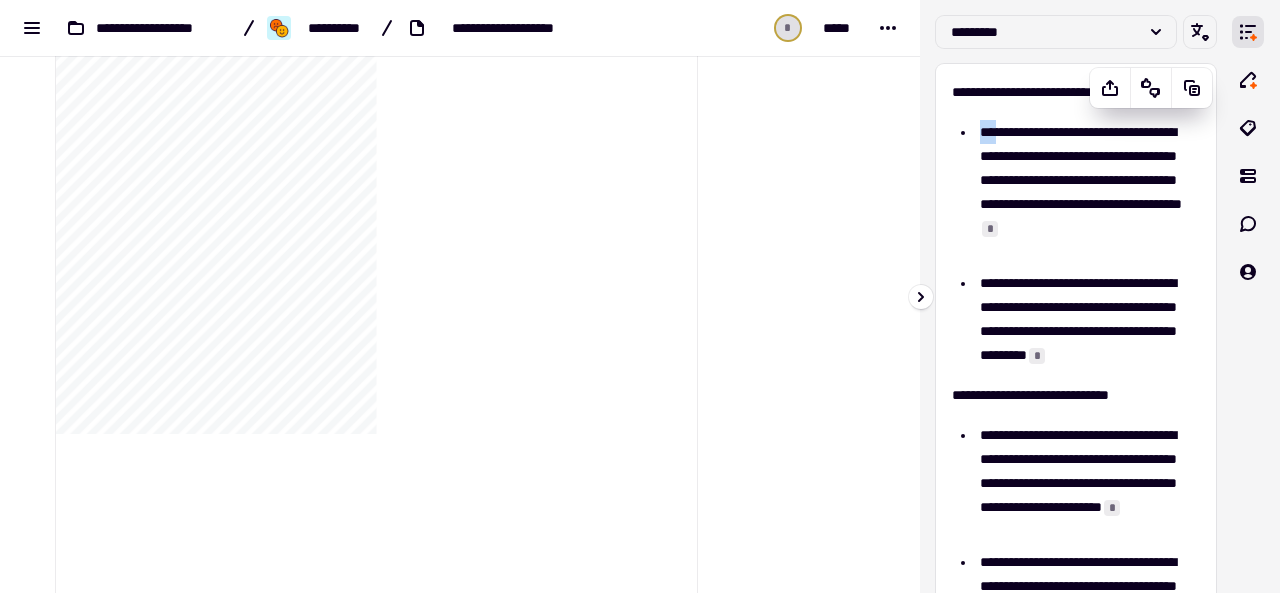 click on "**********" at bounding box center [1087, 192] 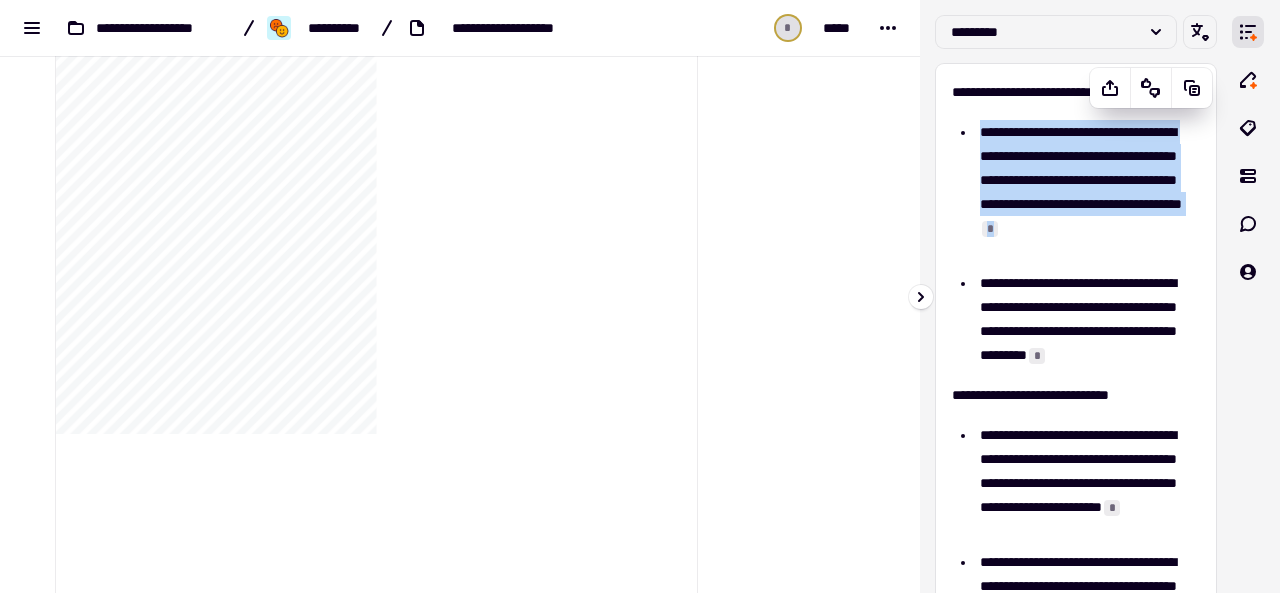 click on "**********" at bounding box center (1087, 192) 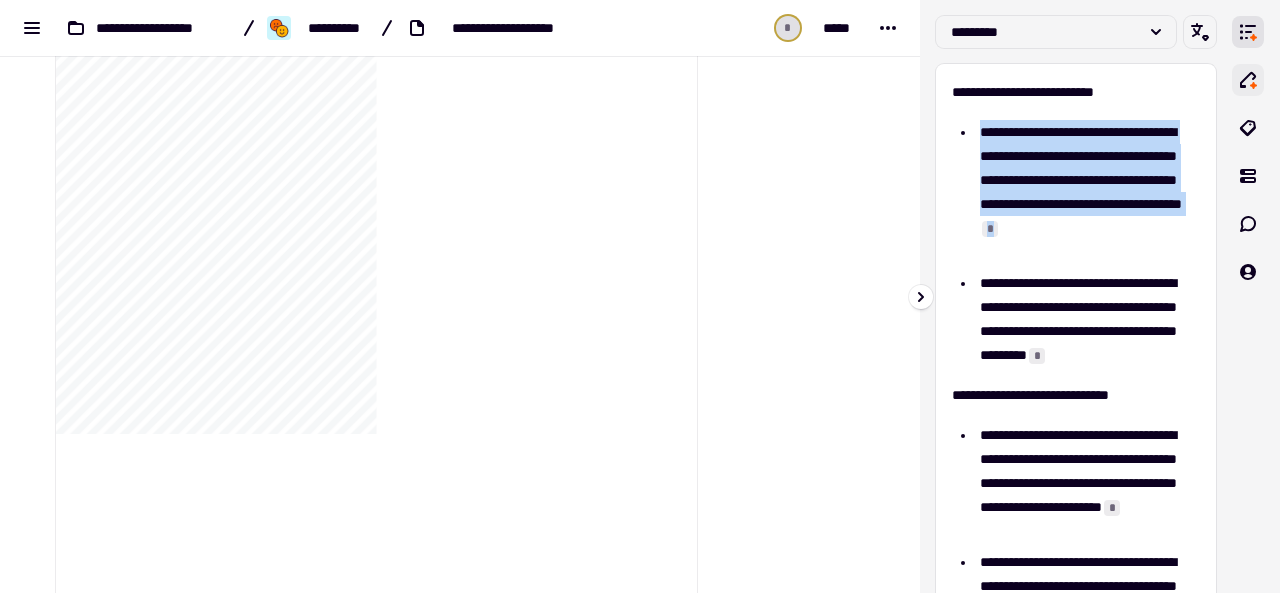 click 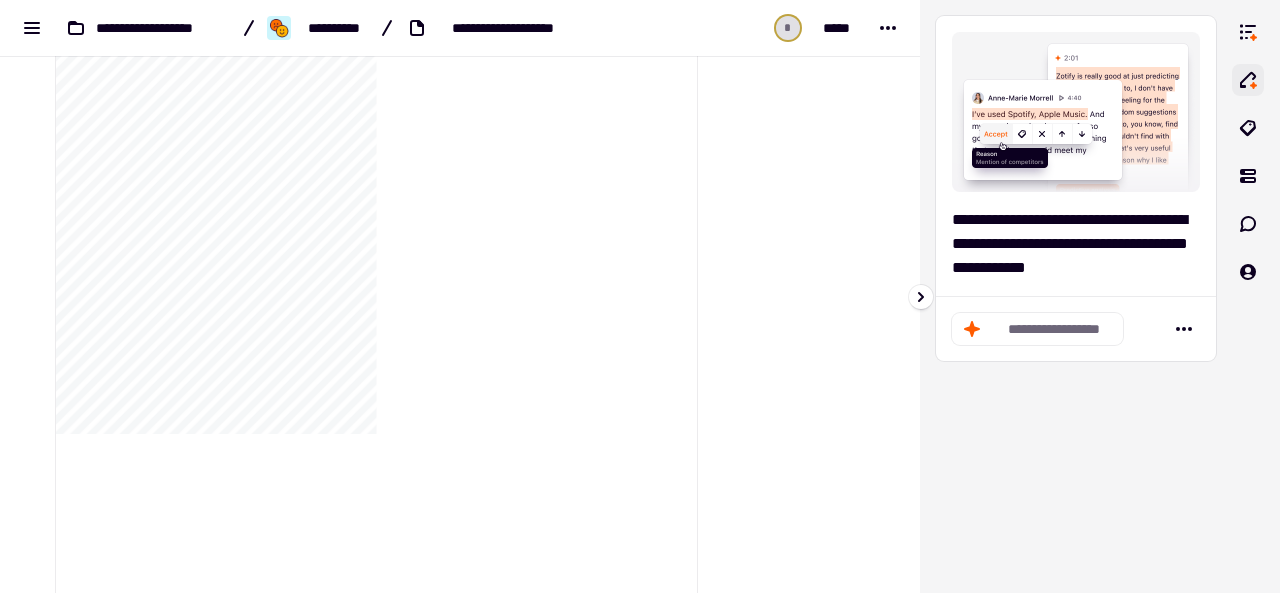 click 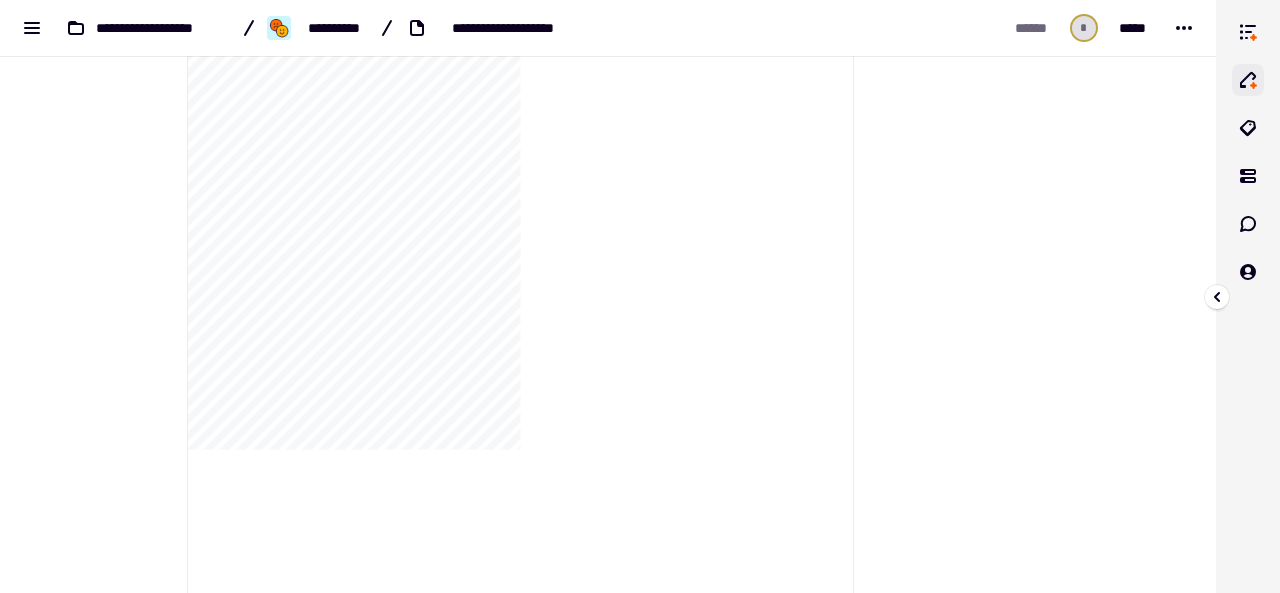 click 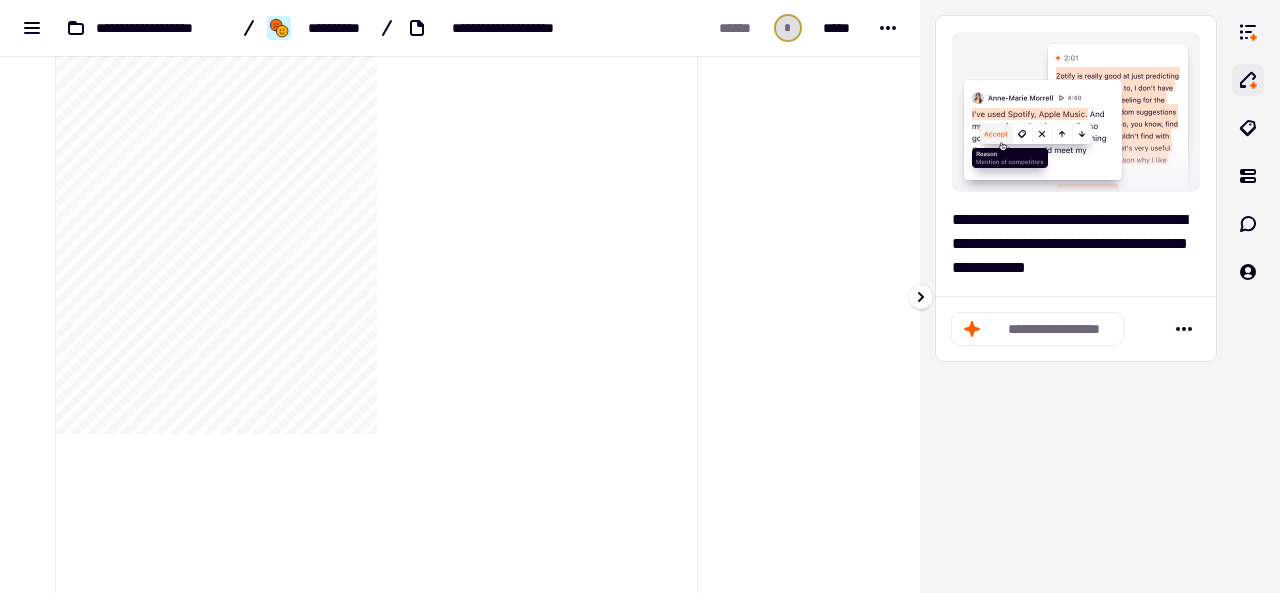 click 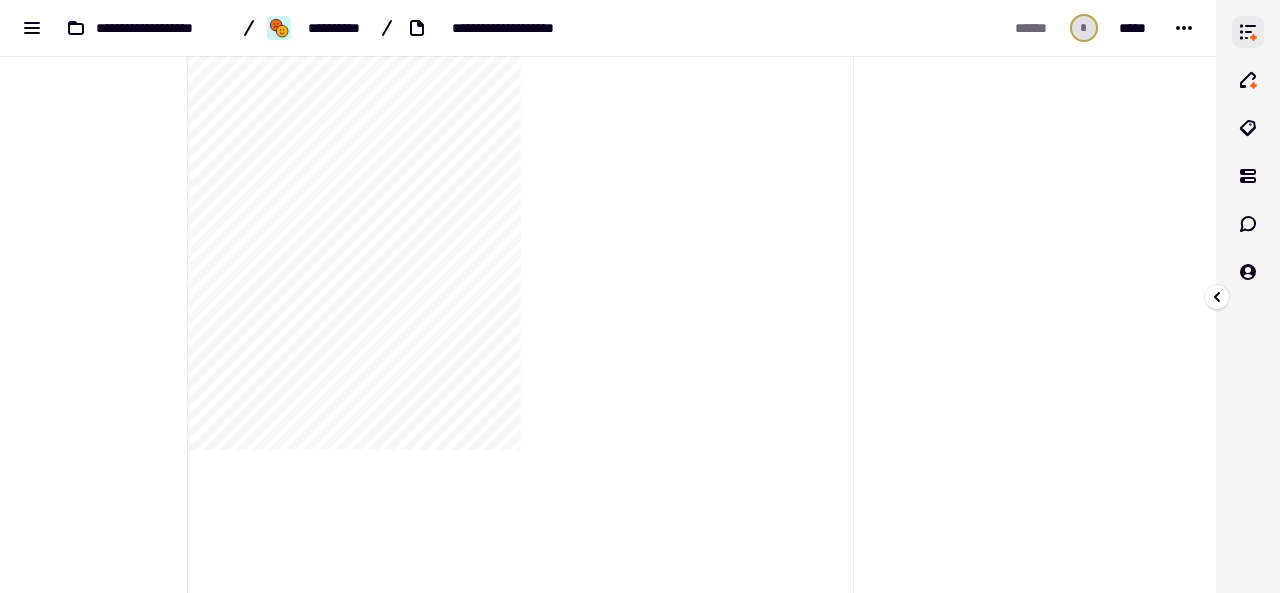click 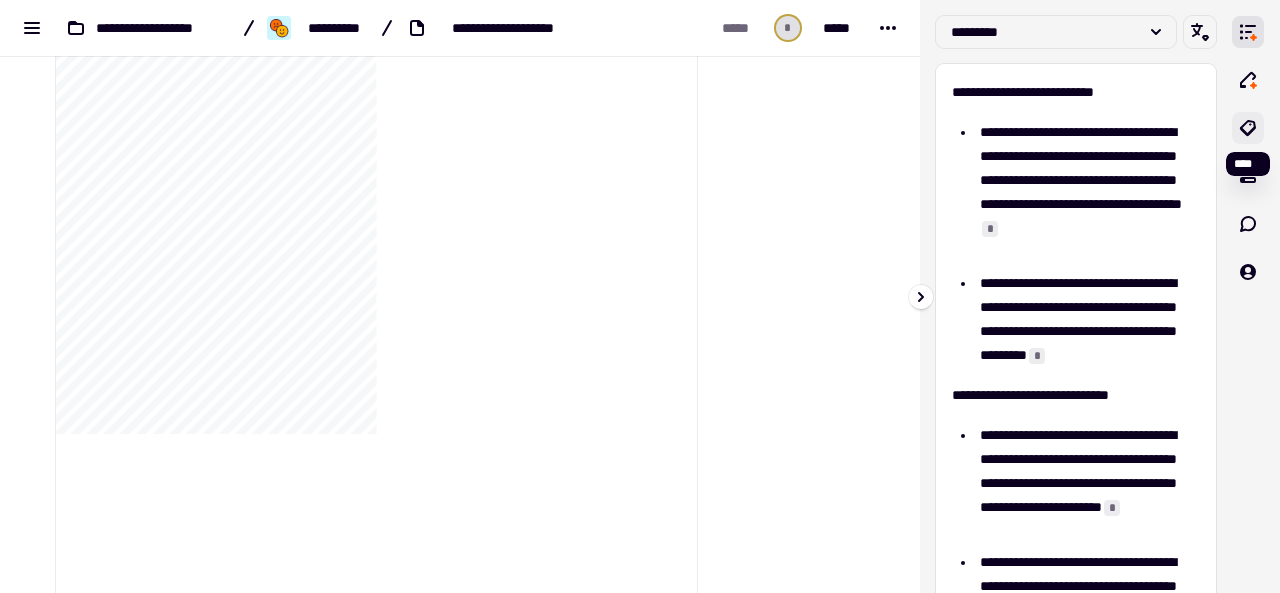 click 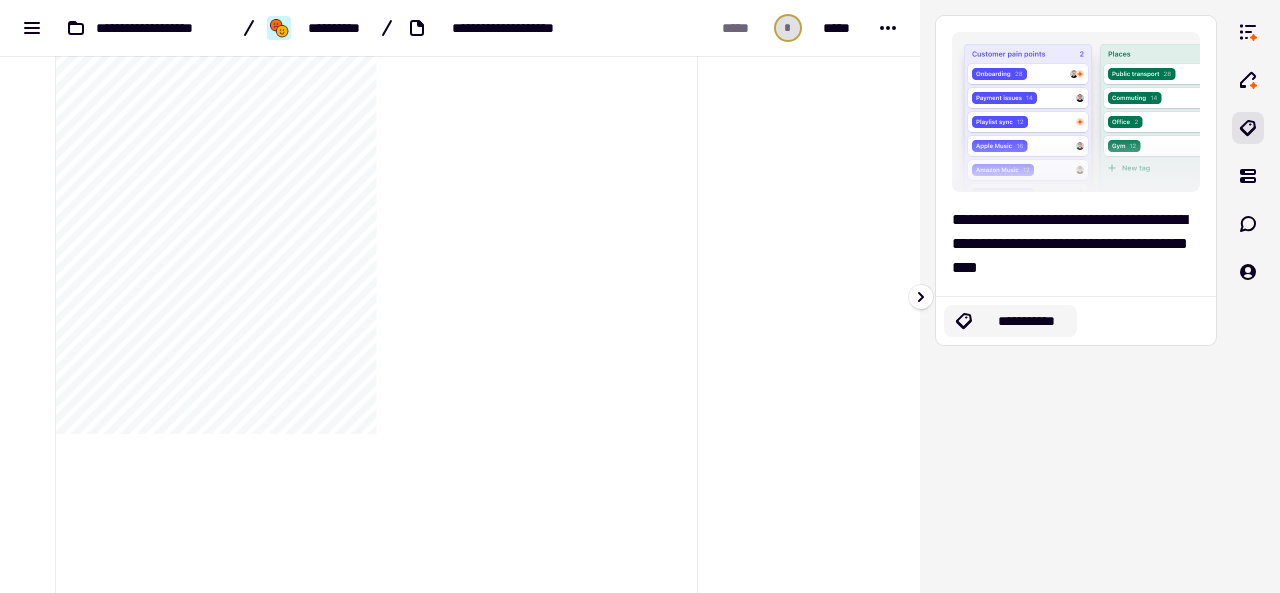 click on "**********" 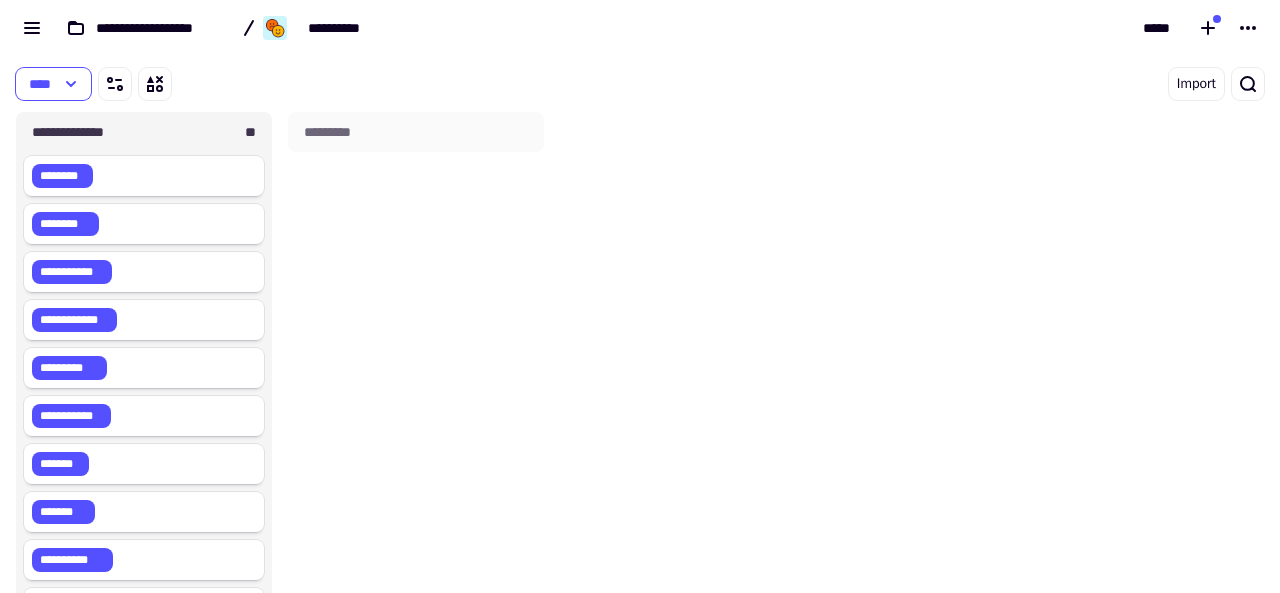 scroll, scrollTop: 1, scrollLeft: 1, axis: both 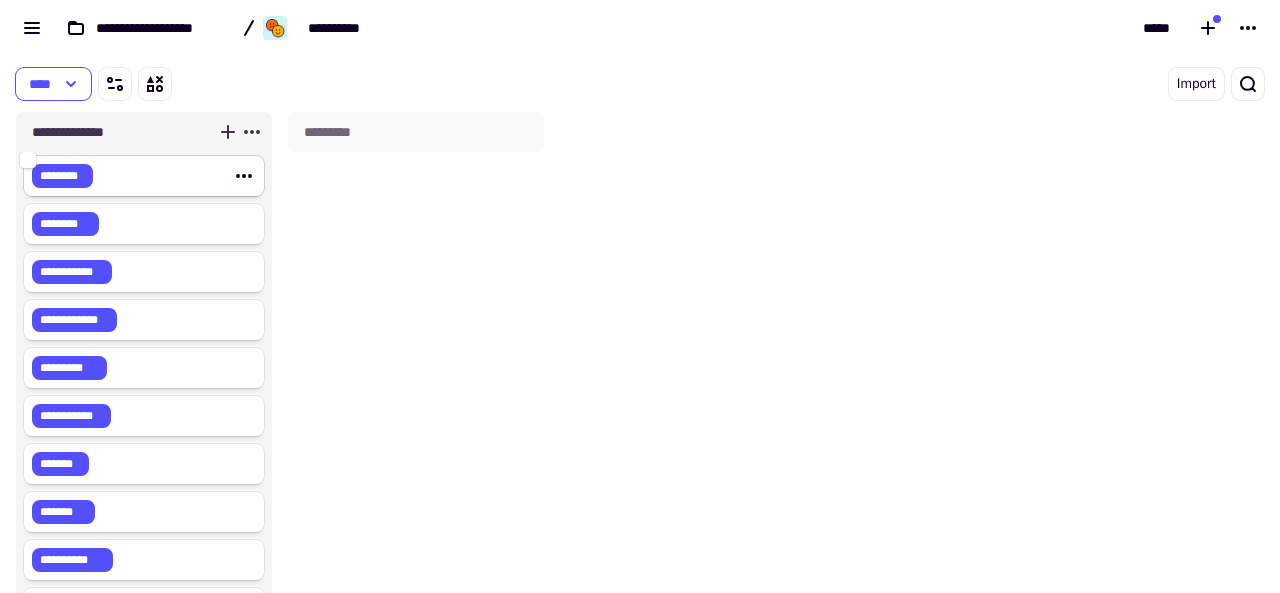 click on "********" 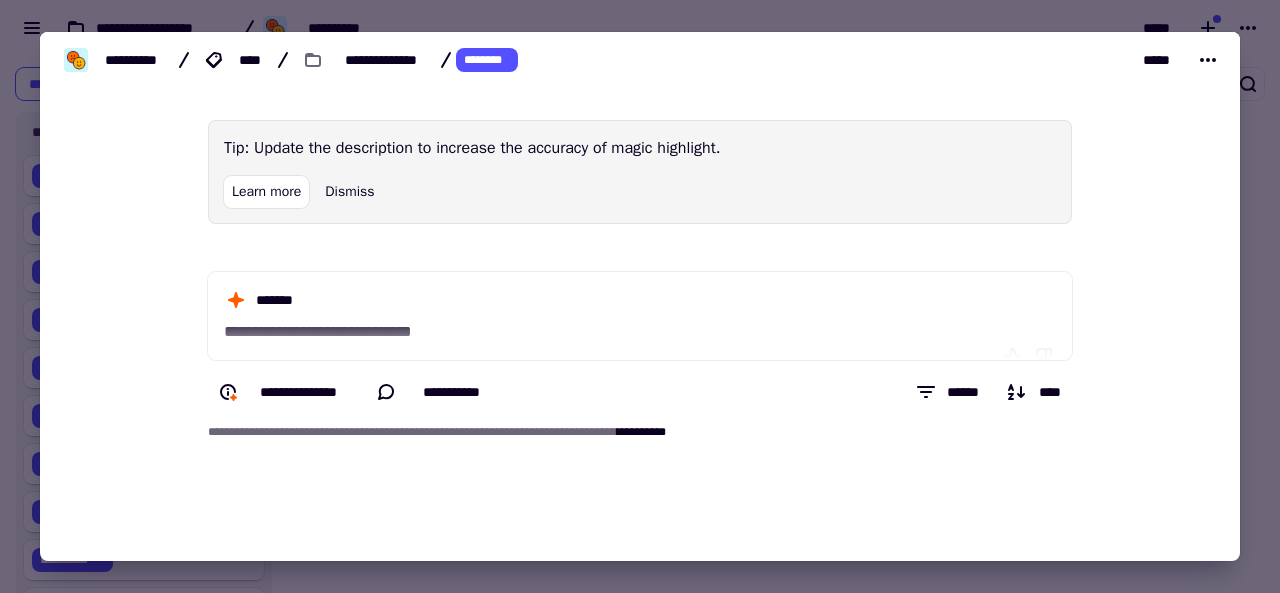 click at bounding box center (640, 296) 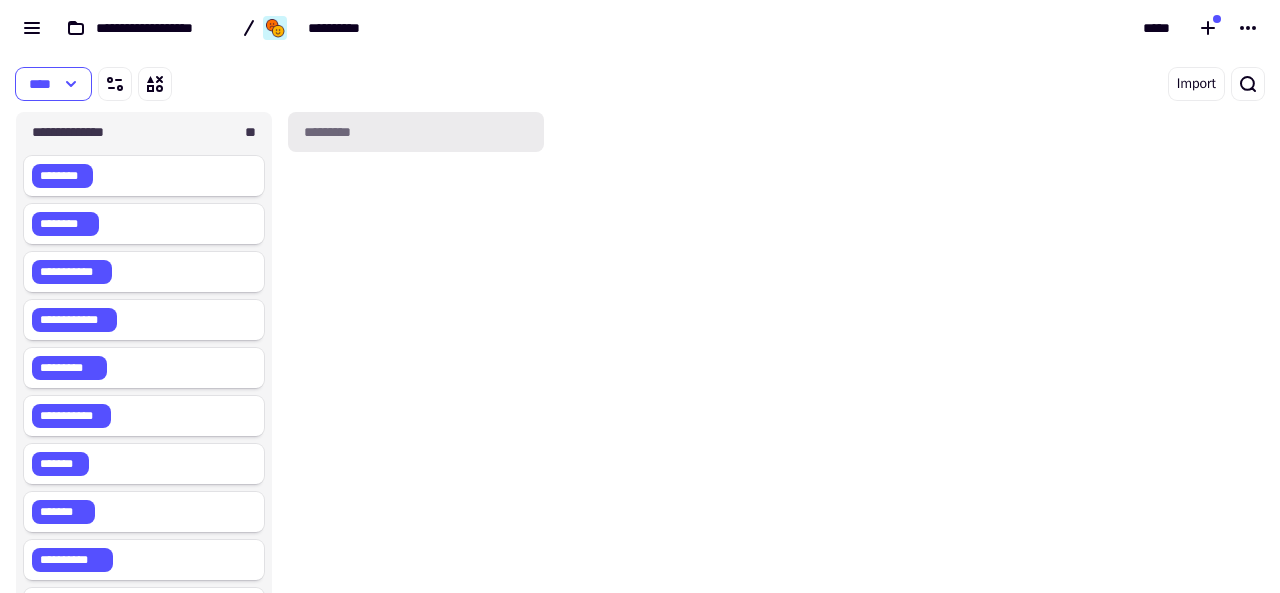 click on "*********" at bounding box center (416, 132) 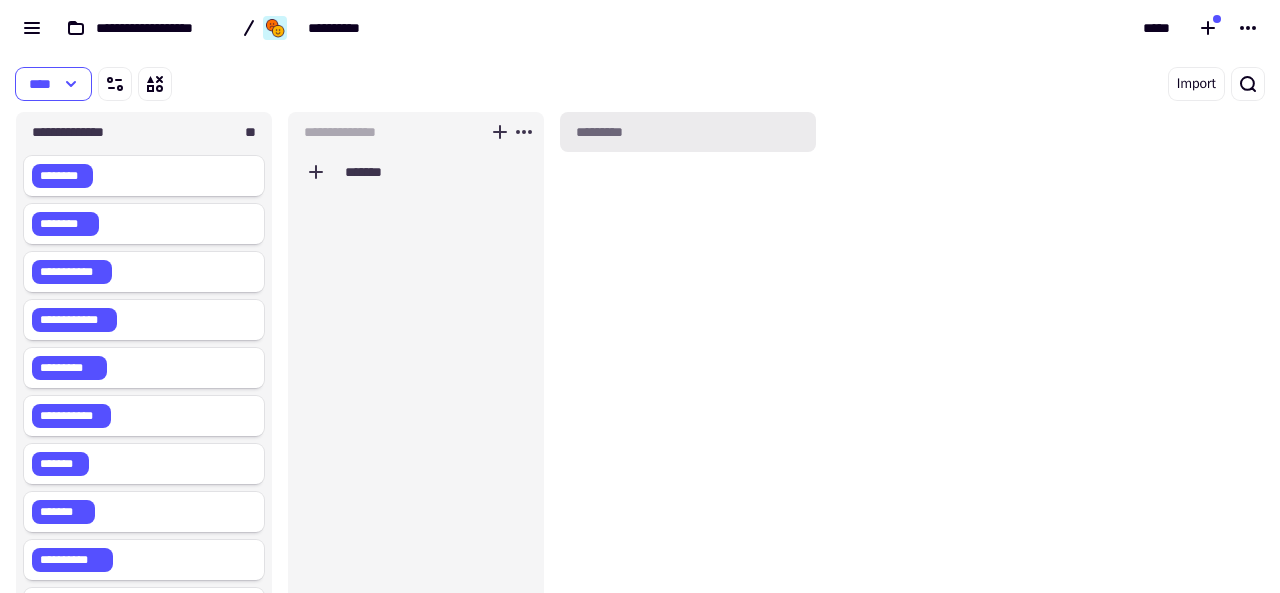 scroll, scrollTop: 1, scrollLeft: 1, axis: both 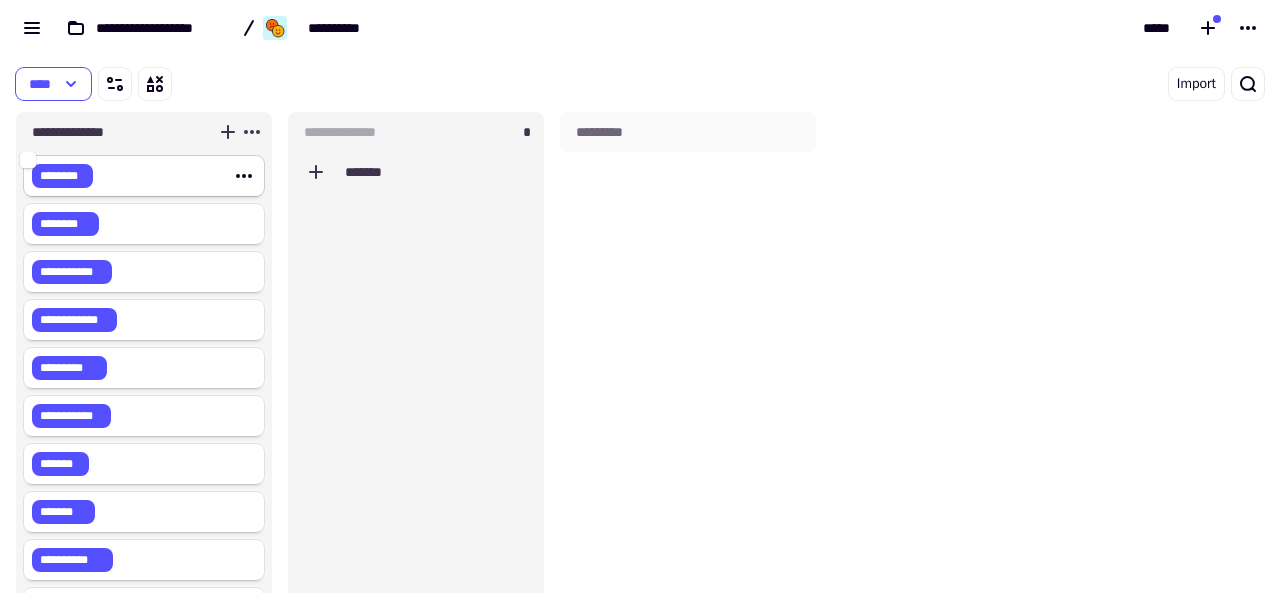 click on "********" 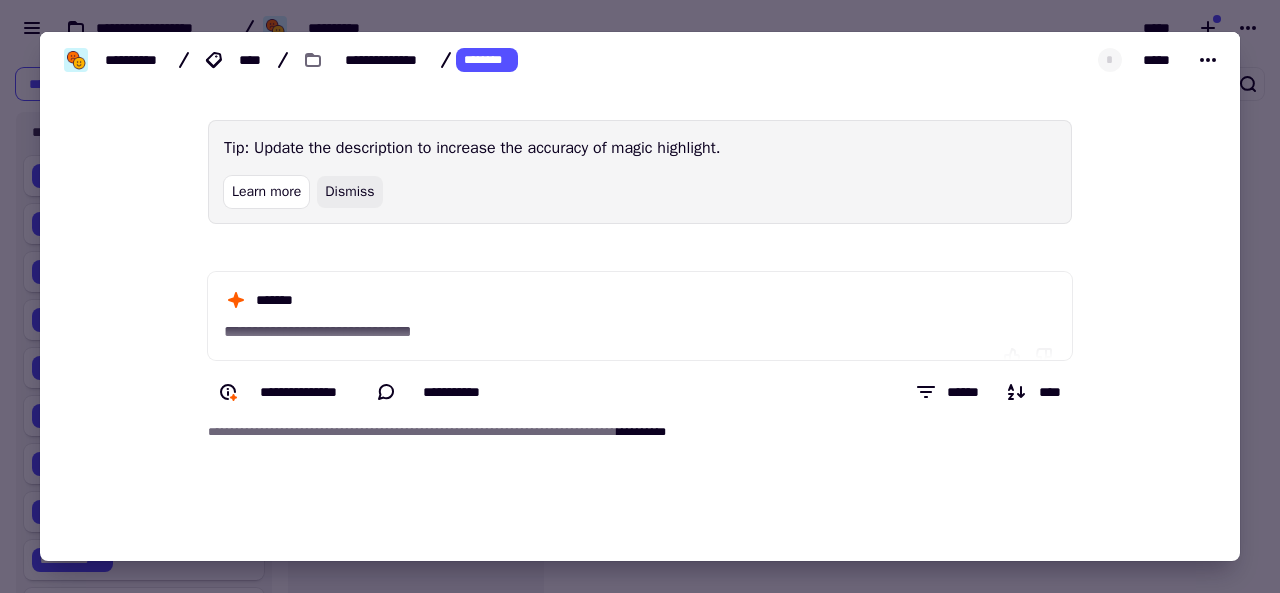 click on "Dismiss" 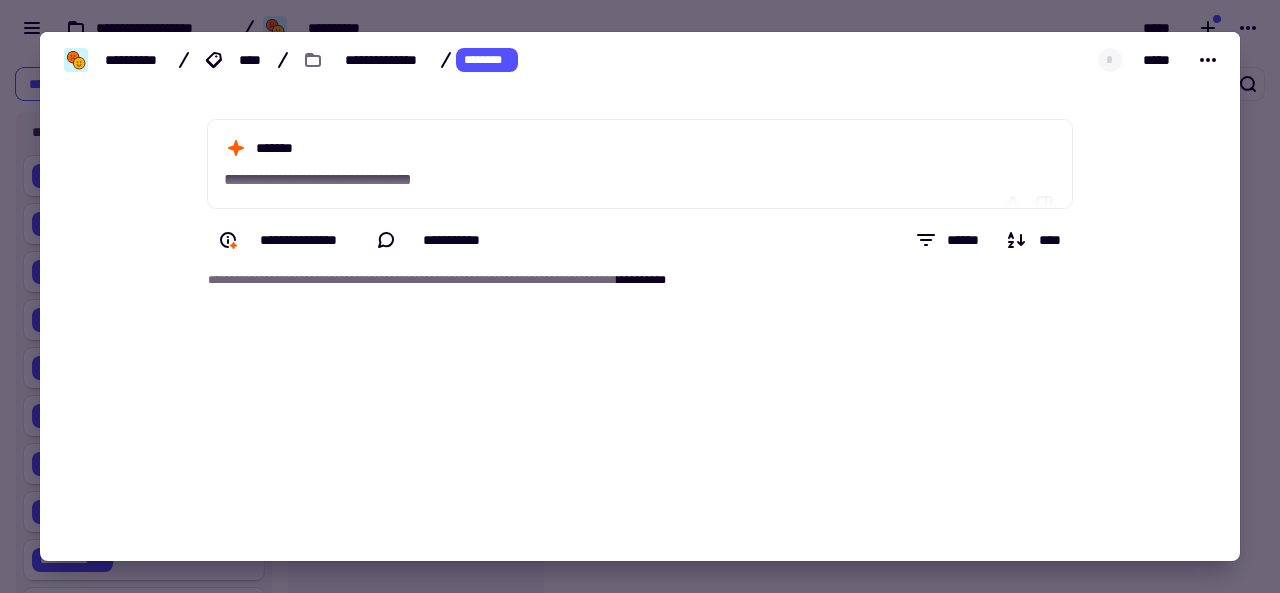 click at bounding box center (640, 296) 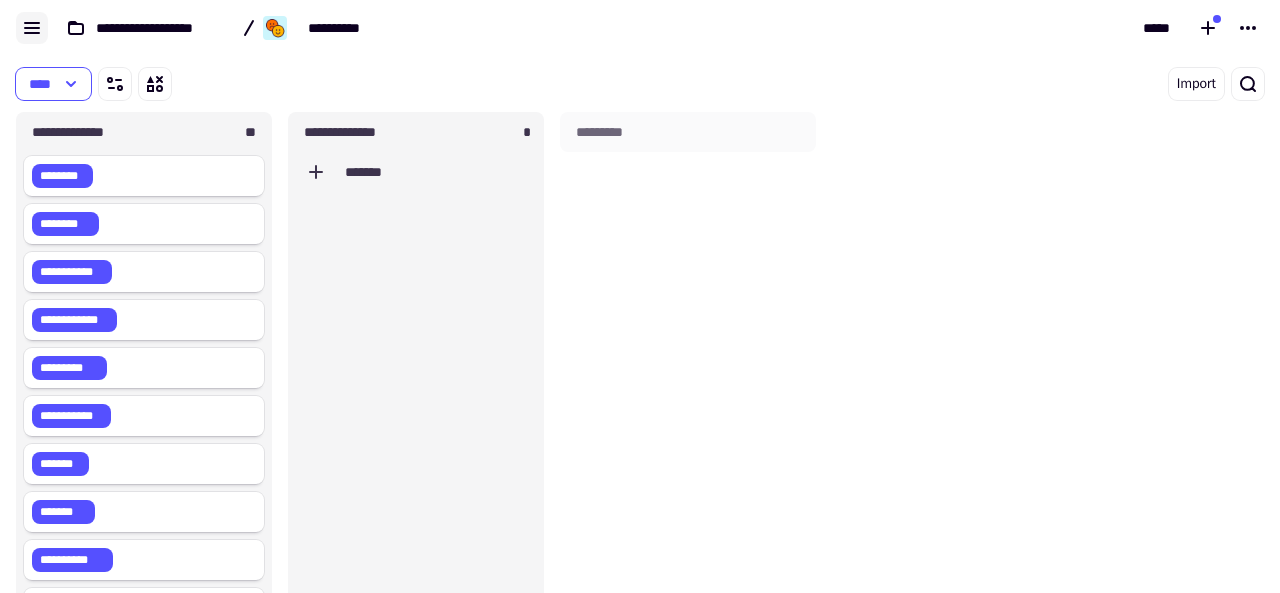 click 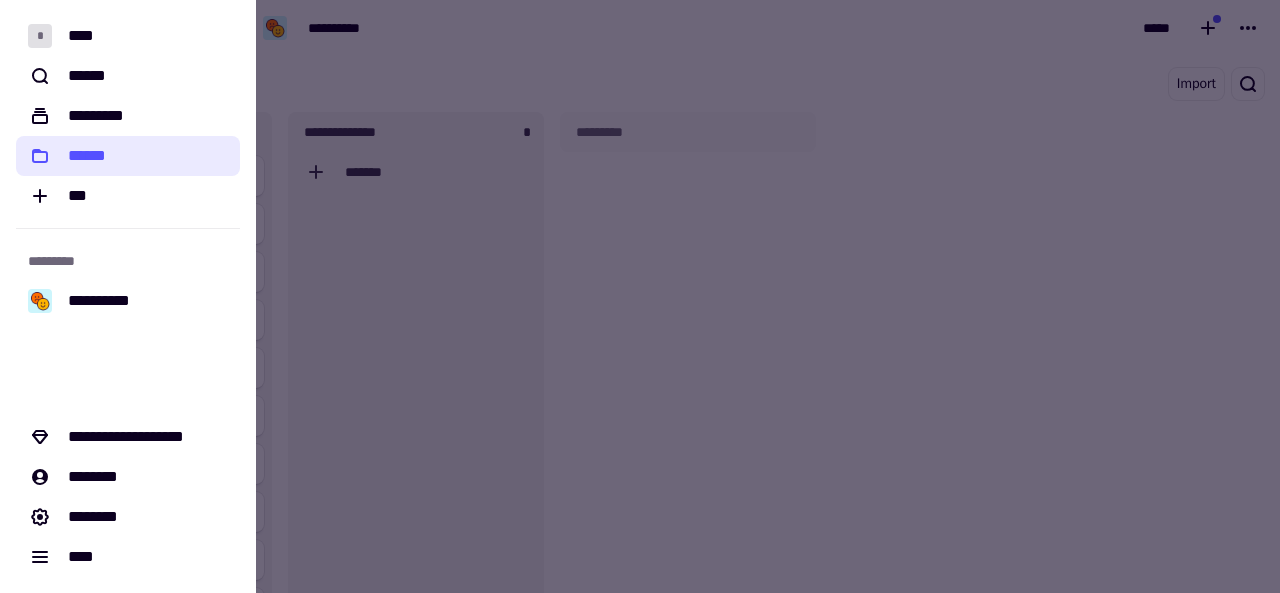 click on "******" 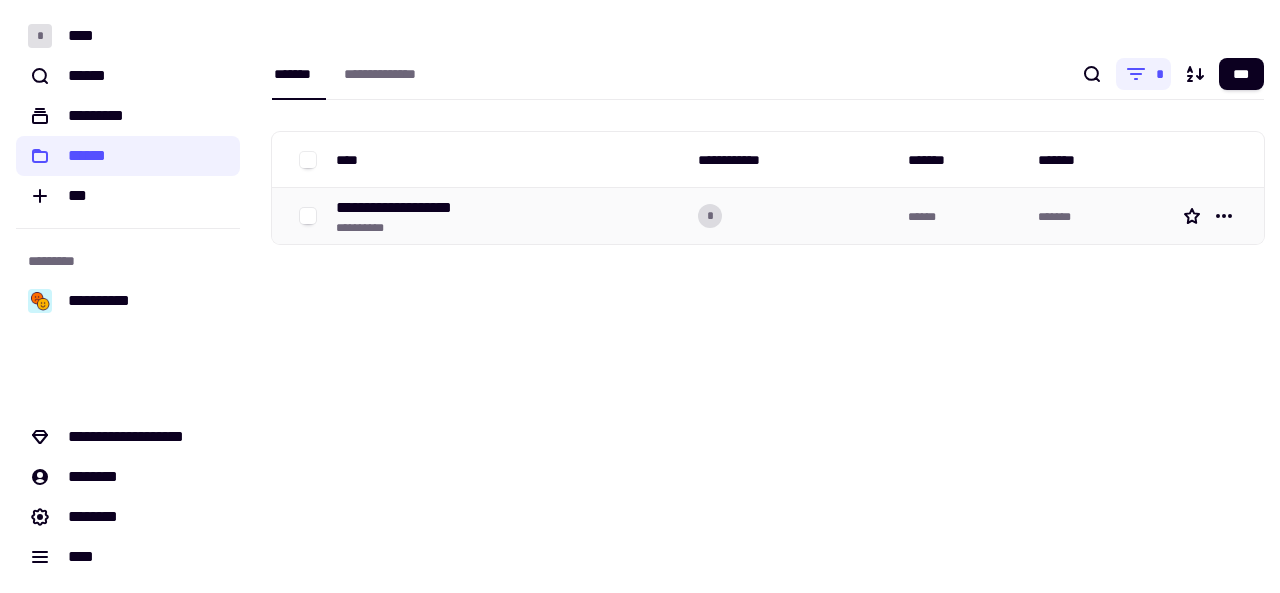 click on "**********" at bounding box center [411, 208] 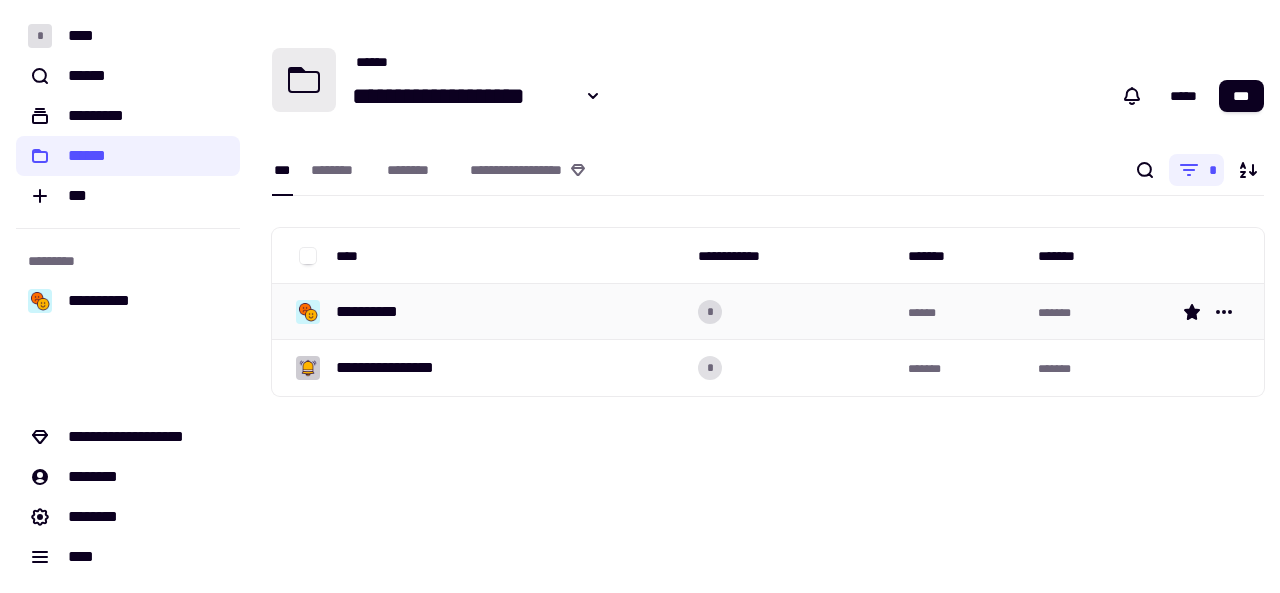click on "**********" at bounding box center [375, 312] 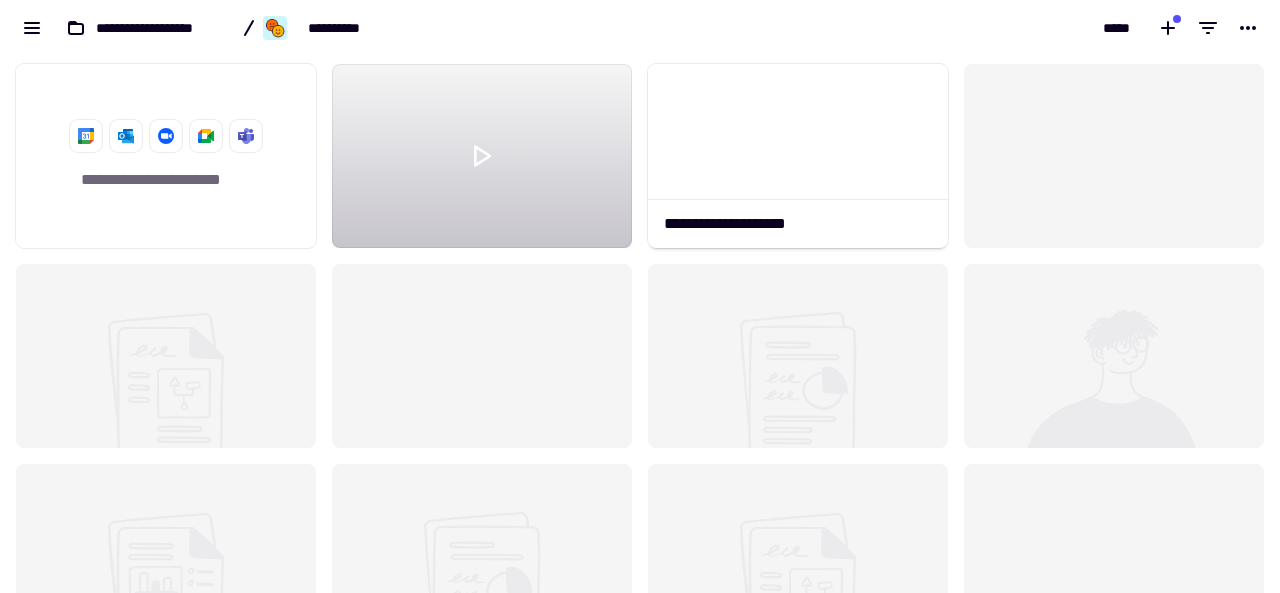 scroll, scrollTop: 1, scrollLeft: 1, axis: both 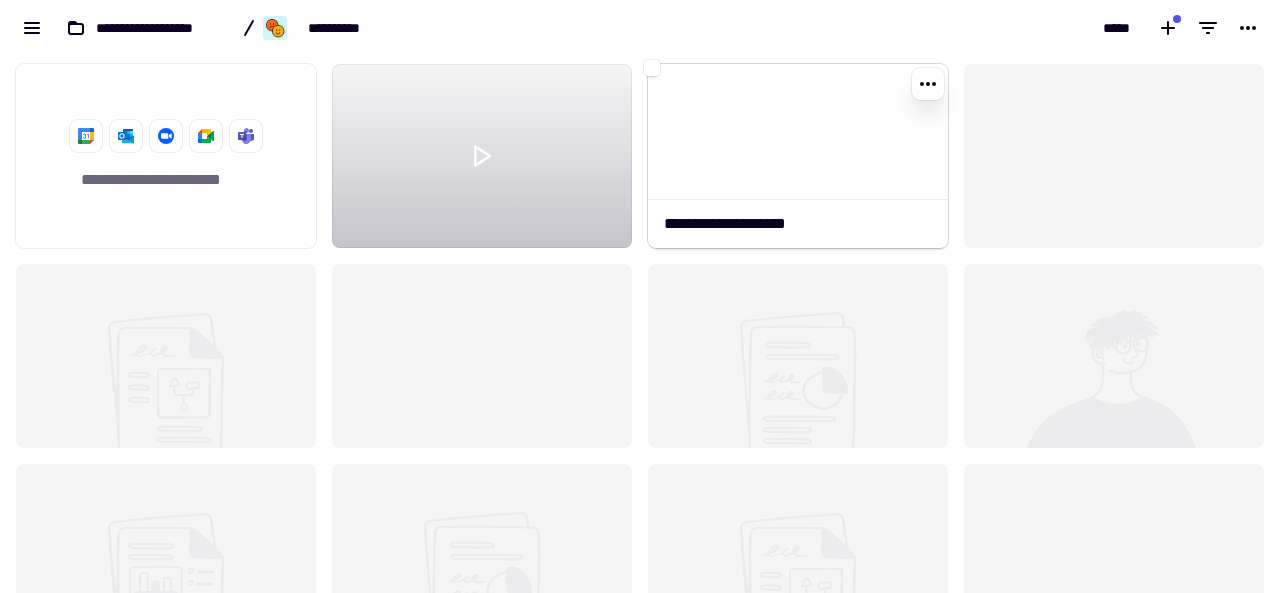 click 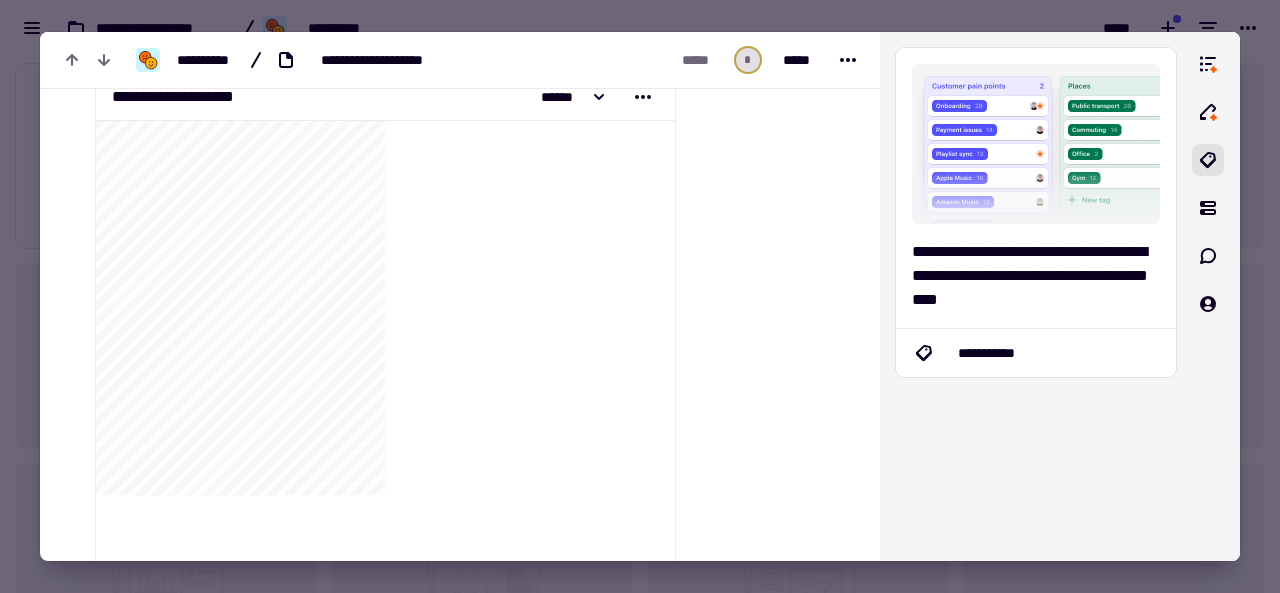 scroll, scrollTop: 136, scrollLeft: 0, axis: vertical 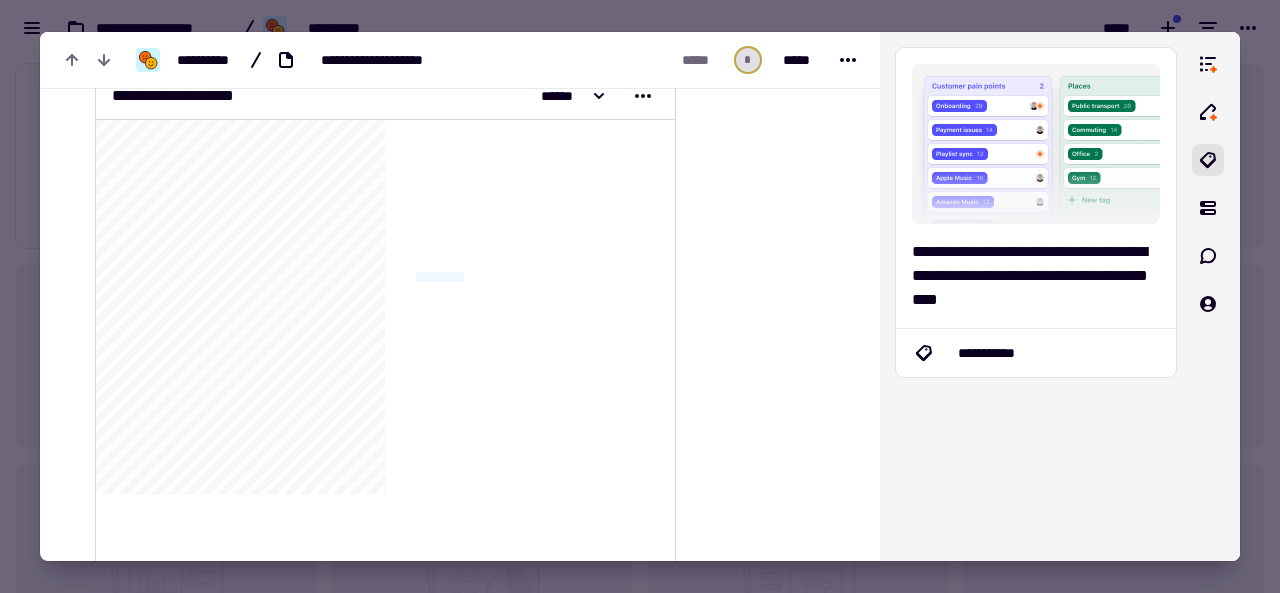 drag, startPoint x: 430, startPoint y: 276, endPoint x: 495, endPoint y: 276, distance: 65 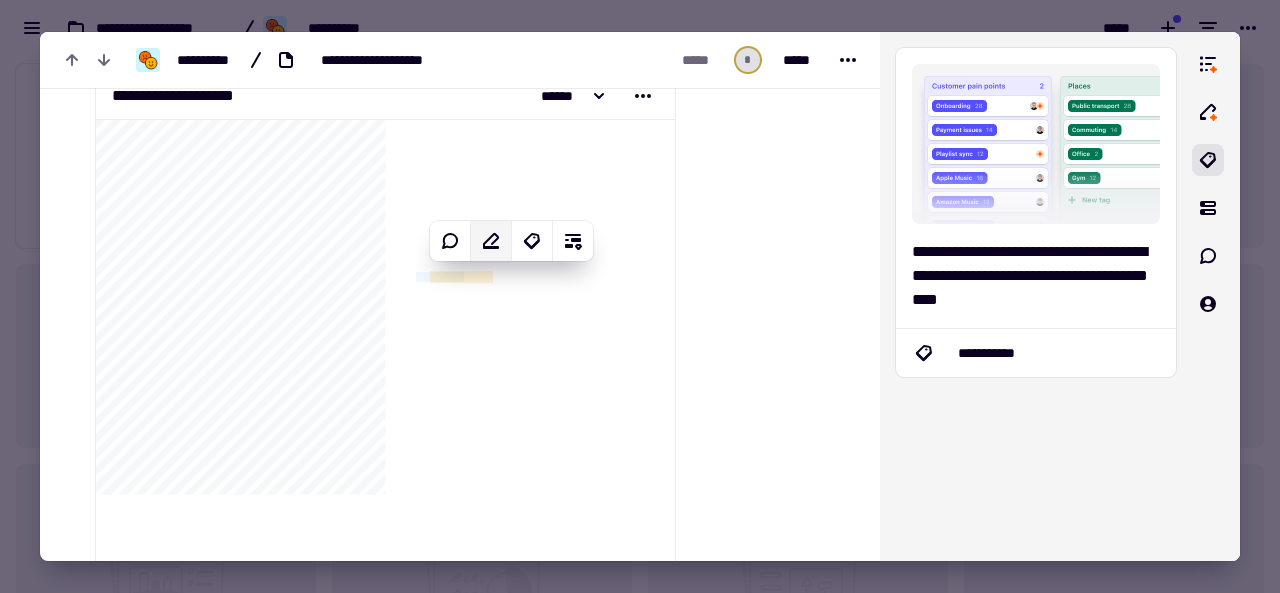 click 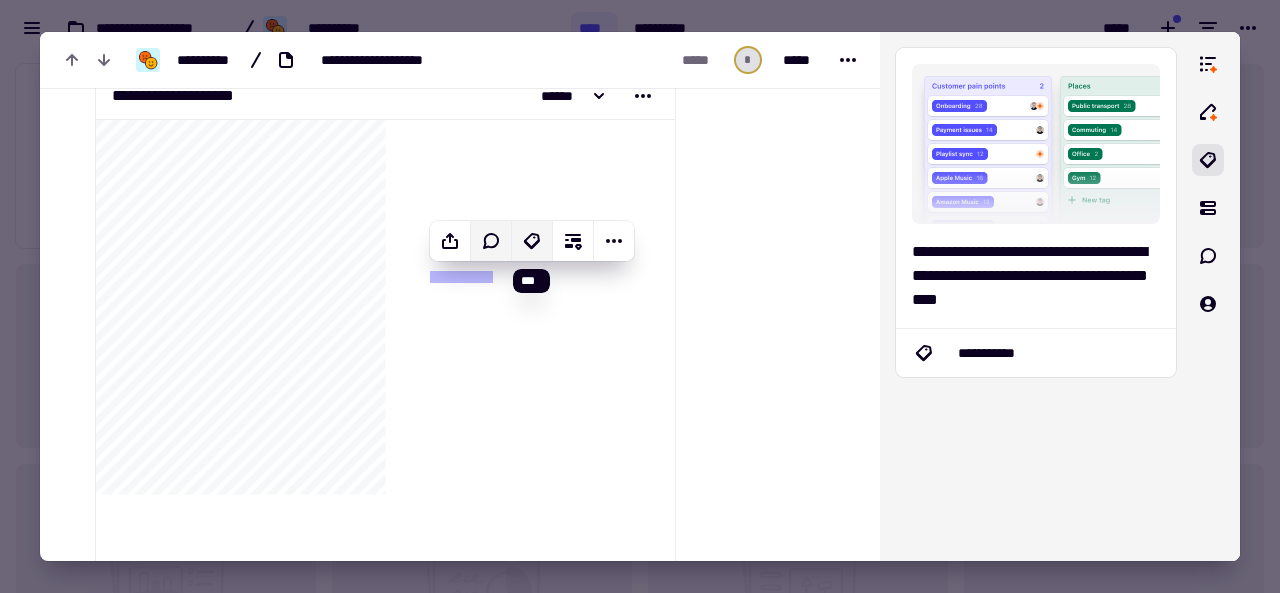 click 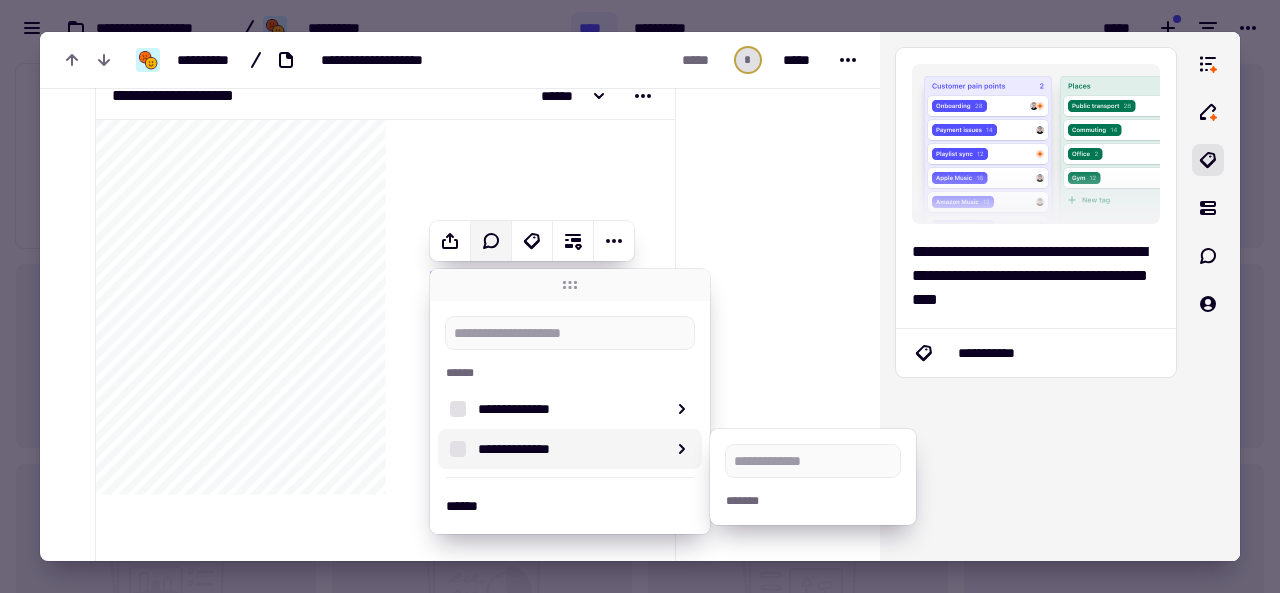 click on "**********" at bounding box center [640, 296] 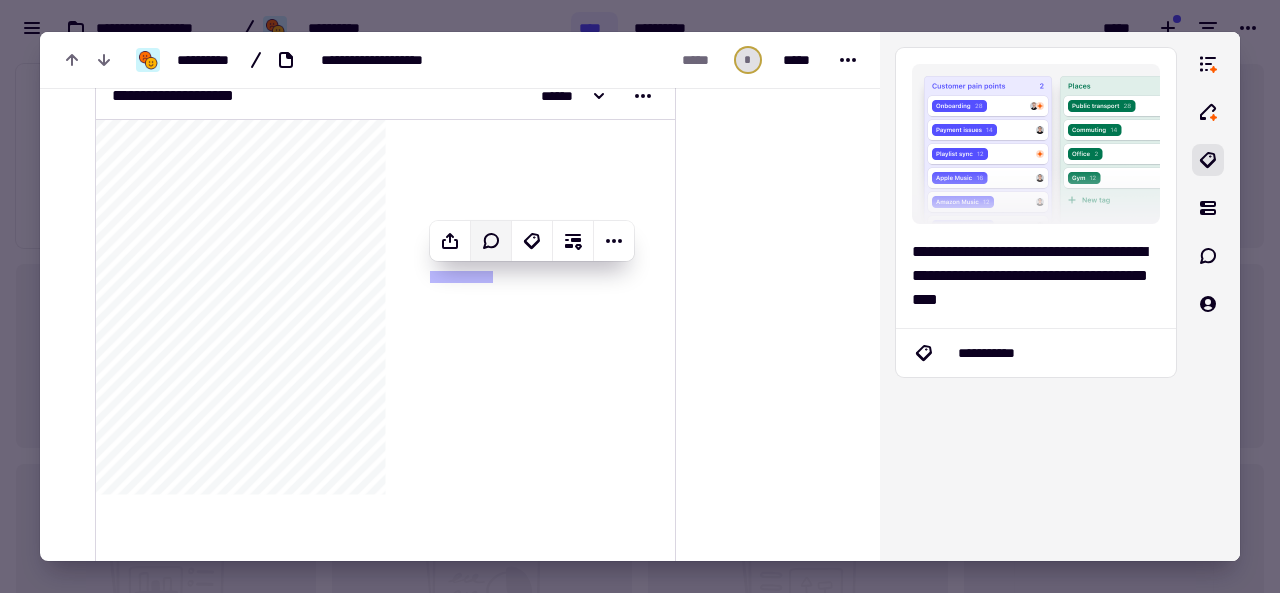 click on "**********" 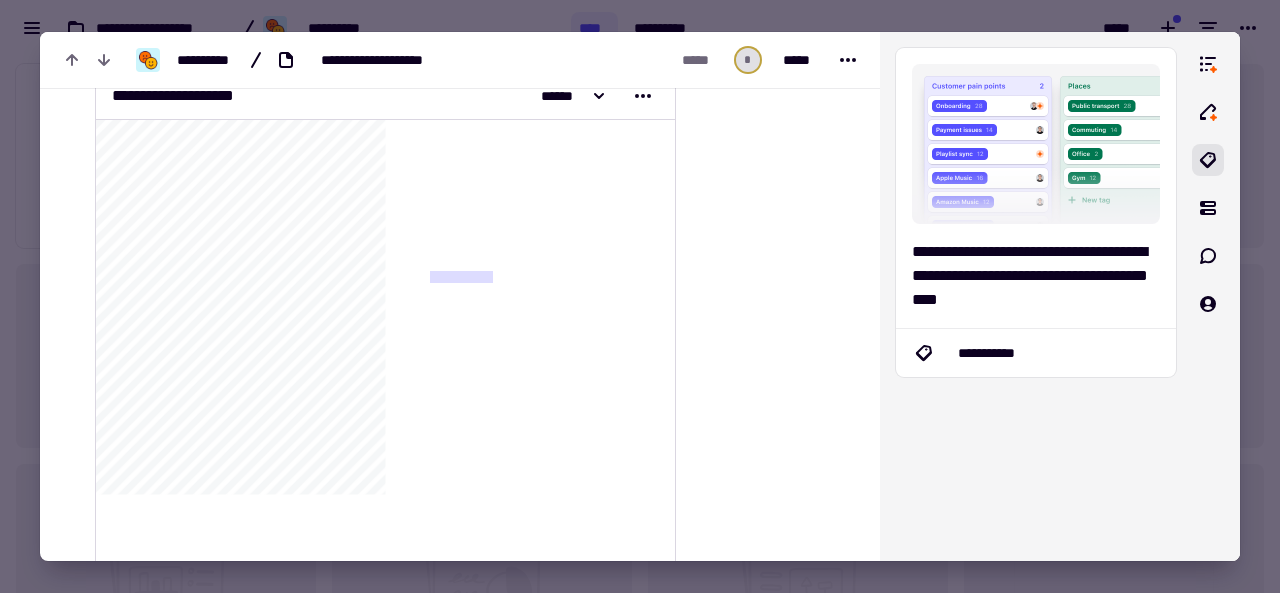click on "**********" 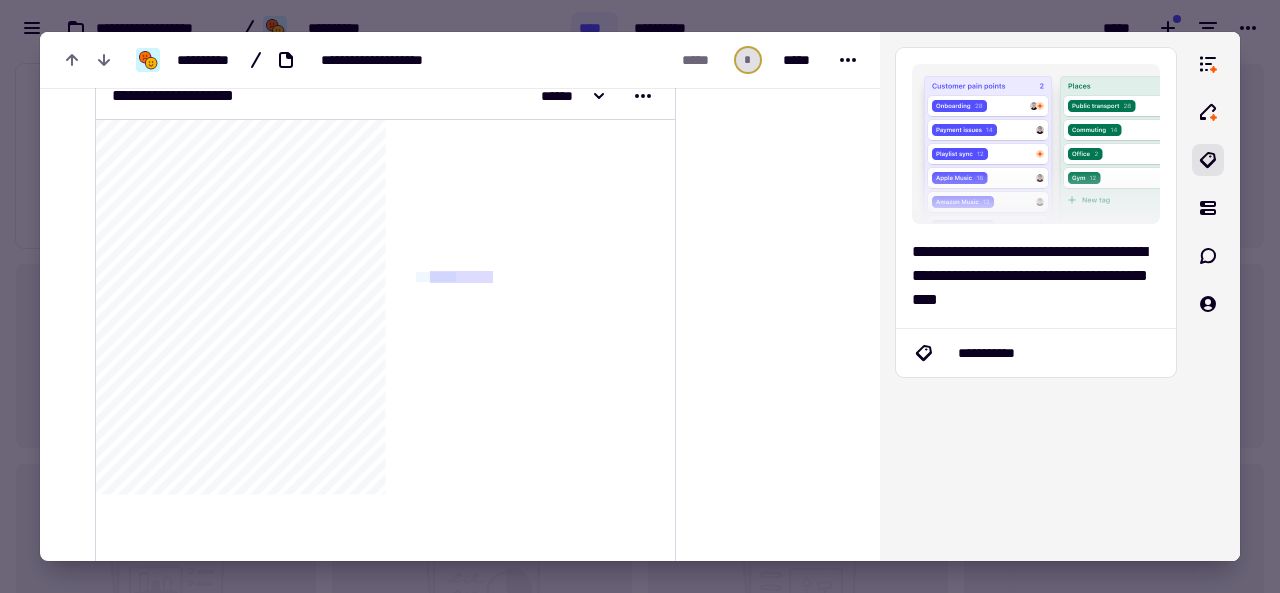 drag, startPoint x: 427, startPoint y: 273, endPoint x: 481, endPoint y: 273, distance: 54 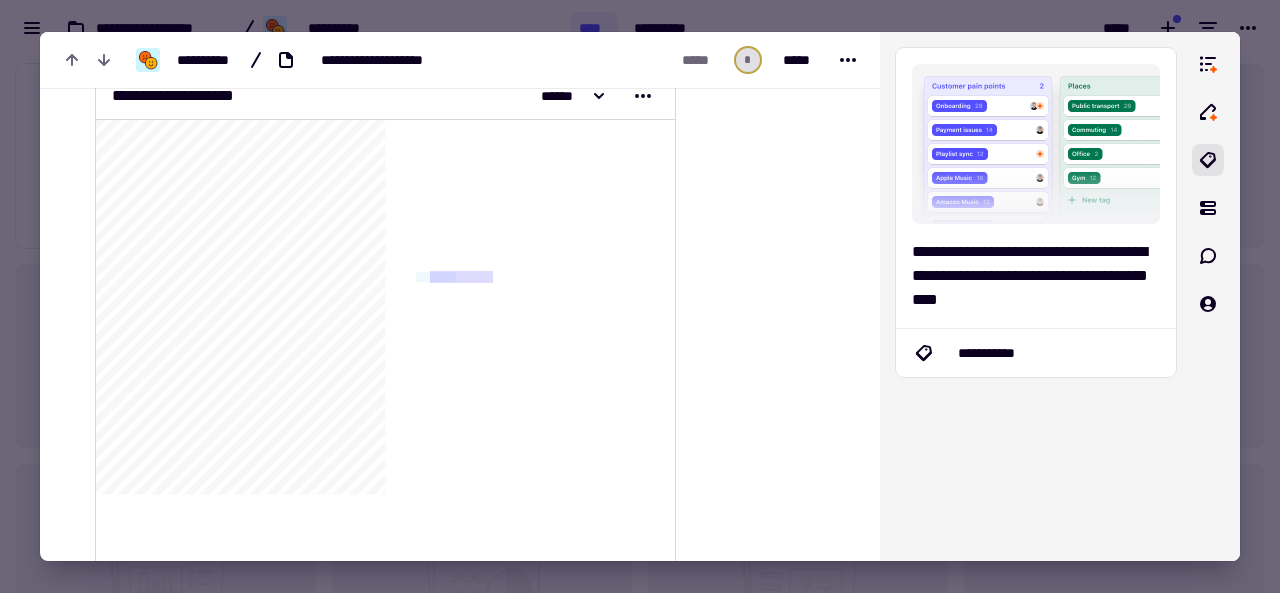 click on "**********" 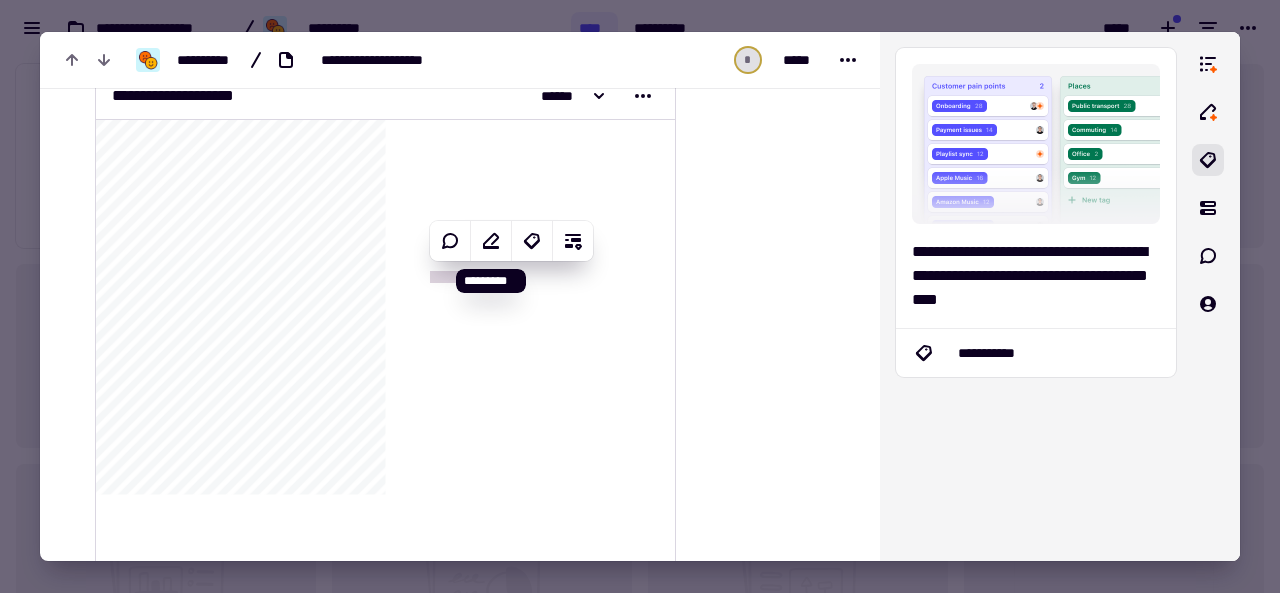 click on "**********" 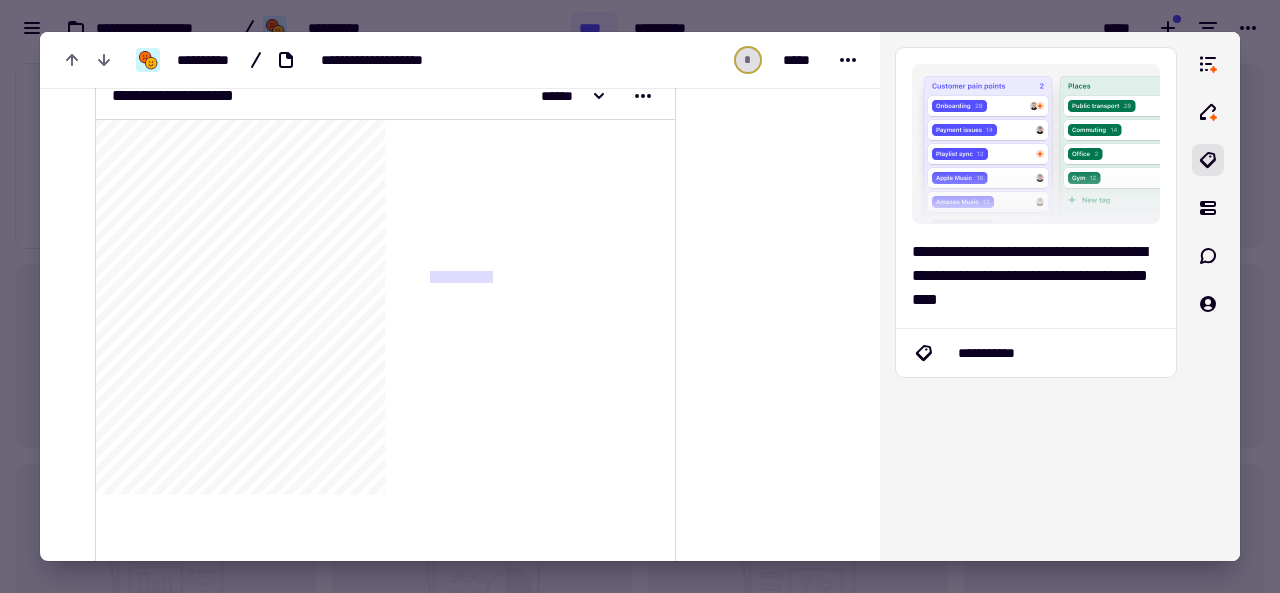 click on "**********" 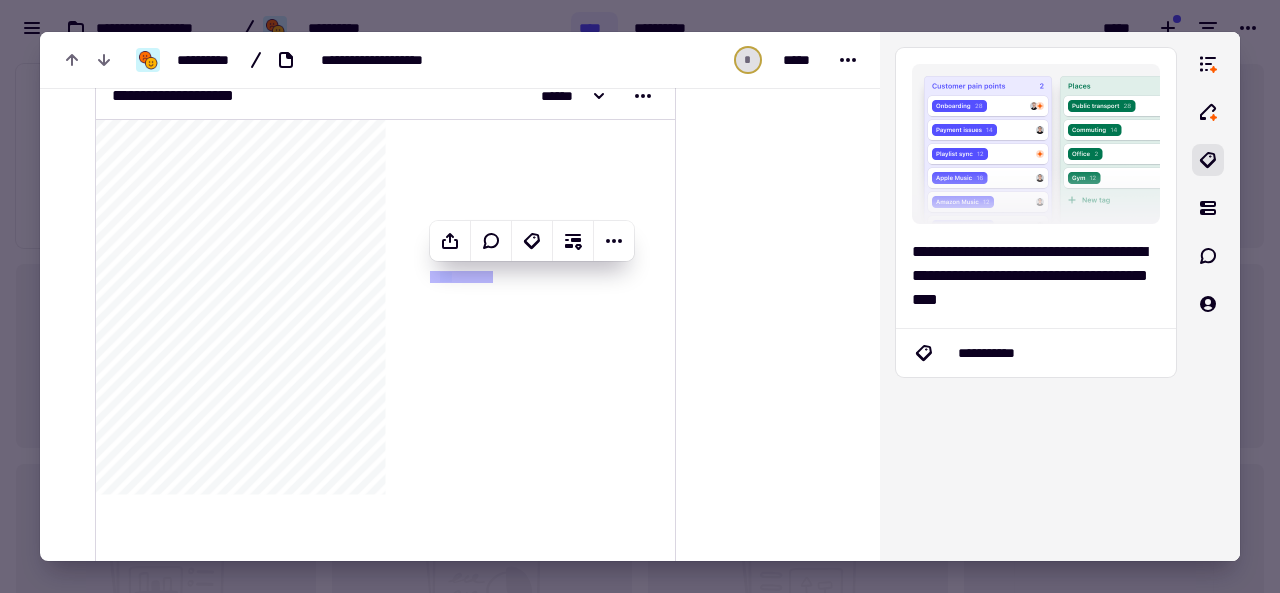 click on "**********" 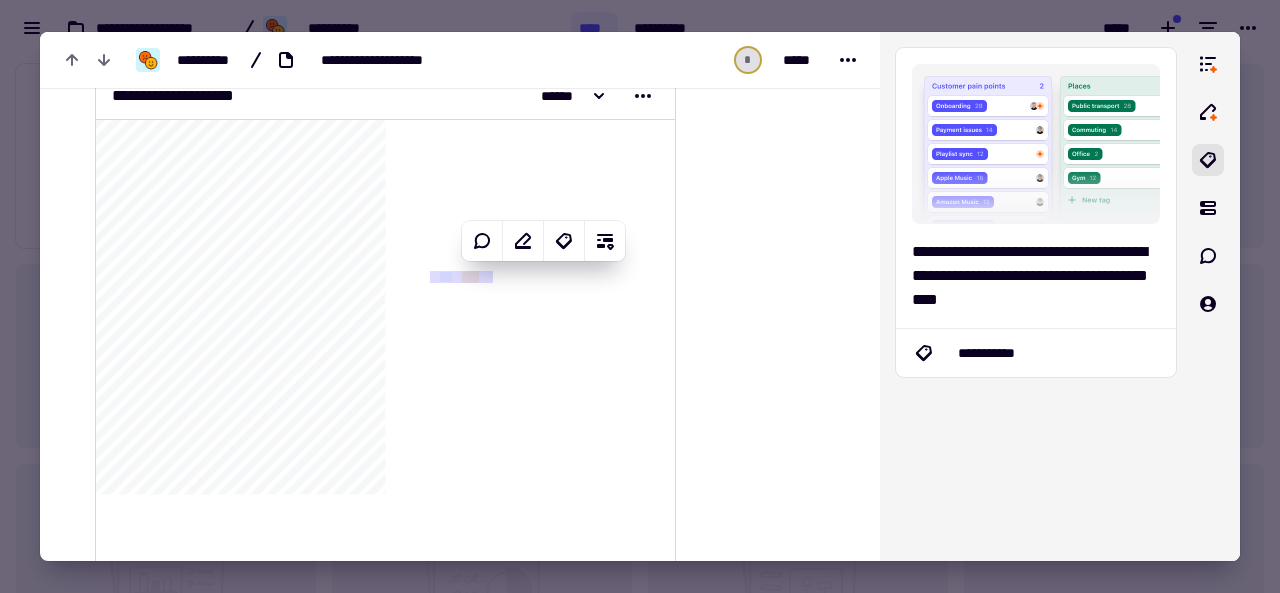 click on "**********" 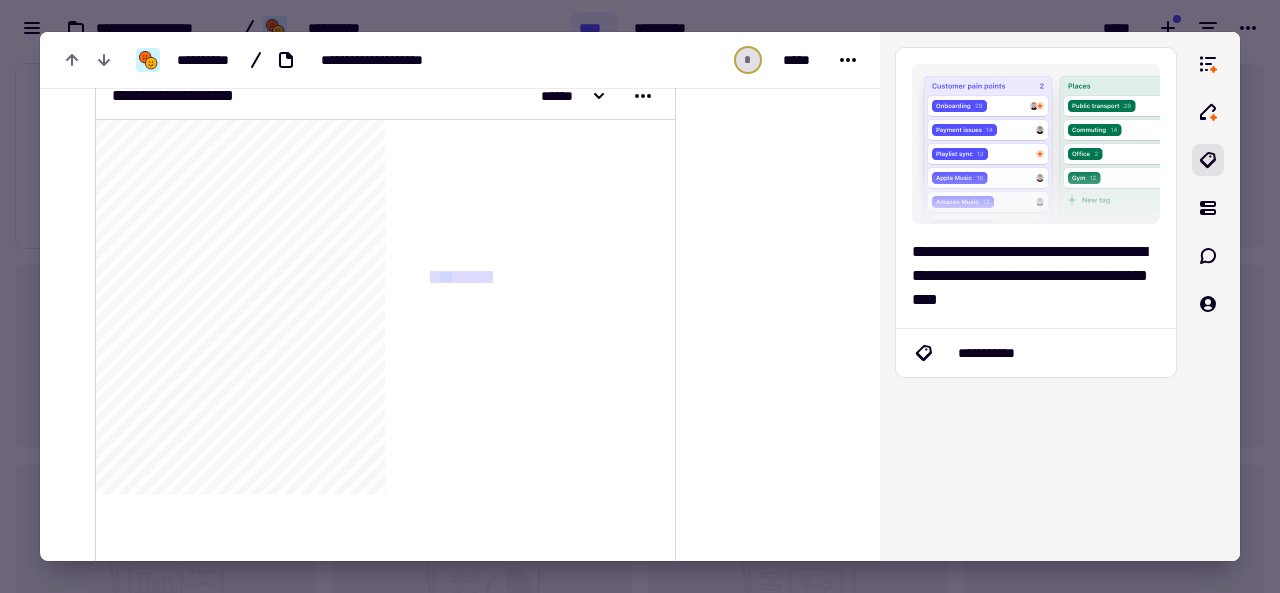 click on "**********" 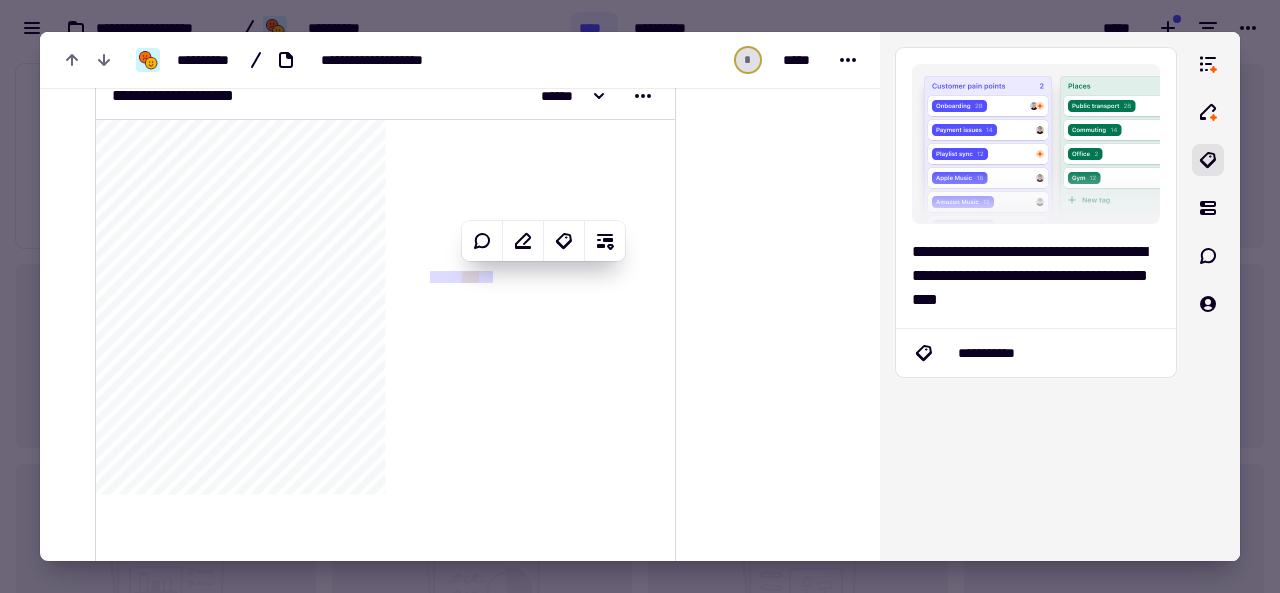 click on "**********" 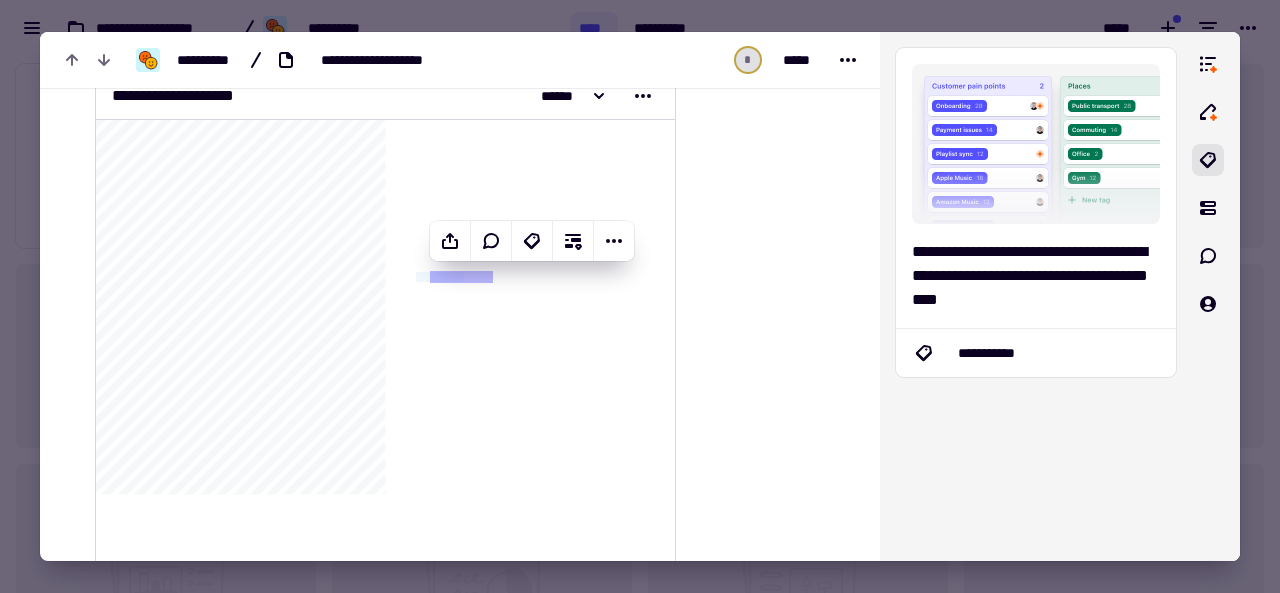 drag, startPoint x: 430, startPoint y: 276, endPoint x: 492, endPoint y: 275, distance: 62.008064 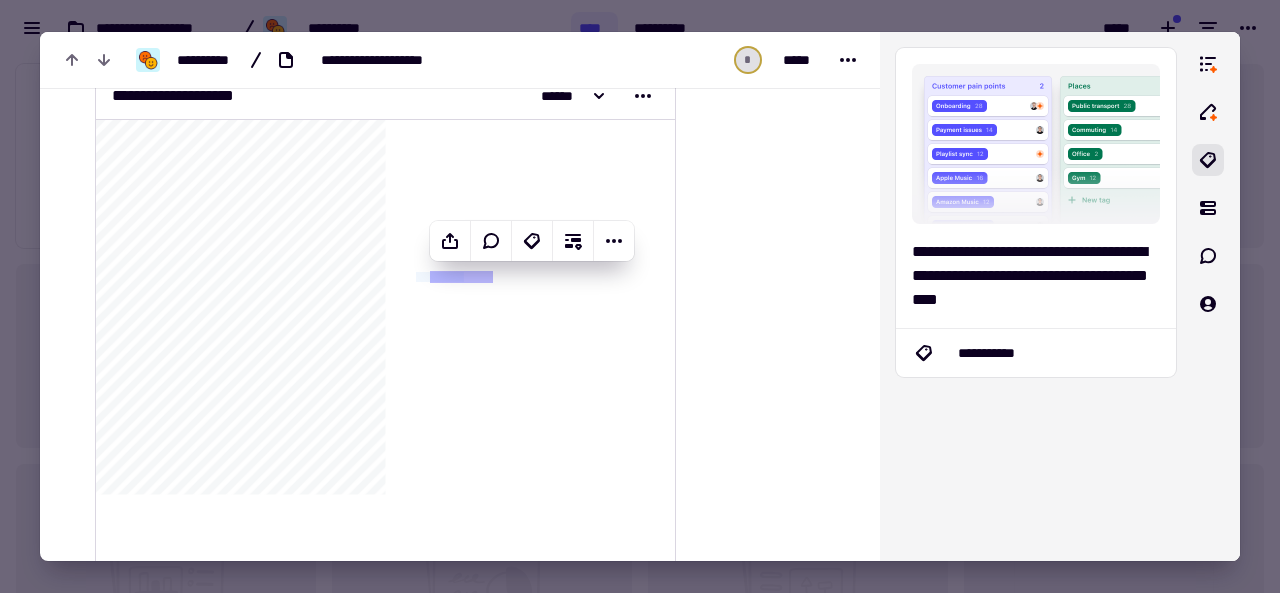 click on "**********" 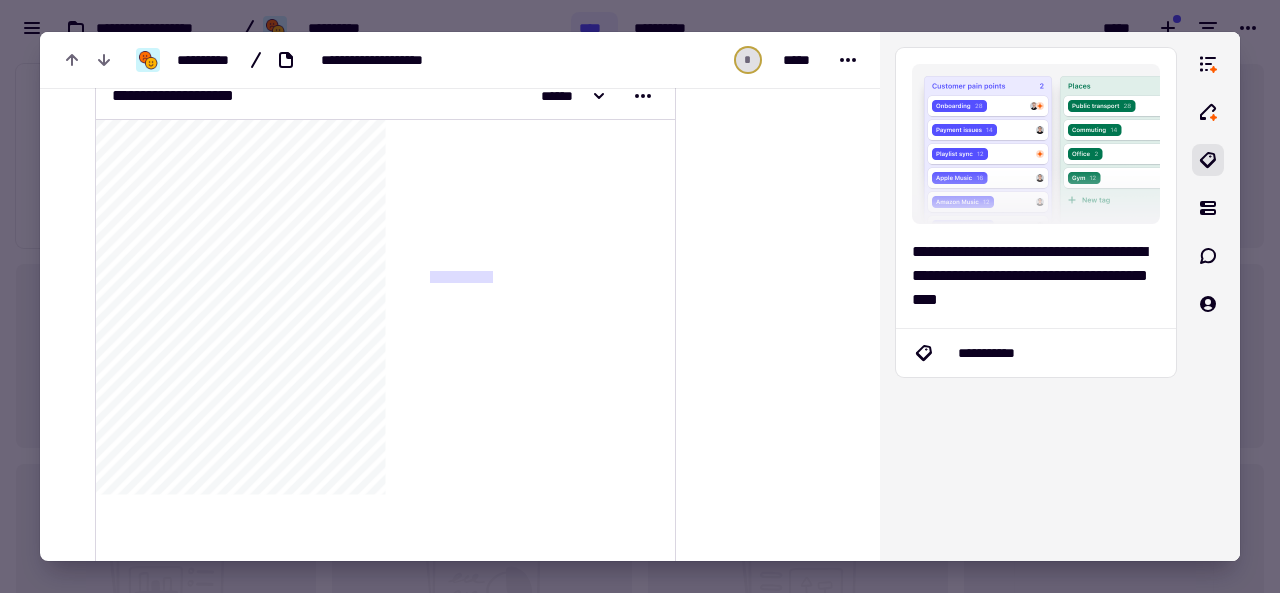 click on "**********" 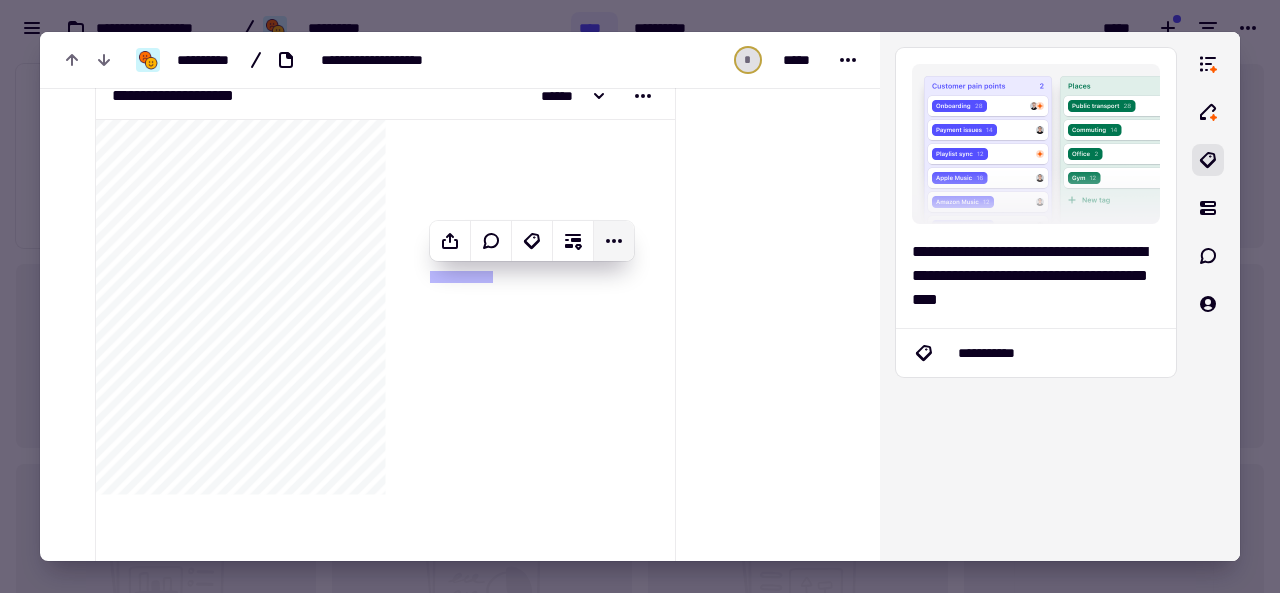 click 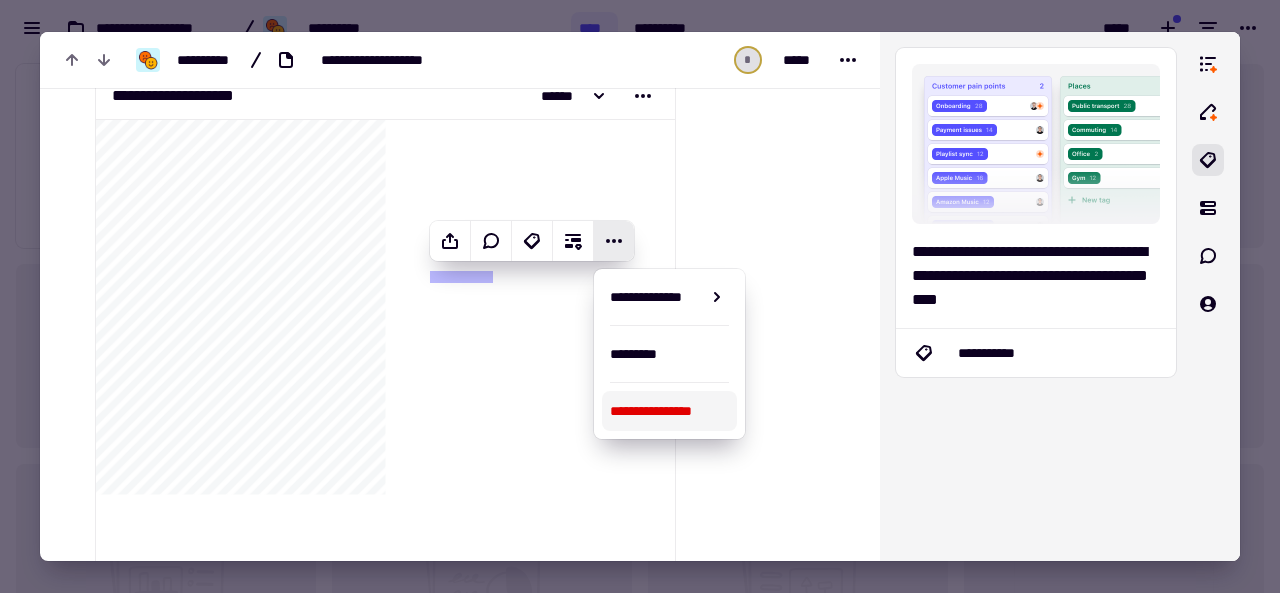 click on "**********" at bounding box center [670, 411] 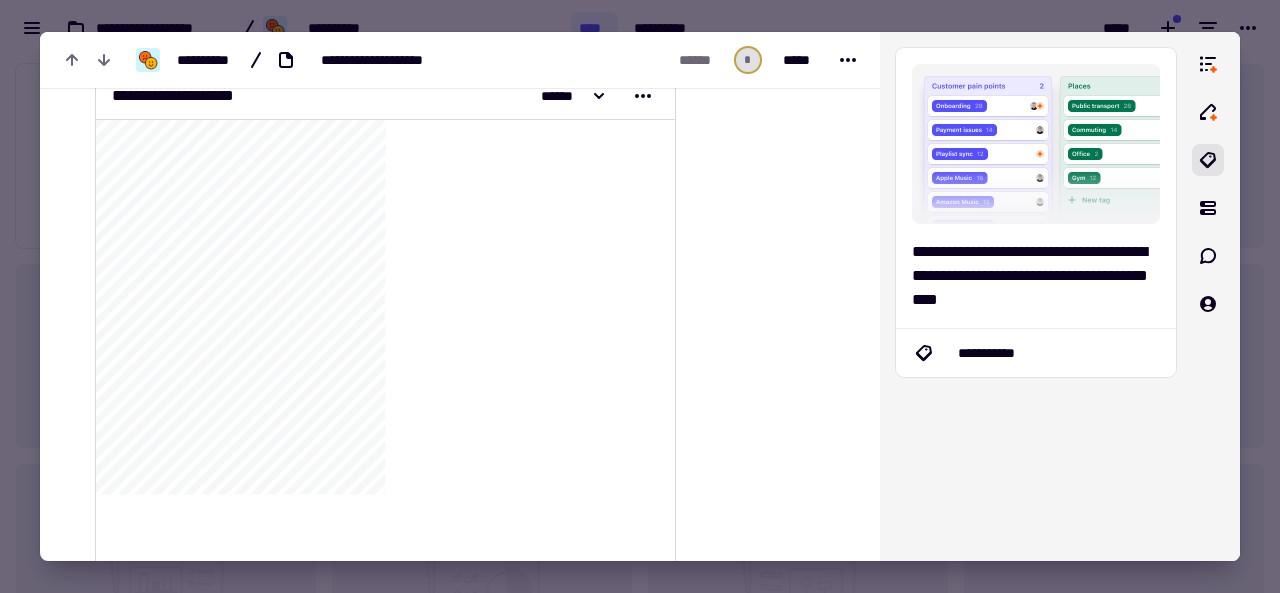 click on "**********" 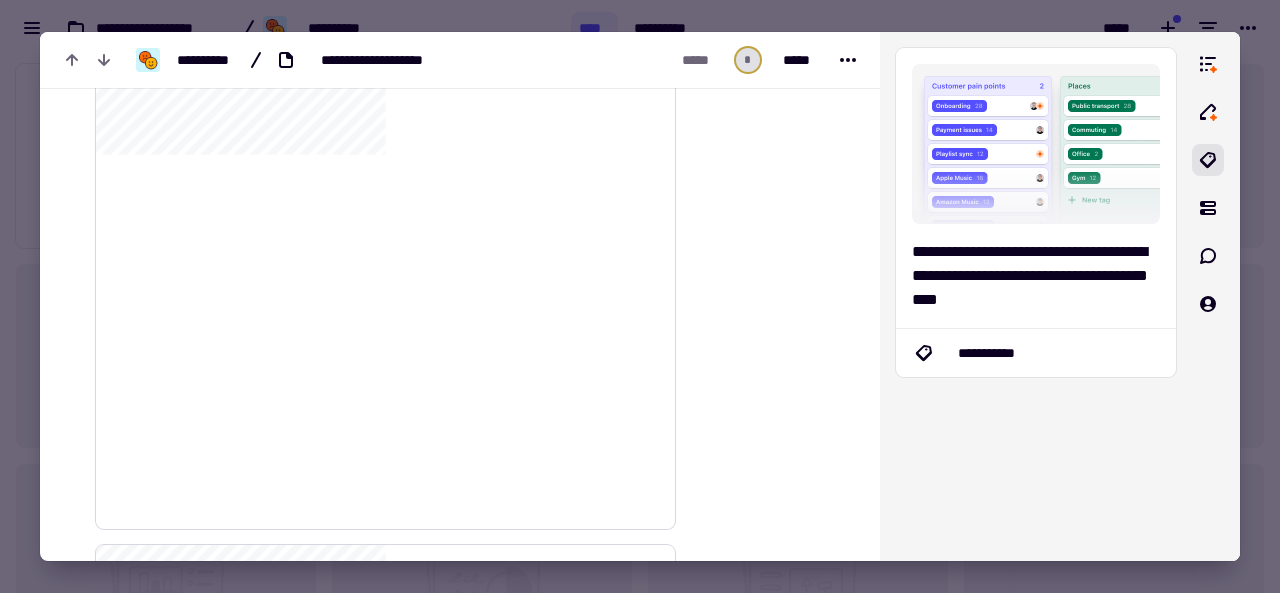 scroll, scrollTop: 828, scrollLeft: 0, axis: vertical 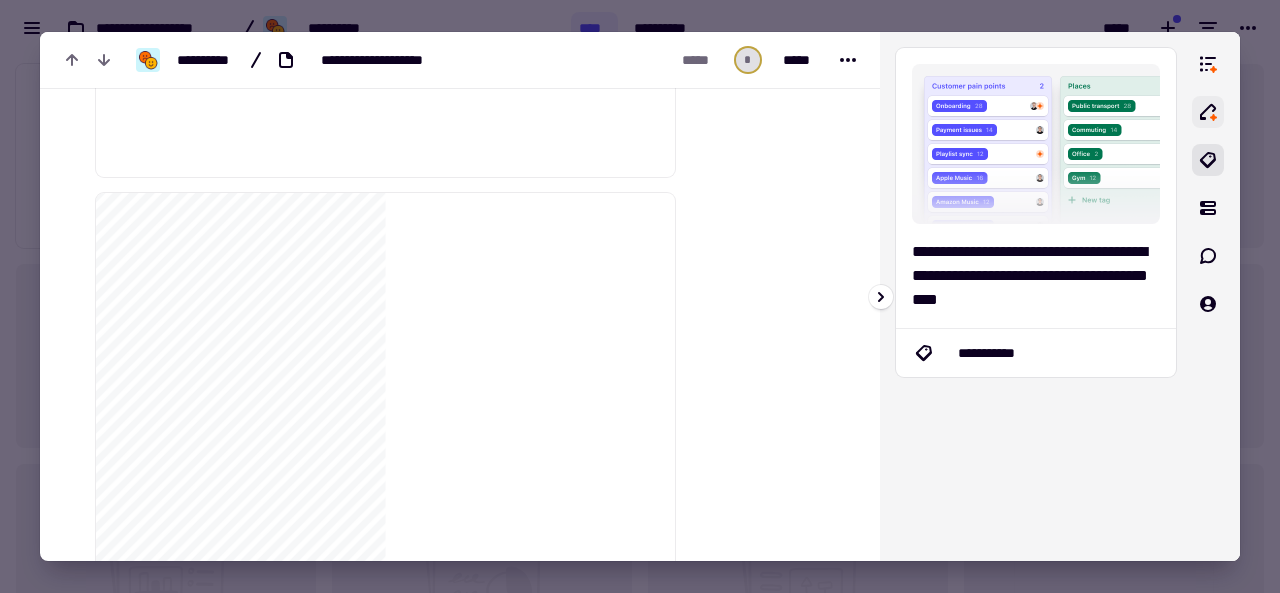 click 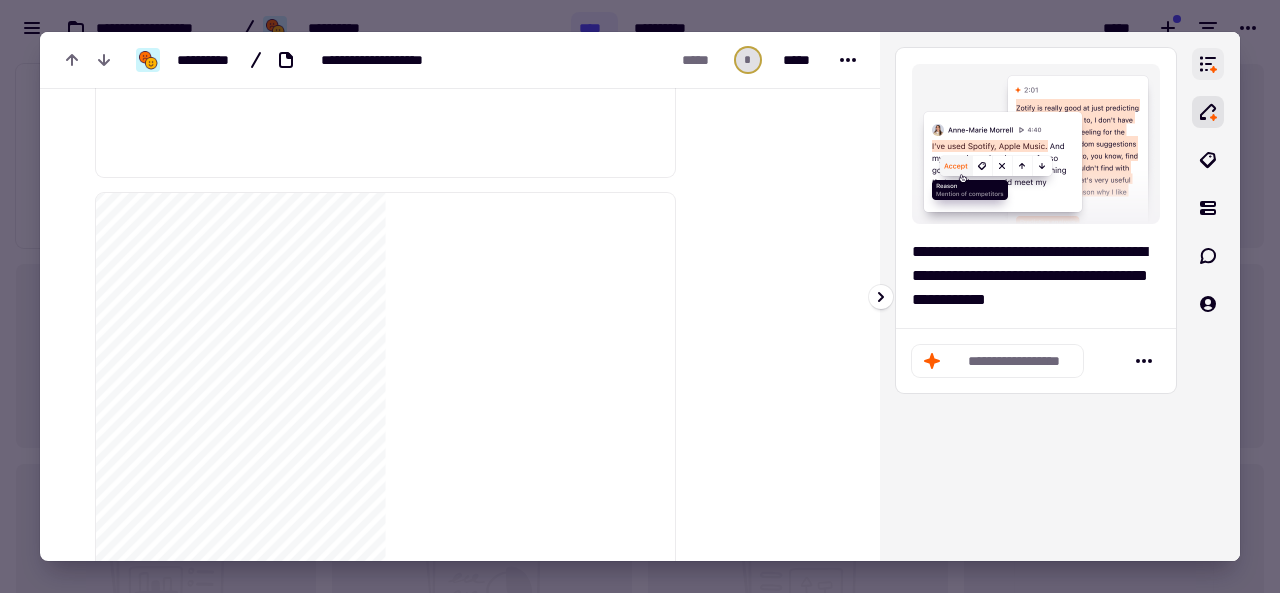 click 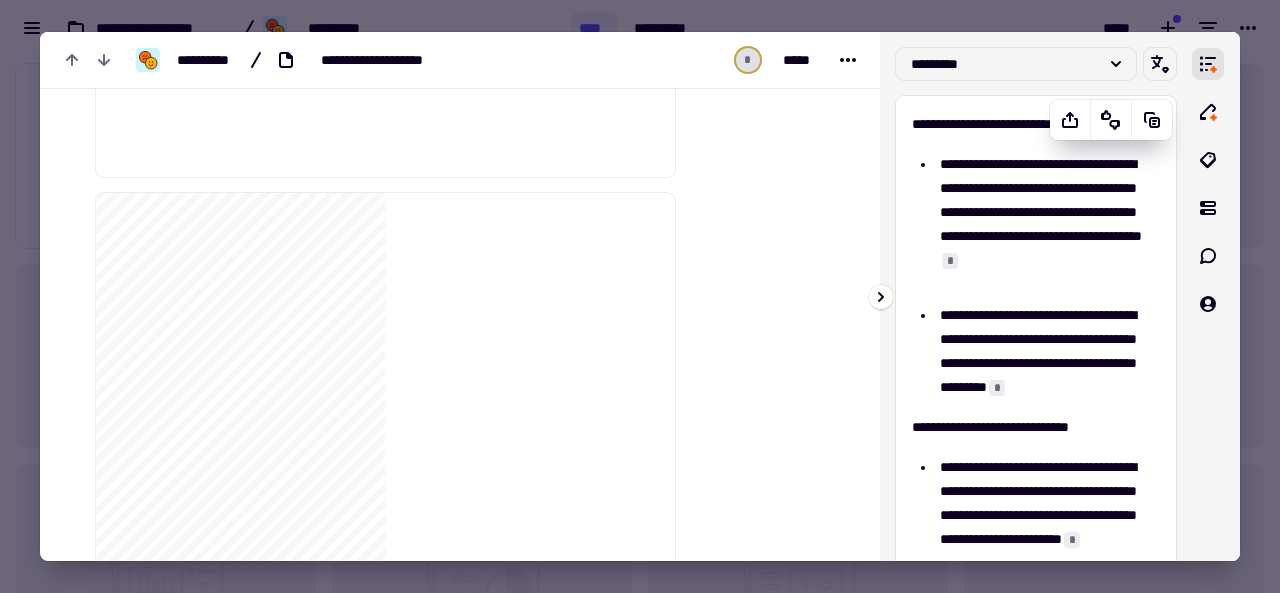 click on "**********" at bounding box center [1047, 224] 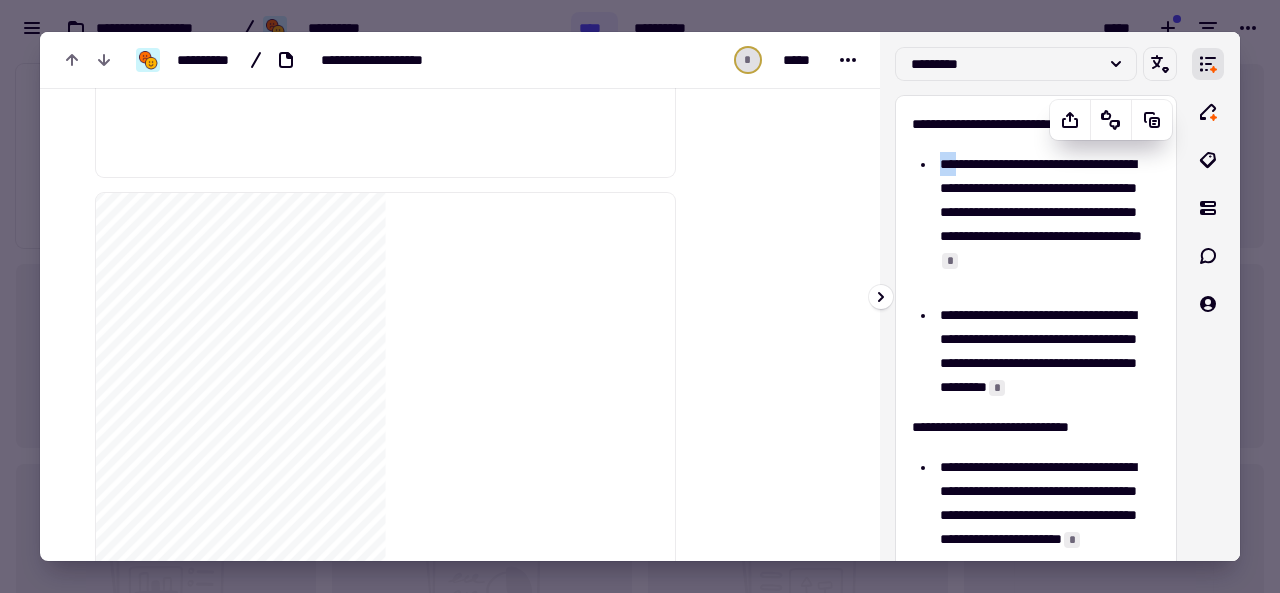 click on "**********" at bounding box center (1047, 224) 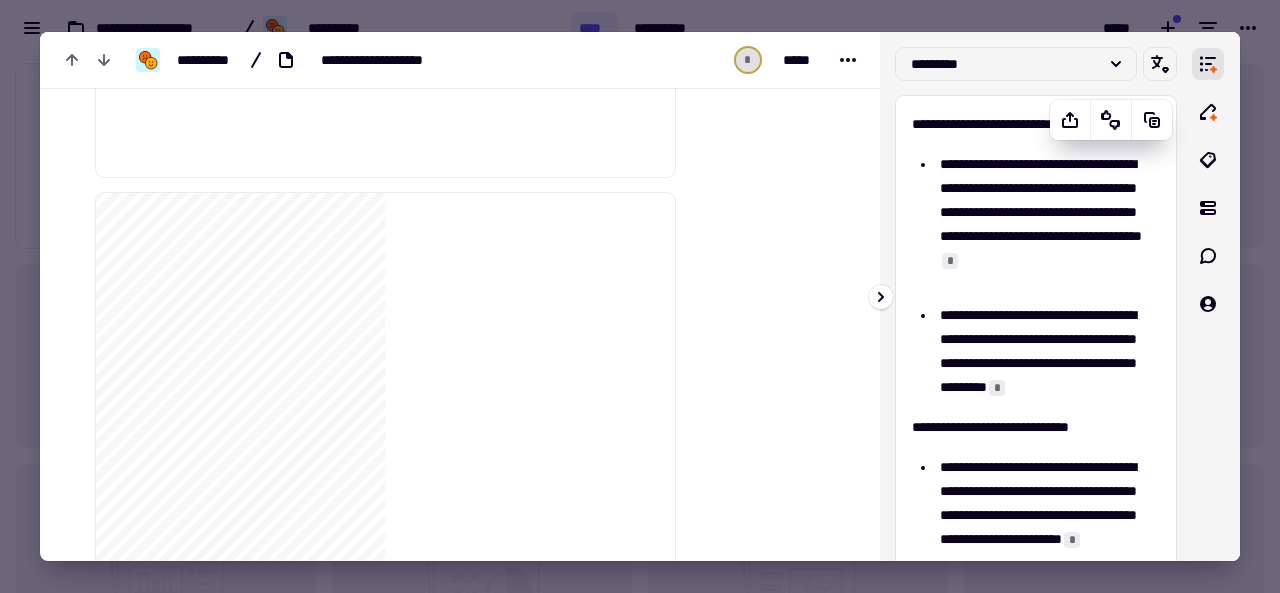 click on "**********" at bounding box center [1047, 224] 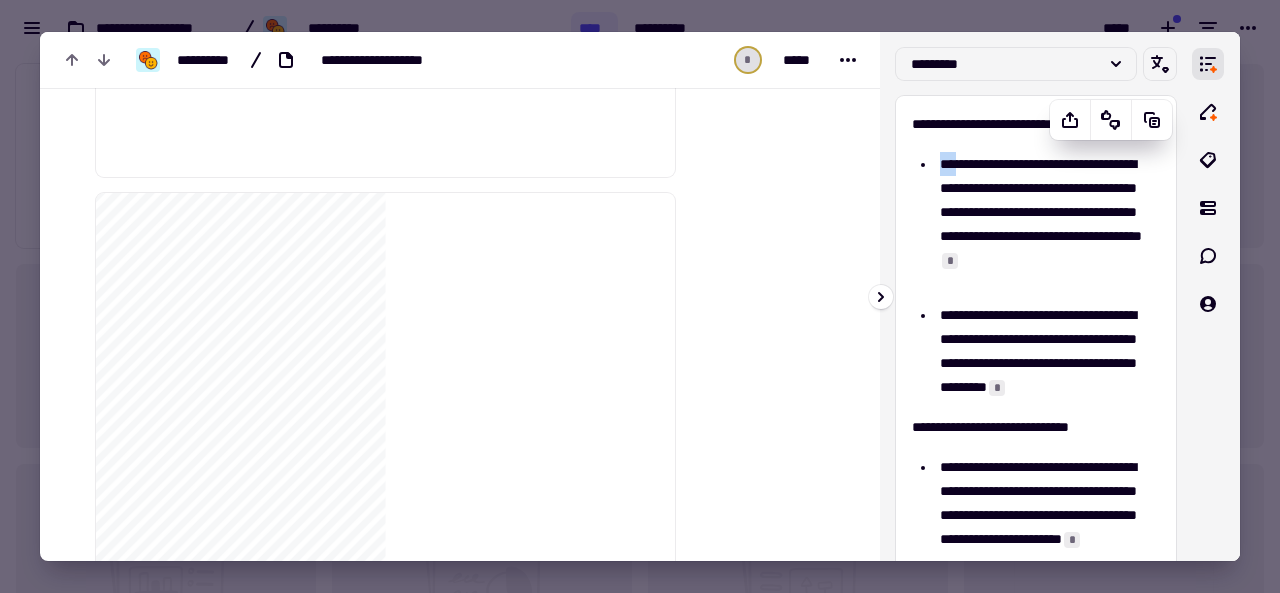 click on "**********" at bounding box center (1047, 224) 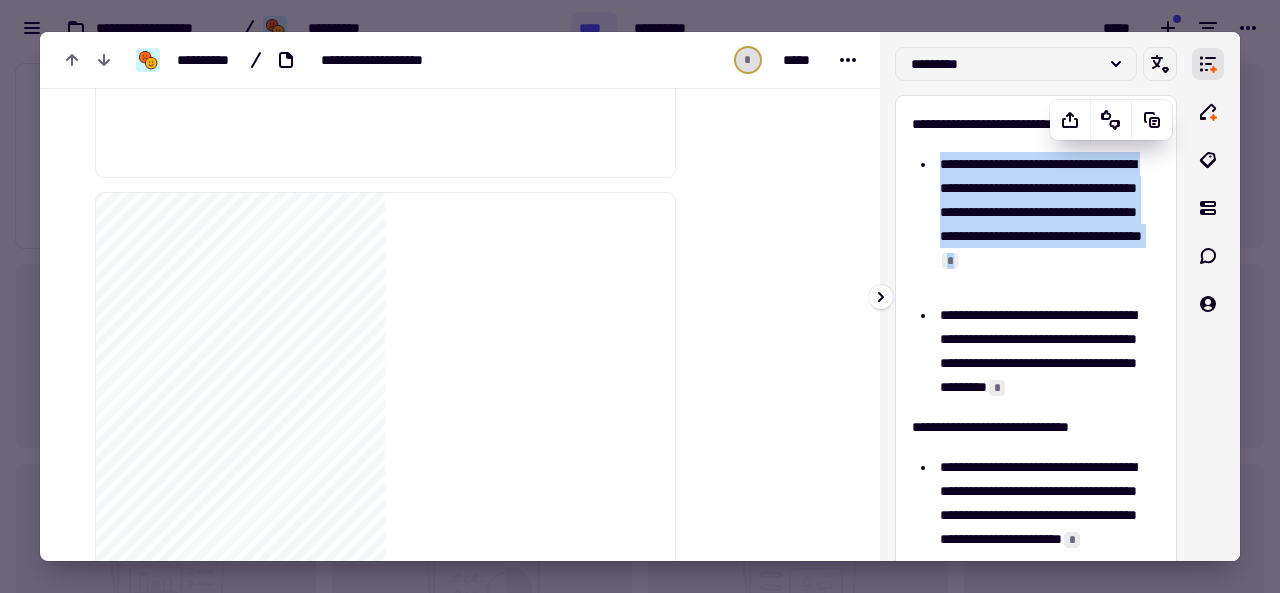 click on "**********" at bounding box center (1047, 224) 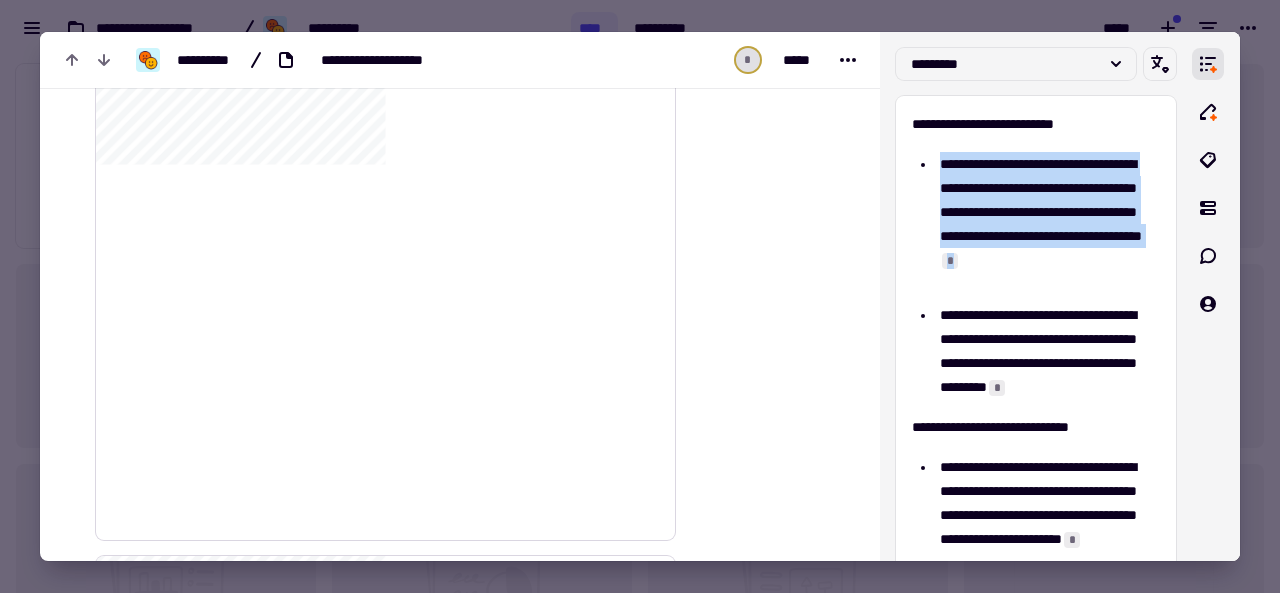scroll, scrollTop: 789, scrollLeft: 0, axis: vertical 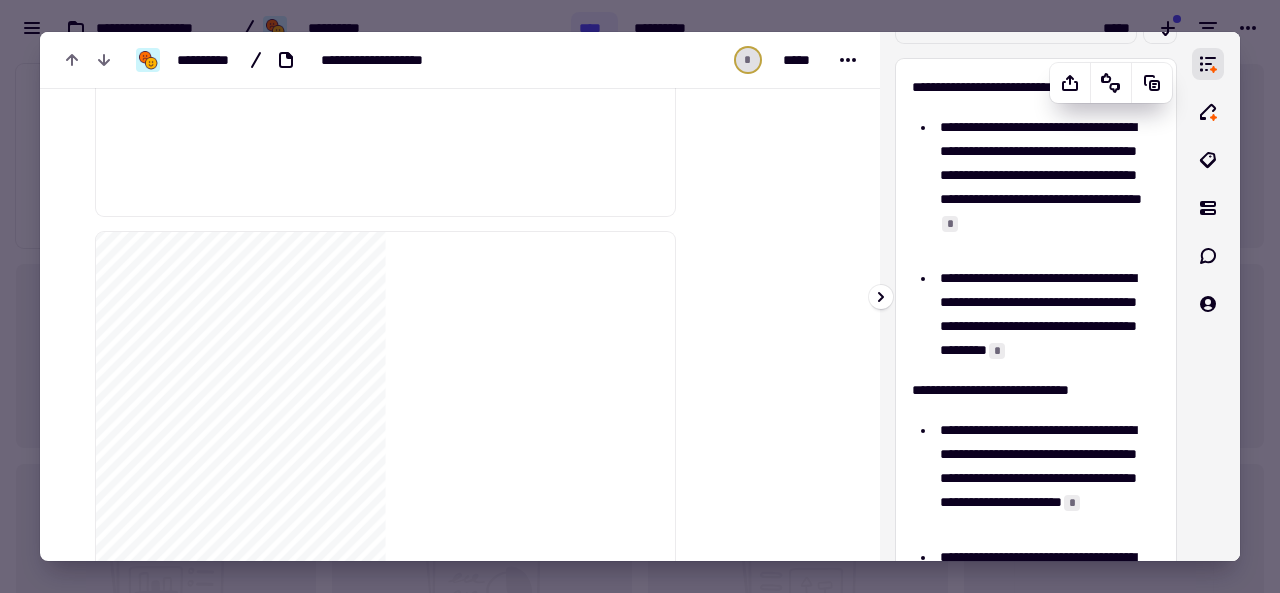 click on "**********" at bounding box center [1047, 187] 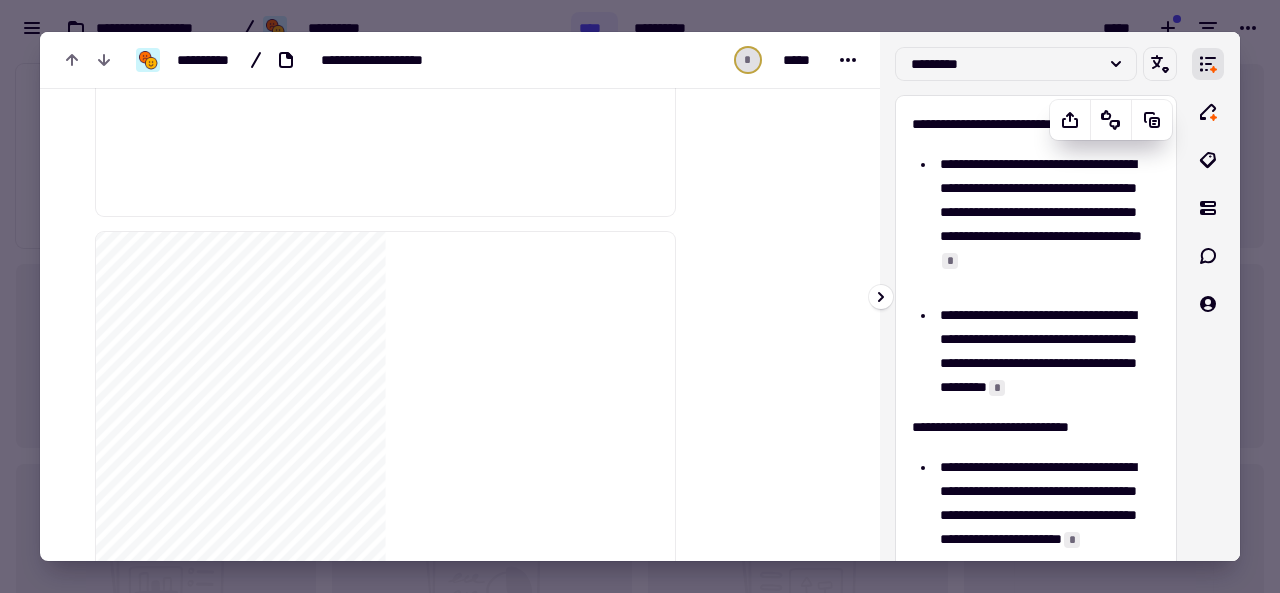 click on "**********" at bounding box center (1047, 224) 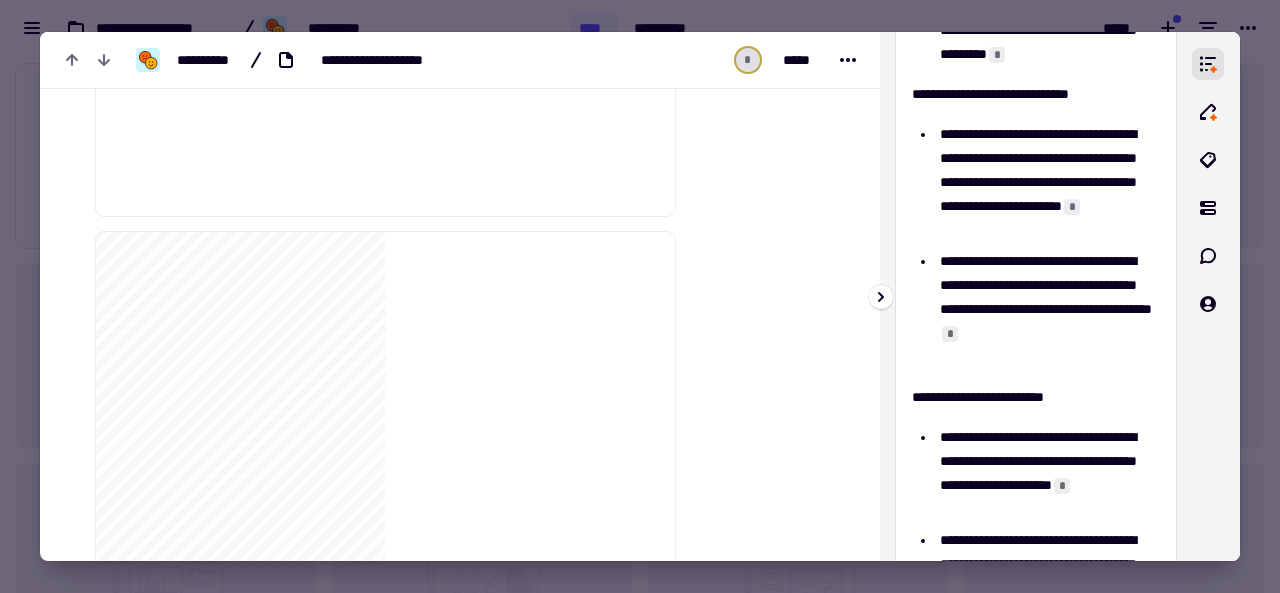 scroll, scrollTop: 344, scrollLeft: 0, axis: vertical 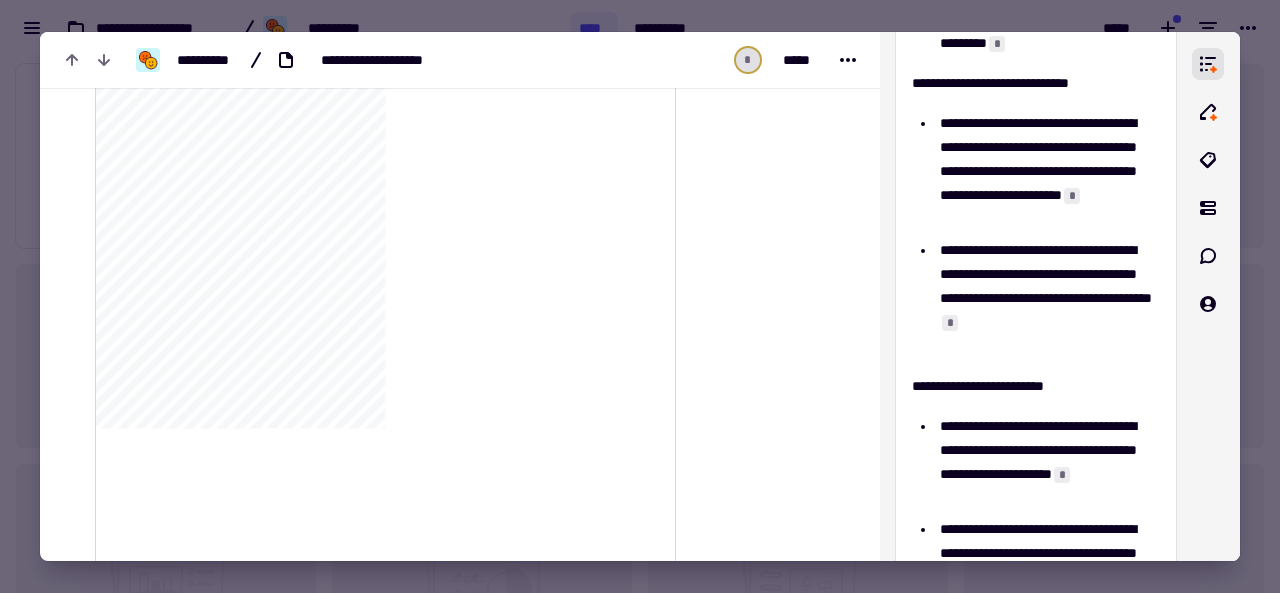 click on "**********" 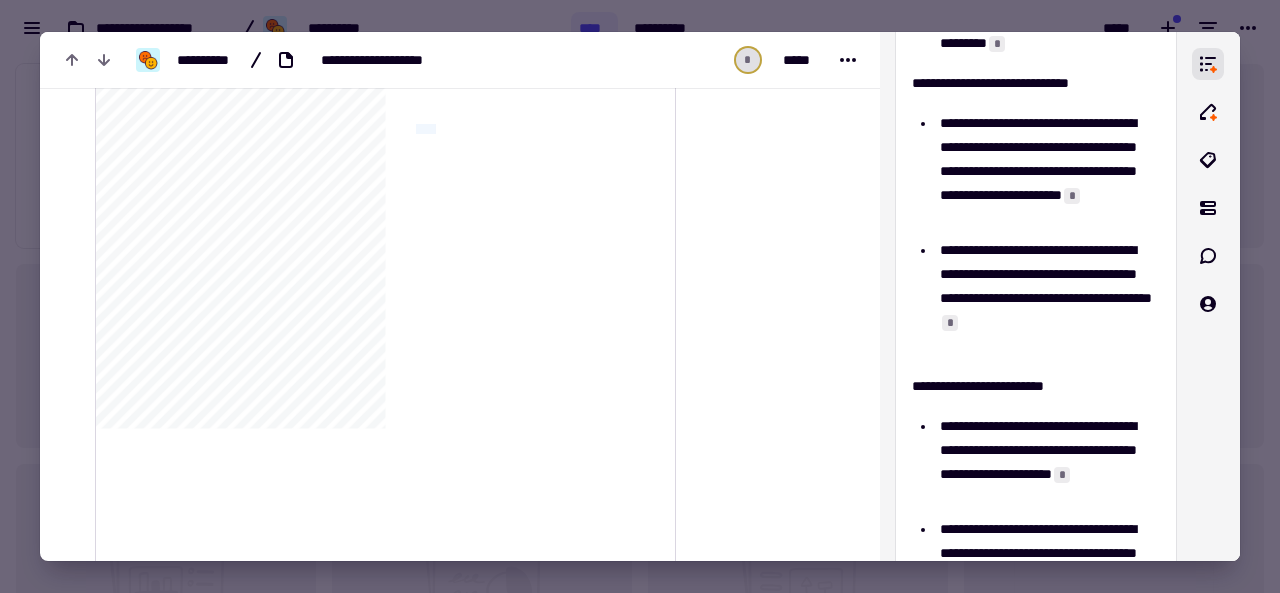 click on "**********" 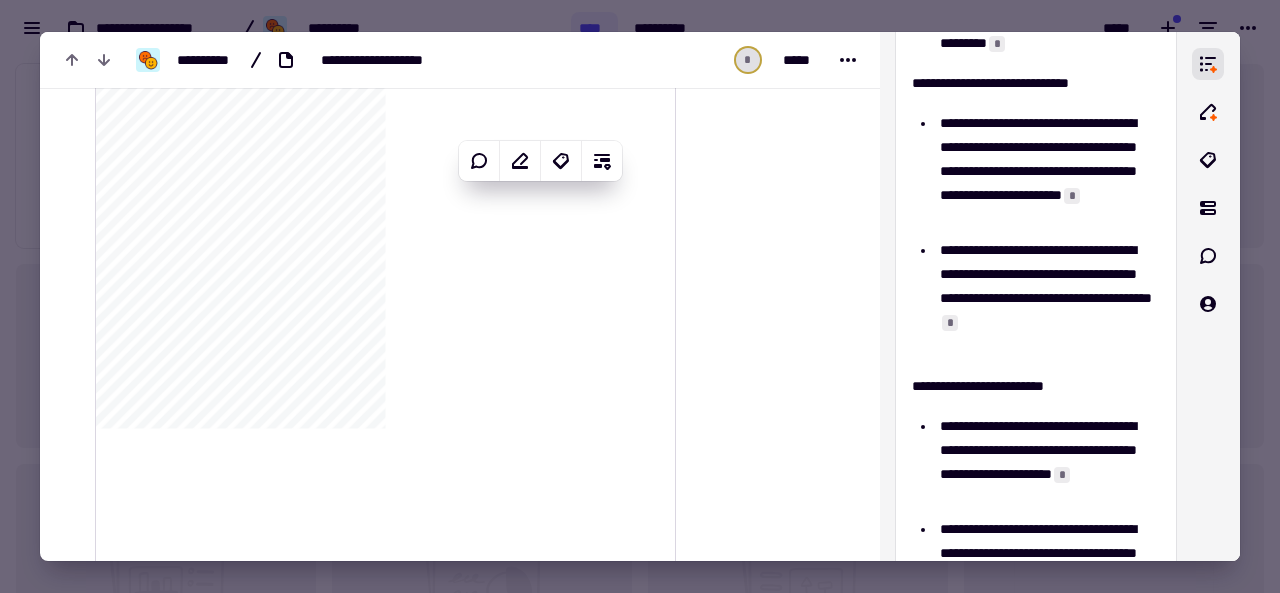 click on "**********" 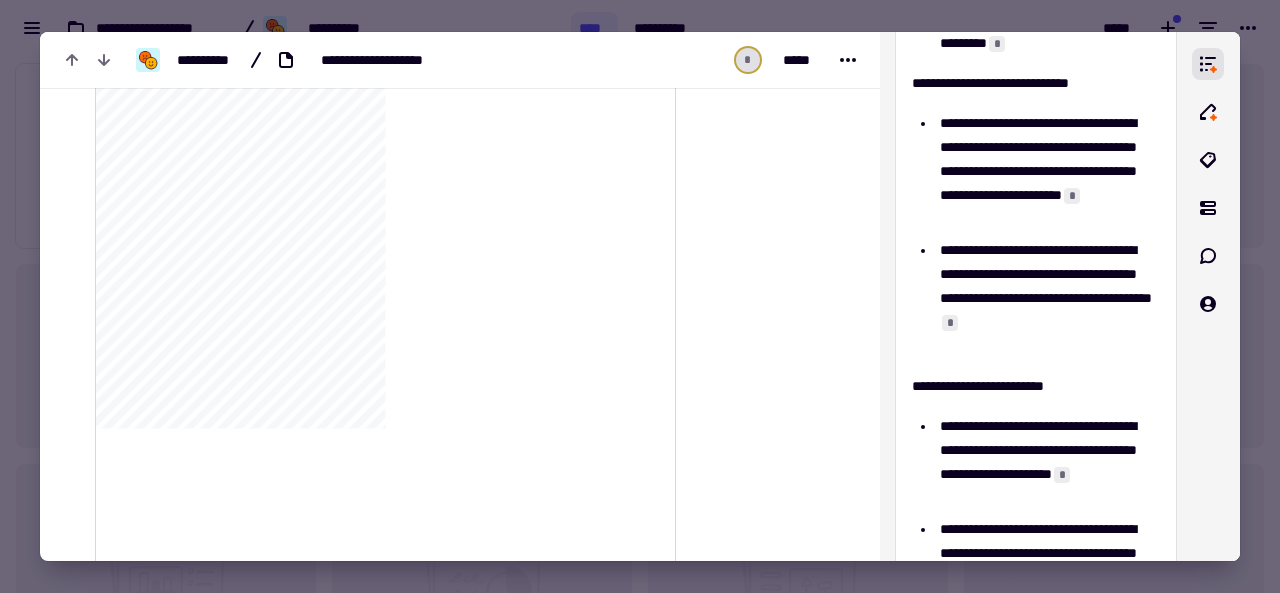 click on "**********" 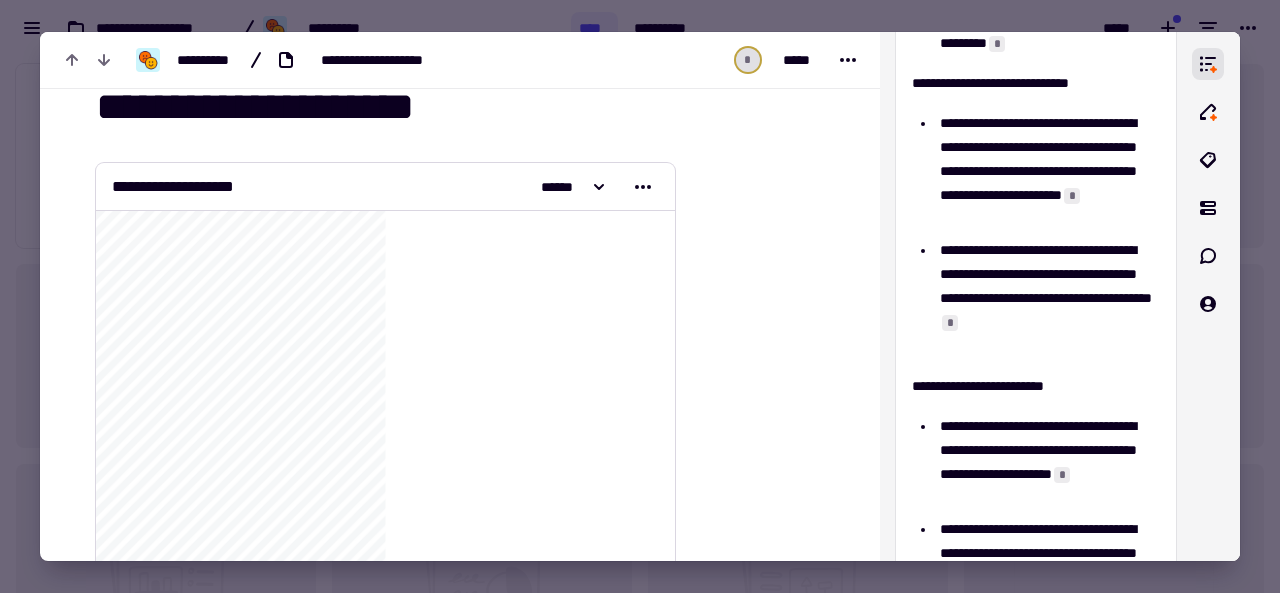 scroll, scrollTop: 0, scrollLeft: 0, axis: both 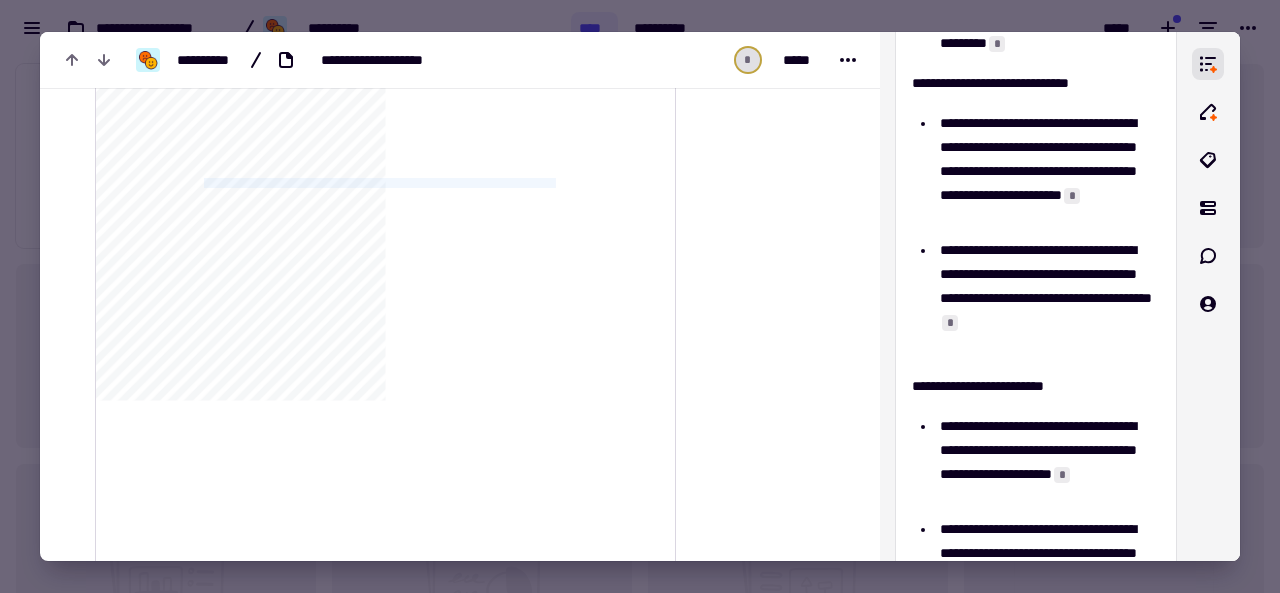 drag, startPoint x: 162, startPoint y: 179, endPoint x: 209, endPoint y: 177, distance: 47.042534 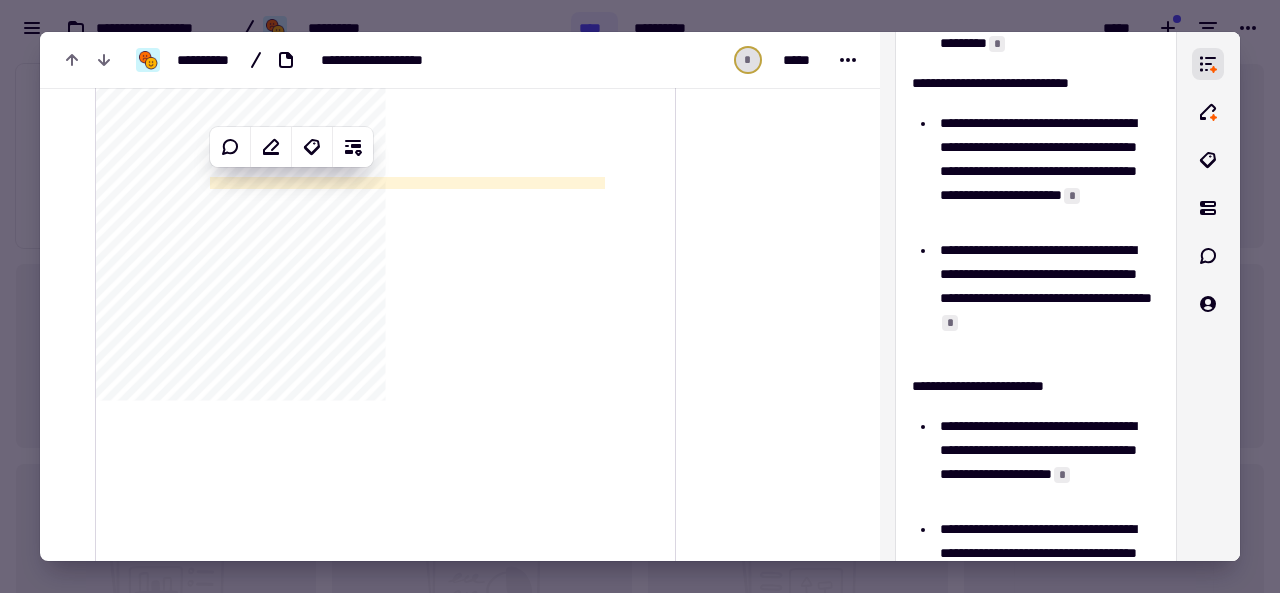 click on "**********" 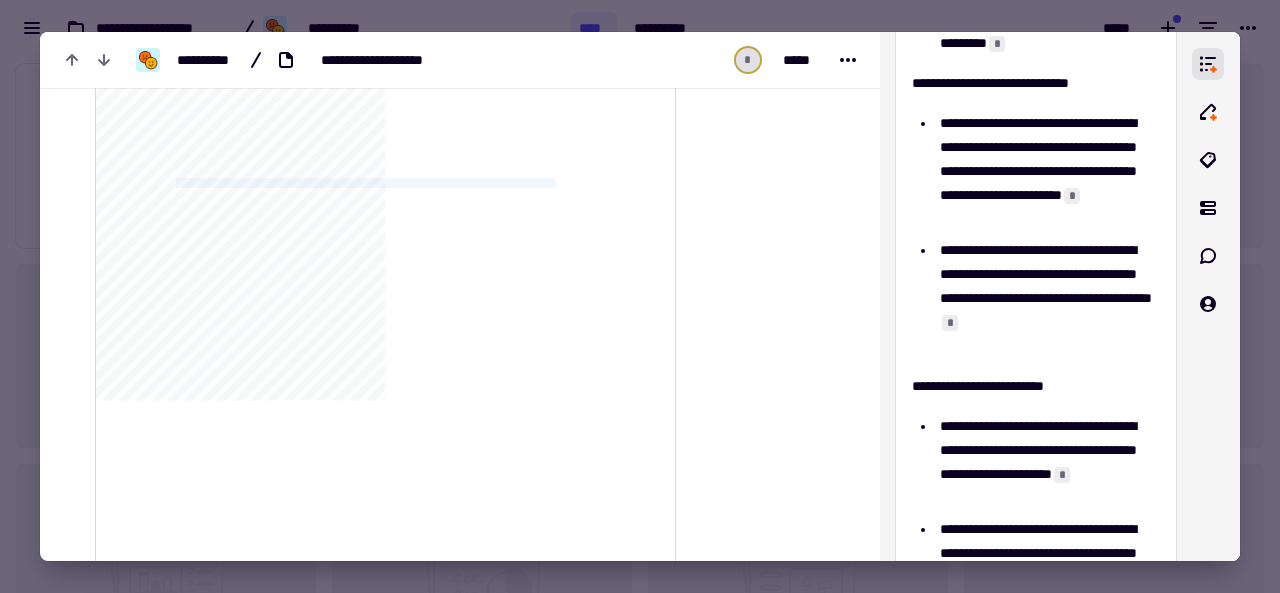 drag, startPoint x: 162, startPoint y: 177, endPoint x: 180, endPoint y: 179, distance: 18.110771 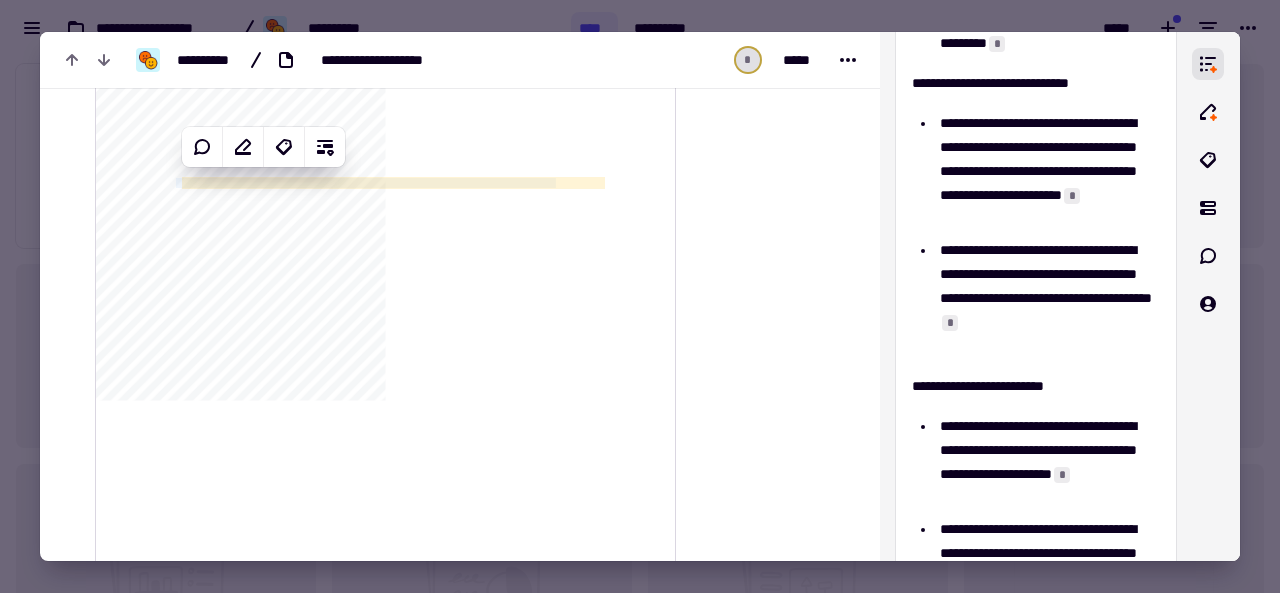 click on "**********" 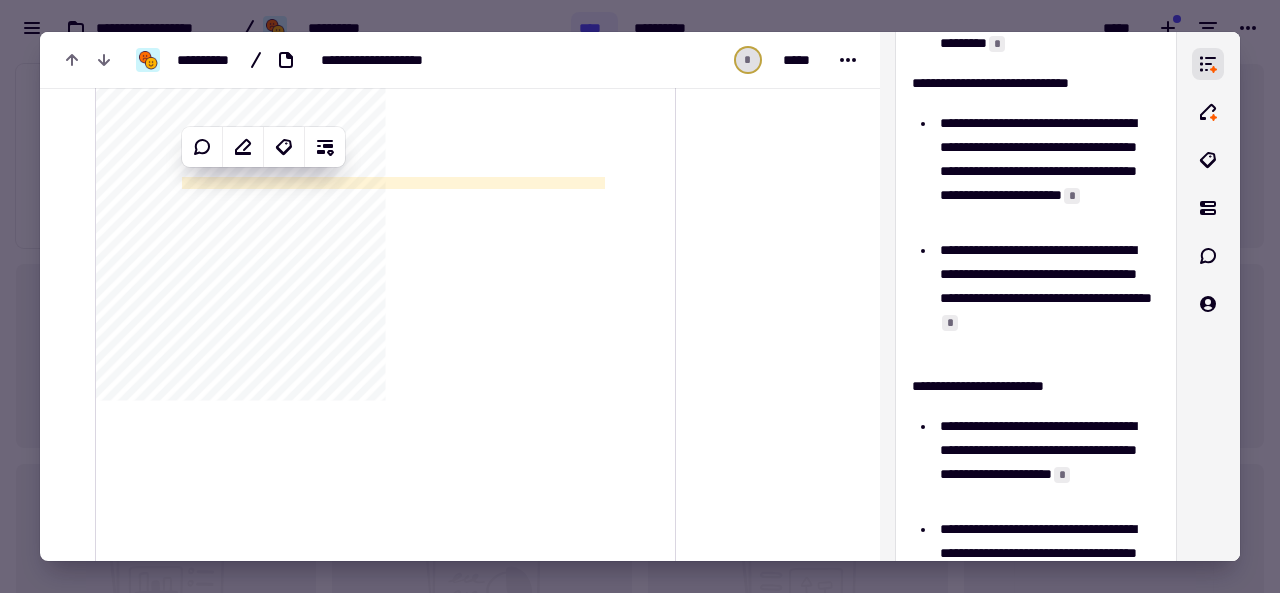 click on "**********" 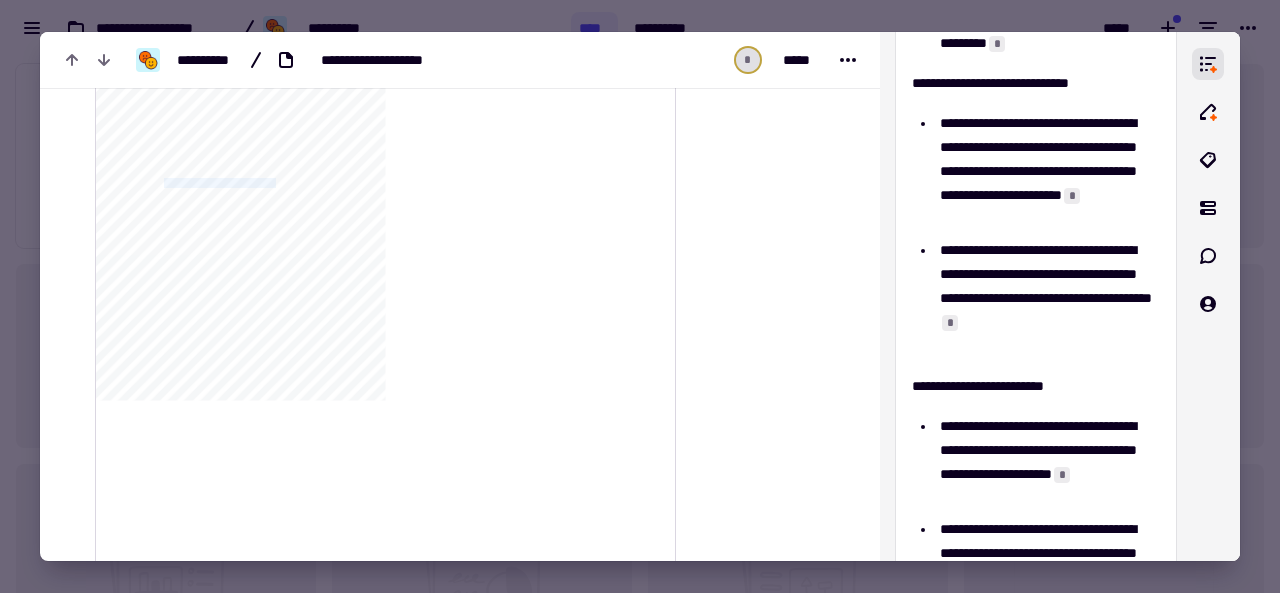 drag, startPoint x: 278, startPoint y: 180, endPoint x: 166, endPoint y: 179, distance: 112.00446 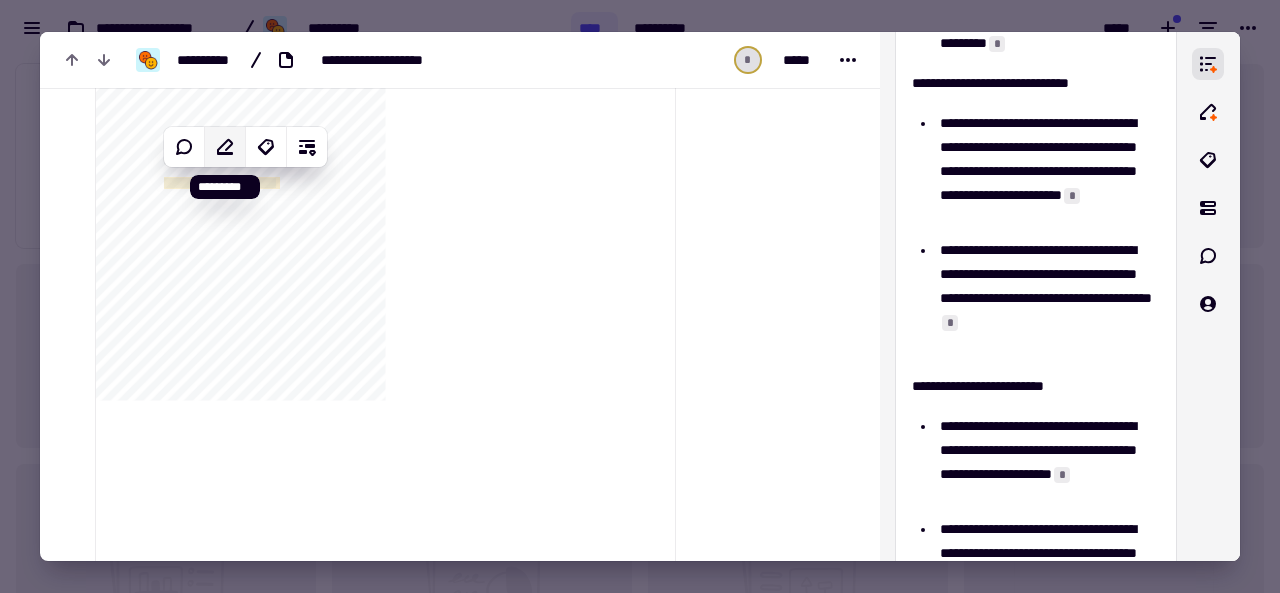 click 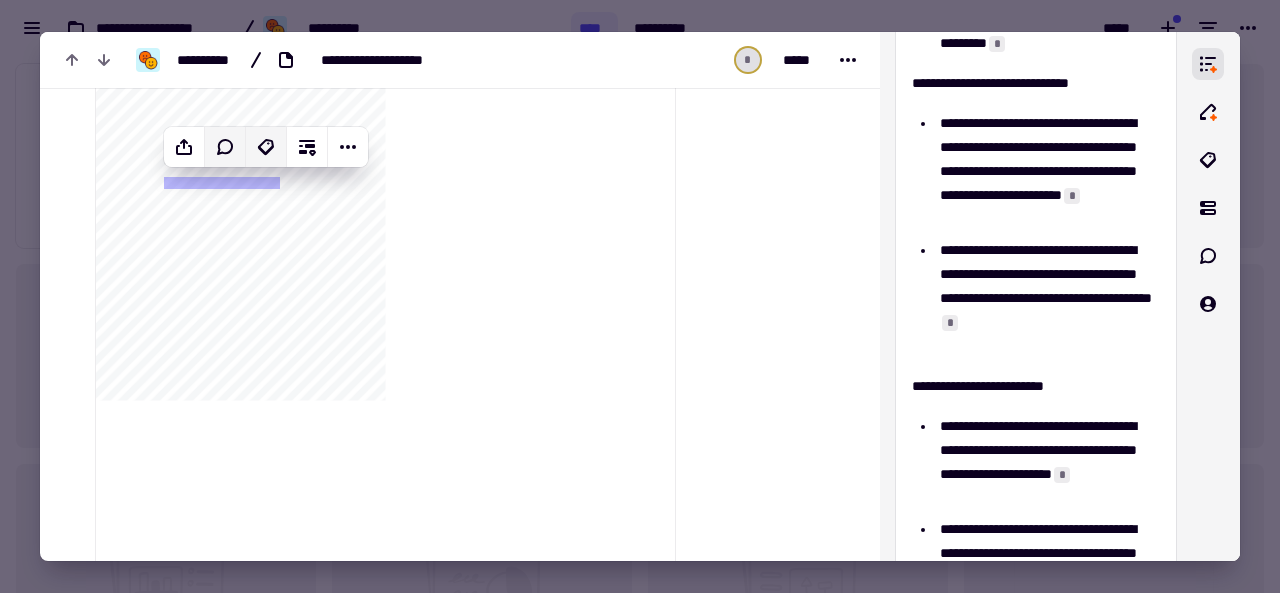 click 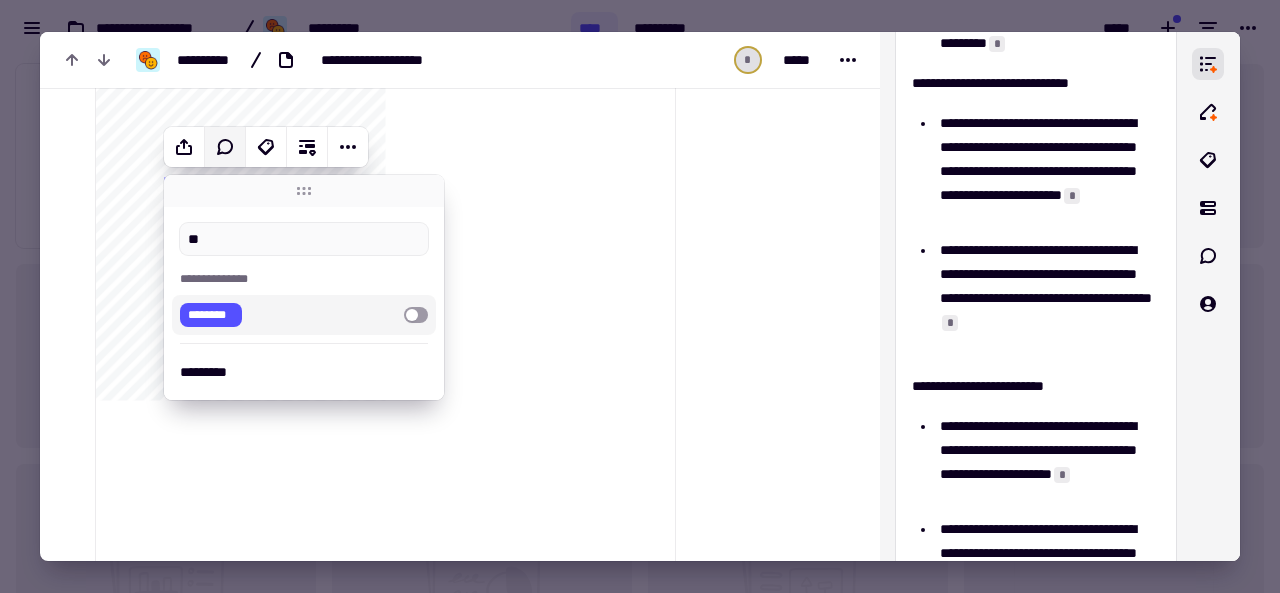 type on "**" 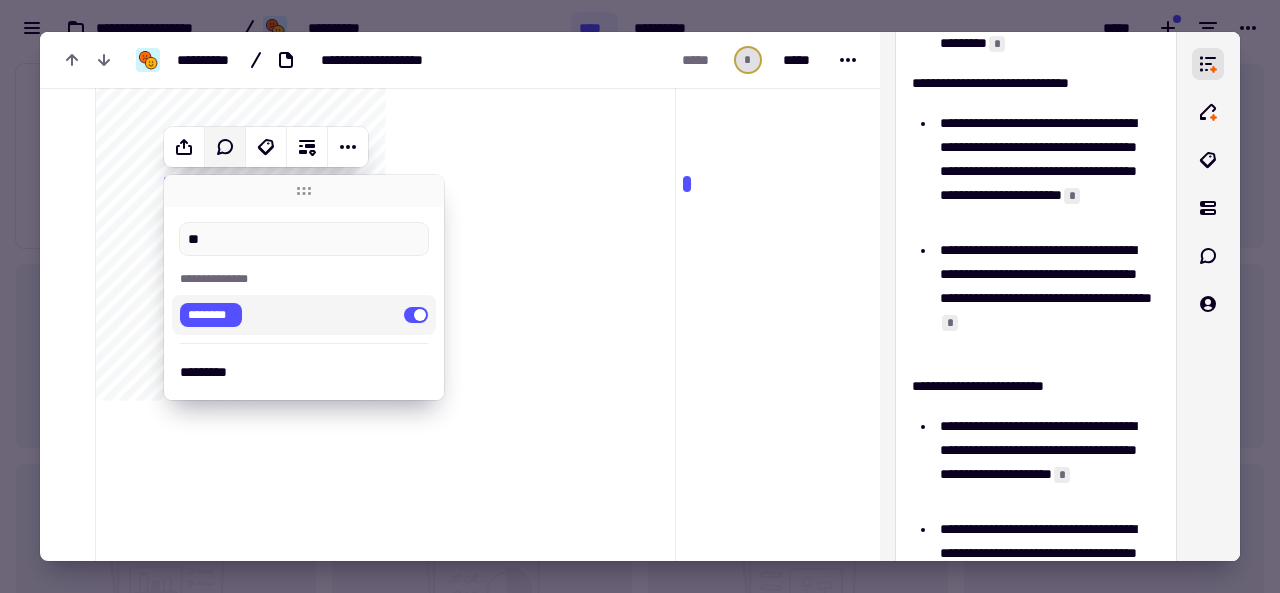 click at bounding box center [763, 1605] 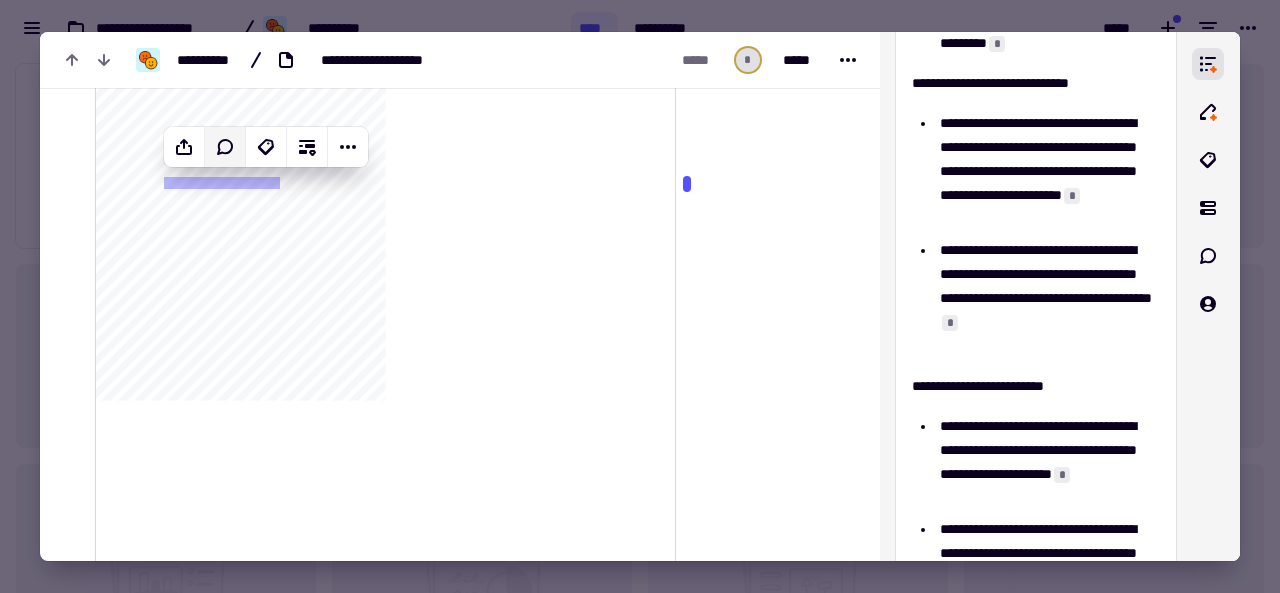 click on "**********" 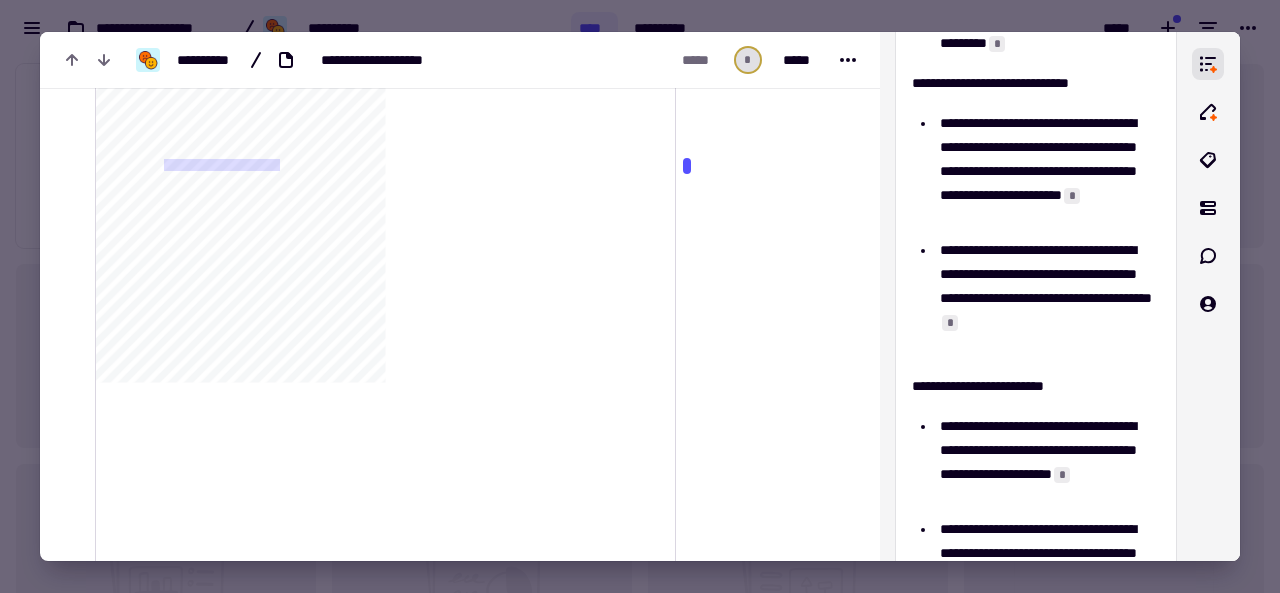 scroll, scrollTop: 93, scrollLeft: 0, axis: vertical 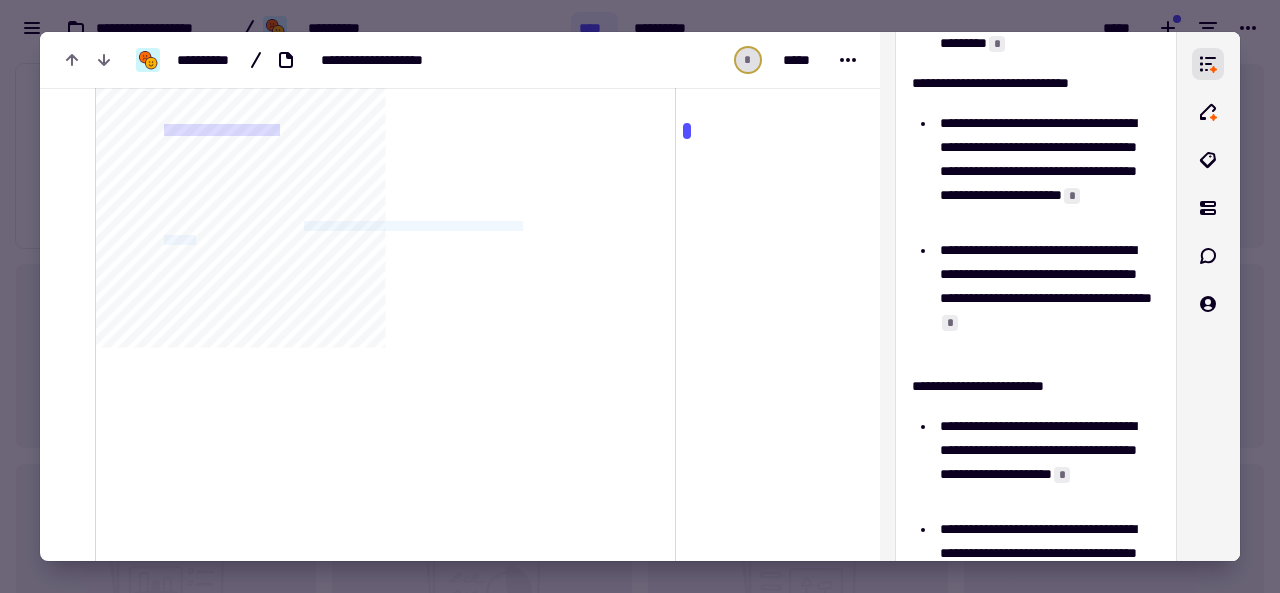 drag, startPoint x: 313, startPoint y: 221, endPoint x: 208, endPoint y: 238, distance: 106.36729 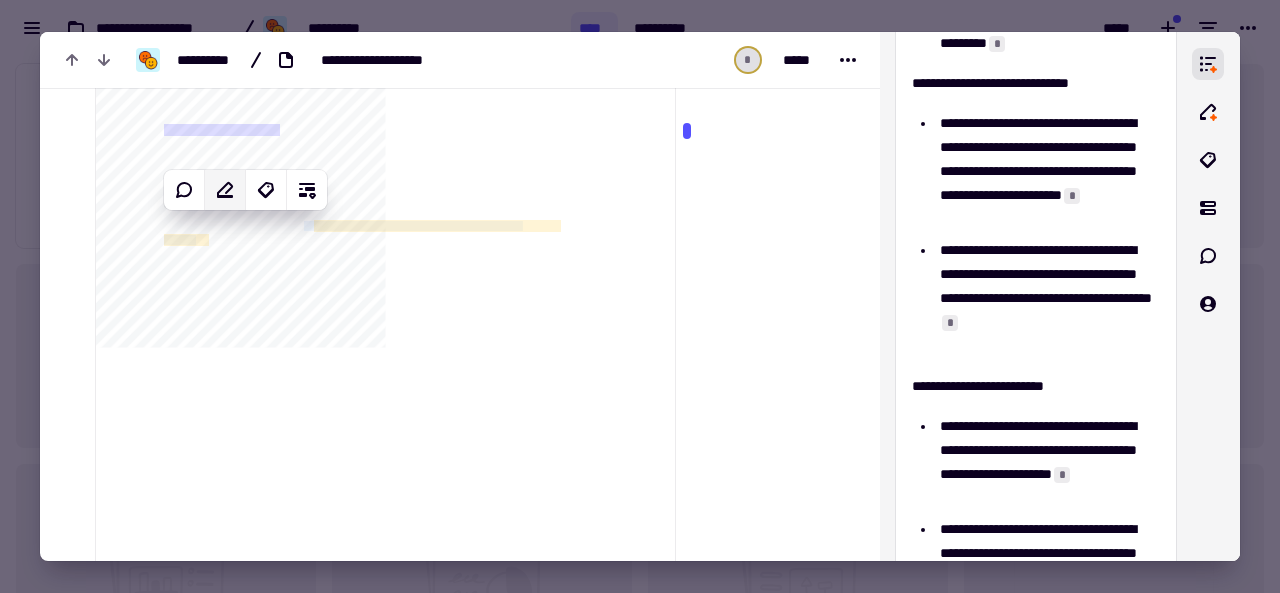 click 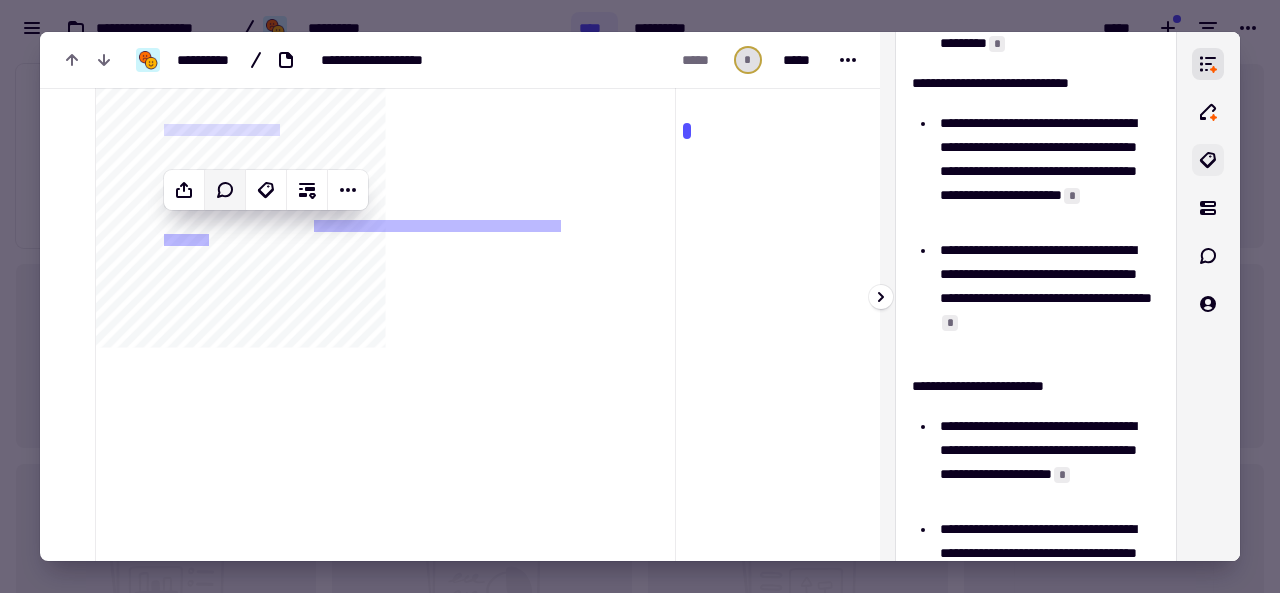 click 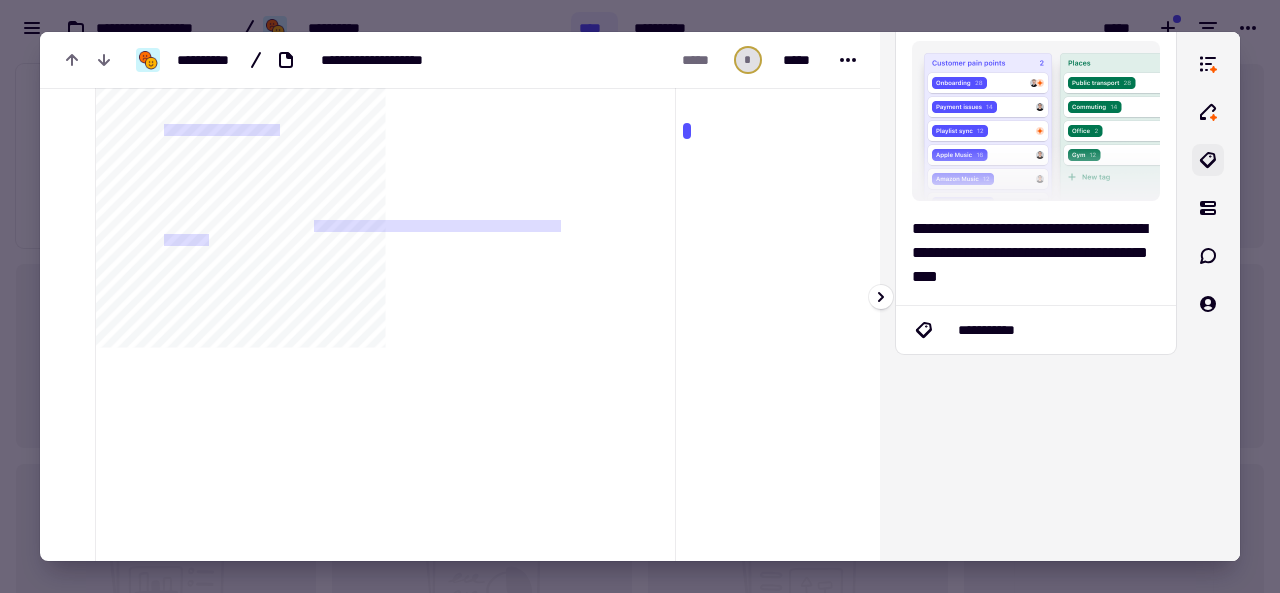 scroll, scrollTop: 0, scrollLeft: 0, axis: both 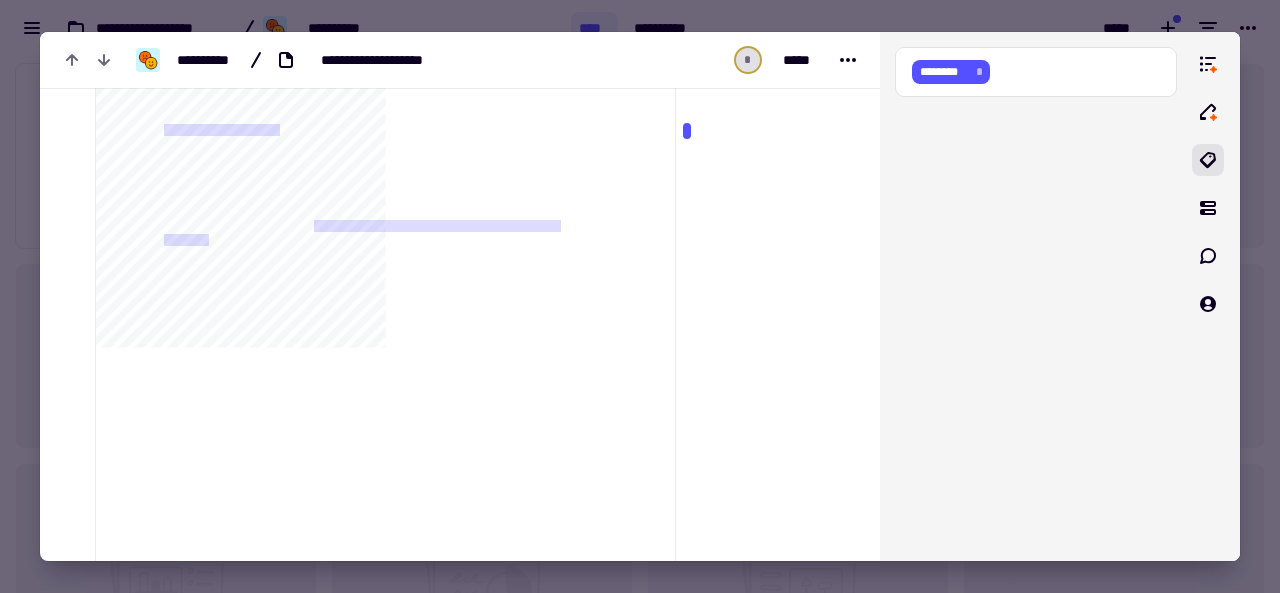 click at bounding box center [763, 1552] 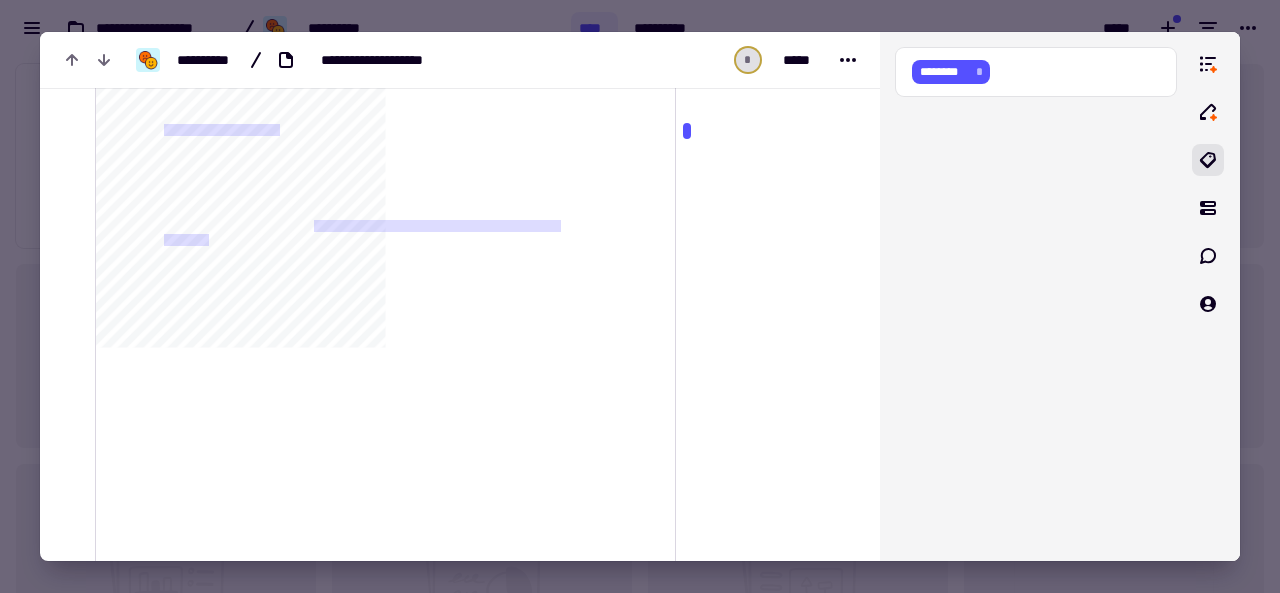 click on "**********" 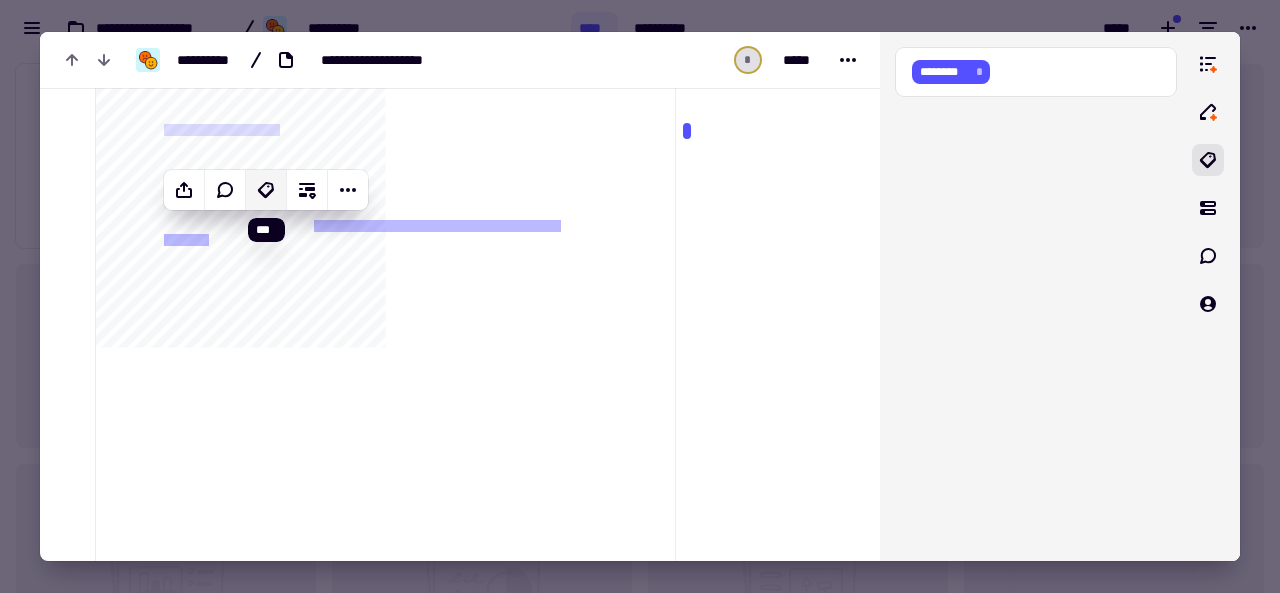 click 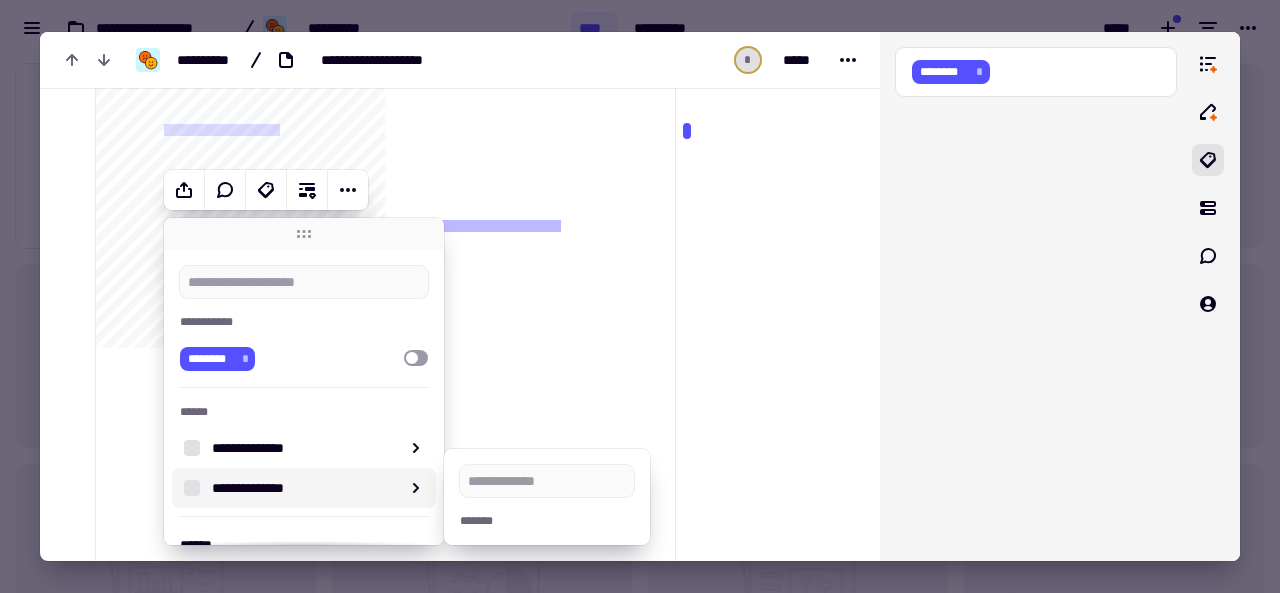 click on "**********" at bounding box center (302, 488) 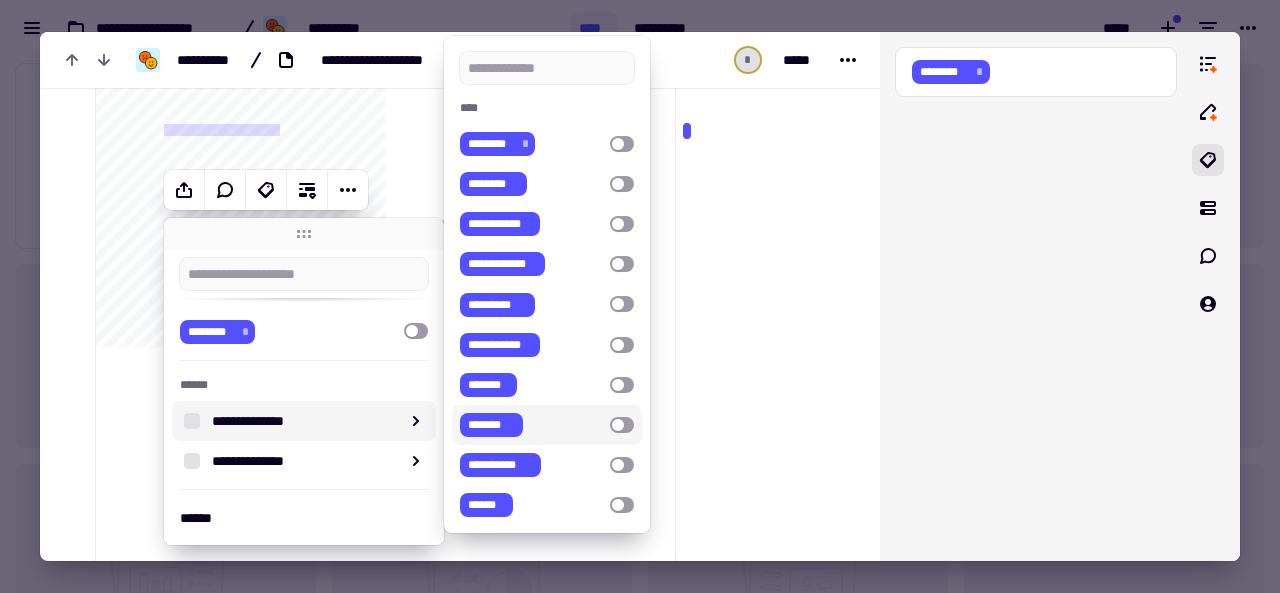 click at bounding box center [763, 1552] 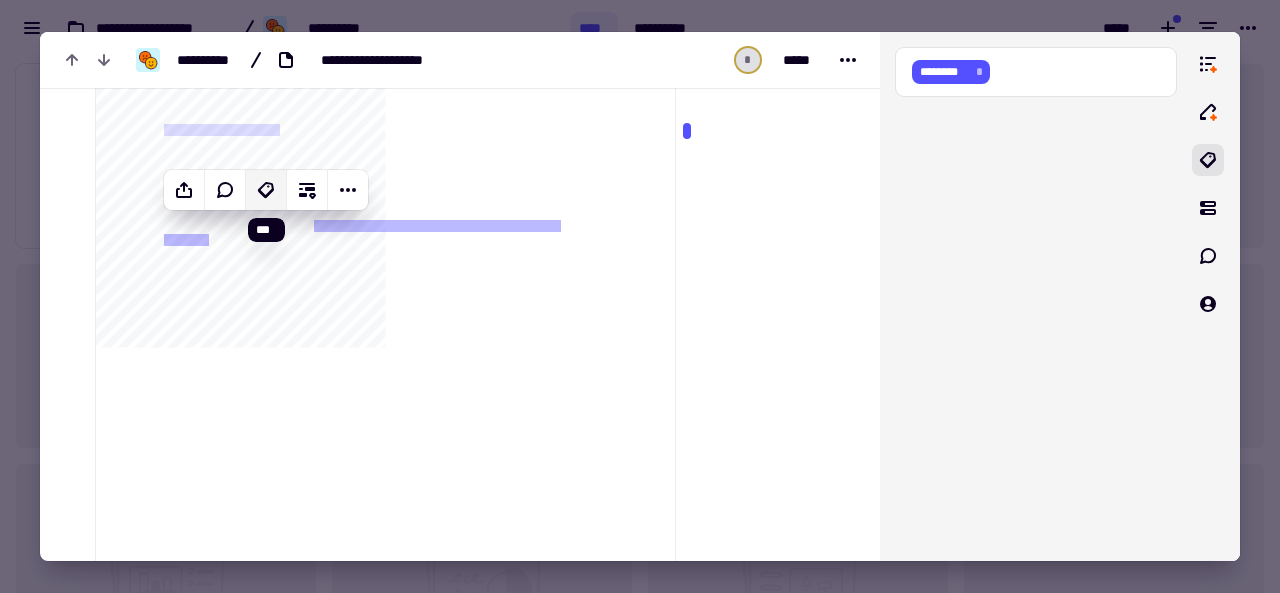 click 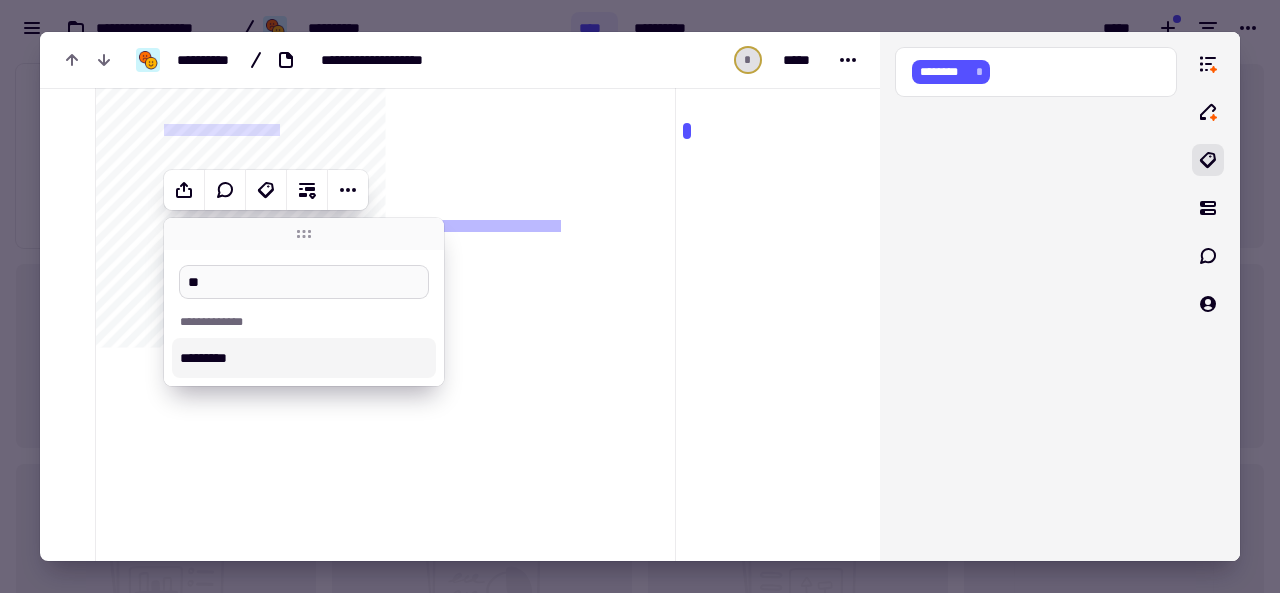 type on "*" 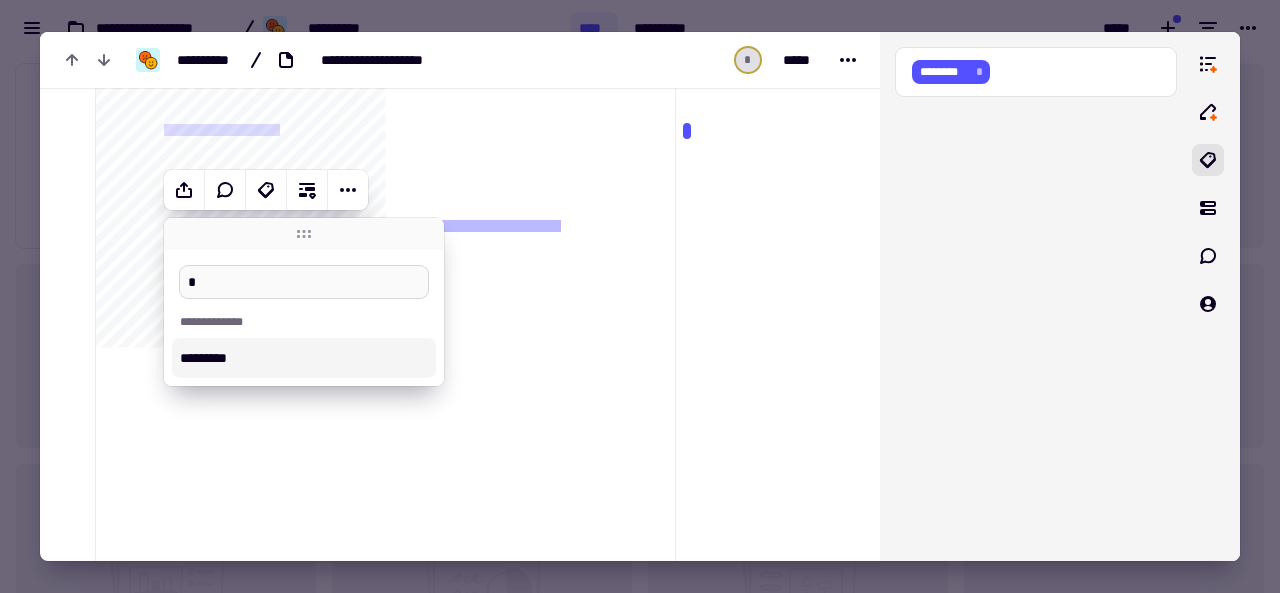 type 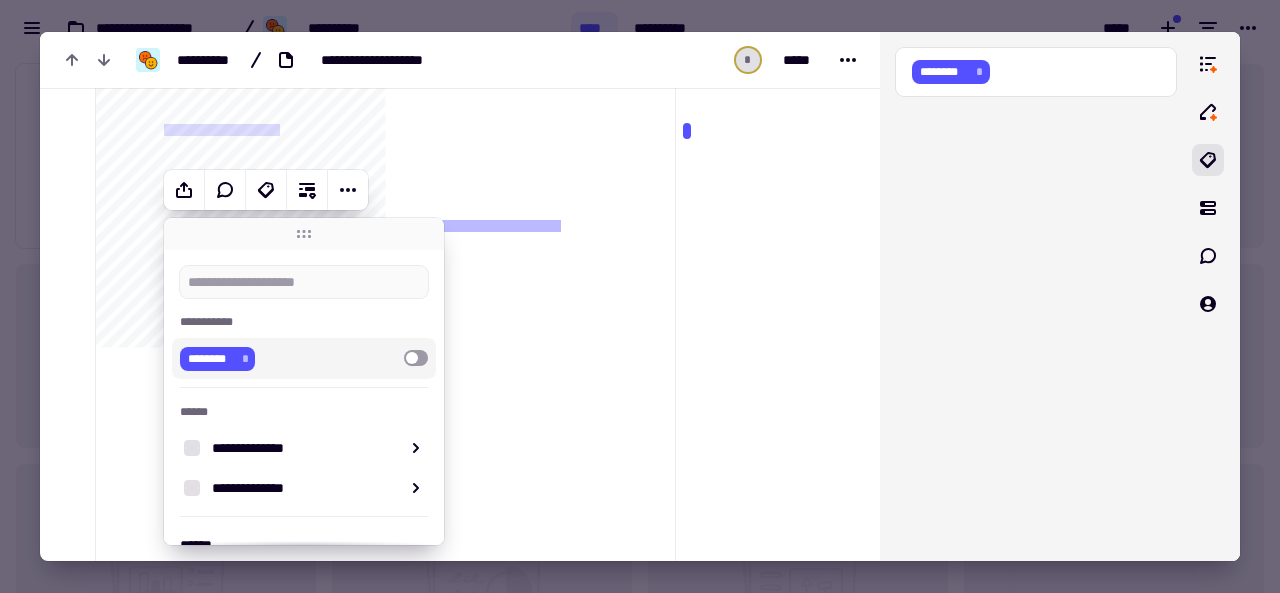 click on "******** *" at bounding box center (217, 359) 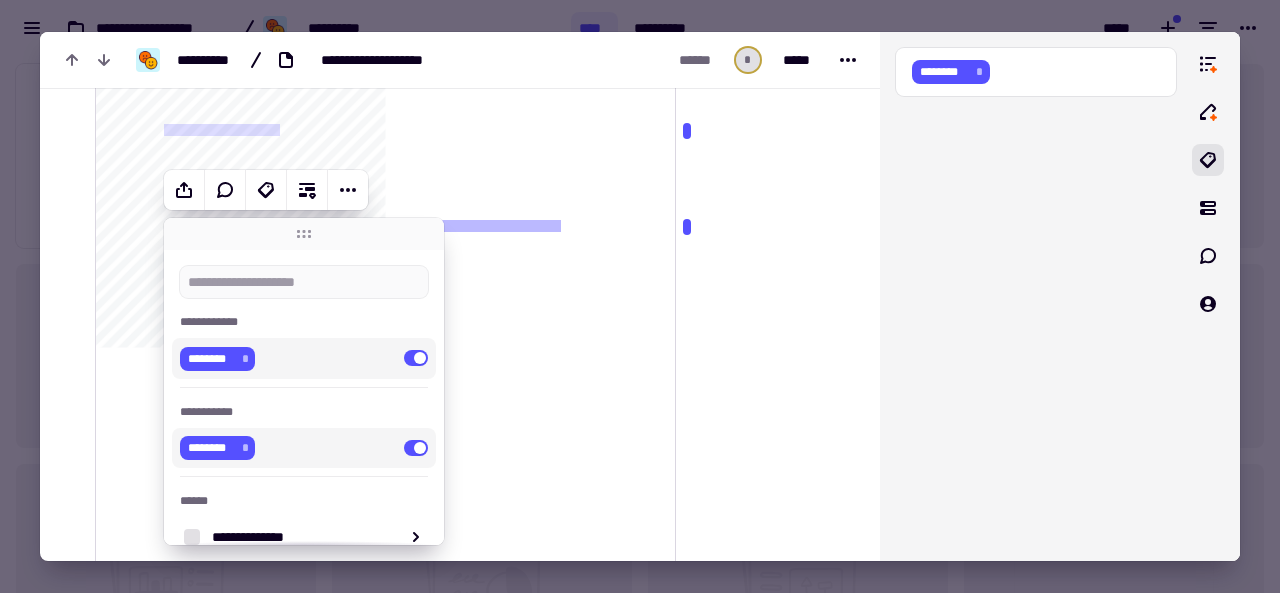 click on "**********" 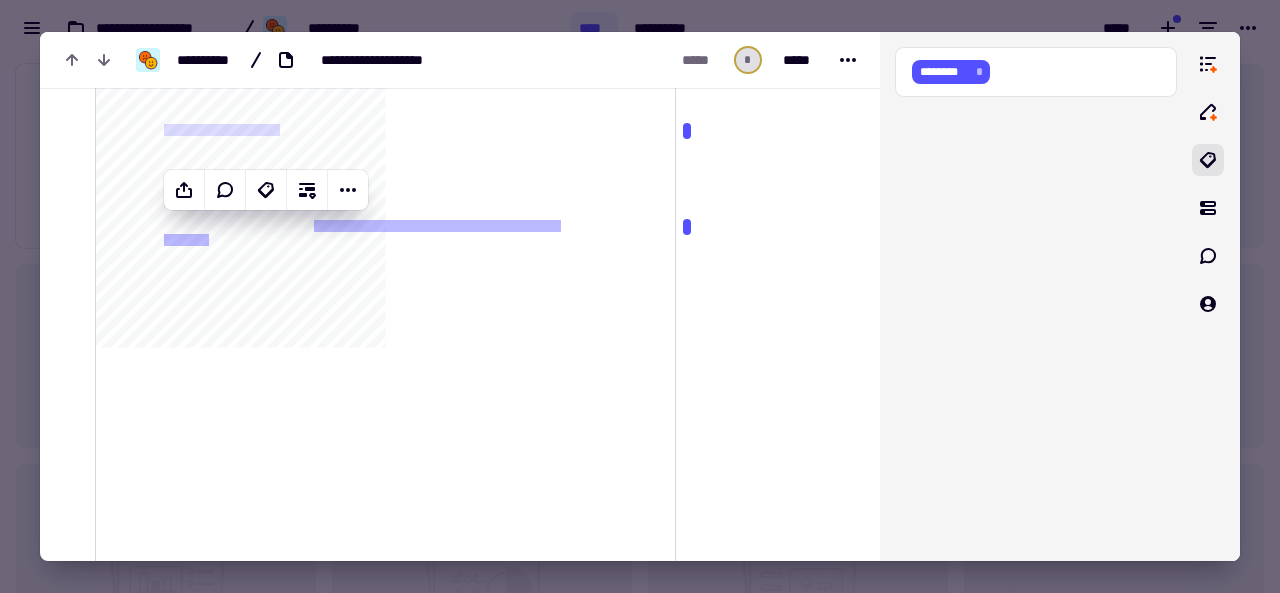 click on "**********" 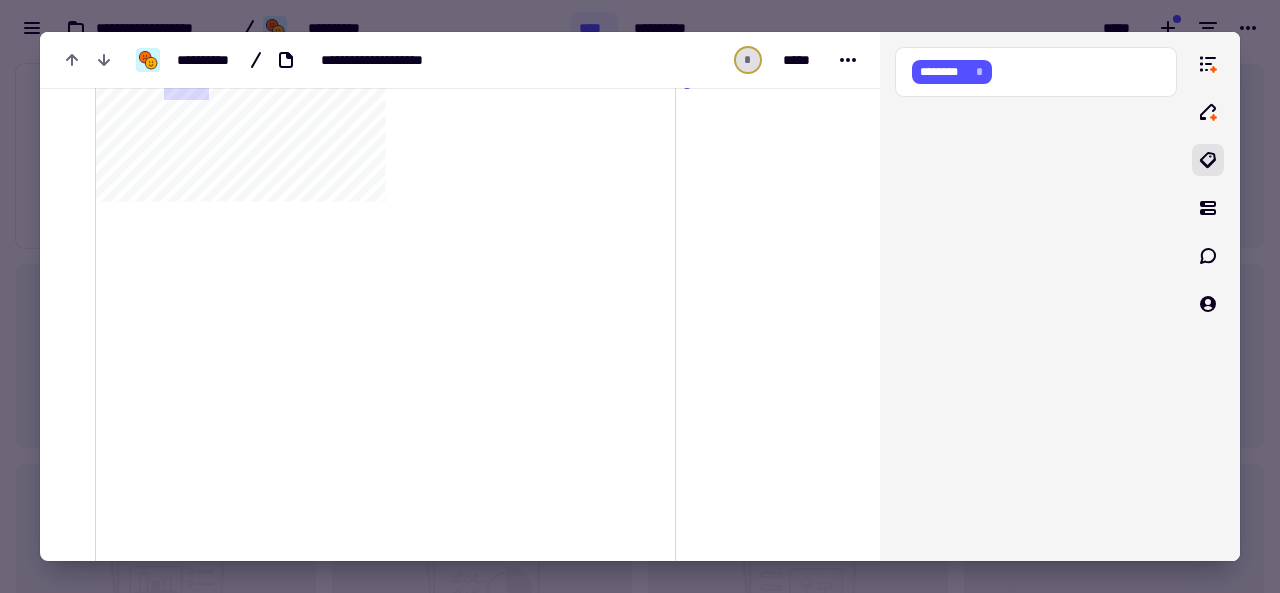 scroll, scrollTop: 435, scrollLeft: 0, axis: vertical 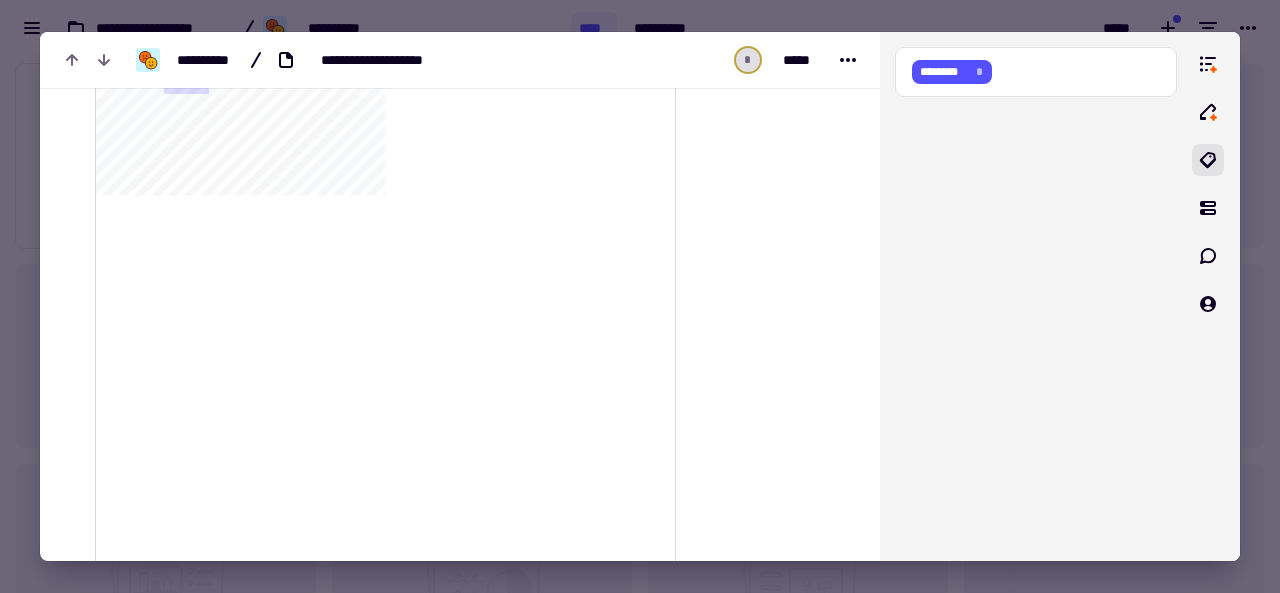 drag, startPoint x: 210, startPoint y: 249, endPoint x: 243, endPoint y: 261, distance: 35.1141 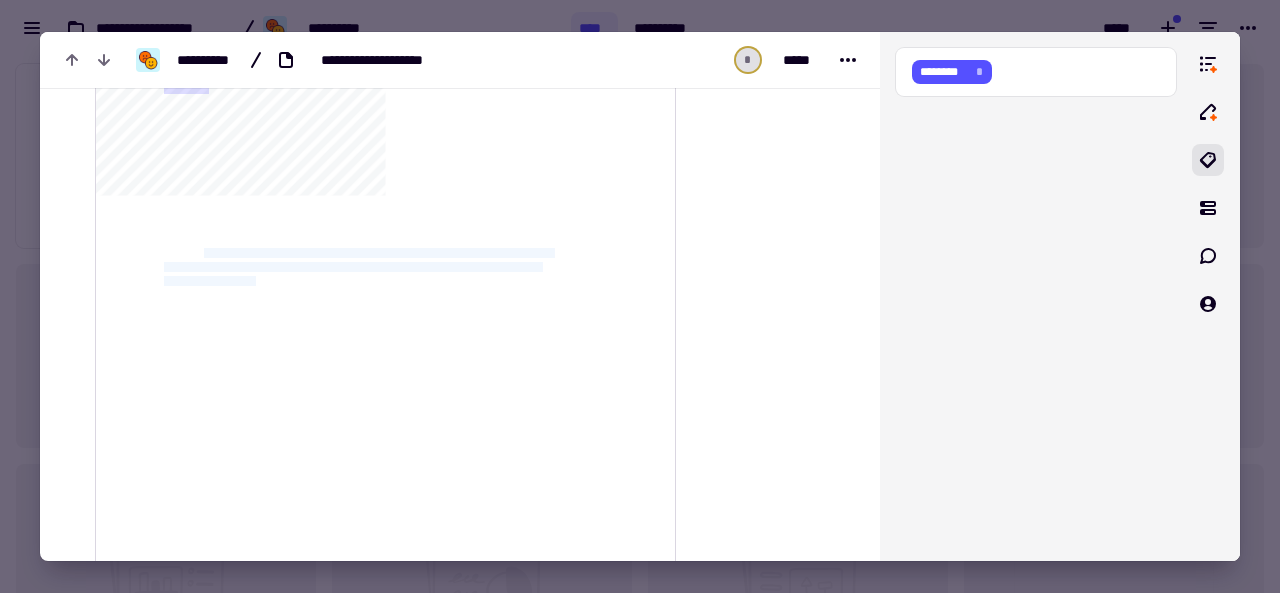 drag, startPoint x: 208, startPoint y: 254, endPoint x: 271, endPoint y: 282, distance: 68.942 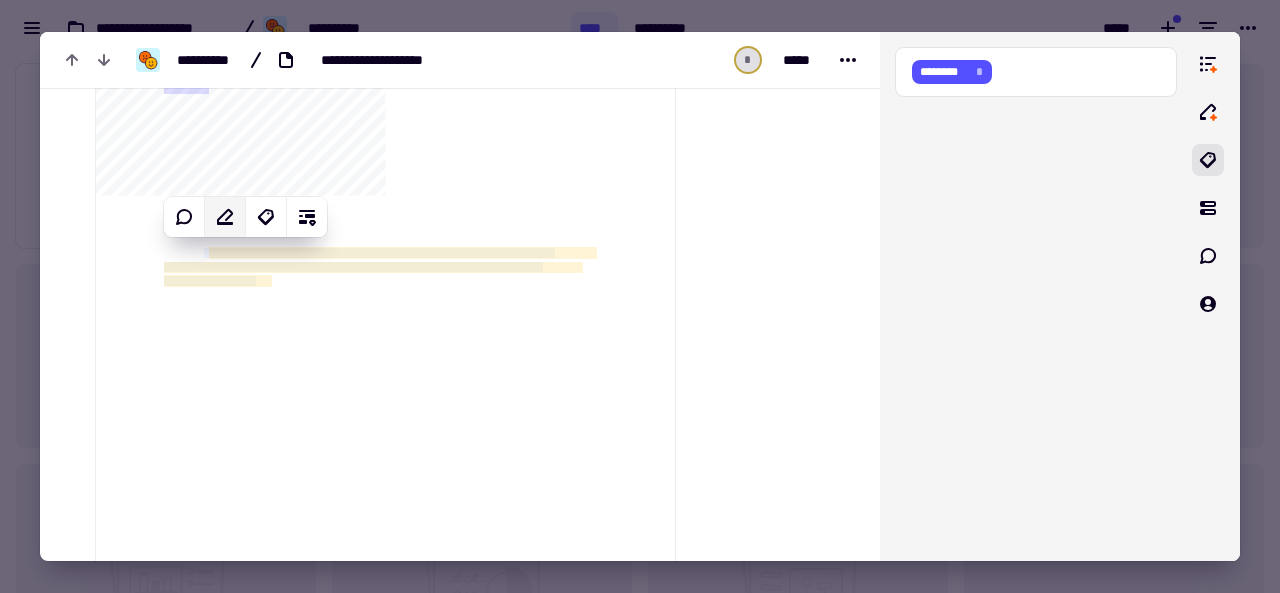 click 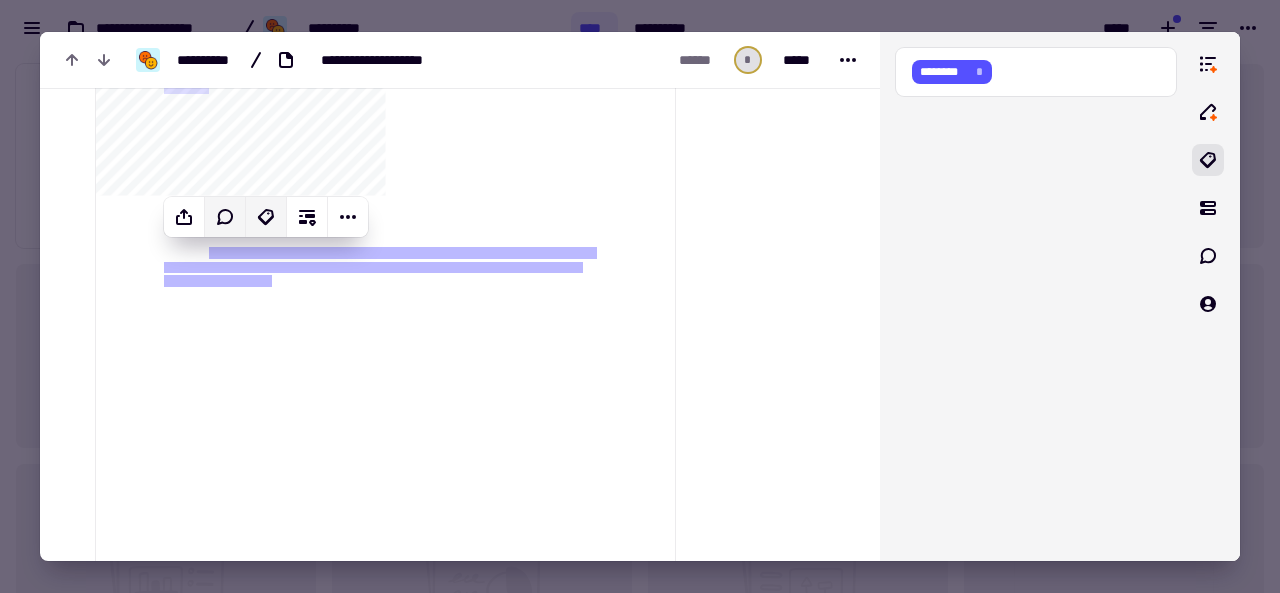 click 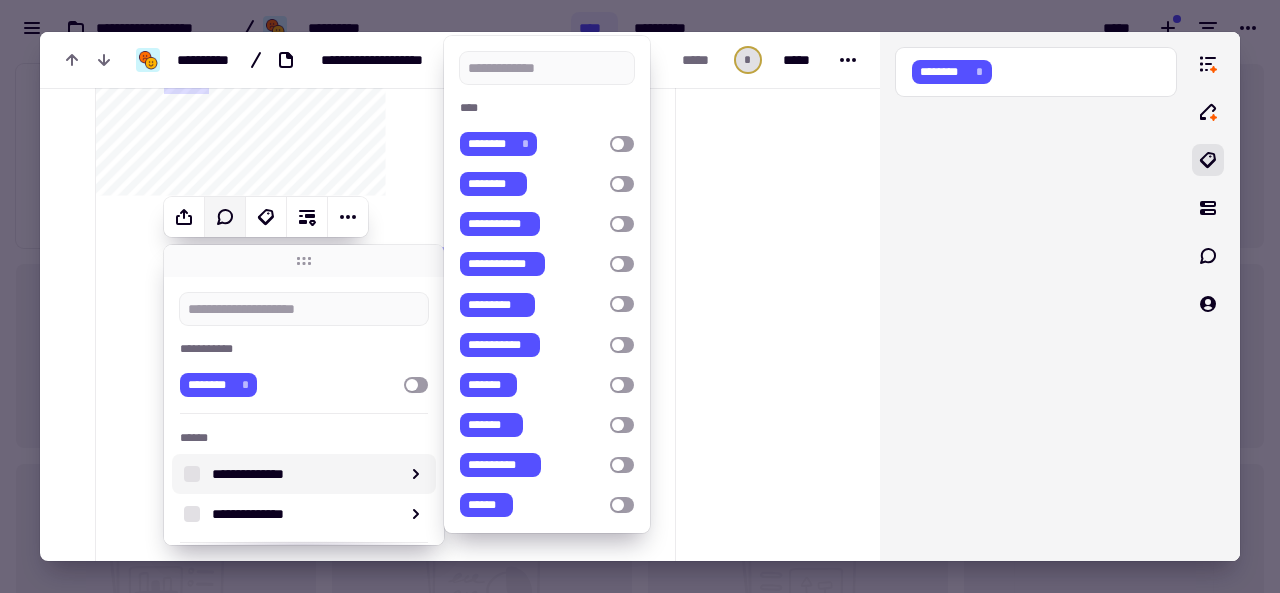 click on "**********" at bounding box center [302, 474] 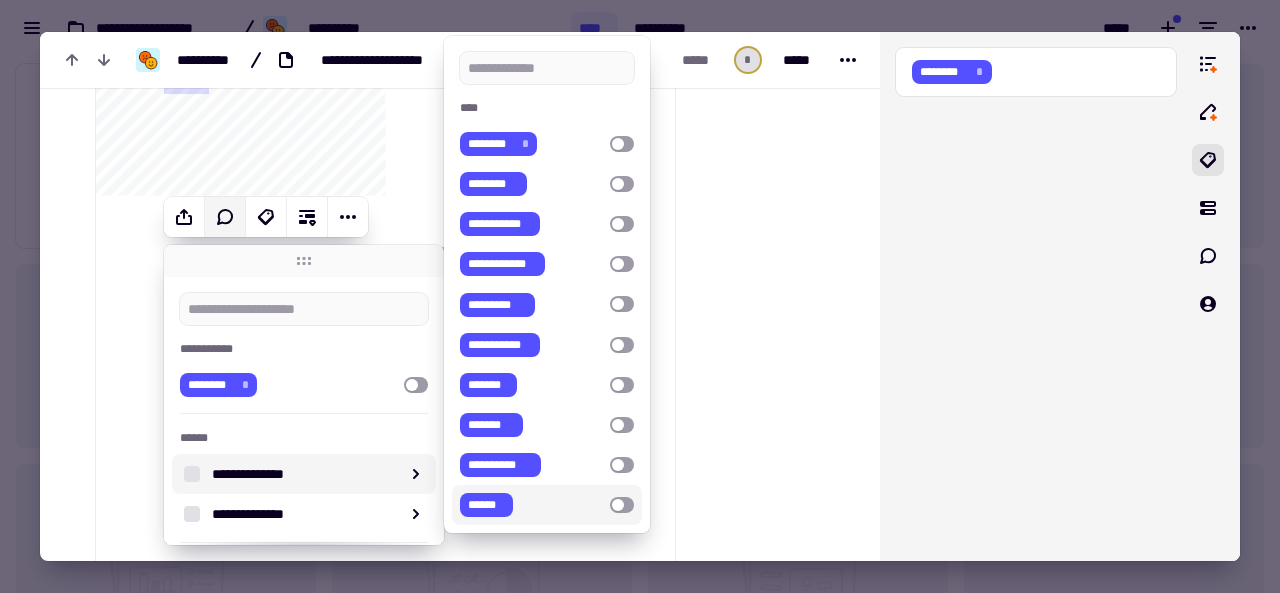 click on "******" at bounding box center (486, 505) 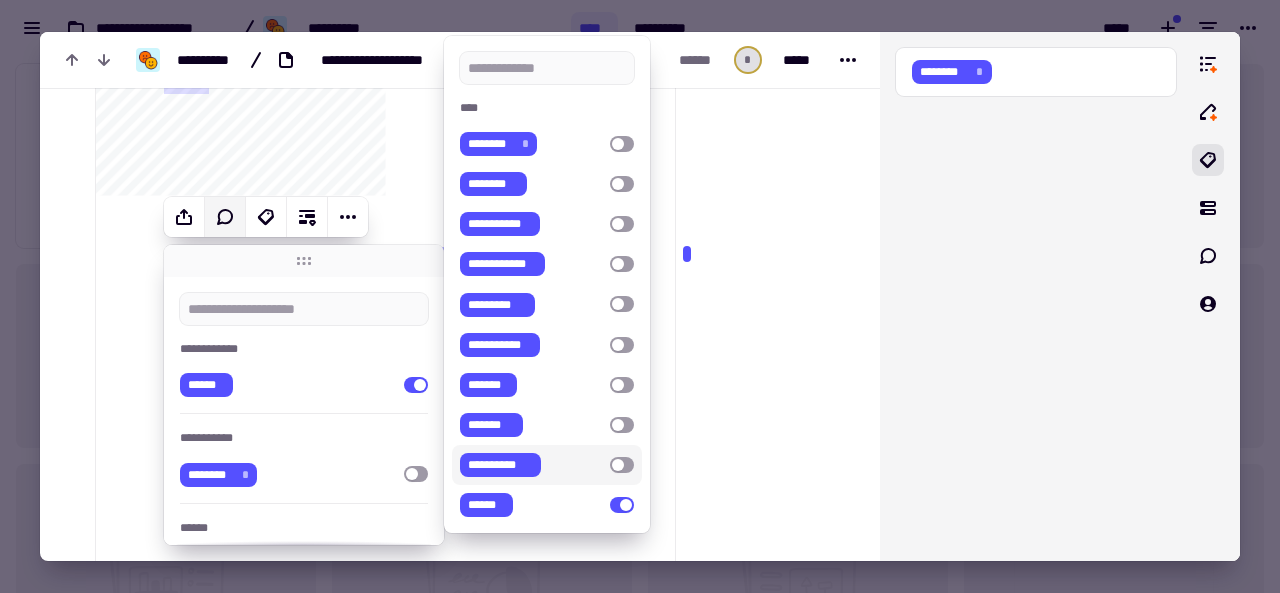 click at bounding box center (763, 1400) 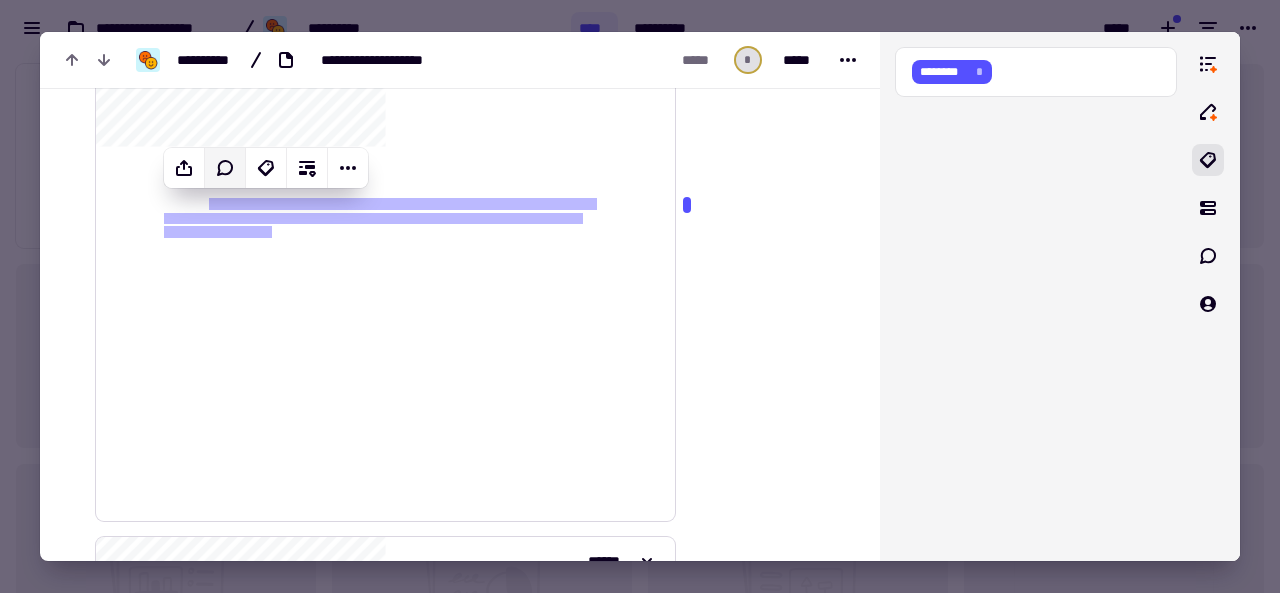 click on "**********" 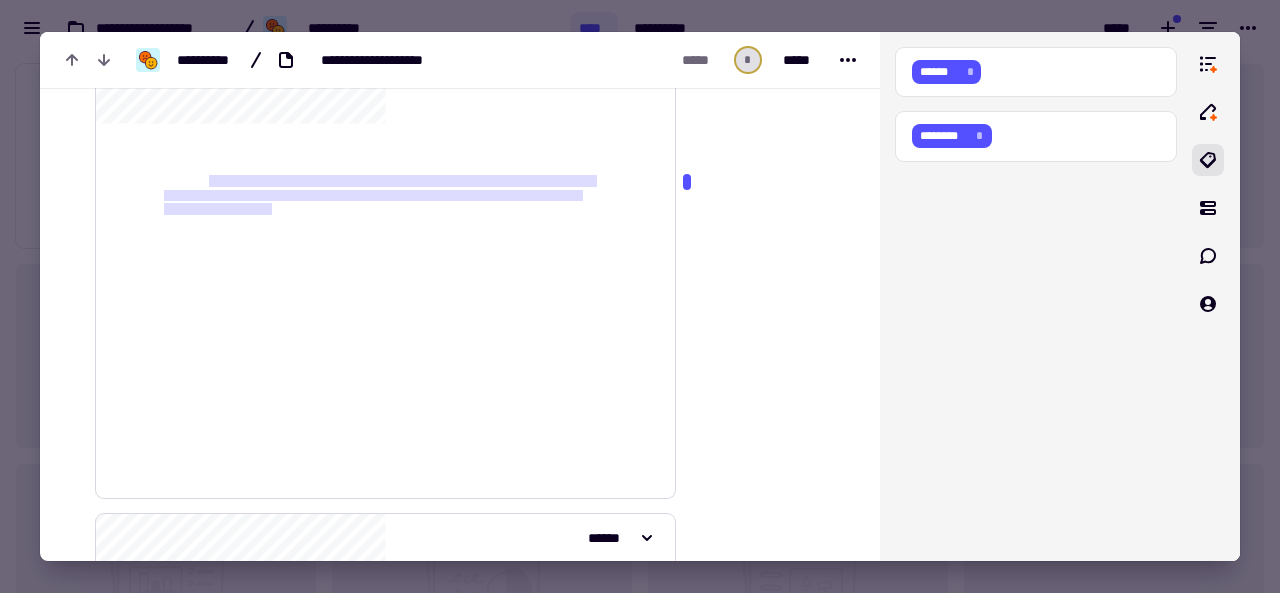 scroll, scrollTop: 511, scrollLeft: 0, axis: vertical 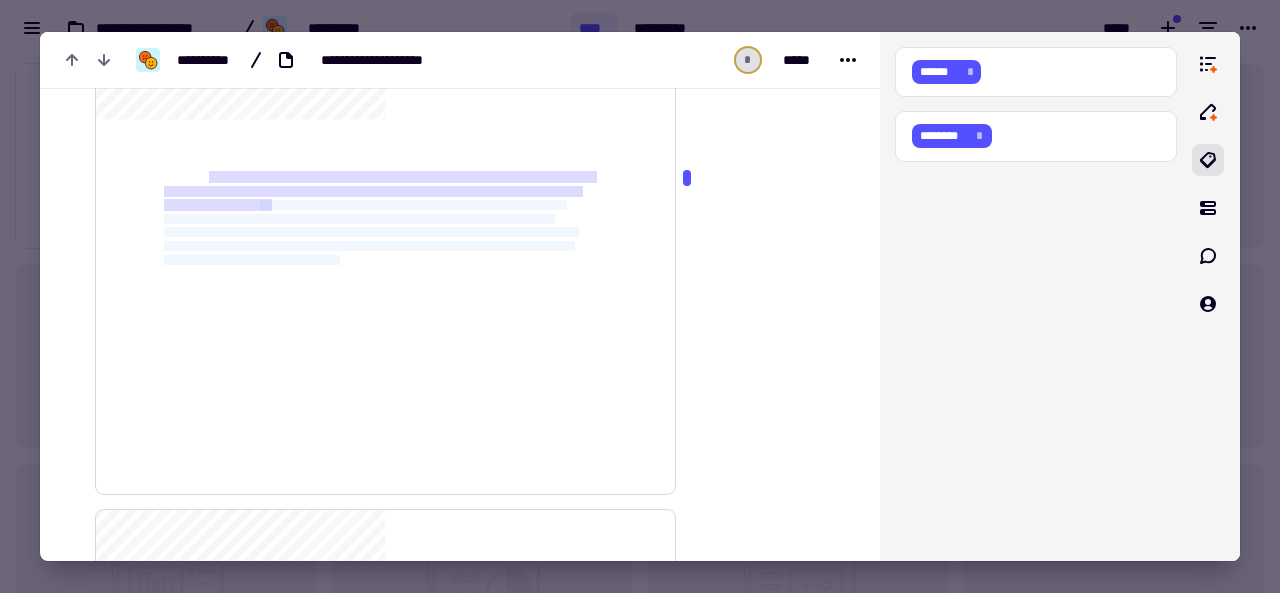 drag, startPoint x: 274, startPoint y: 202, endPoint x: 354, endPoint y: 258, distance: 97.65244 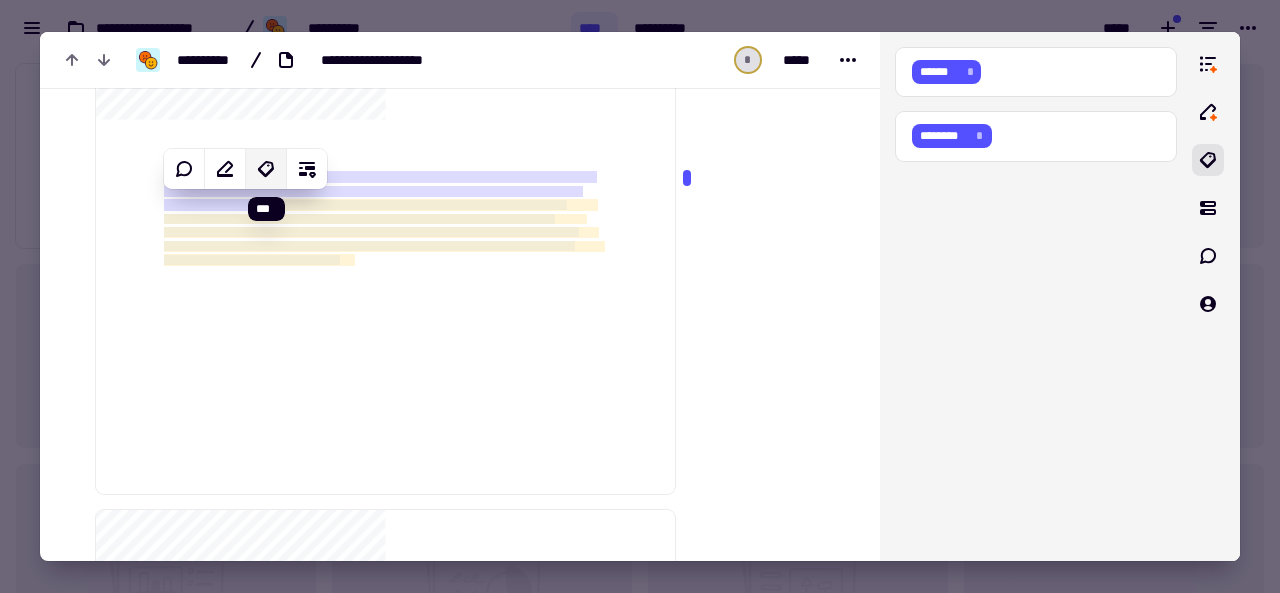 click 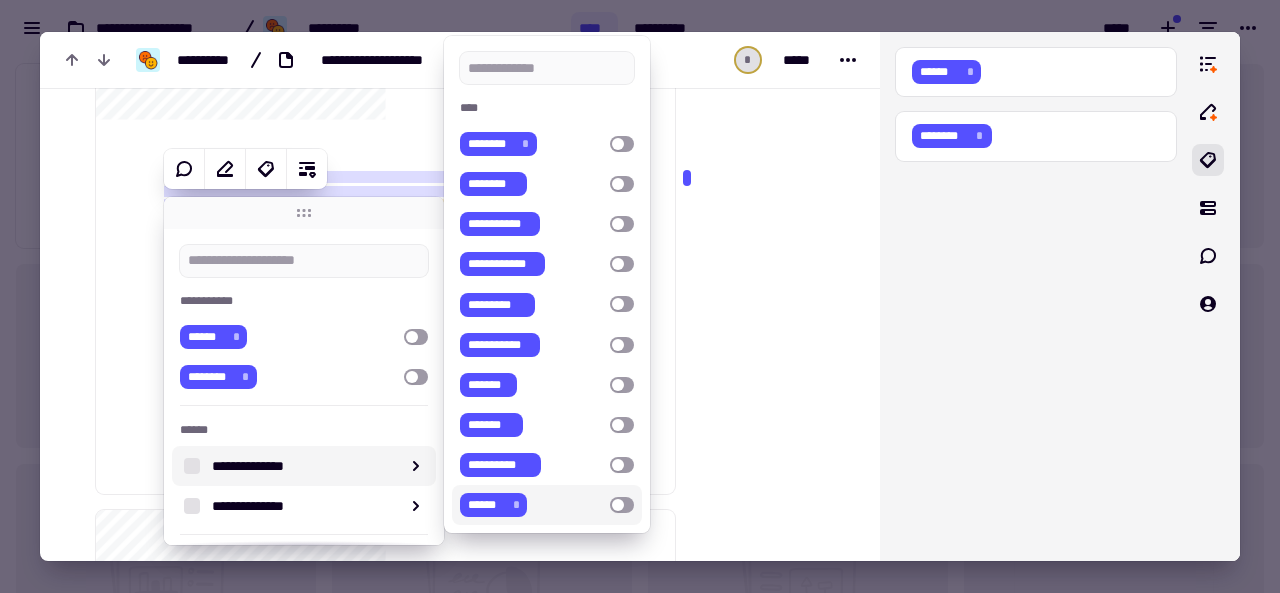 click on "****** *" at bounding box center [531, 505] 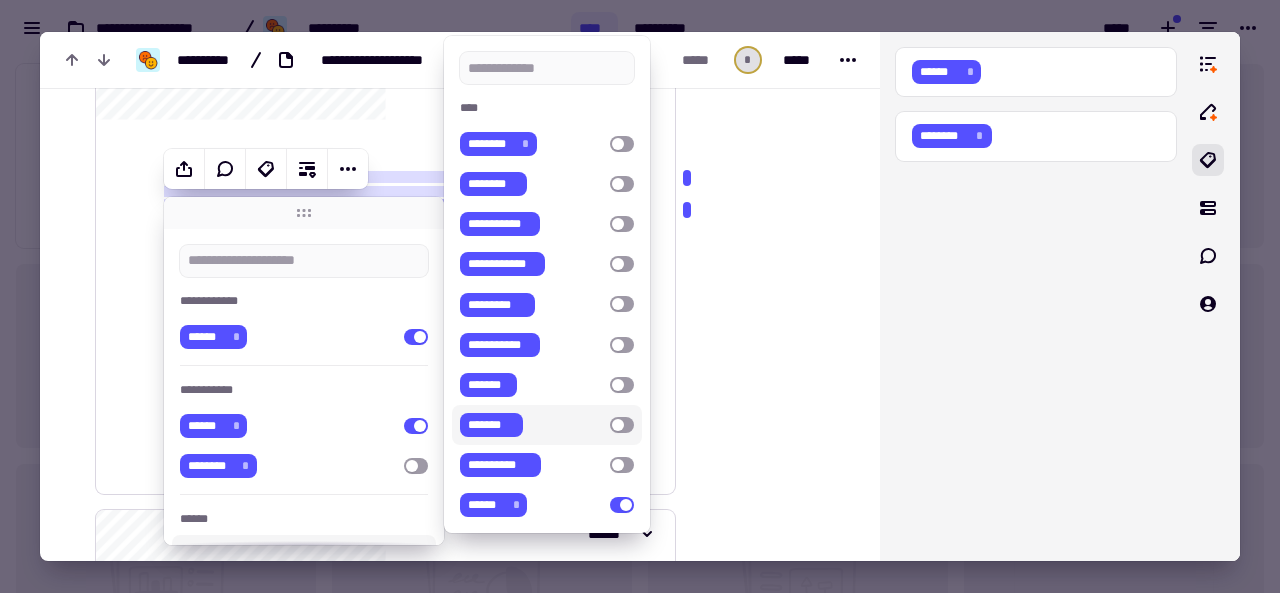 click on "**********" 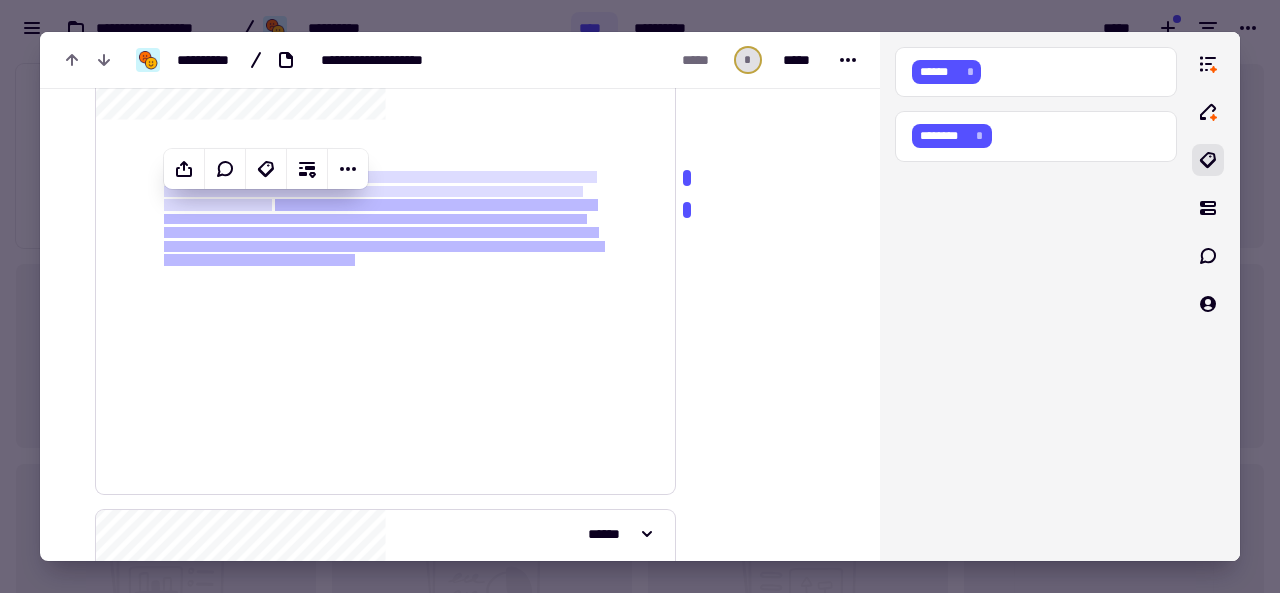 click on "**********" 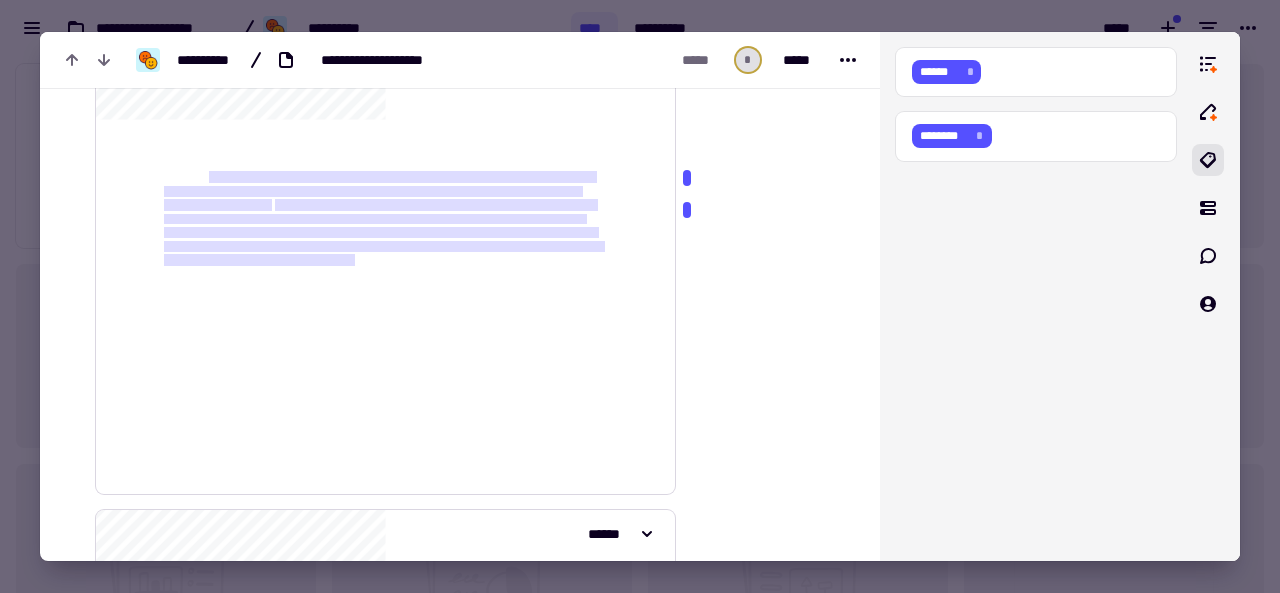 scroll, scrollTop: 538, scrollLeft: 0, axis: vertical 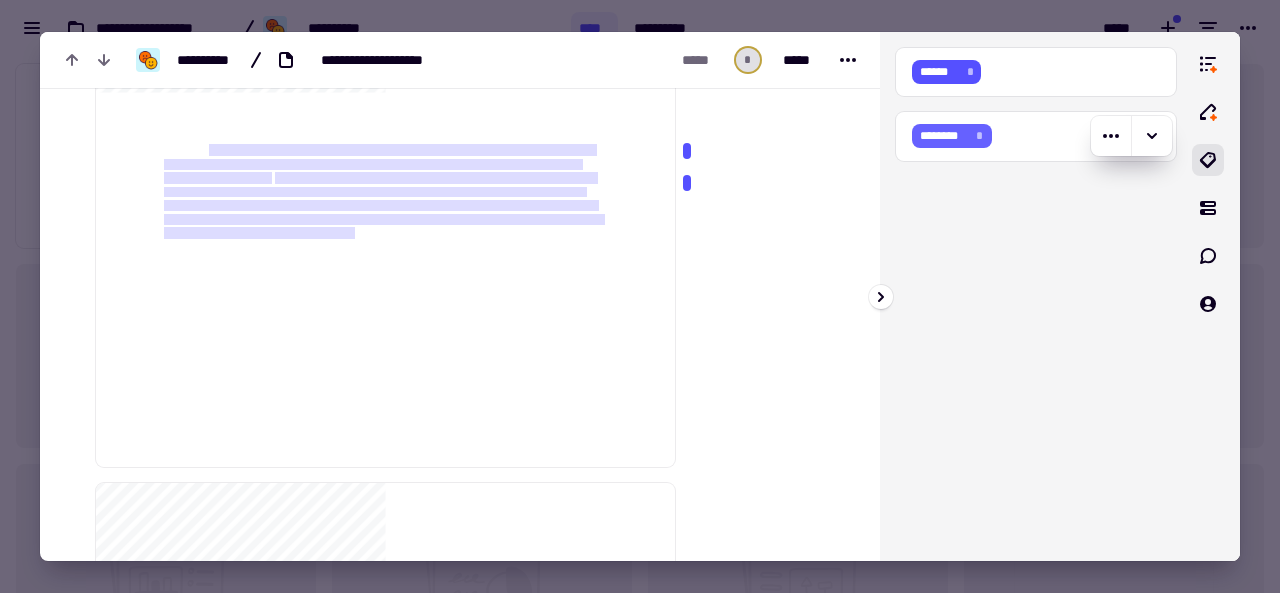 click on "********" at bounding box center (944, 136) 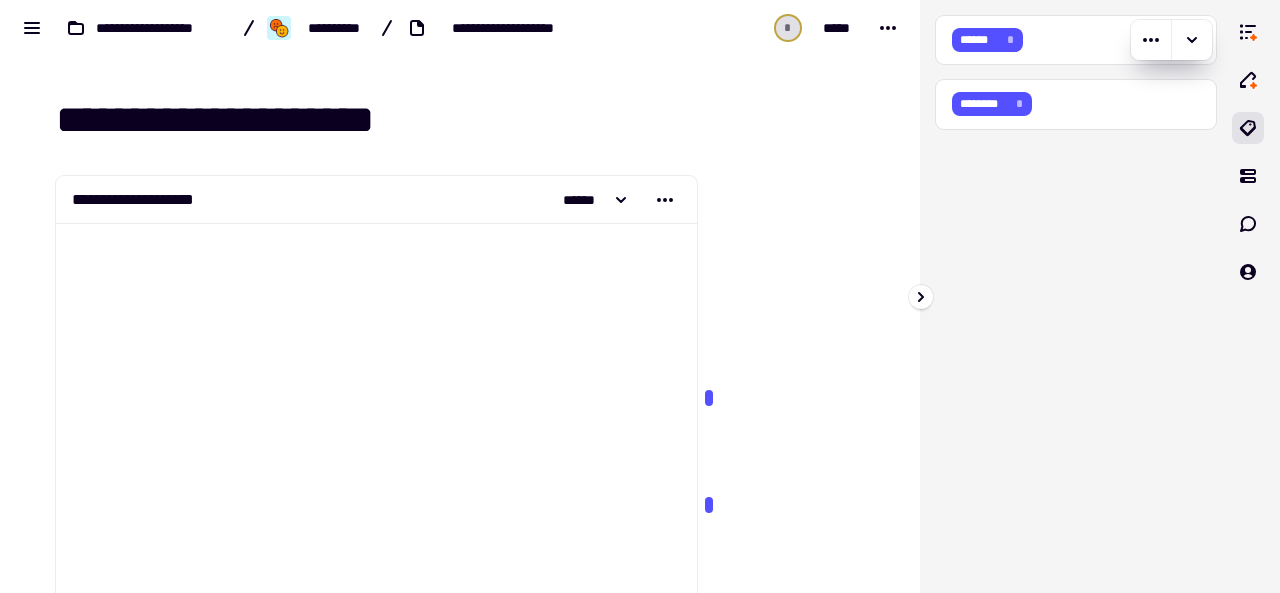 click on "****** *" at bounding box center (987, 40) 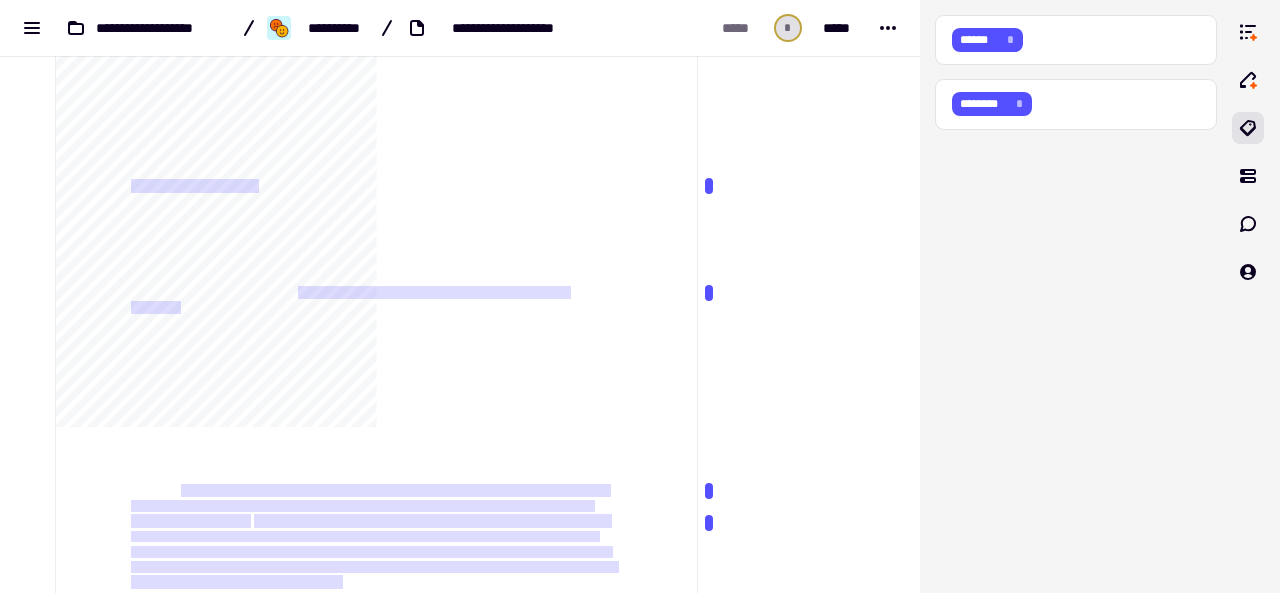 click at bounding box center [796, 208] 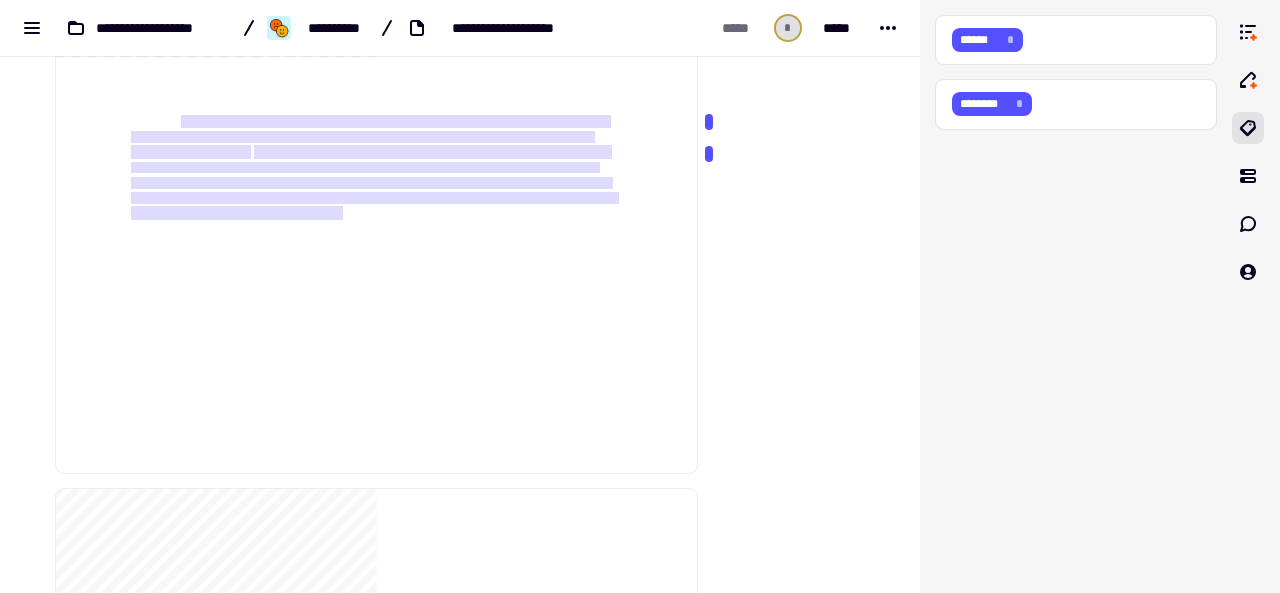 scroll, scrollTop: 583, scrollLeft: 0, axis: vertical 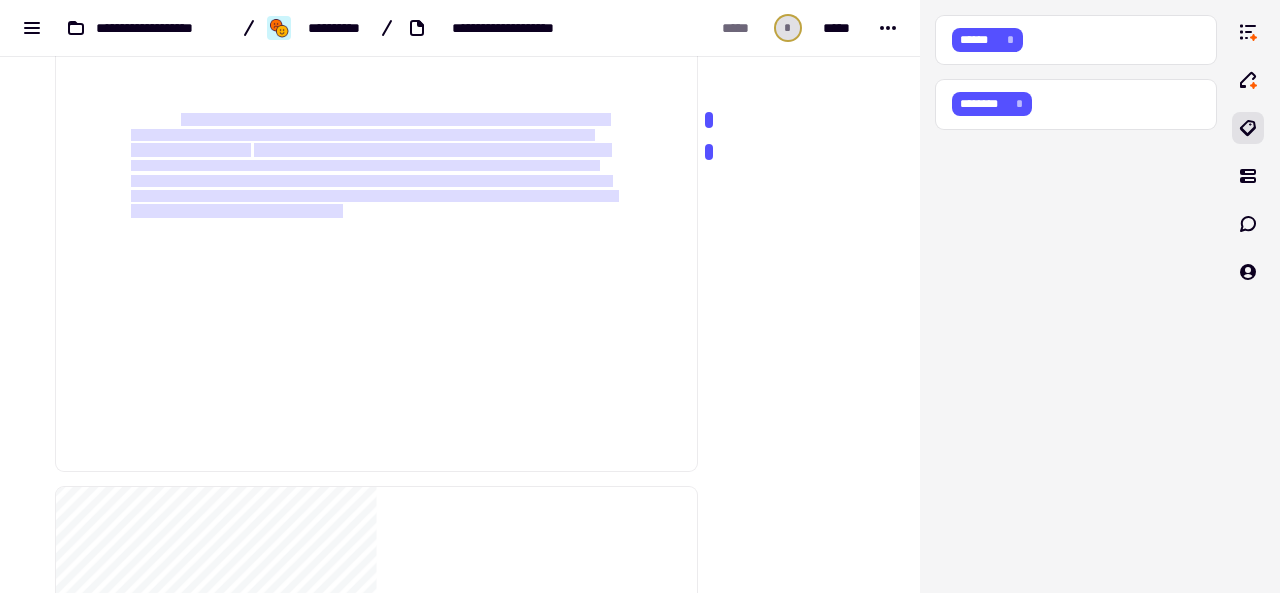 click at bounding box center (794, 1381) 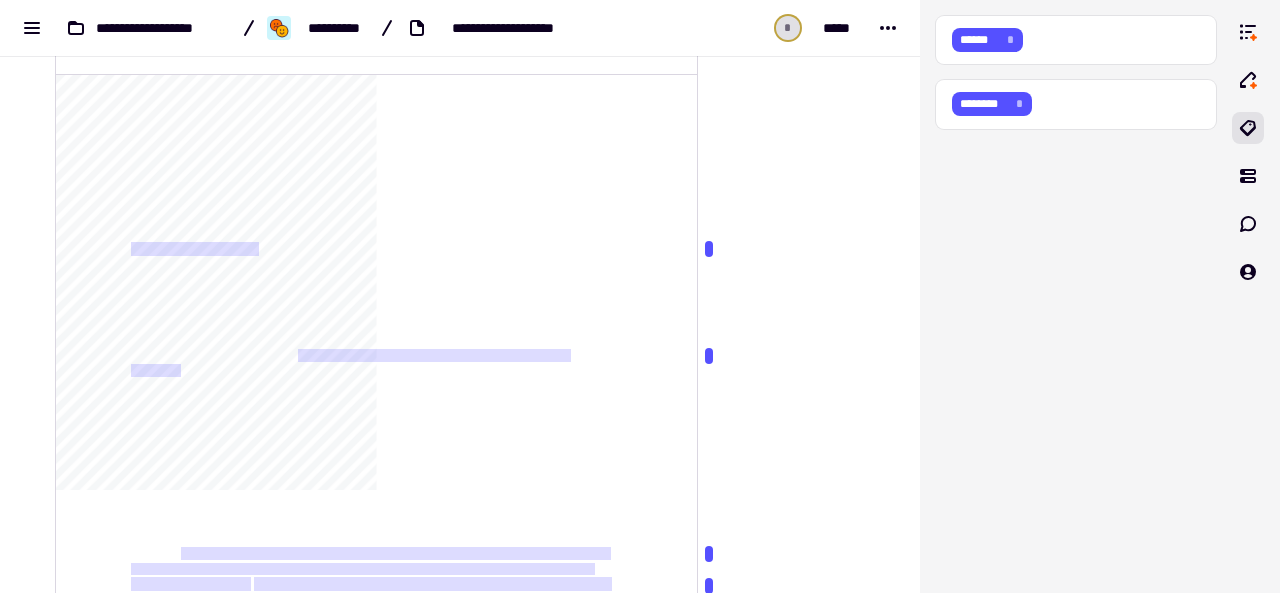 scroll, scrollTop: 132, scrollLeft: 0, axis: vertical 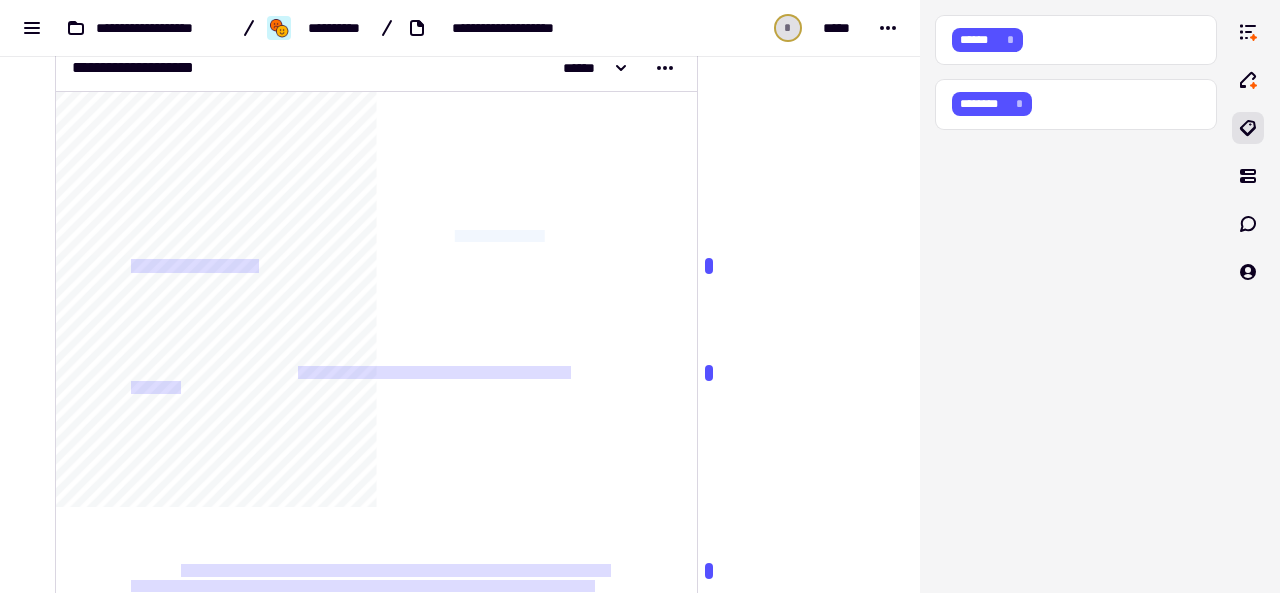 drag, startPoint x: 434, startPoint y: 233, endPoint x: 536, endPoint y: 231, distance: 102.01961 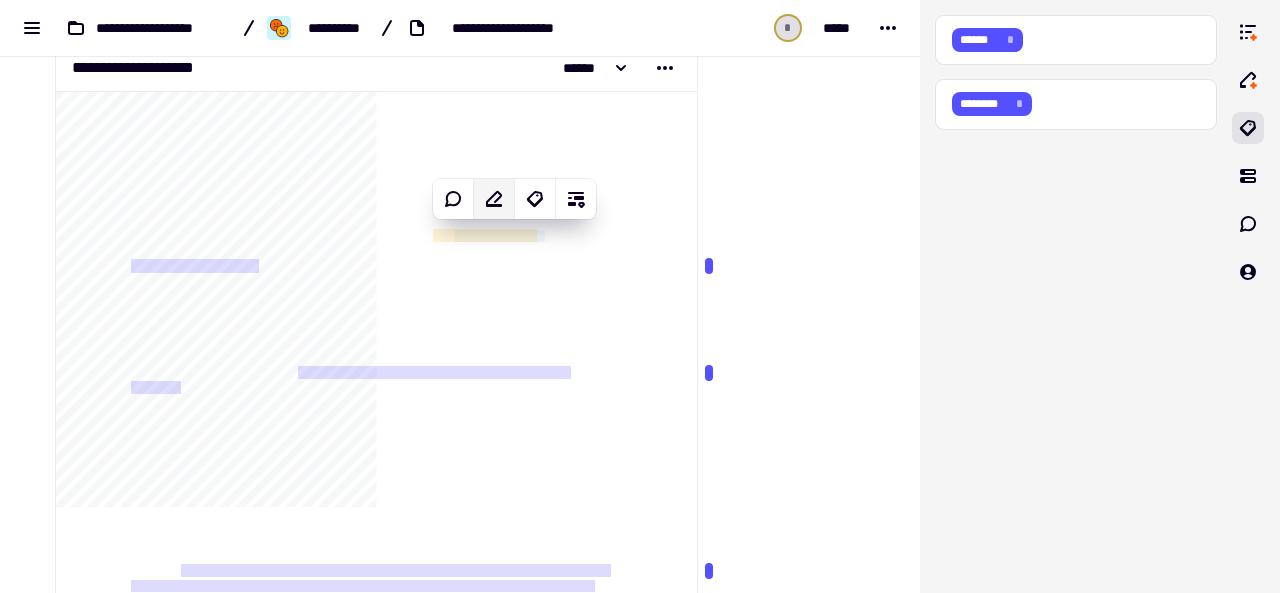 click 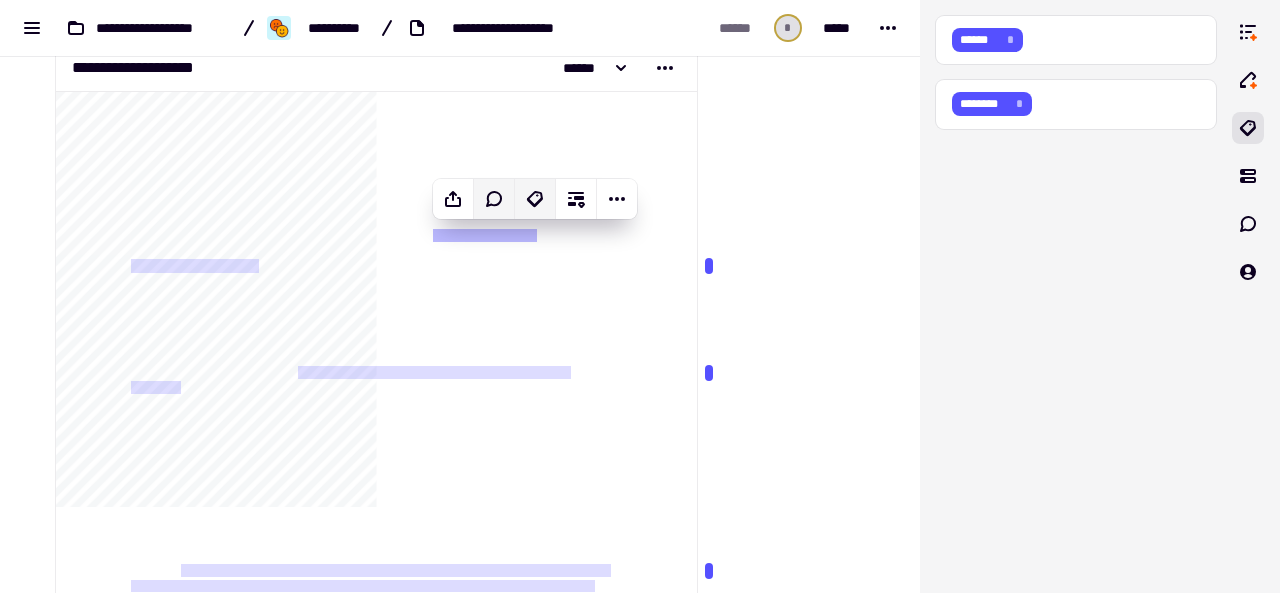 click 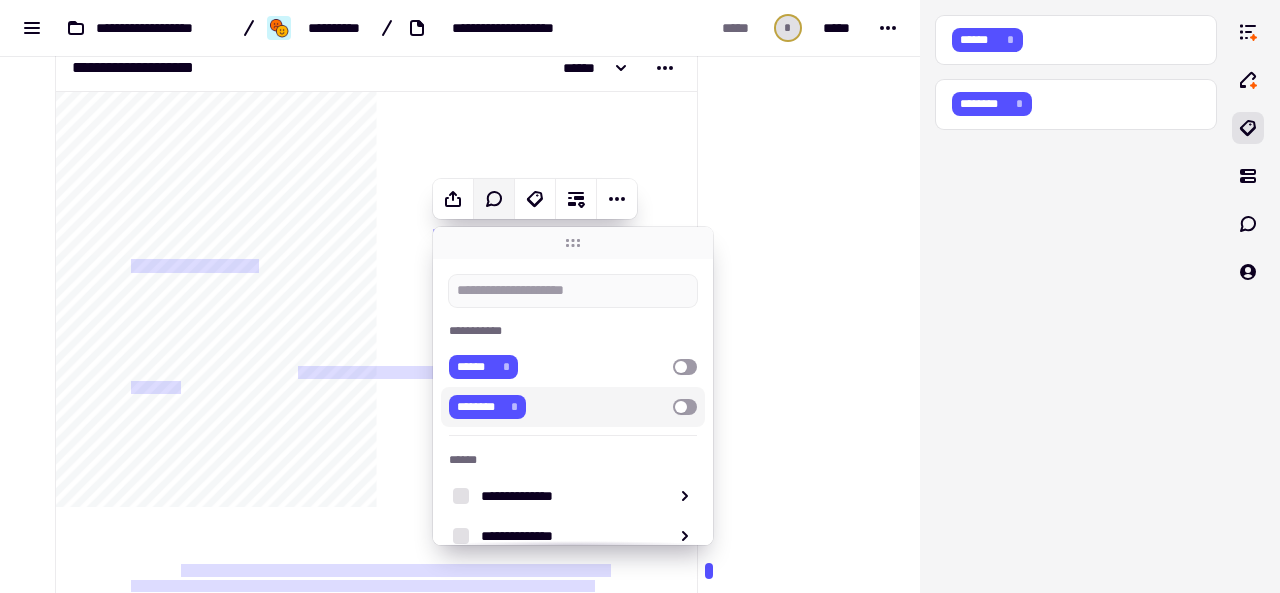 click on "********" at bounding box center [479, 407] 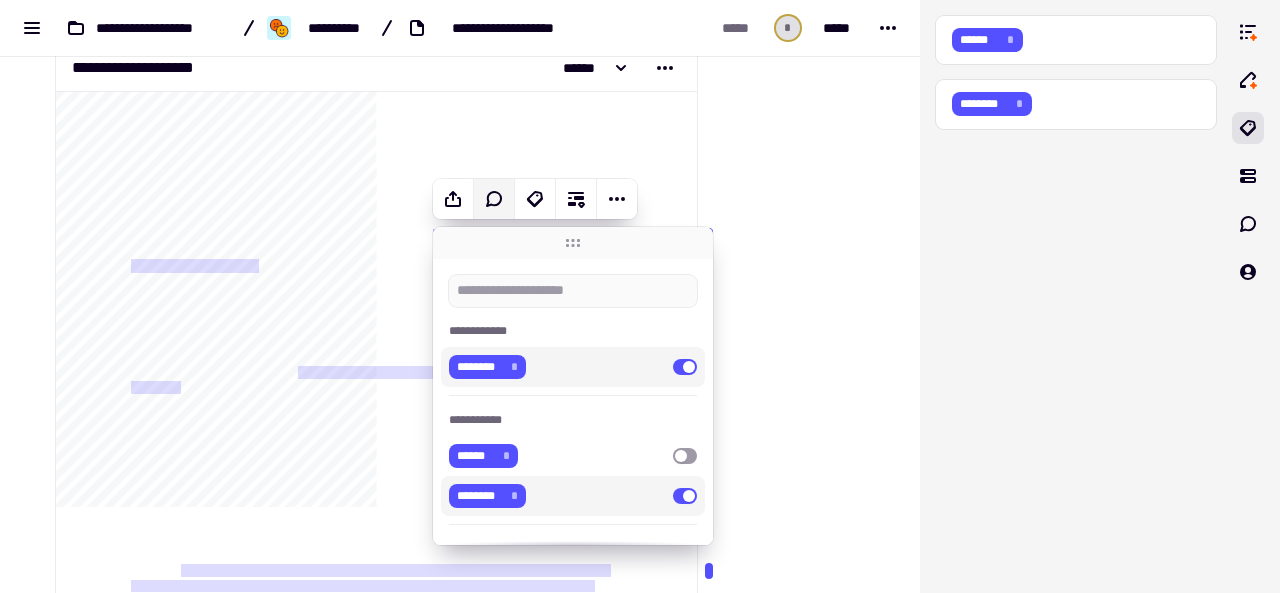 click at bounding box center (796, 288) 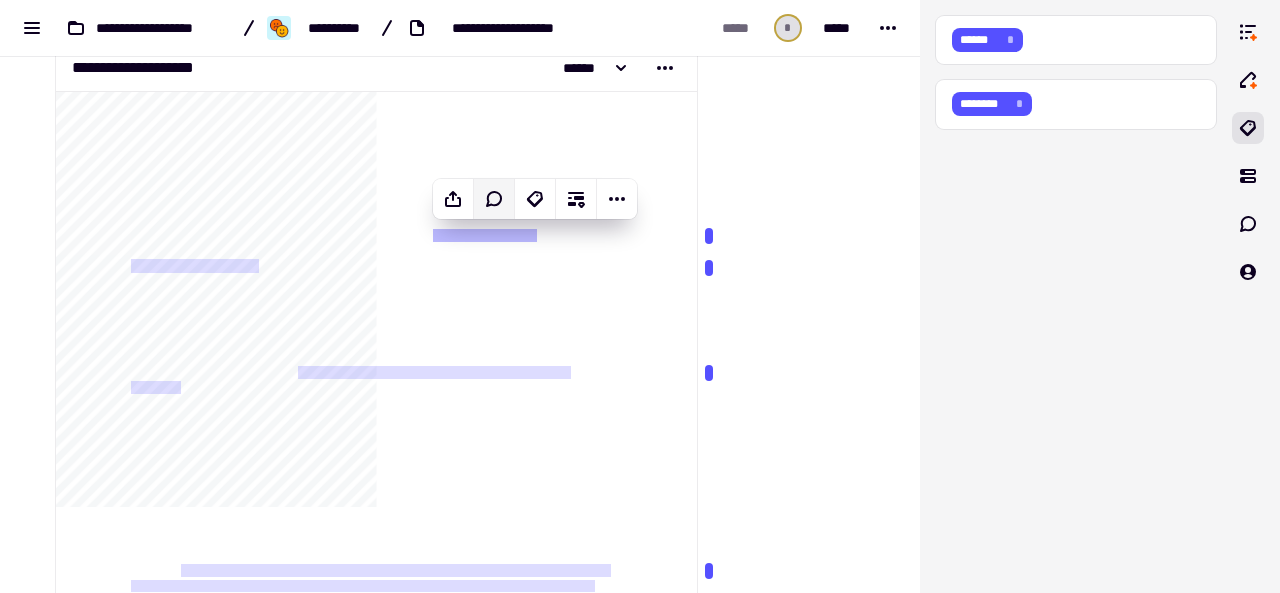click at bounding box center [796, 288] 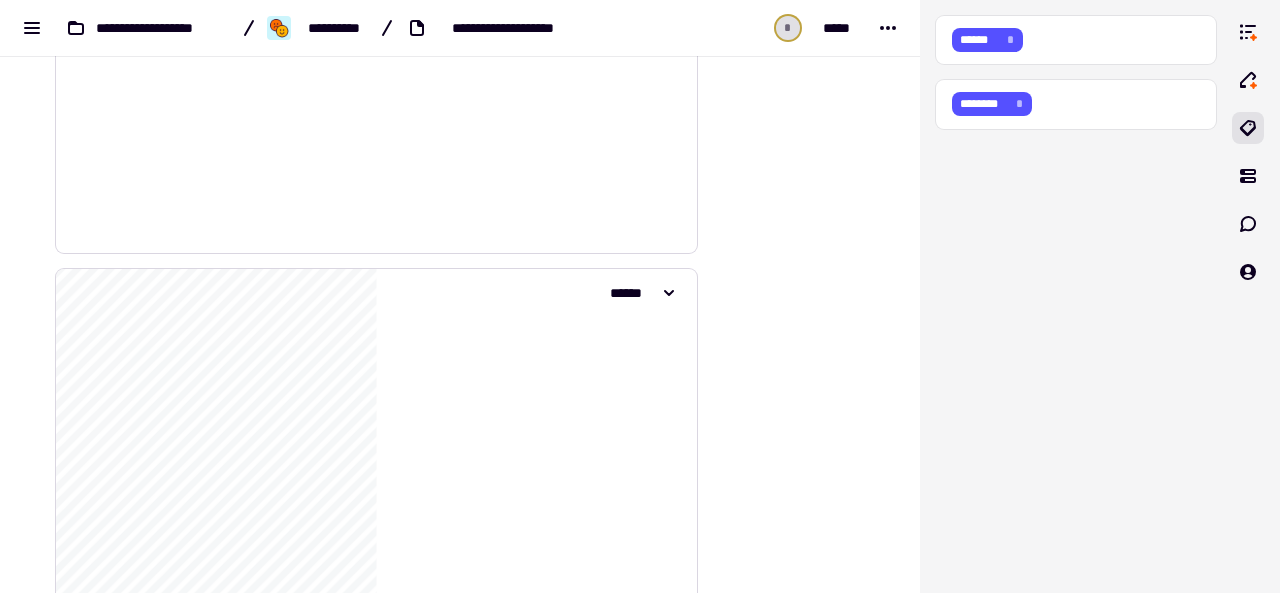 scroll, scrollTop: 810, scrollLeft: 0, axis: vertical 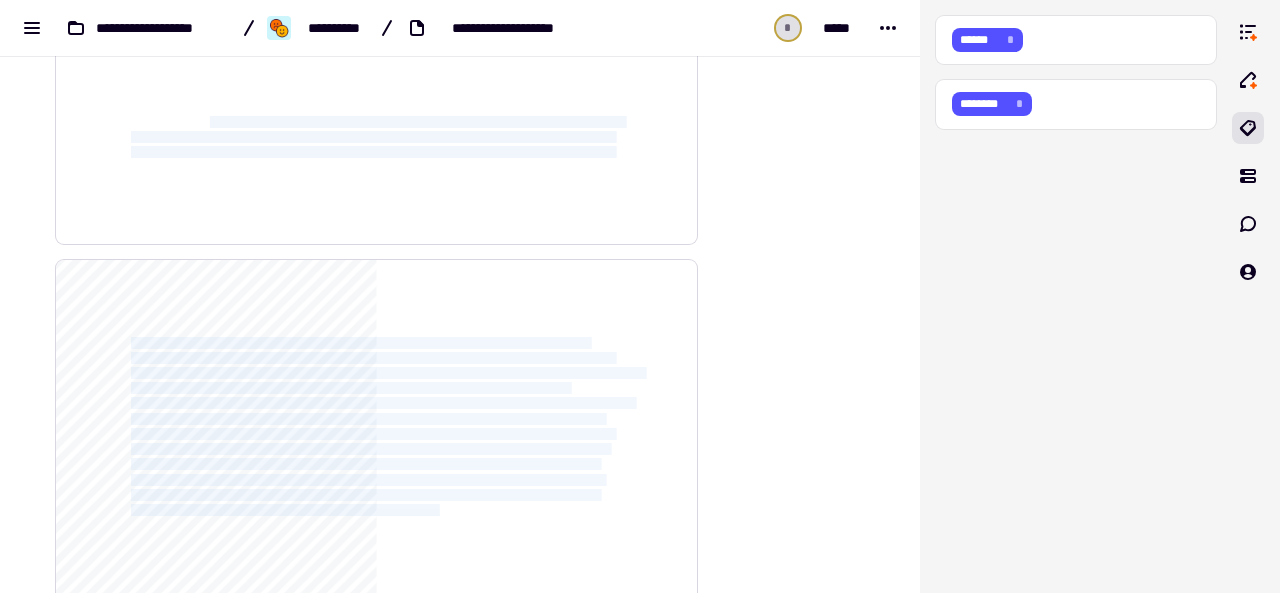 drag, startPoint x: 418, startPoint y: 505, endPoint x: 209, endPoint y: 117, distance: 440.70966 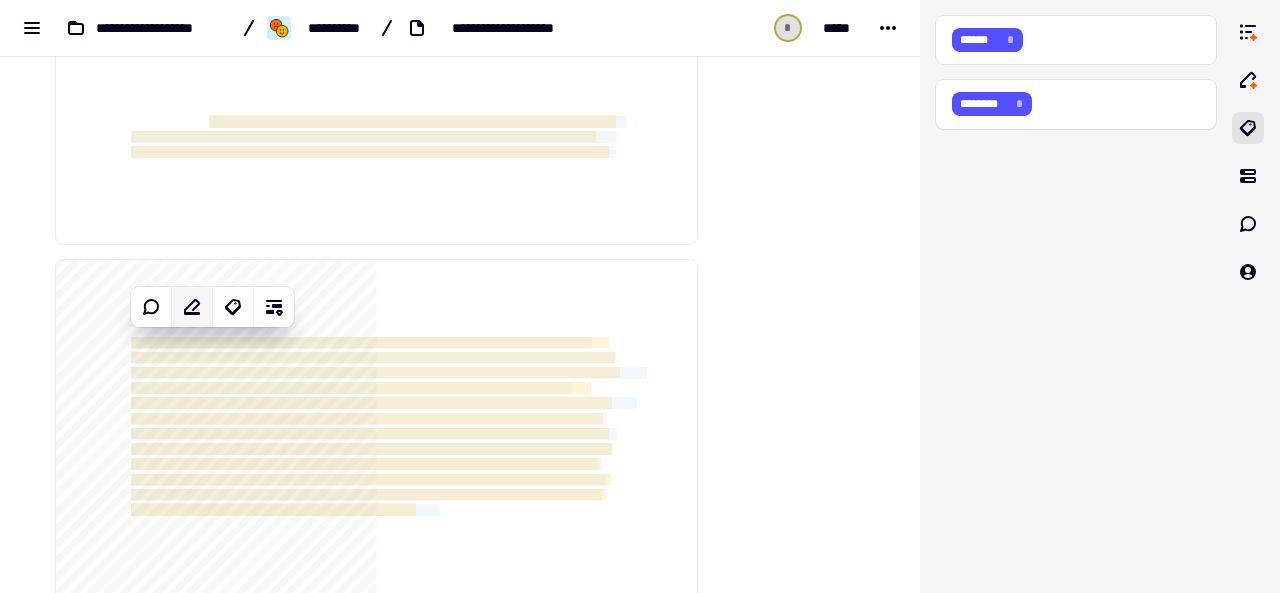 click 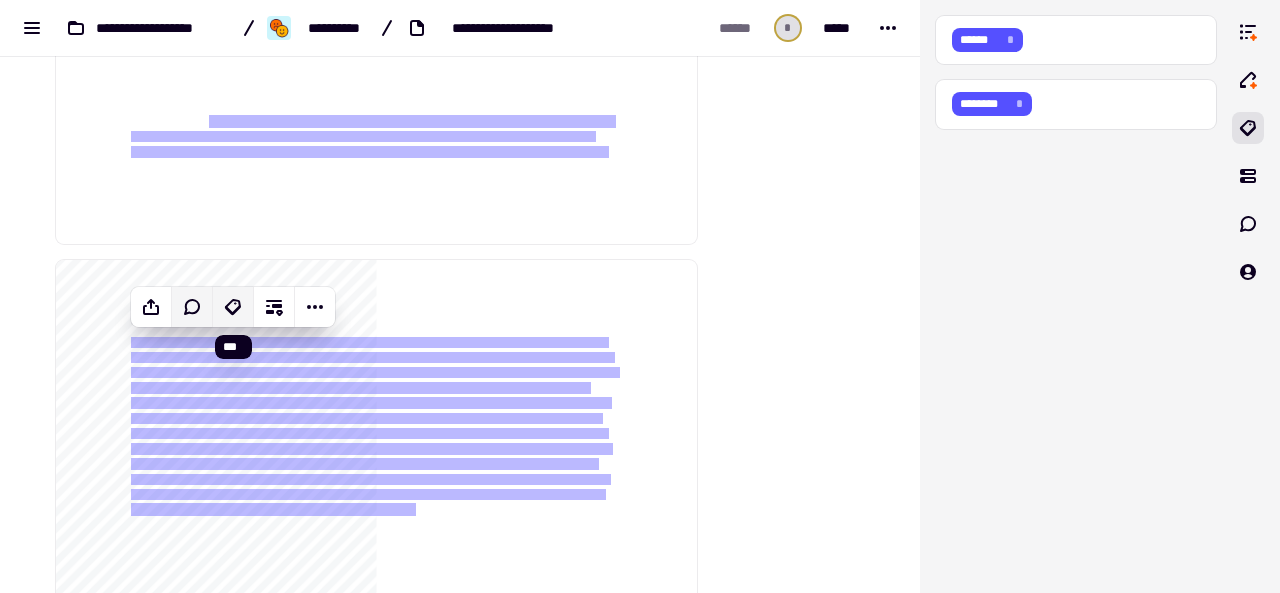 click 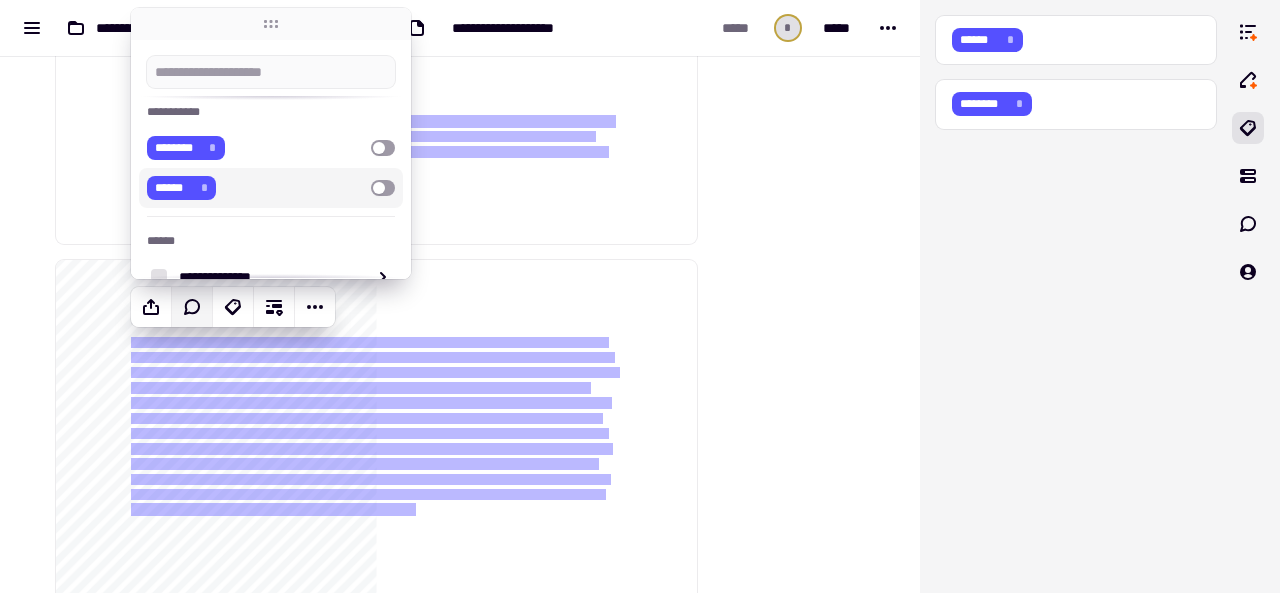 scroll, scrollTop: 126, scrollLeft: 0, axis: vertical 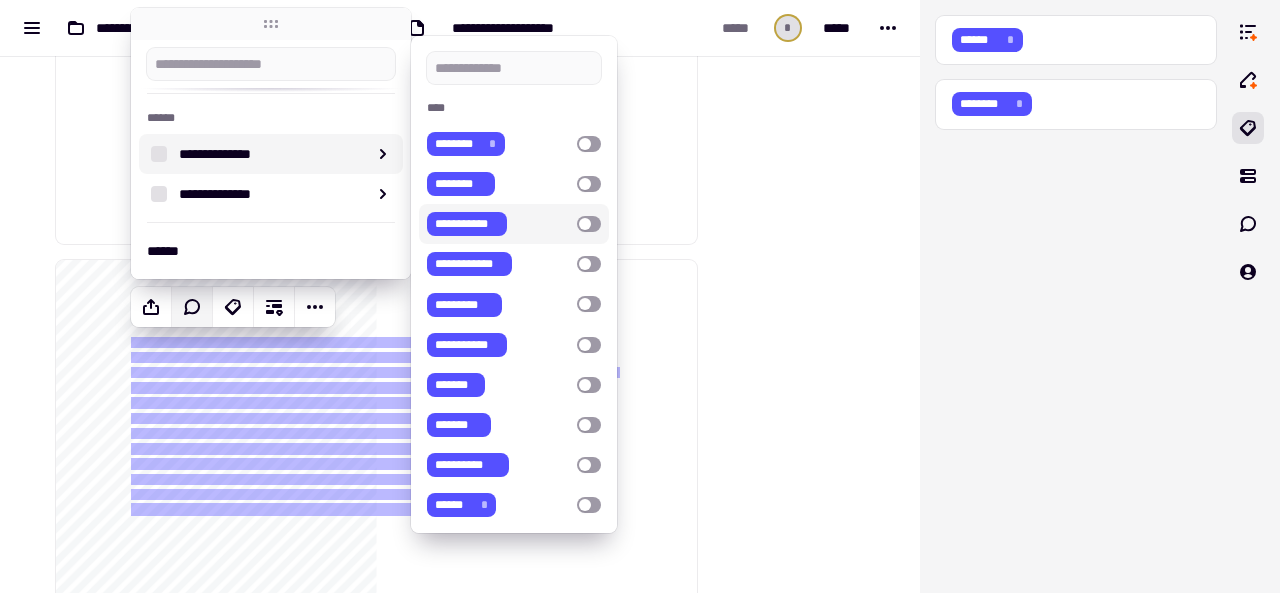 click on "**********" at bounding box center (467, 224) 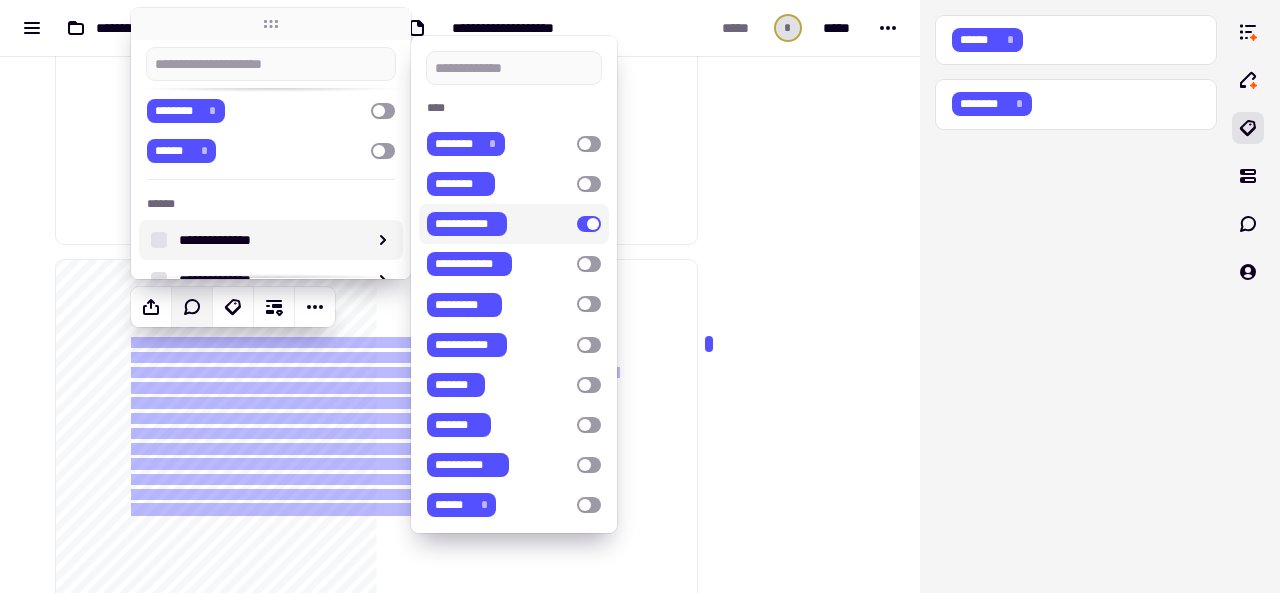 click at bounding box center [796, -164] 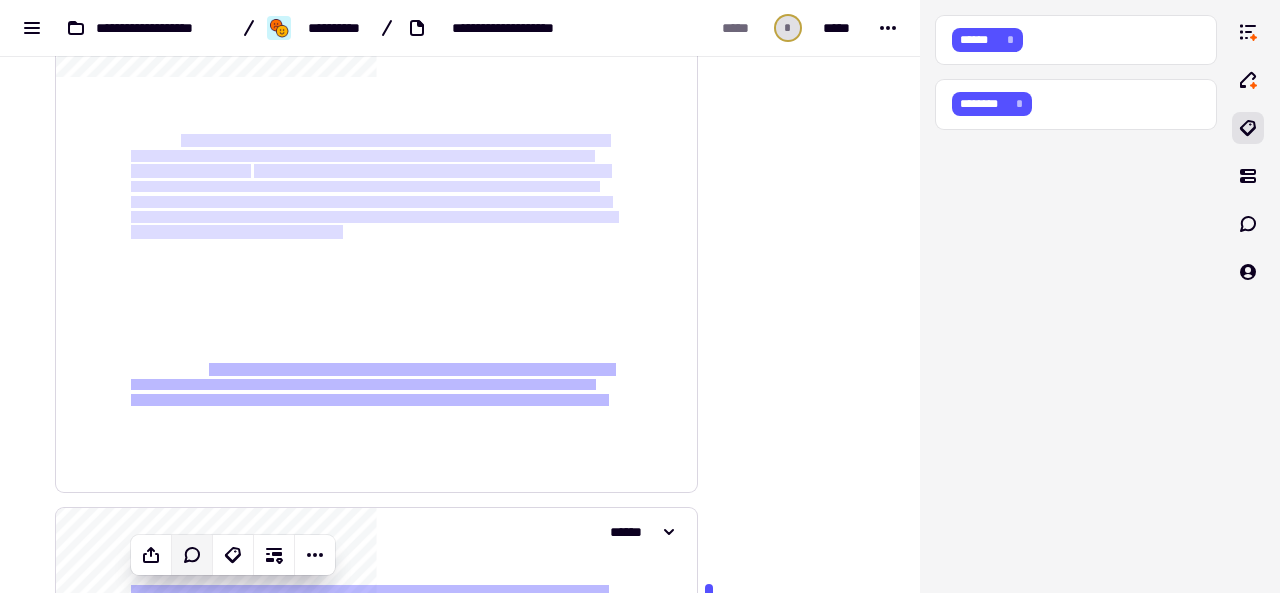 scroll, scrollTop: 497, scrollLeft: 0, axis: vertical 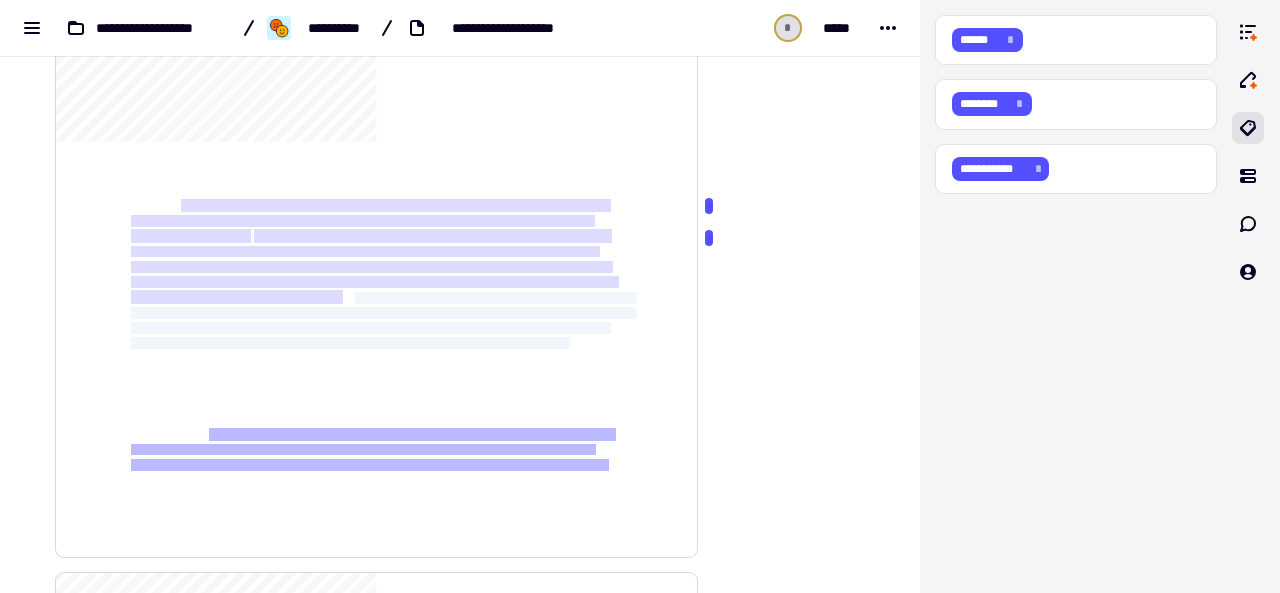 drag, startPoint x: 345, startPoint y: 293, endPoint x: 547, endPoint y: 342, distance: 207.85812 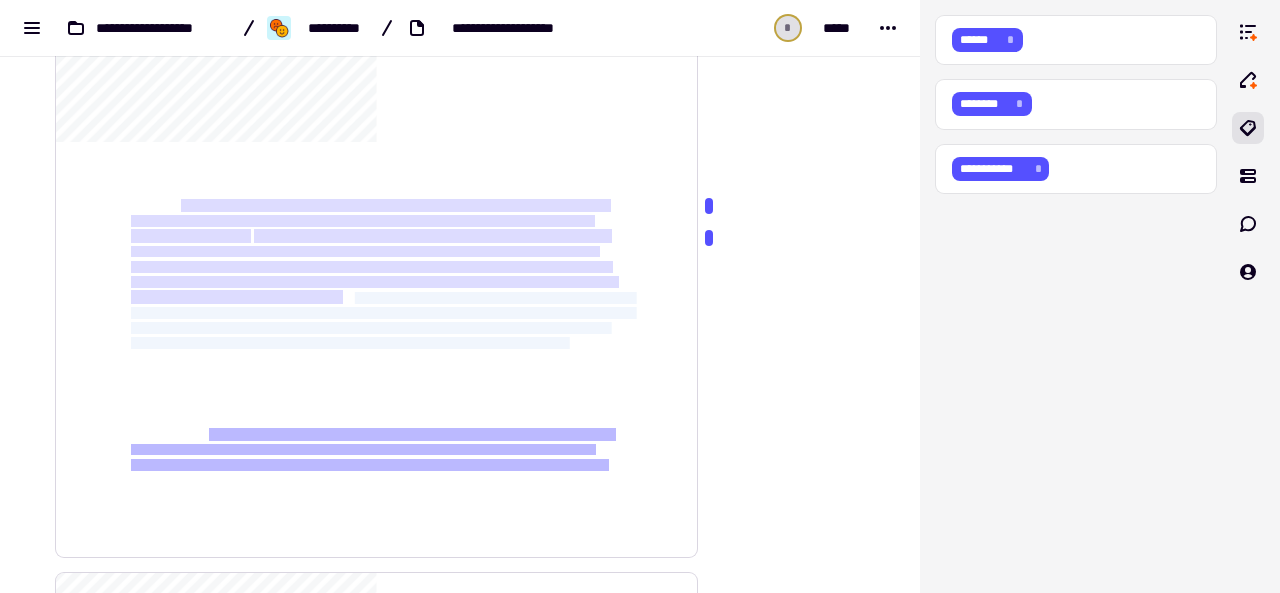 click on "**********" 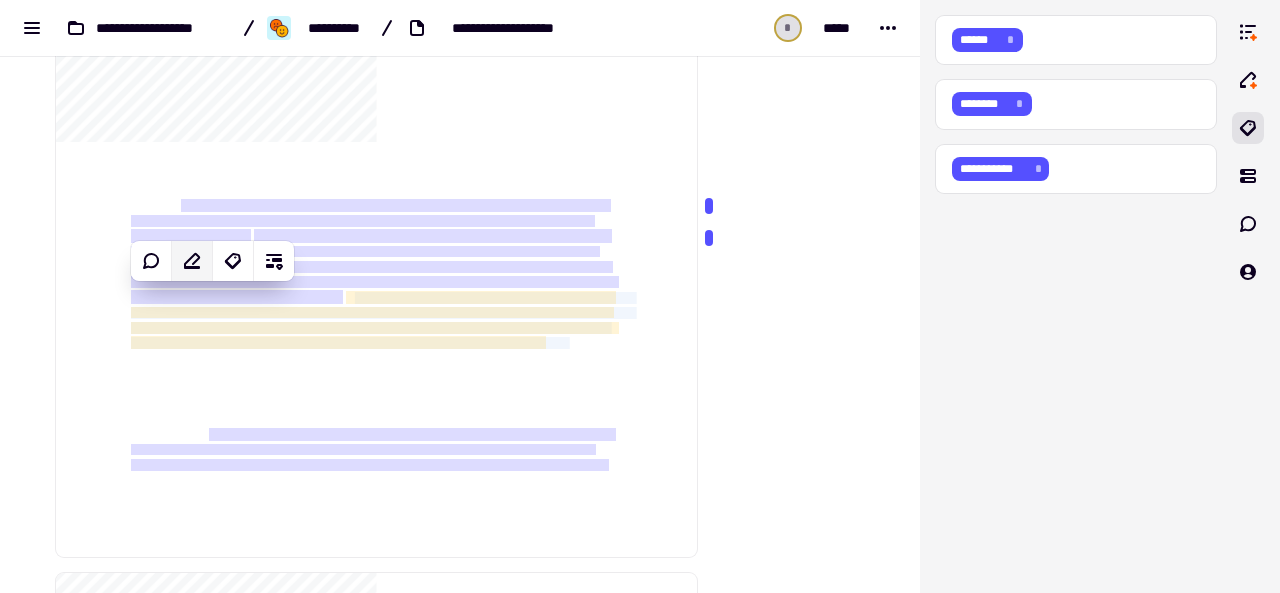 click 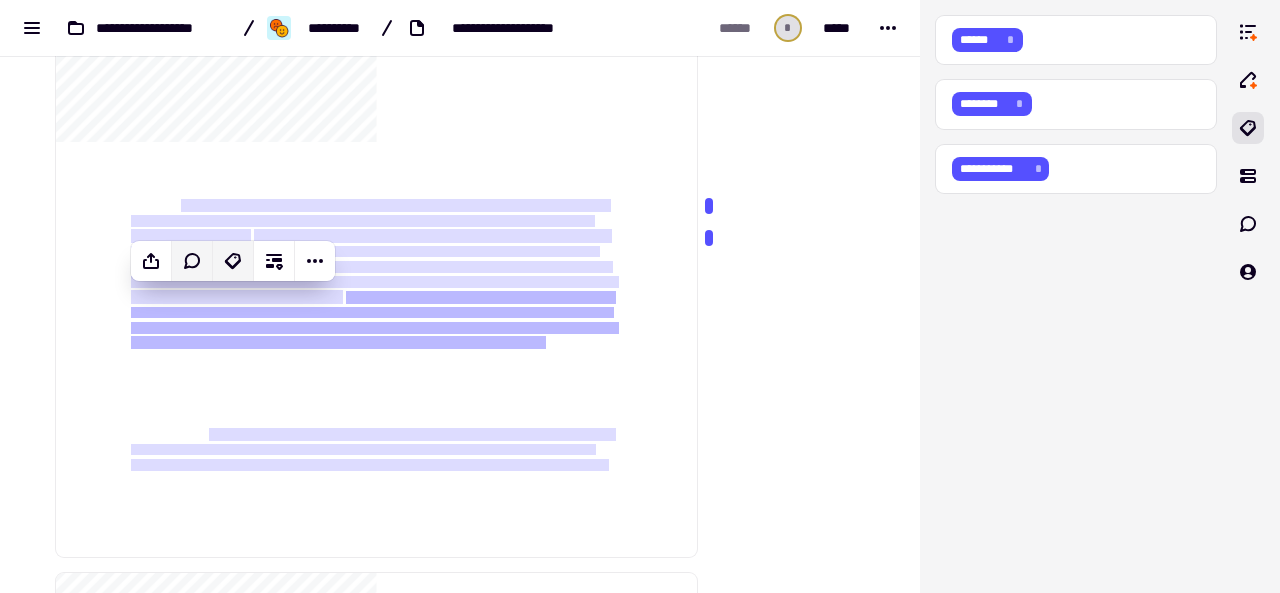 click 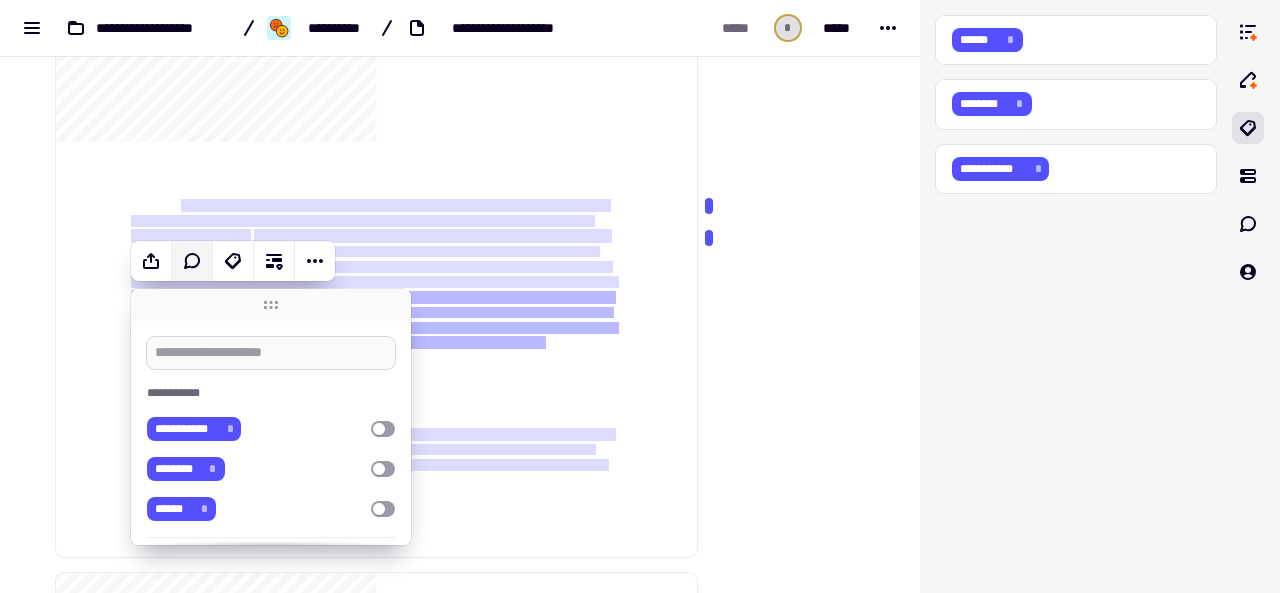 click at bounding box center [271, 353] 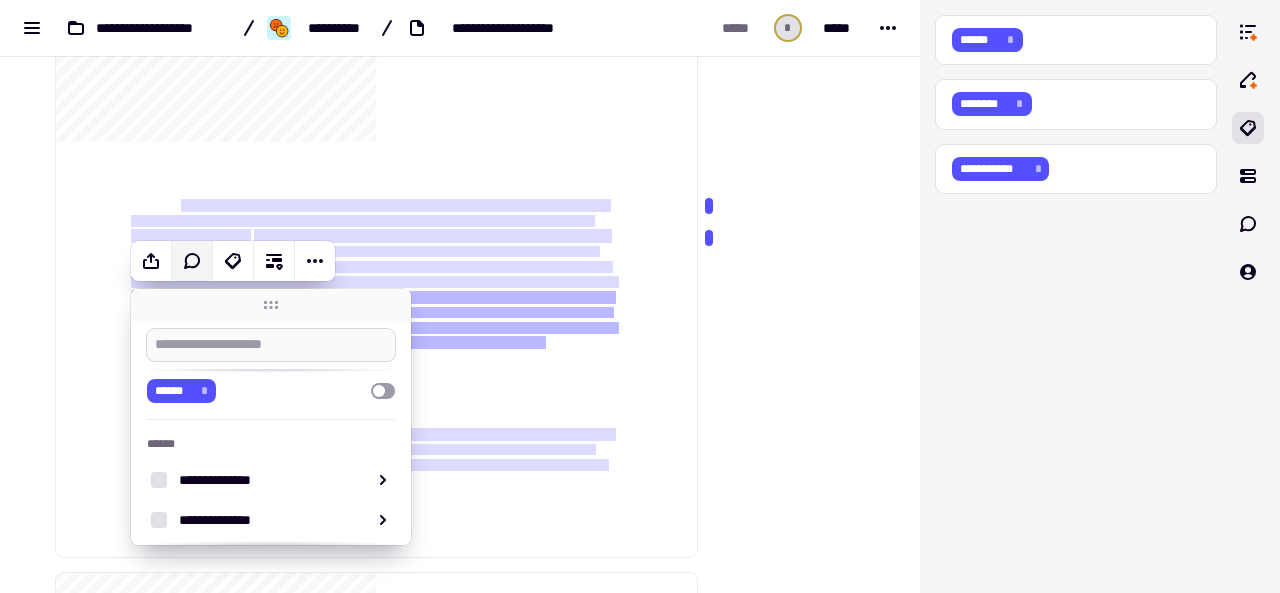 scroll, scrollTop: 181, scrollLeft: 0, axis: vertical 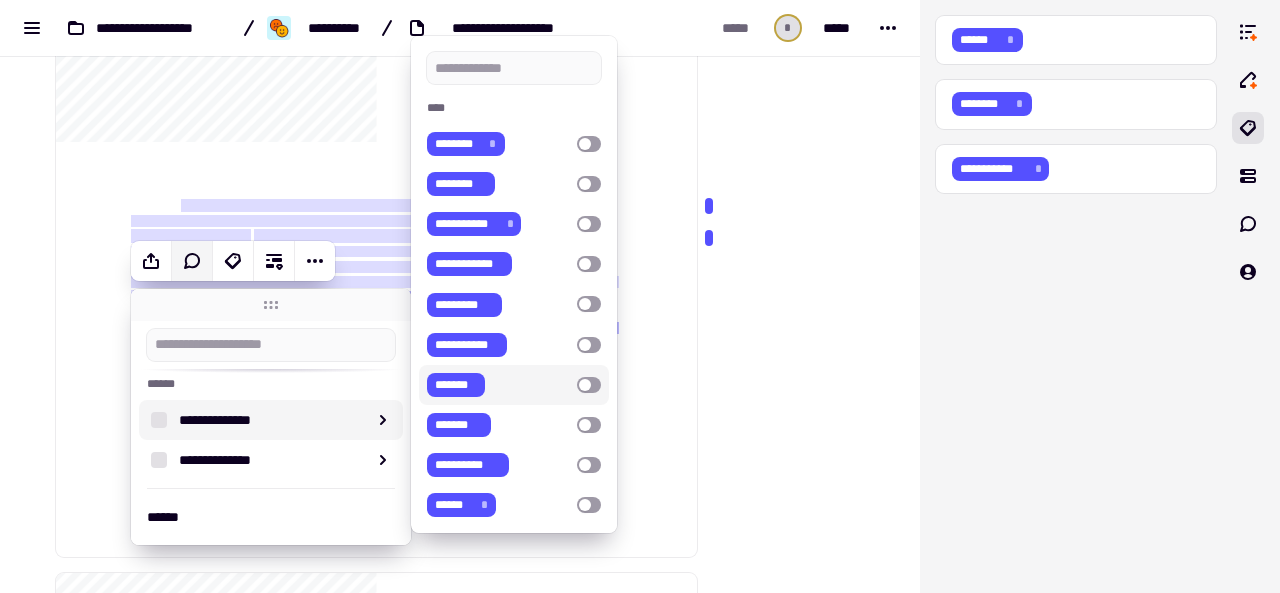 click on "*******" at bounding box center [455, 385] 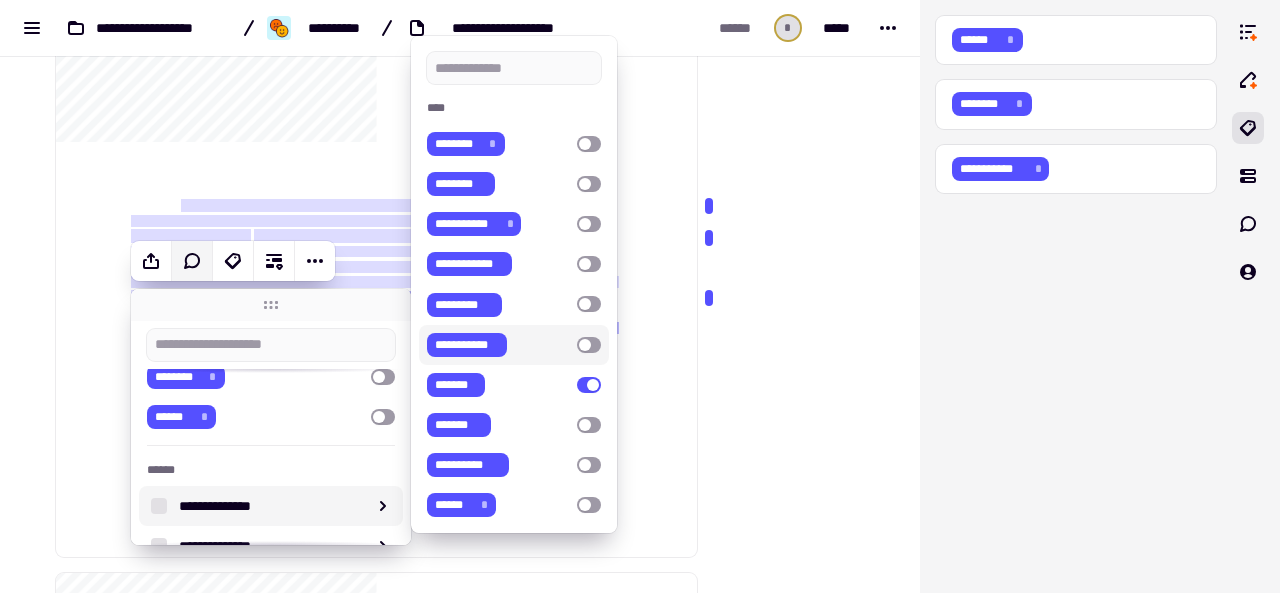 click at bounding box center (796, 149) 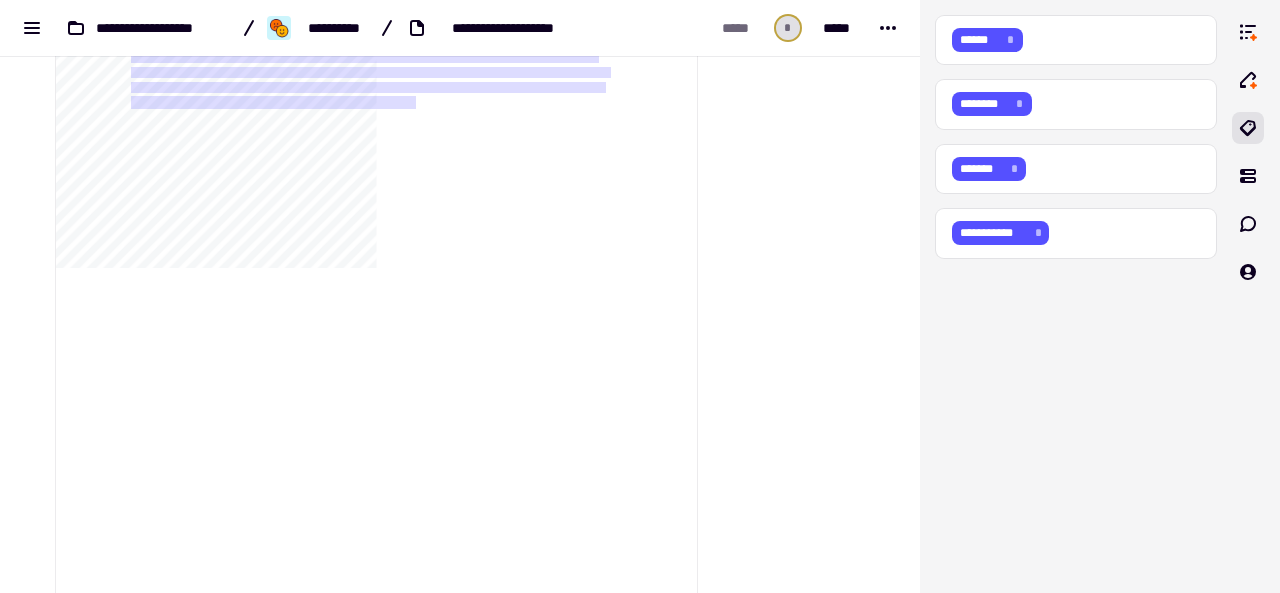 scroll, scrollTop: 1213, scrollLeft: 0, axis: vertical 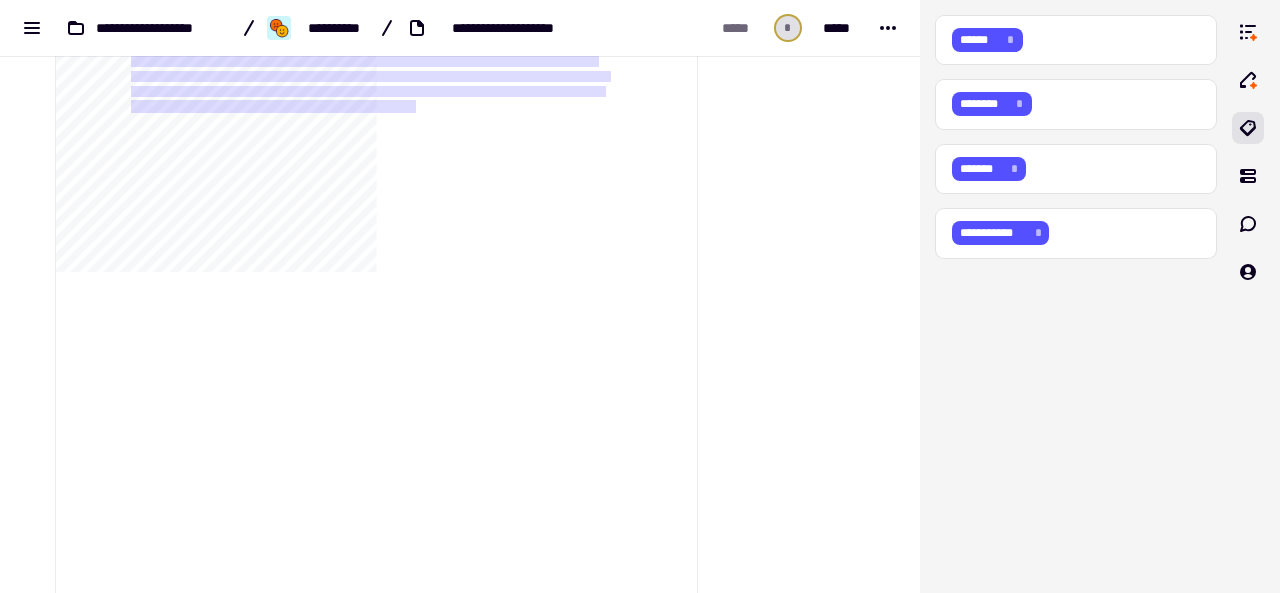 click at bounding box center [794, 751] 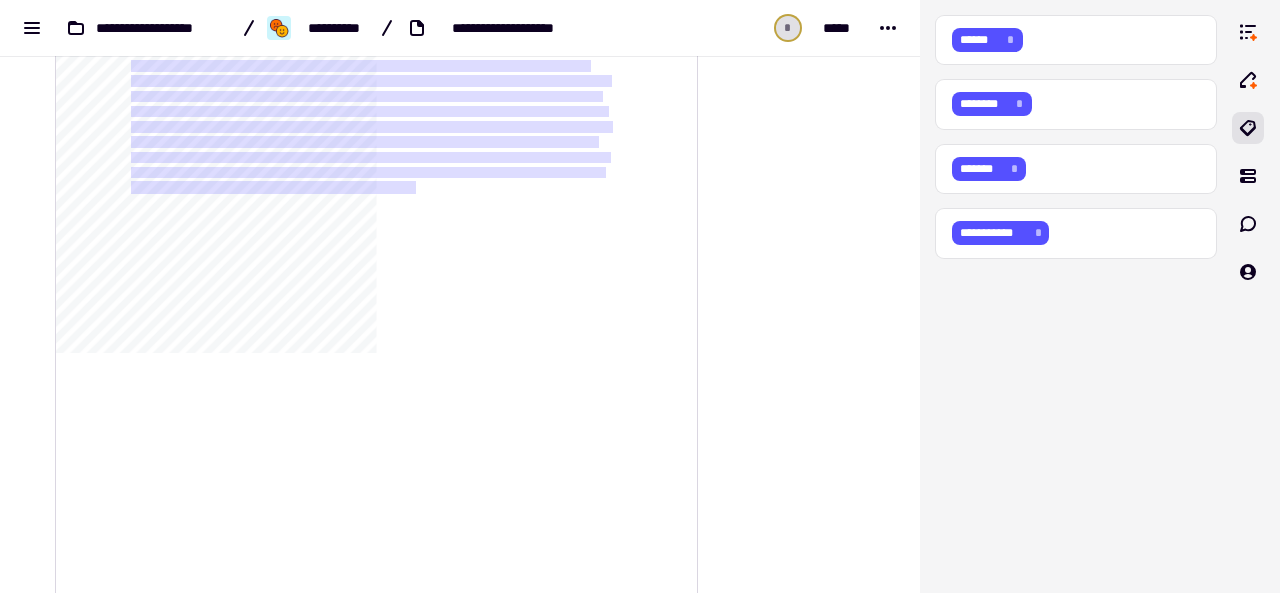 scroll, scrollTop: 1120, scrollLeft: 0, axis: vertical 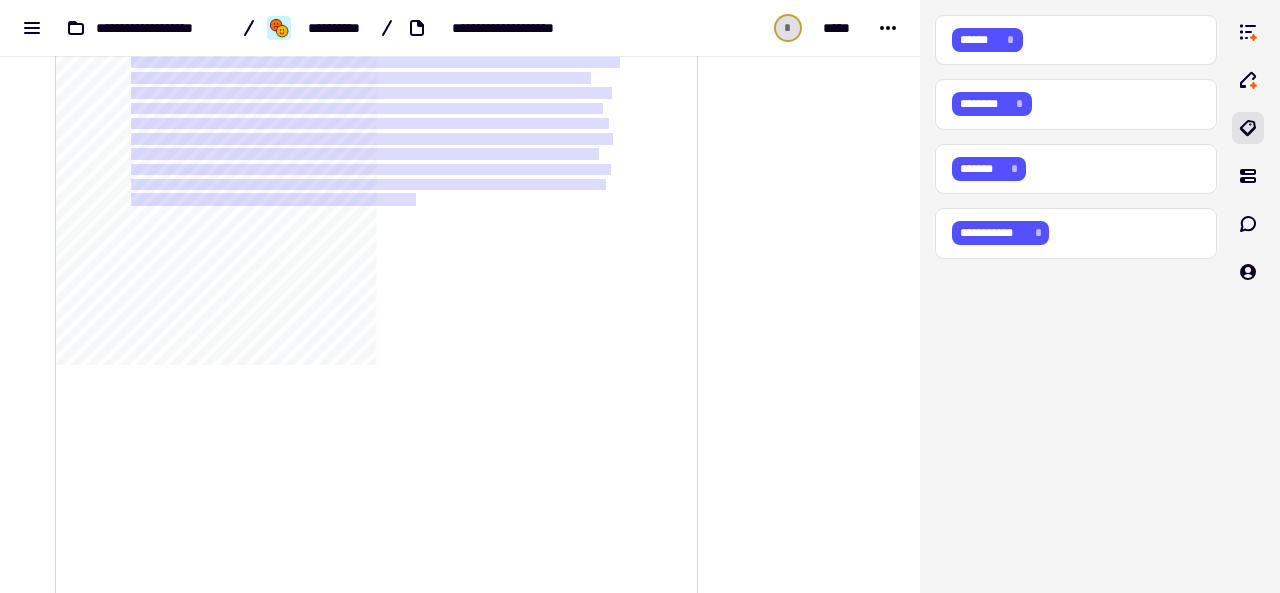 click on "**********" 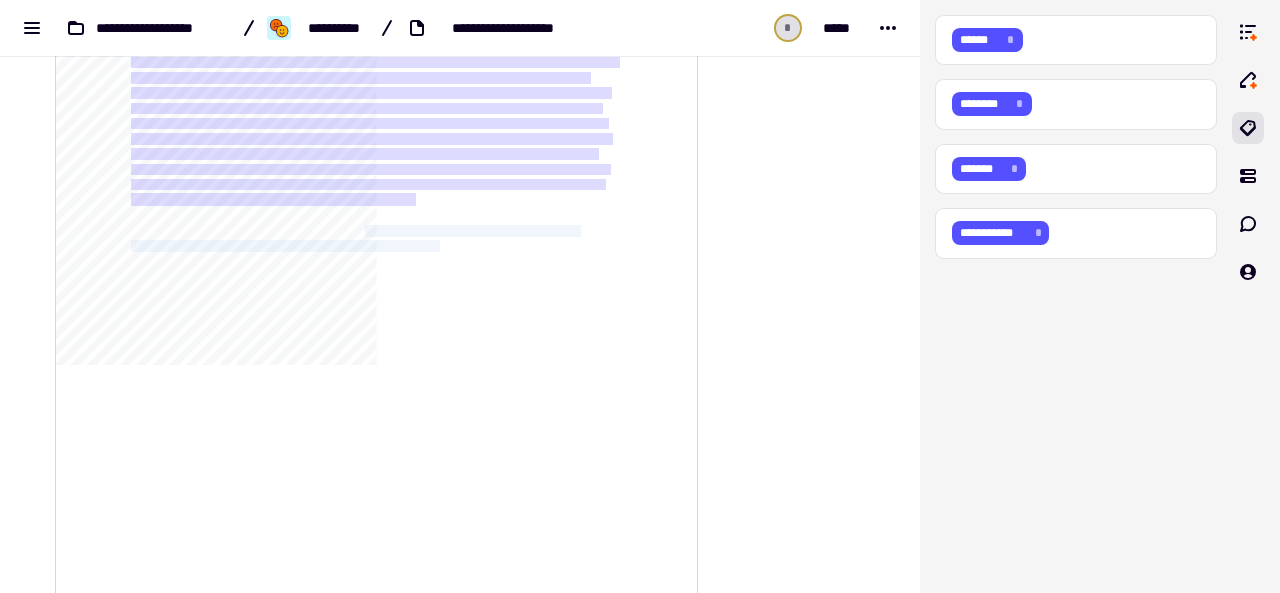 drag, startPoint x: 395, startPoint y: 228, endPoint x: 448, endPoint y: 239, distance: 54.129475 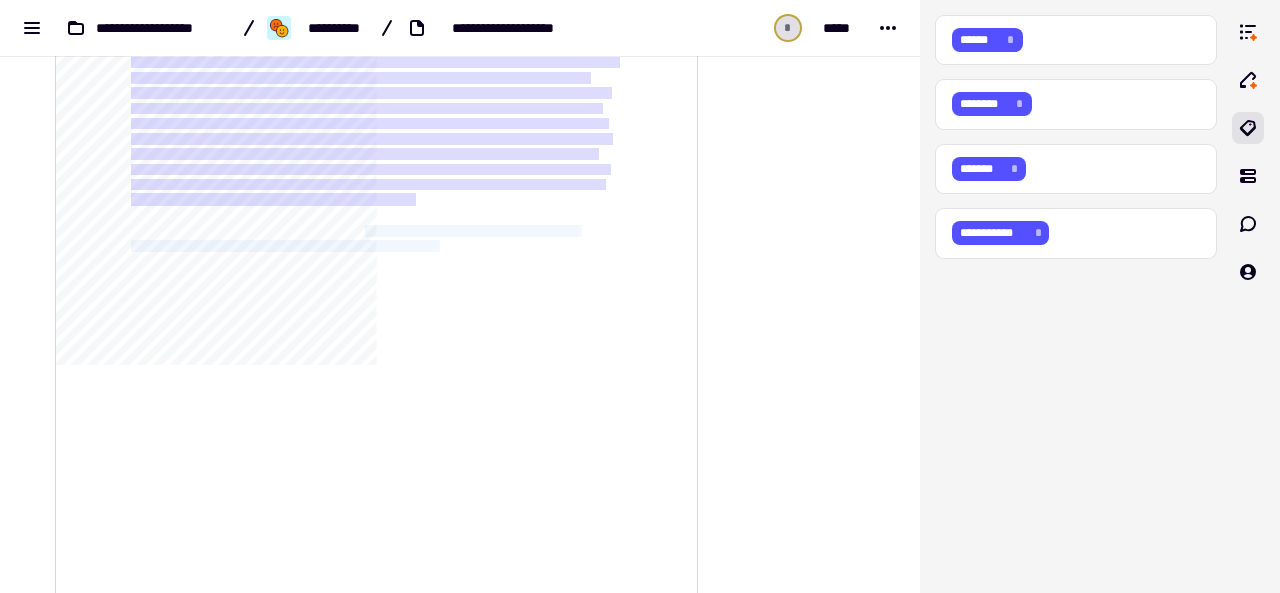click on "**********" 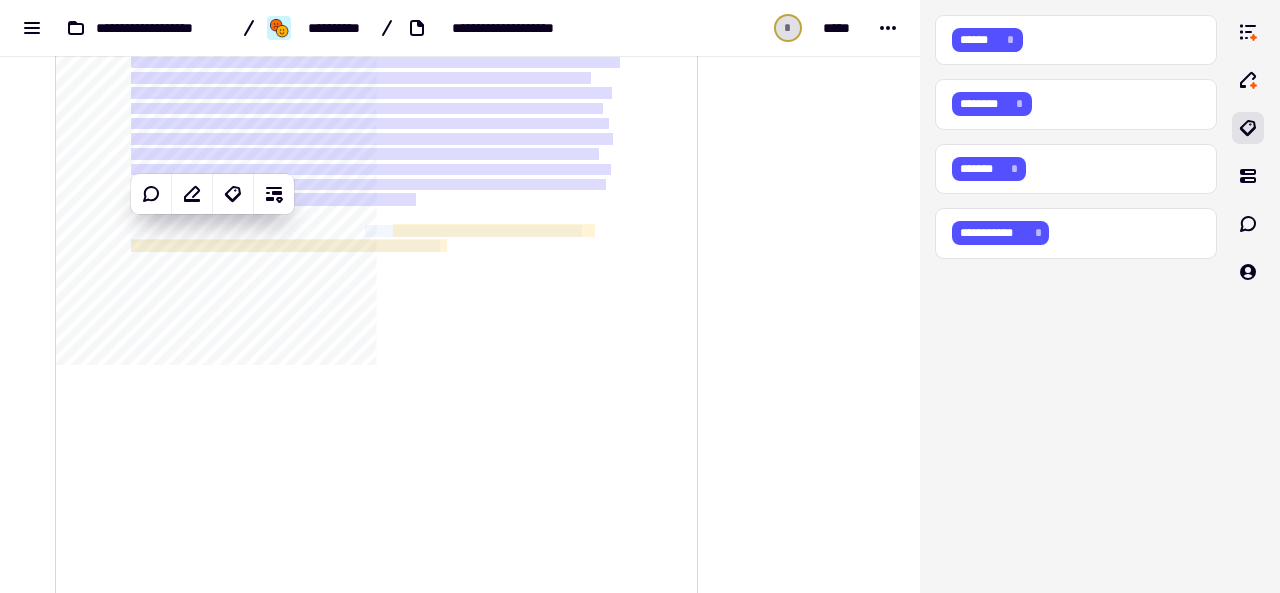 click on "**********" 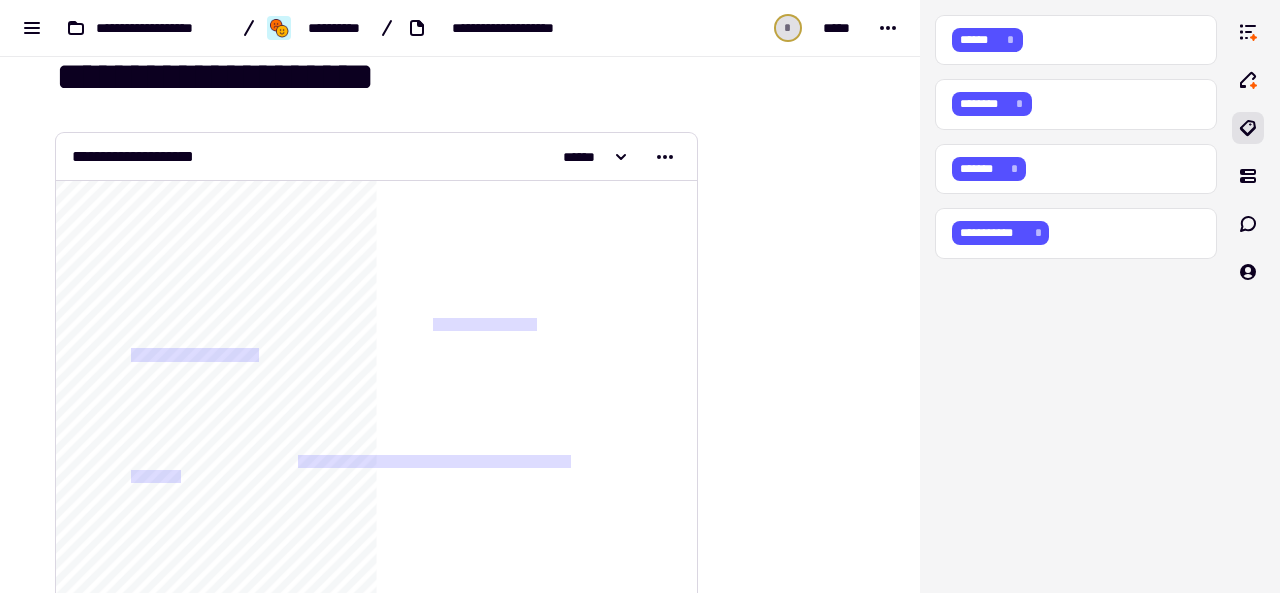 scroll, scrollTop: 44, scrollLeft: 0, axis: vertical 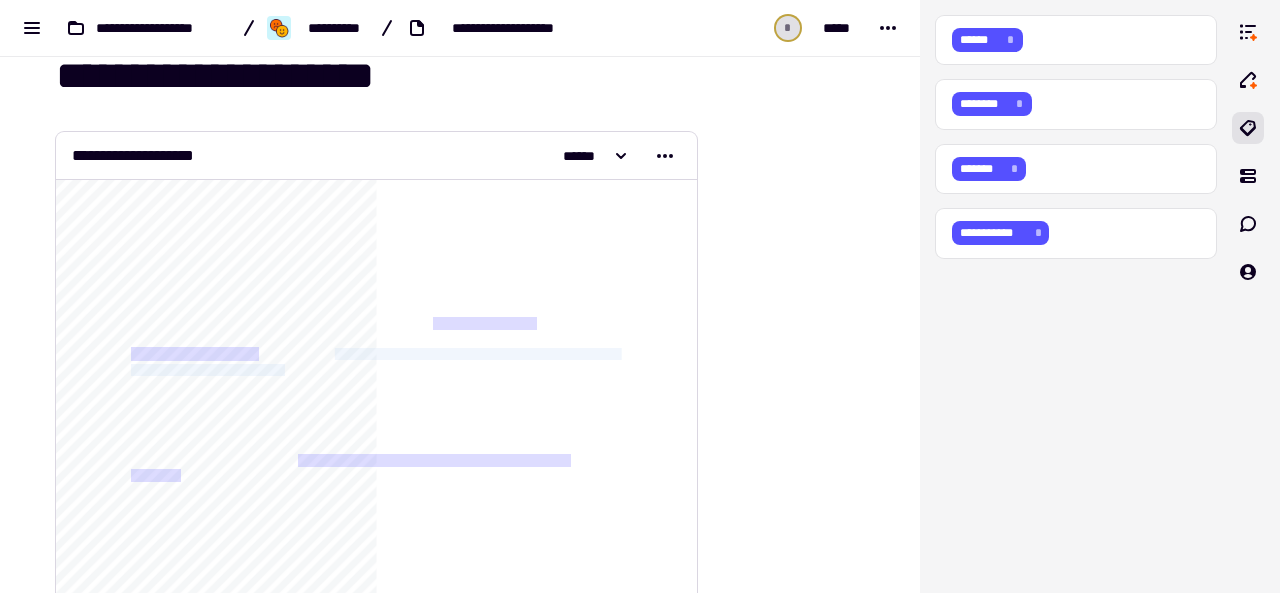 drag, startPoint x: 324, startPoint y: 349, endPoint x: 282, endPoint y: 368, distance: 46.09772 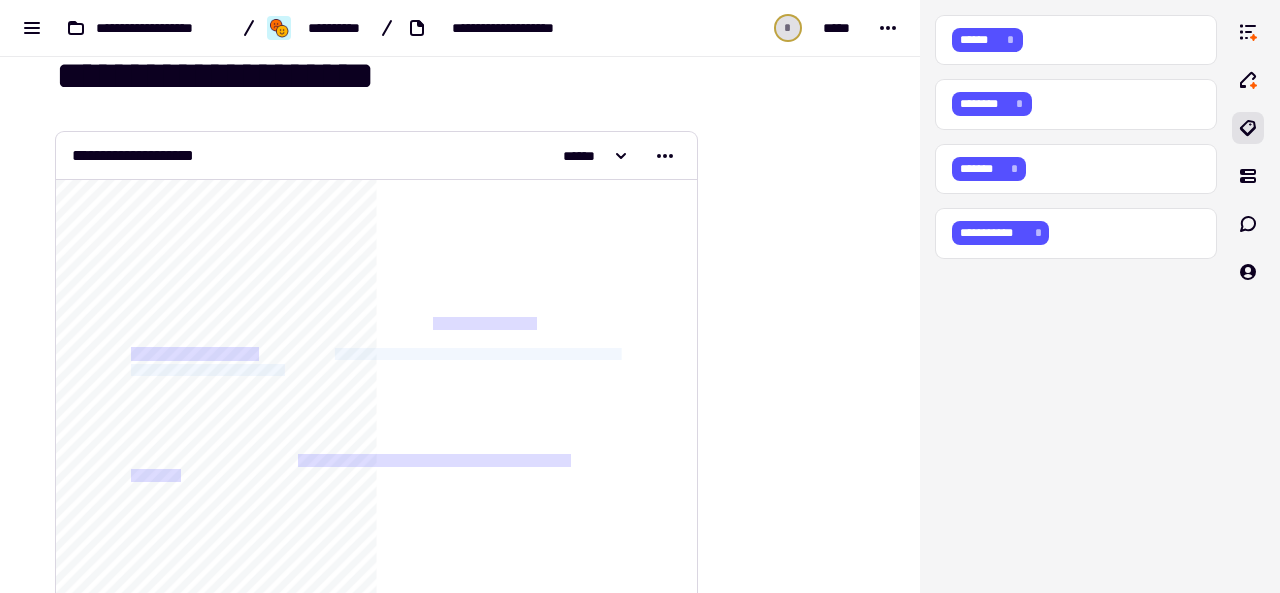 click on "**********" 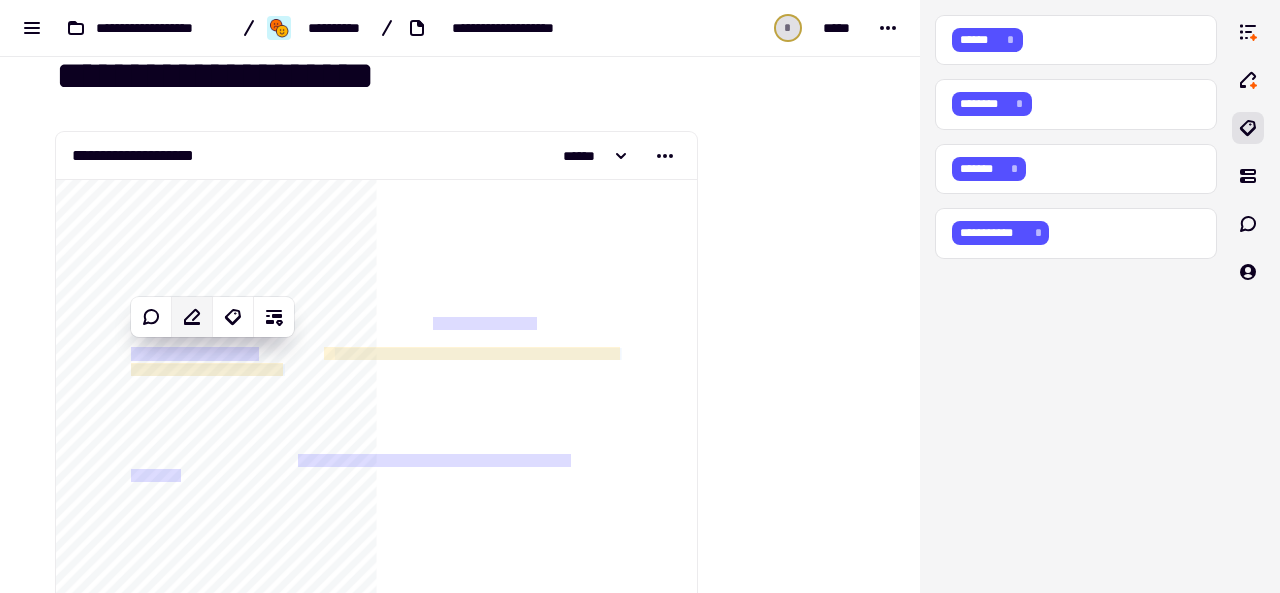 click 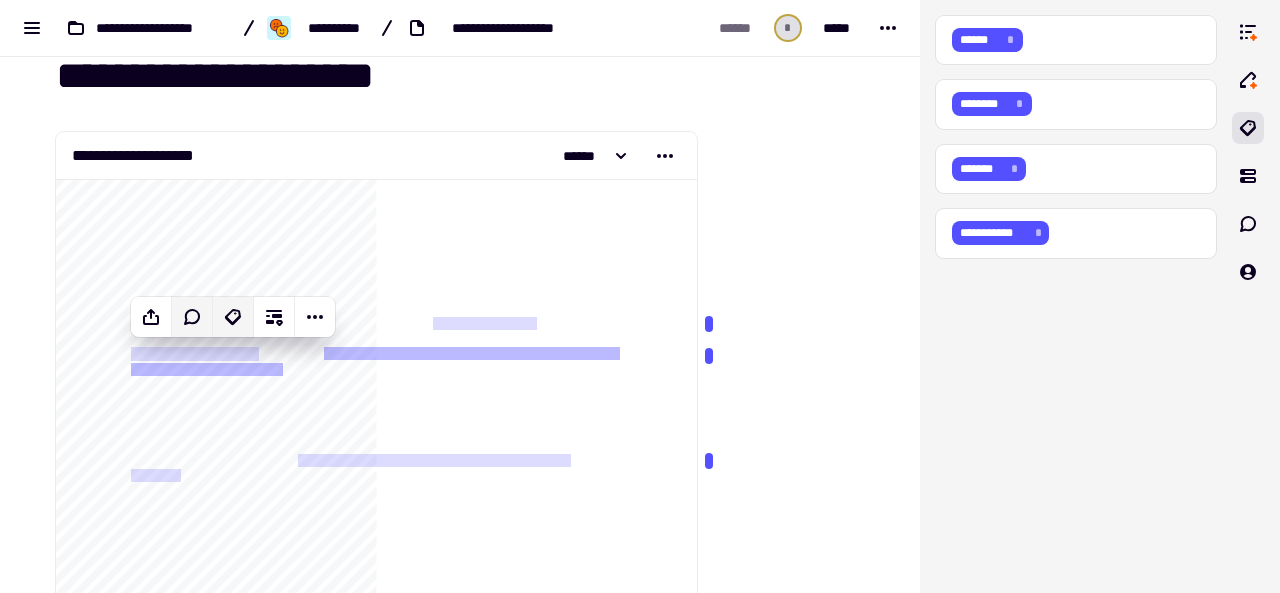 click 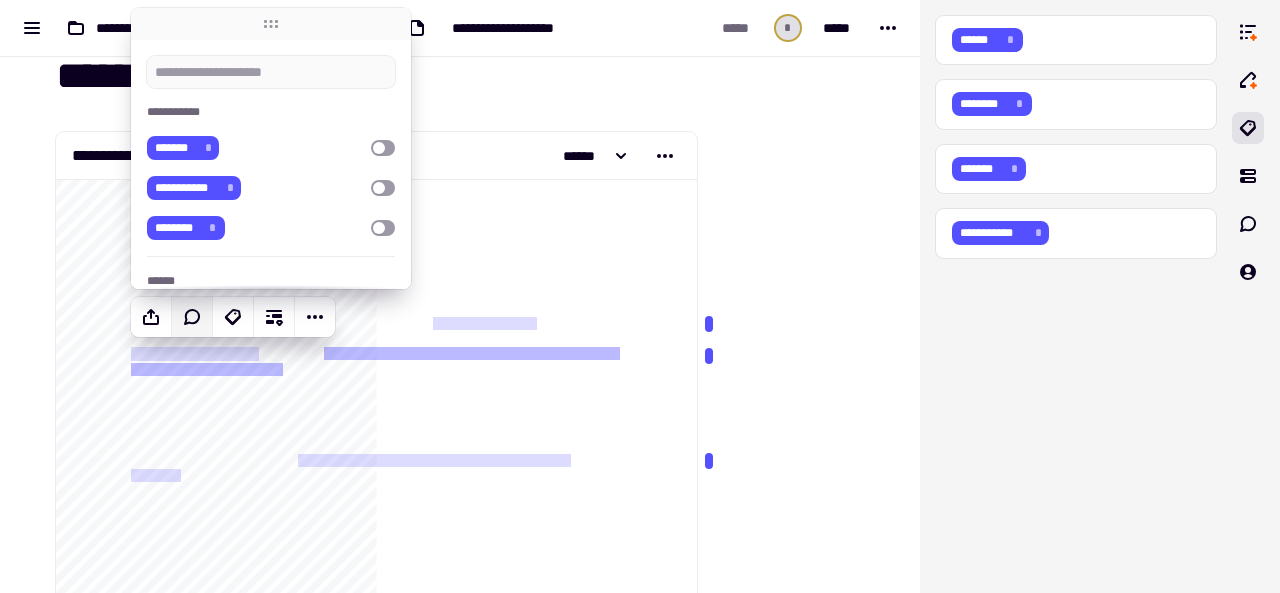 click on "**********" at bounding box center (271, 241) 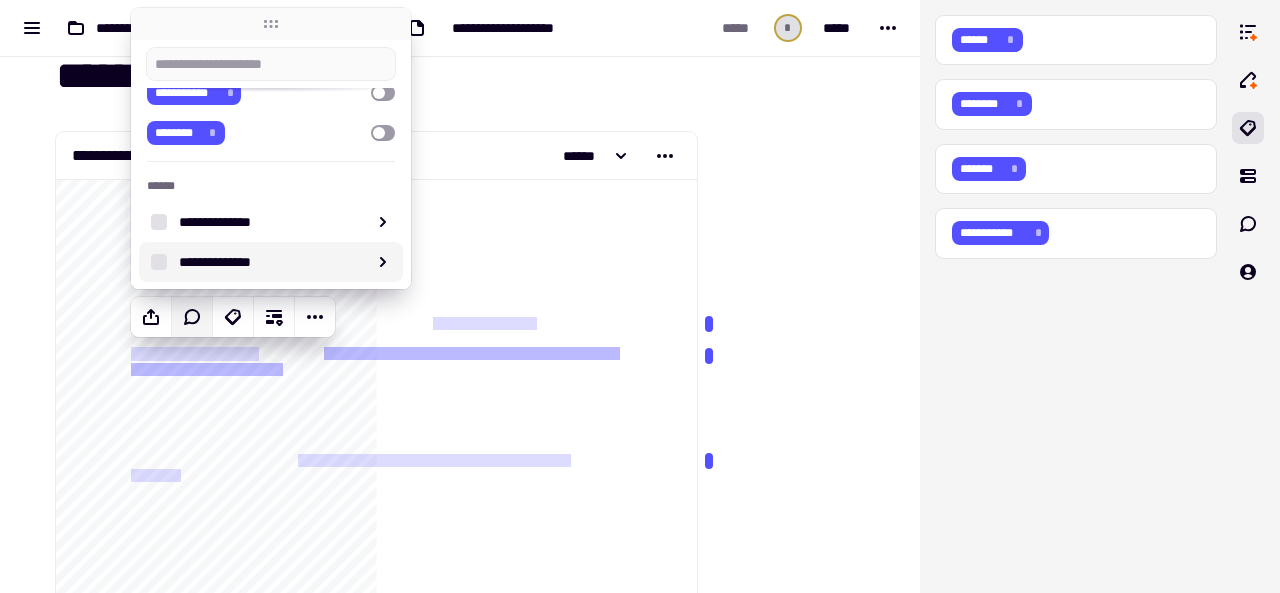 scroll, scrollTop: 156, scrollLeft: 0, axis: vertical 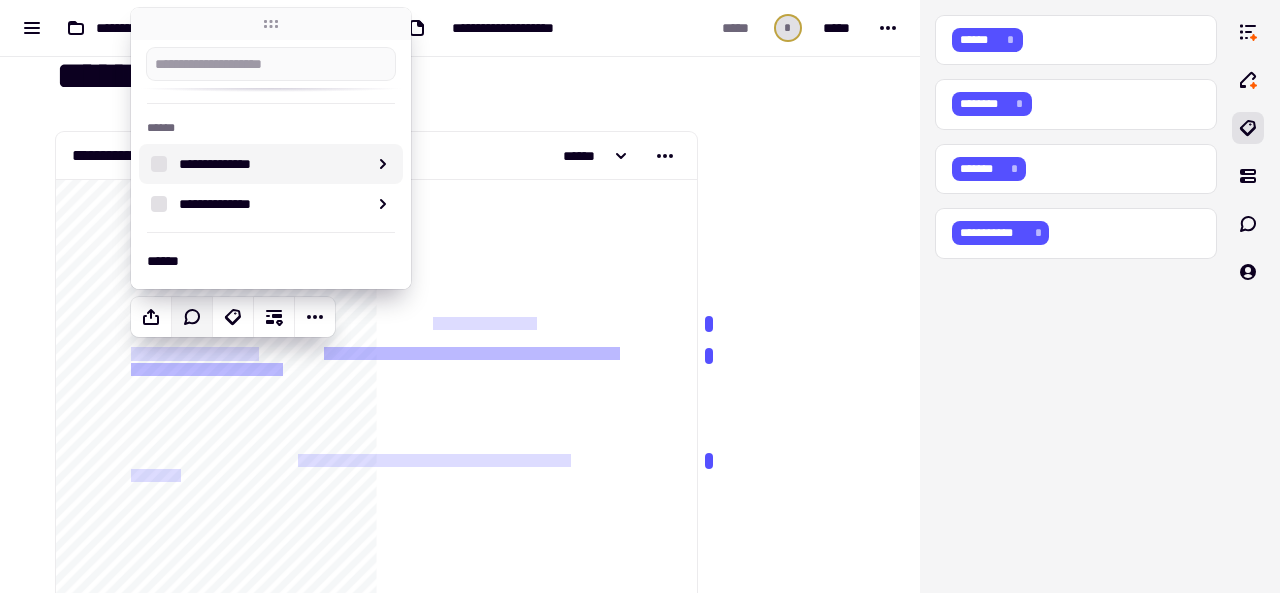 click on "**********" at bounding box center [269, 164] 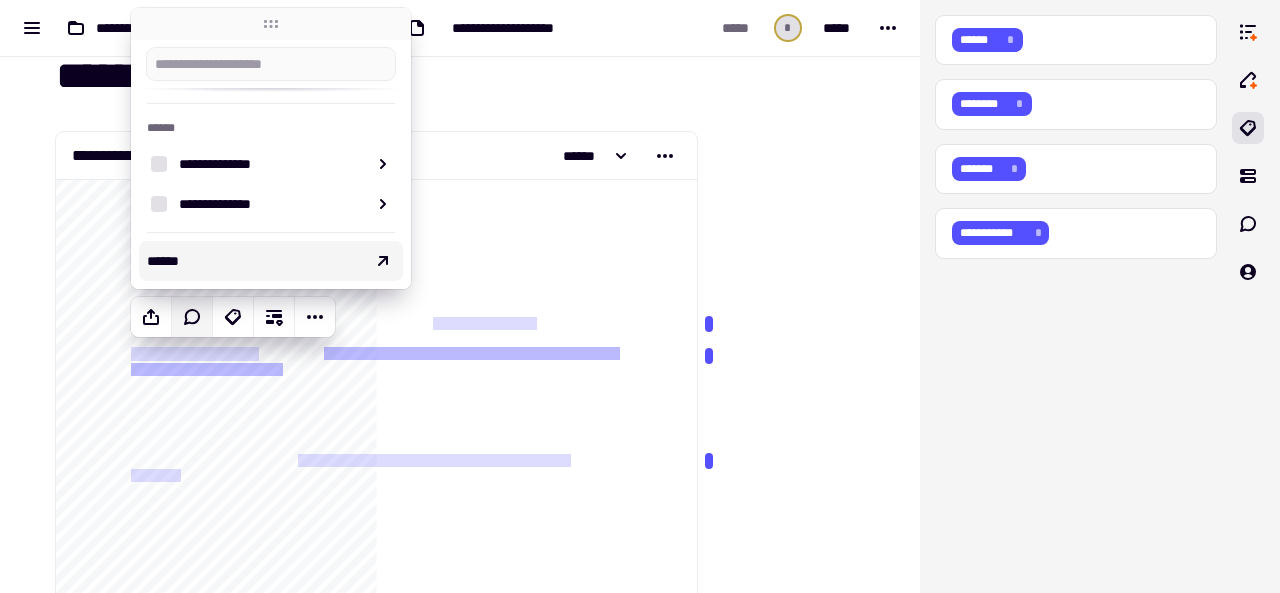 click on "******" at bounding box center [271, 261] 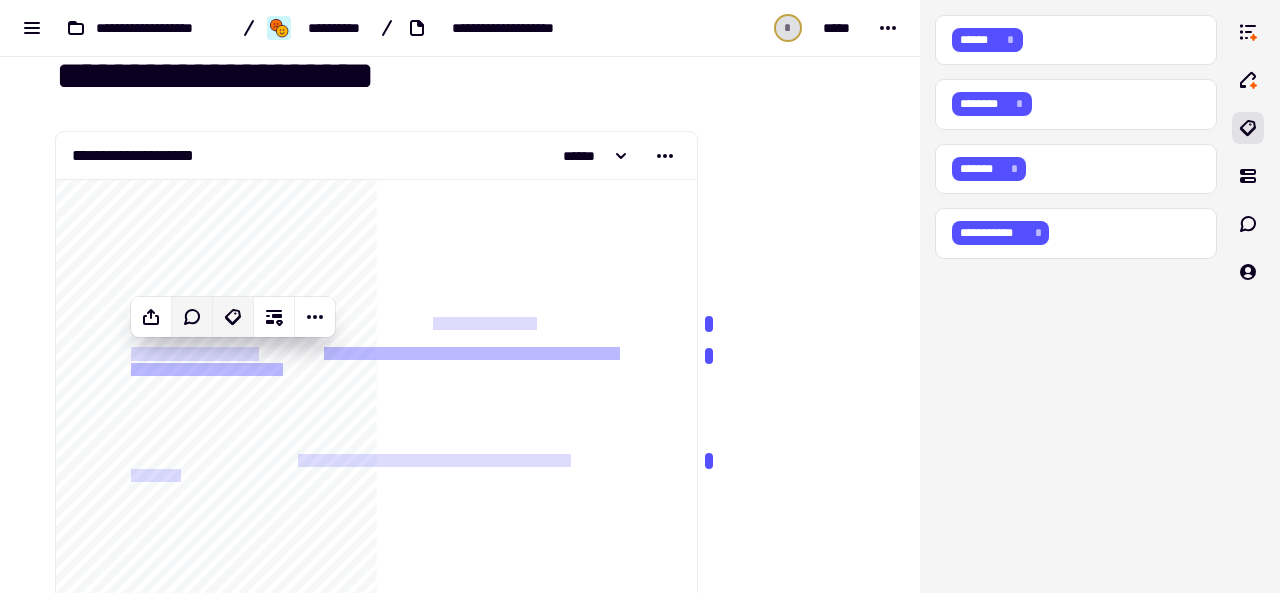click 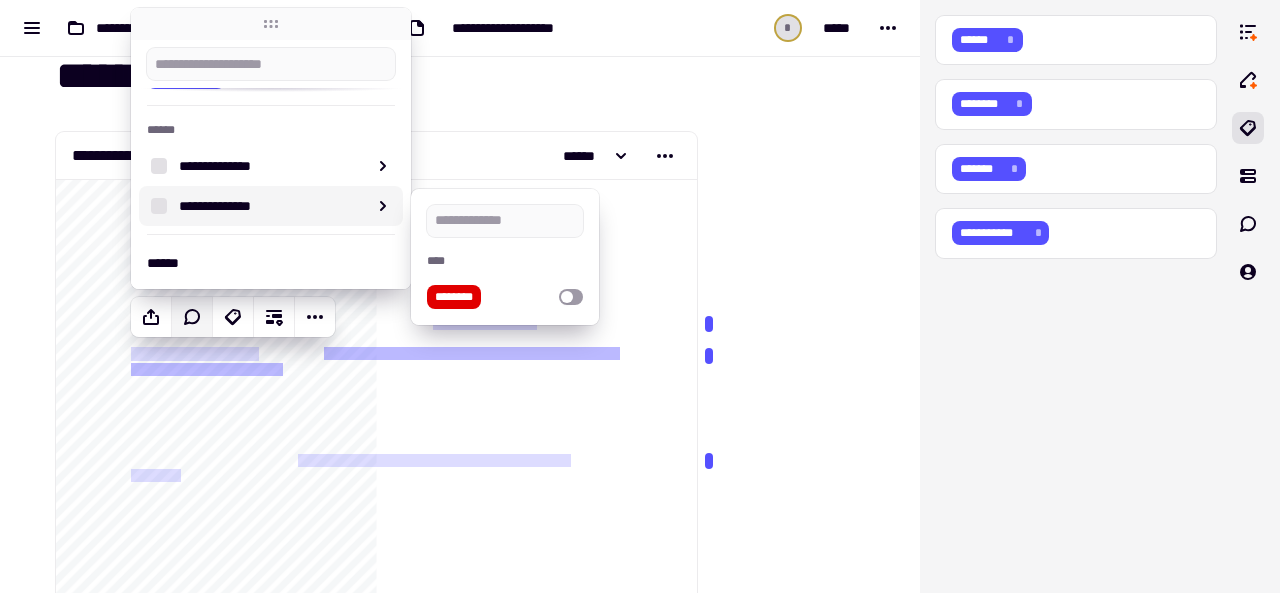 scroll, scrollTop: 152, scrollLeft: 0, axis: vertical 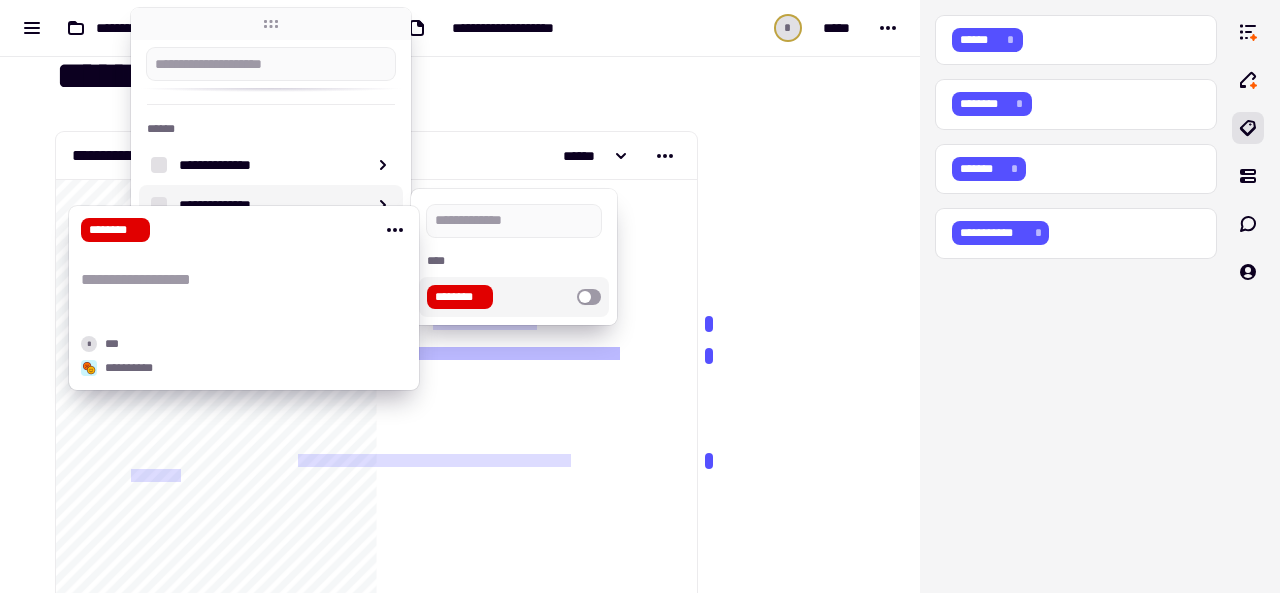 click on "********" at bounding box center [460, 297] 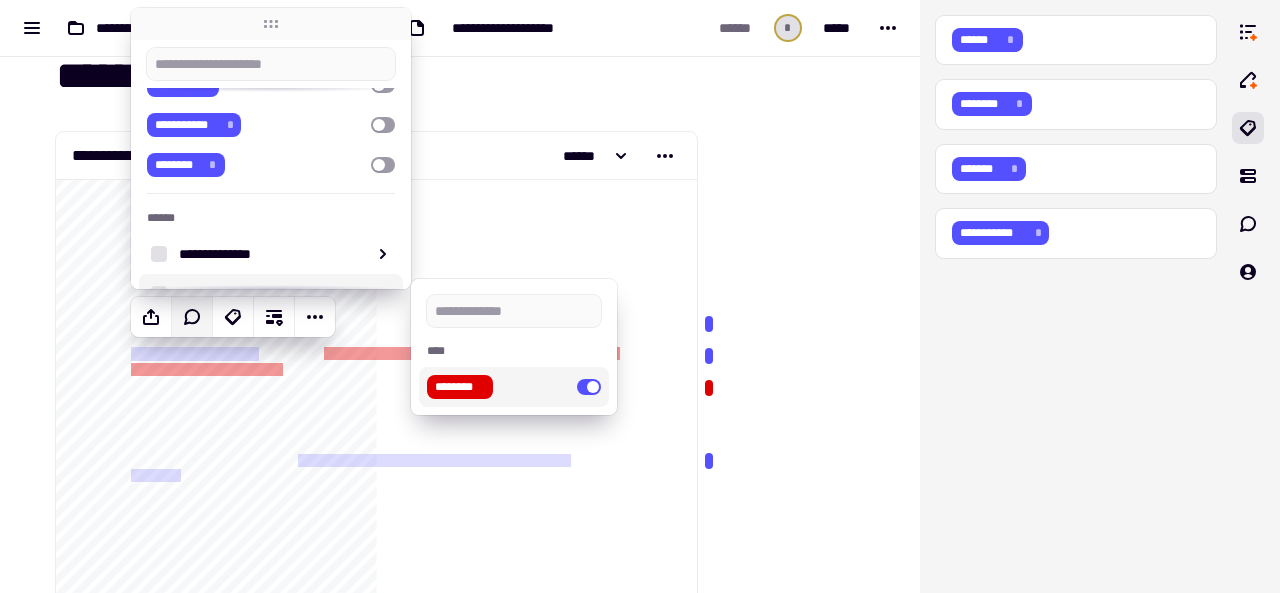 click at bounding box center [796, 277] 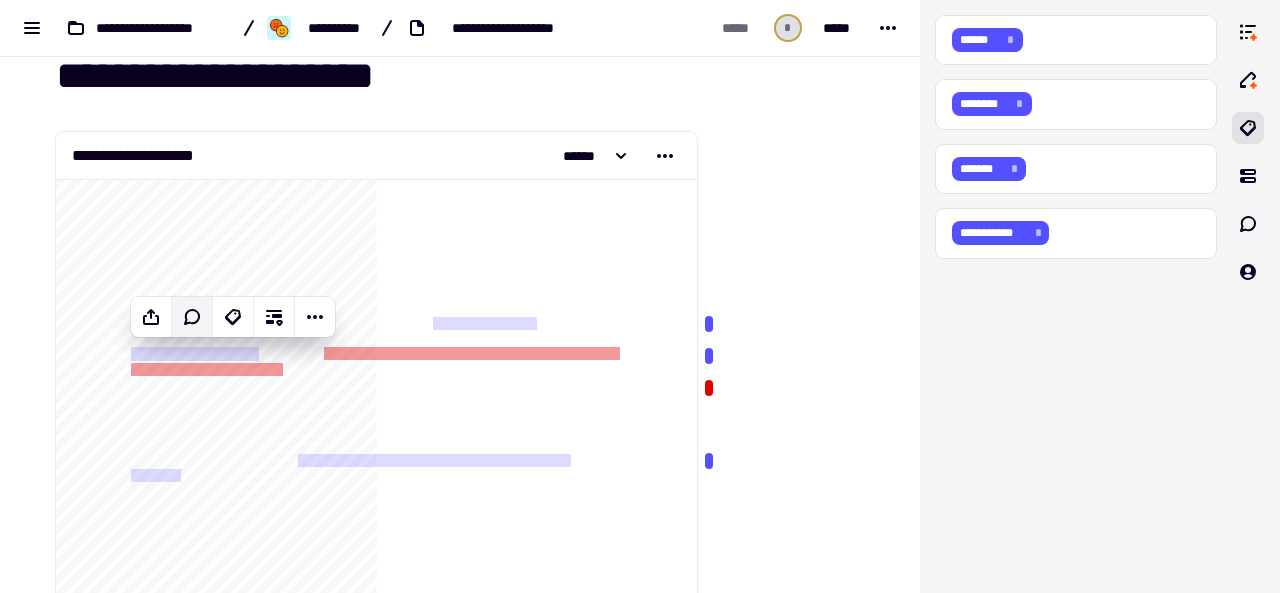 click at bounding box center [796, 376] 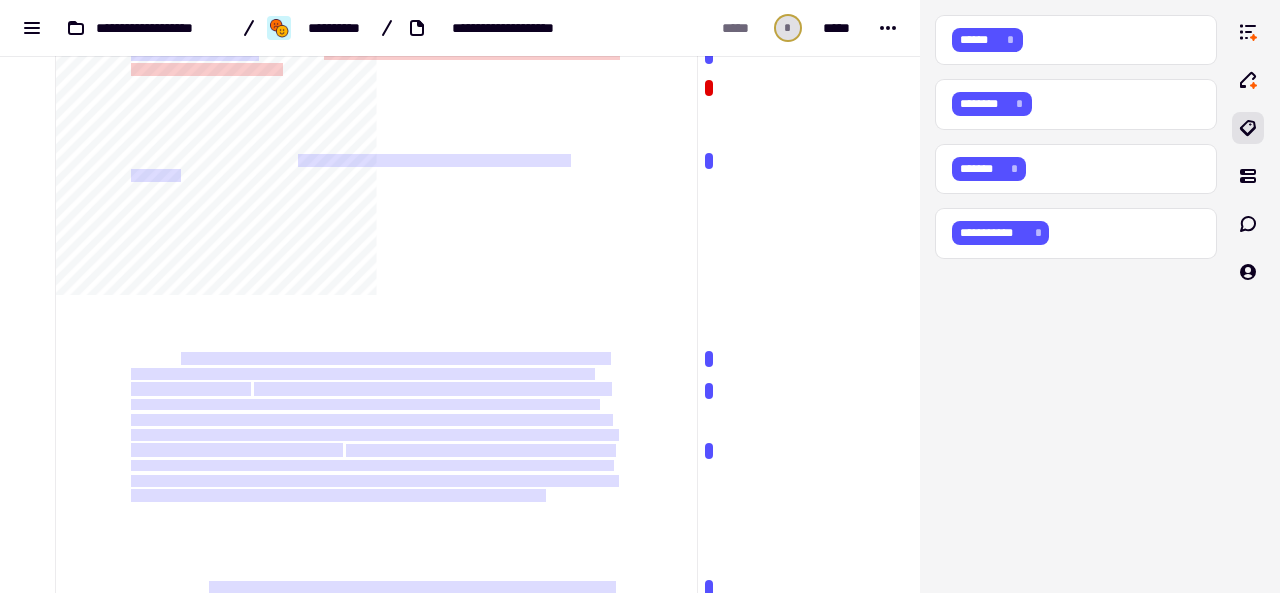 scroll, scrollTop: 346, scrollLeft: 0, axis: vertical 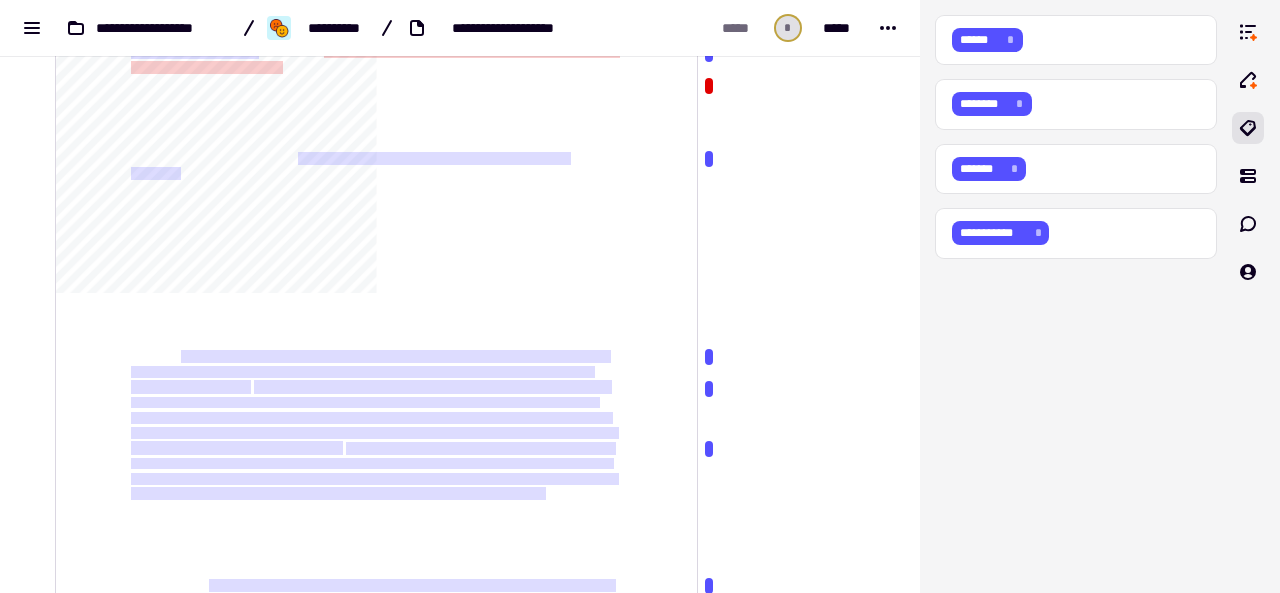 click on "**********" 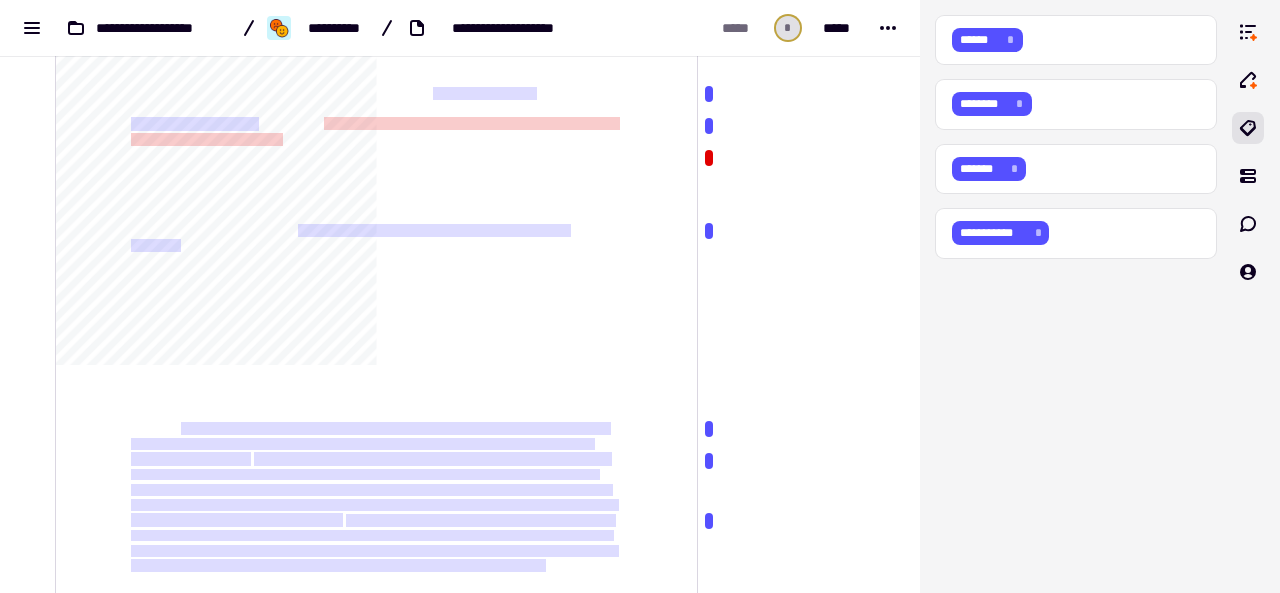 scroll, scrollTop: 268, scrollLeft: 0, axis: vertical 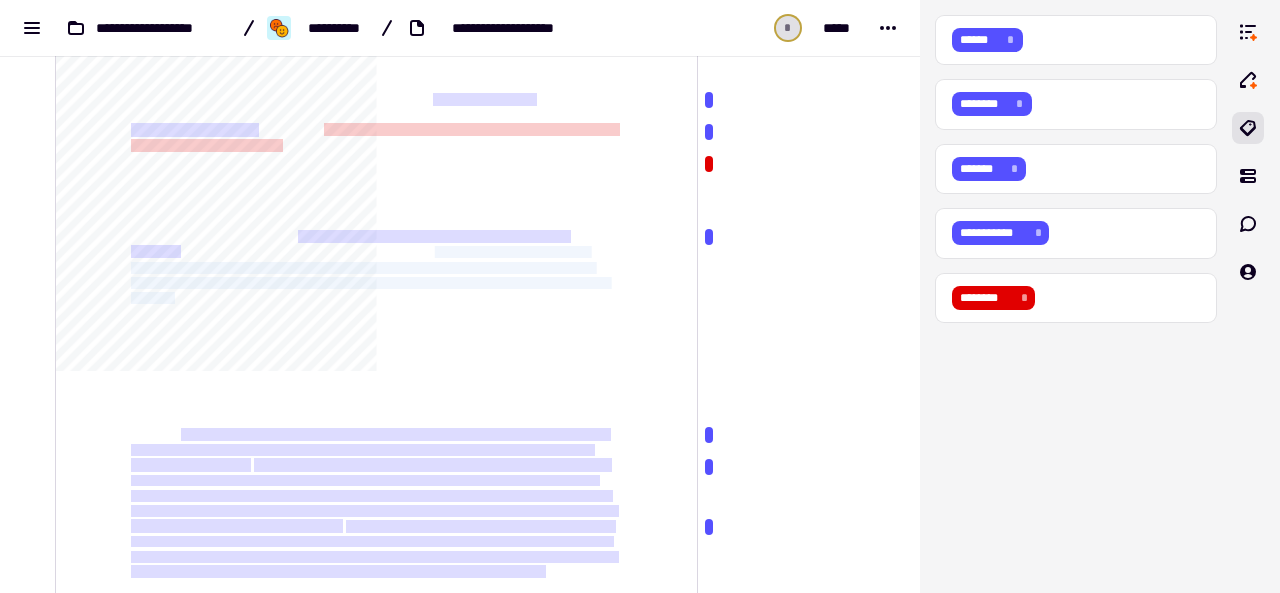 drag, startPoint x: 446, startPoint y: 245, endPoint x: 178, endPoint y: 297, distance: 272.99817 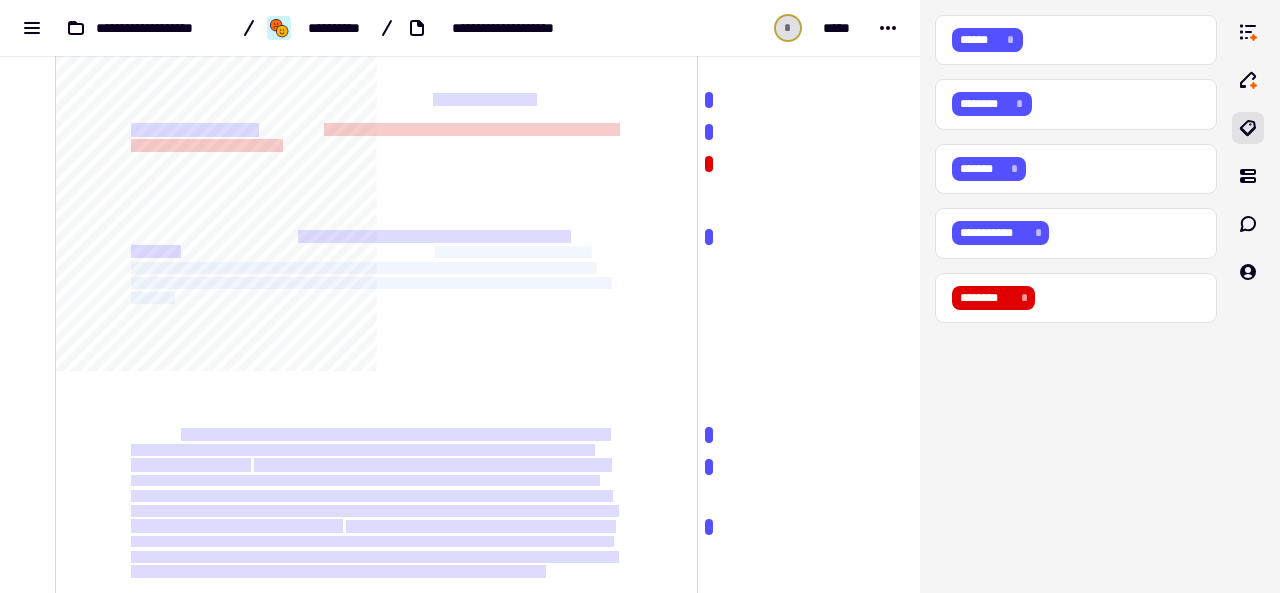 click on "**********" 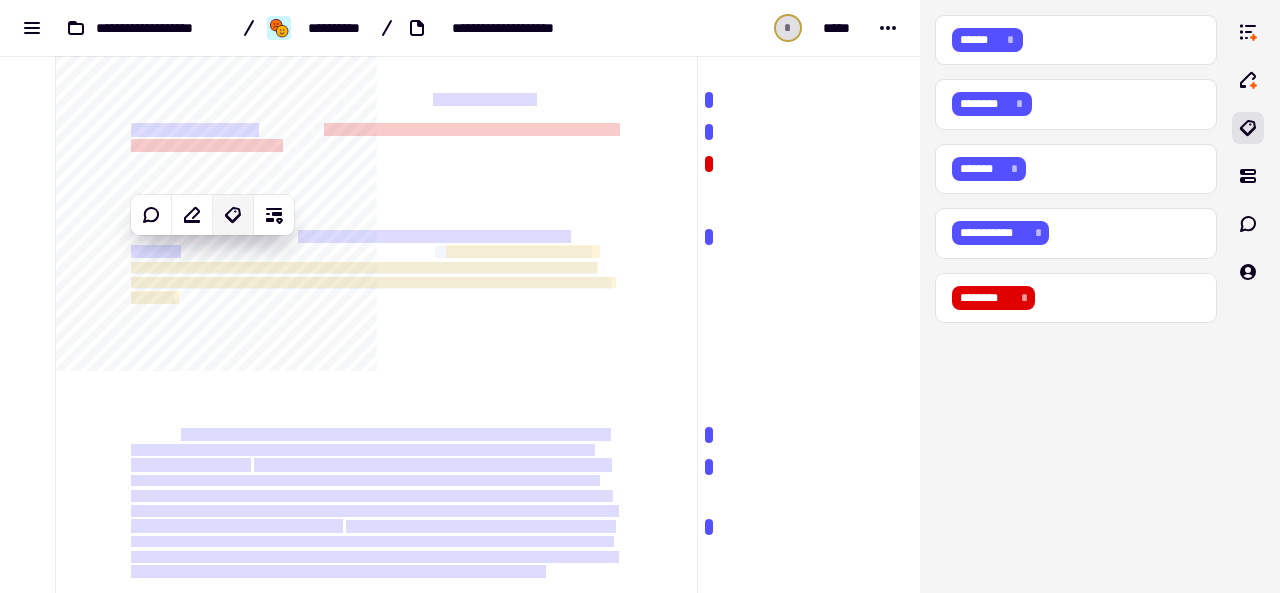click 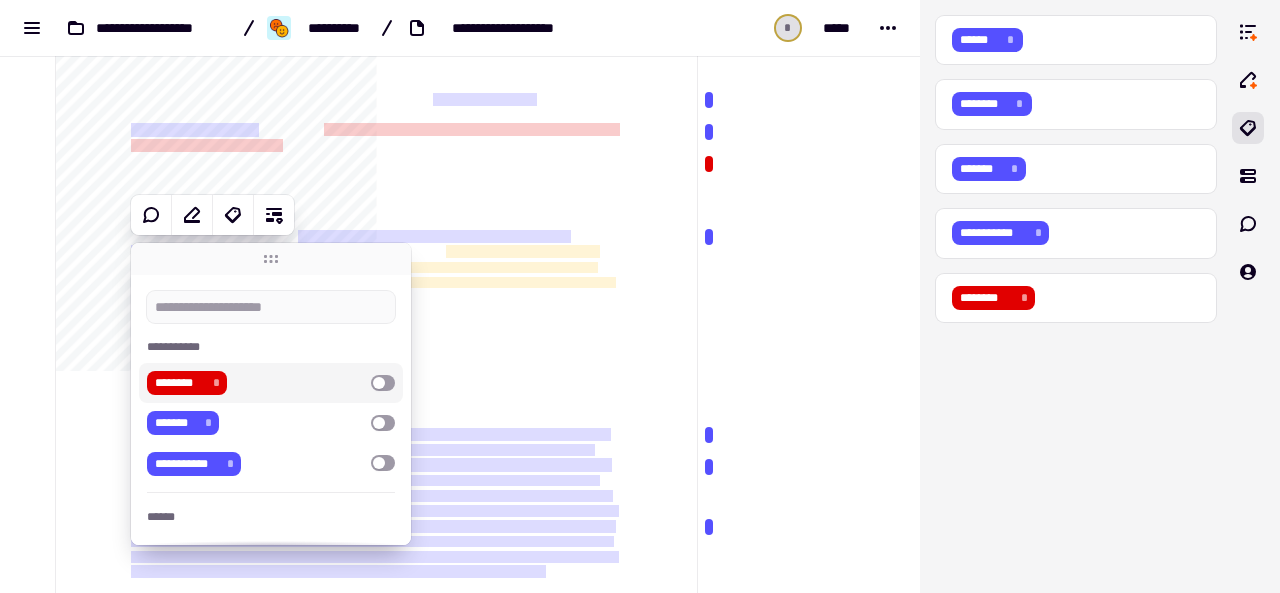 click on "******** *" at bounding box center [187, 383] 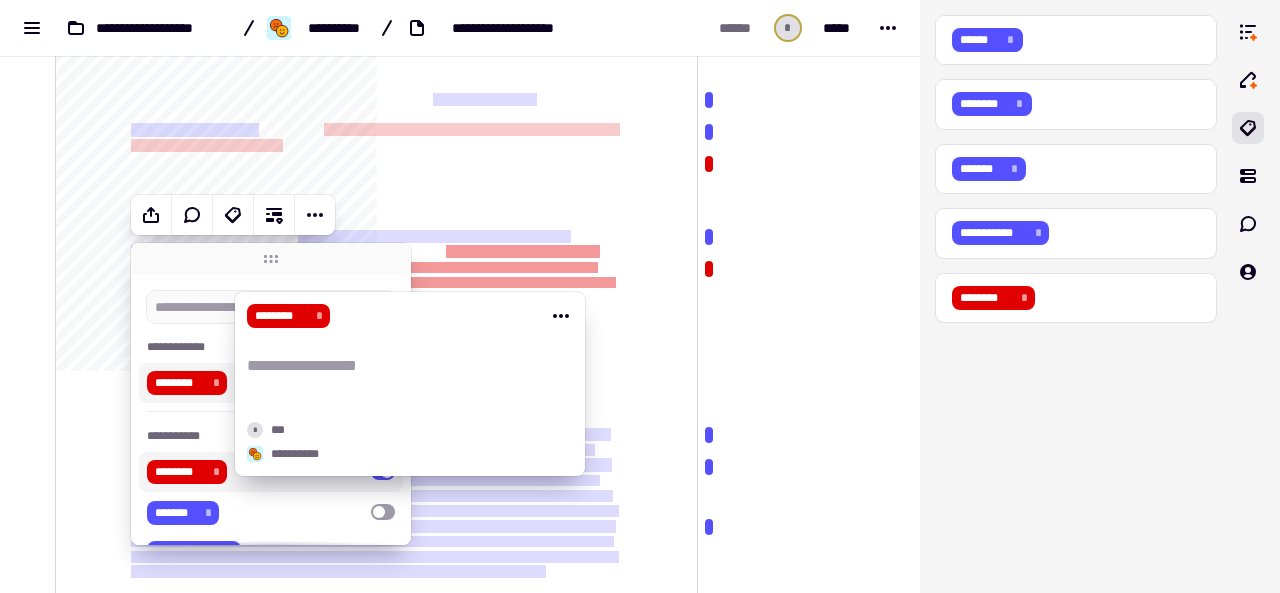 click on "**********" 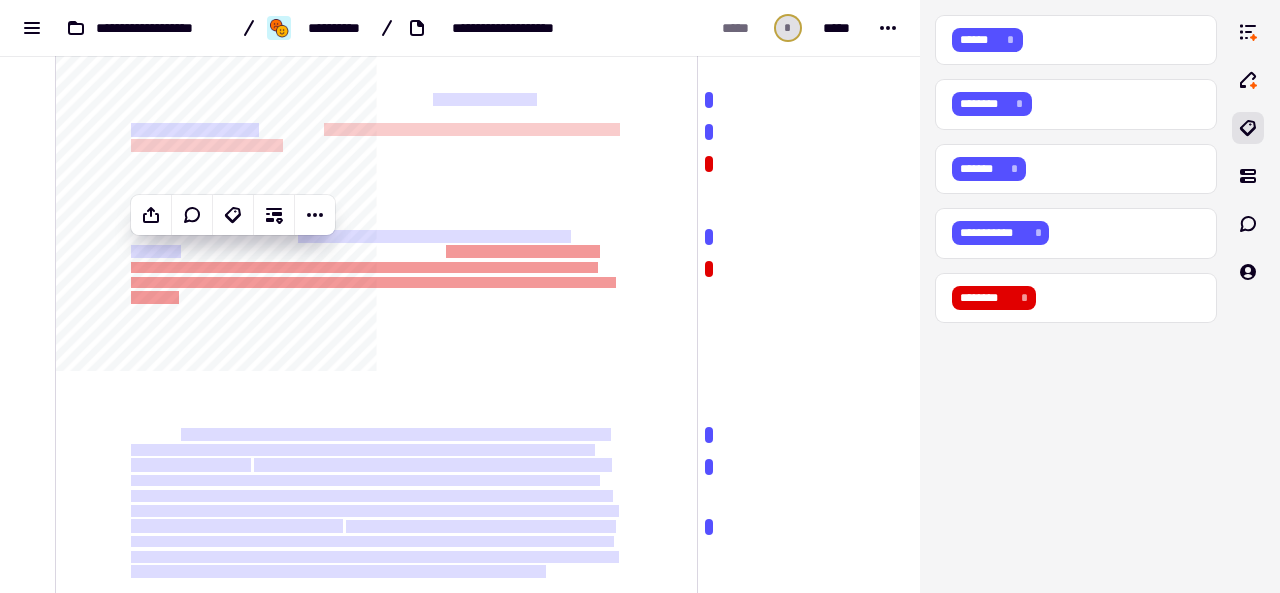 click on "**********" 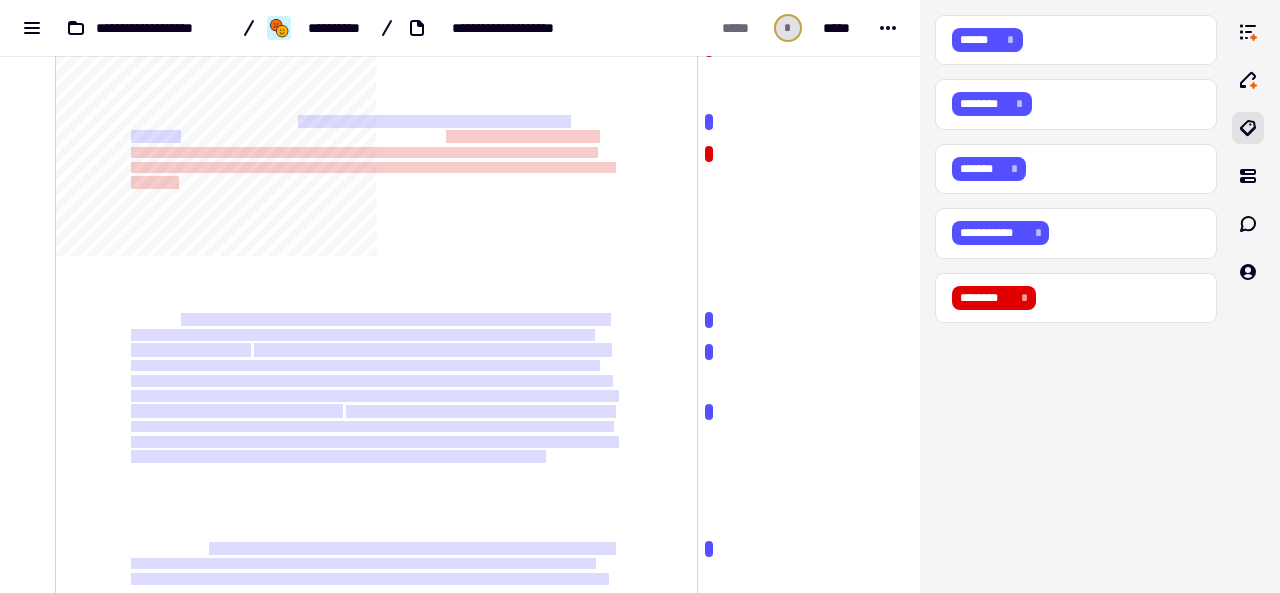 scroll, scrollTop: 388, scrollLeft: 0, axis: vertical 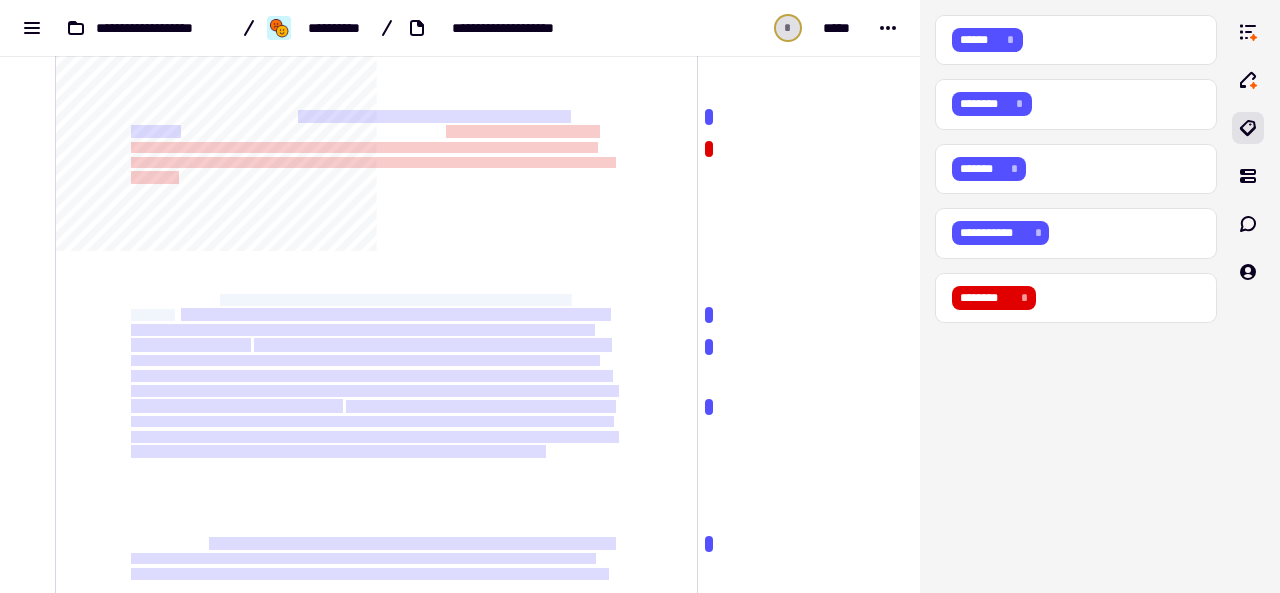 drag, startPoint x: 244, startPoint y: 298, endPoint x: 178, endPoint y: 314, distance: 67.911705 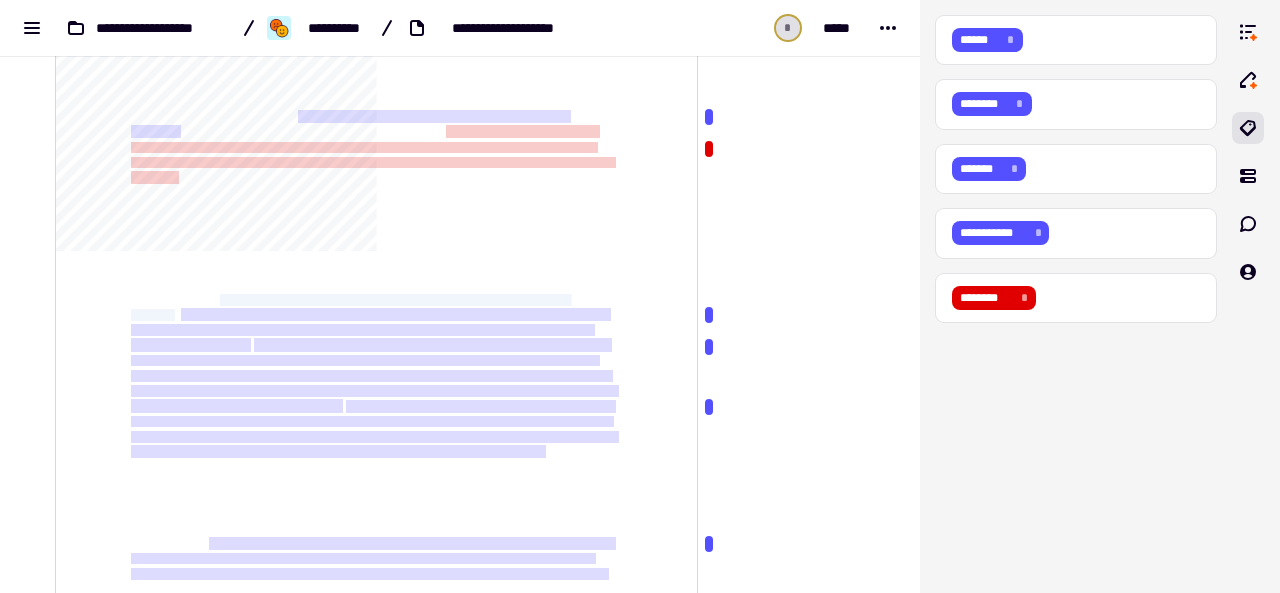 click on "**********" 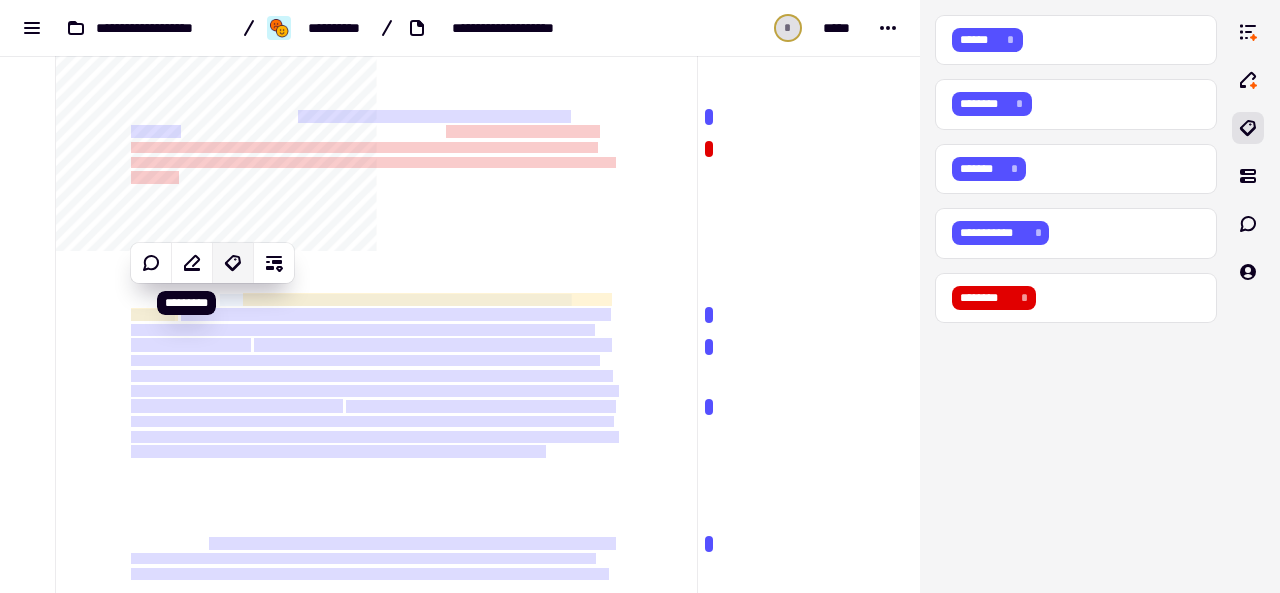 click 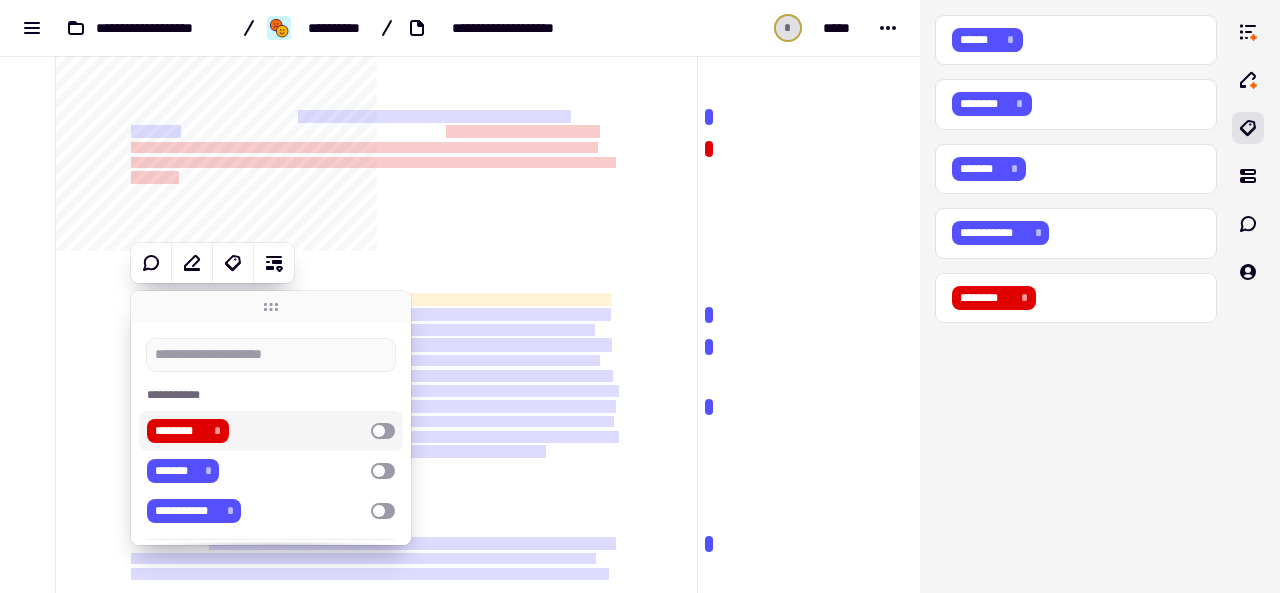 click on "******** *" at bounding box center [255, 431] 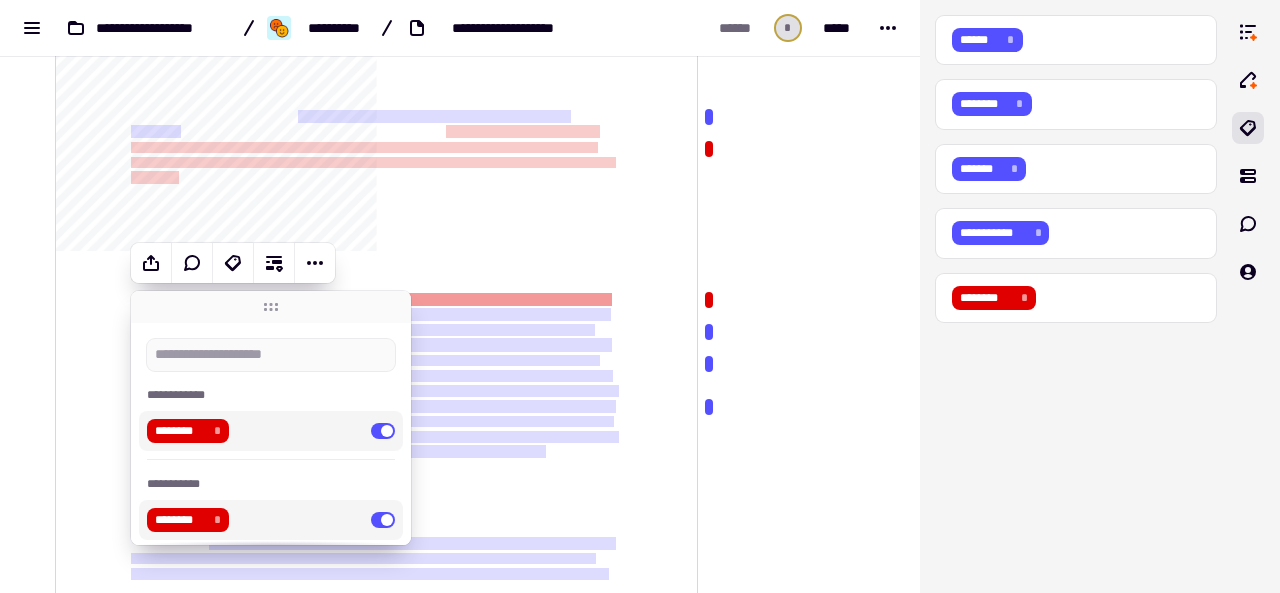 click on "**********" 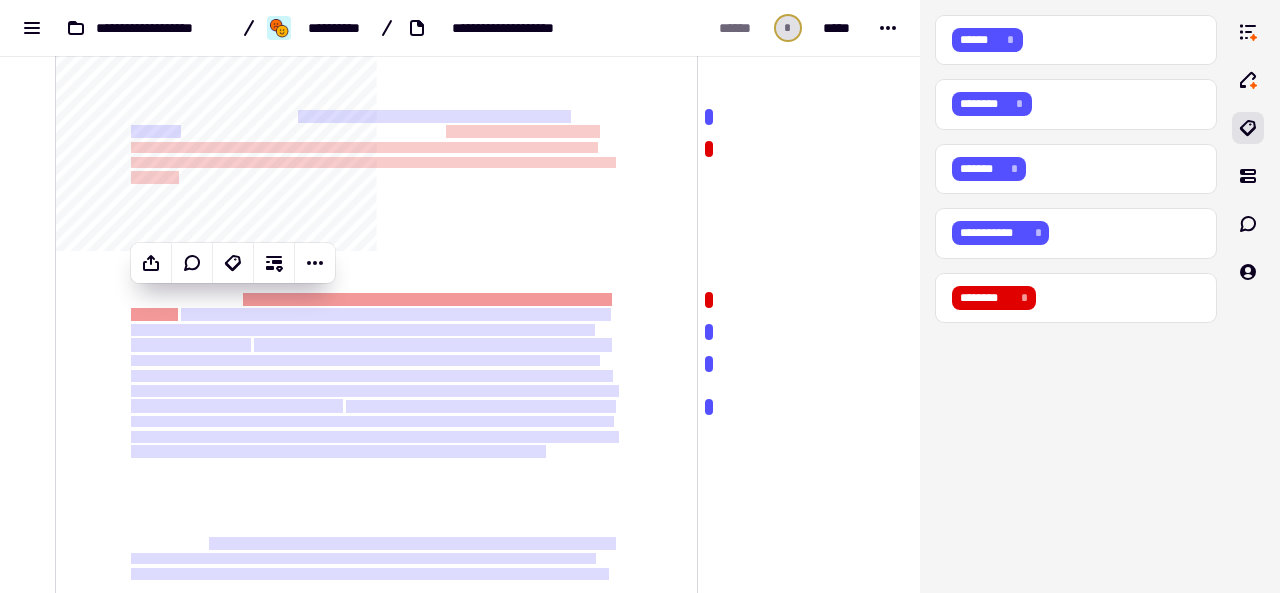 click on "**********" 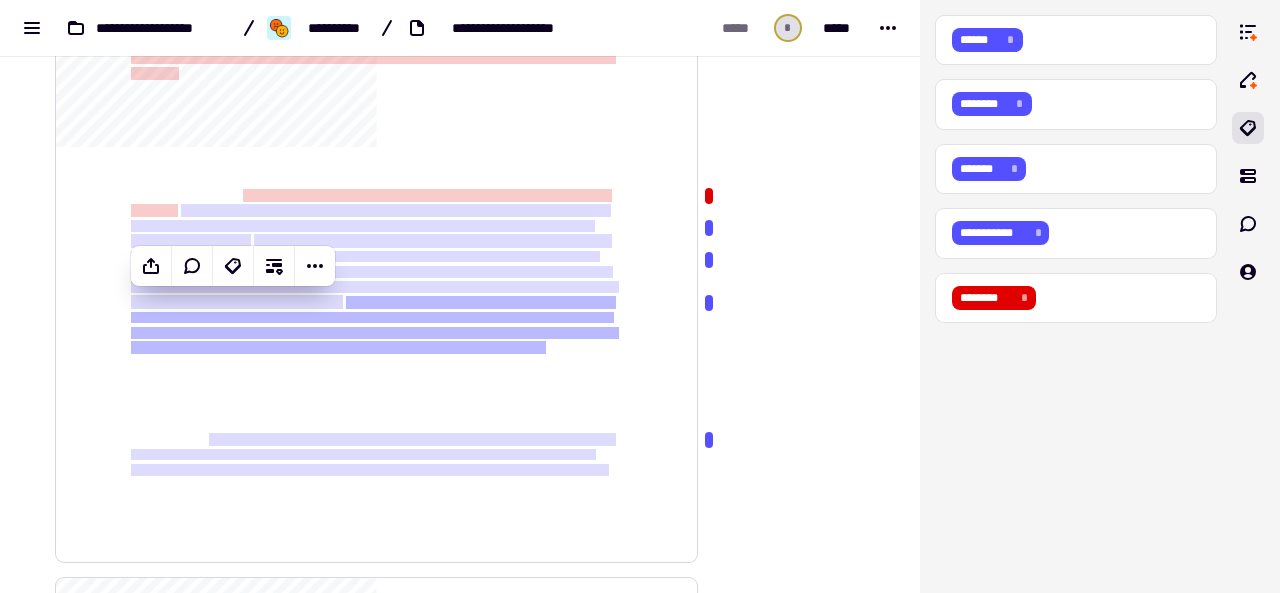 click on "**********" 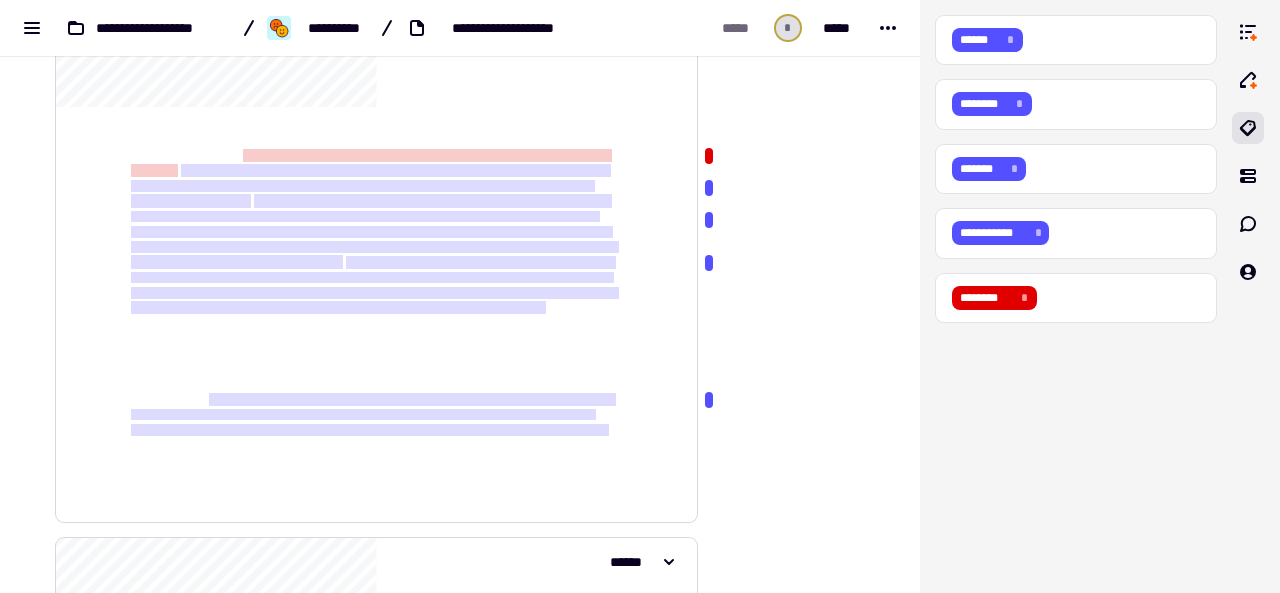 scroll, scrollTop: 534, scrollLeft: 0, axis: vertical 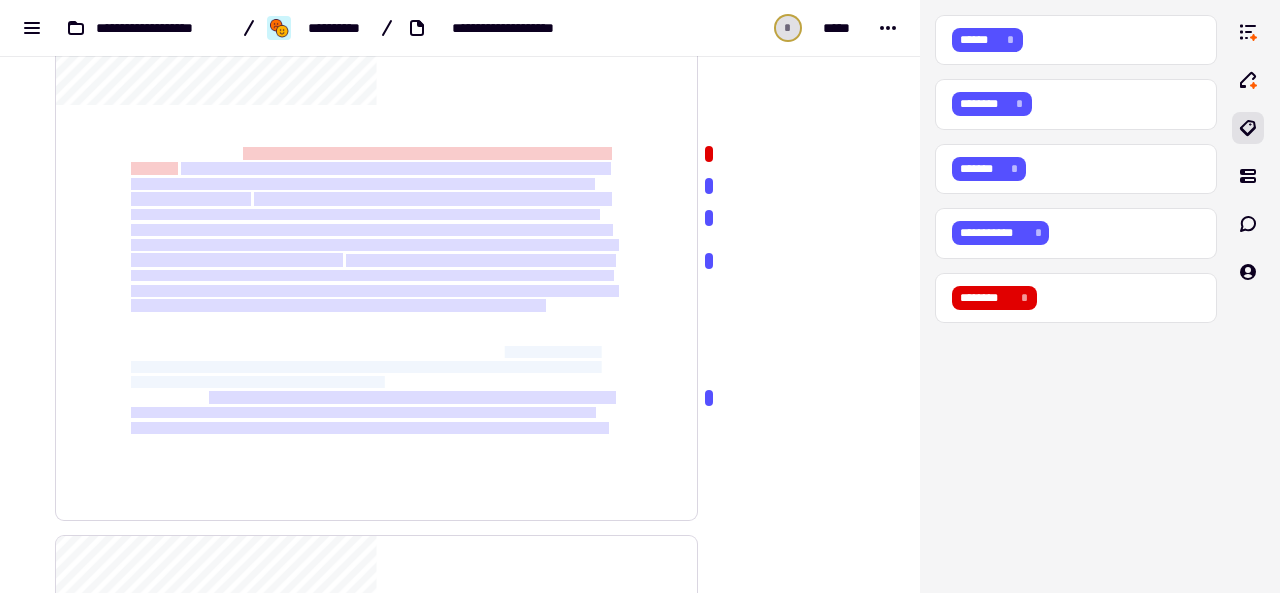 drag, startPoint x: 505, startPoint y: 351, endPoint x: 396, endPoint y: 381, distance: 113.053085 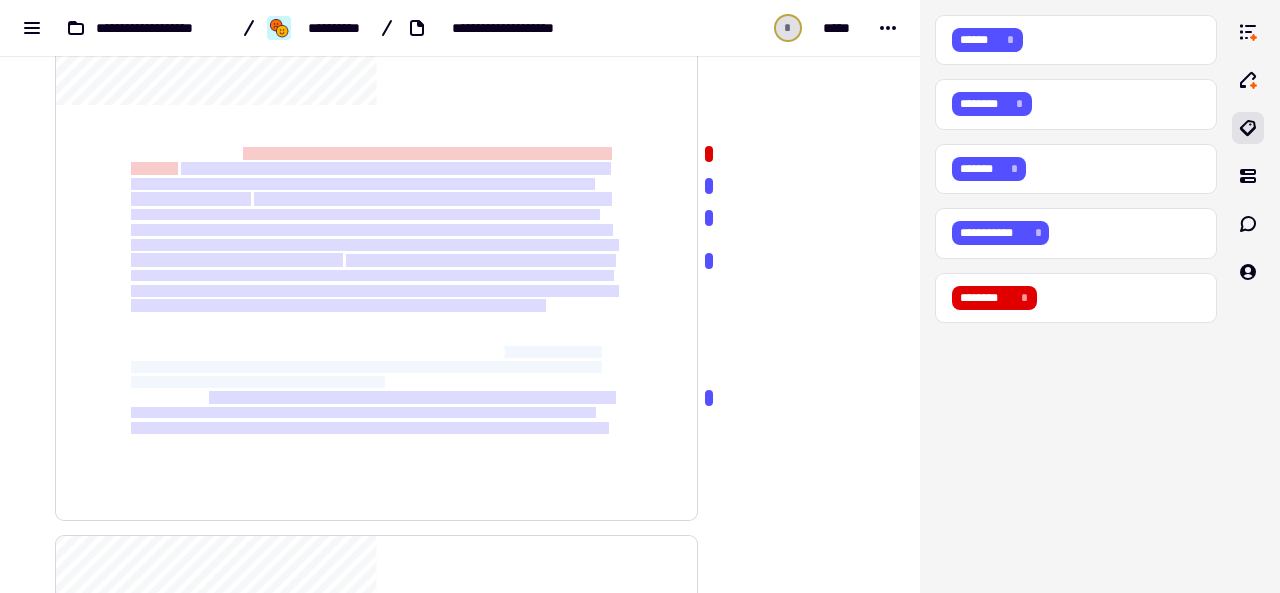 click on "**********" 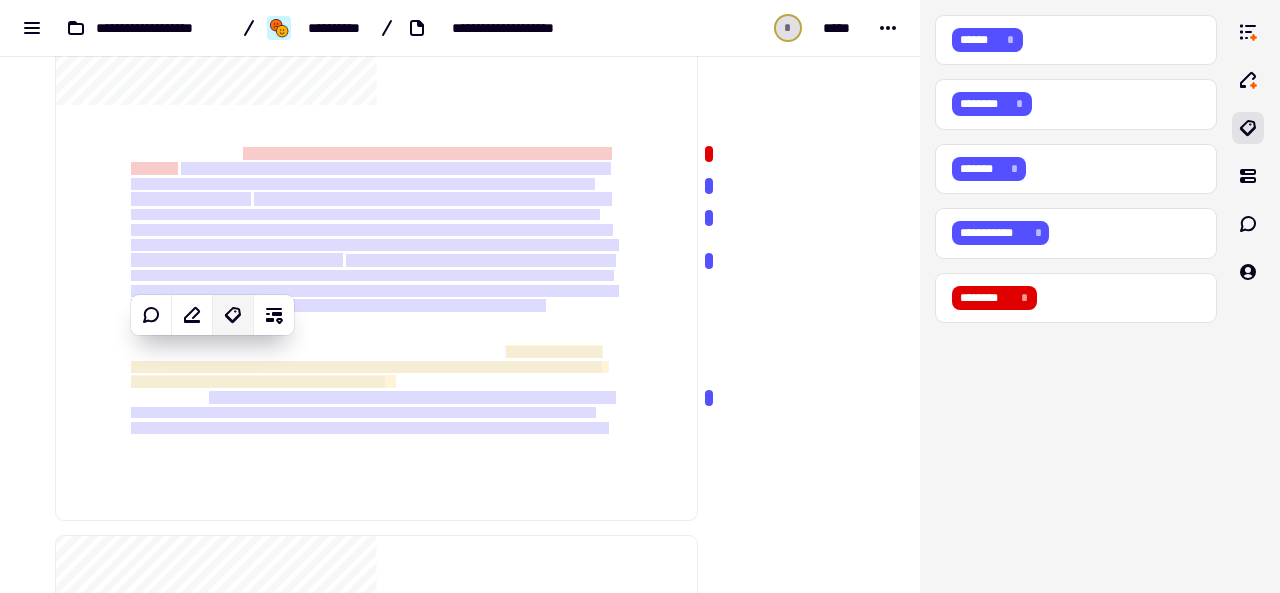 click 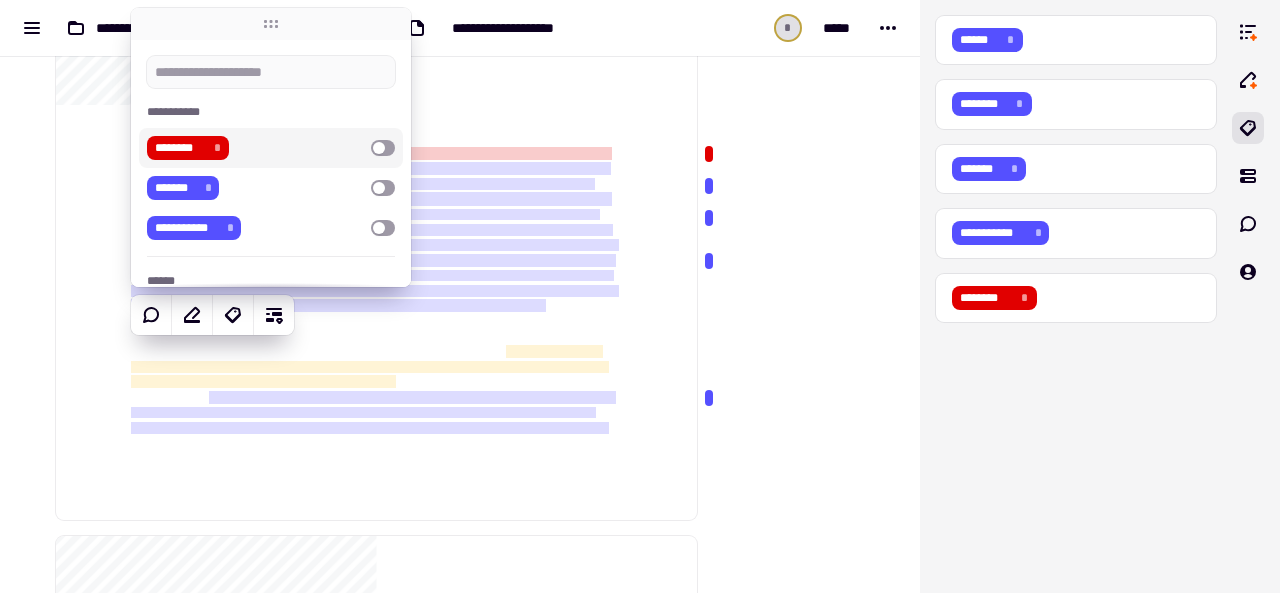 click on "******** *" at bounding box center (255, 148) 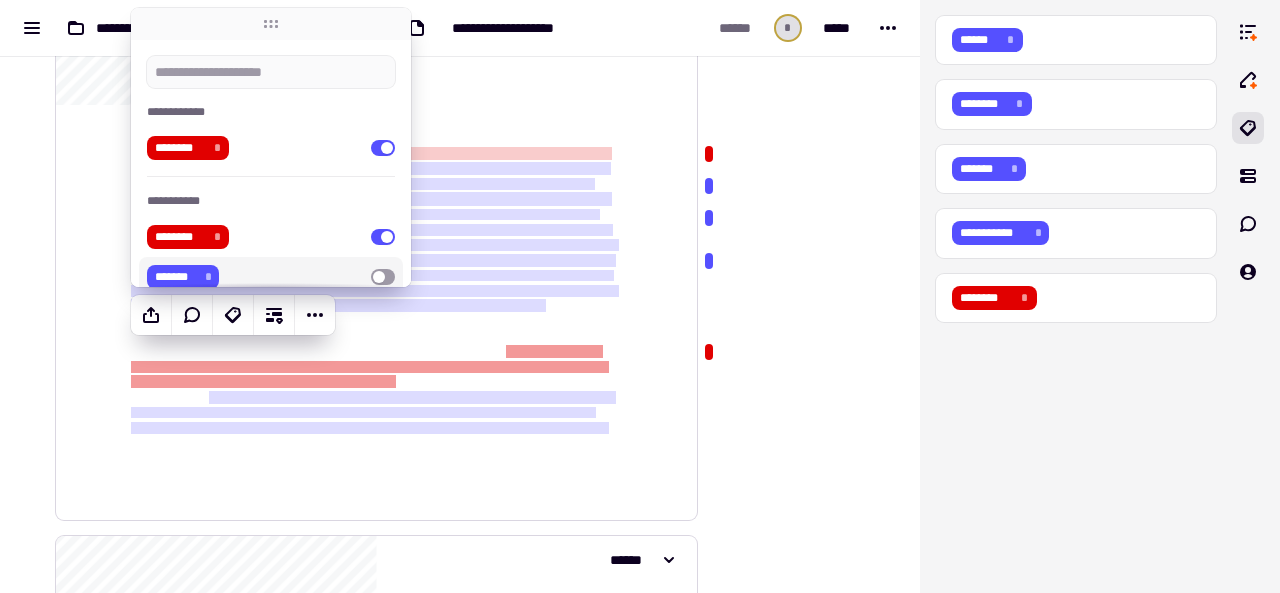 click on "**********" 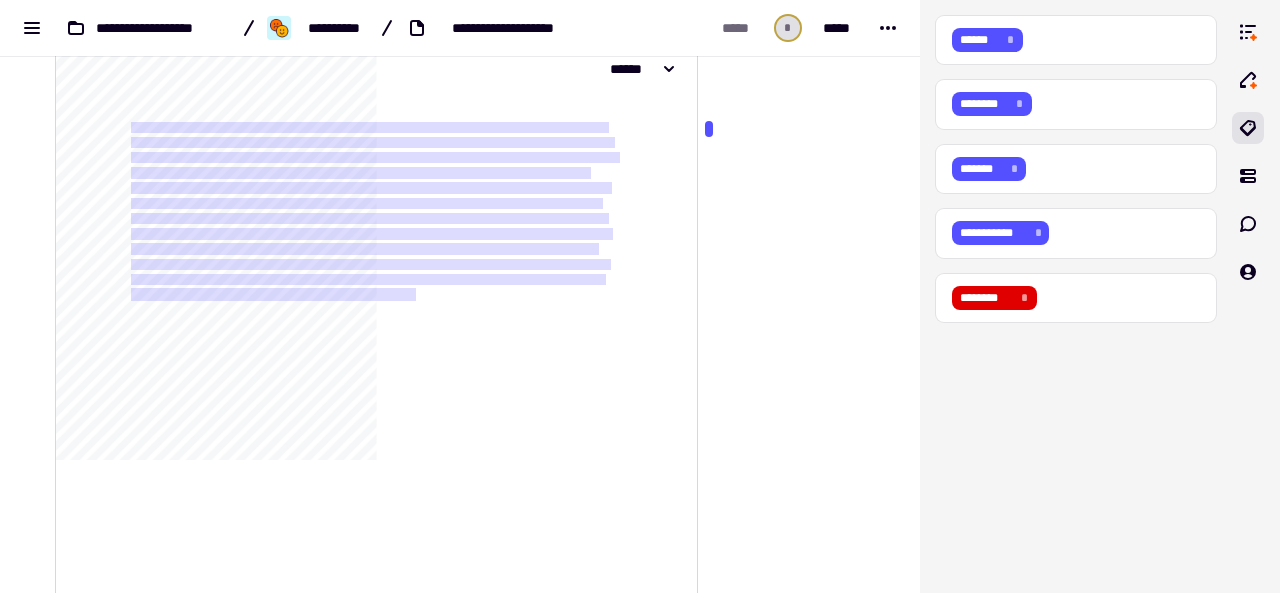 scroll, scrollTop: 1030, scrollLeft: 0, axis: vertical 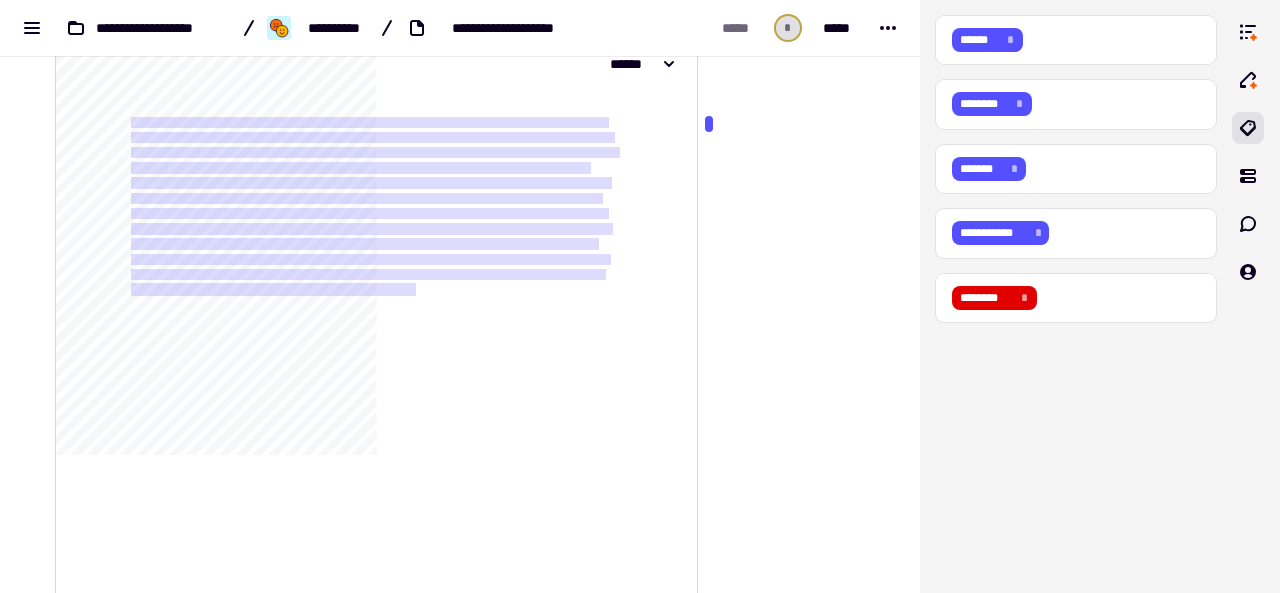 click on "**********" 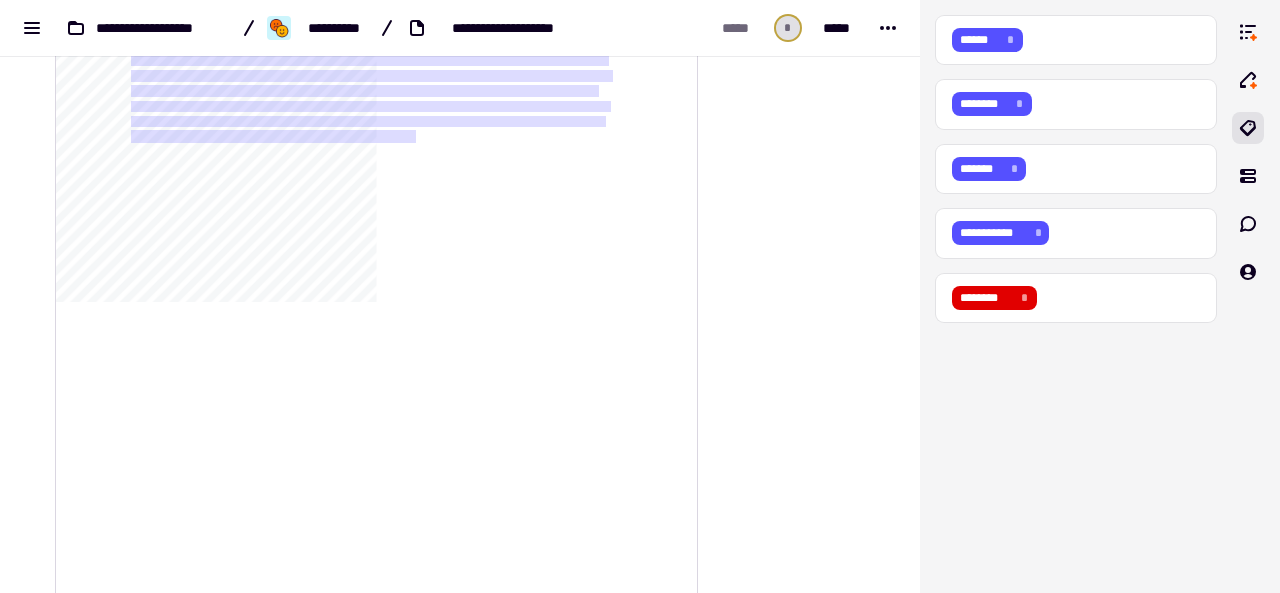 scroll, scrollTop: 1132, scrollLeft: 0, axis: vertical 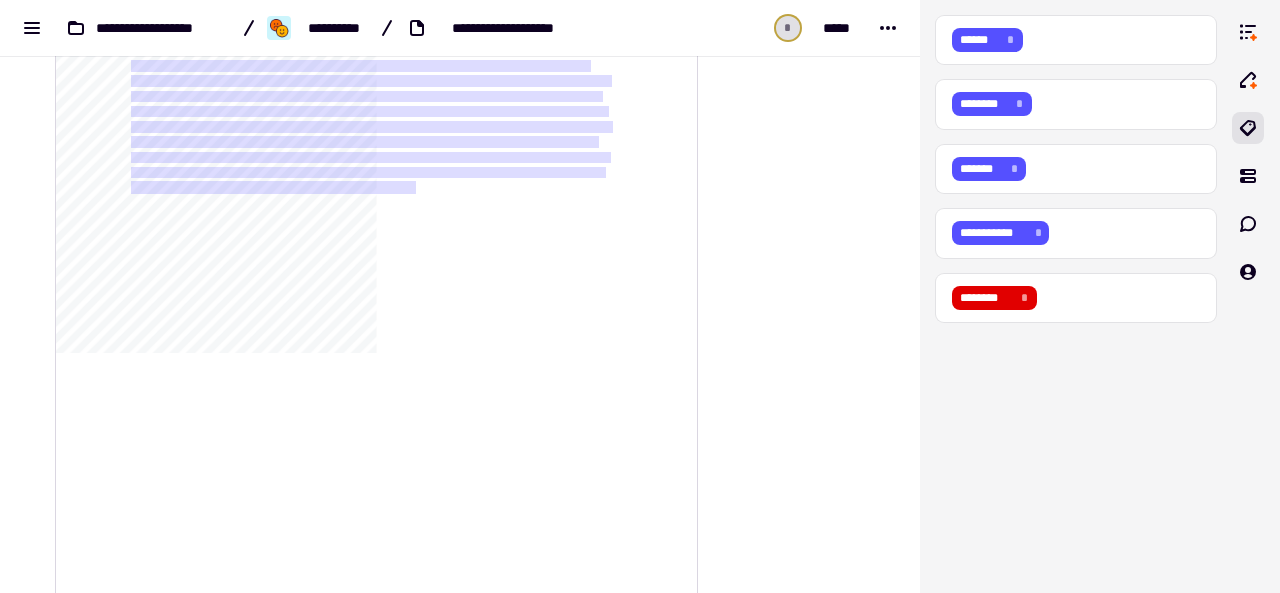 click on "**********" 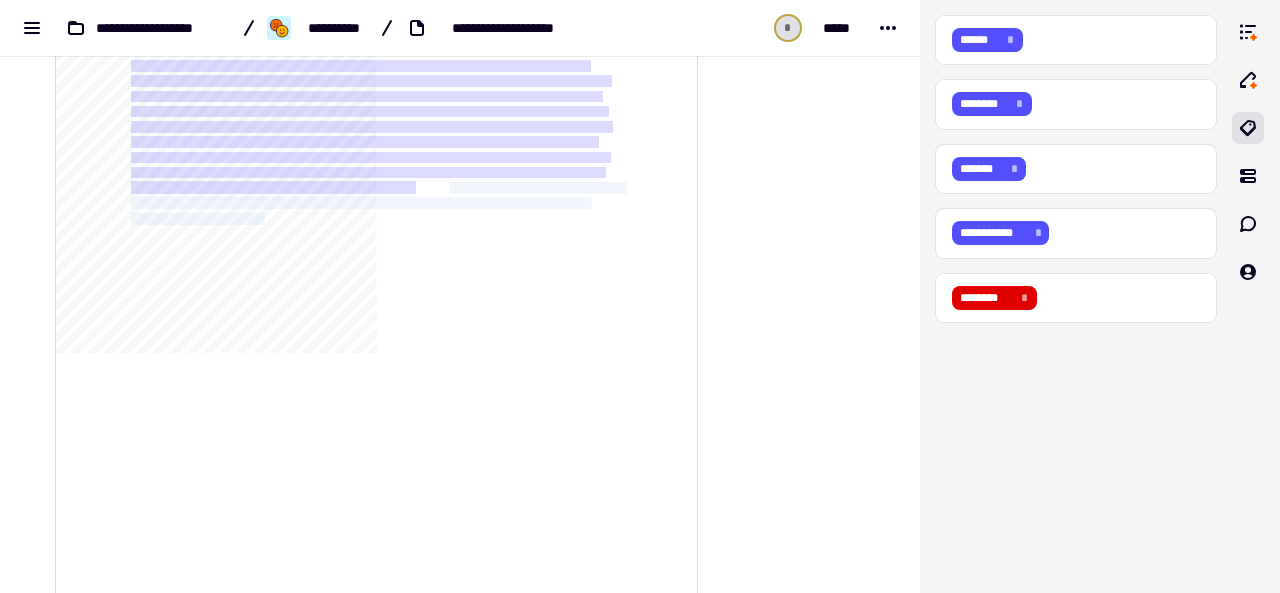 drag, startPoint x: 423, startPoint y: 182, endPoint x: 276, endPoint y: 217, distance: 151.10924 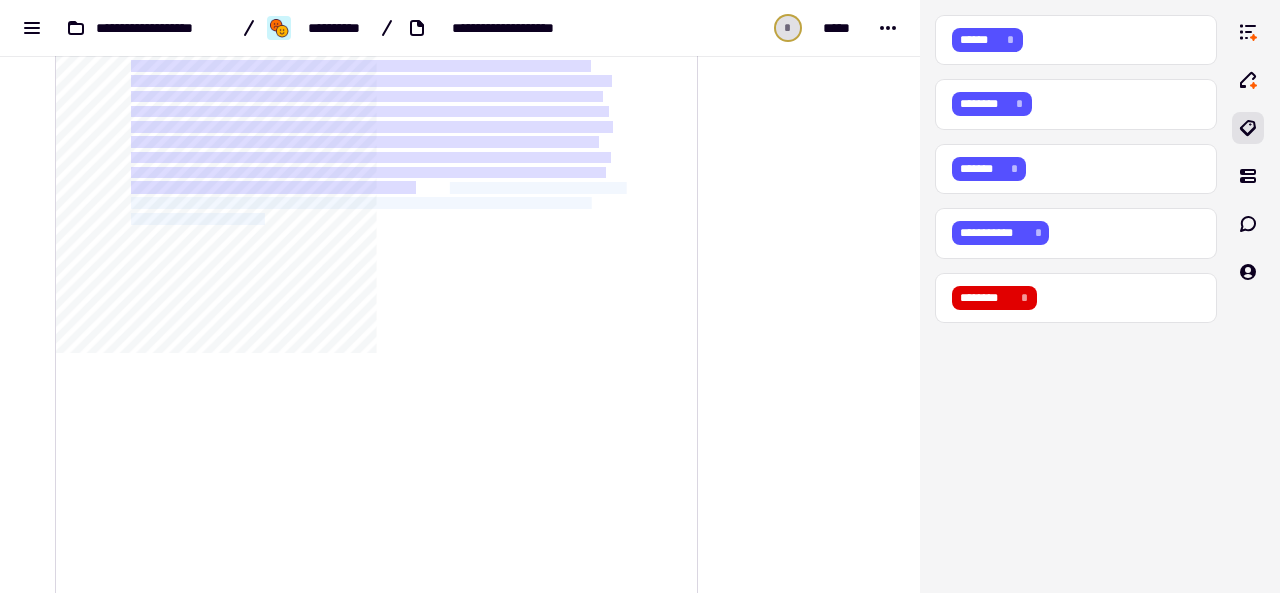 click on "**********" 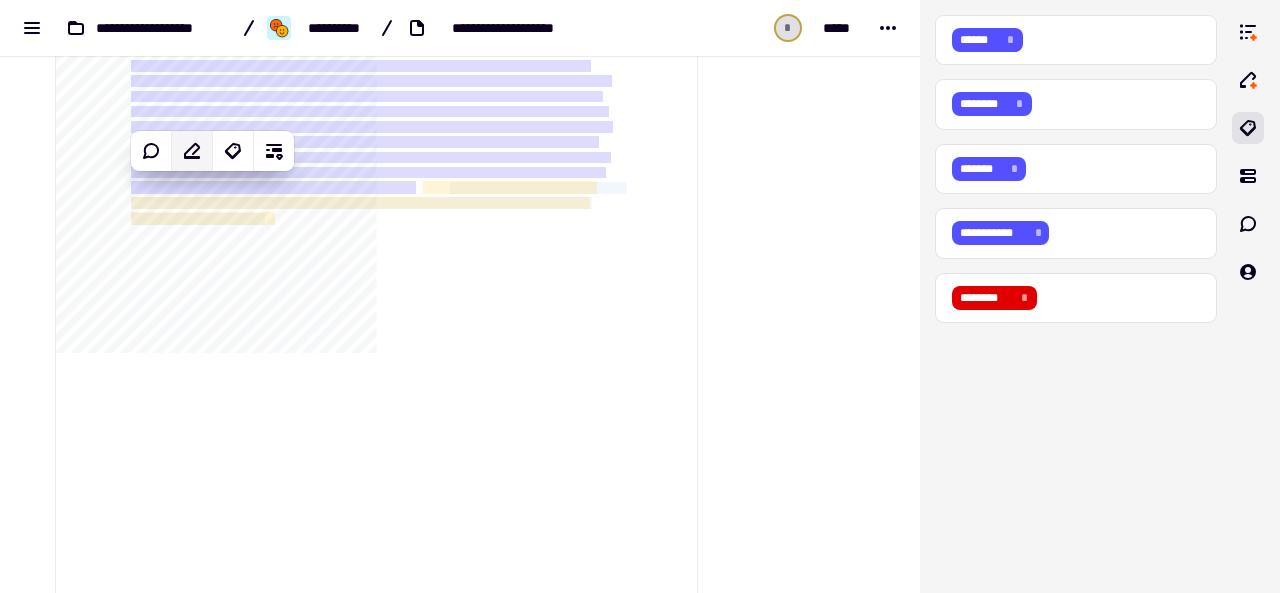 click 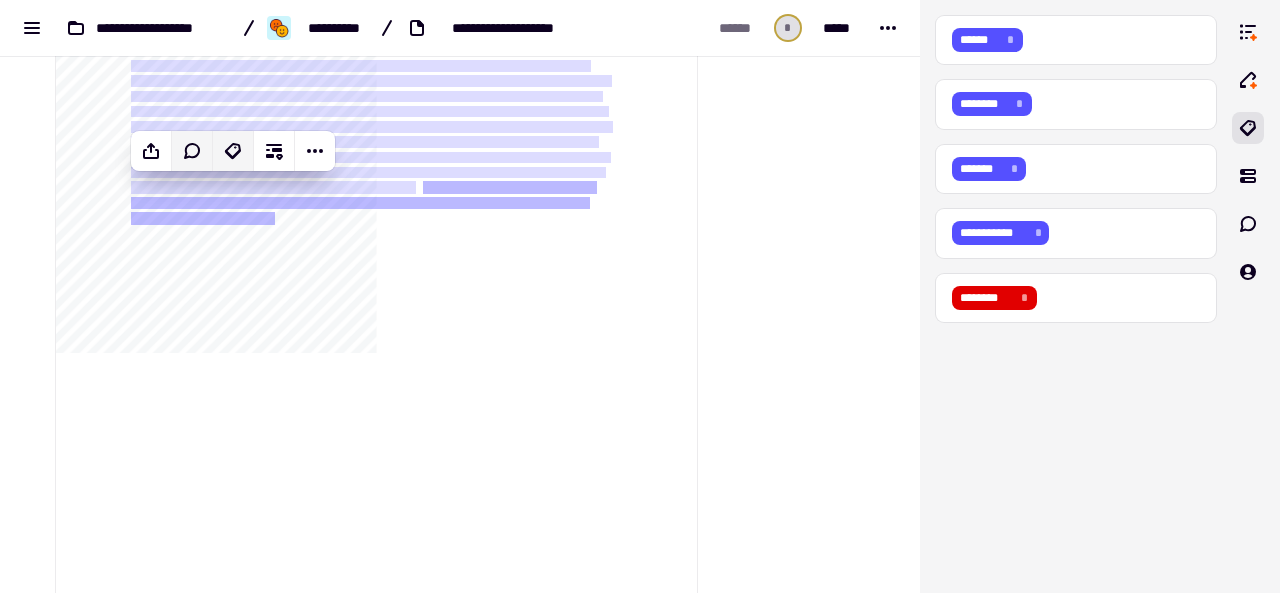 click 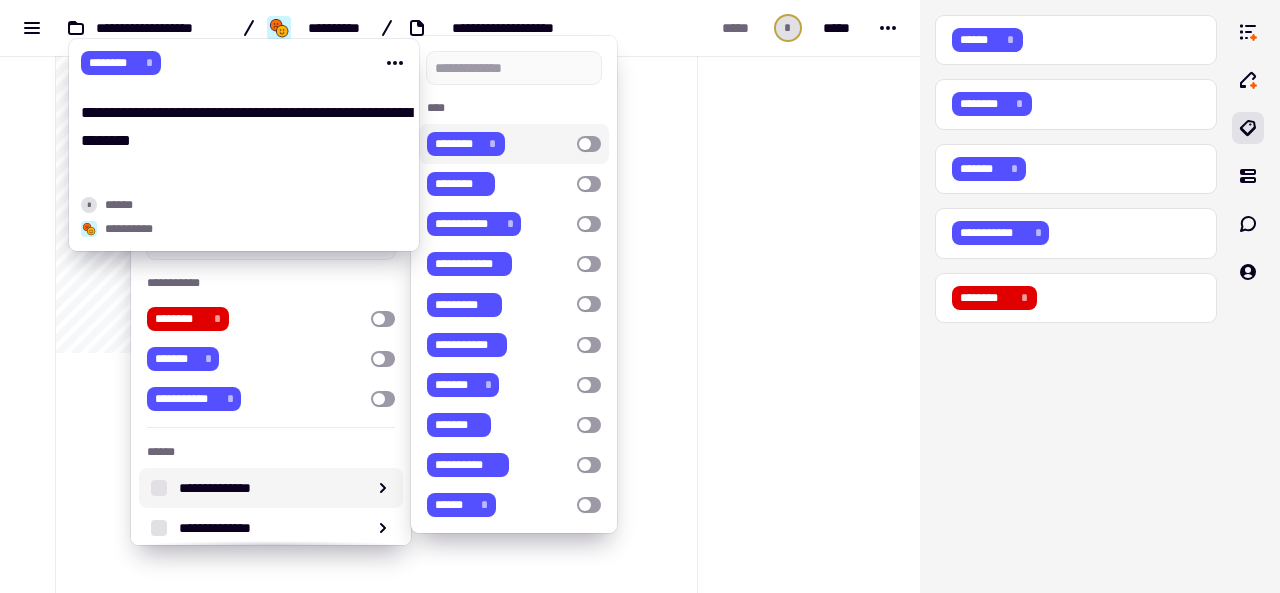 click on "********" at bounding box center [457, 144] 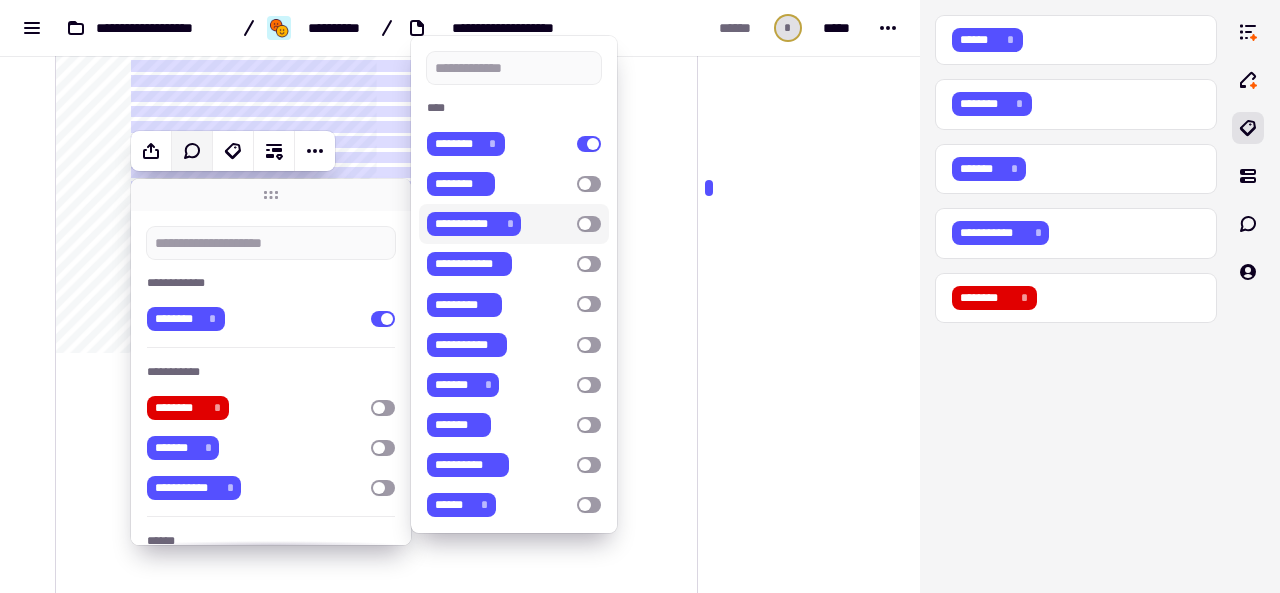 click on "**********" 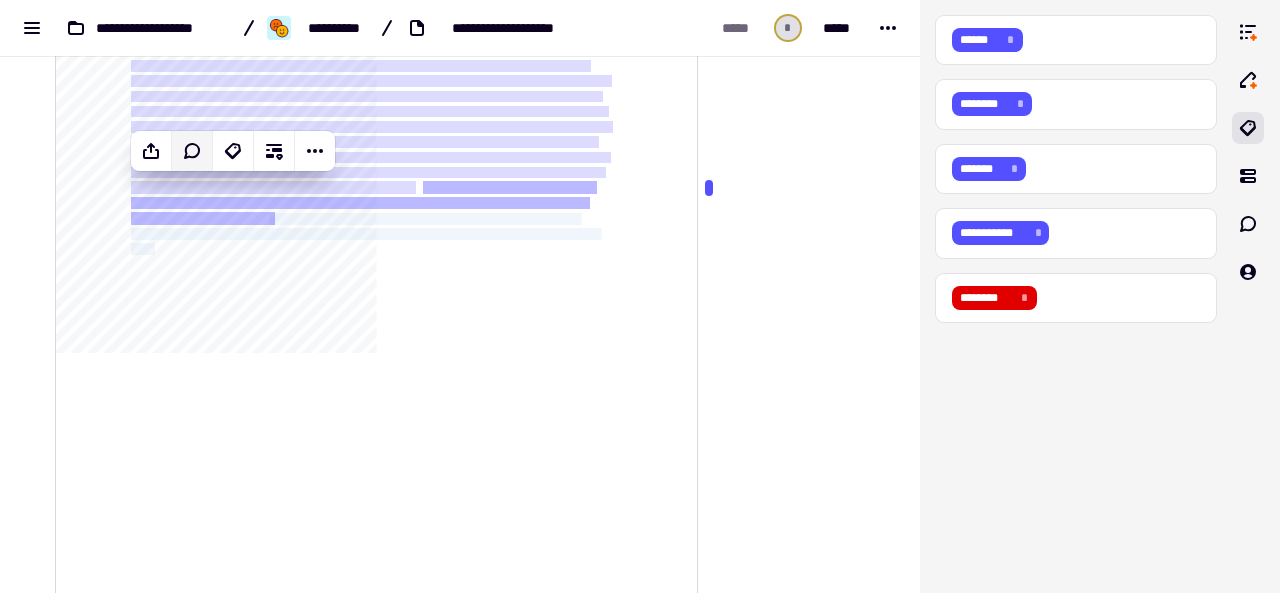 drag, startPoint x: 280, startPoint y: 216, endPoint x: 154, endPoint y: 245, distance: 129.29424 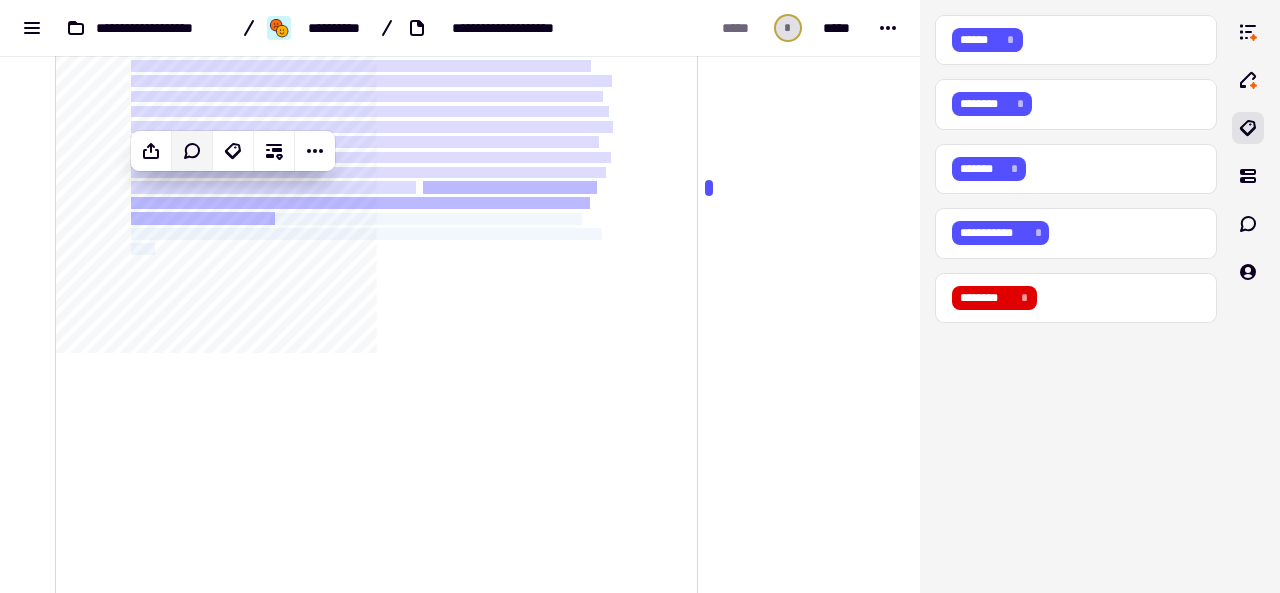 click on "**********" 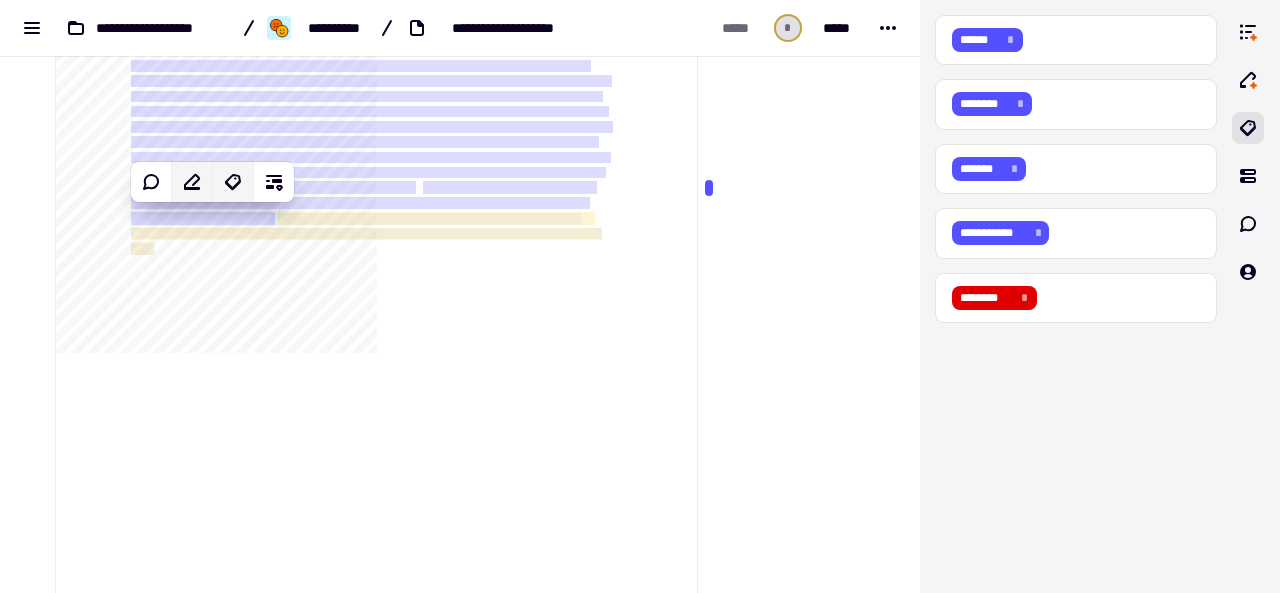 click 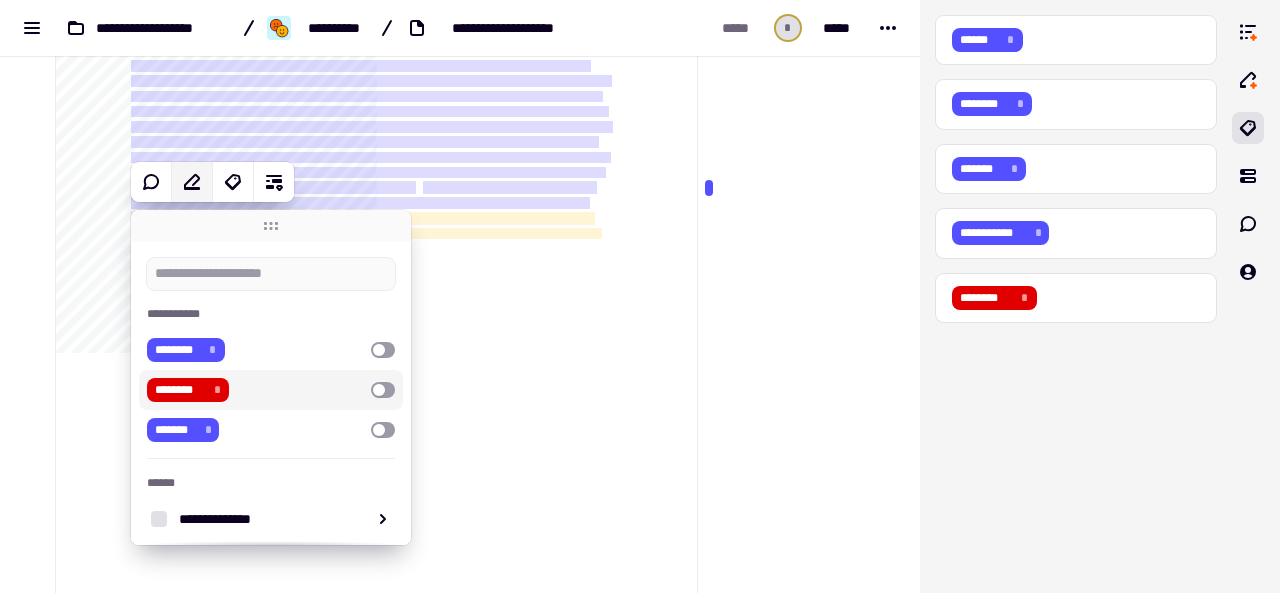 click on "******** *" at bounding box center [255, 390] 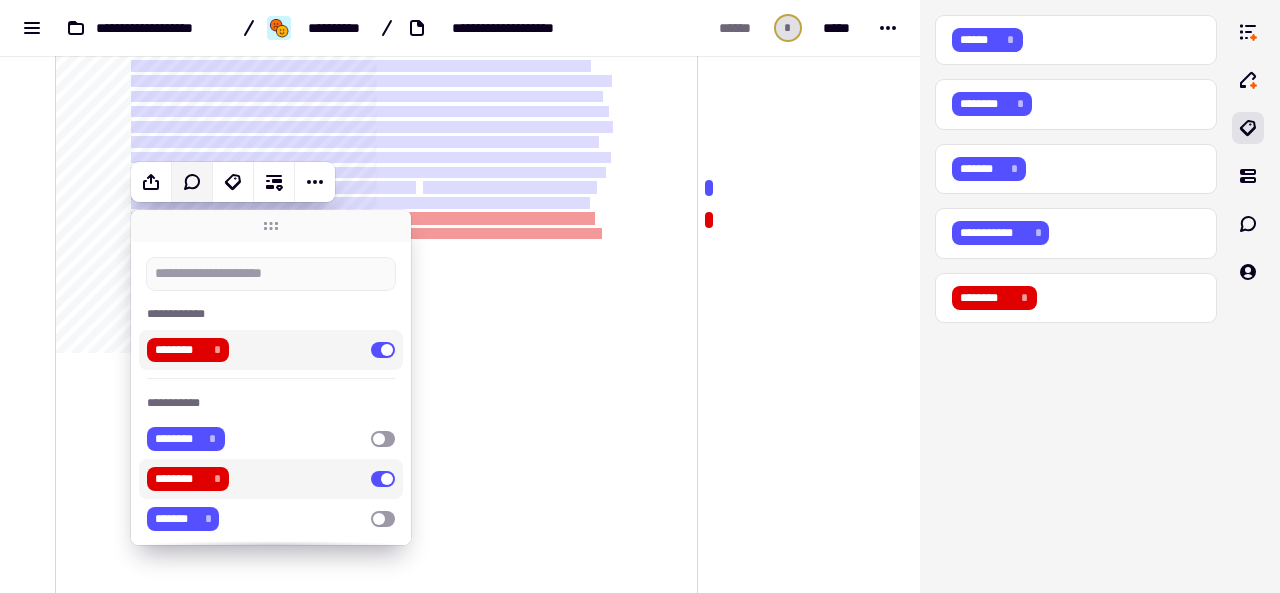 click on "**********" 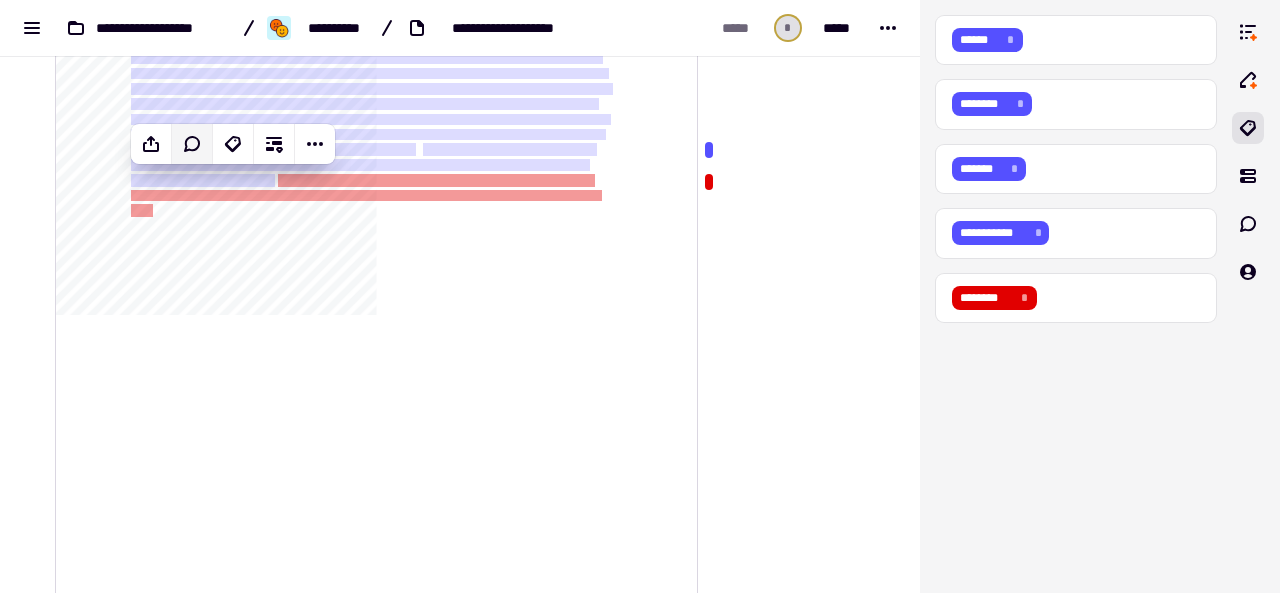 scroll, scrollTop: 1175, scrollLeft: 0, axis: vertical 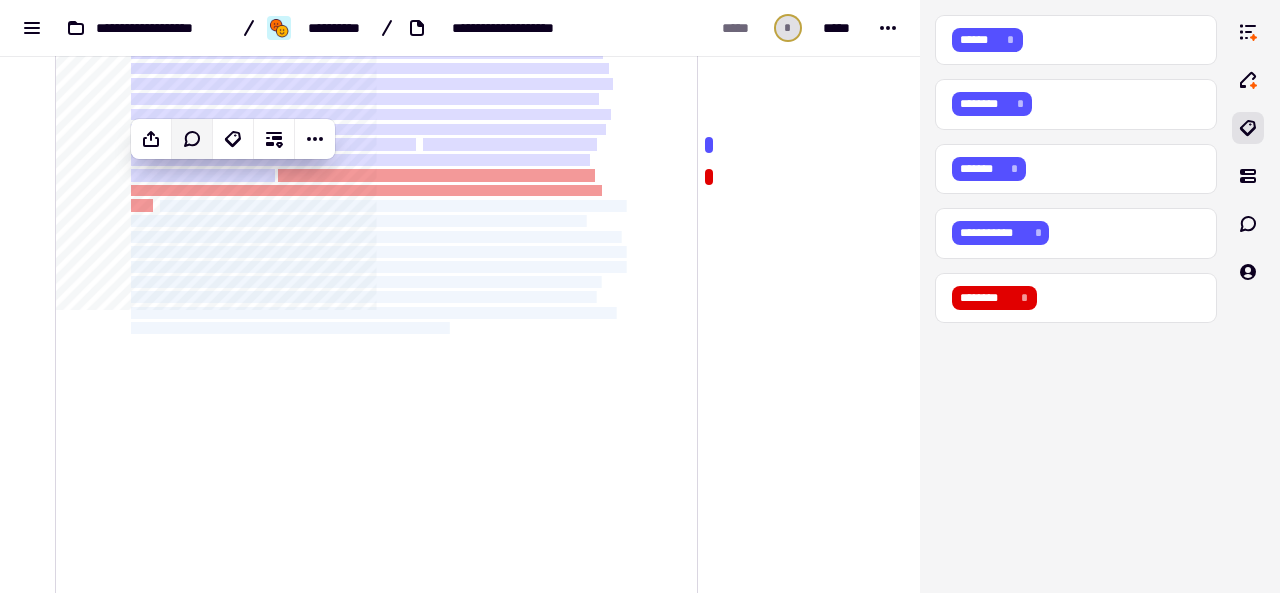 drag, startPoint x: 155, startPoint y: 199, endPoint x: 446, endPoint y: 323, distance: 316.31787 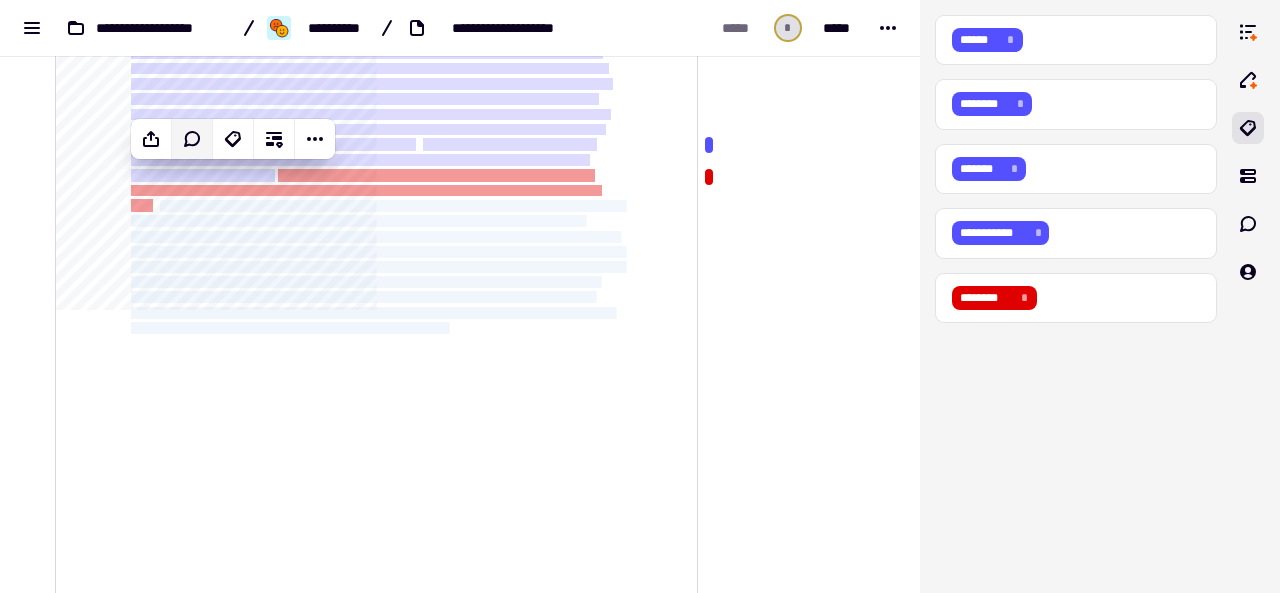 click on "**********" 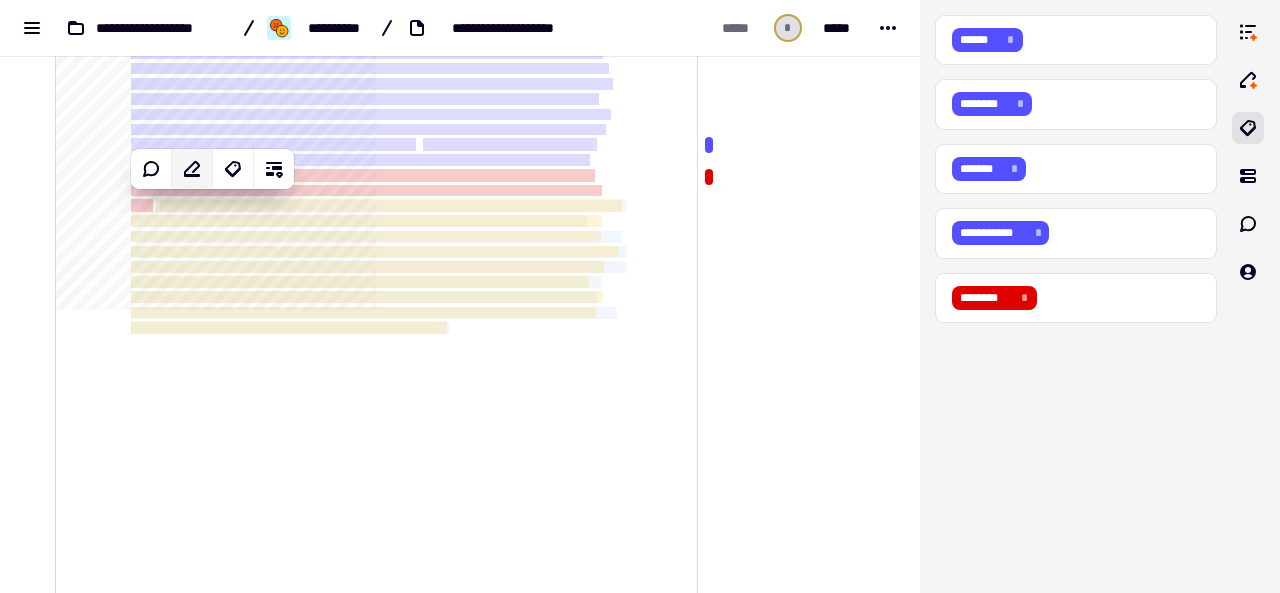 click on "**********" 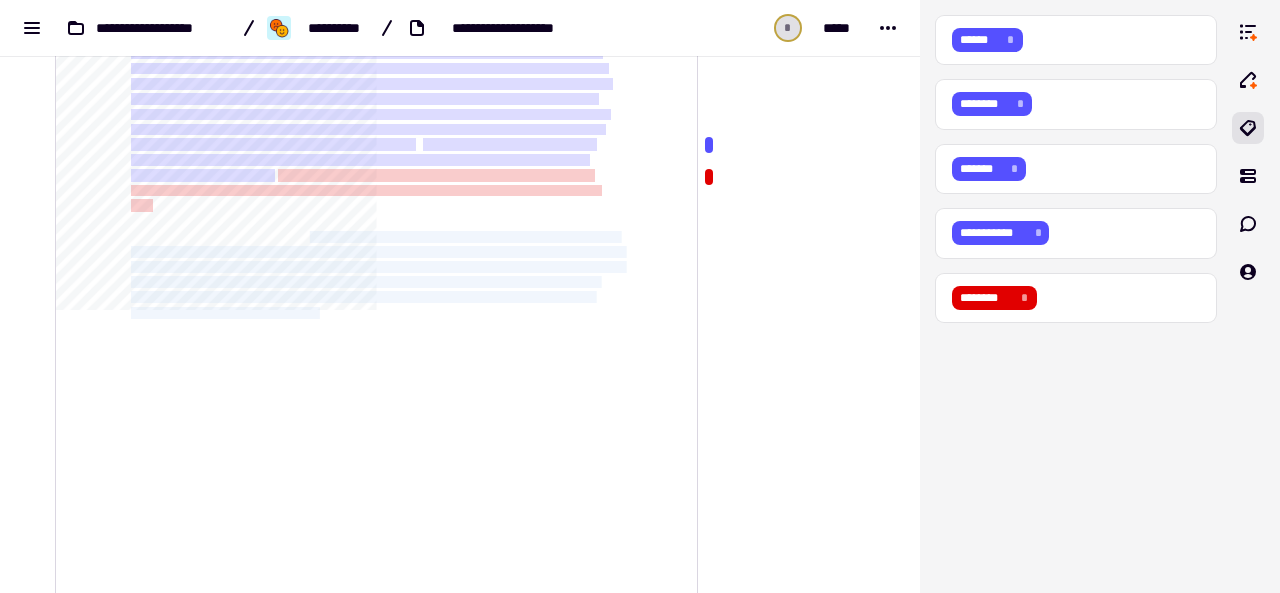 drag, startPoint x: 301, startPoint y: 232, endPoint x: 309, endPoint y: 305, distance: 73.43705 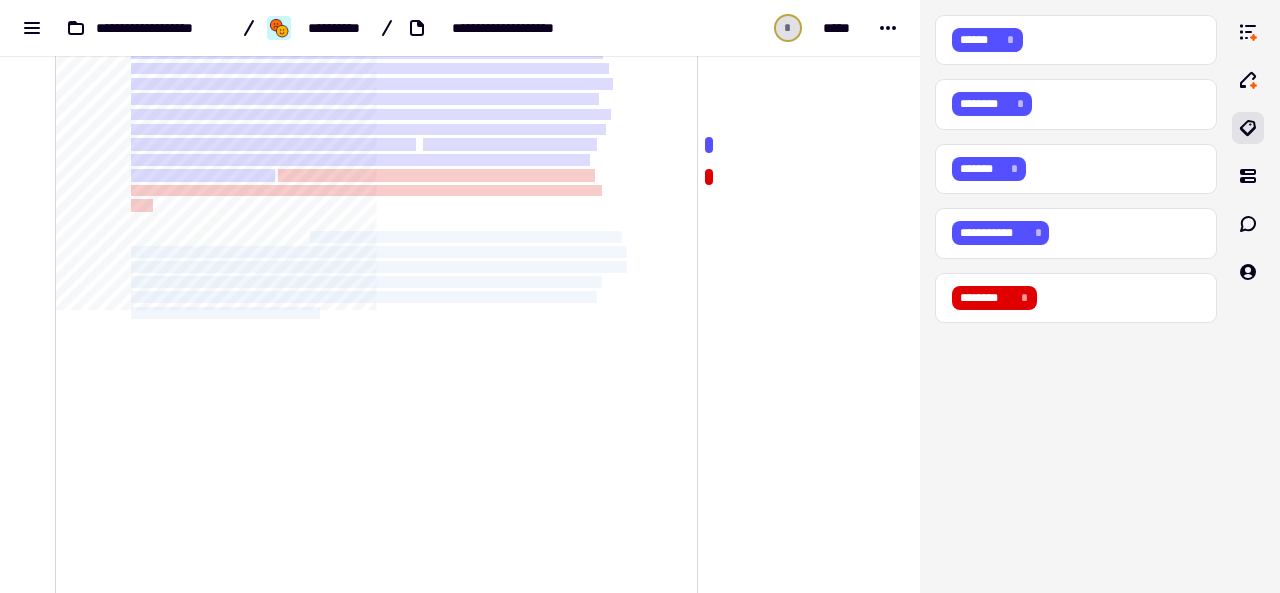 click on "**********" 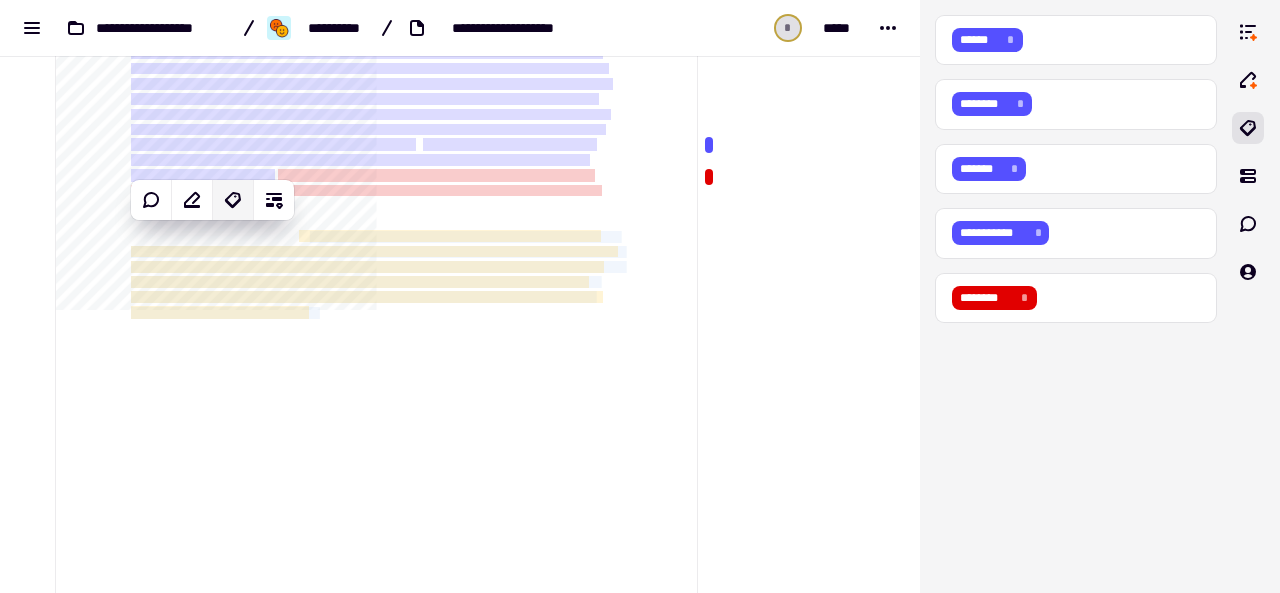 click 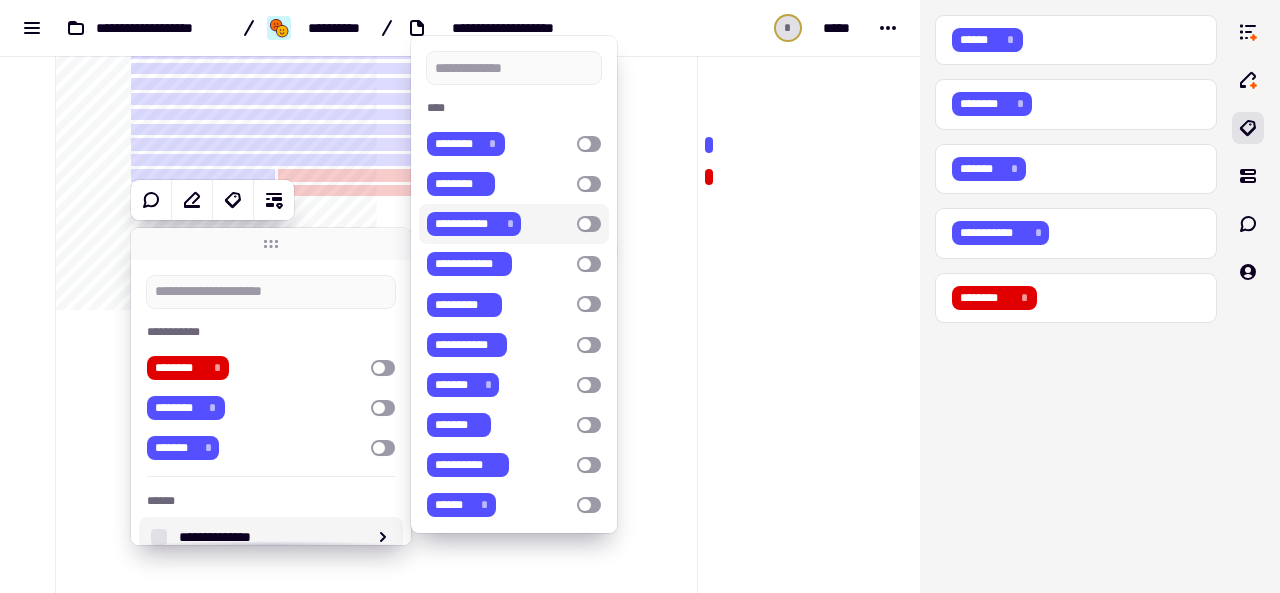 click on "**********" at bounding box center (467, 224) 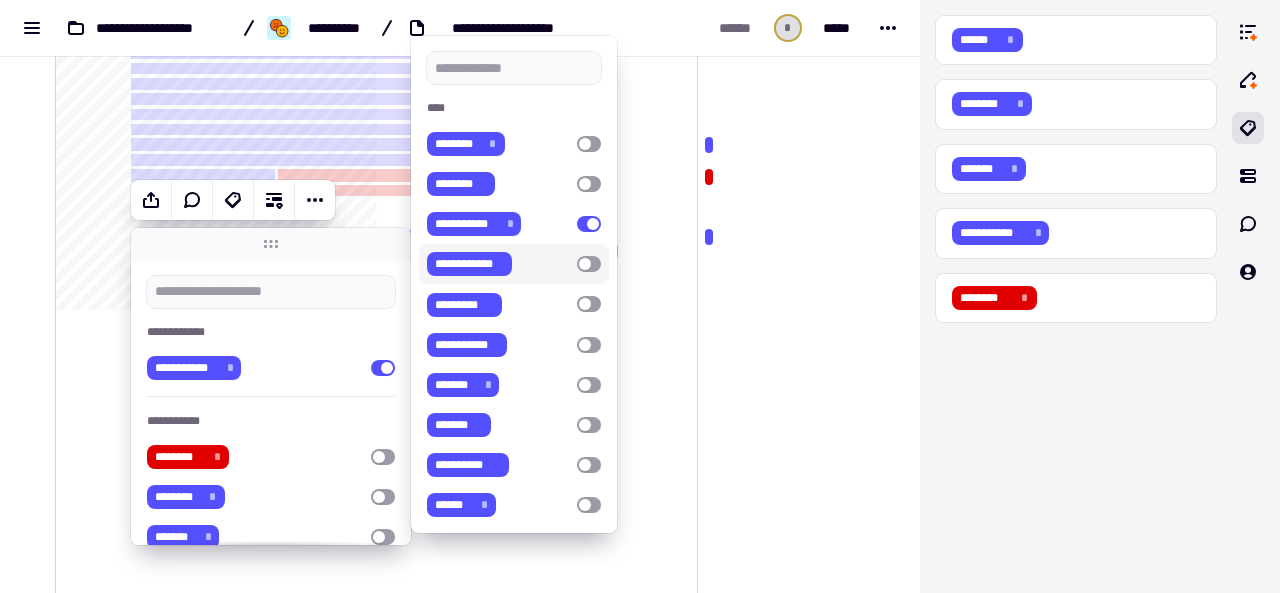 click on "**********" 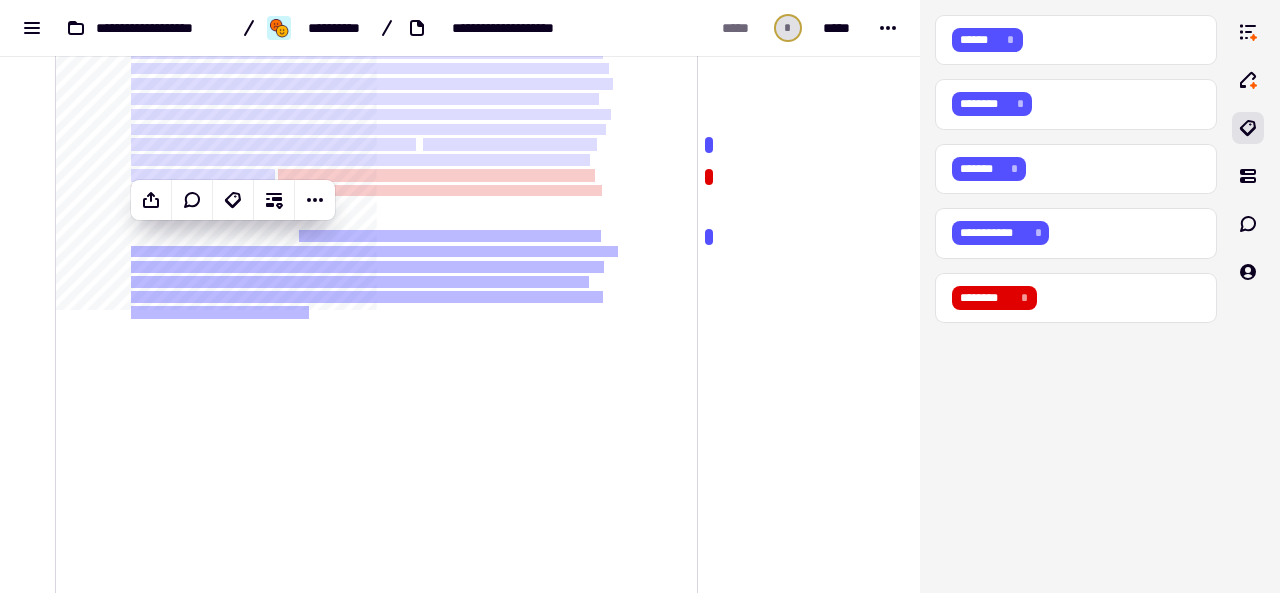 click on "**********" 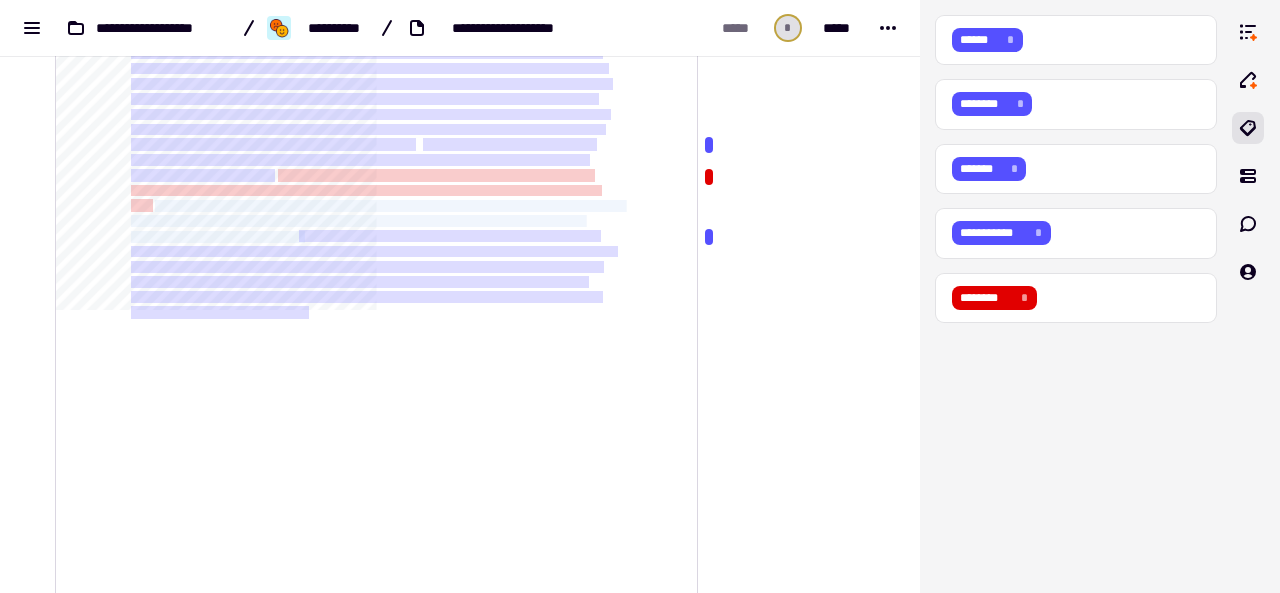 drag, startPoint x: 153, startPoint y: 203, endPoint x: 295, endPoint y: 230, distance: 144.54411 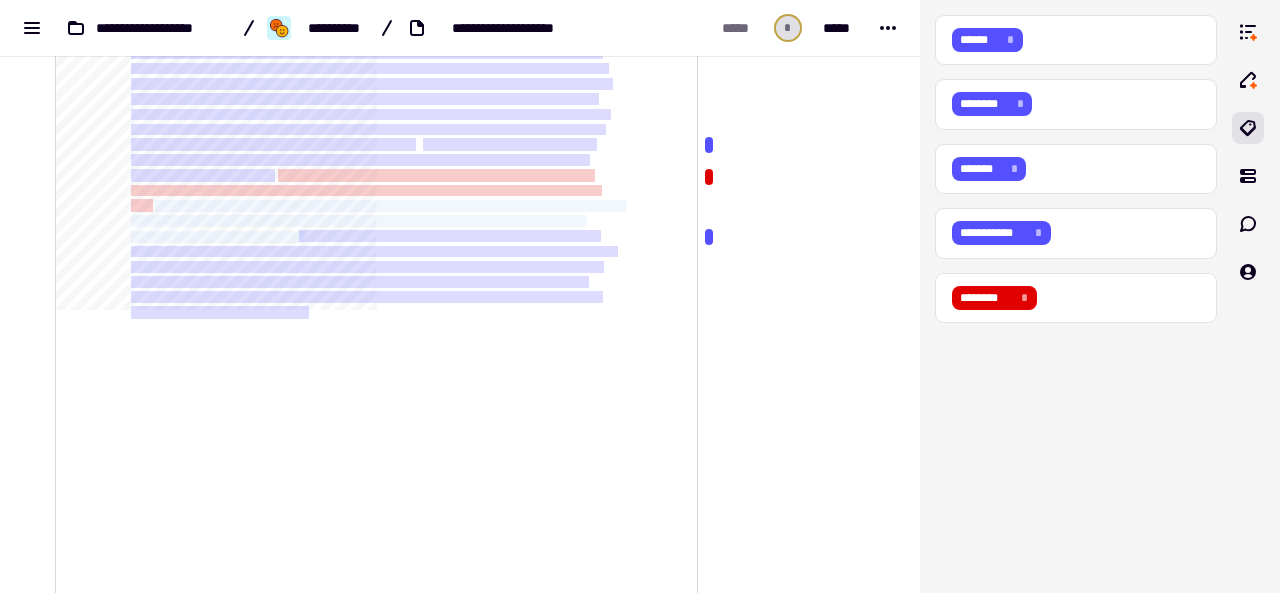 click on "**********" 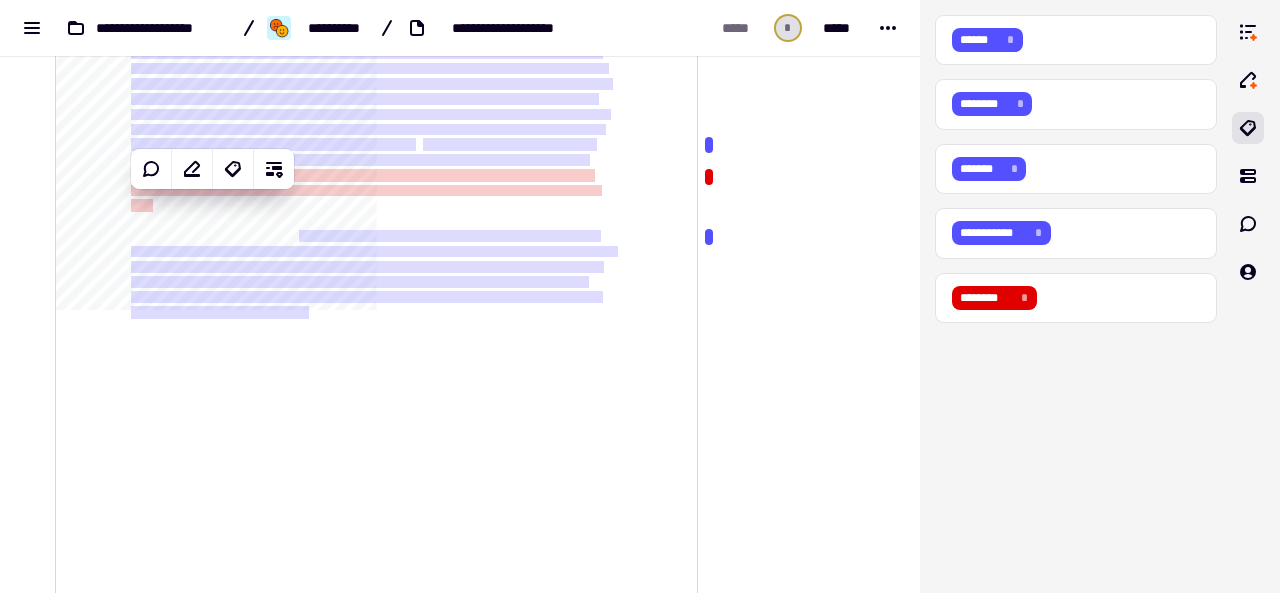 drag, startPoint x: 256, startPoint y: 207, endPoint x: 246, endPoint y: 186, distance: 23.259407 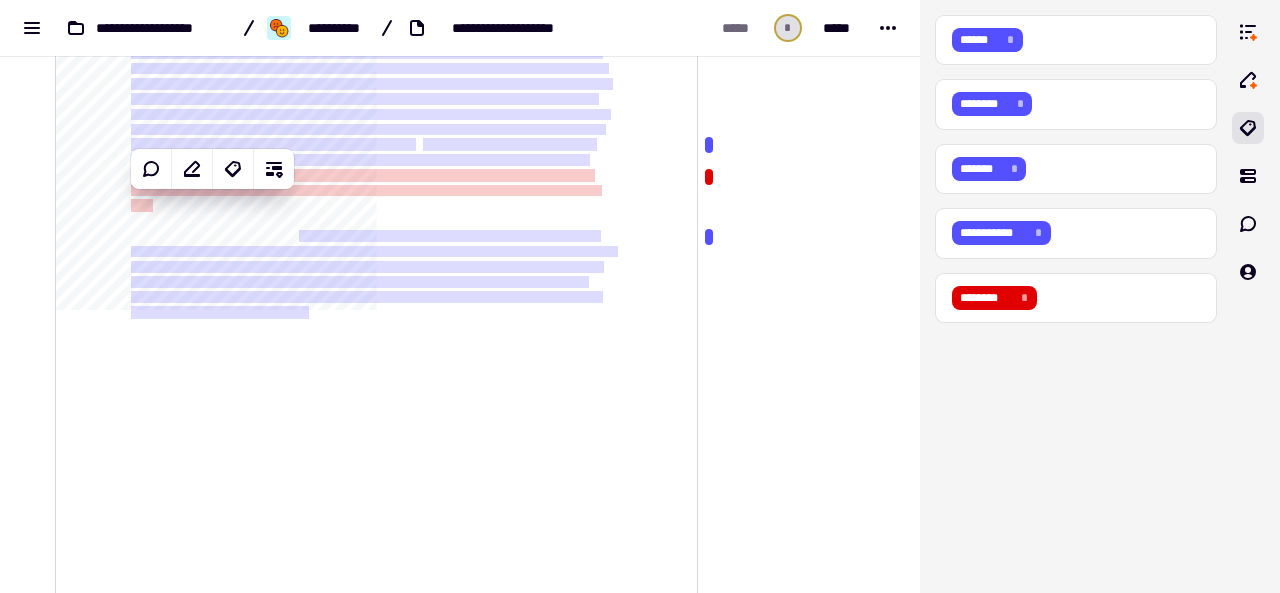 click on "**********" 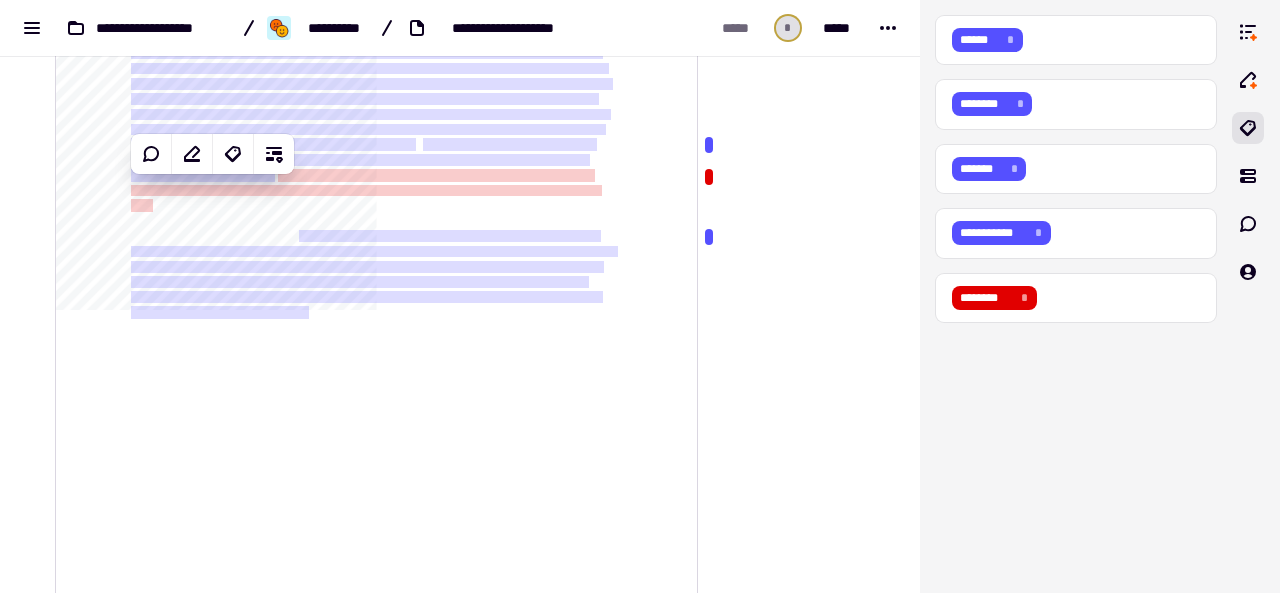 click on "**********" 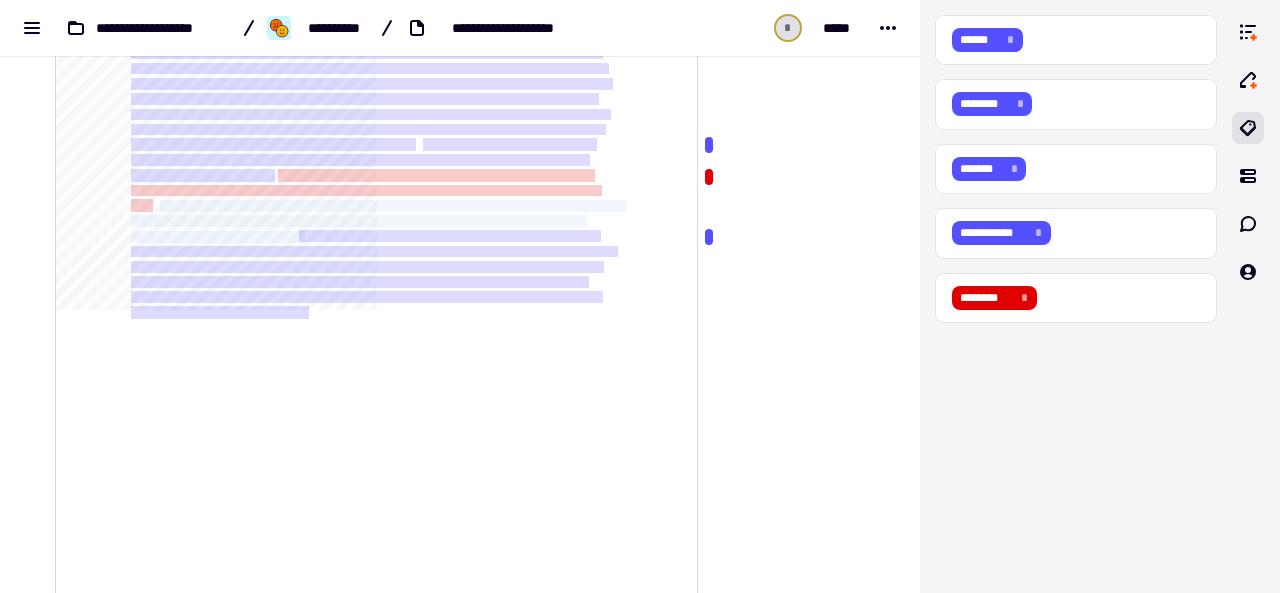 drag, startPoint x: 155, startPoint y: 200, endPoint x: 295, endPoint y: 235, distance: 144.3087 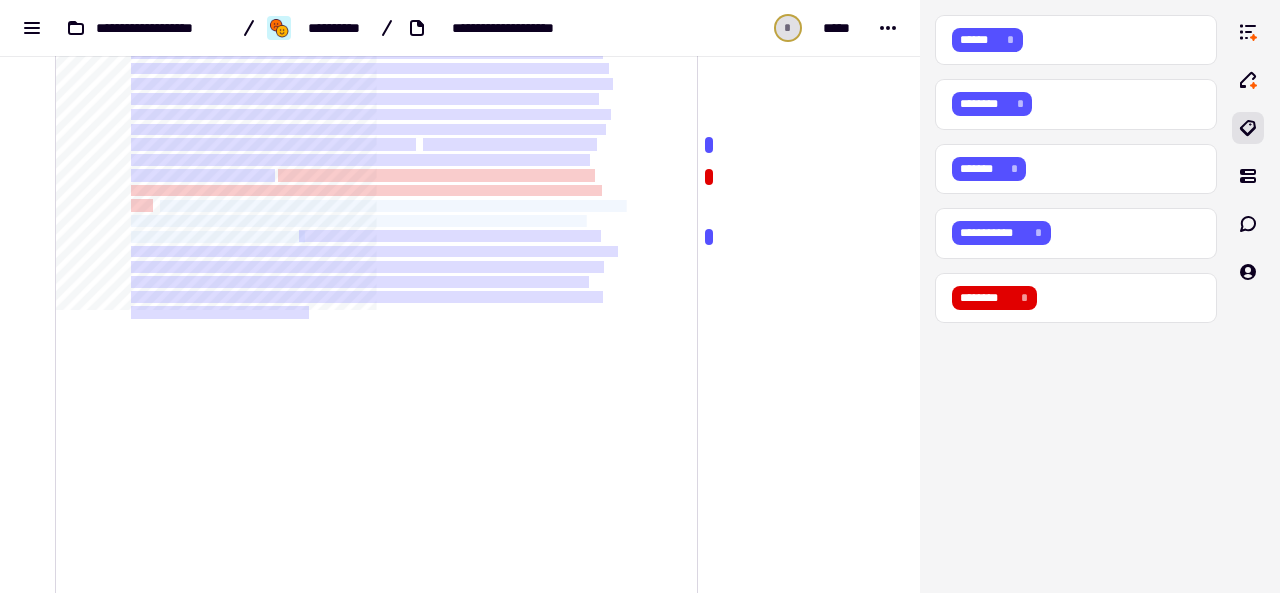 click on "**********" 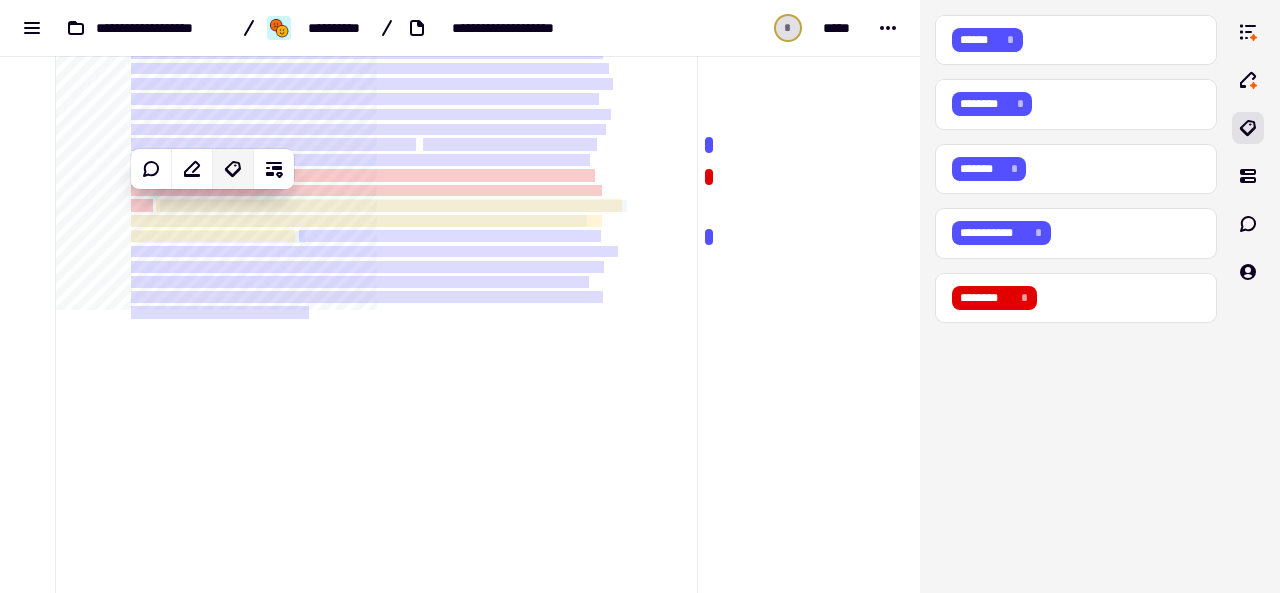 click 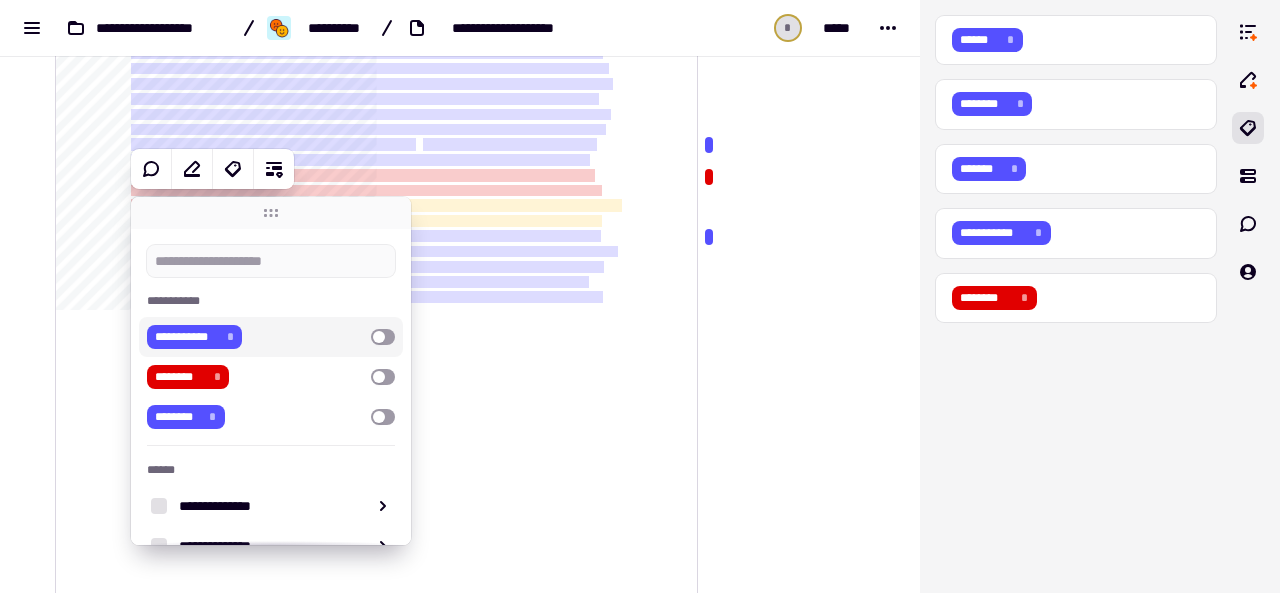 click on "**********" 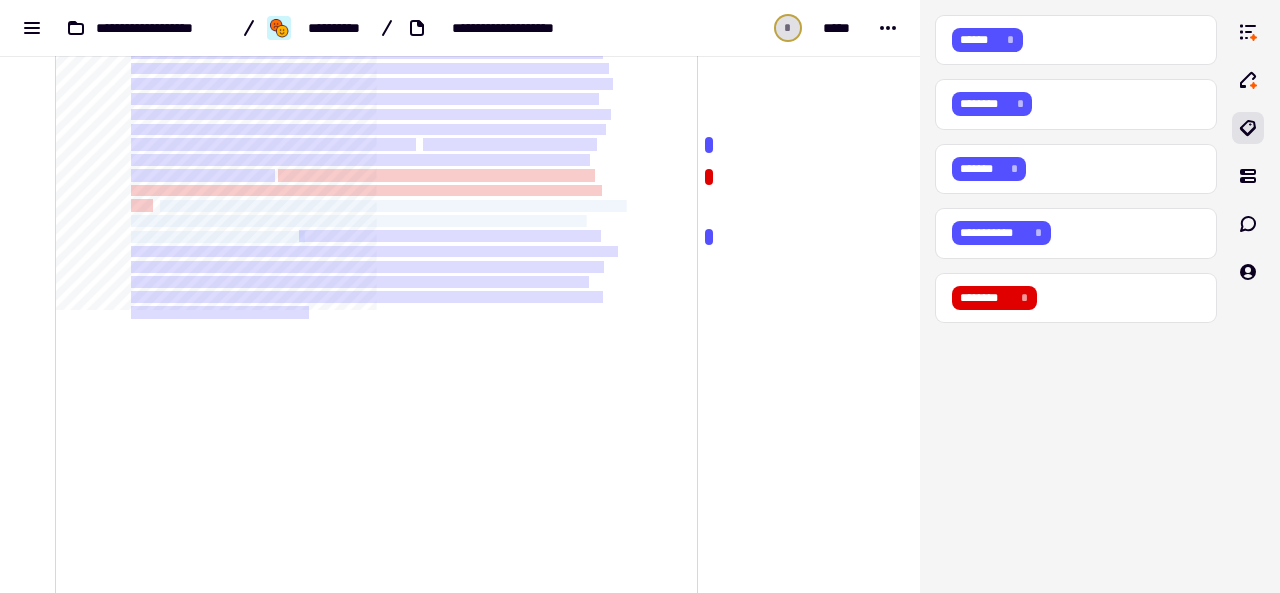 drag, startPoint x: 295, startPoint y: 237, endPoint x: 155, endPoint y: 202, distance: 144.3087 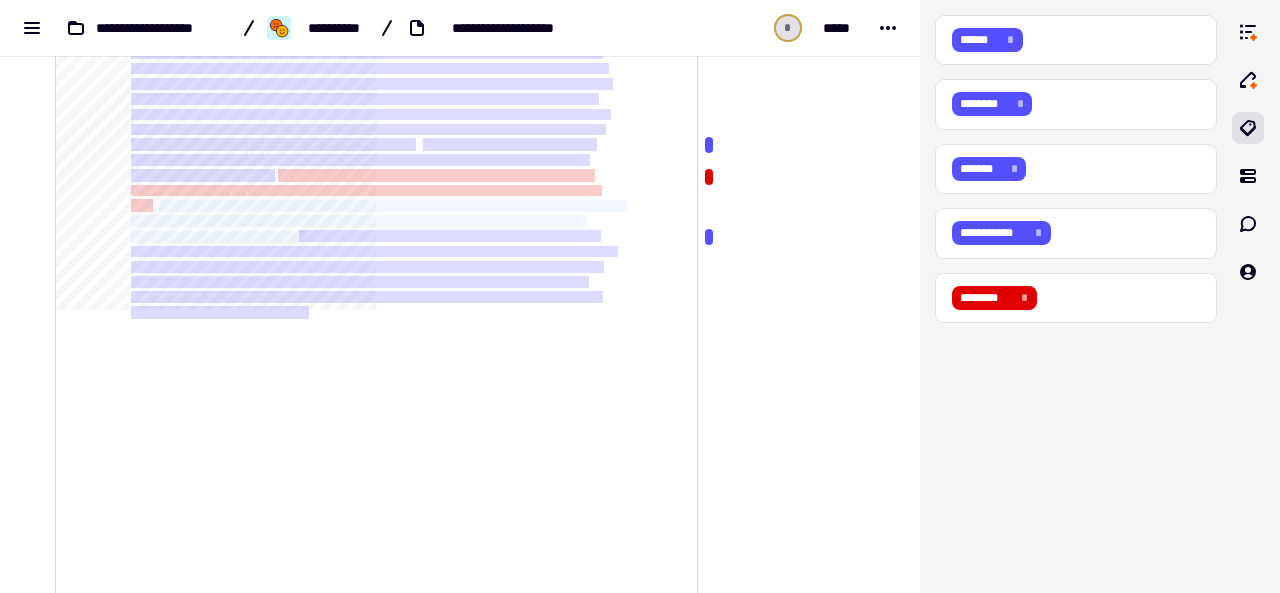 click on "**********" 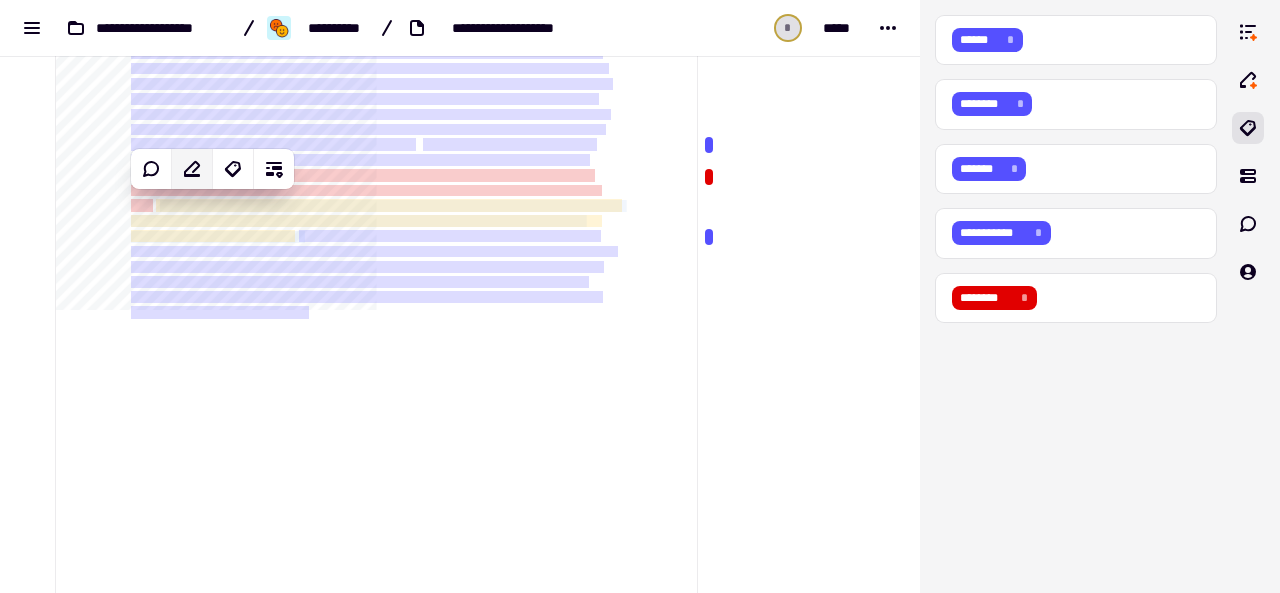 click 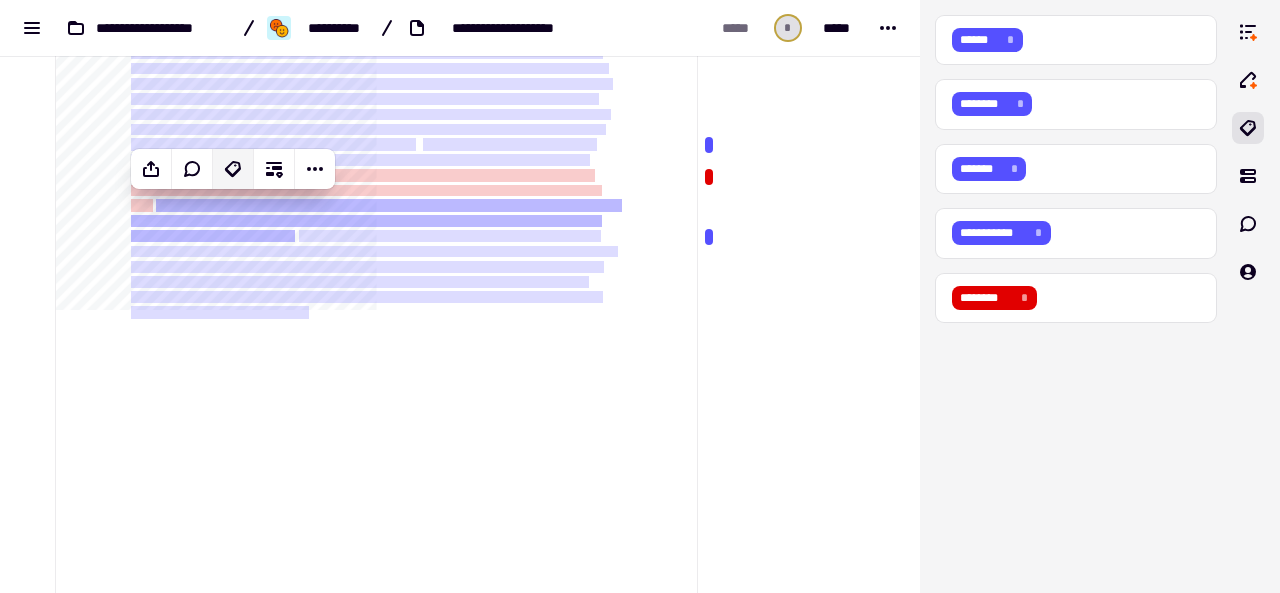 click 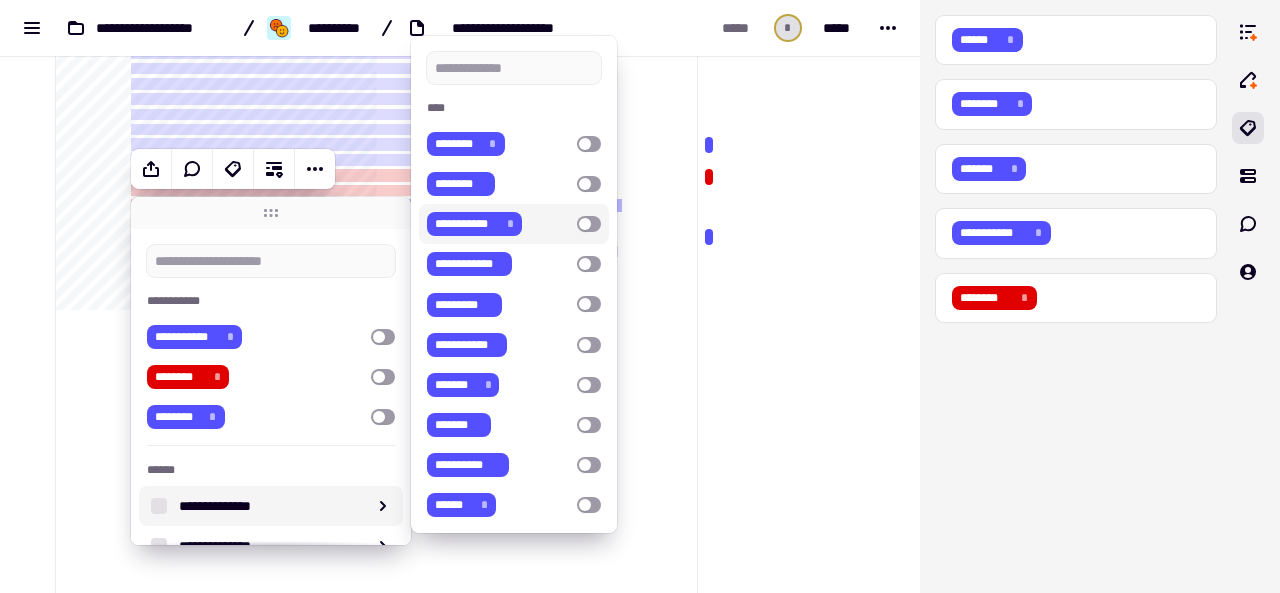 click on "**********" at bounding box center (514, 224) 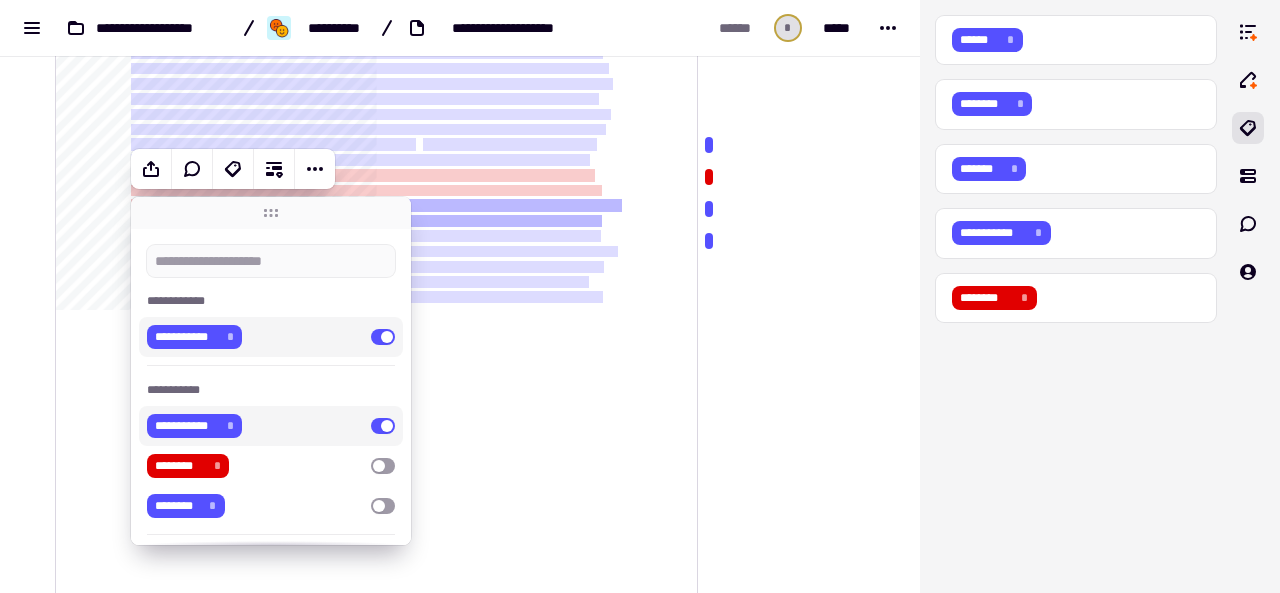 click on "**********" 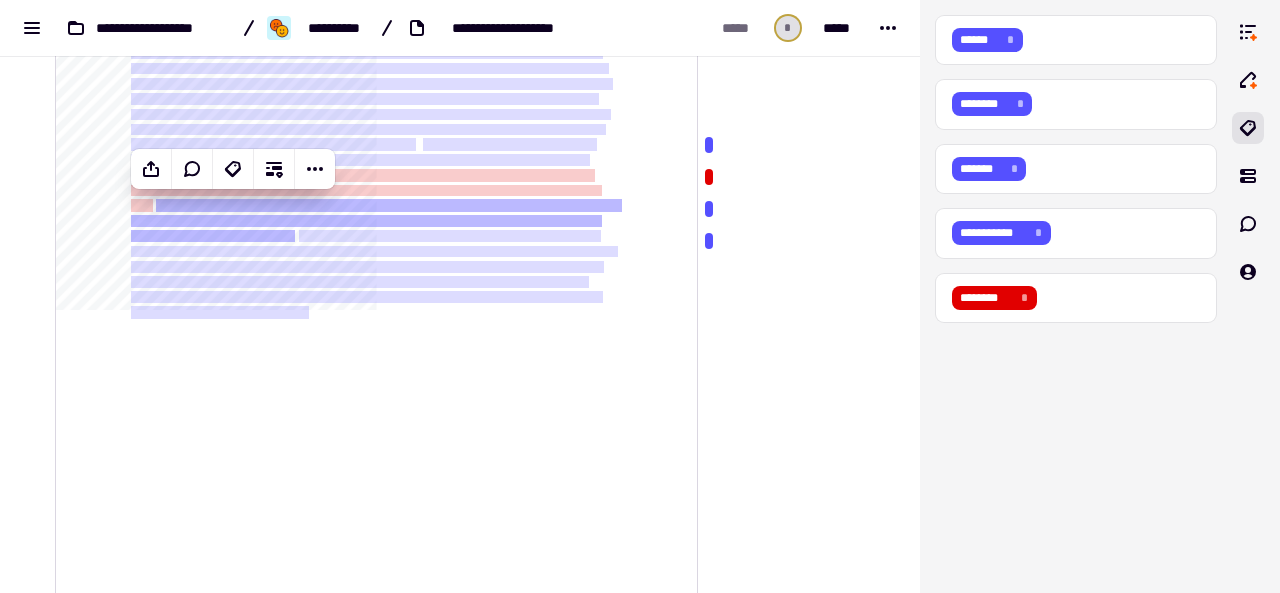 scroll, scrollTop: 1263, scrollLeft: 0, axis: vertical 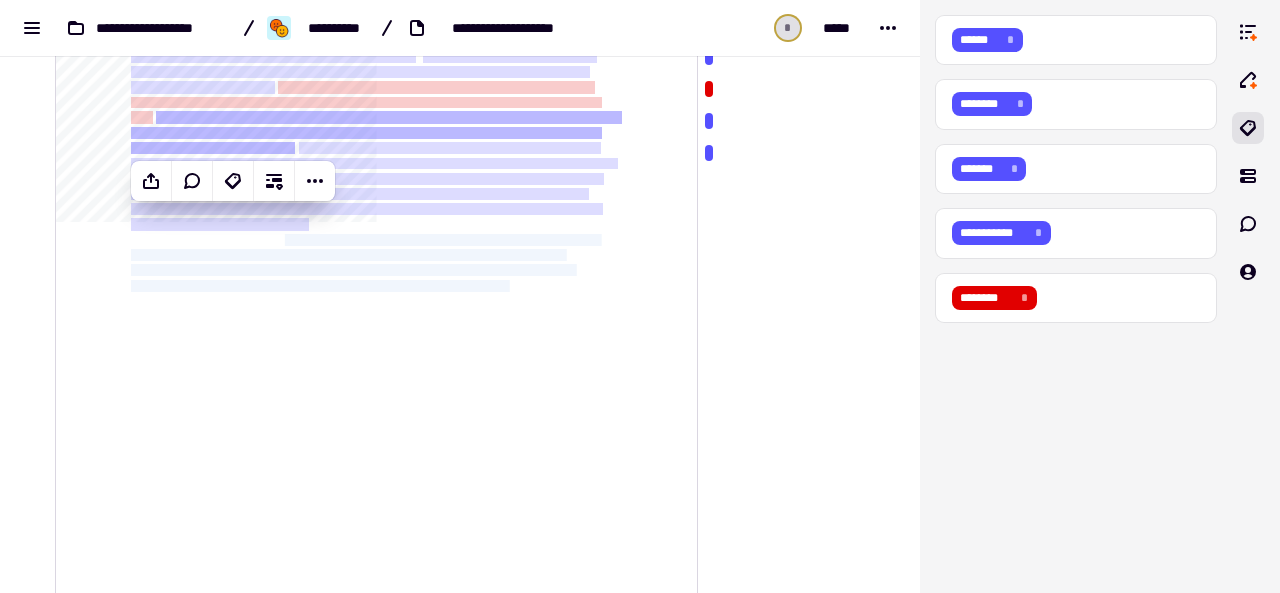 drag, startPoint x: 283, startPoint y: 237, endPoint x: 523, endPoint y: 283, distance: 244.36858 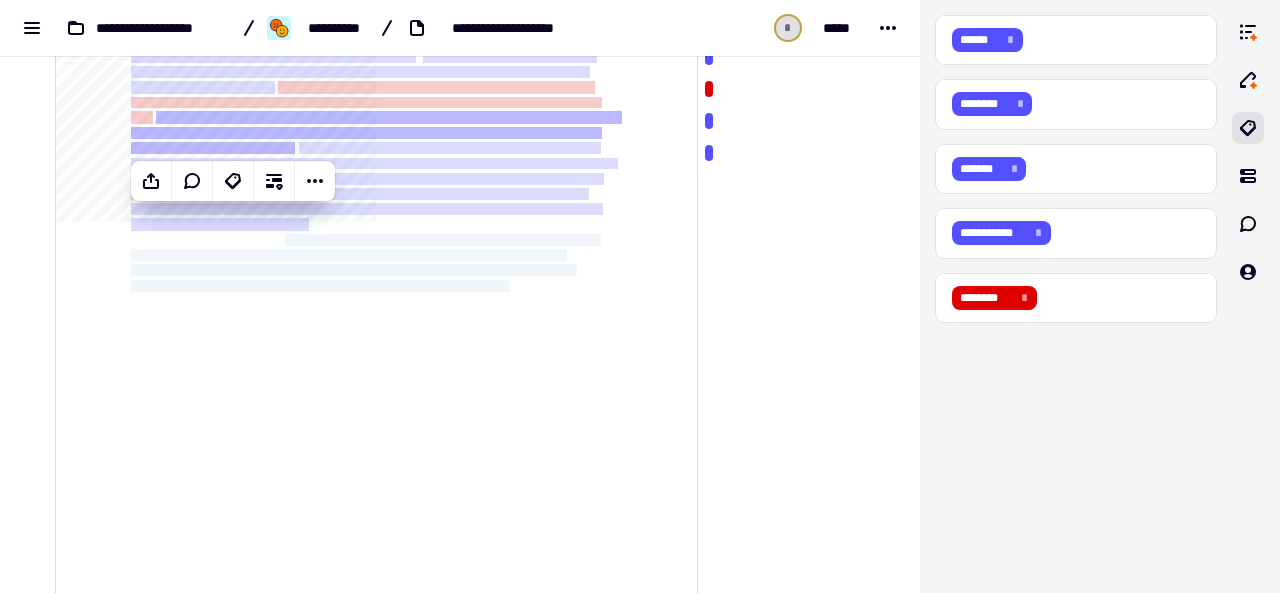 click on "**********" 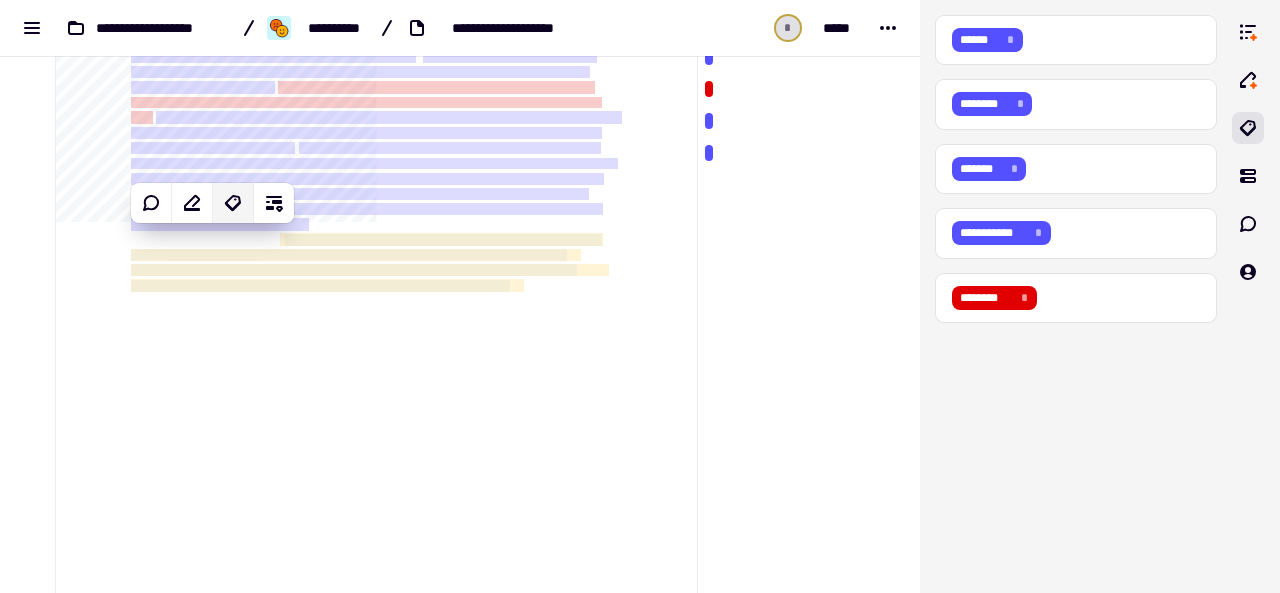 click 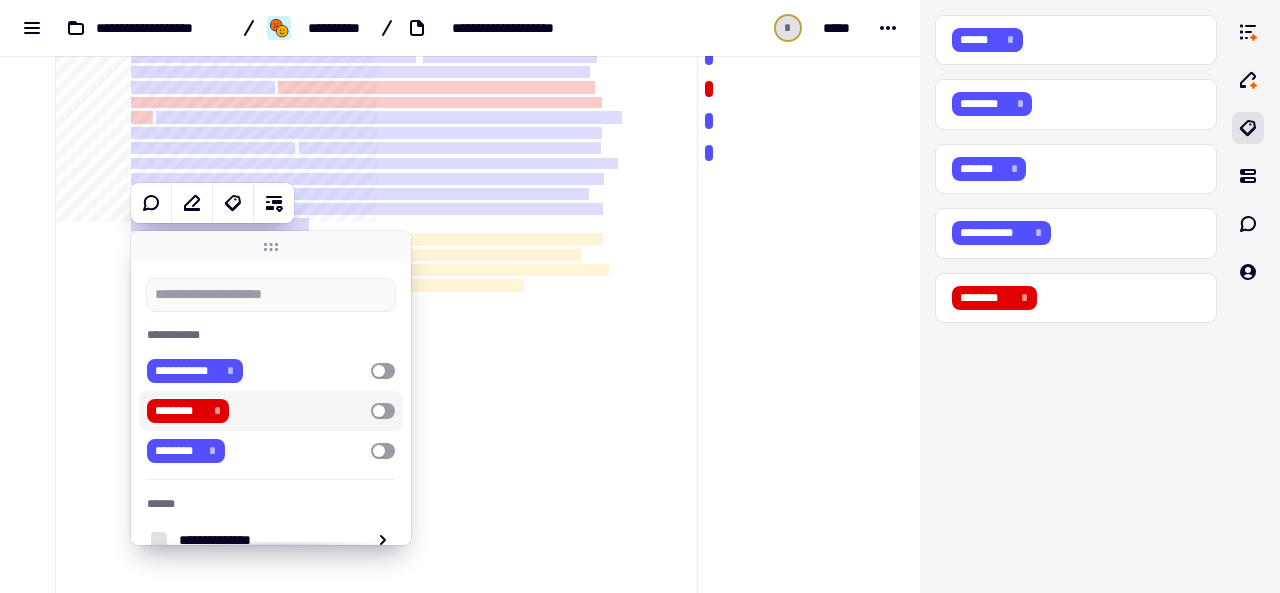 click on "******** *" at bounding box center (271, 411) 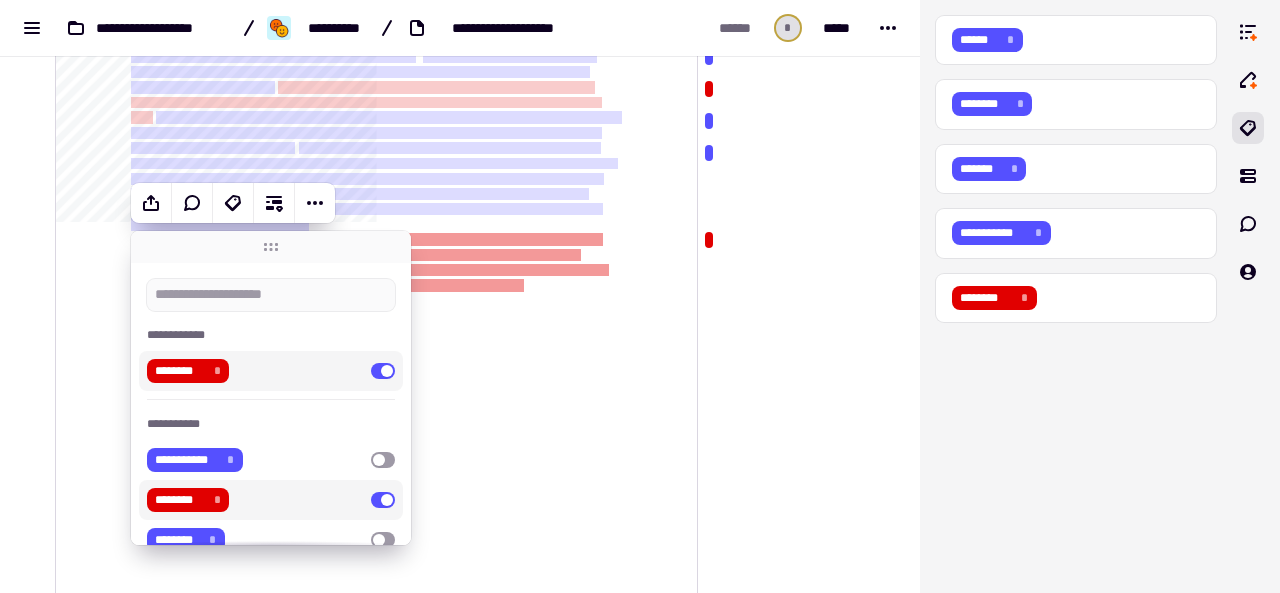 click on "**********" 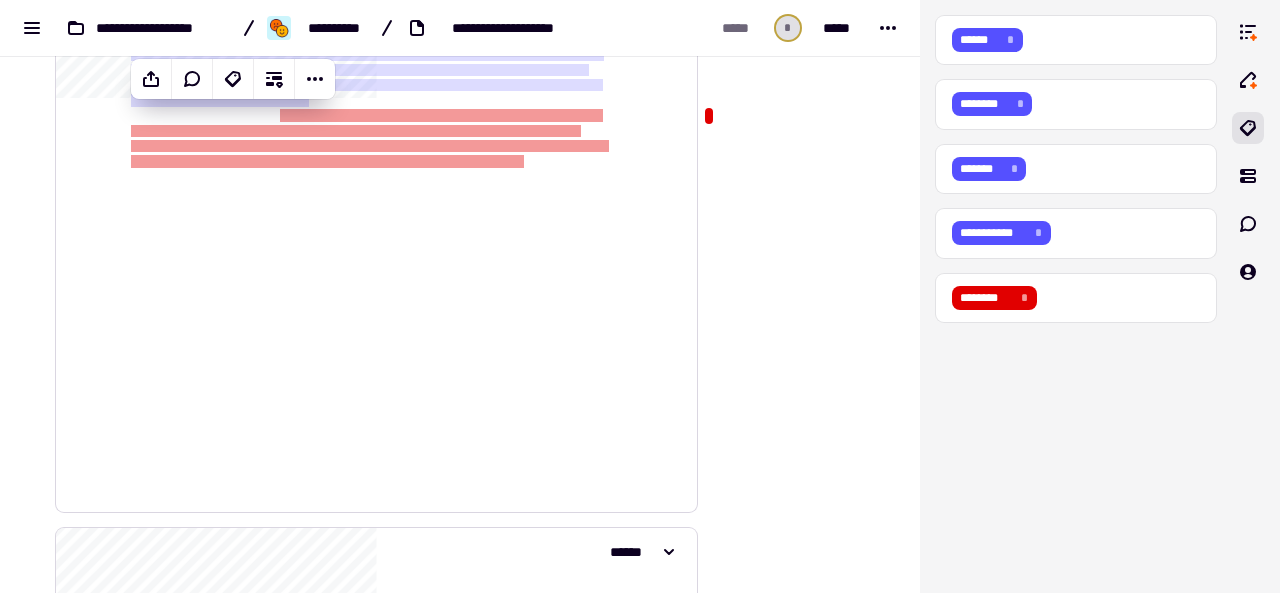 scroll, scrollTop: 1375, scrollLeft: 0, axis: vertical 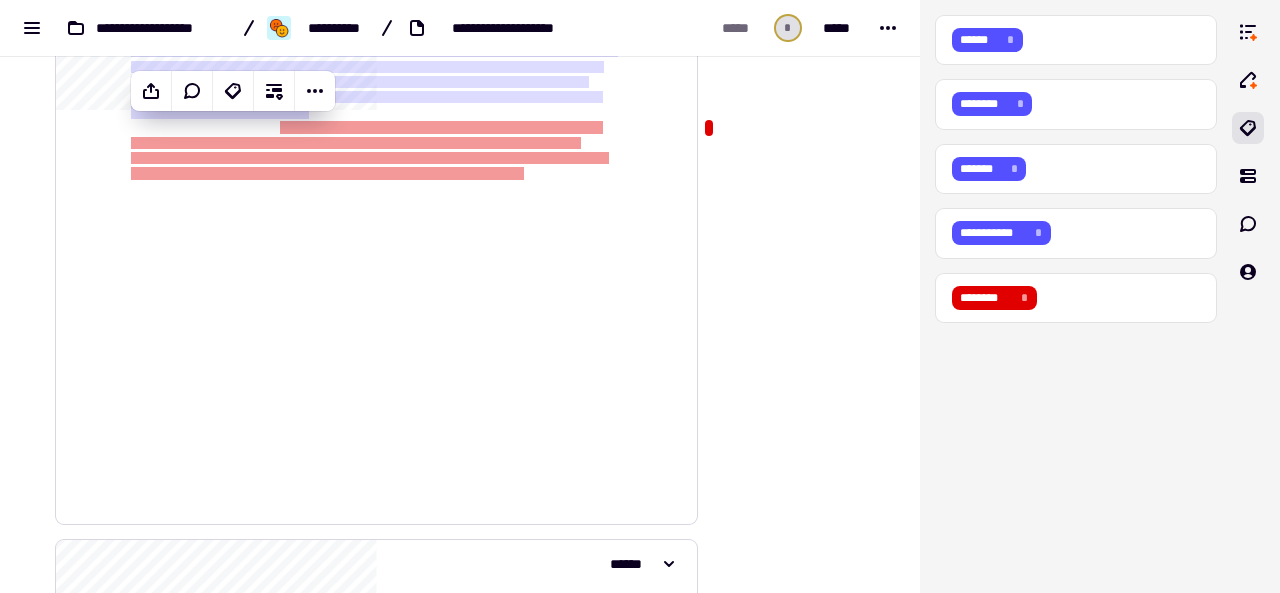 click on "**********" 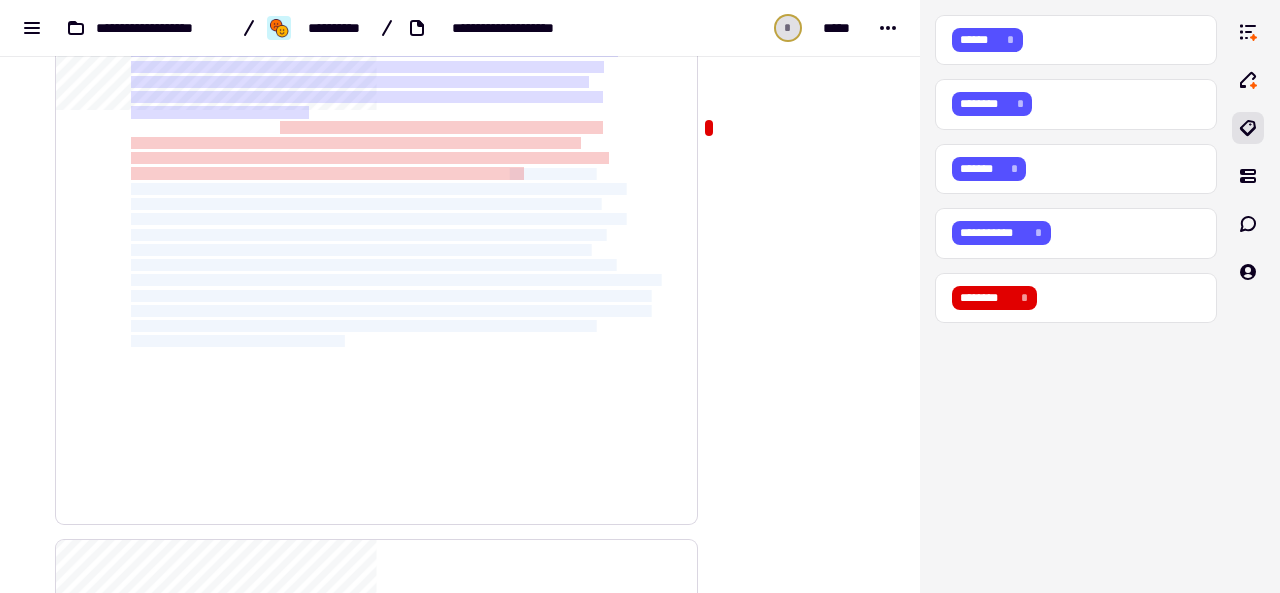 drag, startPoint x: 525, startPoint y: 168, endPoint x: 350, endPoint y: 339, distance: 244.6753 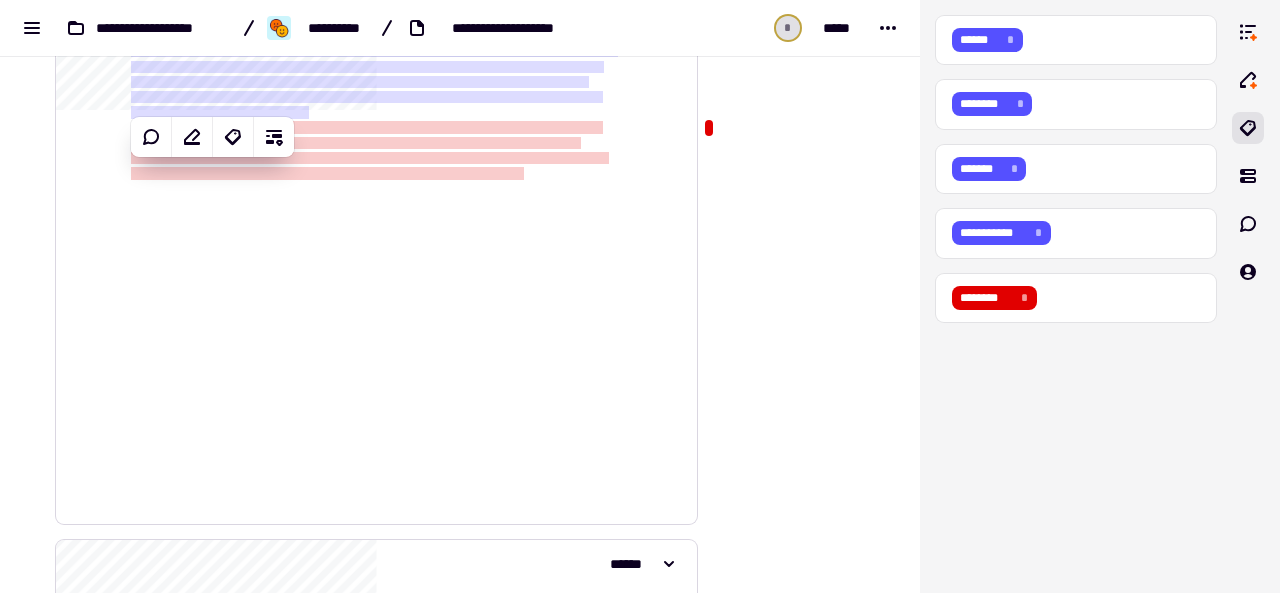 click on "**********" 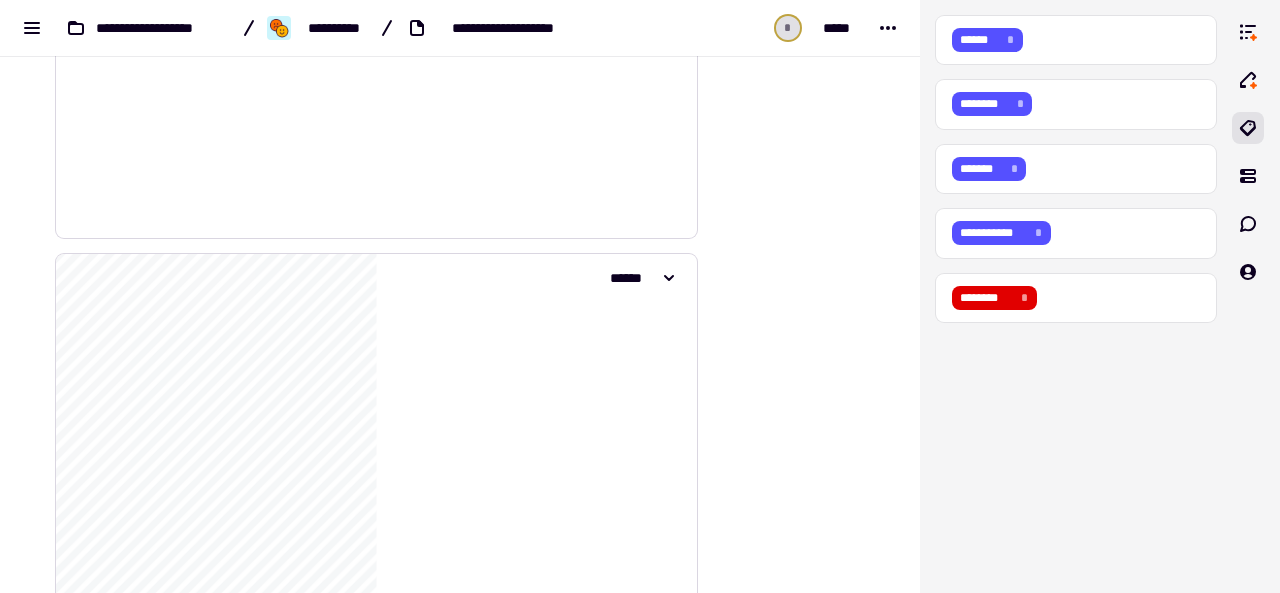 scroll, scrollTop: 1631, scrollLeft: 0, axis: vertical 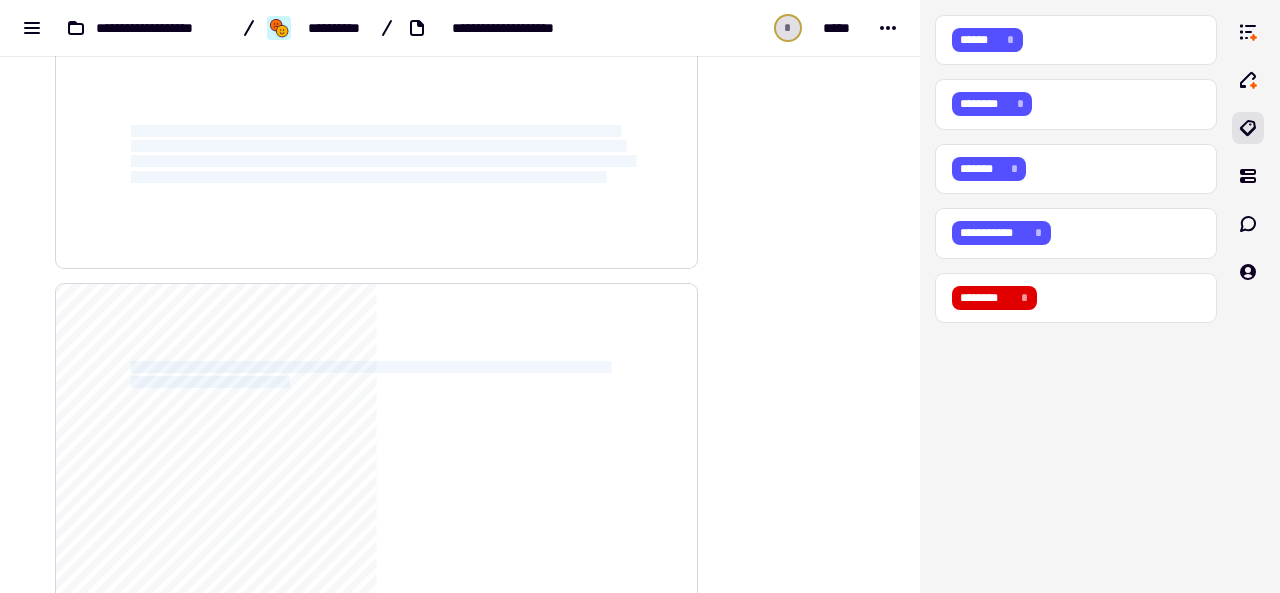 drag, startPoint x: 132, startPoint y: 128, endPoint x: 291, endPoint y: 378, distance: 296.2786 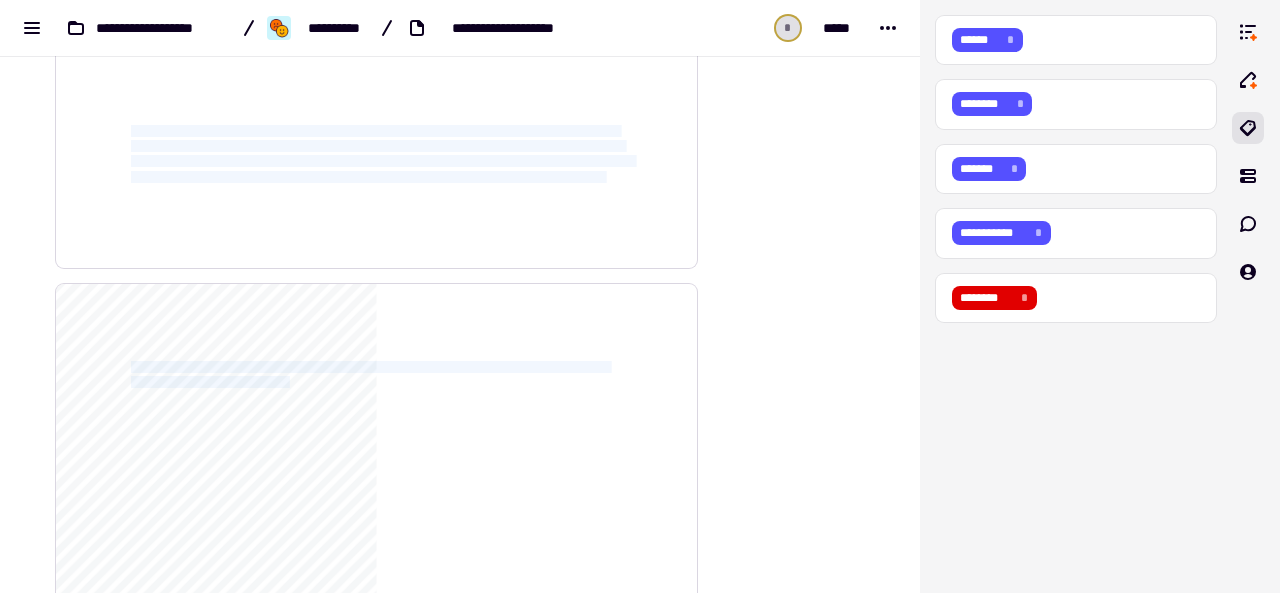 click on "**********" at bounding box center [377, 276] 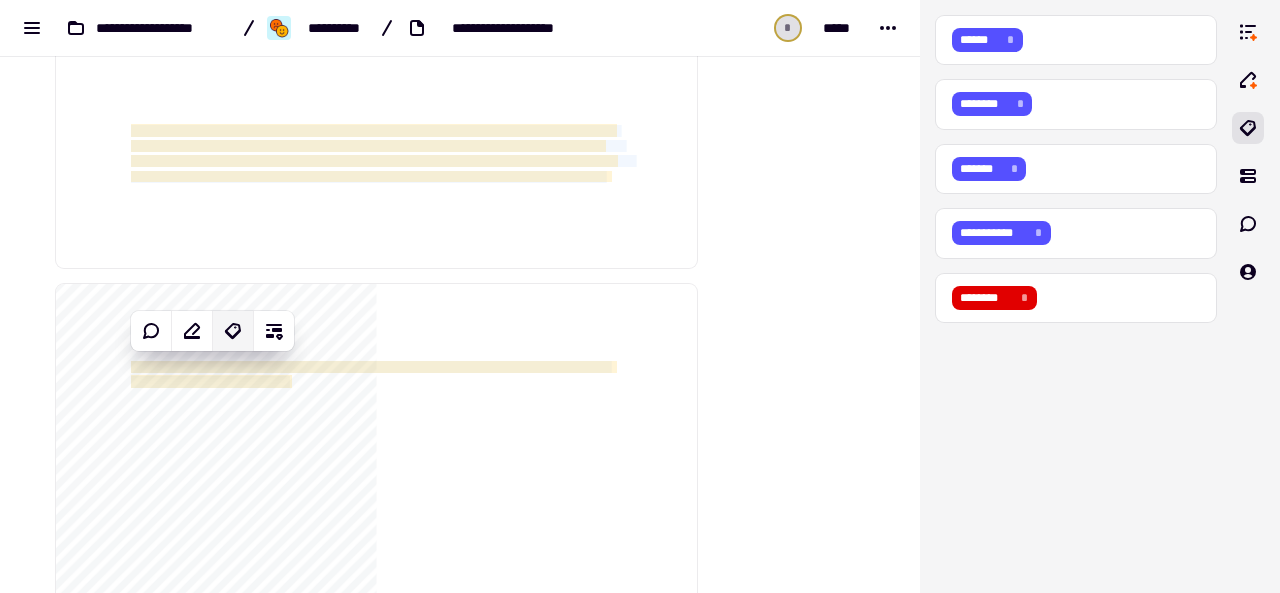 click 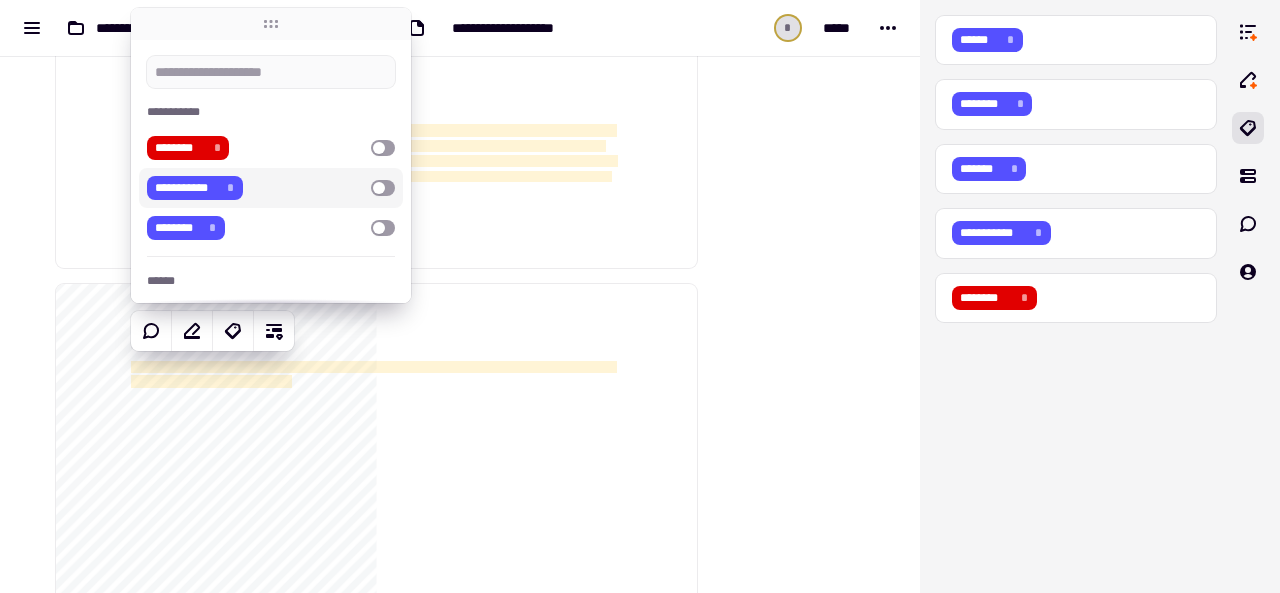 click on "**********" at bounding box center (255, 188) 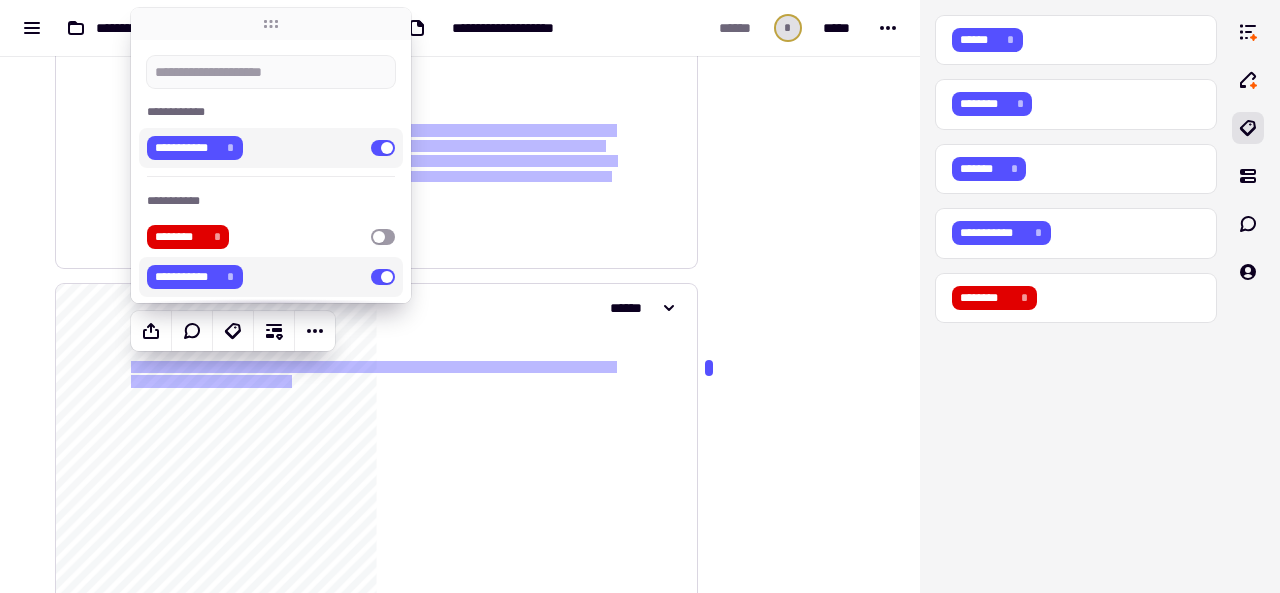 click on "**********" 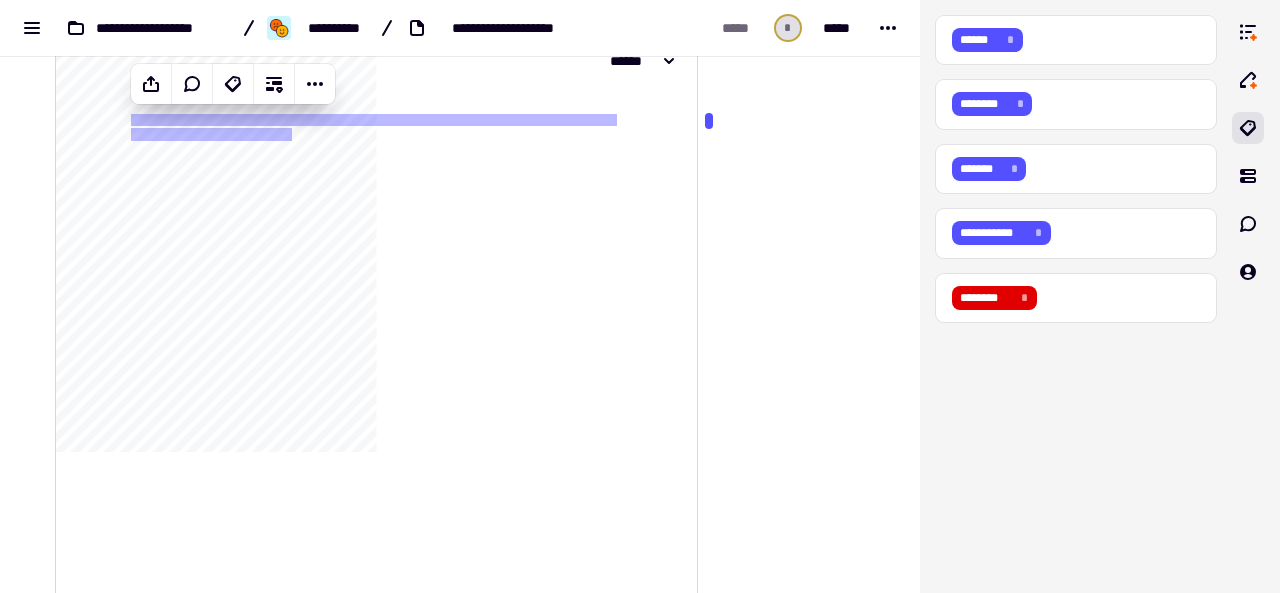 scroll, scrollTop: 1880, scrollLeft: 0, axis: vertical 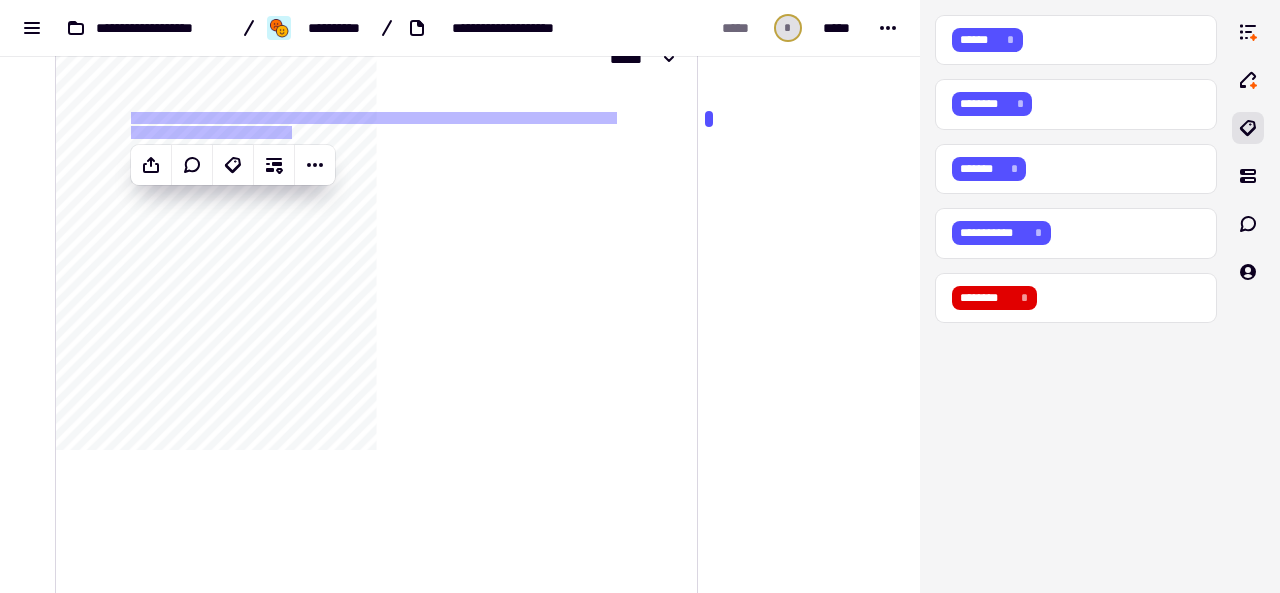 click on "**********" 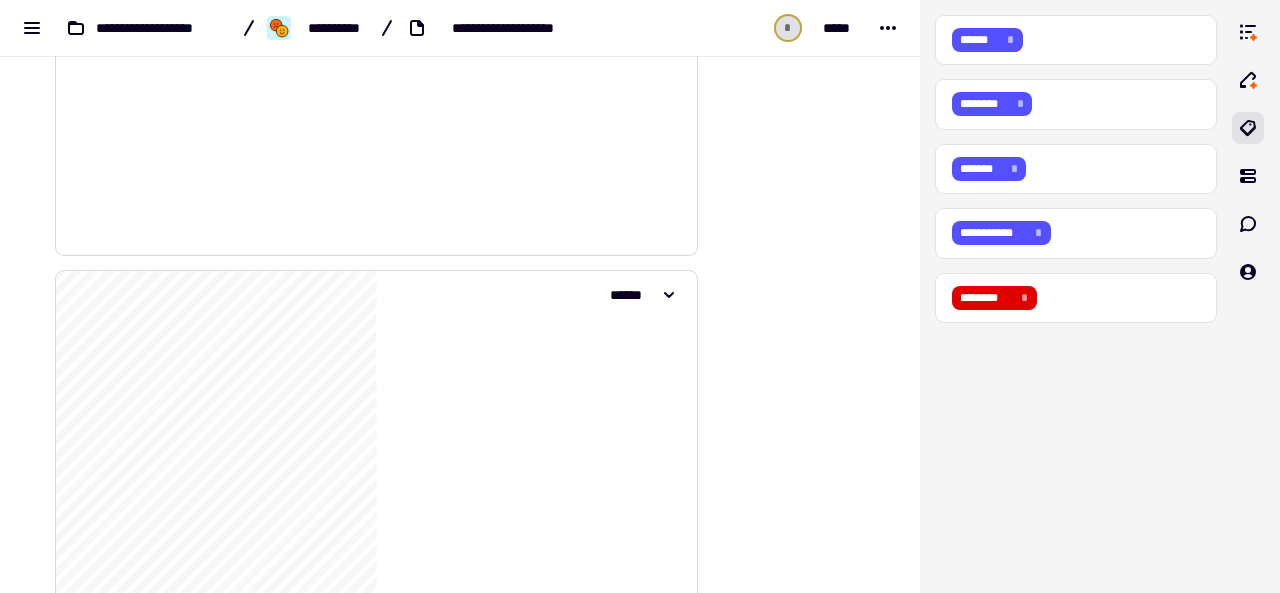 scroll, scrollTop: 2500, scrollLeft: 0, axis: vertical 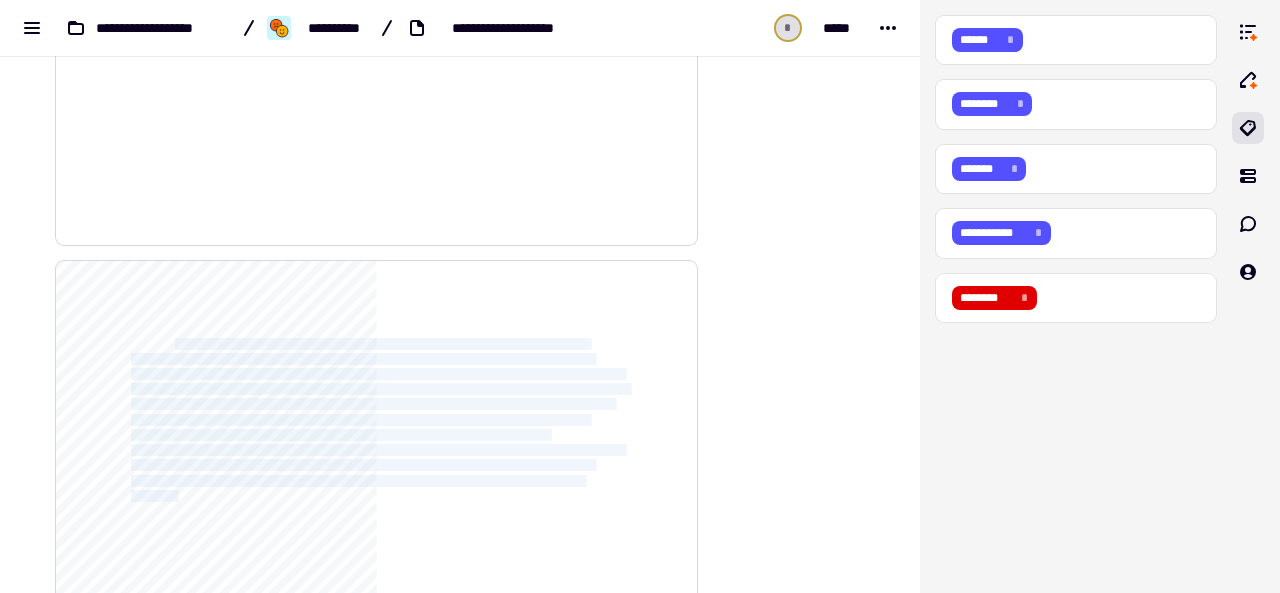 drag, startPoint x: 177, startPoint y: 340, endPoint x: 189, endPoint y: 491, distance: 151.47607 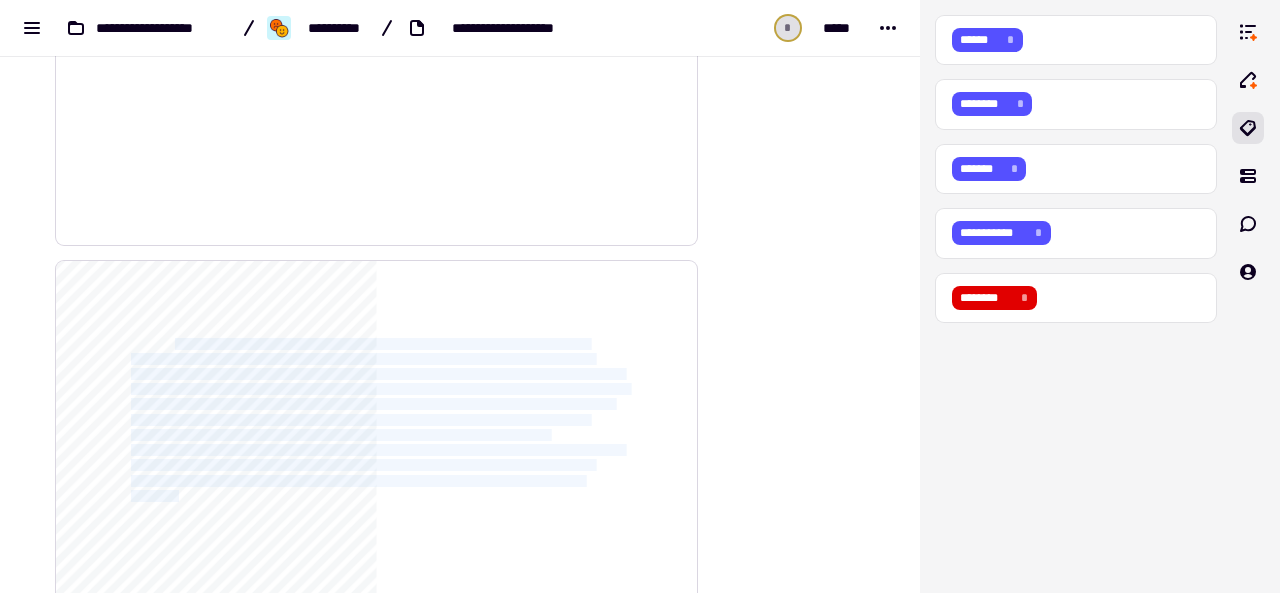 click on "**********" 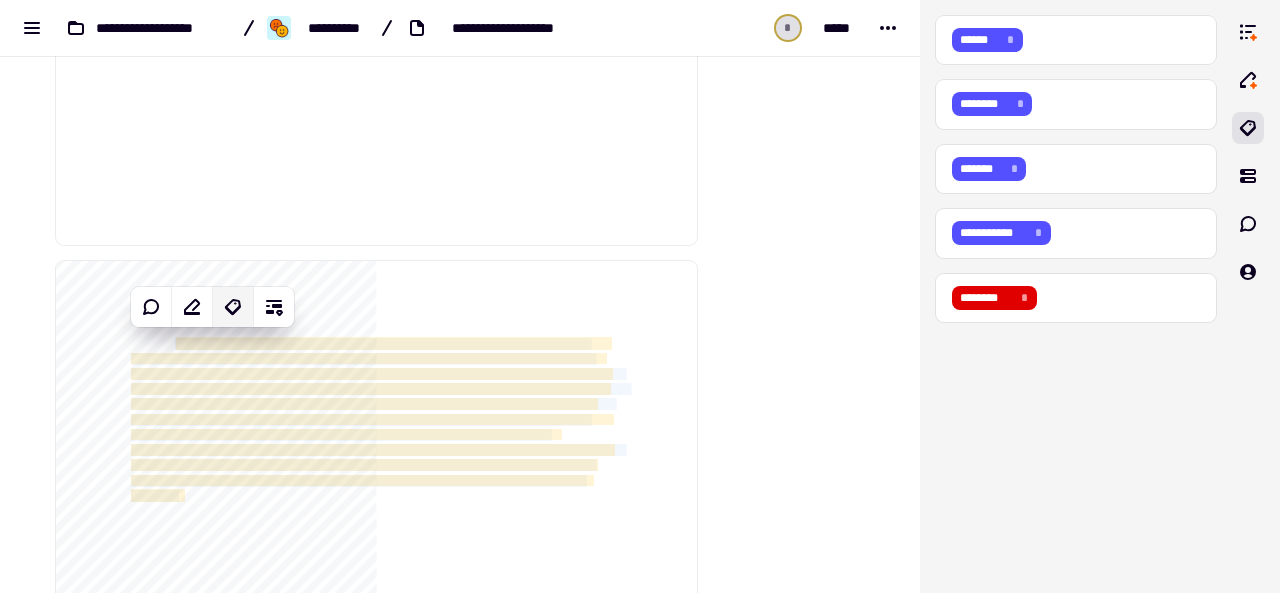 click 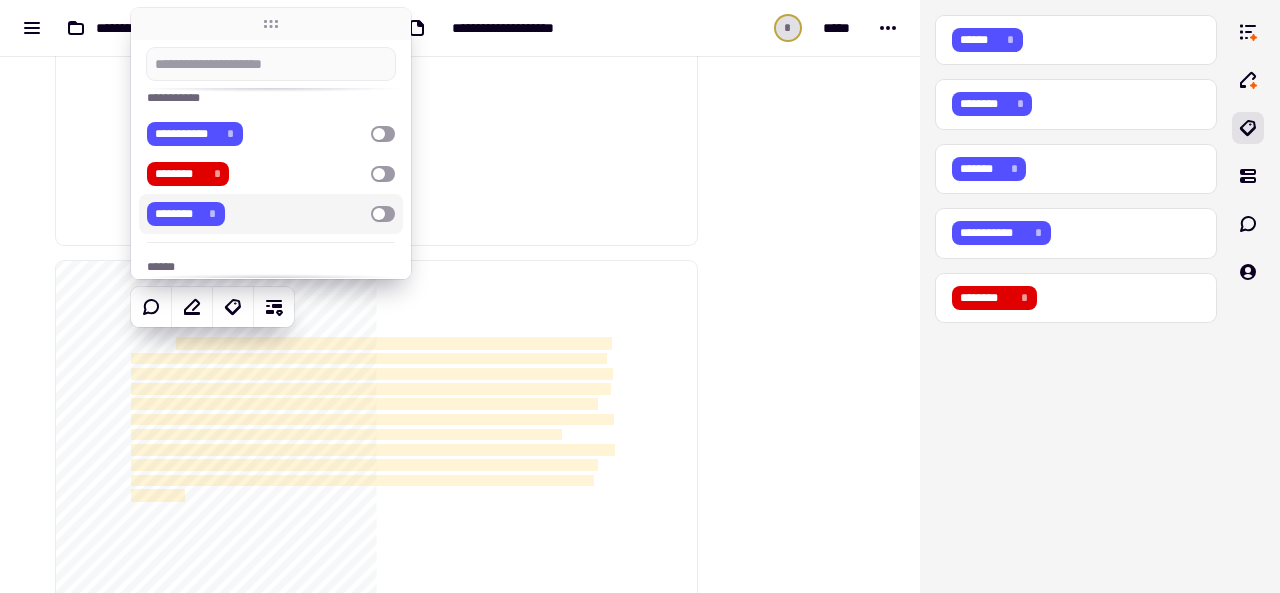 scroll, scrollTop: 15, scrollLeft: 0, axis: vertical 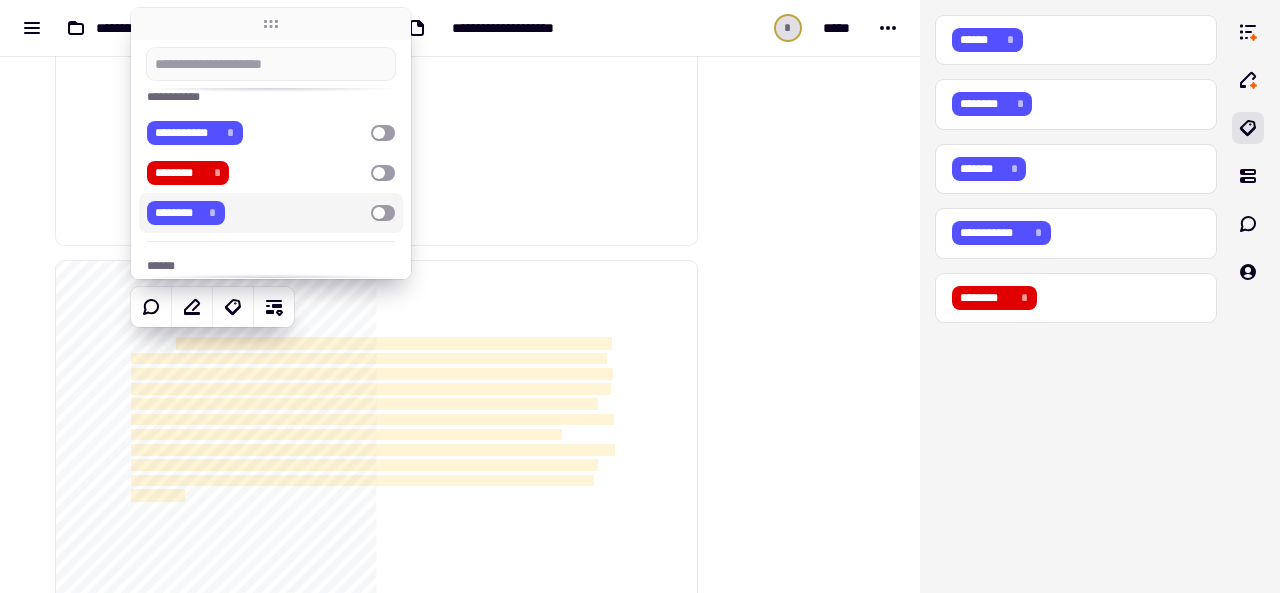 click on "******** *" at bounding box center [255, 213] 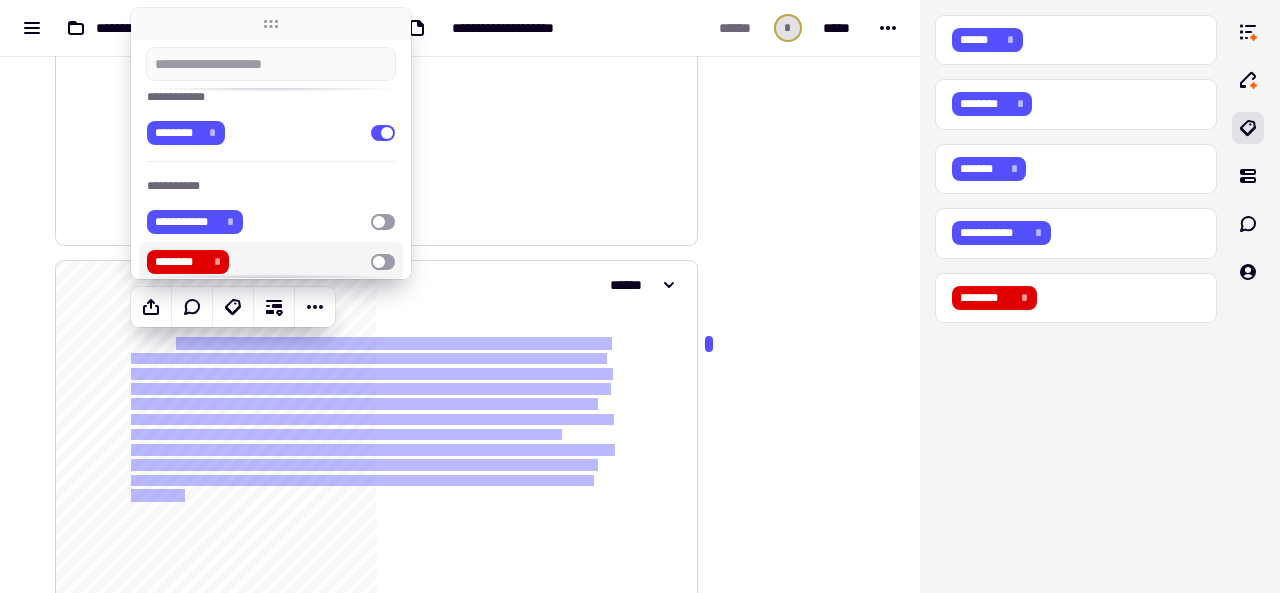 click on "**********" 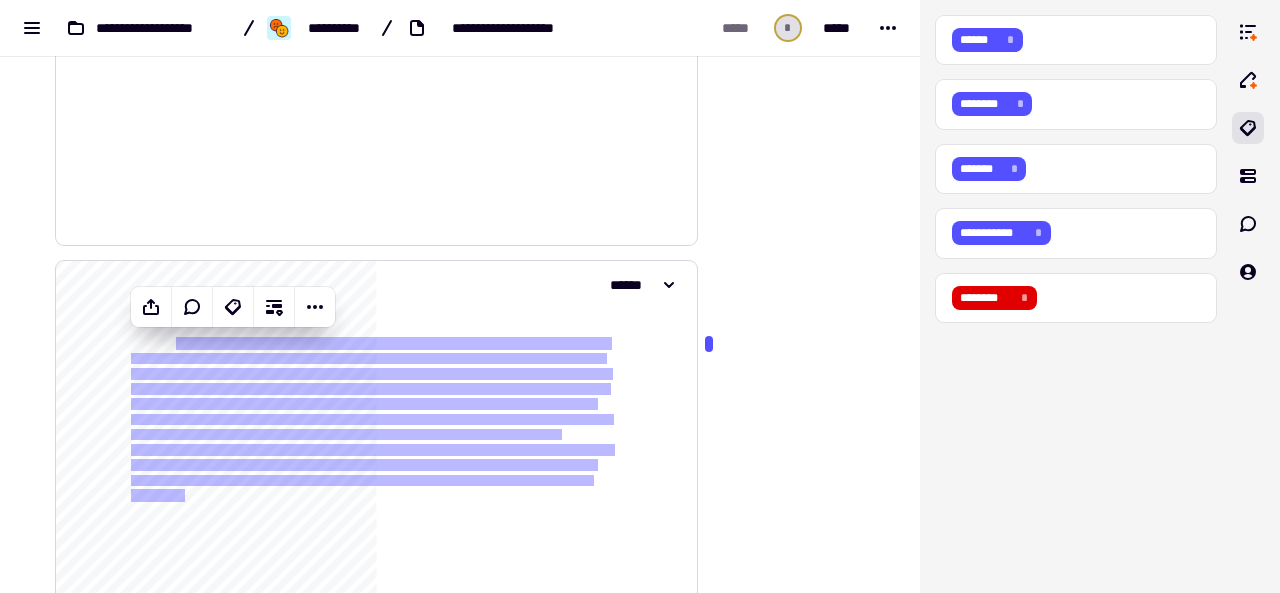 click on "**********" 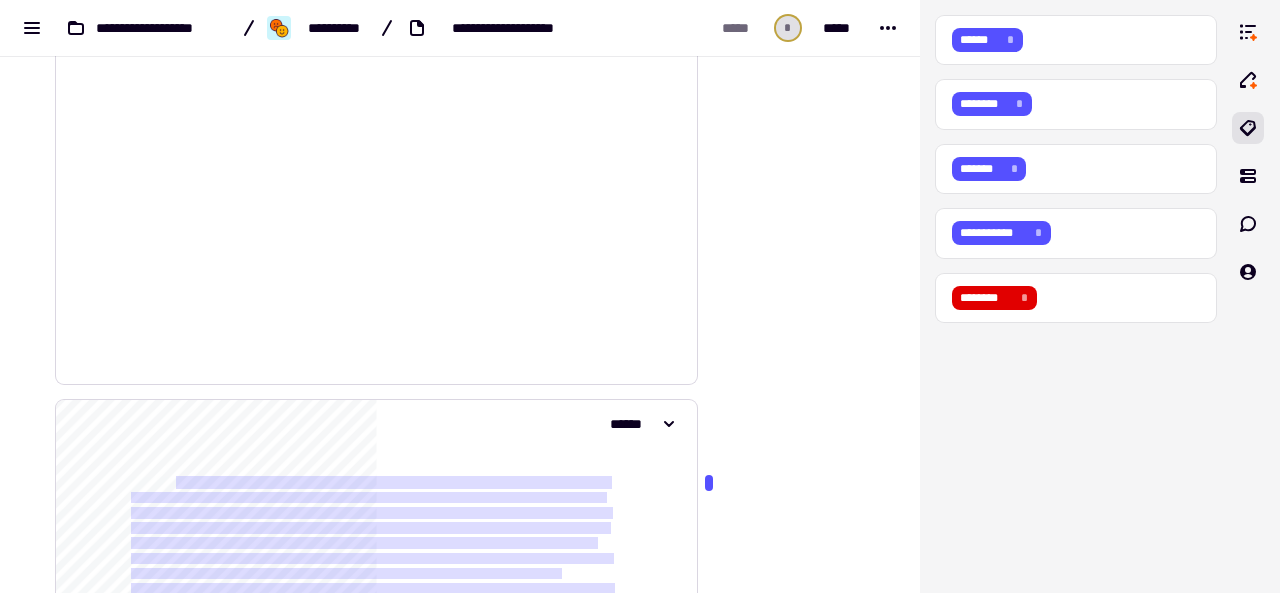 scroll, scrollTop: 2360, scrollLeft: 0, axis: vertical 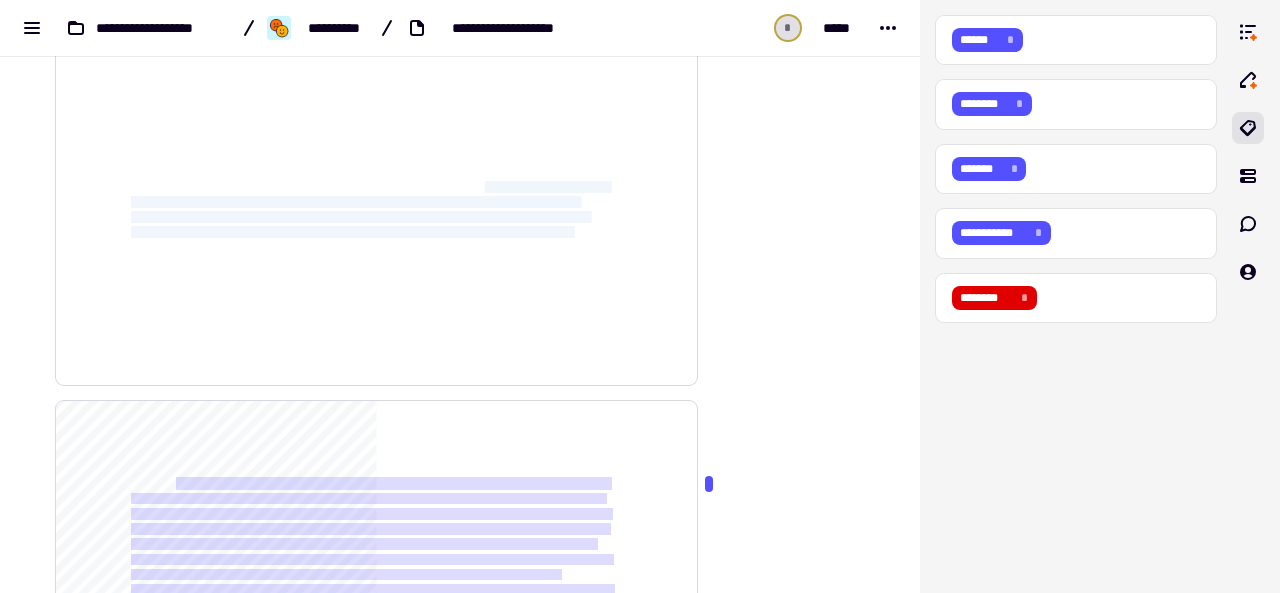 drag, startPoint x: 481, startPoint y: 181, endPoint x: 570, endPoint y: 233, distance: 103.077644 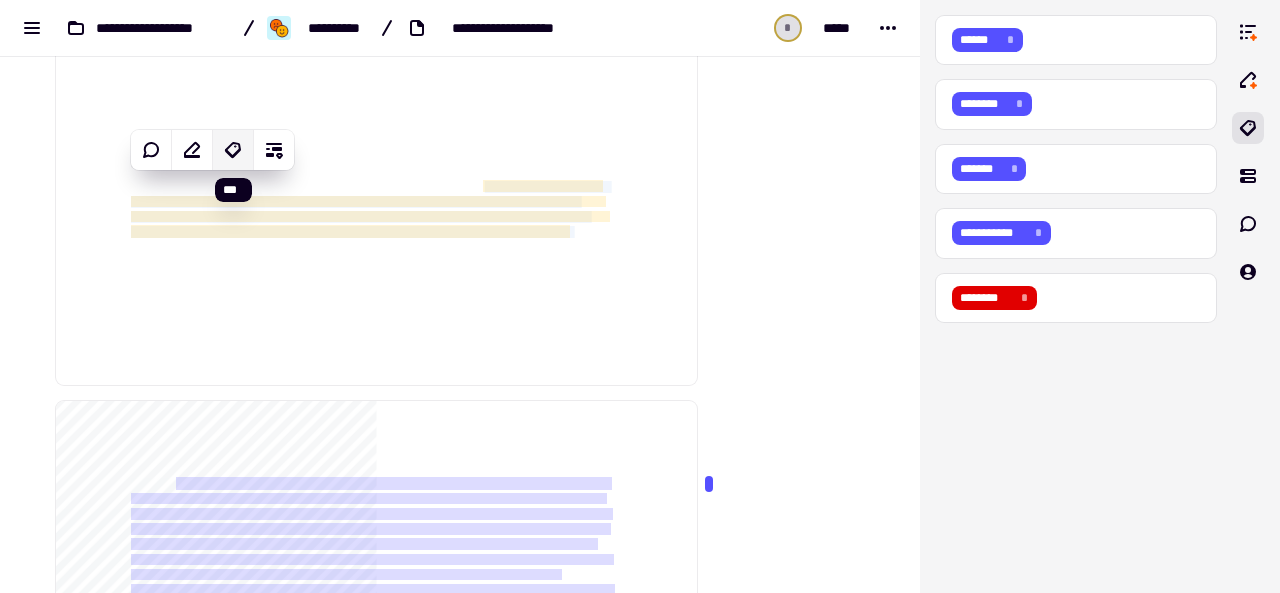click 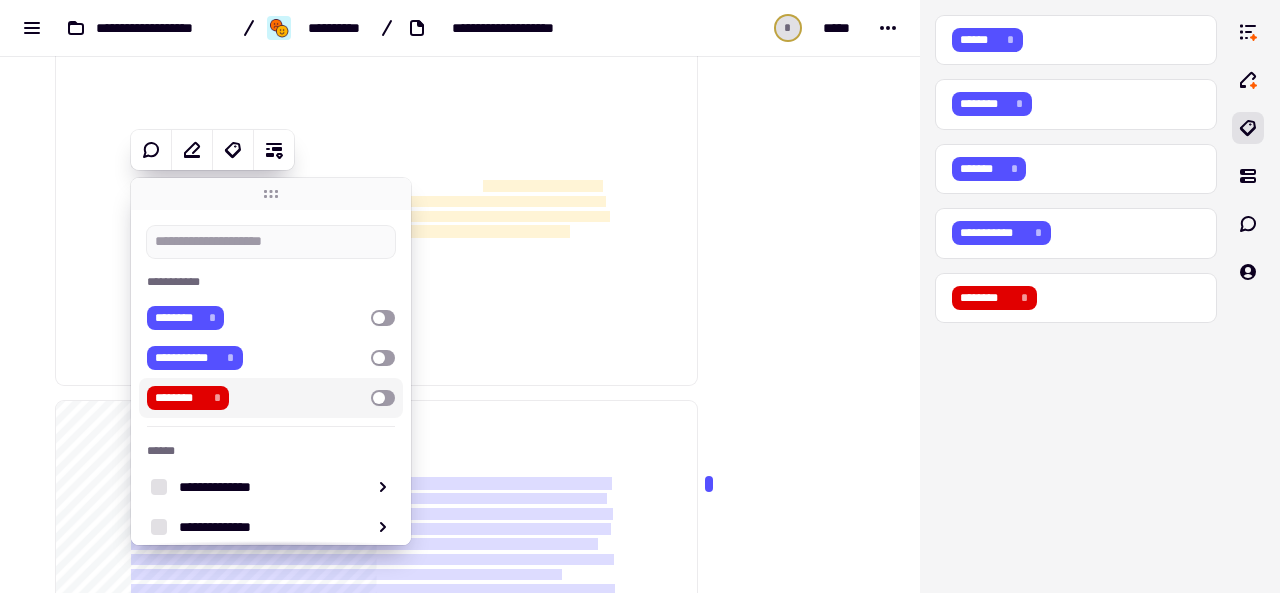 click on "******** *" at bounding box center [255, 398] 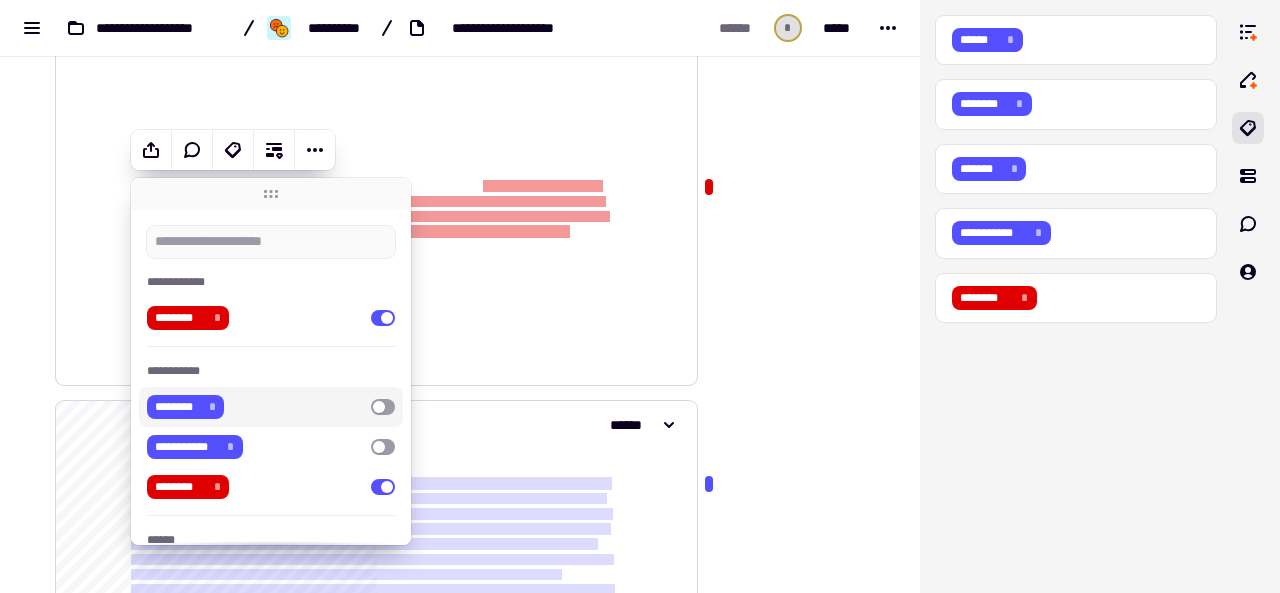 click on "**********" 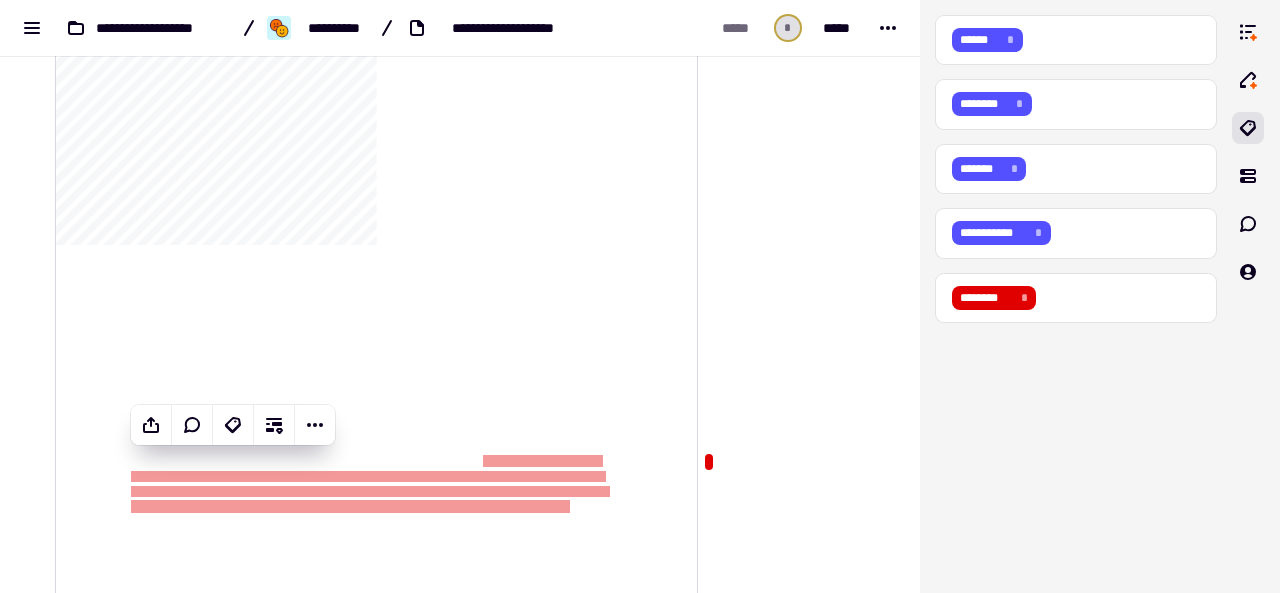 scroll, scrollTop: 2084, scrollLeft: 0, axis: vertical 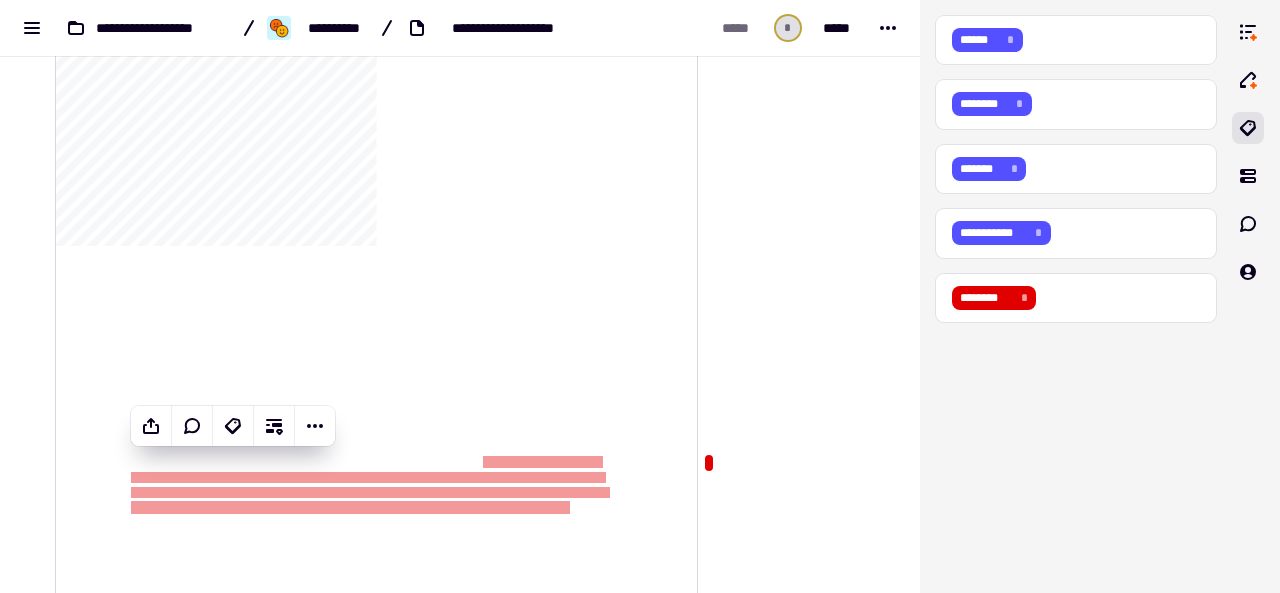 click on "**********" 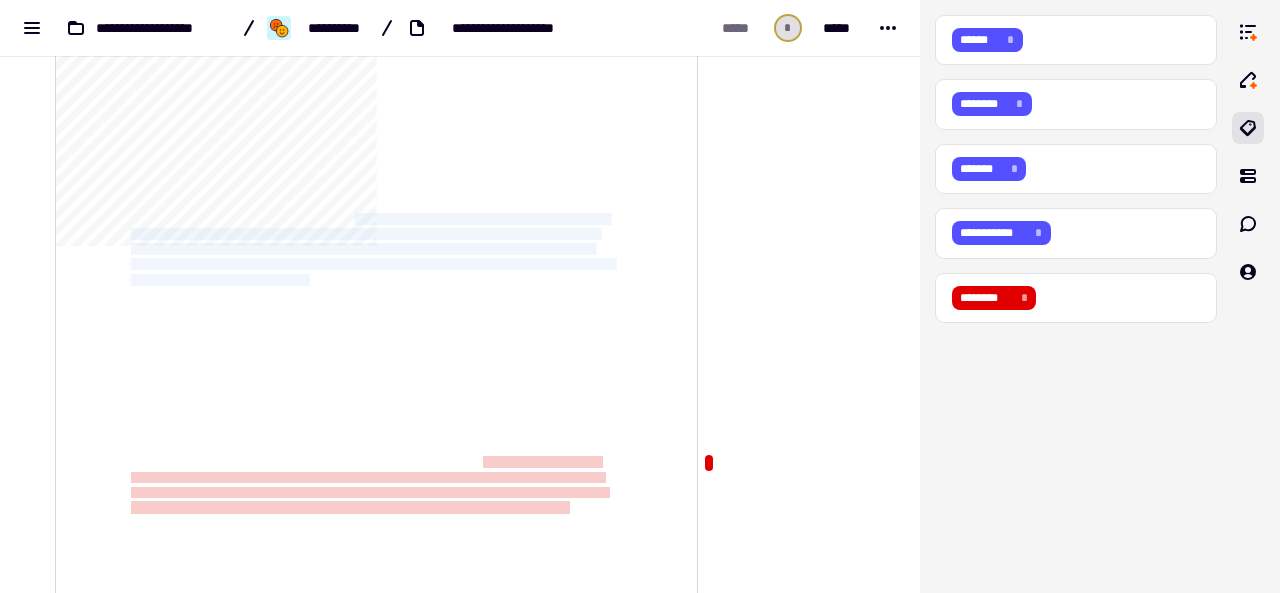 drag, startPoint x: 346, startPoint y: 211, endPoint x: 316, endPoint y: 279, distance: 74.323616 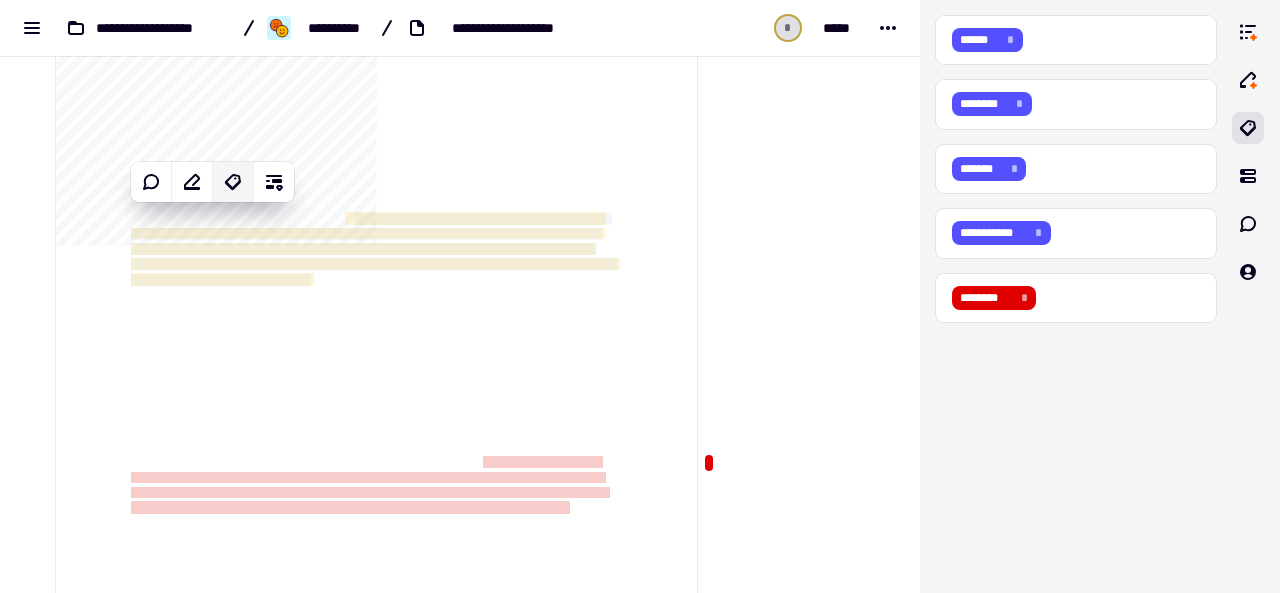 click 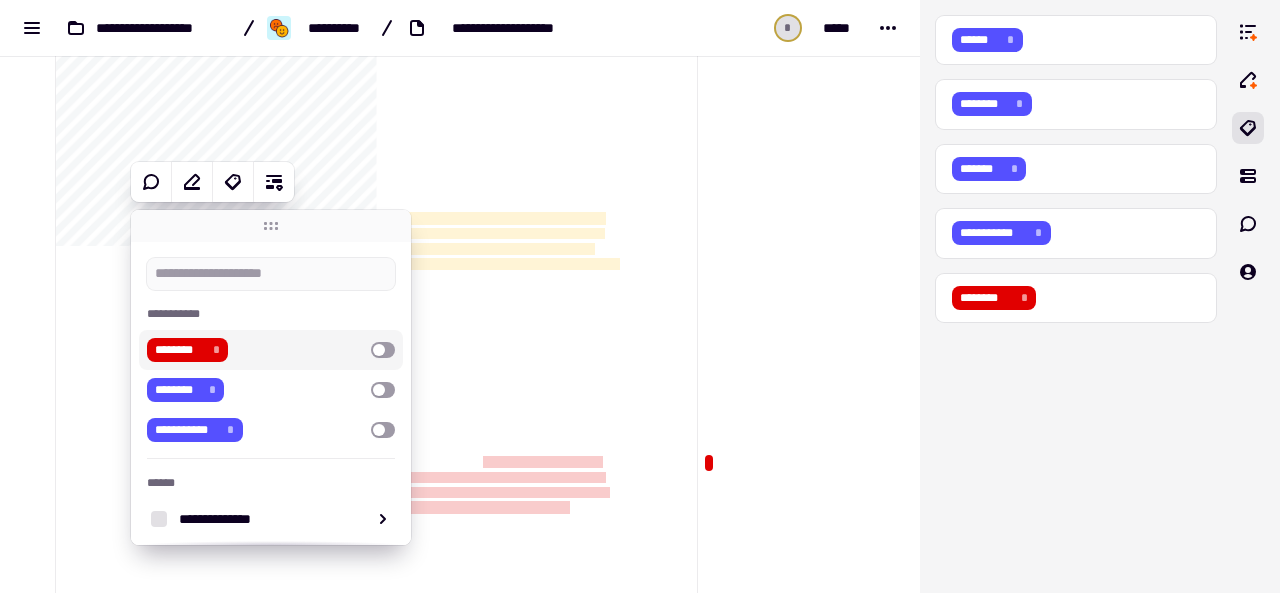 click on "******** *" at bounding box center [255, 350] 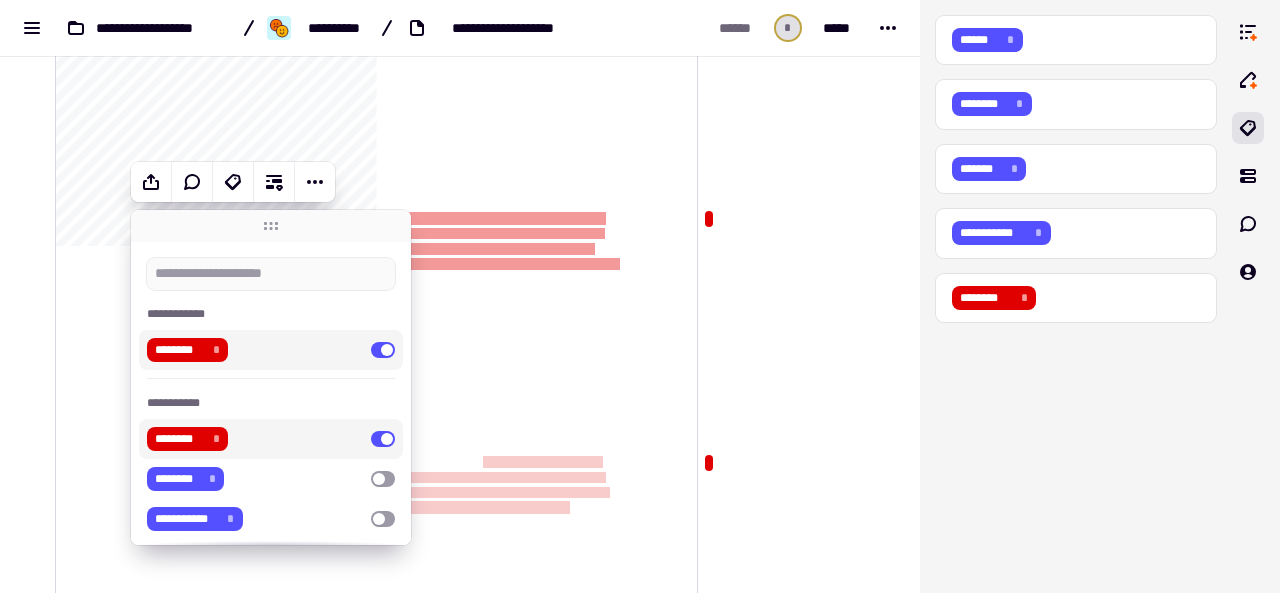 click on "**********" 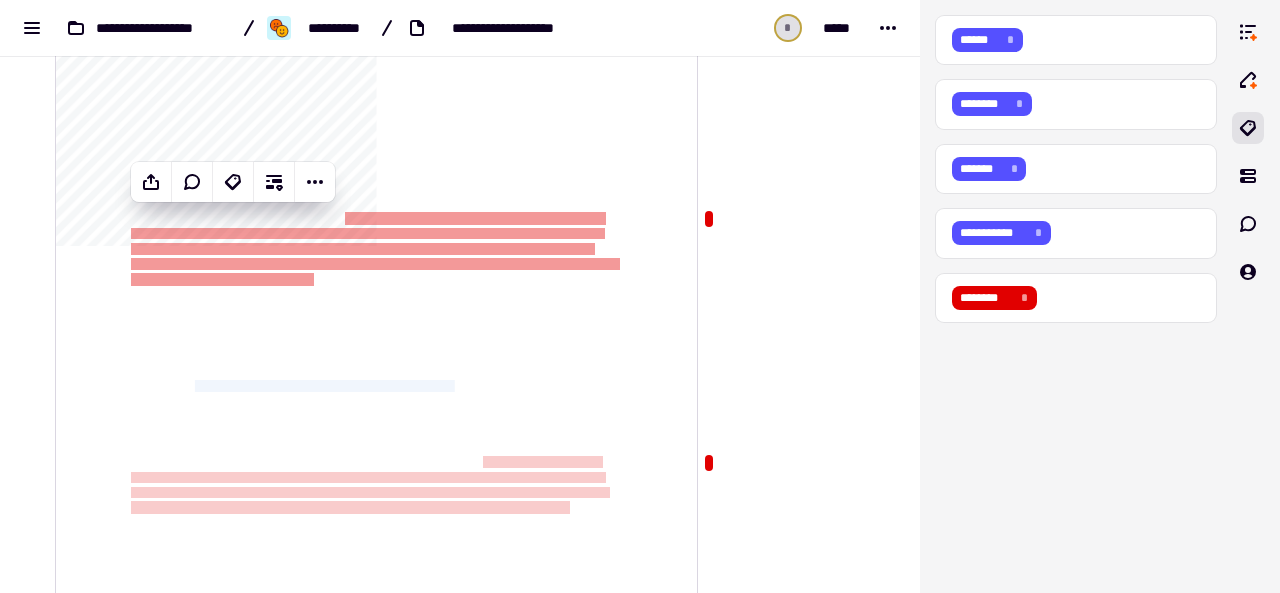 drag, startPoint x: 198, startPoint y: 382, endPoint x: 465, endPoint y: 389, distance: 267.09174 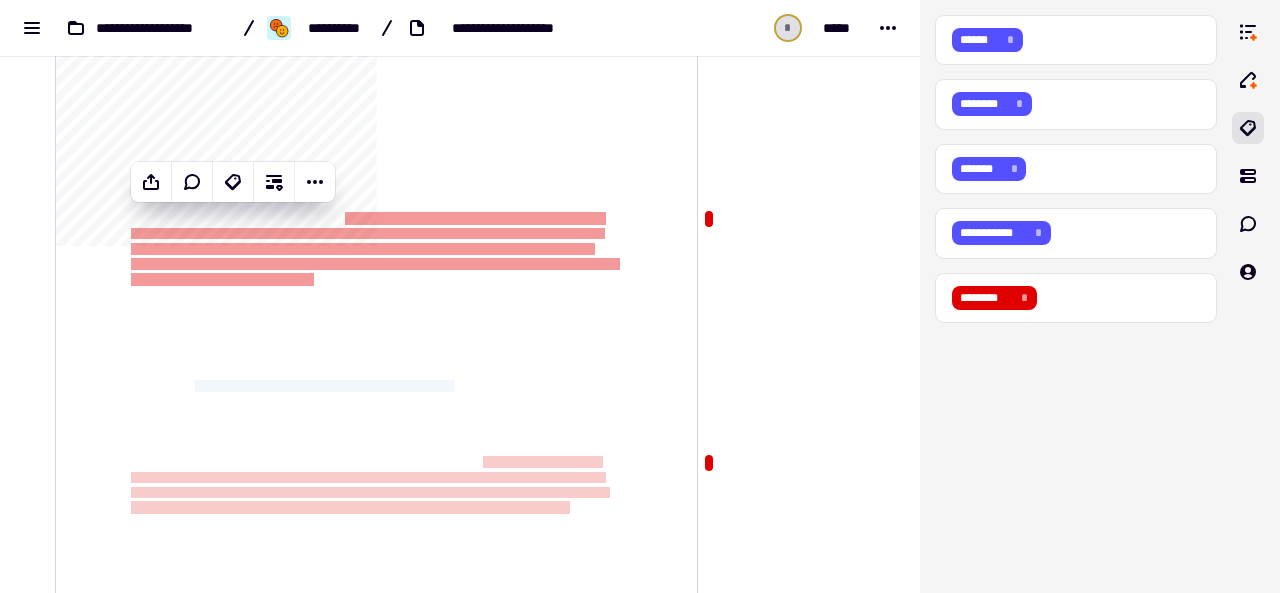 click on "**********" 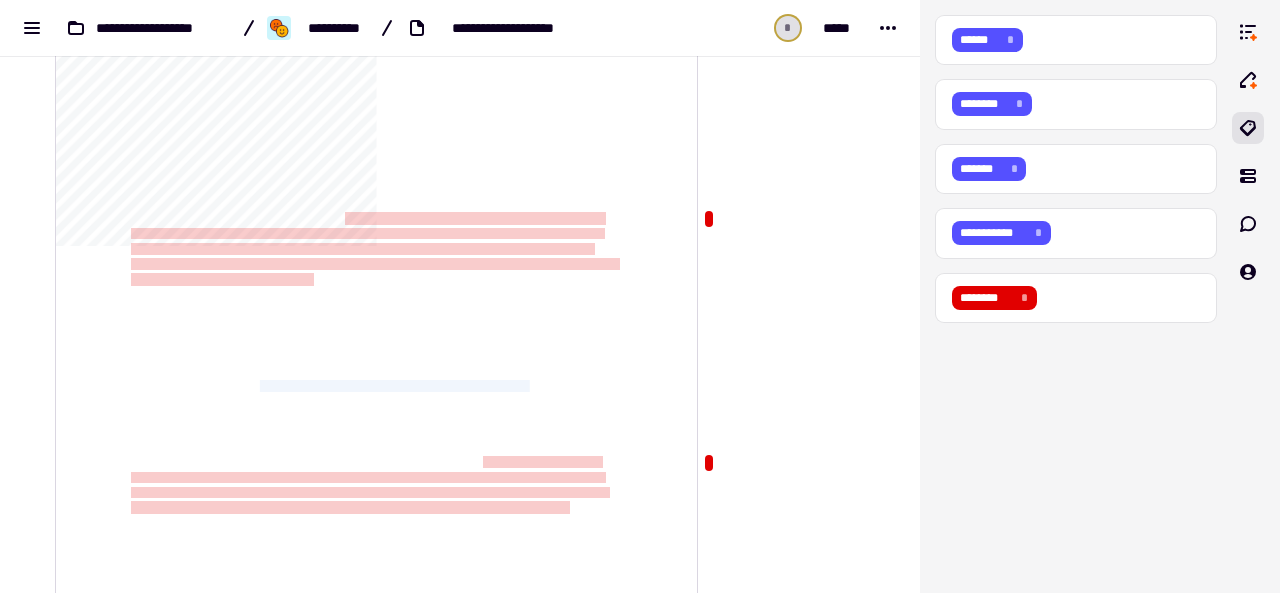 drag, startPoint x: 549, startPoint y: 384, endPoint x: 267, endPoint y: 387, distance: 282.01596 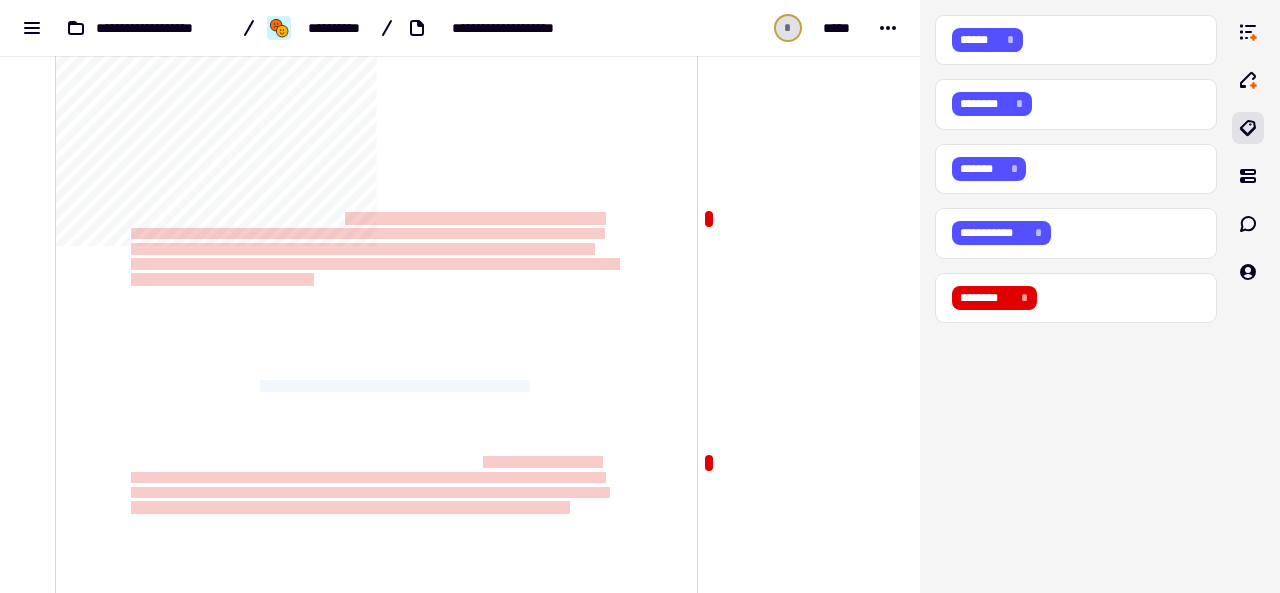 click on "**********" 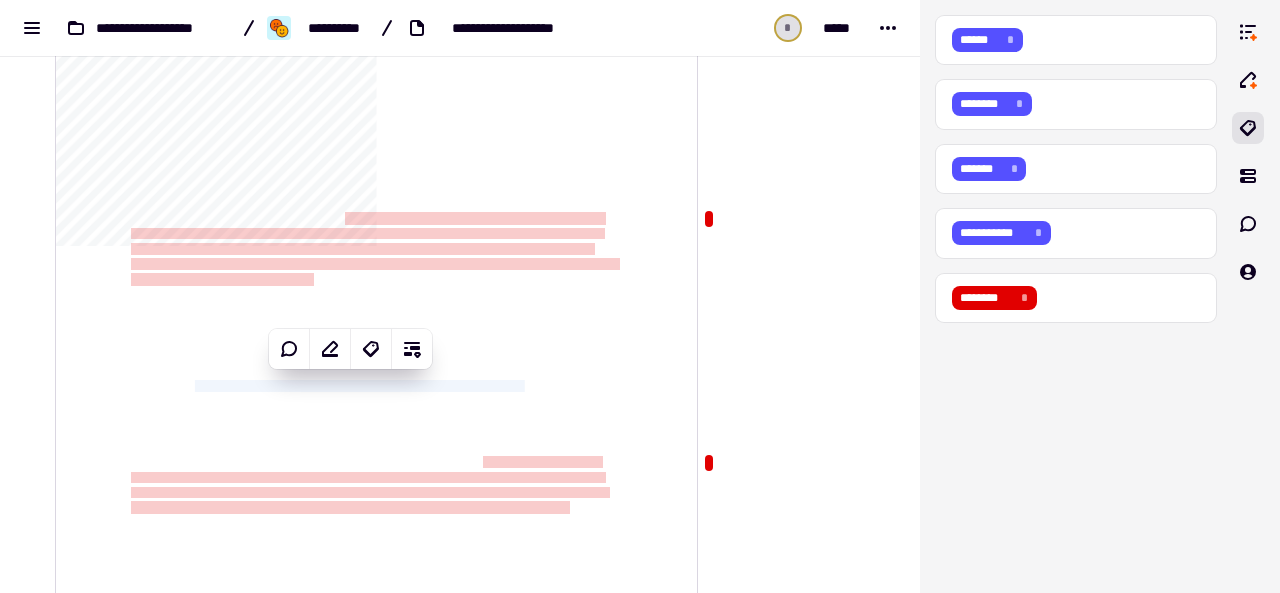 drag, startPoint x: 199, startPoint y: 383, endPoint x: 543, endPoint y: 383, distance: 344 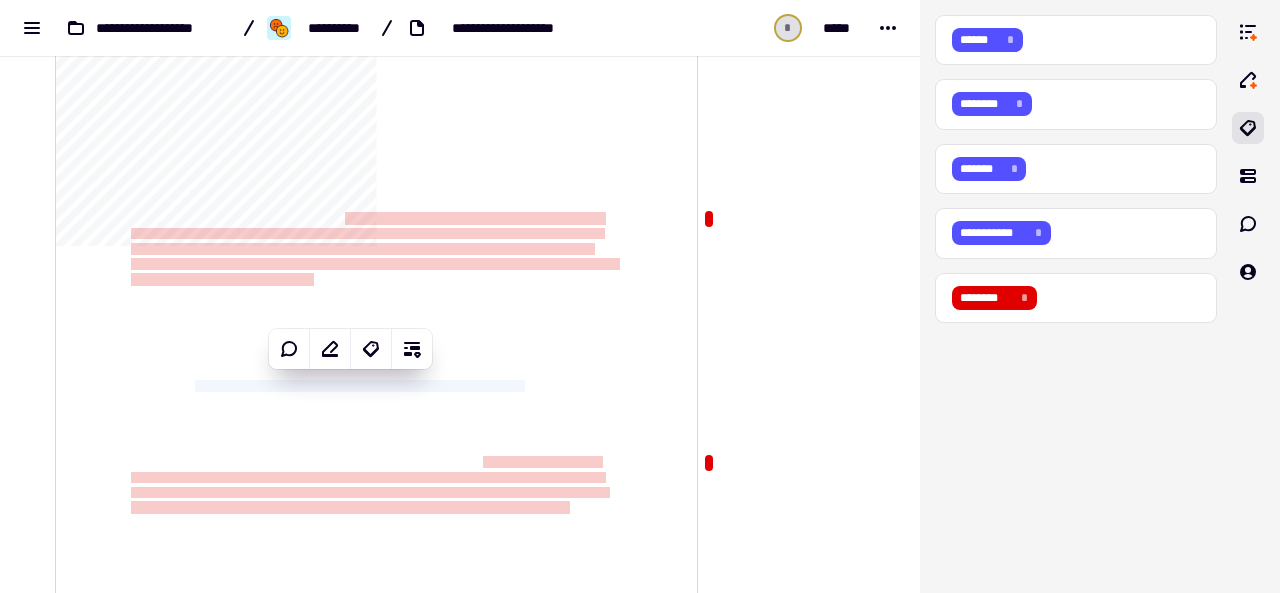 click on "**********" 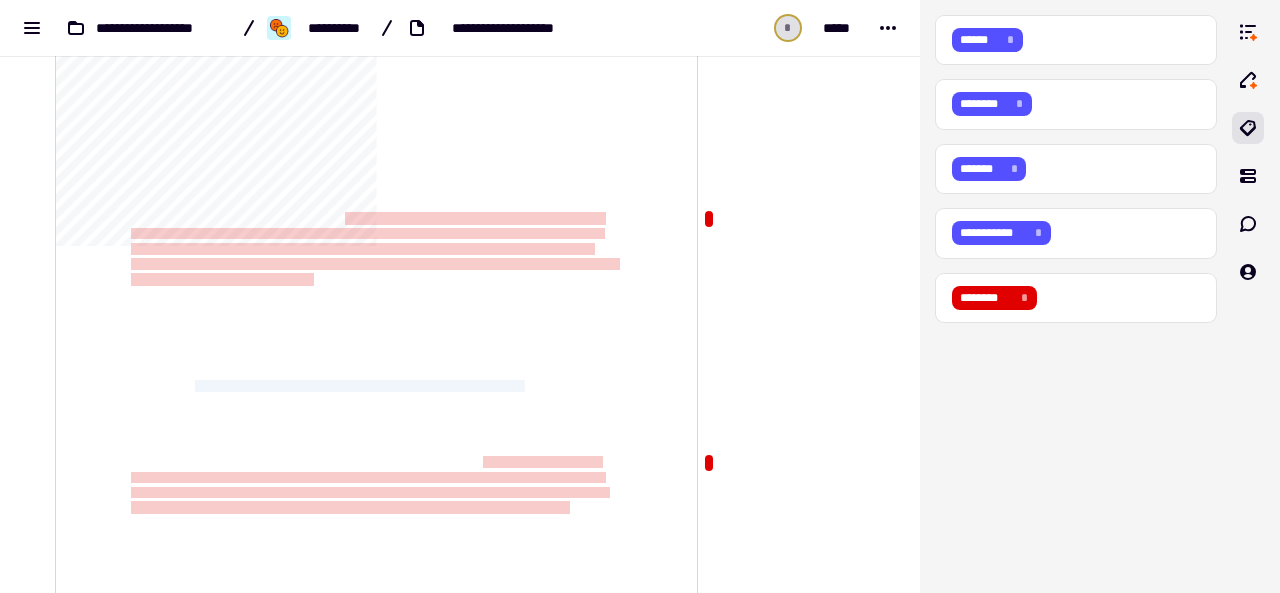drag, startPoint x: 546, startPoint y: 380, endPoint x: 200, endPoint y: 385, distance: 346.03613 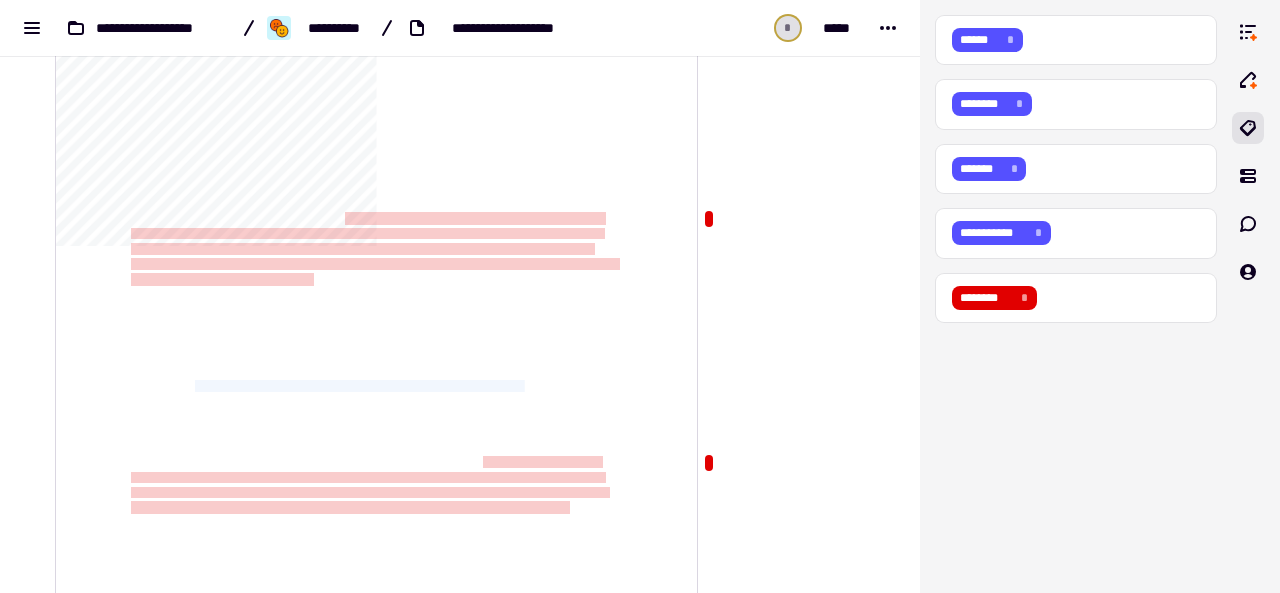 click on "**********" 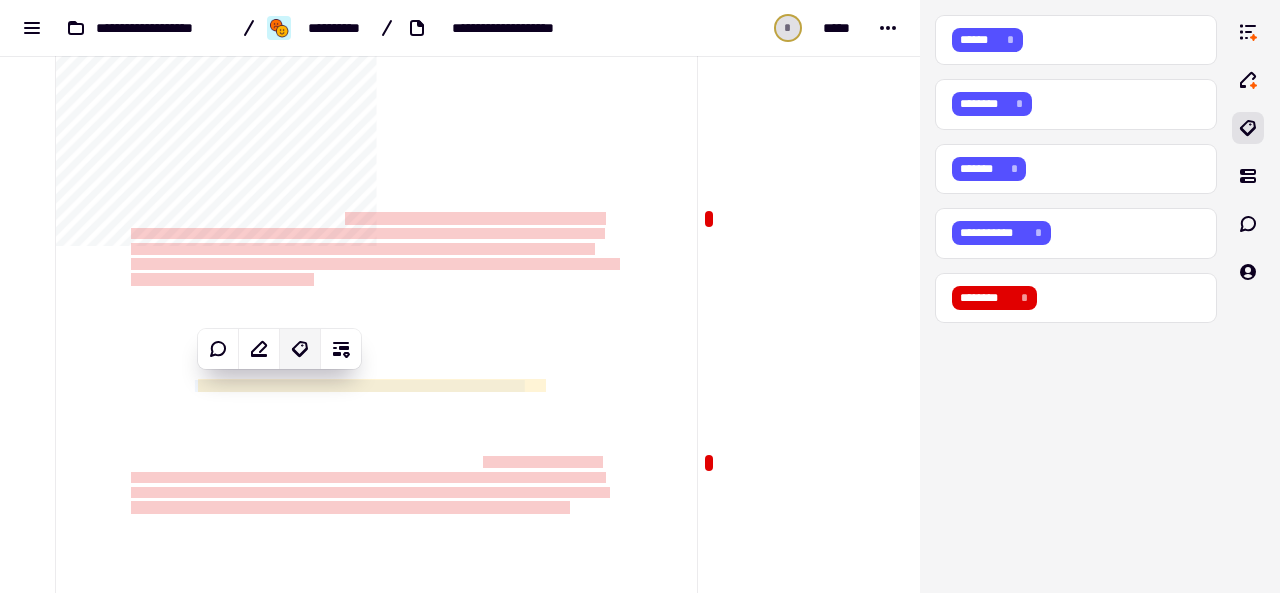 click 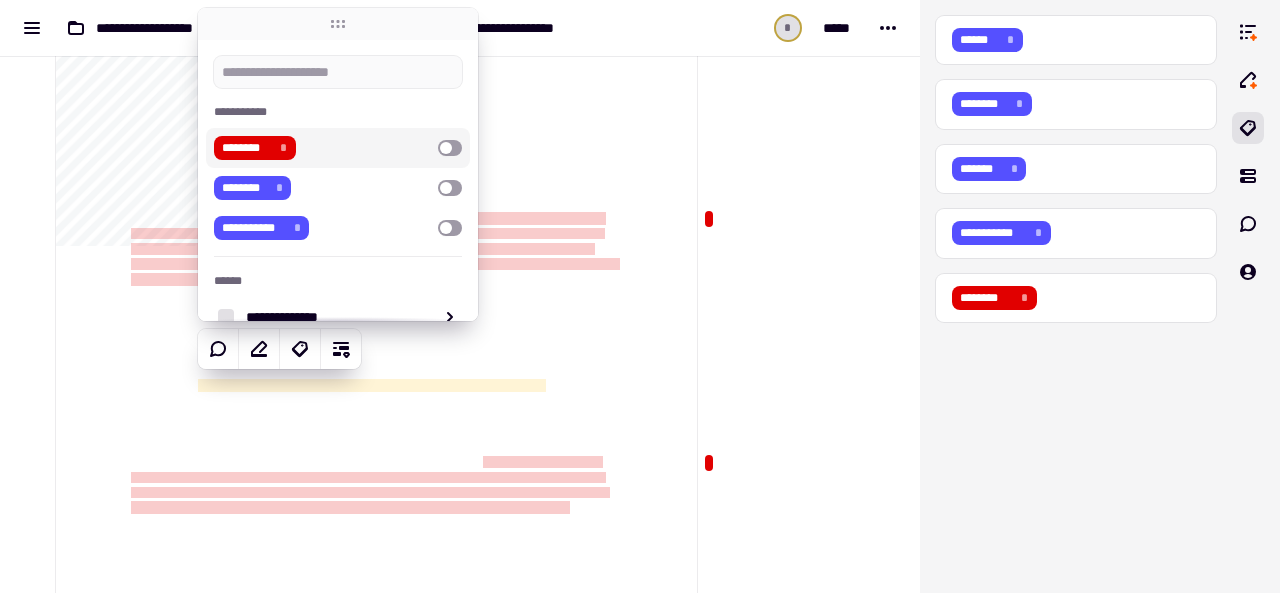 click on "******** *" at bounding box center (338, 148) 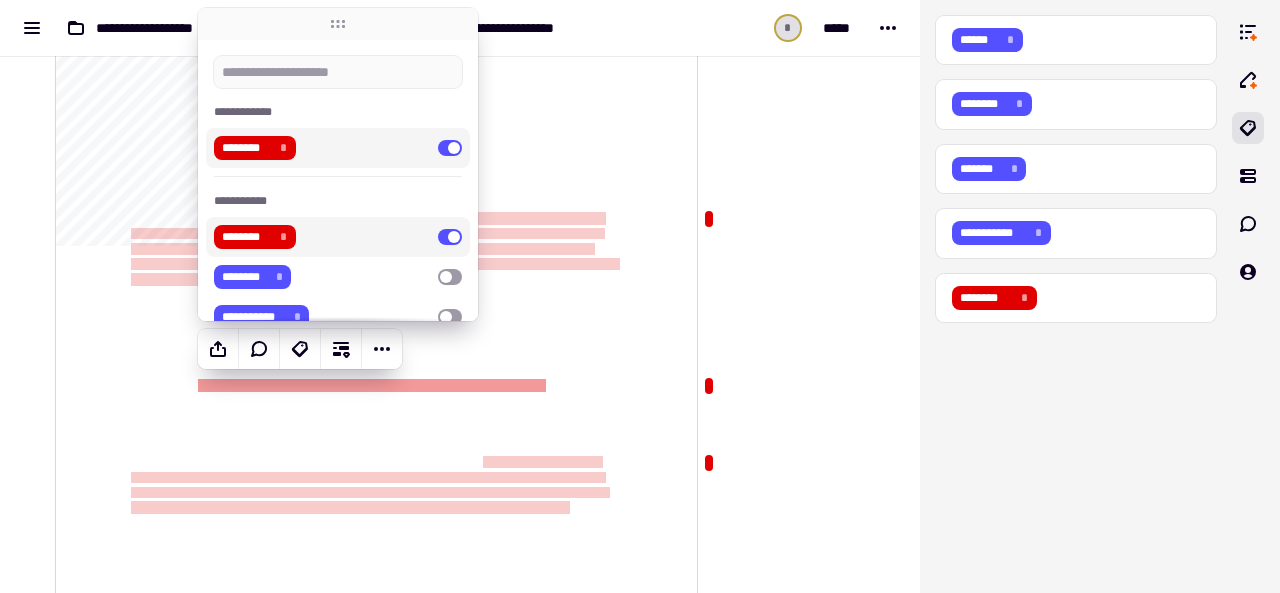 click on "**********" 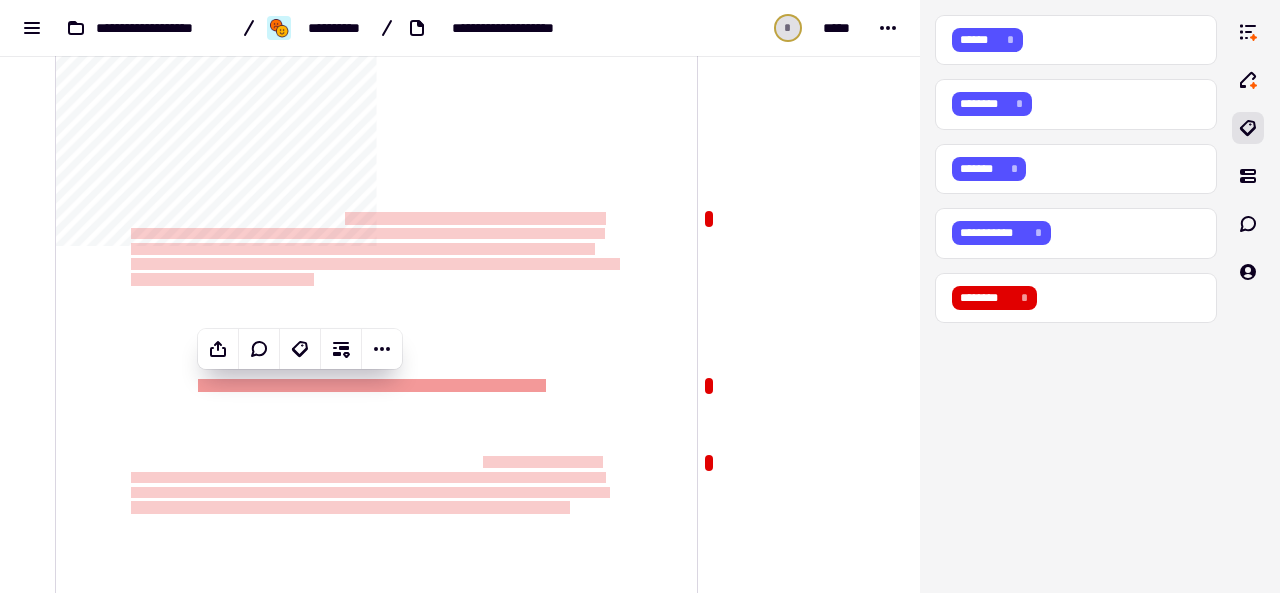 click on "**********" 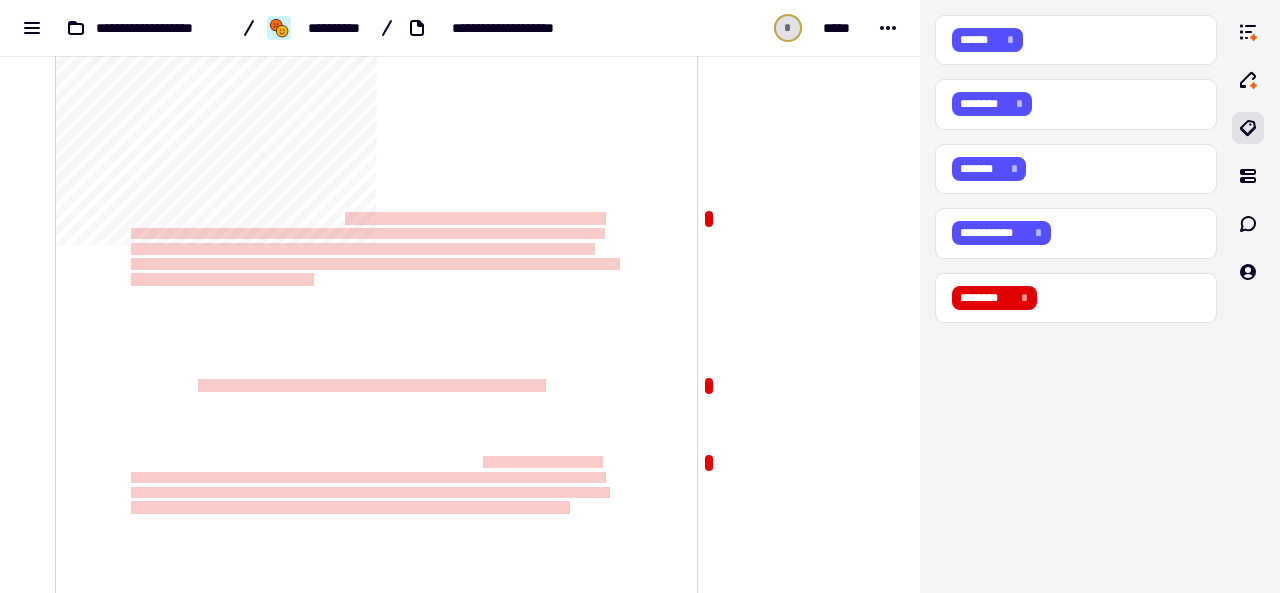 scroll, scrollTop: 2113, scrollLeft: 0, axis: vertical 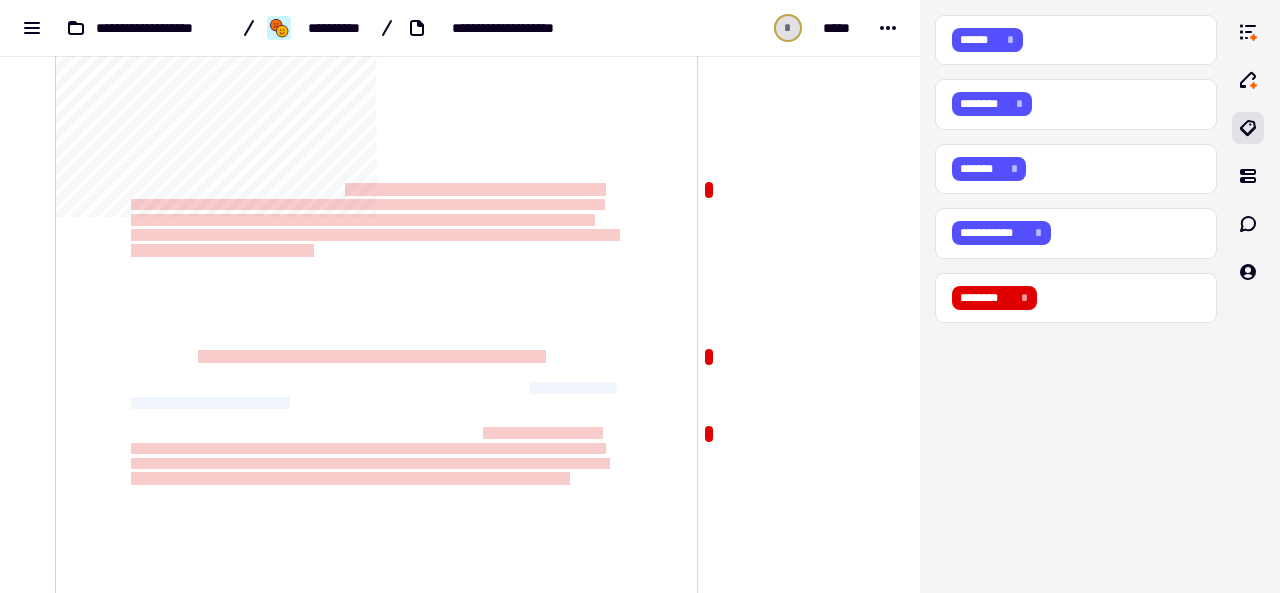 drag, startPoint x: 521, startPoint y: 387, endPoint x: 290, endPoint y: 403, distance: 231.55345 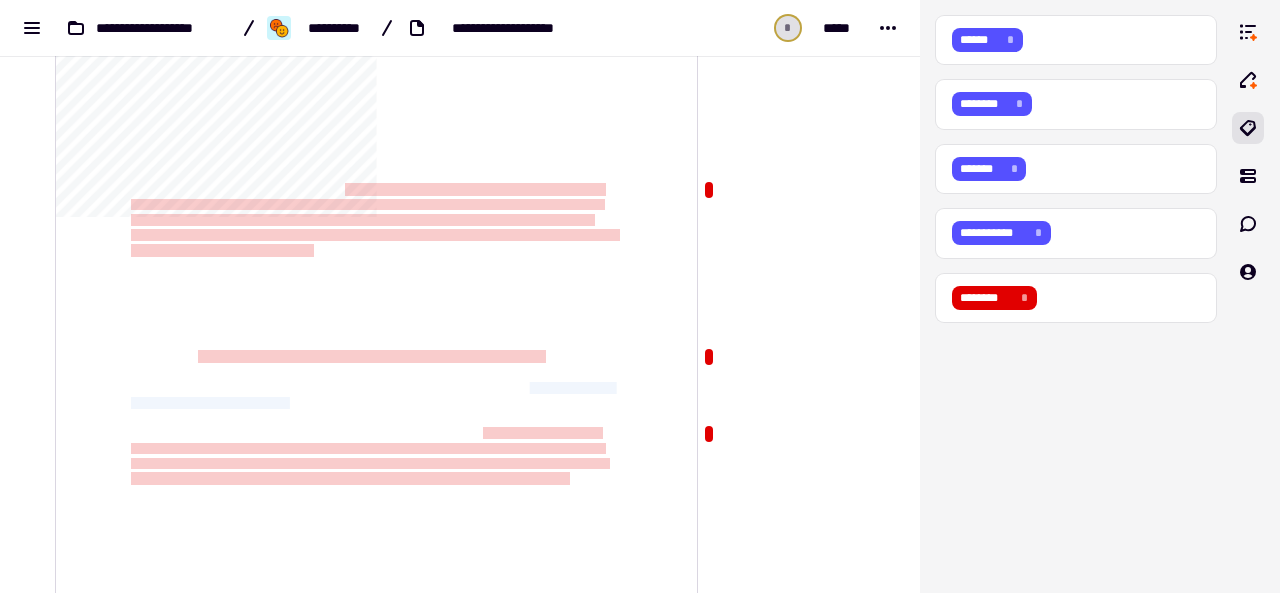 click on "**********" 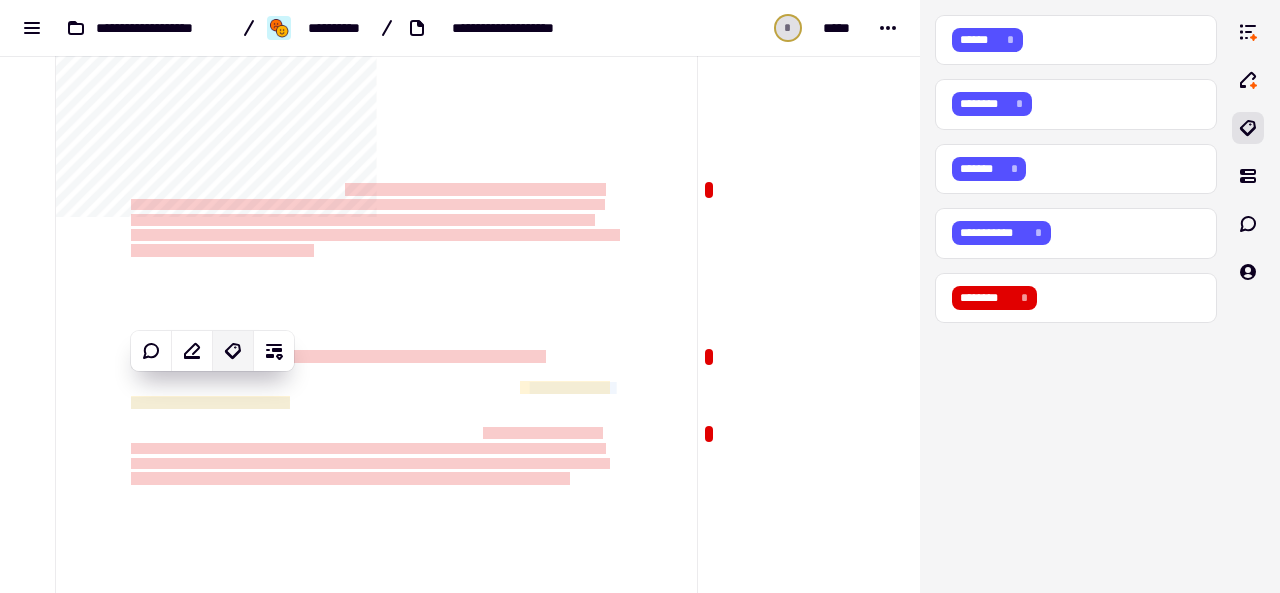 click 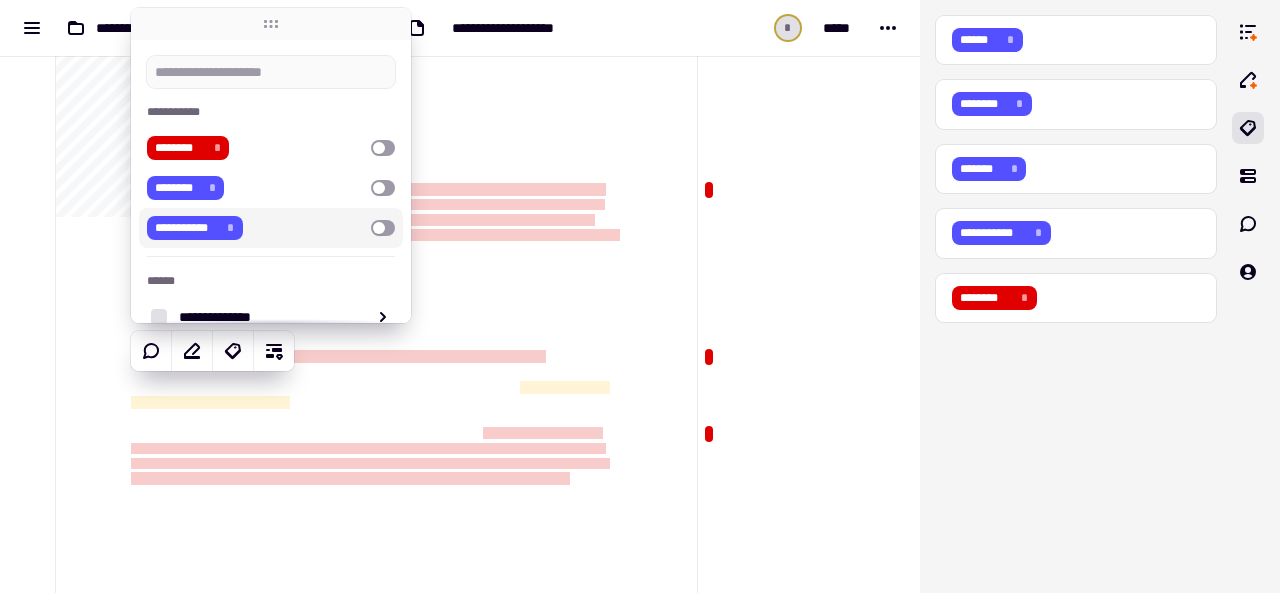 click on "**********" at bounding box center (255, 228) 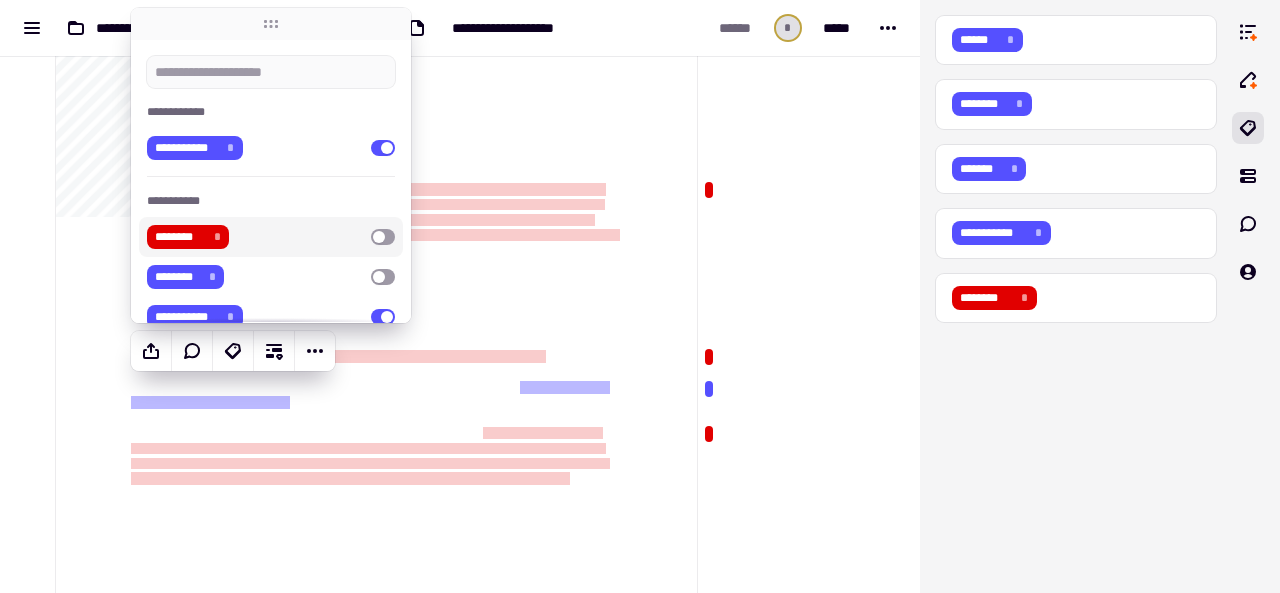 click at bounding box center (796, -809) 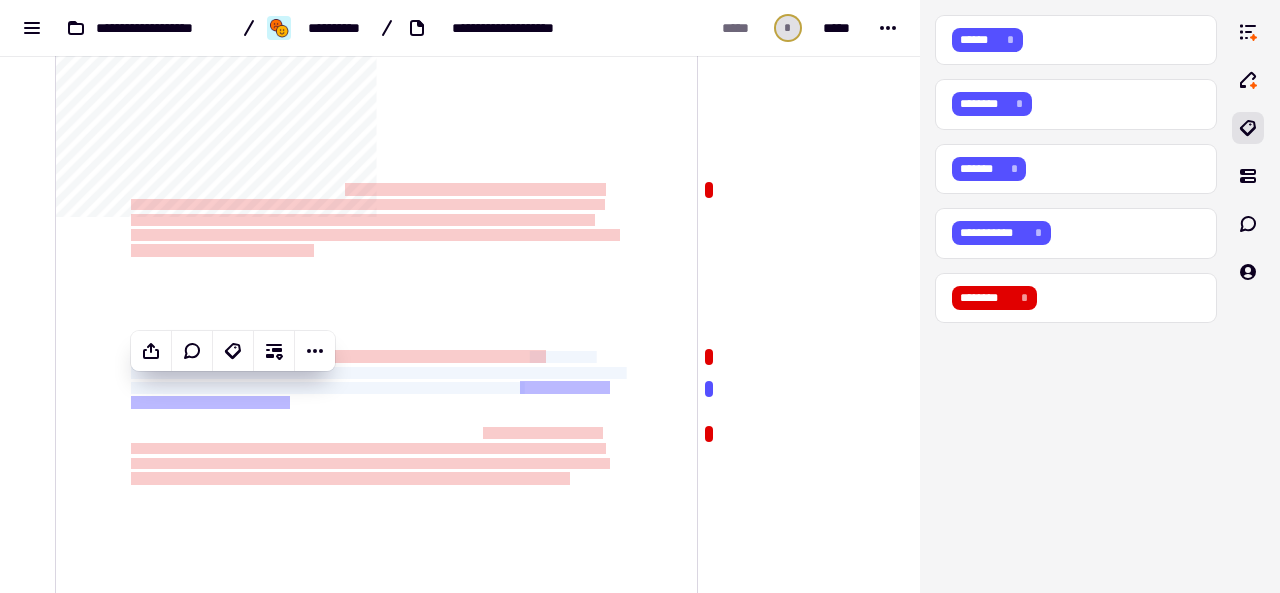 drag, startPoint x: 549, startPoint y: 349, endPoint x: 518, endPoint y: 388, distance: 49.819675 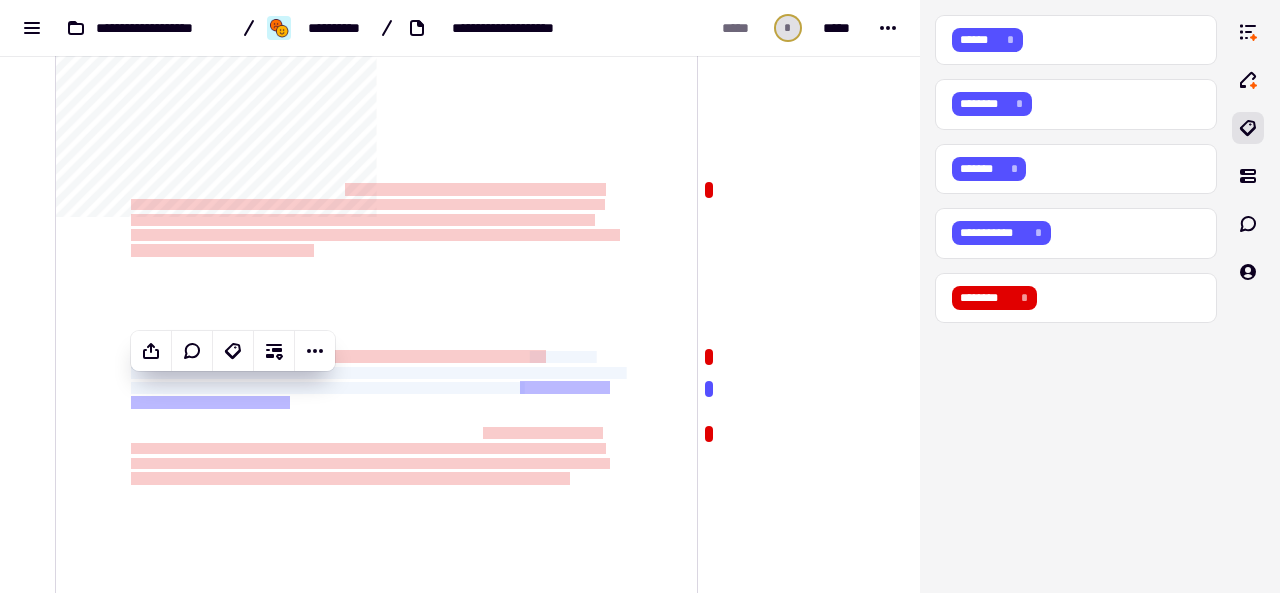 click on "**********" 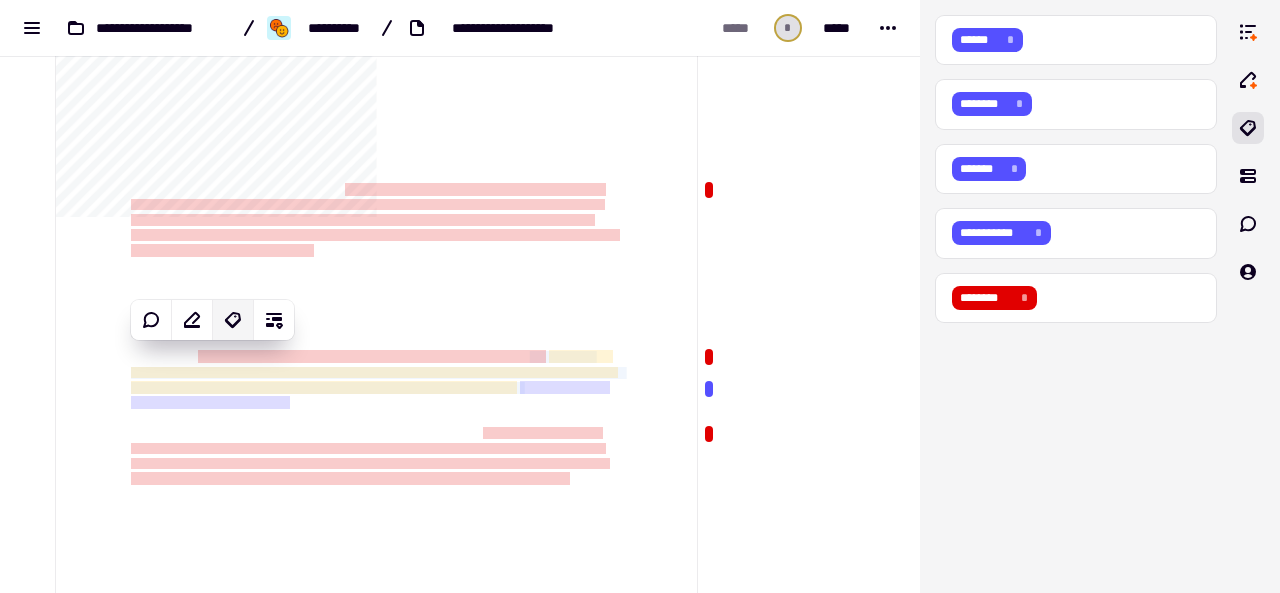 click 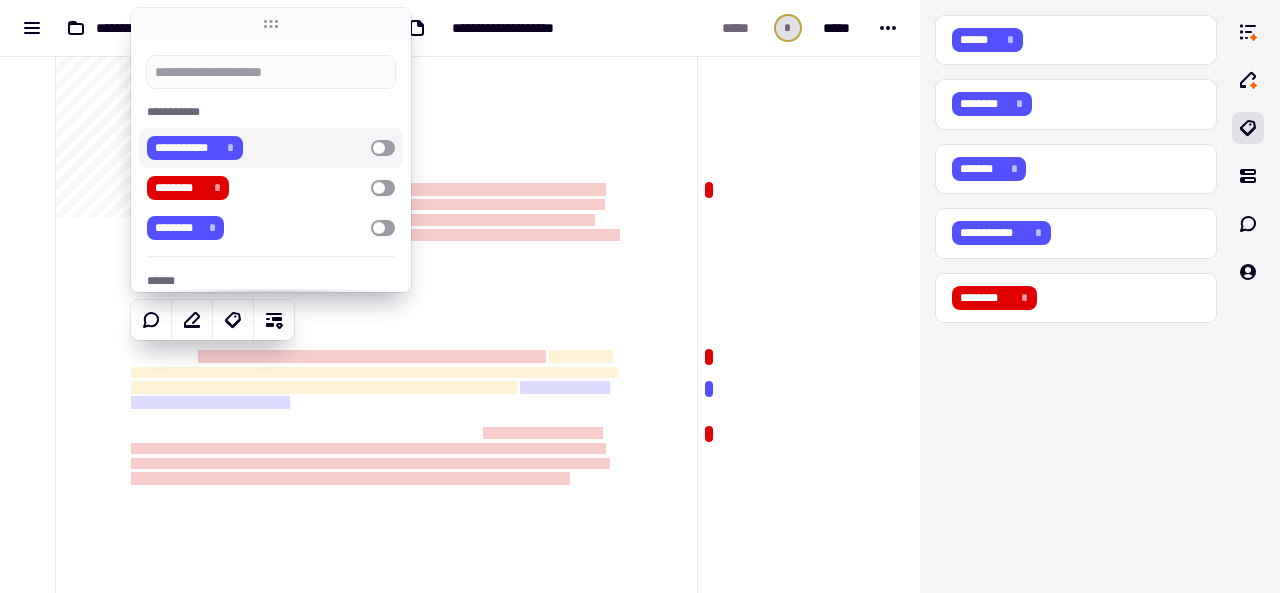 click on "**********" at bounding box center [255, 148] 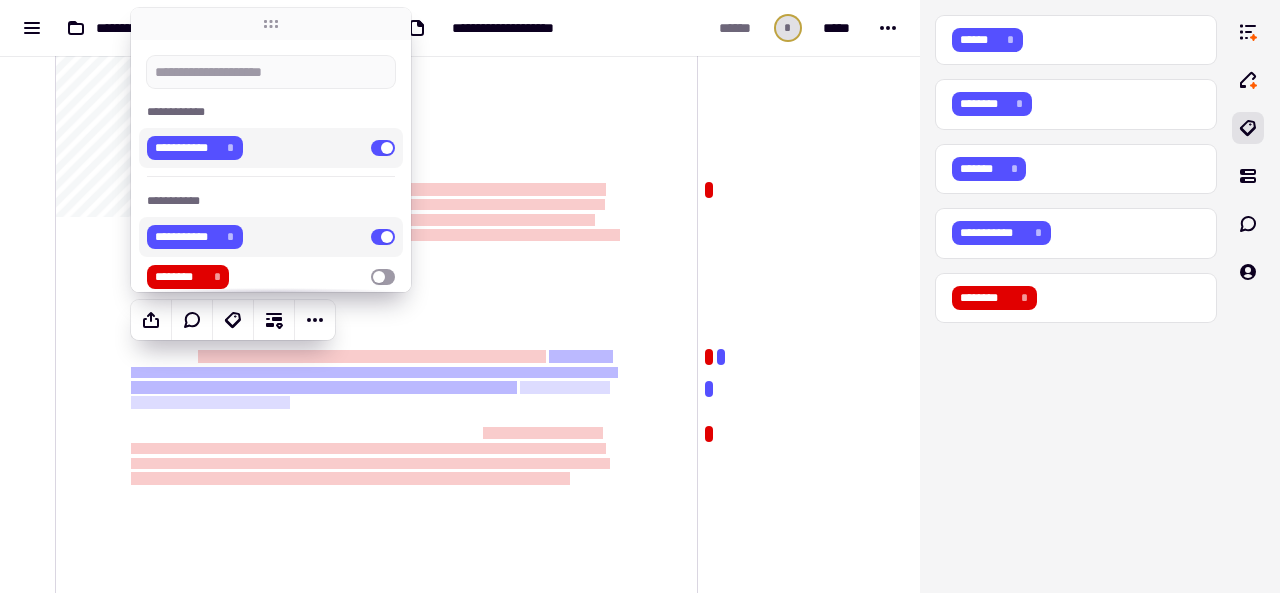 click on "**********" 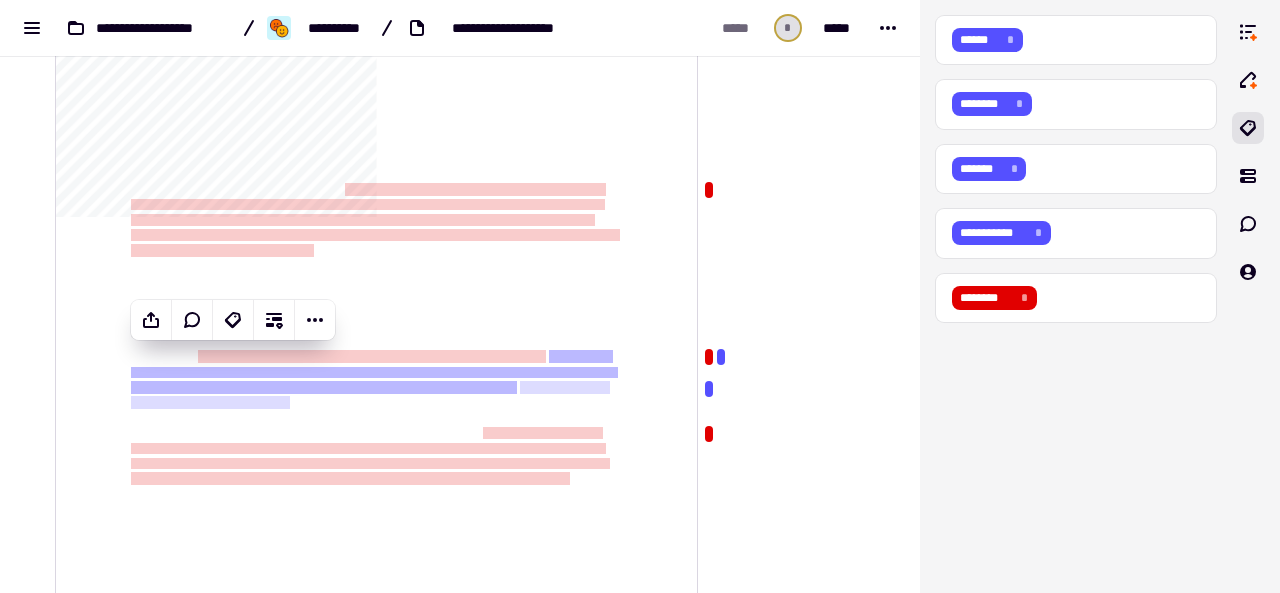 click on "**********" 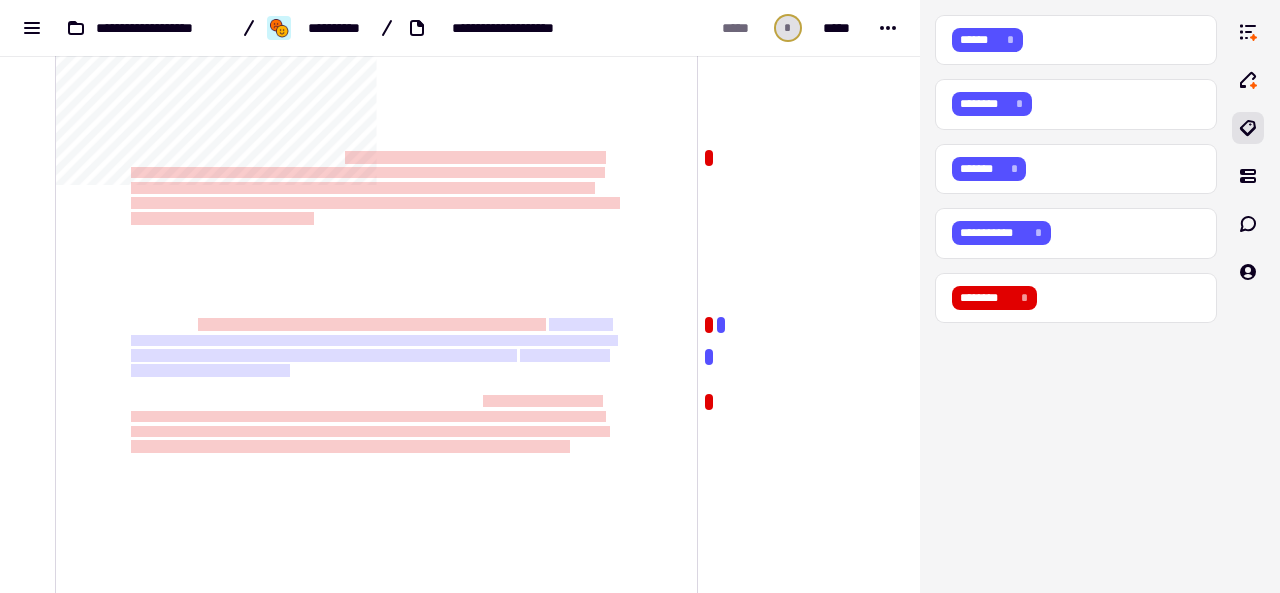 scroll, scrollTop: 2150, scrollLeft: 0, axis: vertical 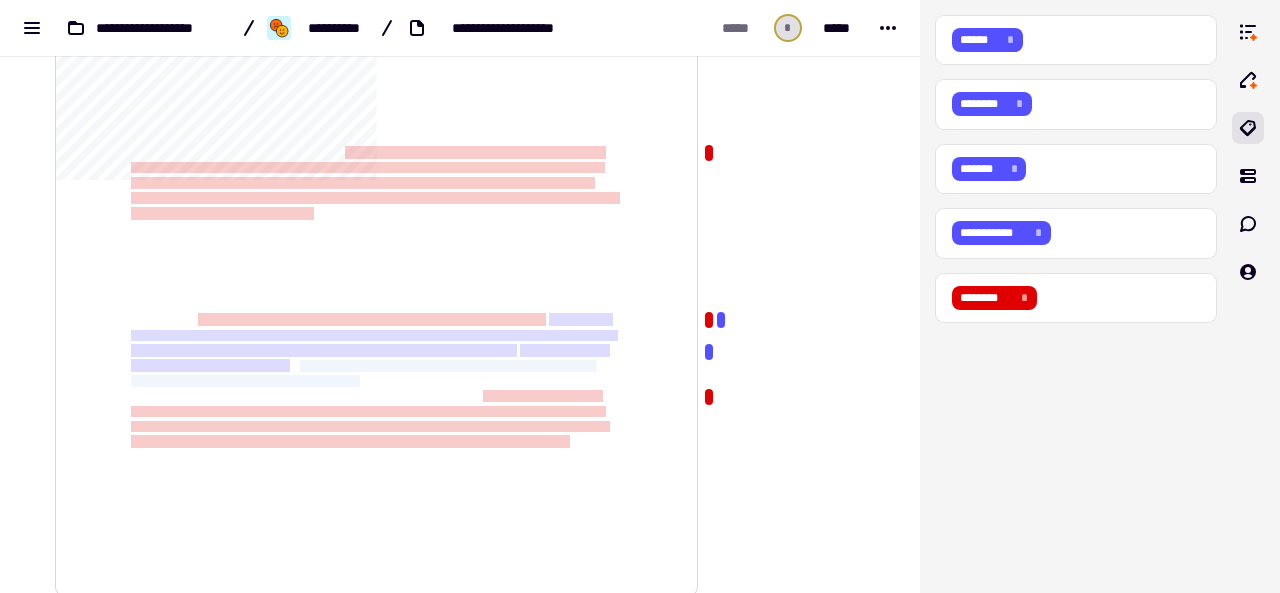 drag, startPoint x: 299, startPoint y: 362, endPoint x: 361, endPoint y: 380, distance: 64.56005 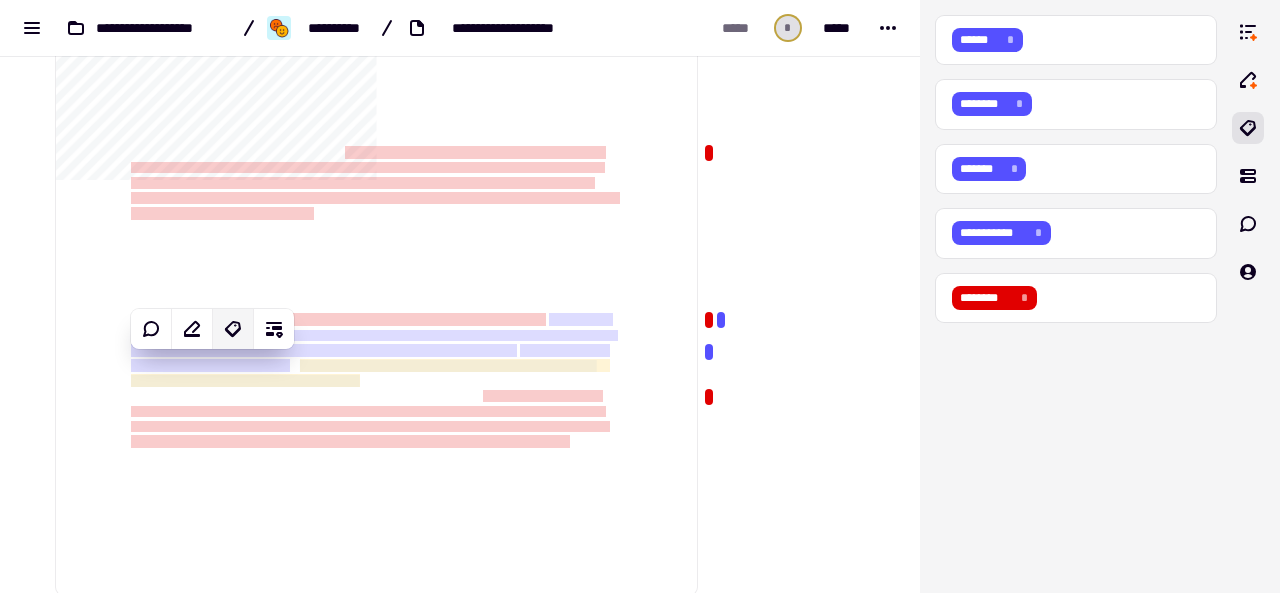 click 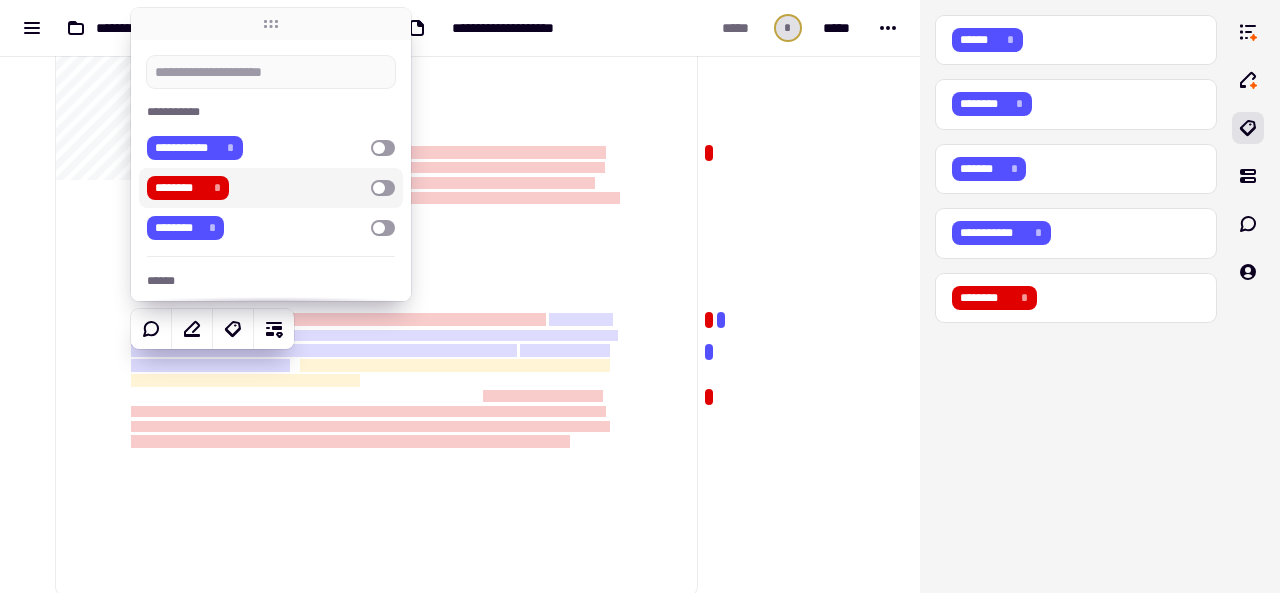 click on "******** *" at bounding box center (255, 188) 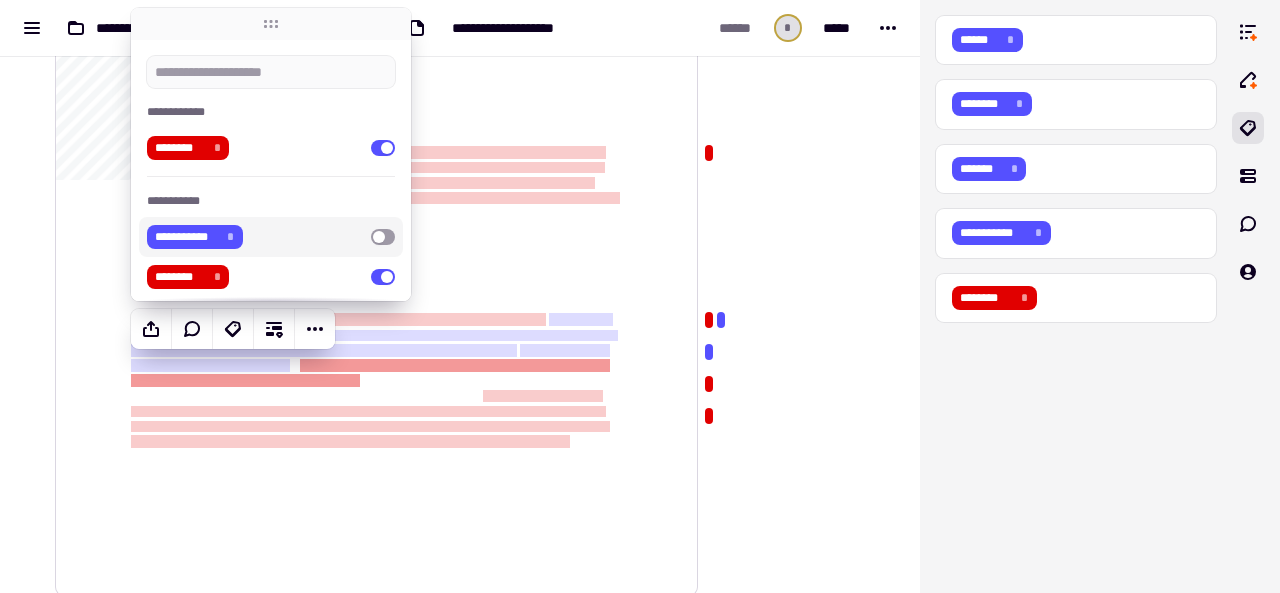 click on "**********" 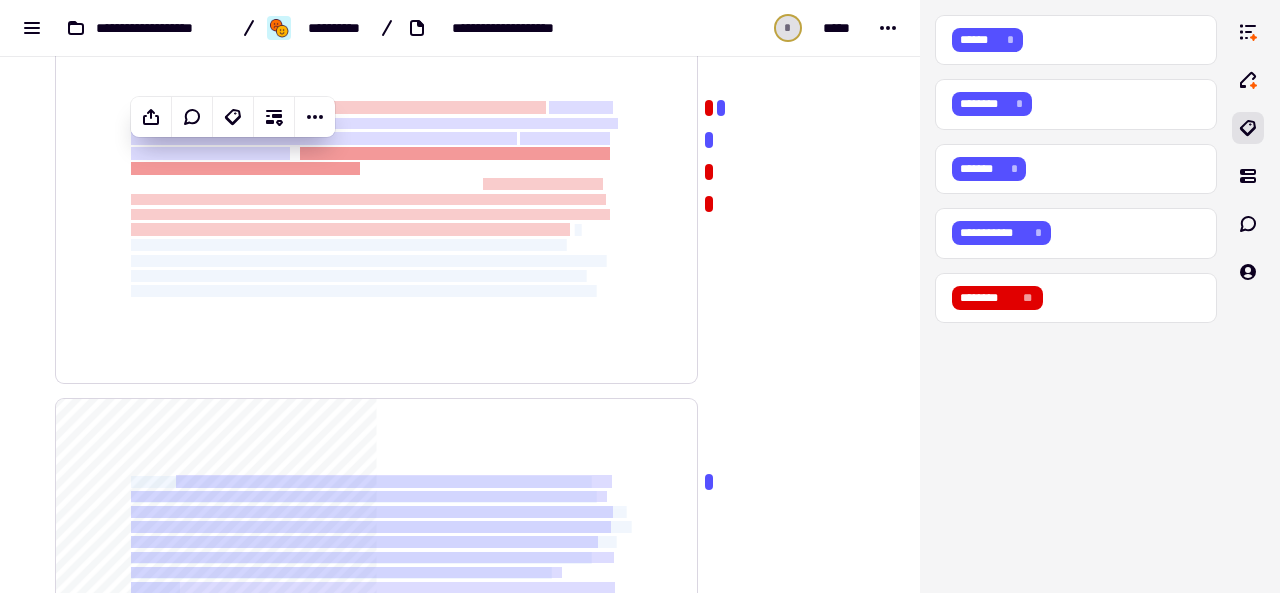 scroll, scrollTop: 2368, scrollLeft: 0, axis: vertical 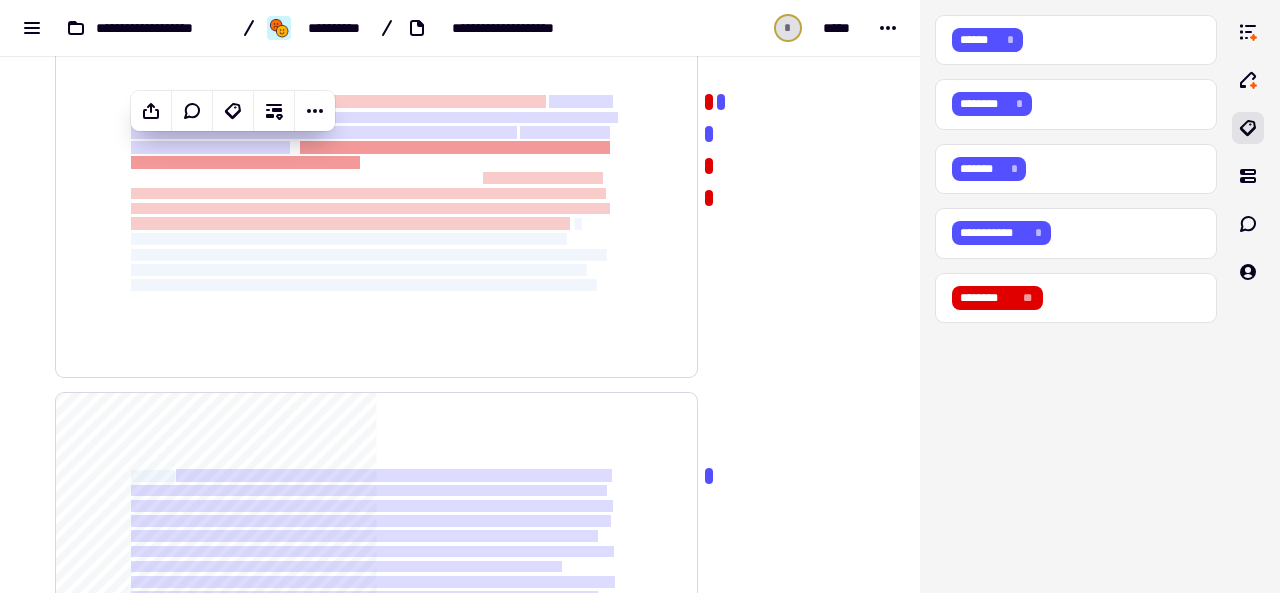 drag, startPoint x: 571, startPoint y: 318, endPoint x: 176, endPoint y: 470, distance: 423.23633 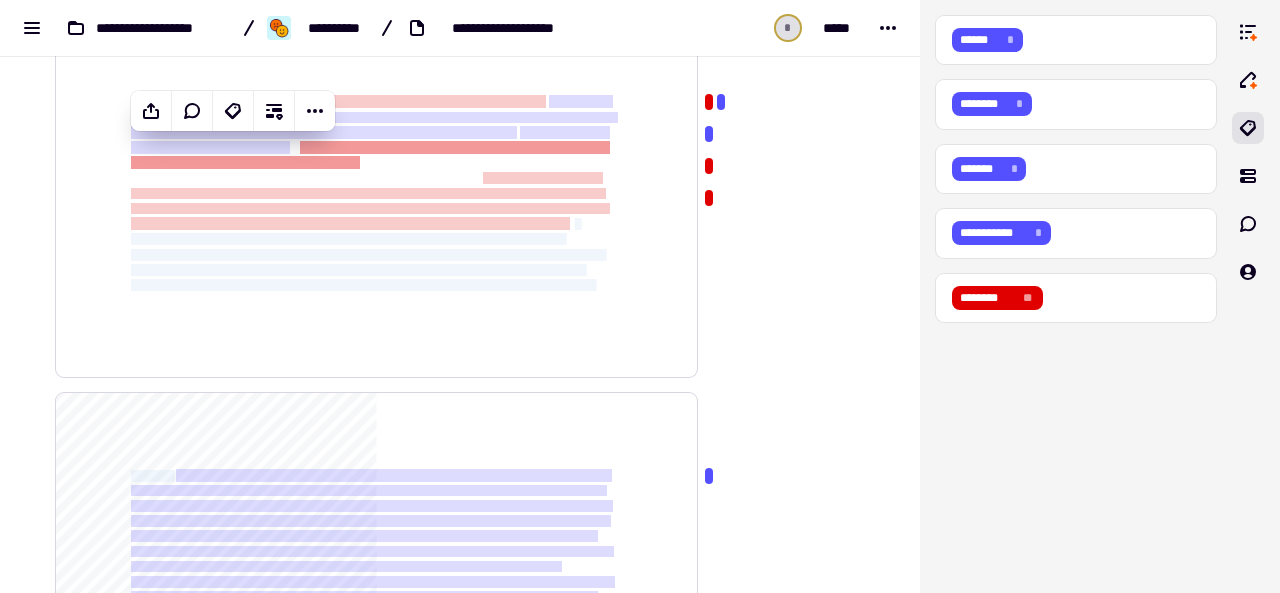click on "**********" at bounding box center [377, -461] 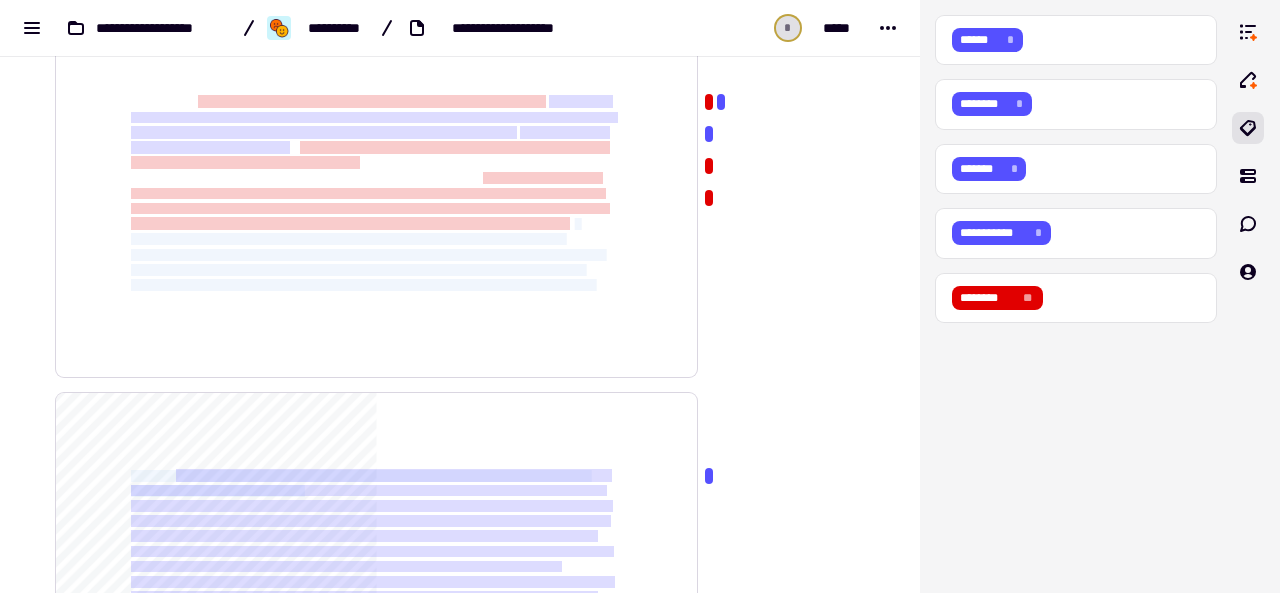 drag, startPoint x: 571, startPoint y: 218, endPoint x: 320, endPoint y: 492, distance: 371.58713 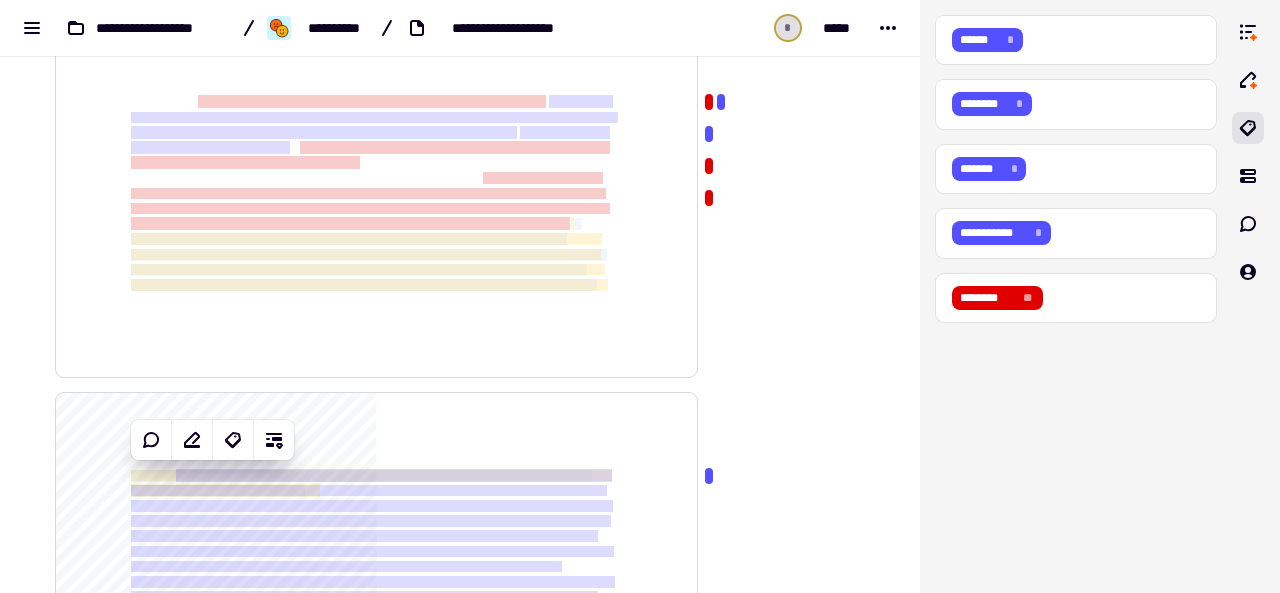 click on "**********" 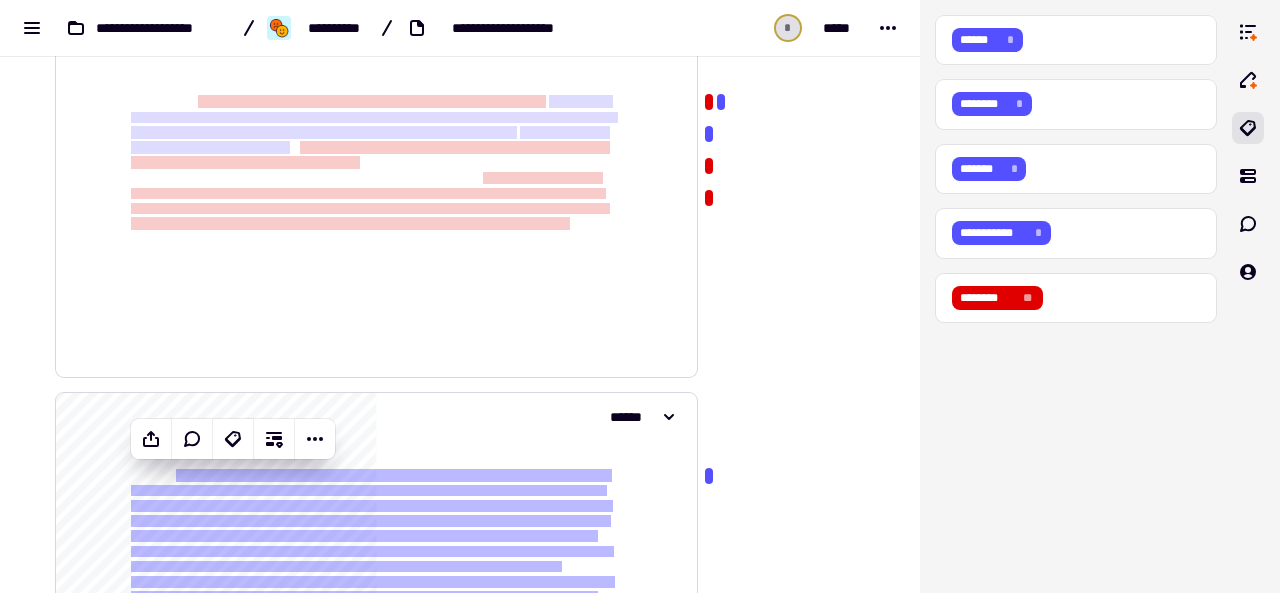 click on "**********" 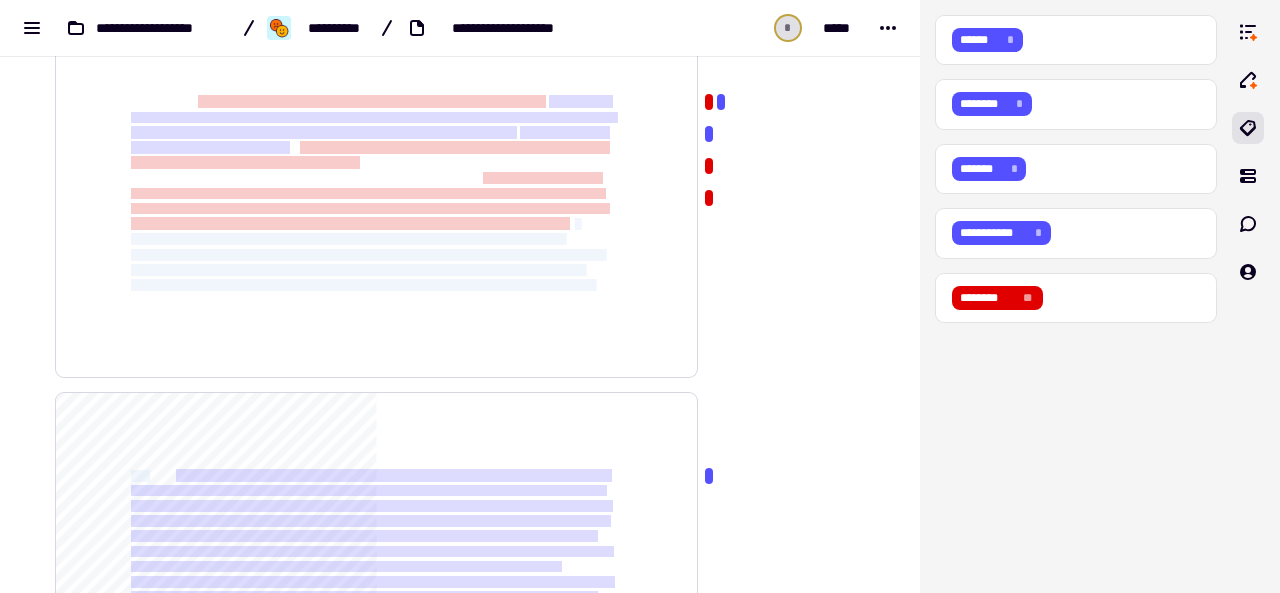 drag, startPoint x: 570, startPoint y: 222, endPoint x: 153, endPoint y: 477, distance: 488.7883 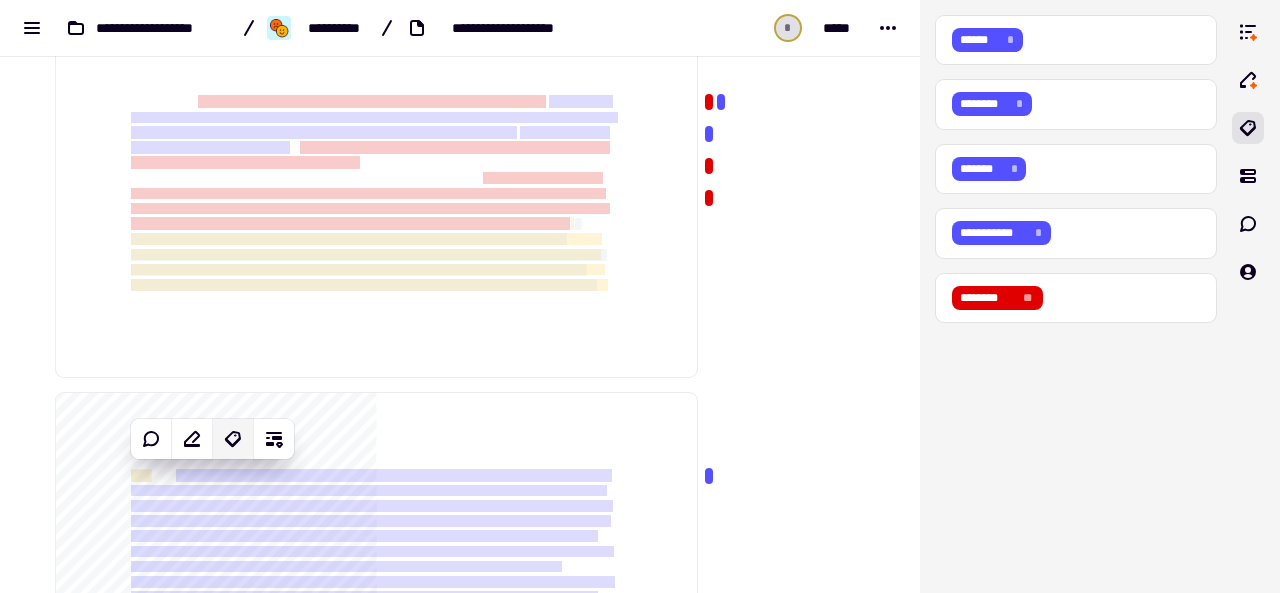 click 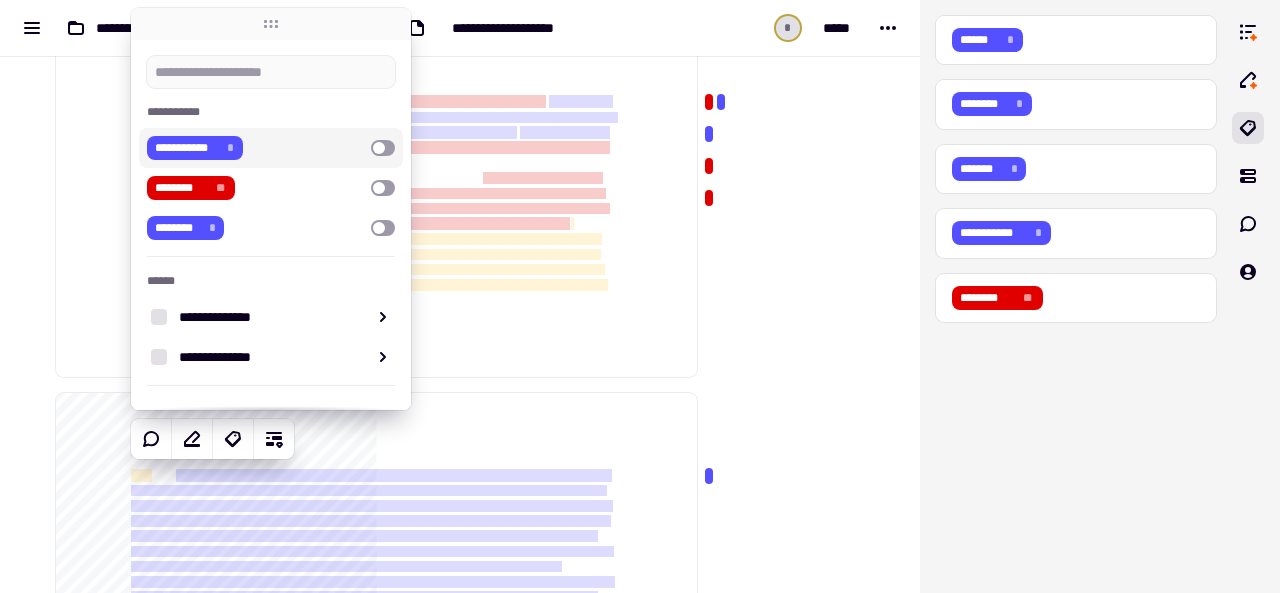 click on "**********" at bounding box center (255, 148) 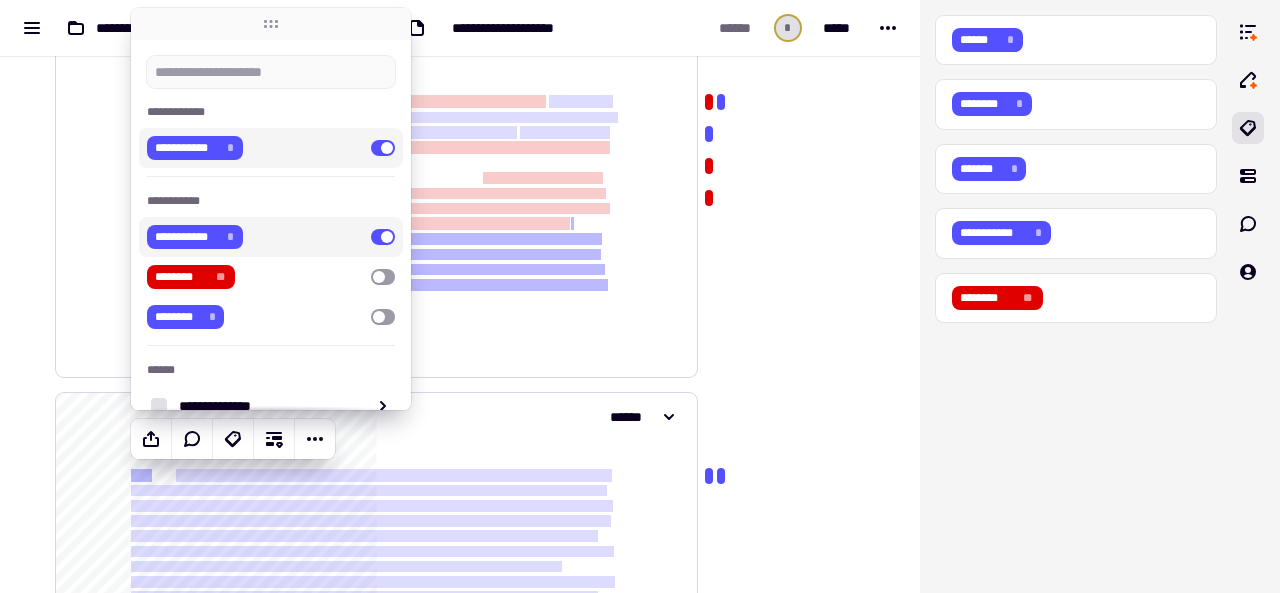 click on "**********" 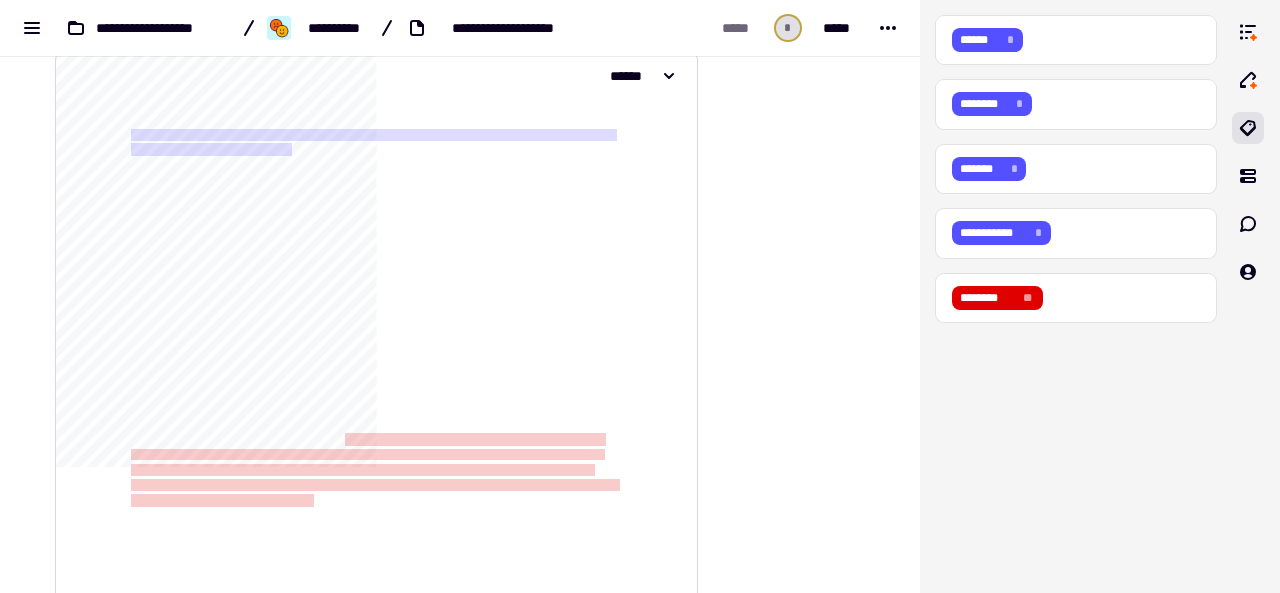 scroll, scrollTop: 1844, scrollLeft: 0, axis: vertical 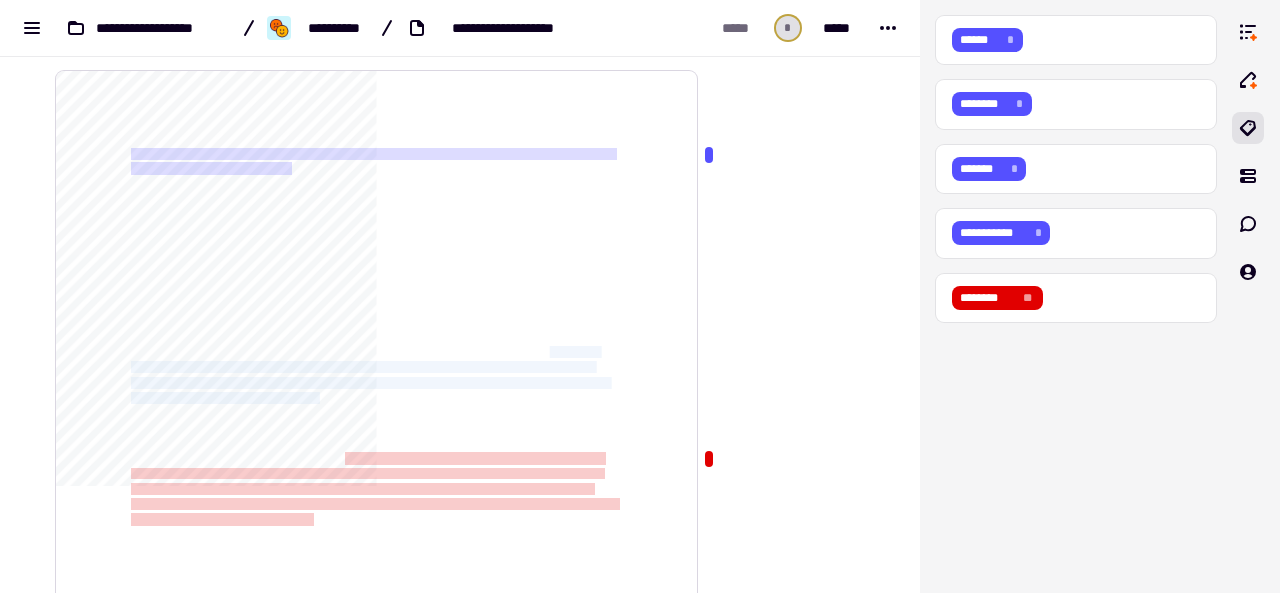 drag, startPoint x: 571, startPoint y: 346, endPoint x: 318, endPoint y: 395, distance: 257.7014 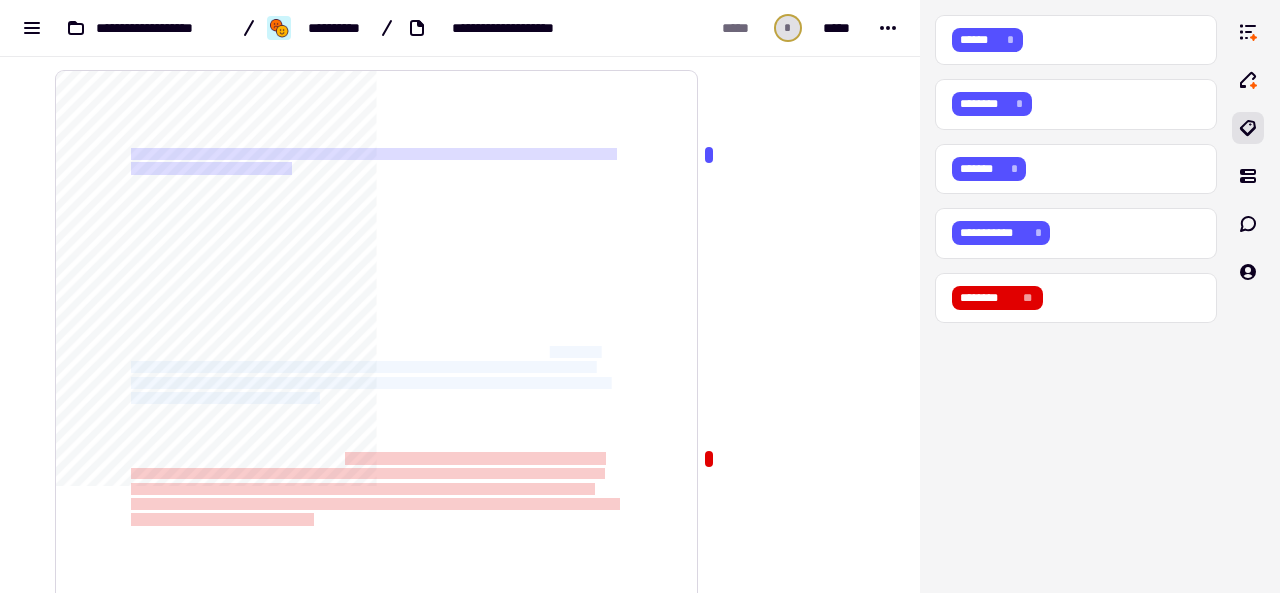 click on "**********" 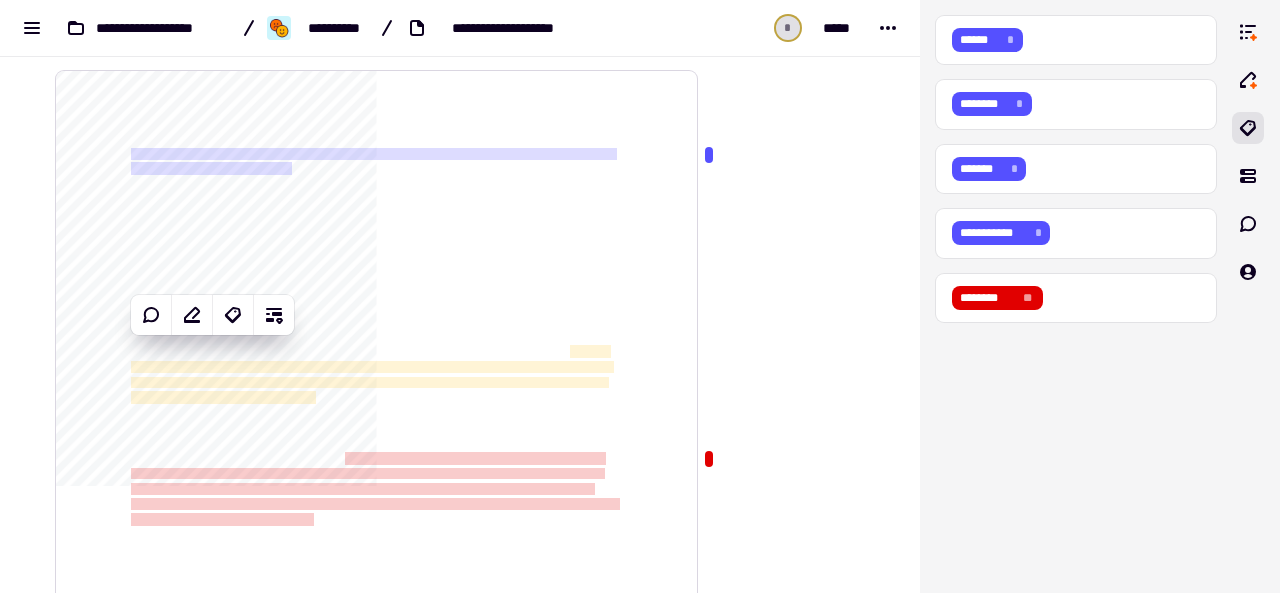 drag, startPoint x: 535, startPoint y: 374, endPoint x: 554, endPoint y: 352, distance: 29.068884 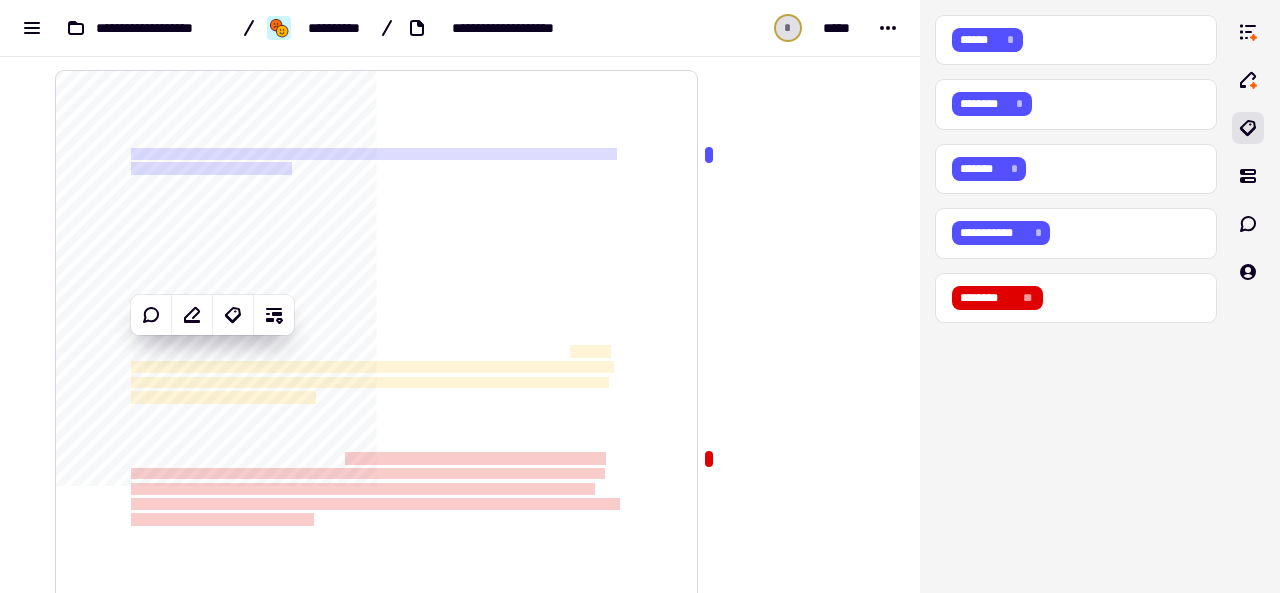 click on "**********" 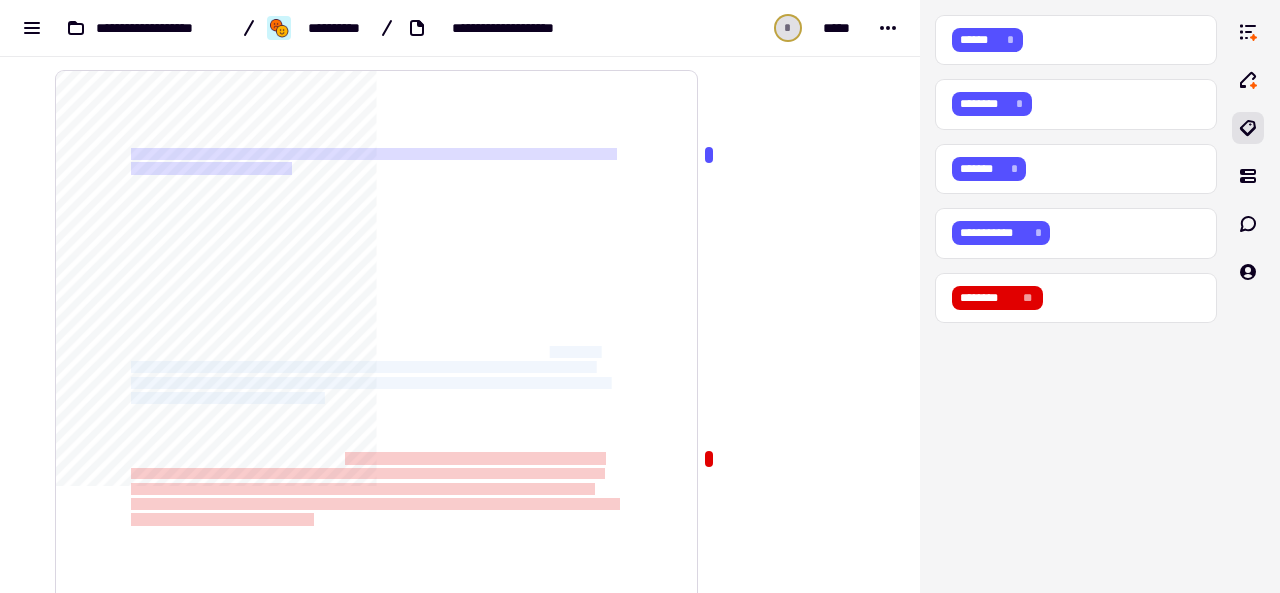 drag, startPoint x: 571, startPoint y: 349, endPoint x: 323, endPoint y: 397, distance: 252.60245 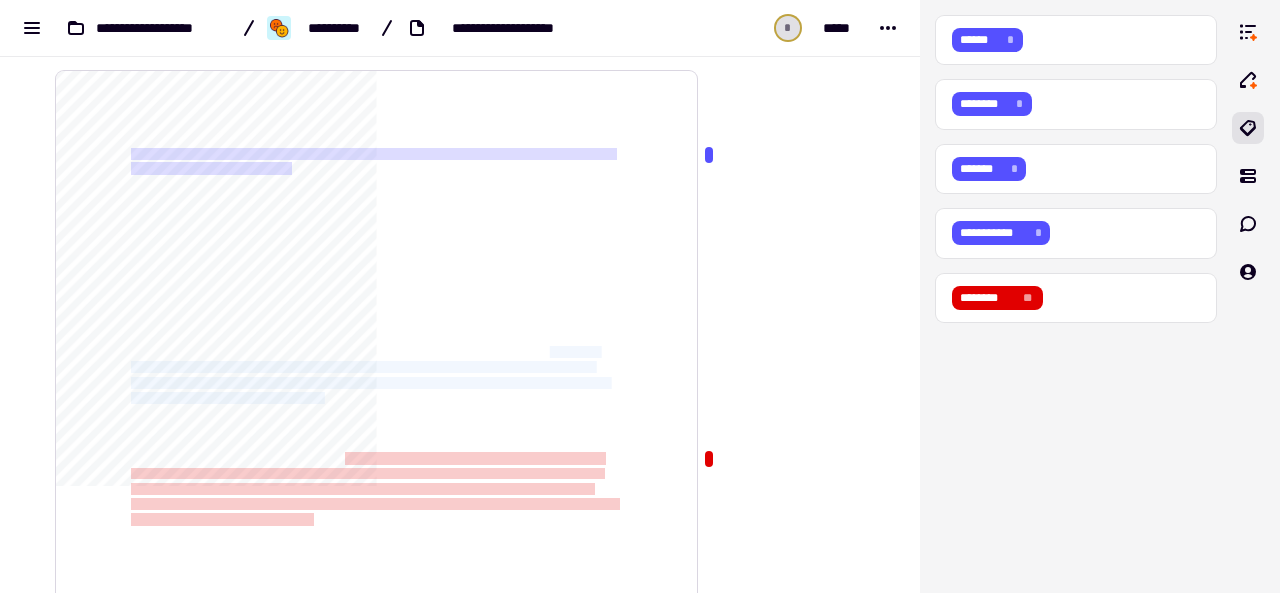 click on "**********" 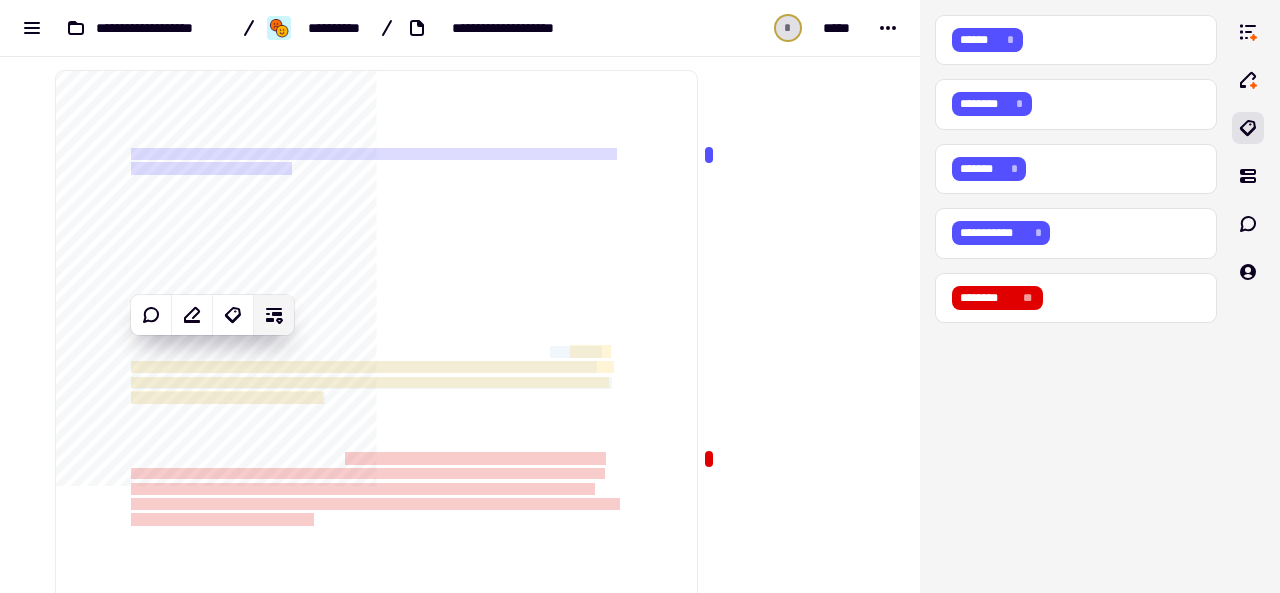 click 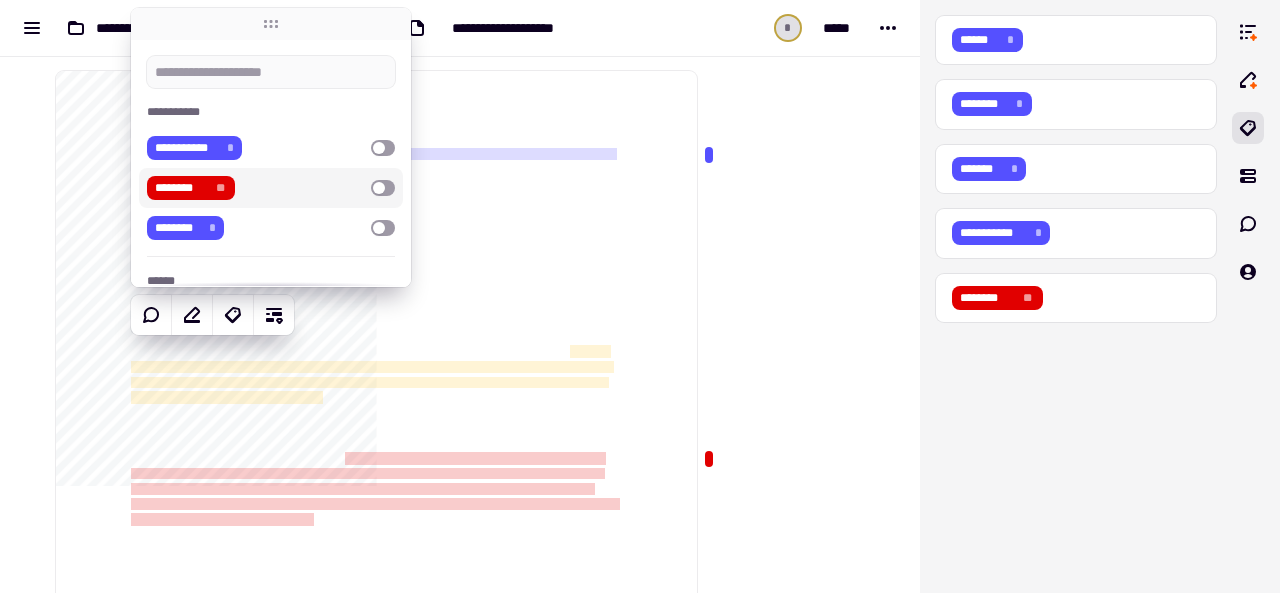 click on "******** **" at bounding box center (255, 188) 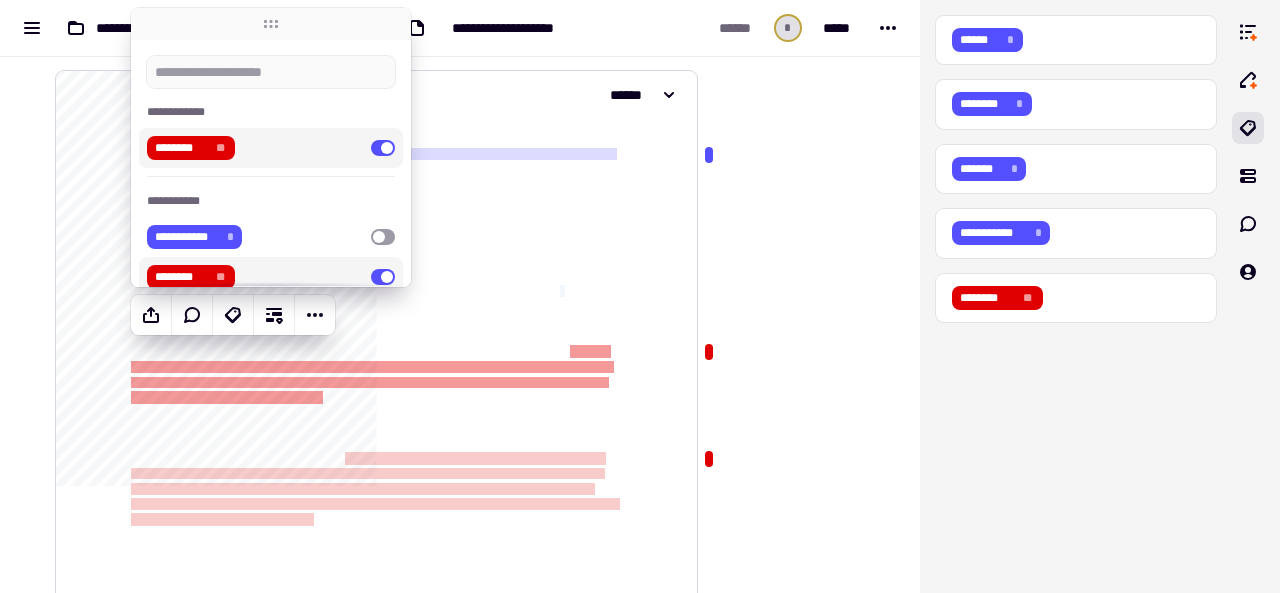 click on "**********" 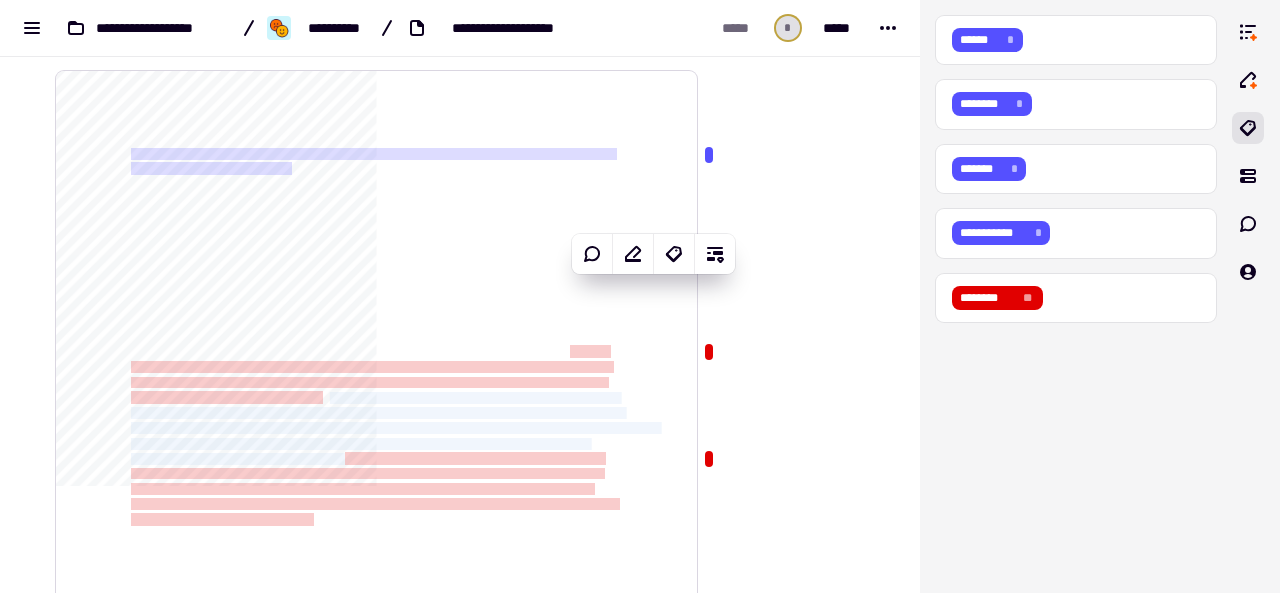 drag, startPoint x: 325, startPoint y: 391, endPoint x: 340, endPoint y: 458, distance: 68.65858 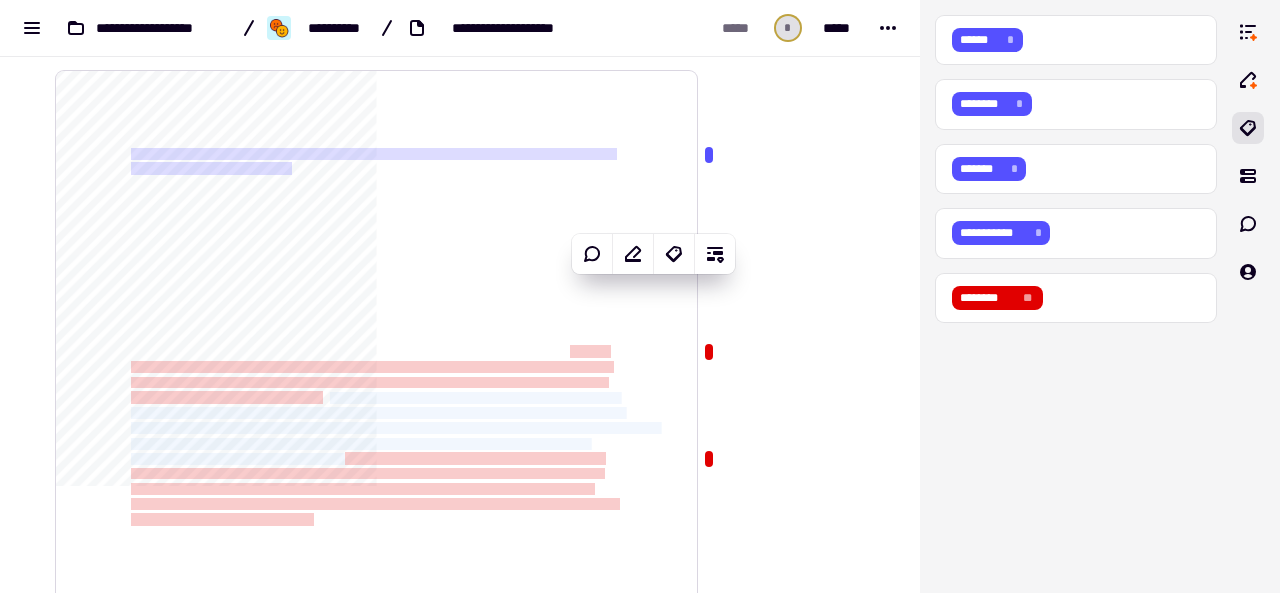 click on "**********" 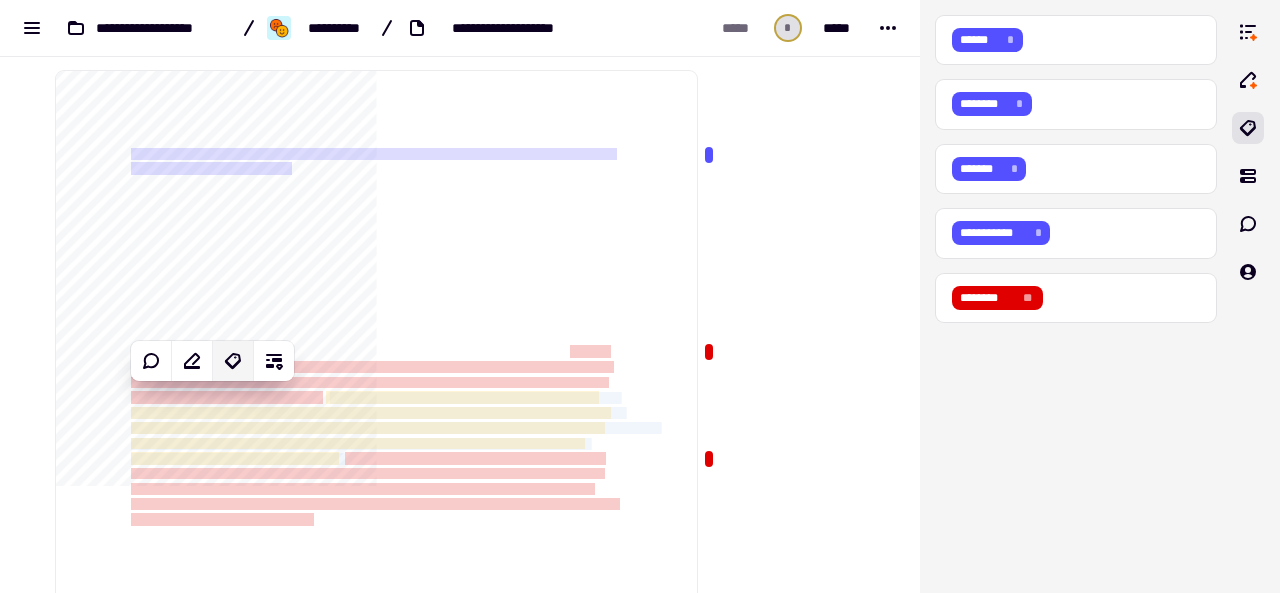 click 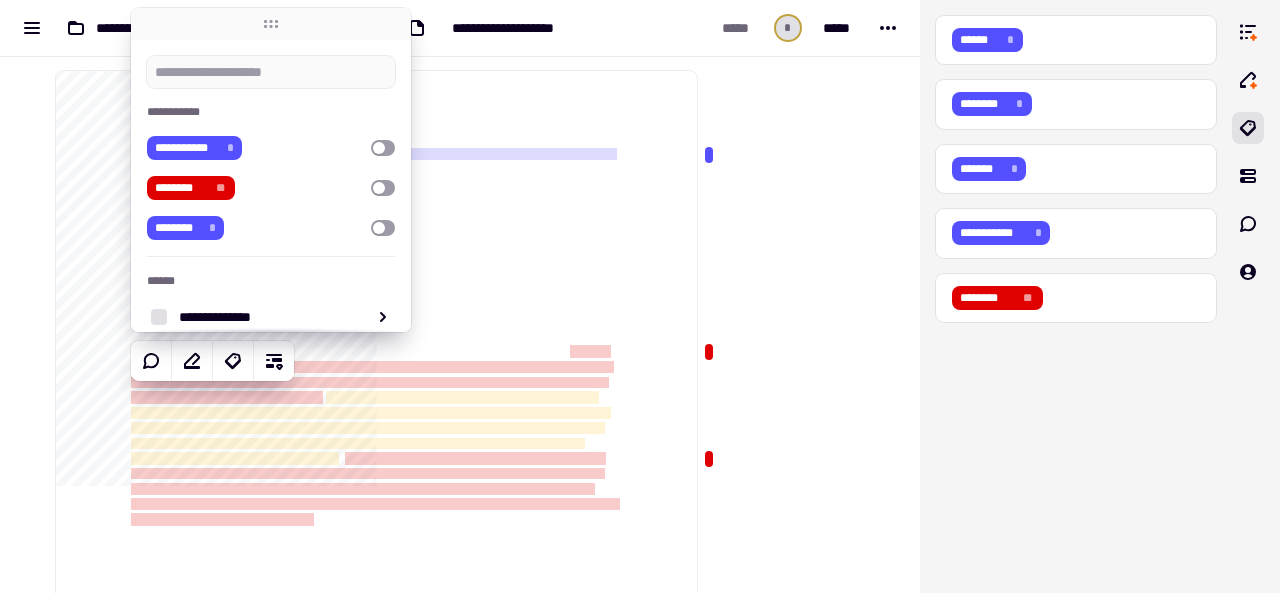 click on "******** *" at bounding box center (255, 228) 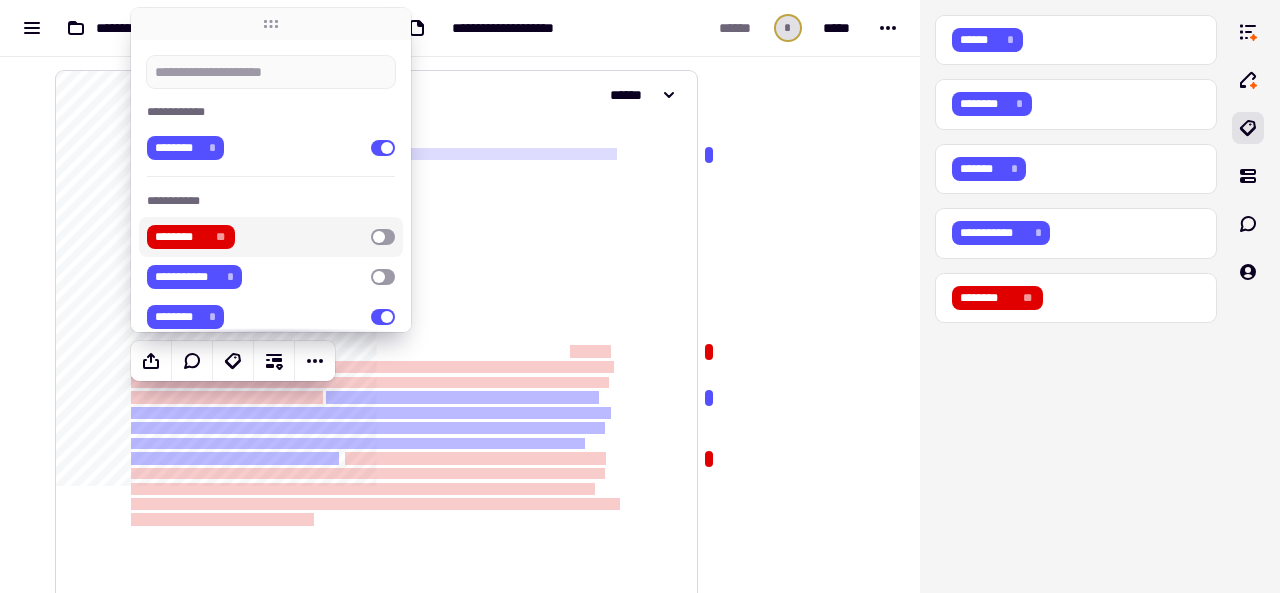 click on "**********" 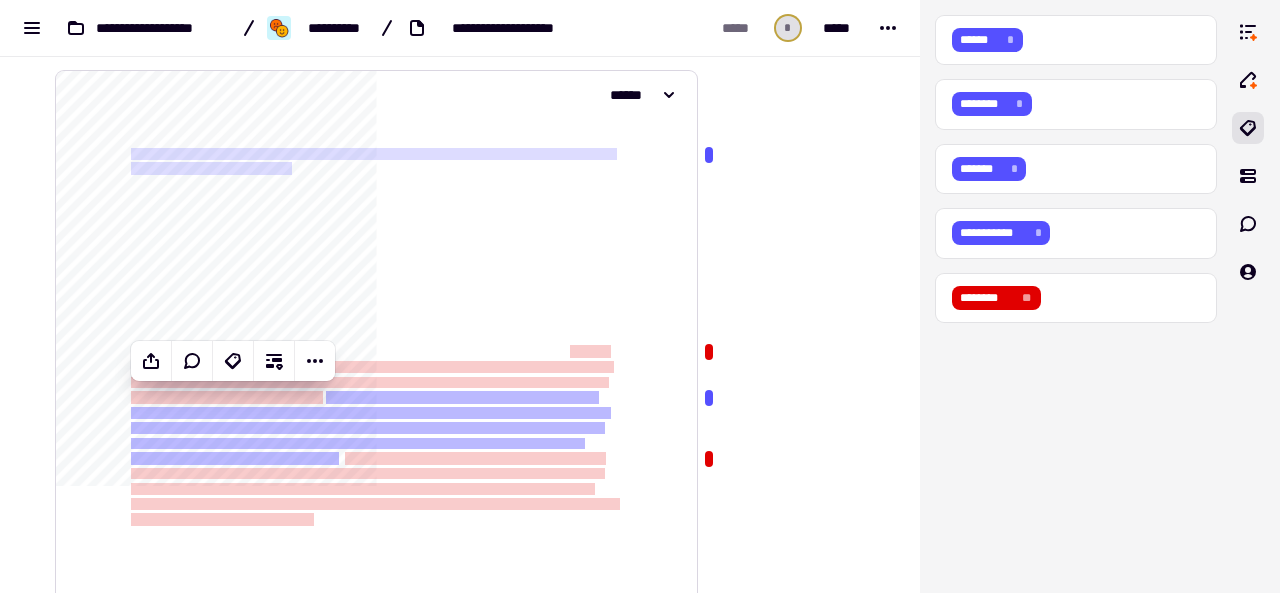 click on "**********" 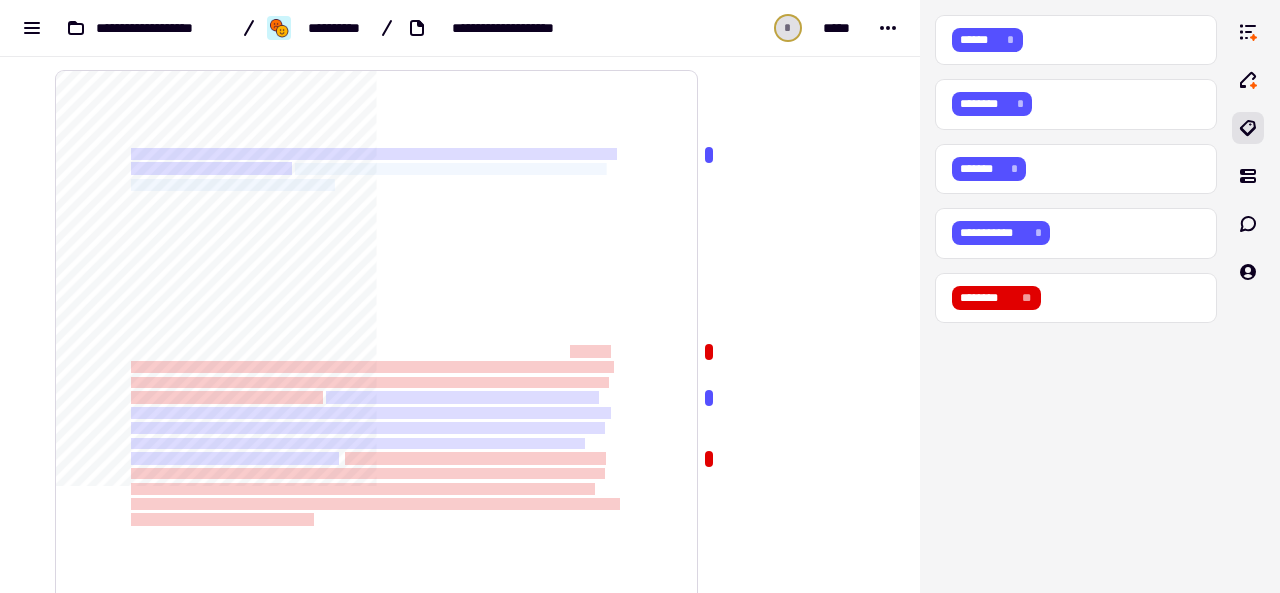 drag, startPoint x: 295, startPoint y: 166, endPoint x: 340, endPoint y: 187, distance: 49.658836 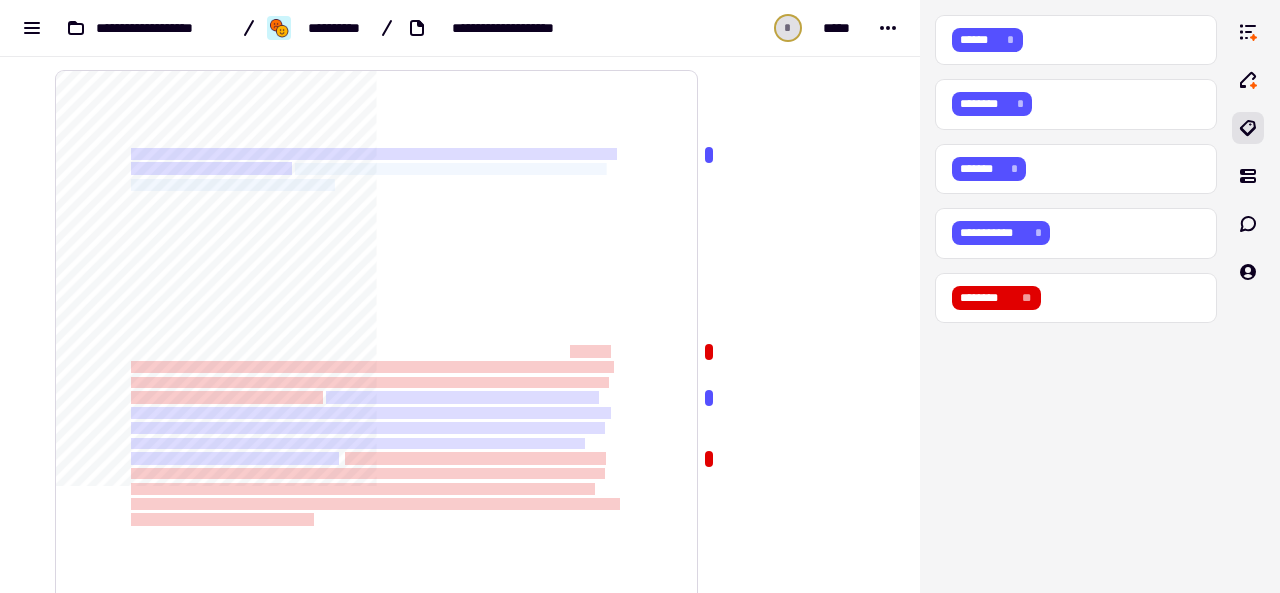 click on "**********" 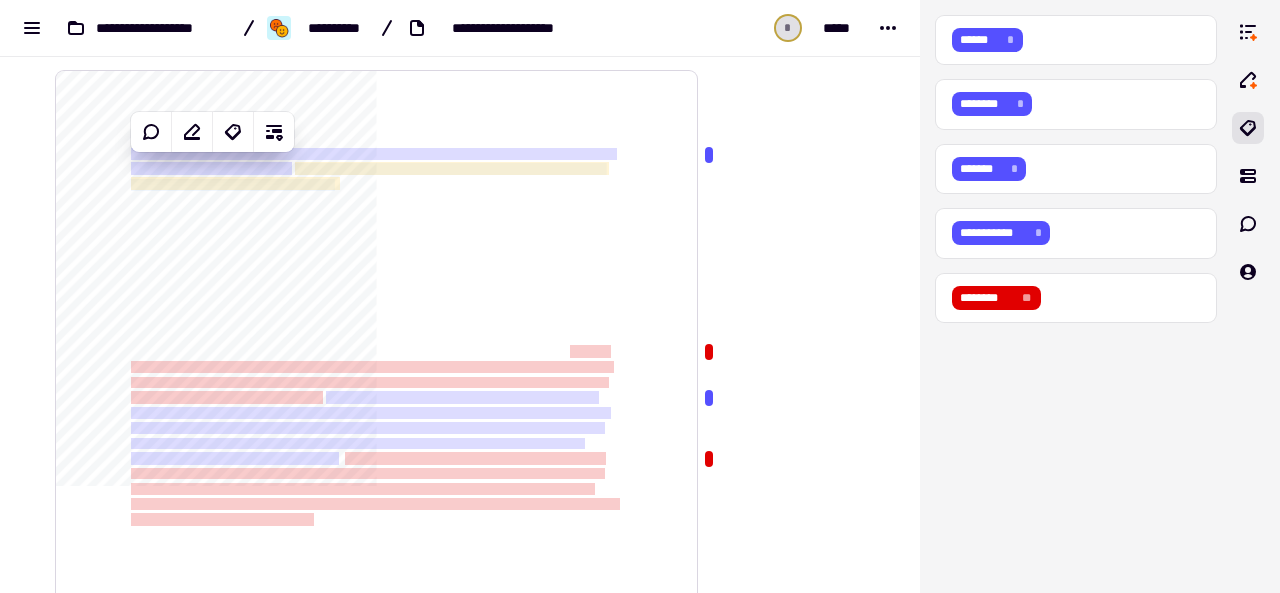 click on "**********" 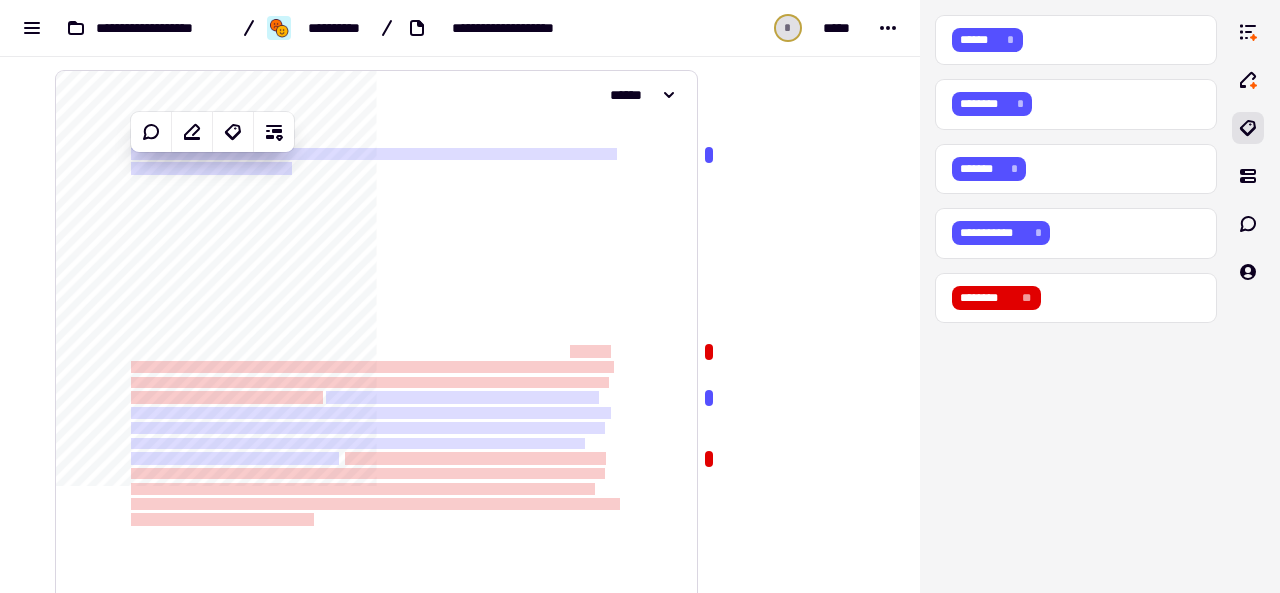 click on "**********" 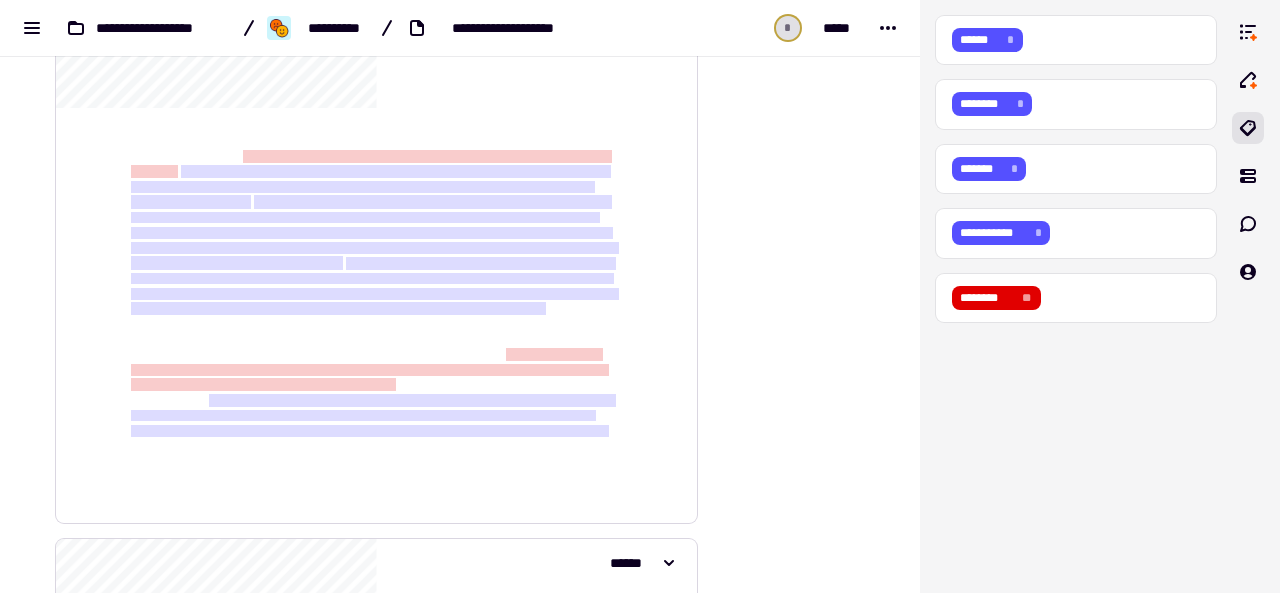 scroll, scrollTop: 0, scrollLeft: 0, axis: both 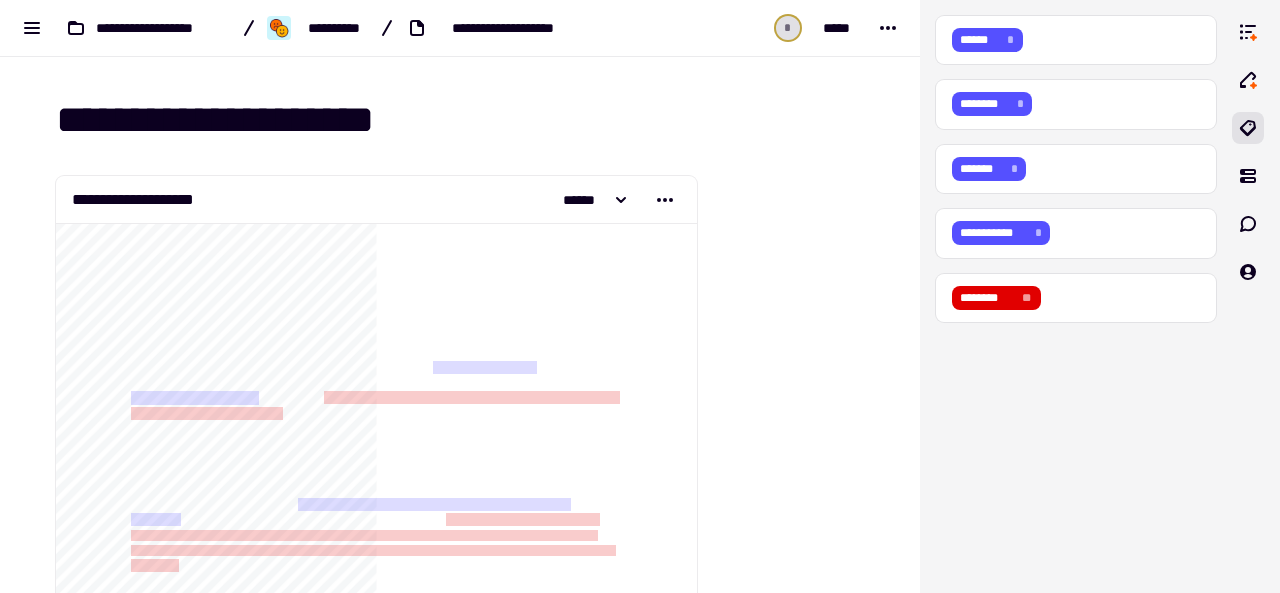 click on "**********" at bounding box center [460, 1956] 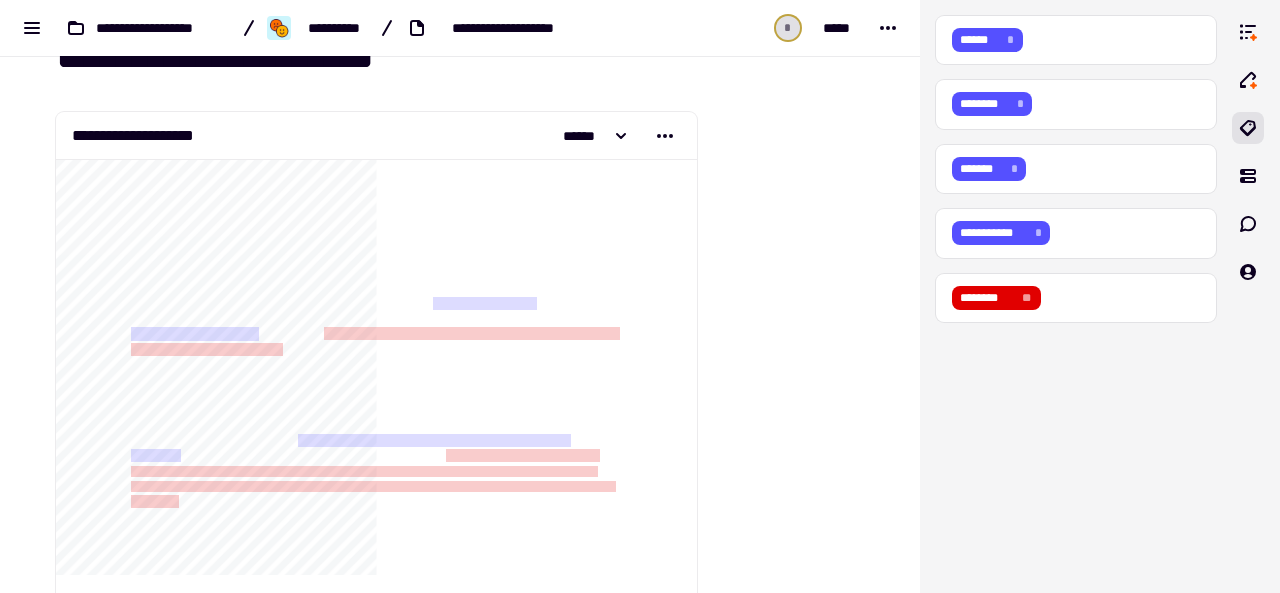 scroll, scrollTop: 0, scrollLeft: 0, axis: both 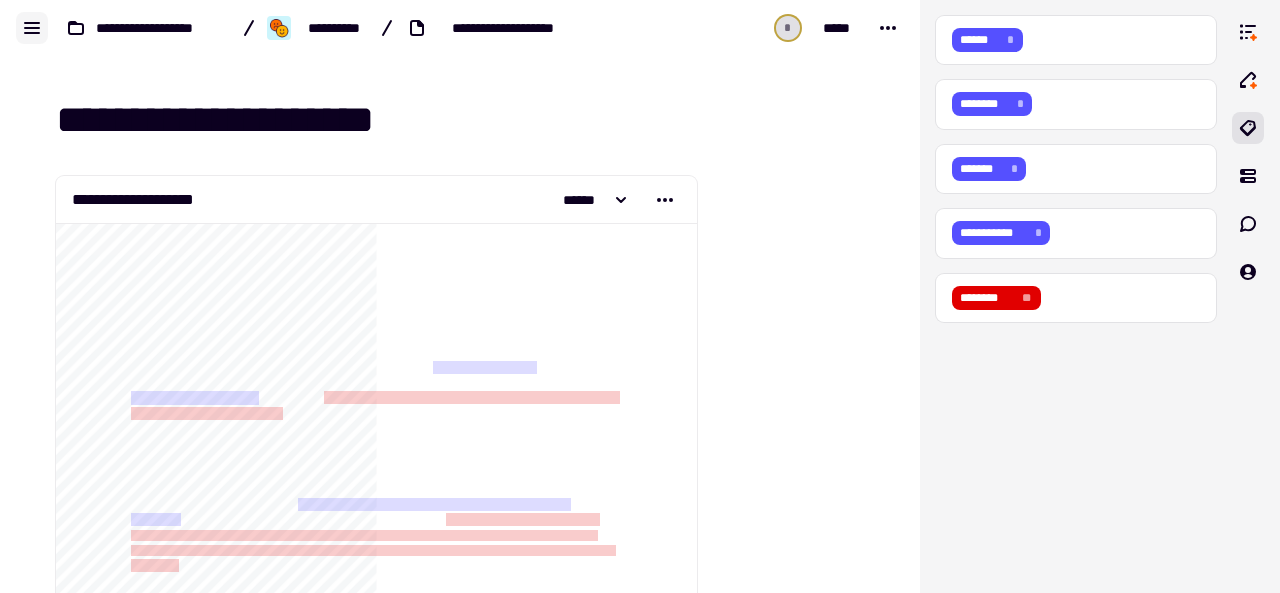 click 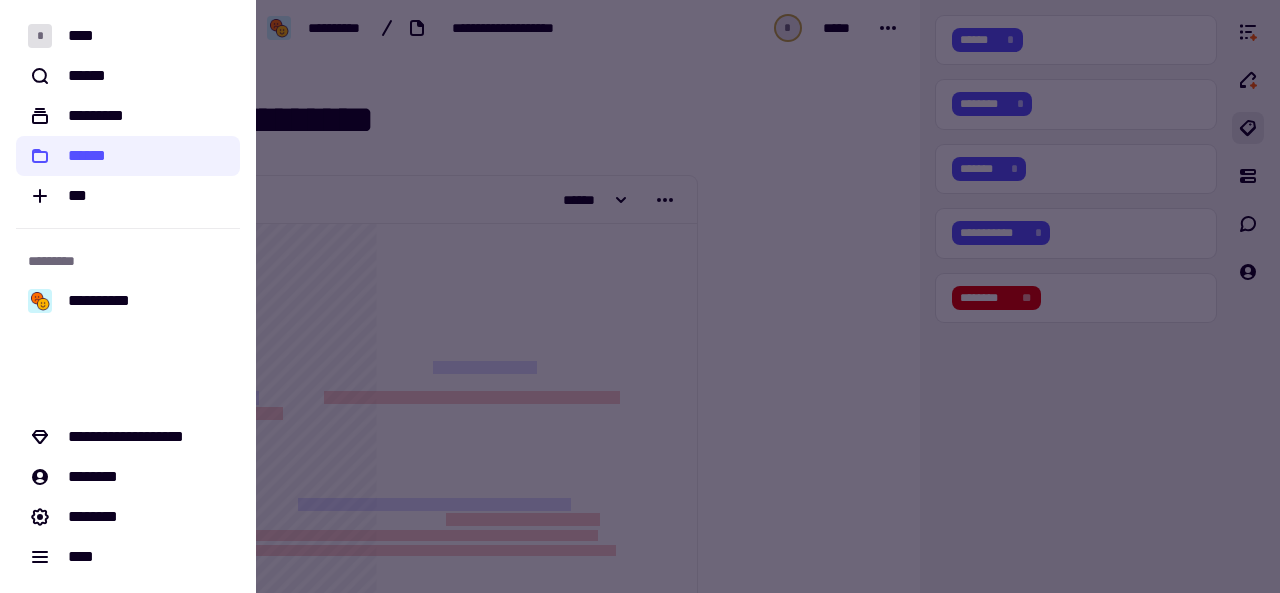 click on "*" 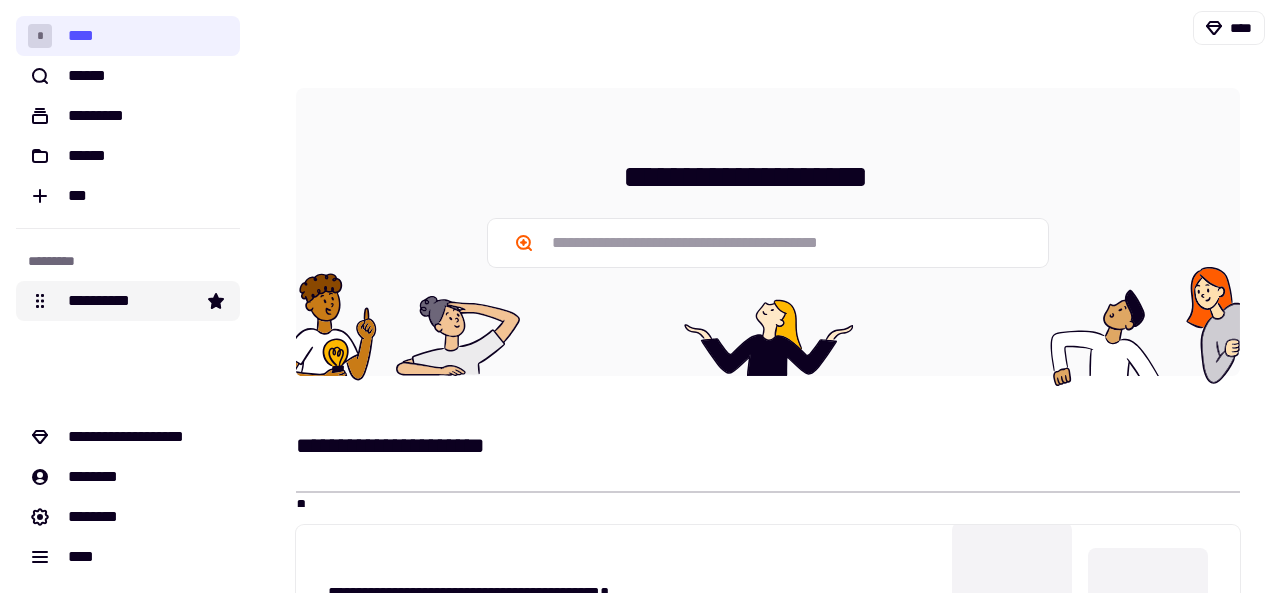 click on "**********" 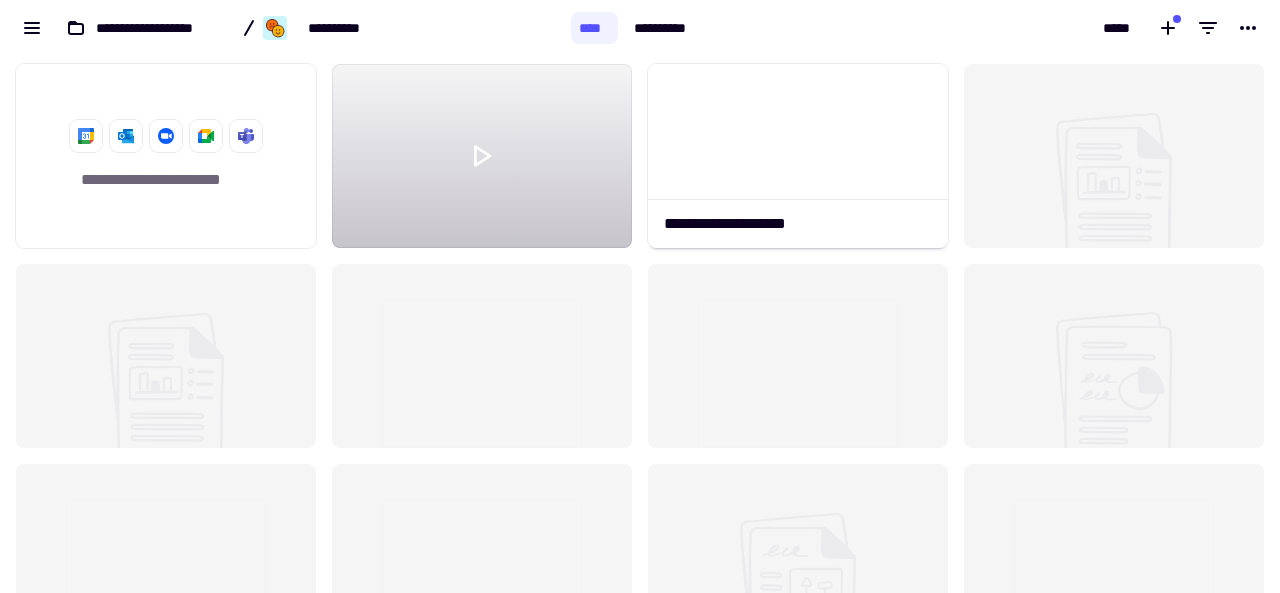 scroll, scrollTop: 1, scrollLeft: 1, axis: both 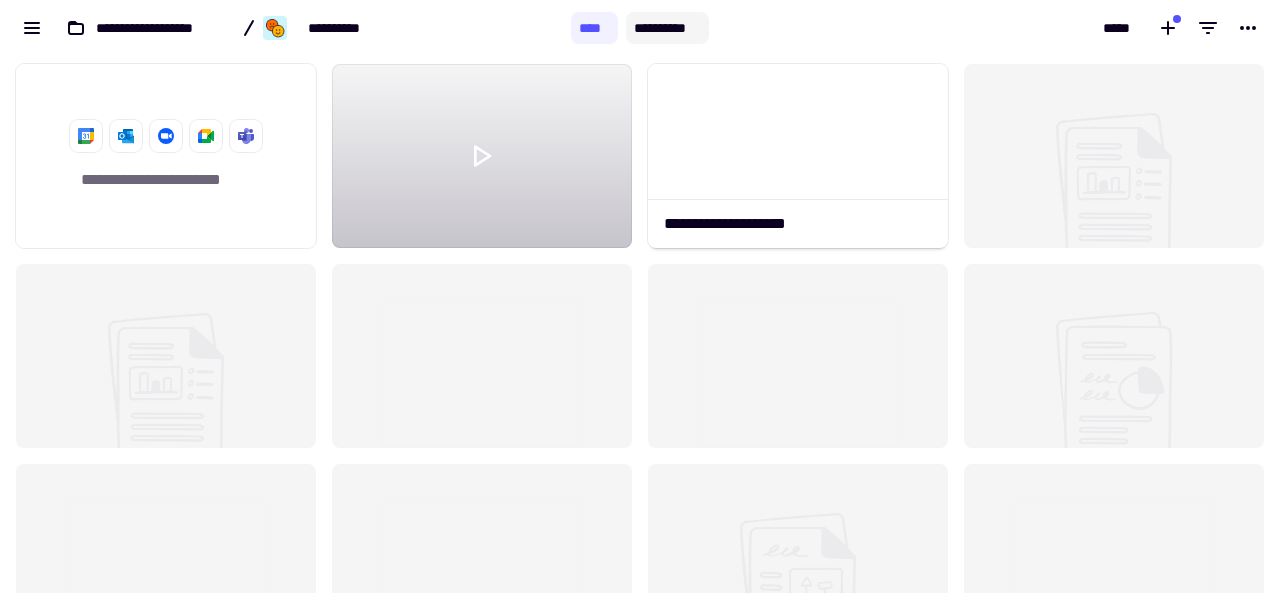 click on "**********" 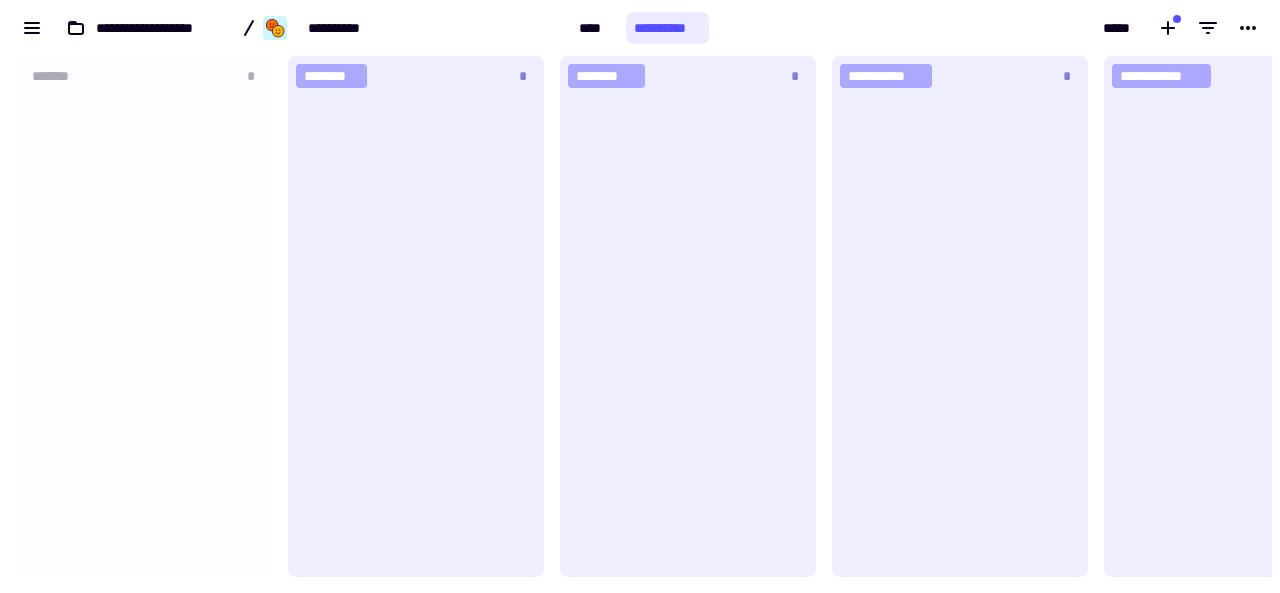 scroll, scrollTop: 1, scrollLeft: 1, axis: both 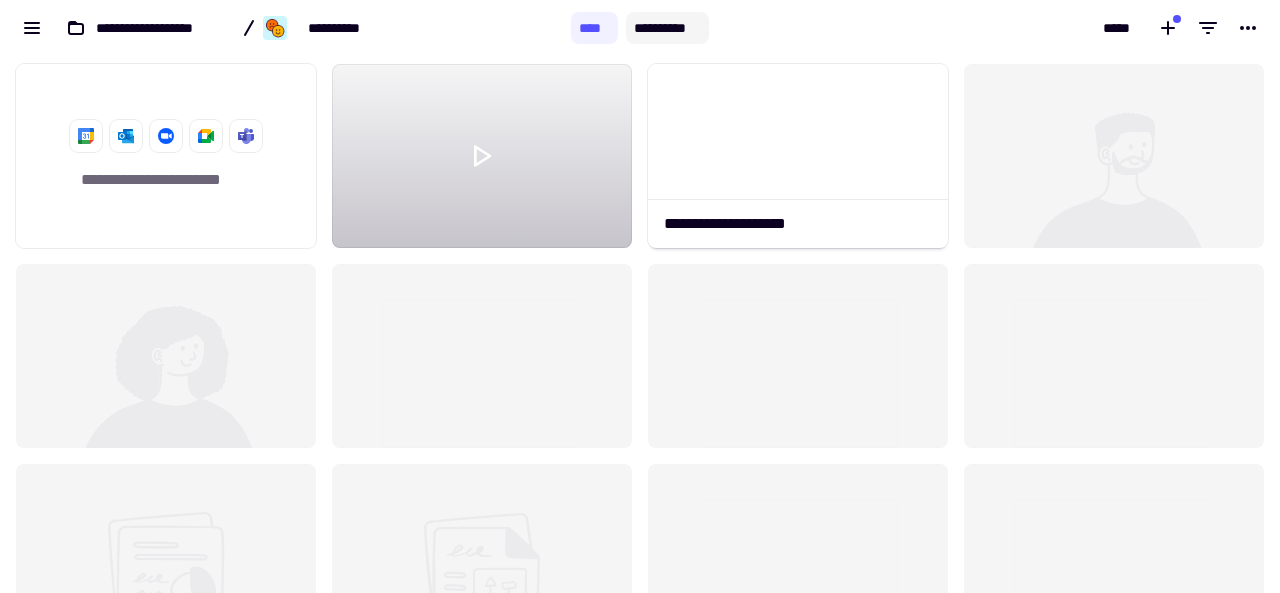 click on "**********" 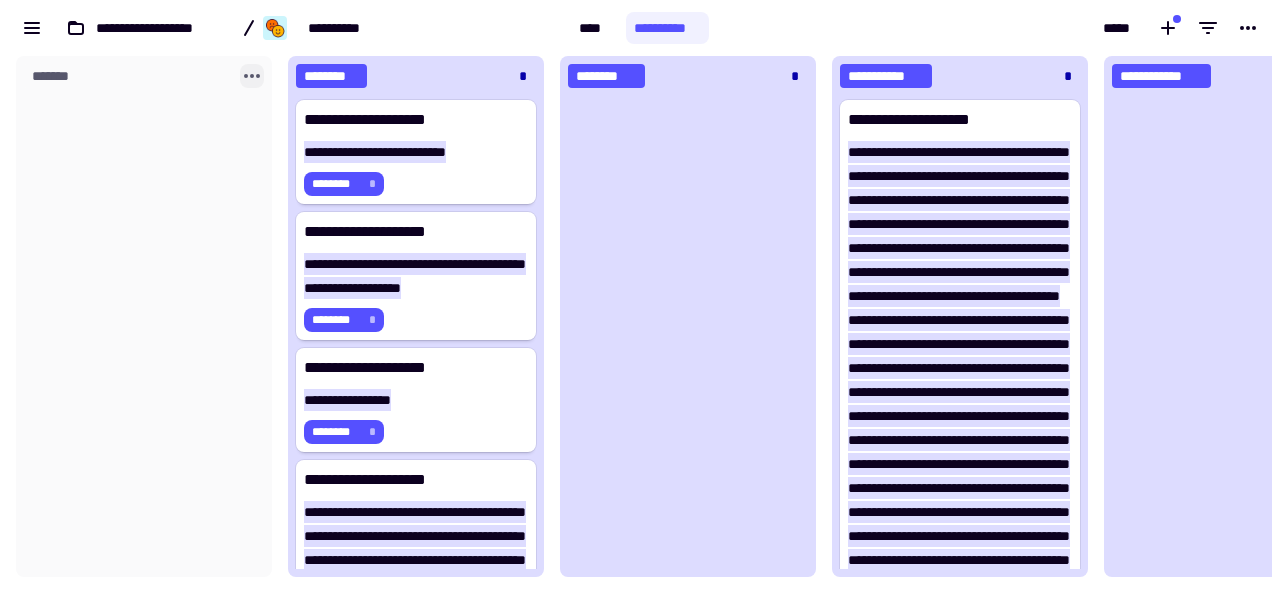 click 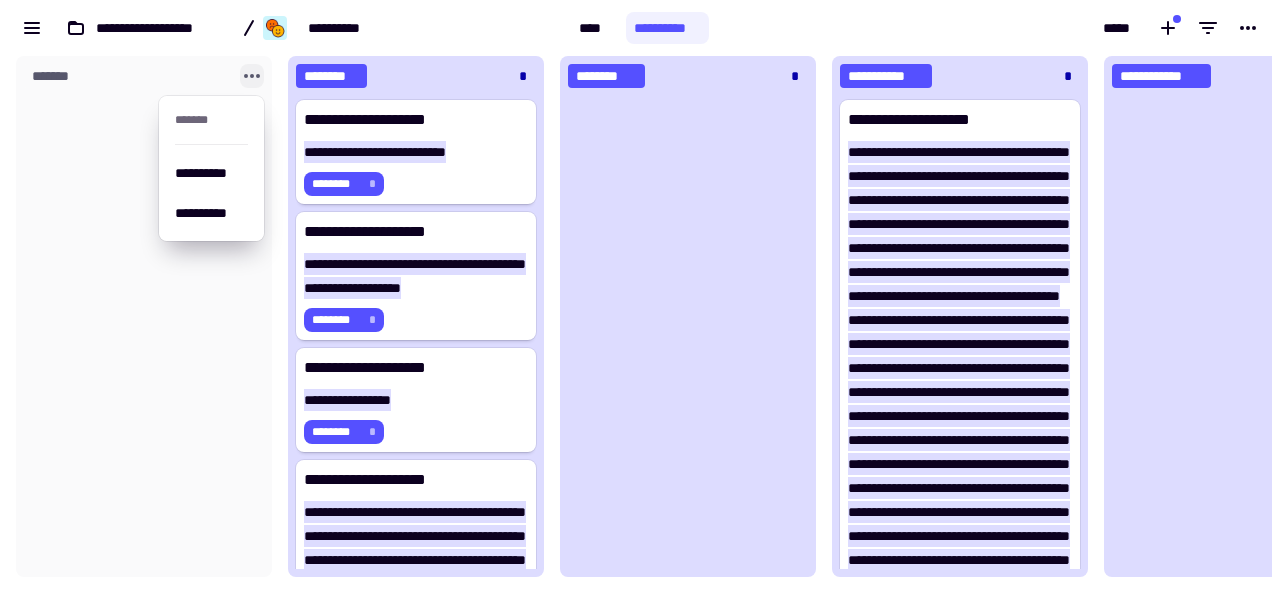 click 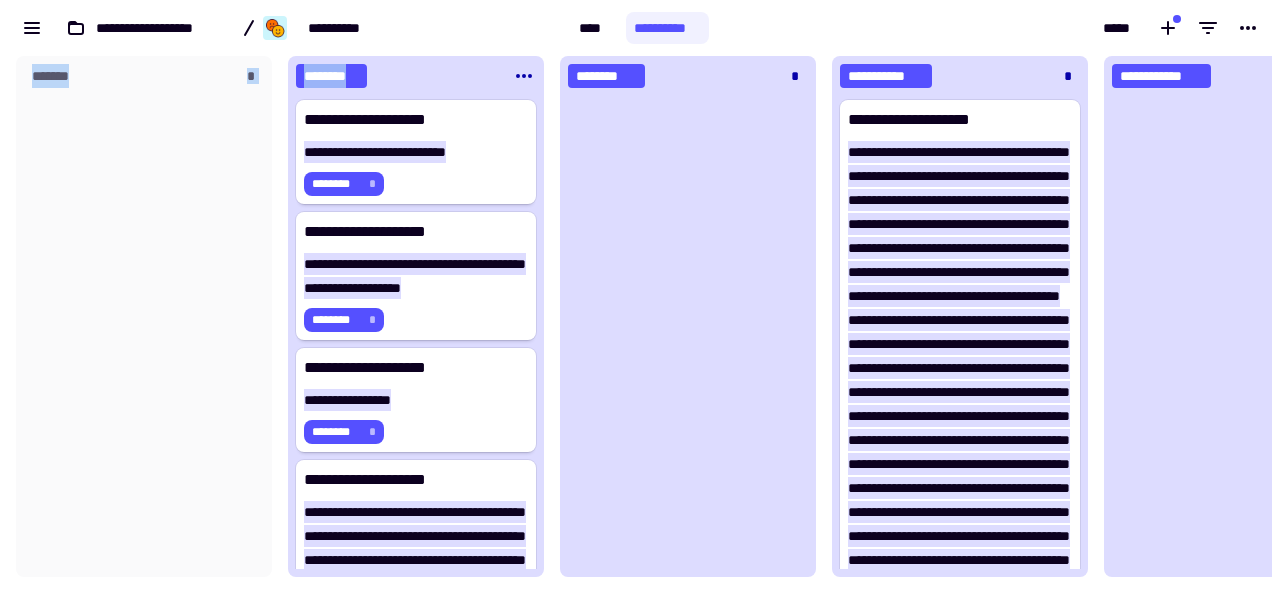 drag, startPoint x: 400, startPoint y: 29, endPoint x: 486, endPoint y: 88, distance: 104.292854 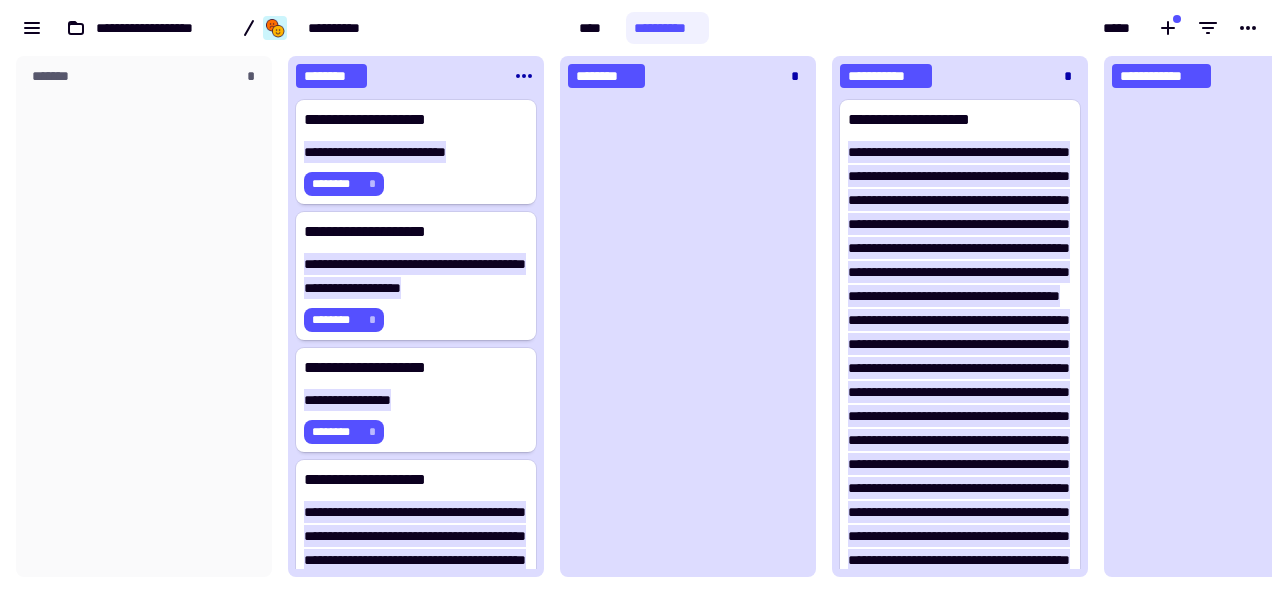 click on "******* *" 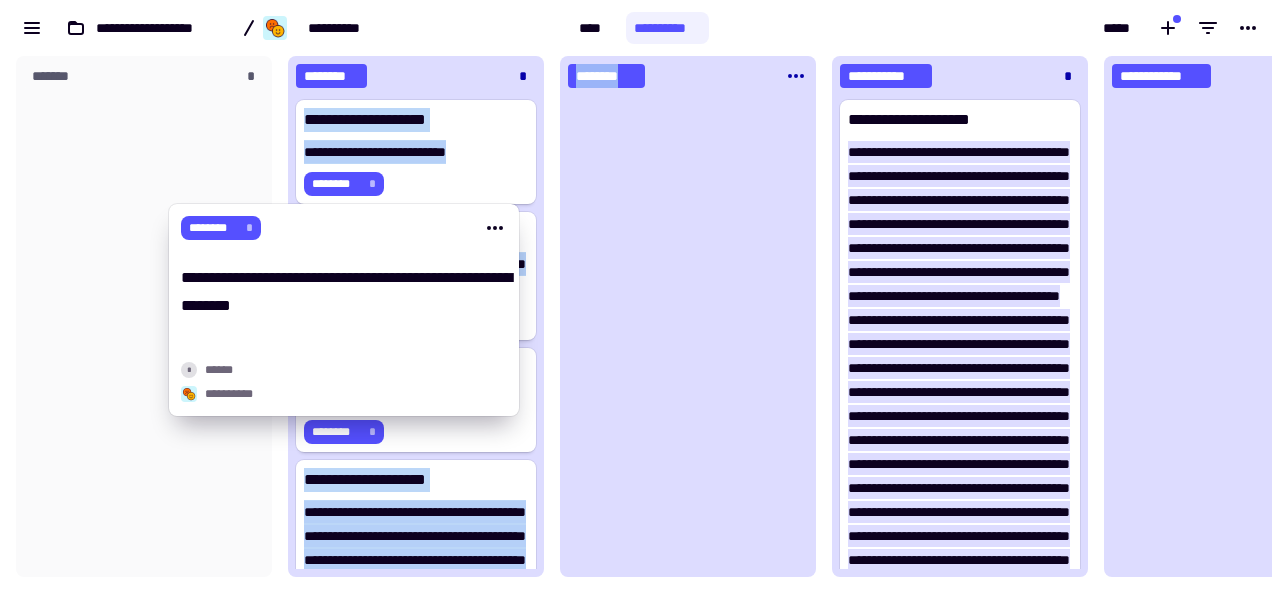 drag, startPoint x: 282, startPoint y: 152, endPoint x: 634, endPoint y: 368, distance: 412.9891 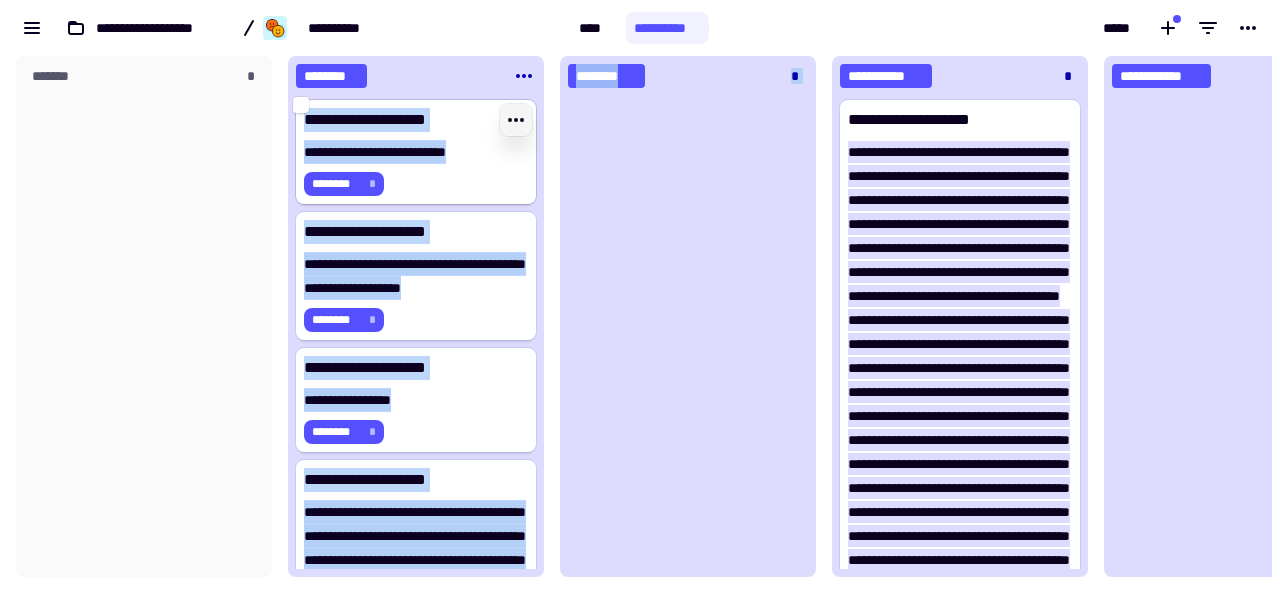 click 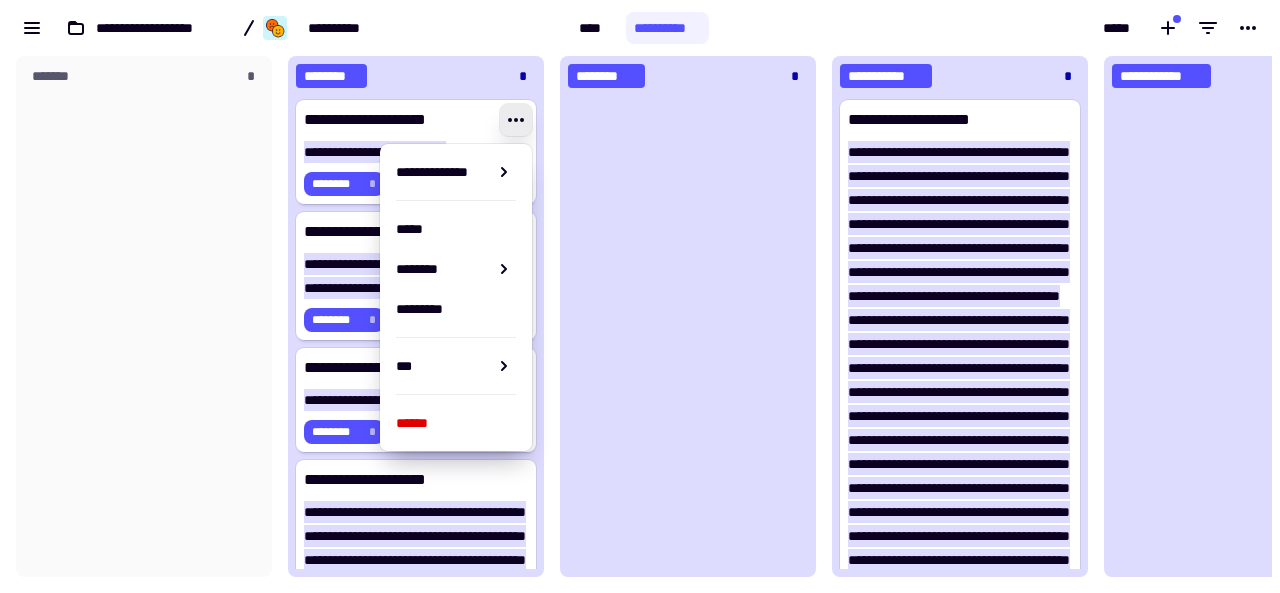 click on "**********" at bounding box center (285, 28) 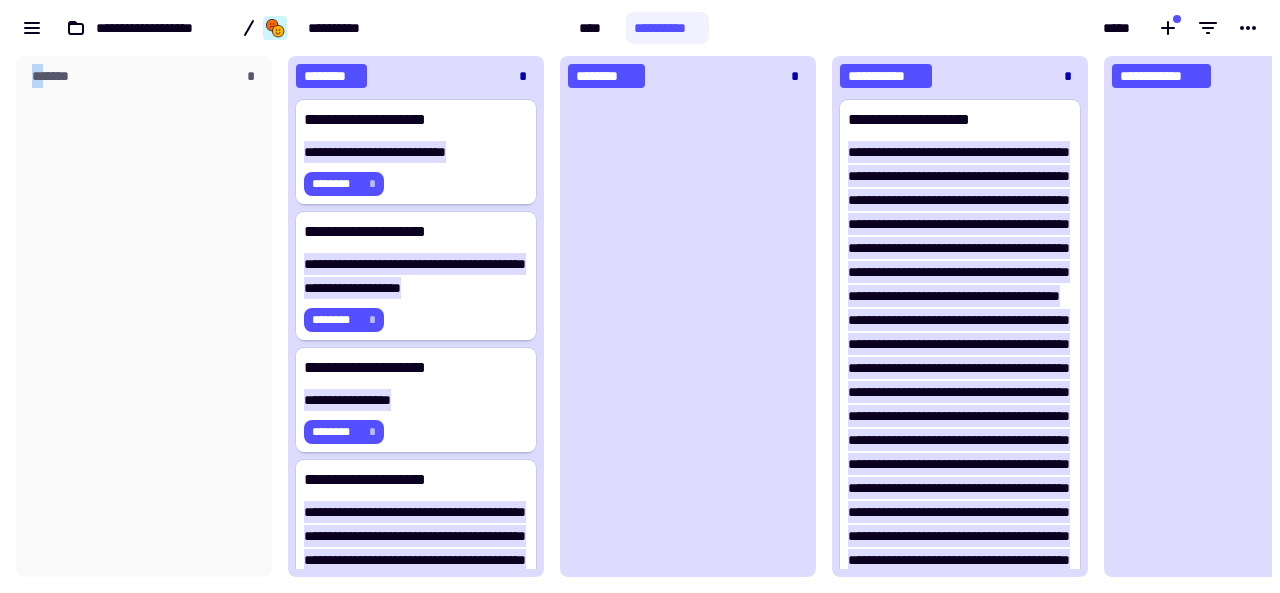 click on "**********" at bounding box center [285, 28] 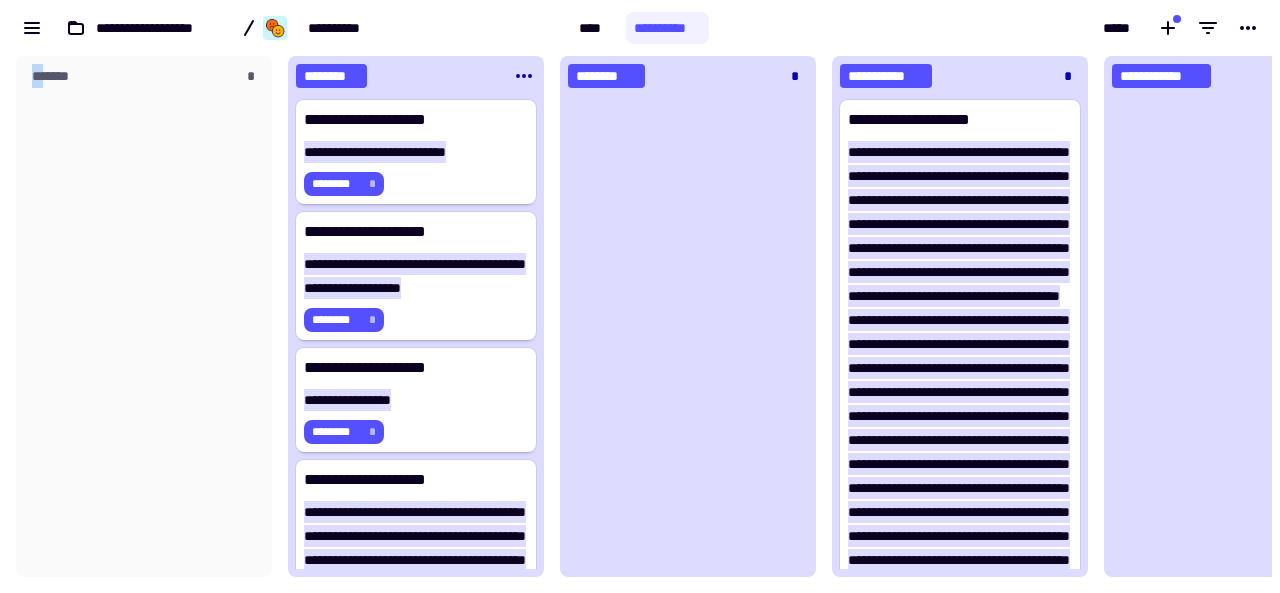 click on "********" 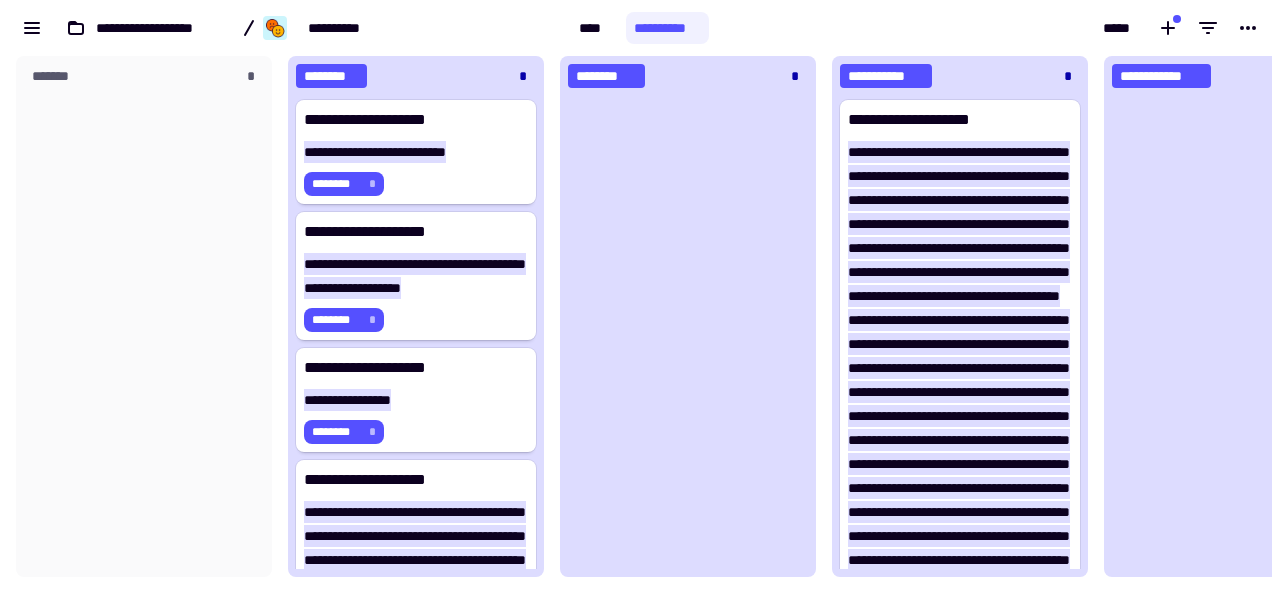 click on "**********" at bounding box center [285, 28] 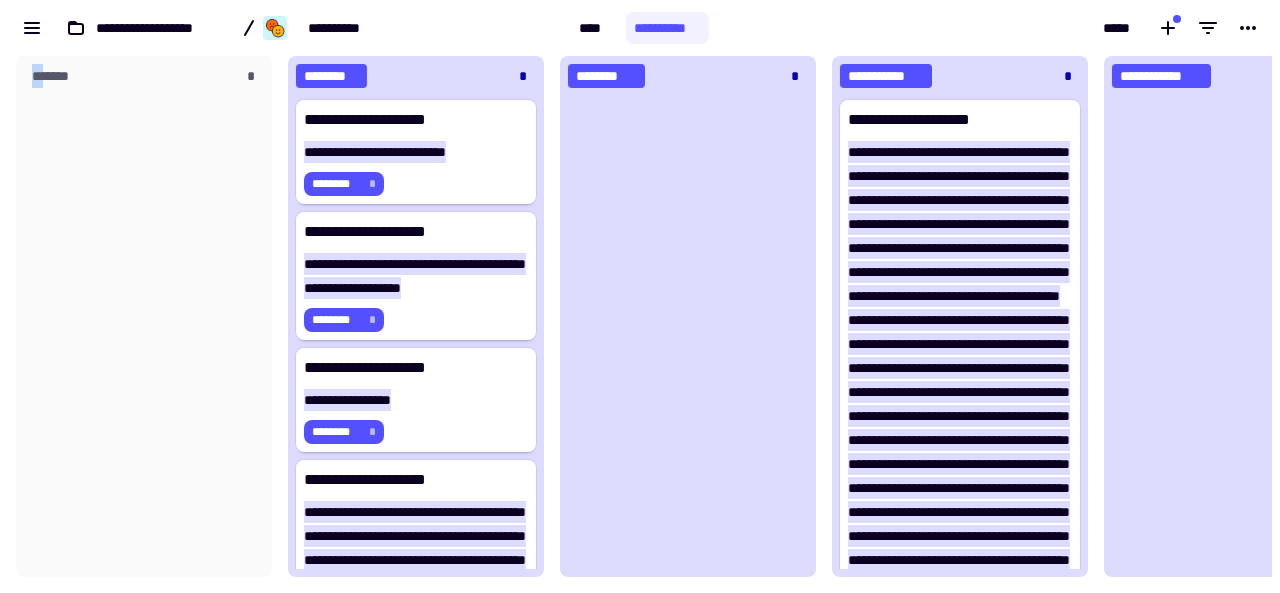 click on "**********" at bounding box center [285, 28] 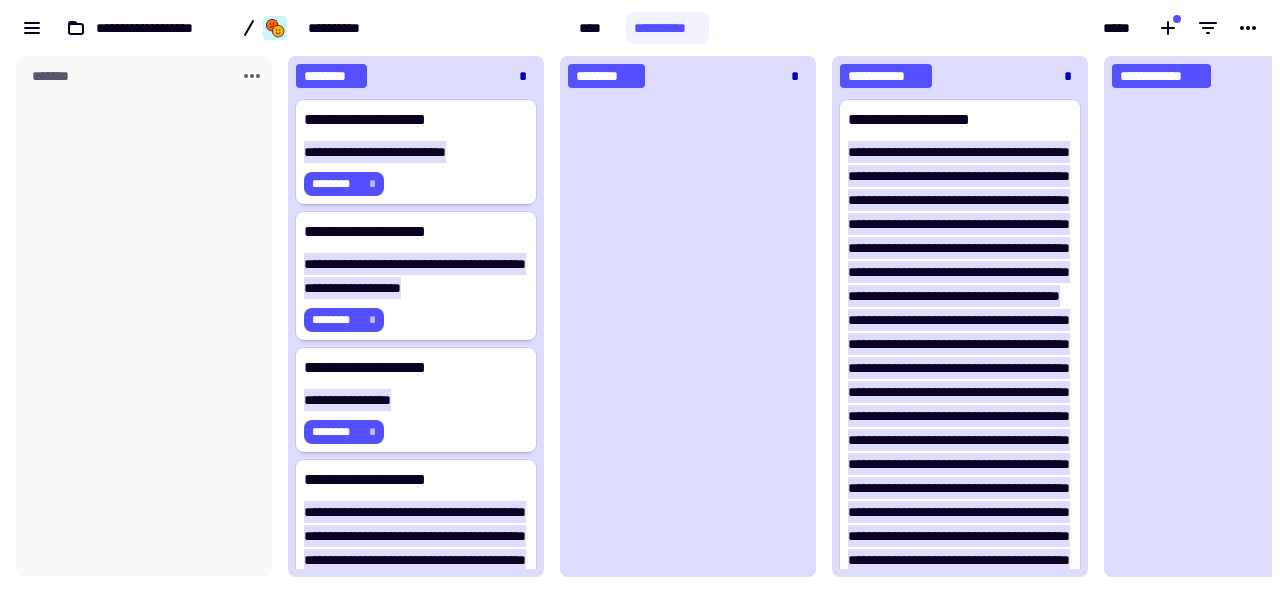 click 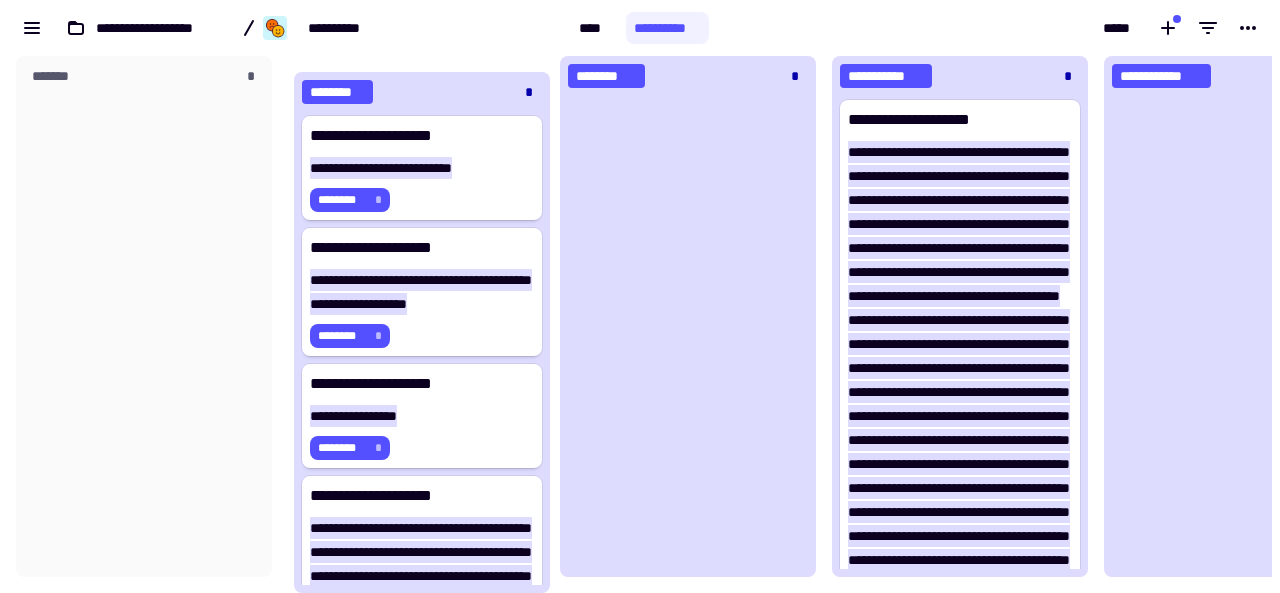 scroll, scrollTop: 1, scrollLeft: 1, axis: both 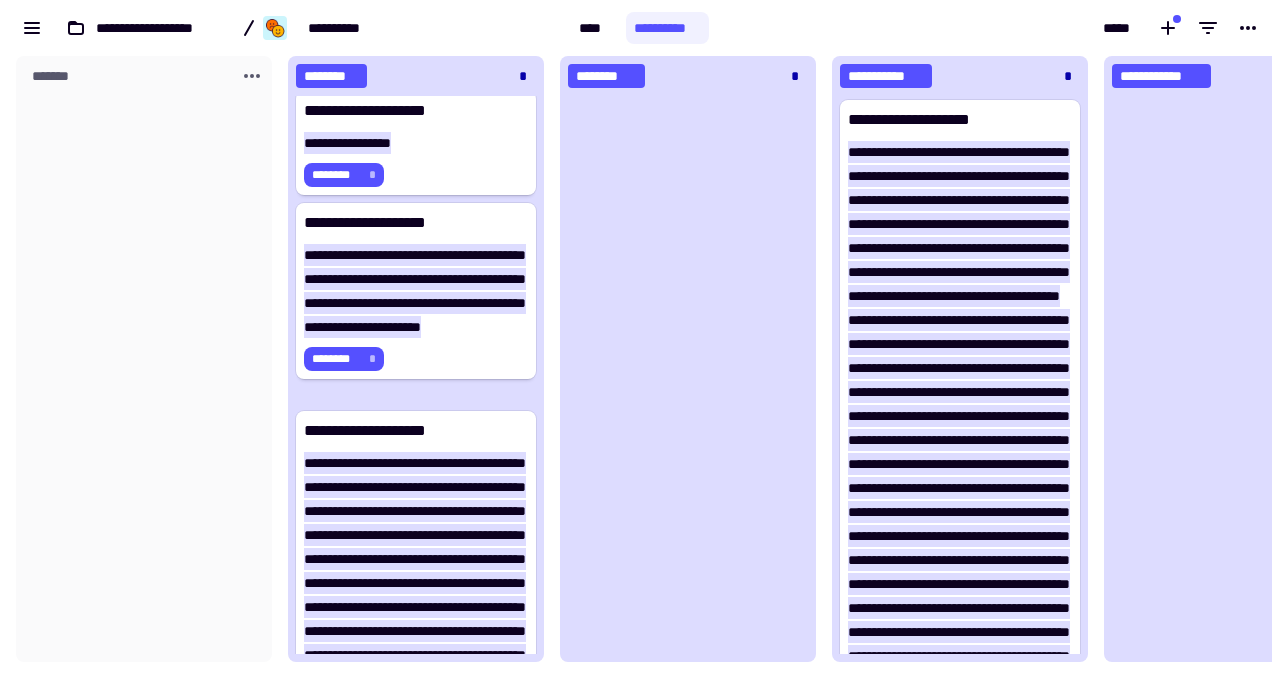 click on "*******" 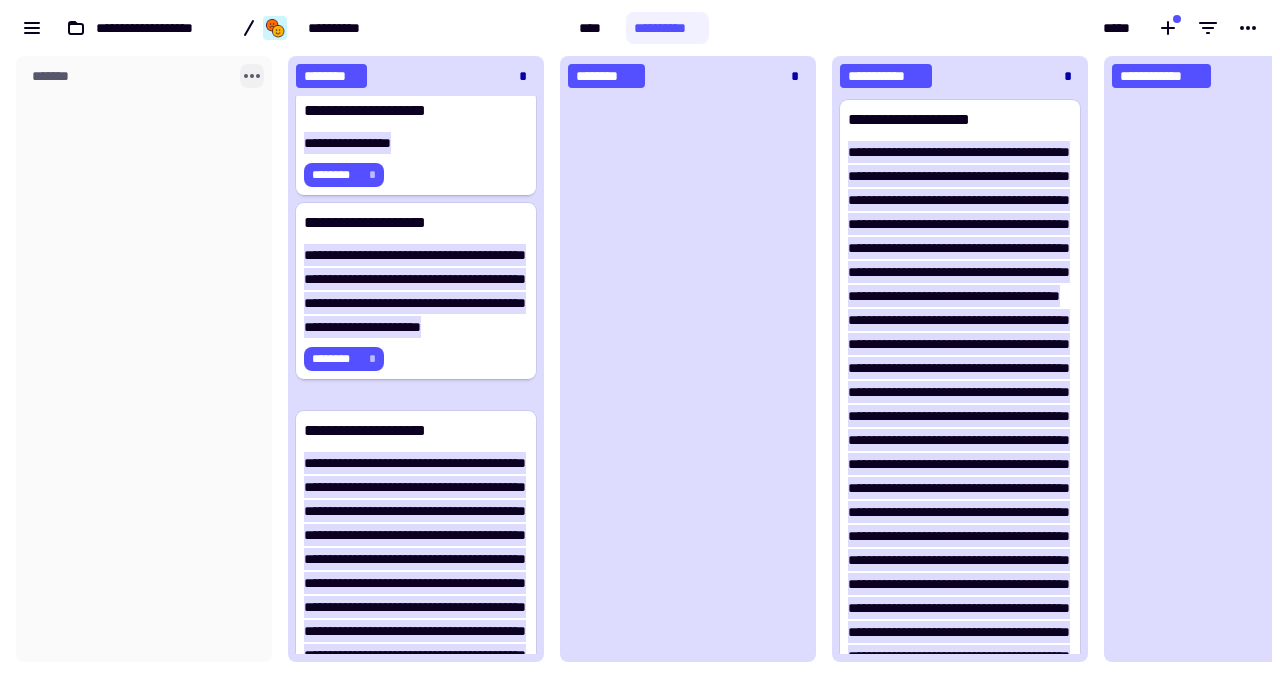 click 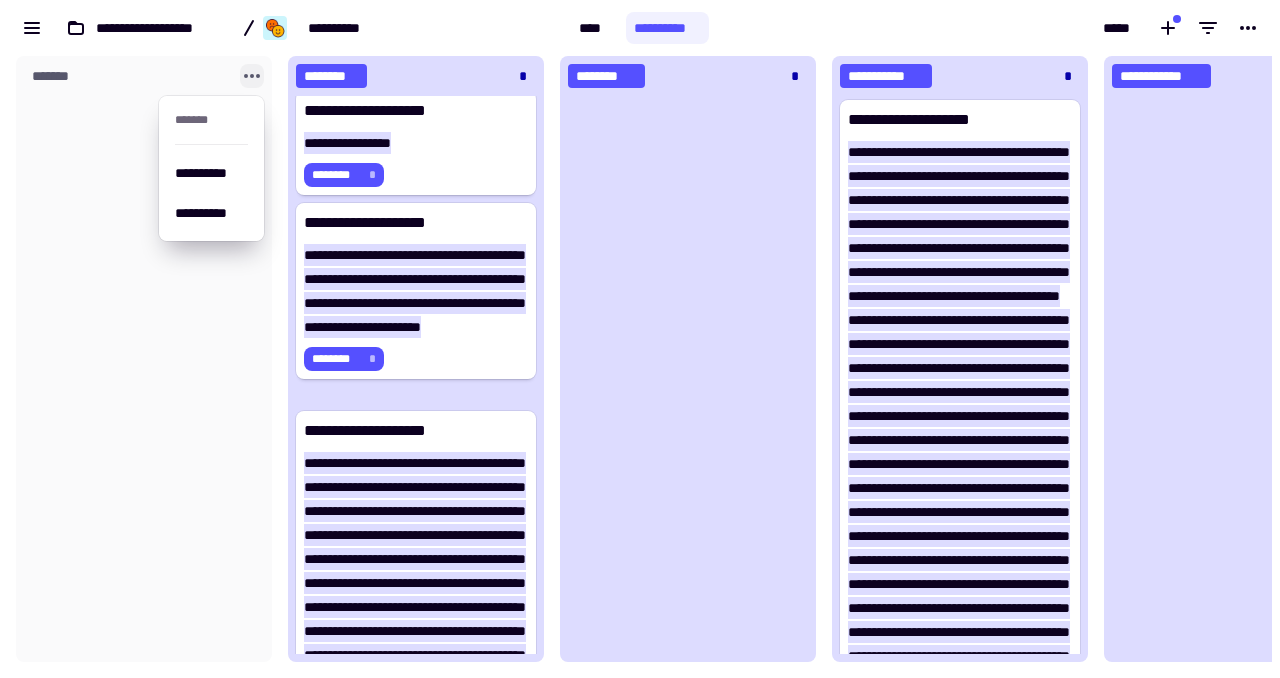 click 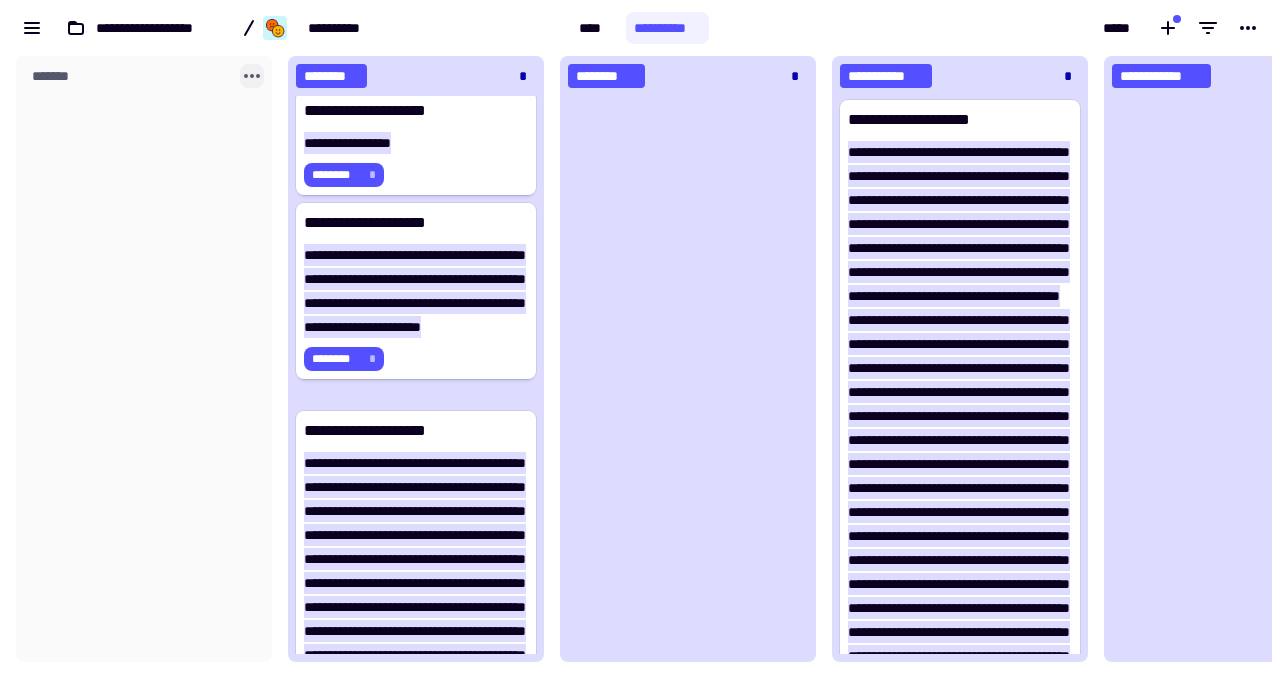 click 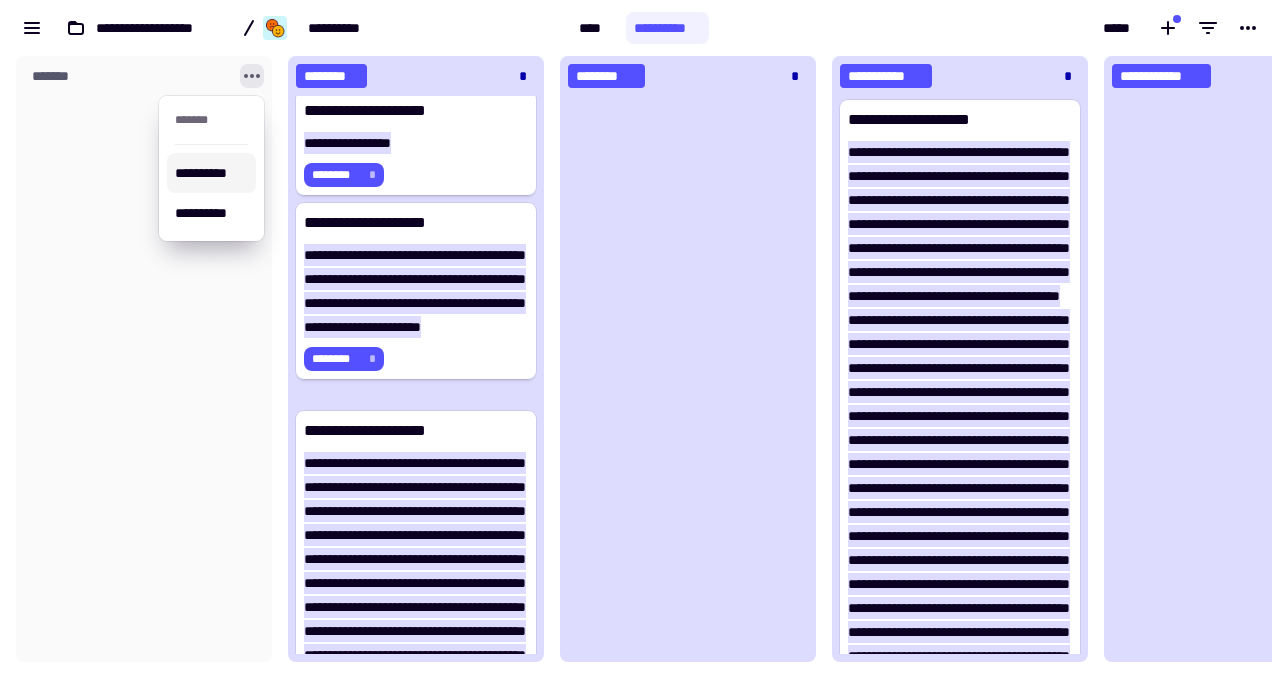 click on "**********" at bounding box center (211, 173) 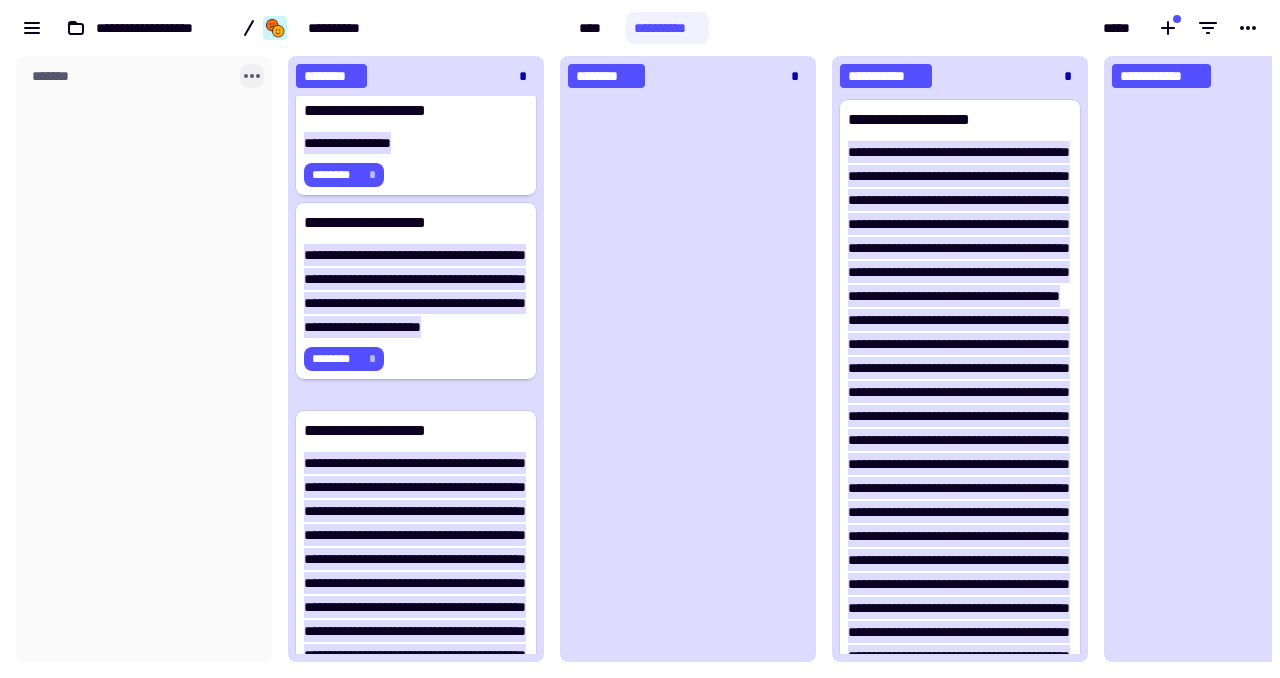 click 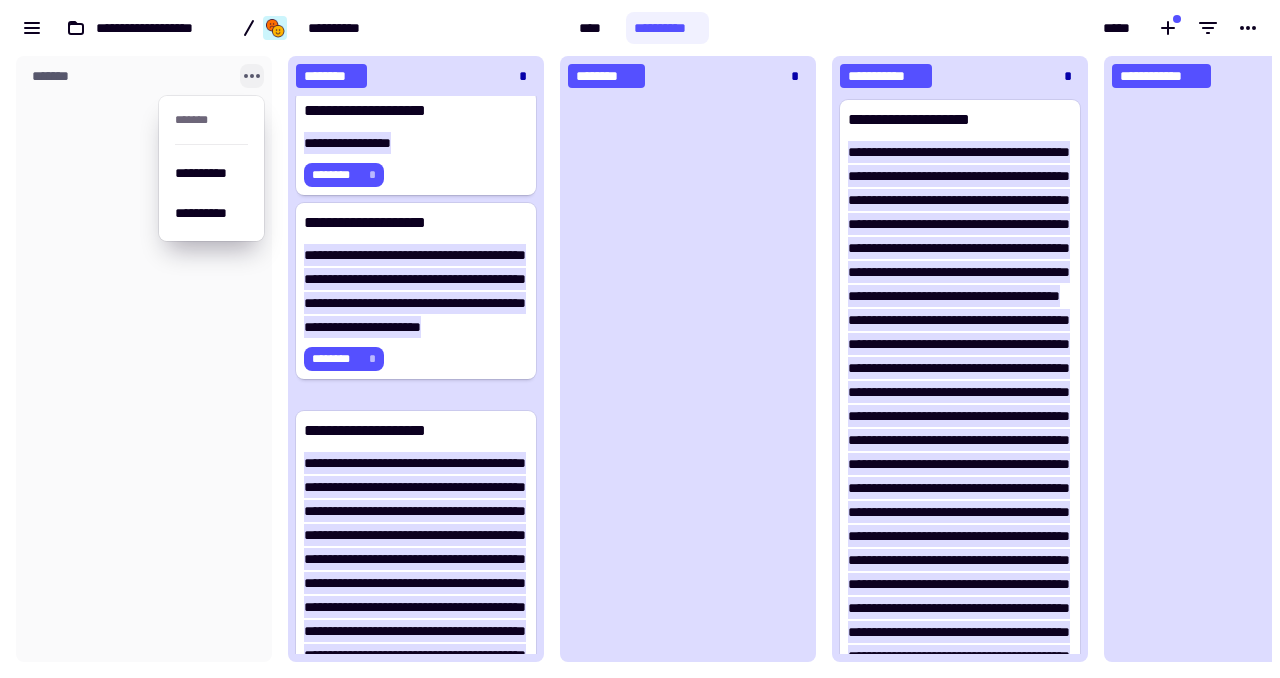 click 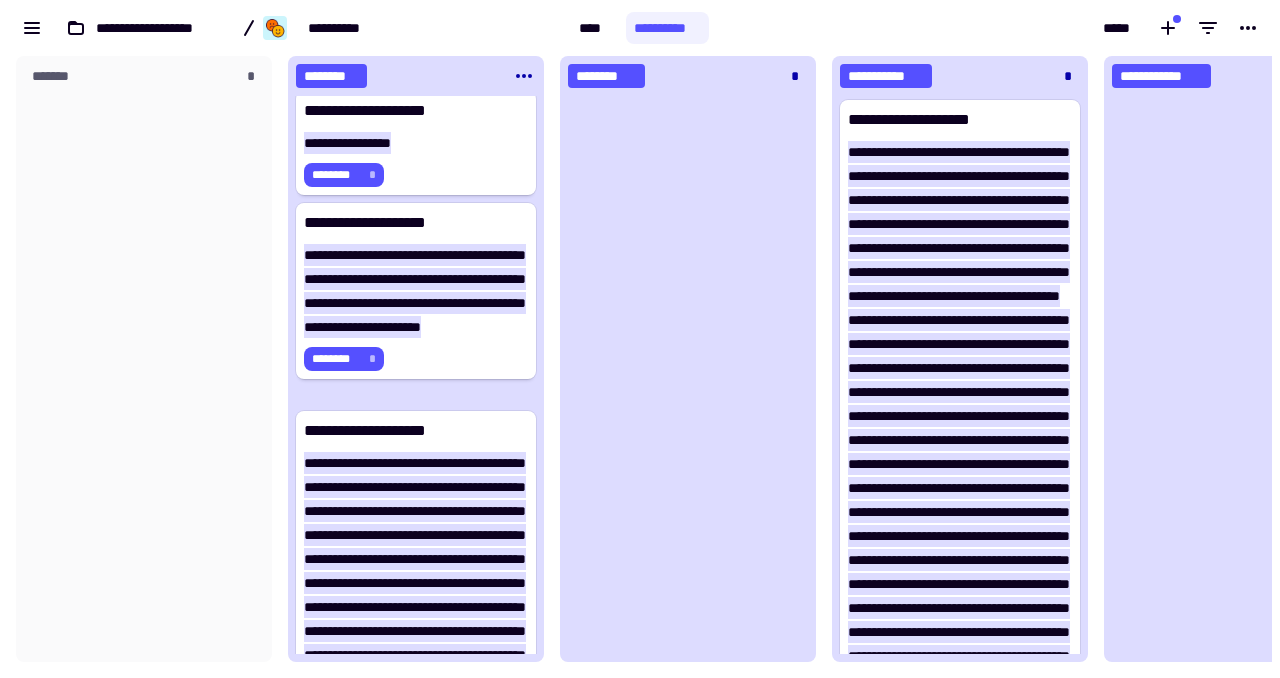 click on "********" 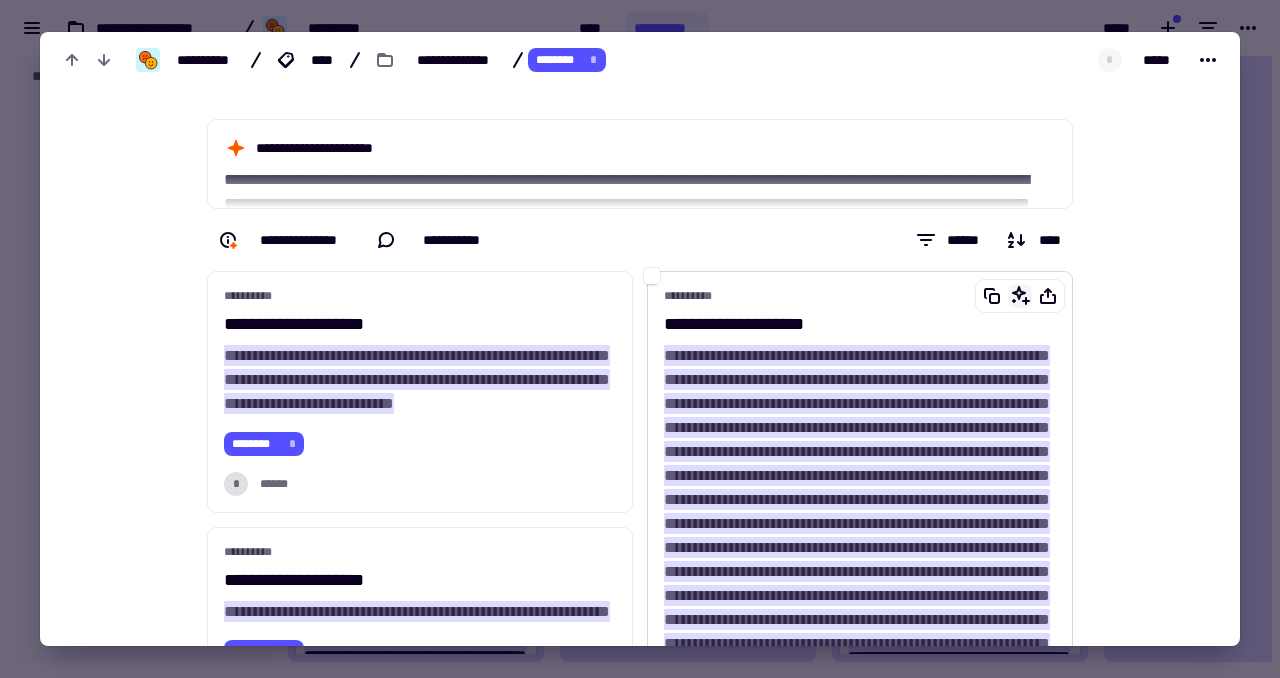 click 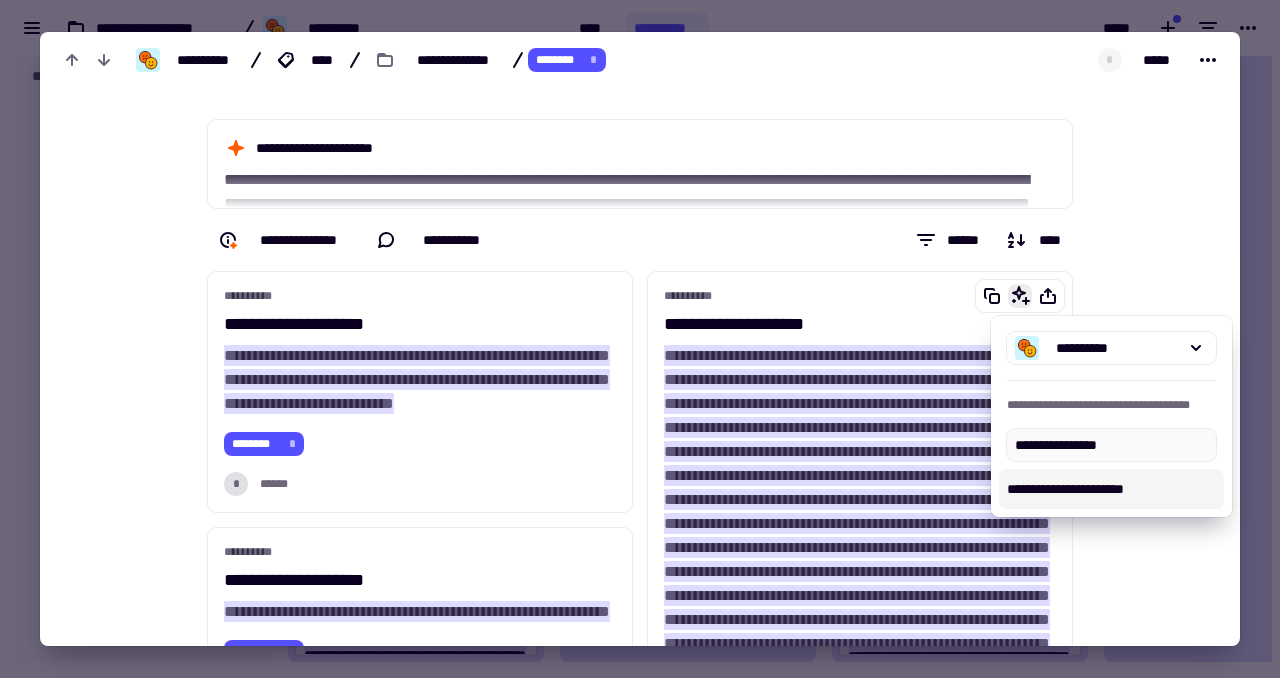type on "**********" 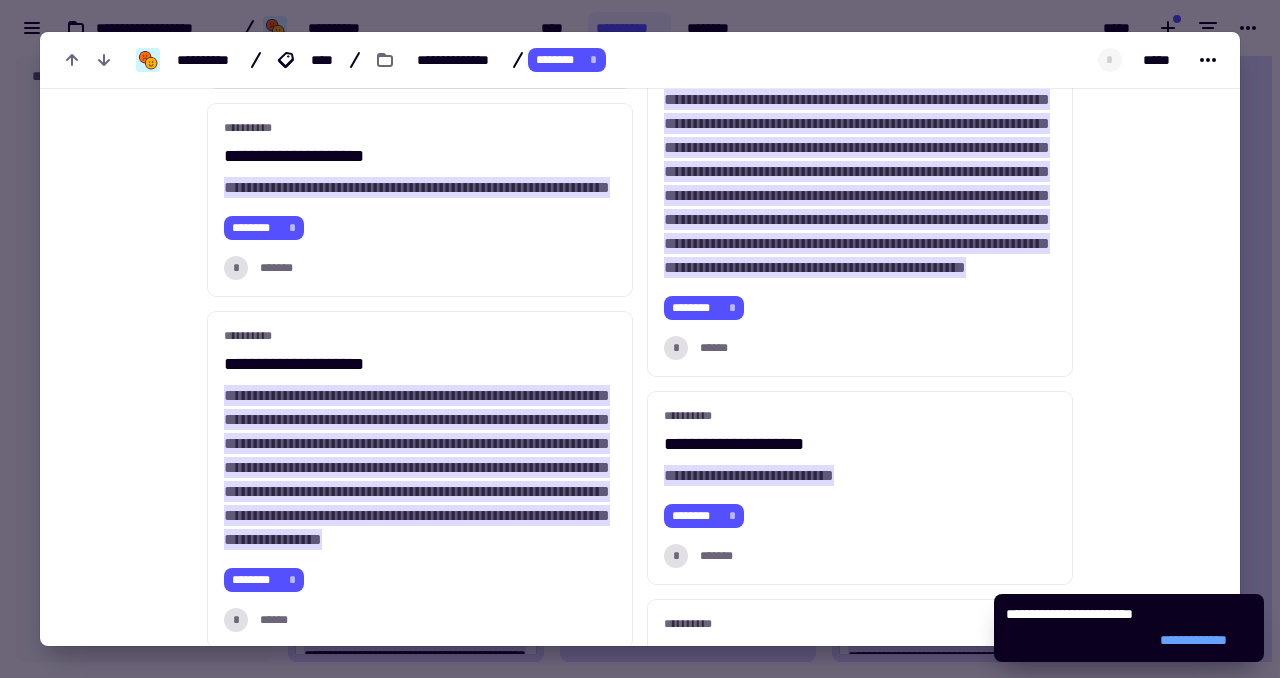 scroll, scrollTop: 0, scrollLeft: 0, axis: both 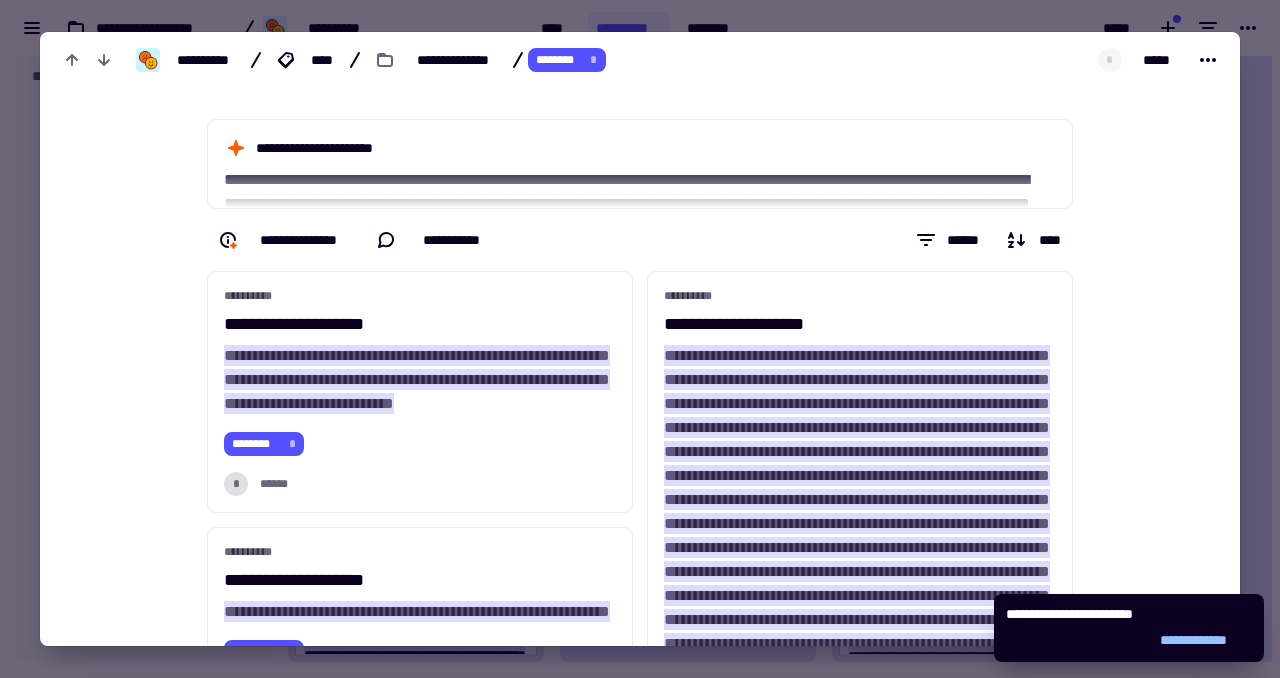 click on "**********" 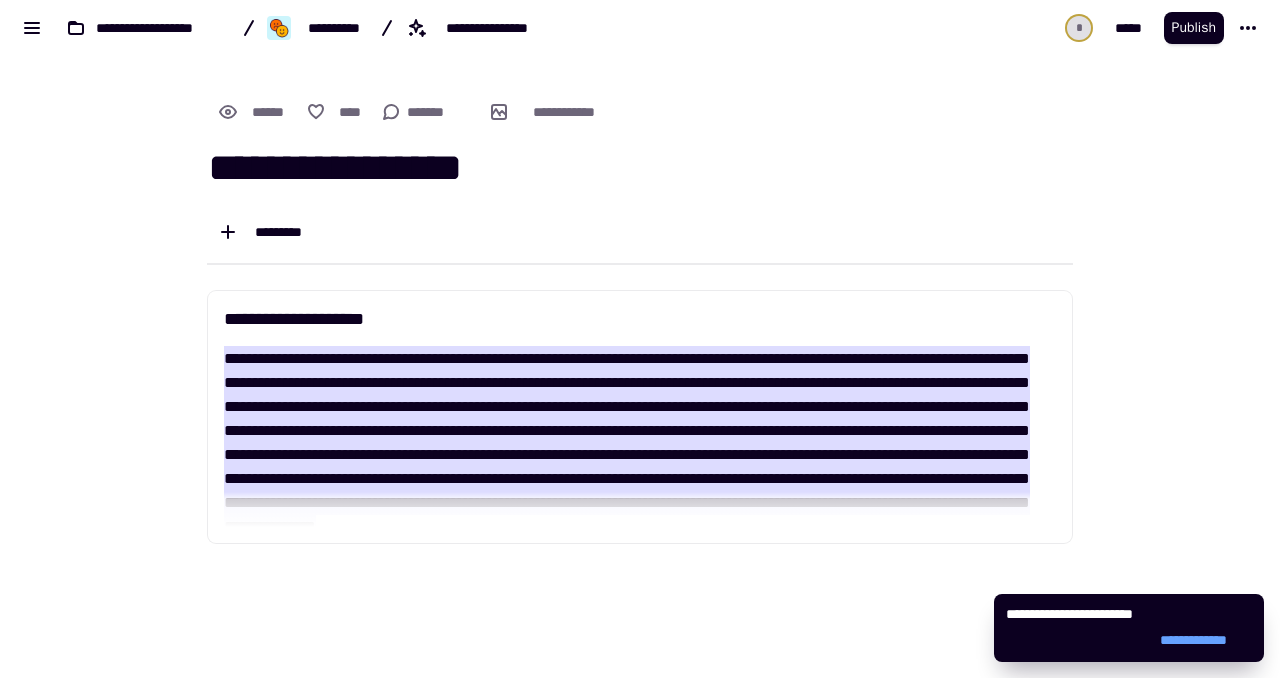 click on "**********" at bounding box center (640, 172) 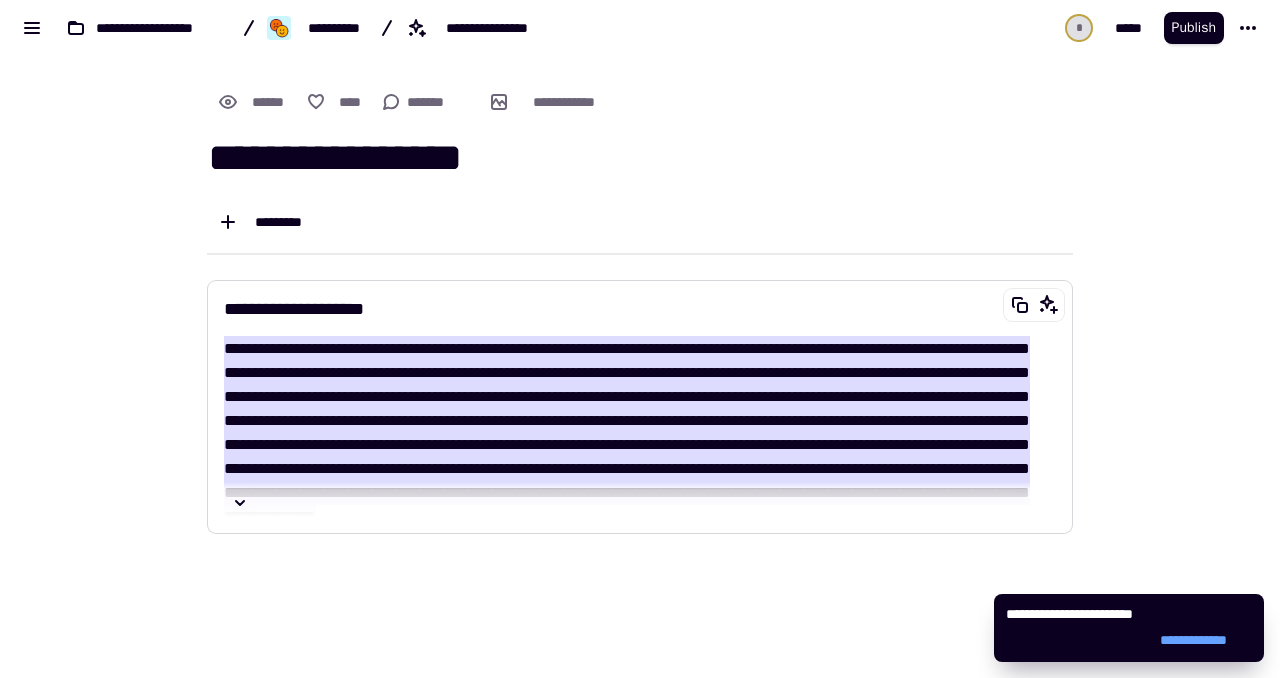 scroll, scrollTop: 0, scrollLeft: 0, axis: both 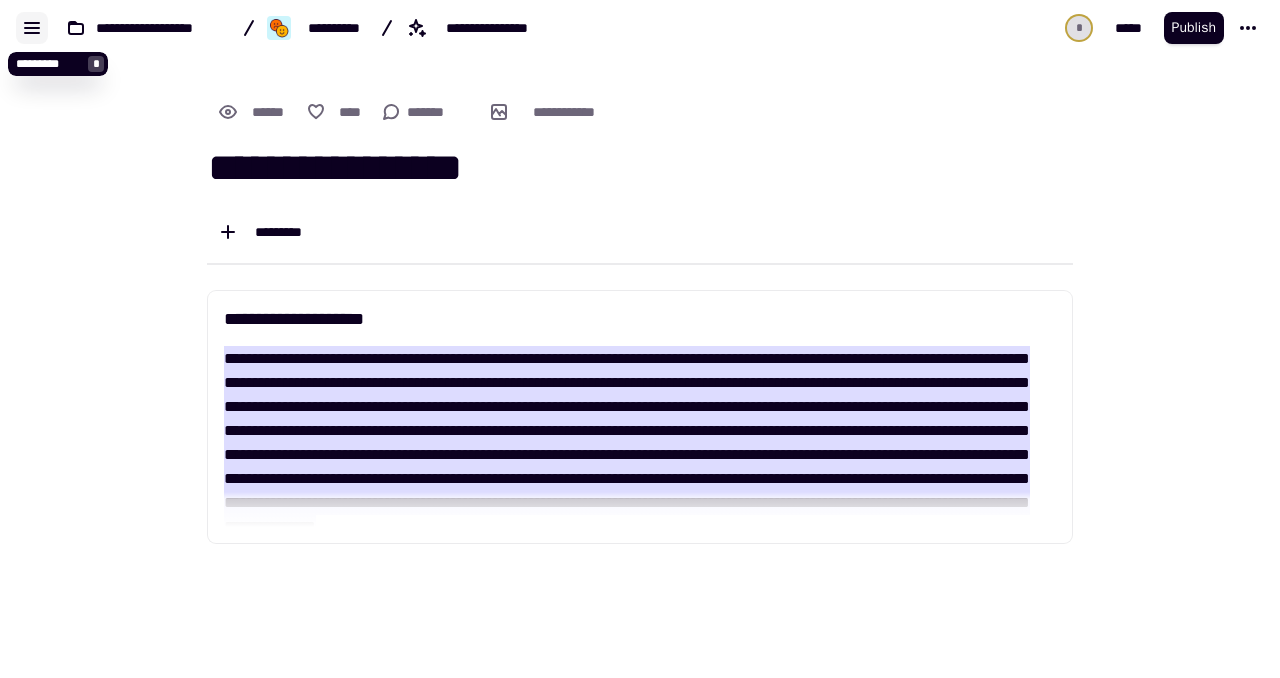click 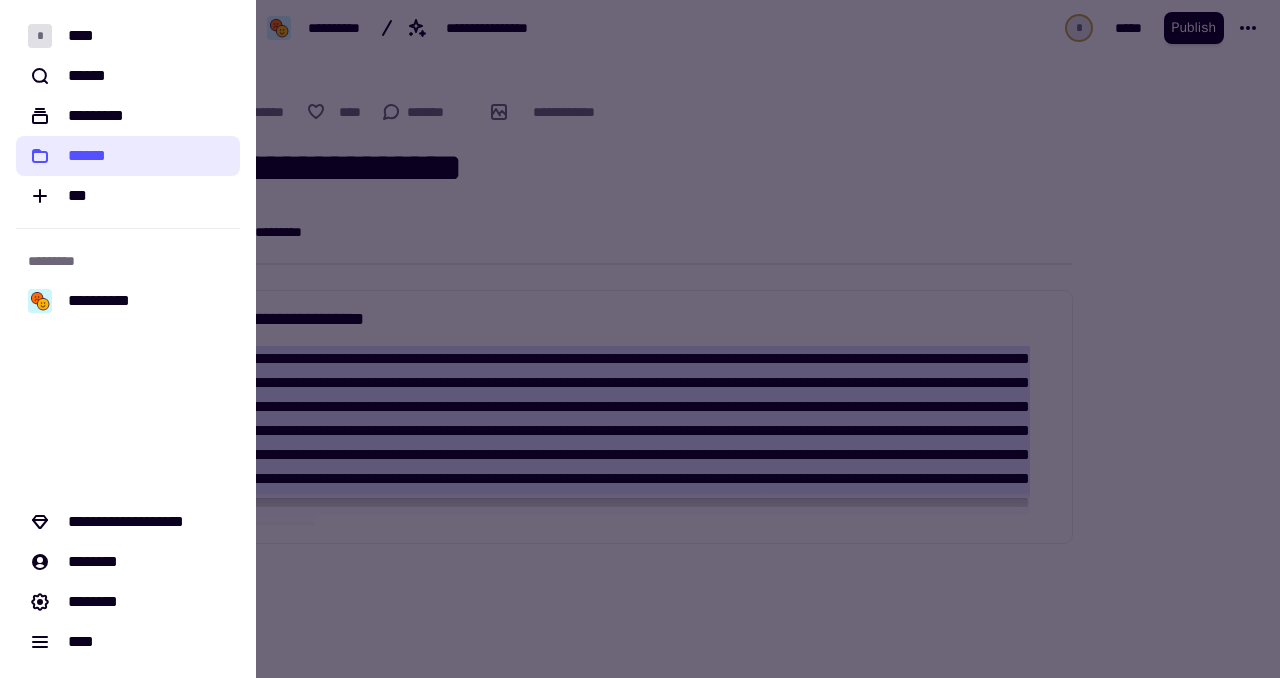 click on "******" 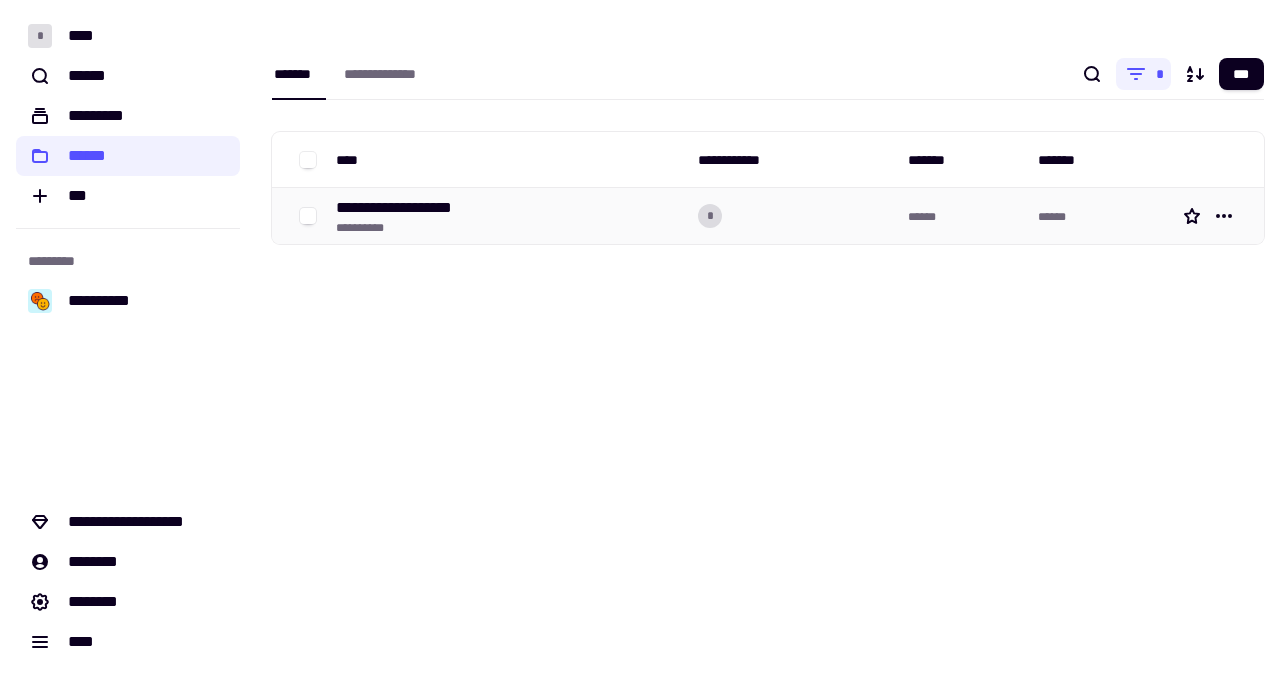 click on "**********" at bounding box center [411, 208] 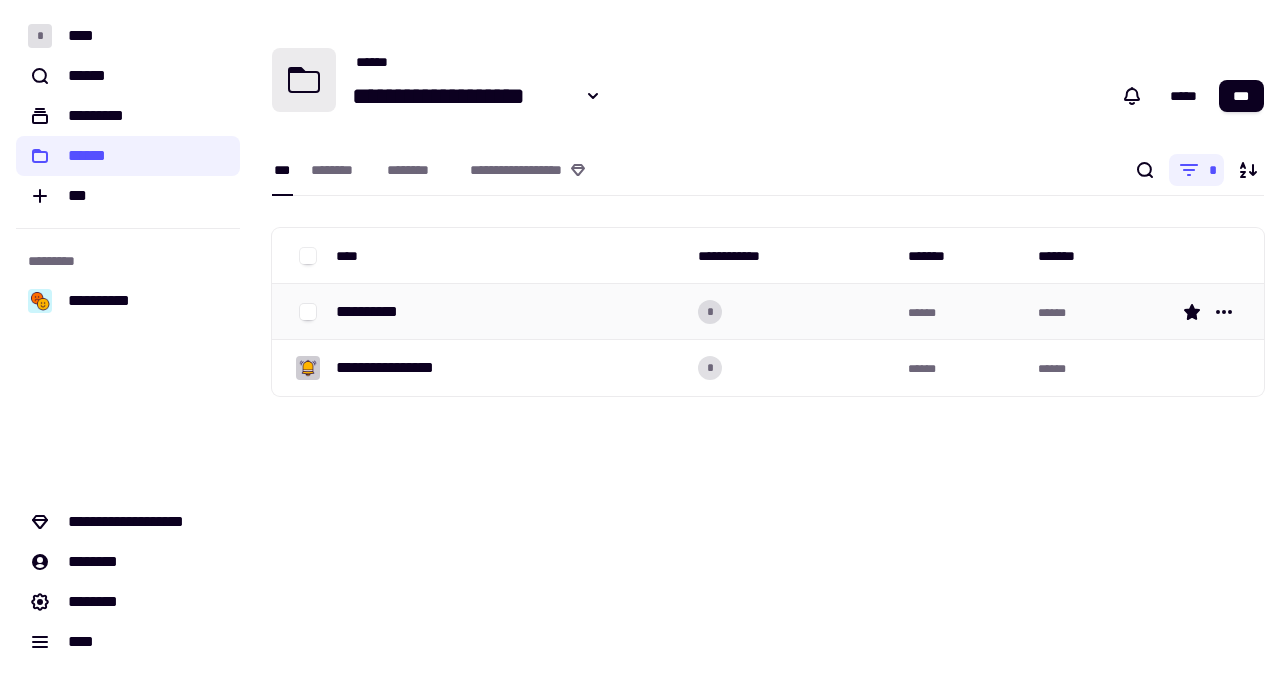click on "**********" at bounding box center [509, 312] 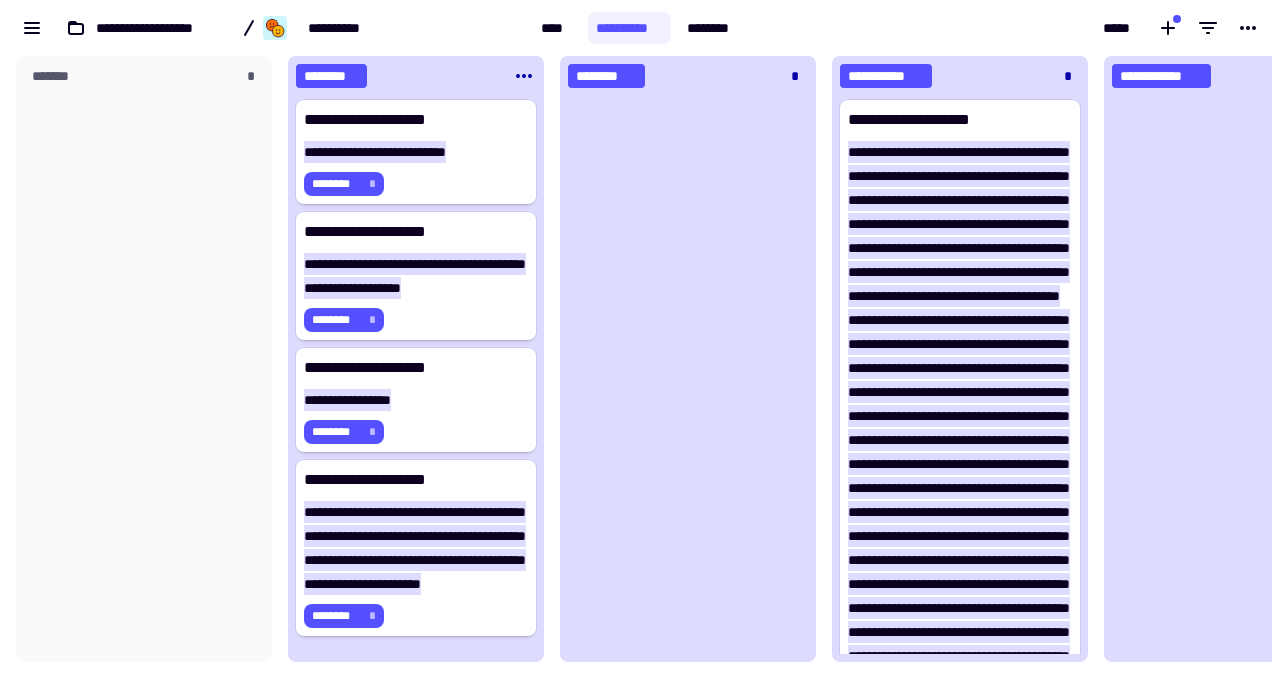 scroll, scrollTop: 1, scrollLeft: 1, axis: both 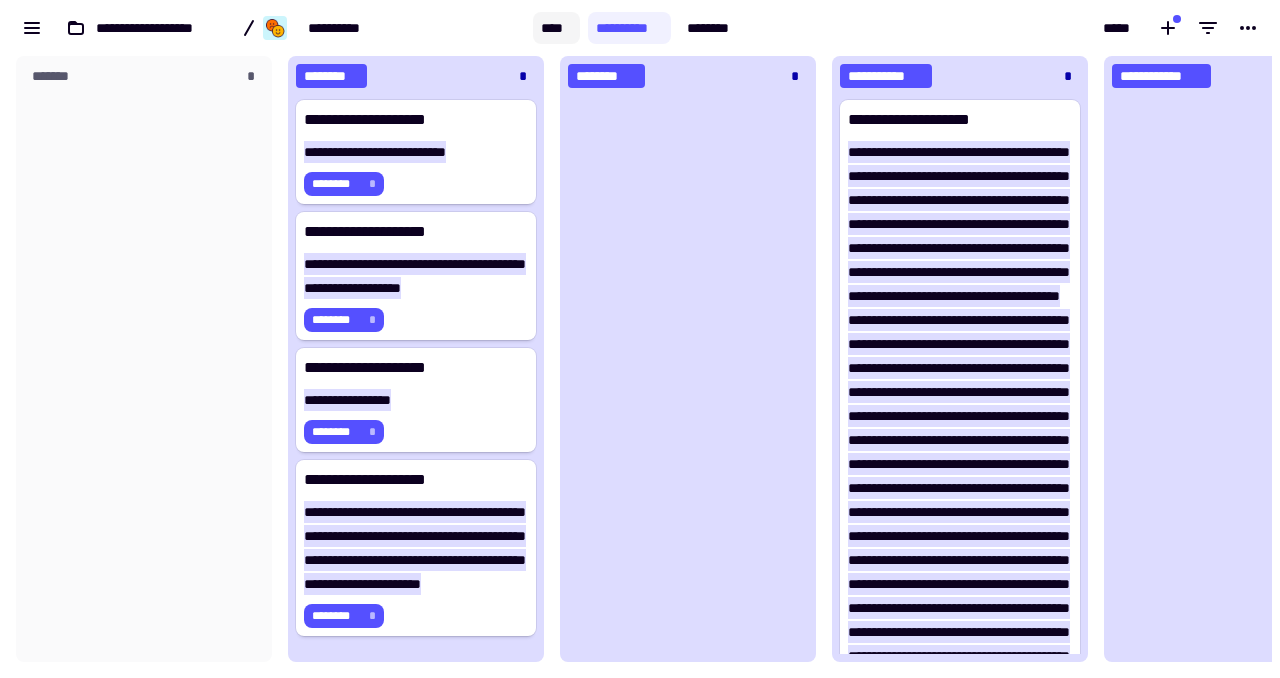 click on "****" 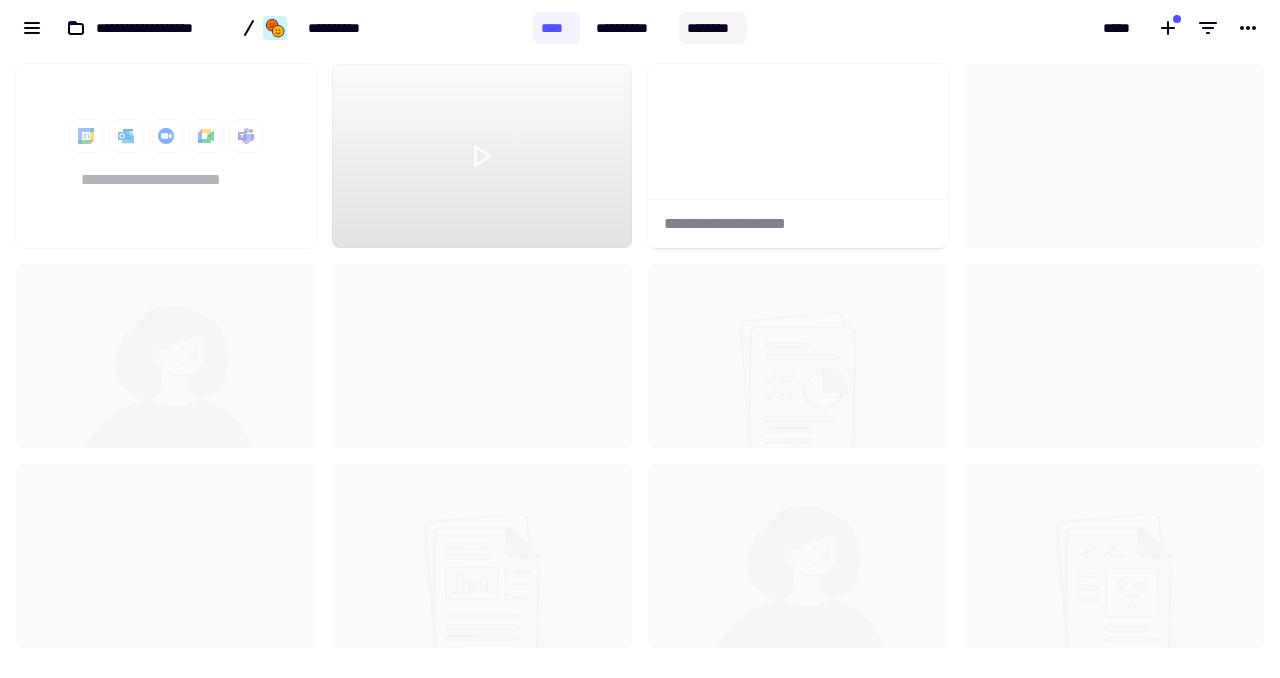 click on "********" 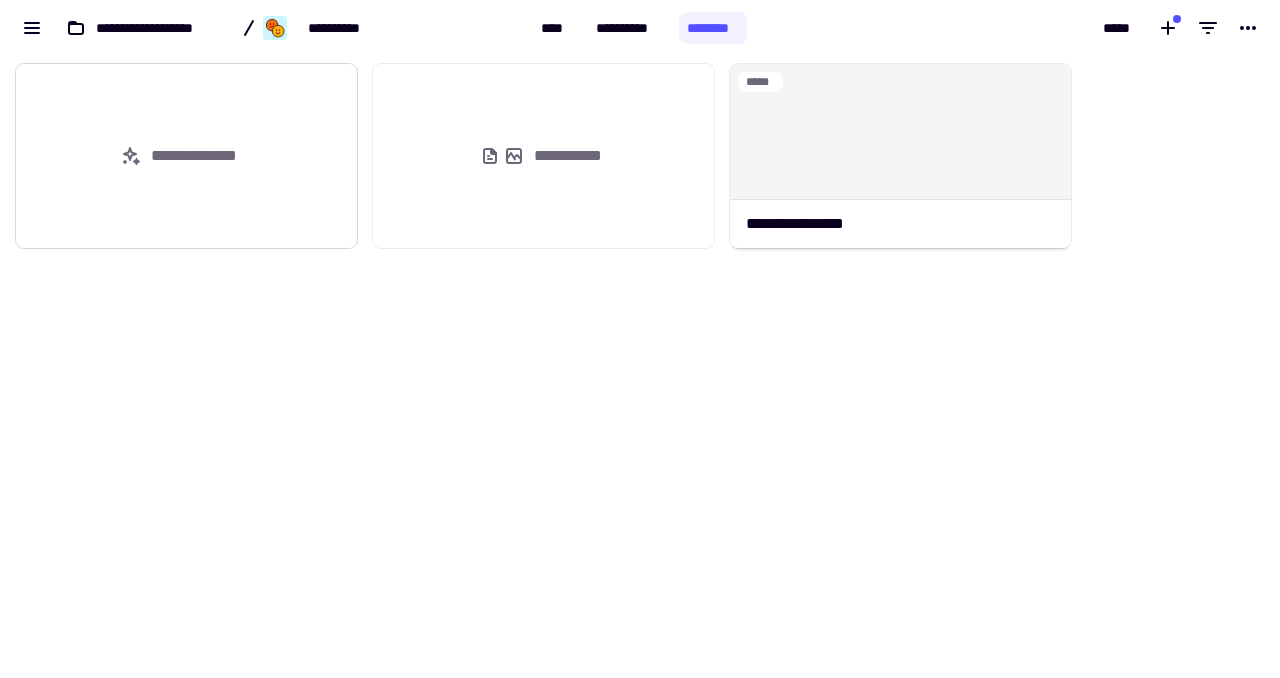 click on "**********" 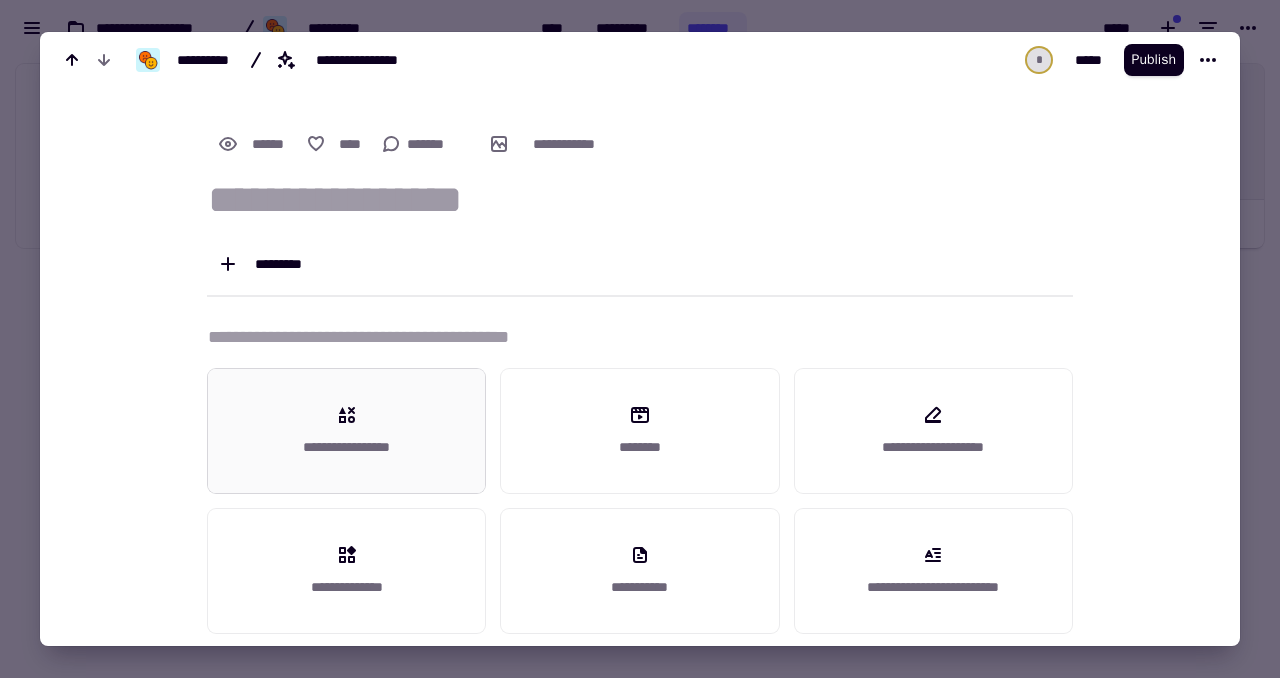 click on "**********" at bounding box center (346, 431) 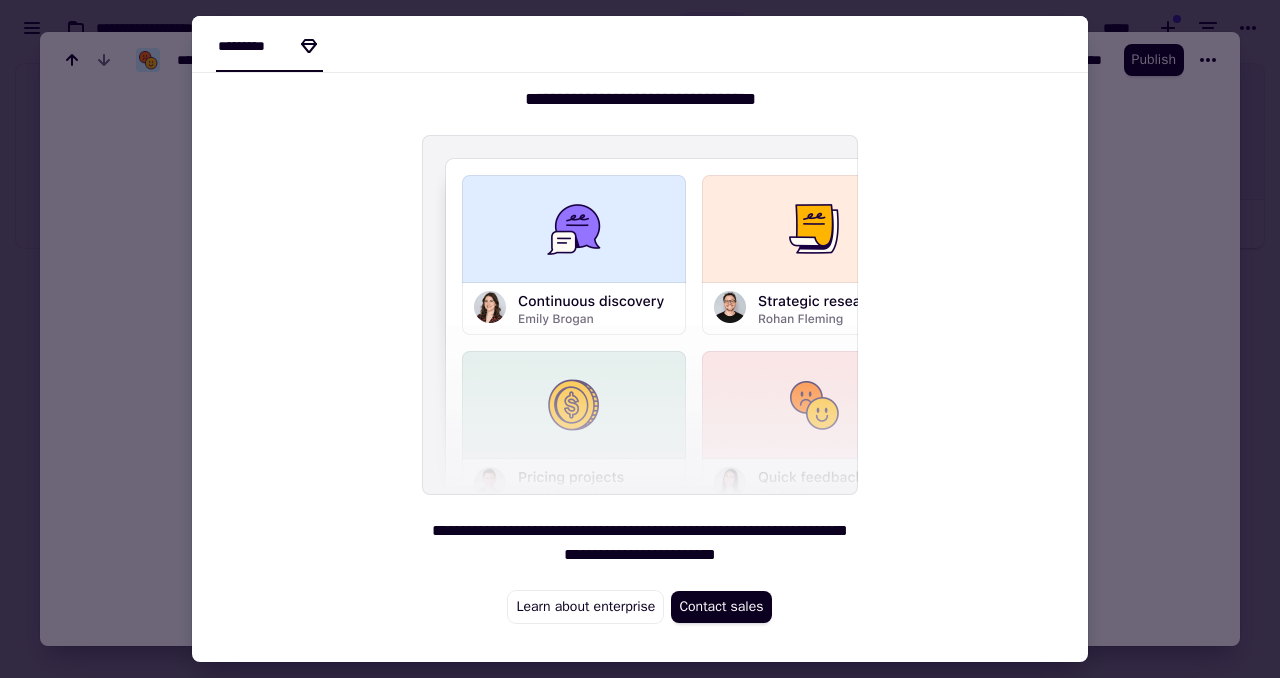 click at bounding box center [640, 315] 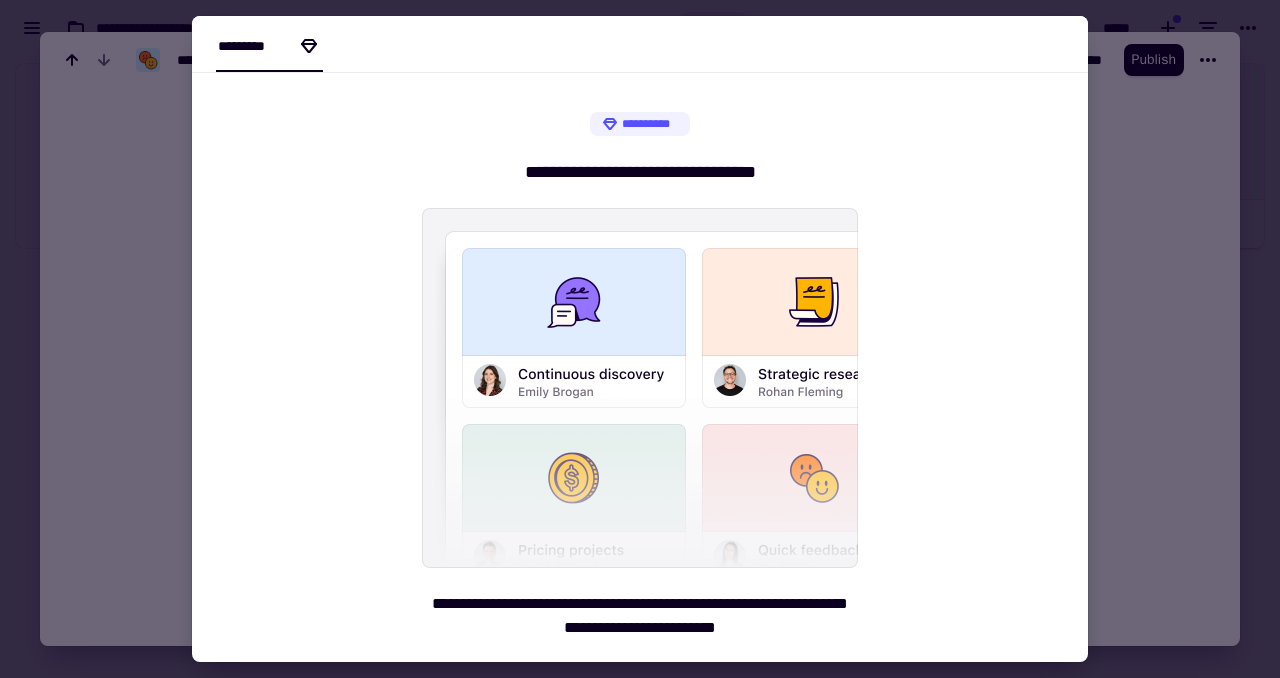 click at bounding box center (640, 388) 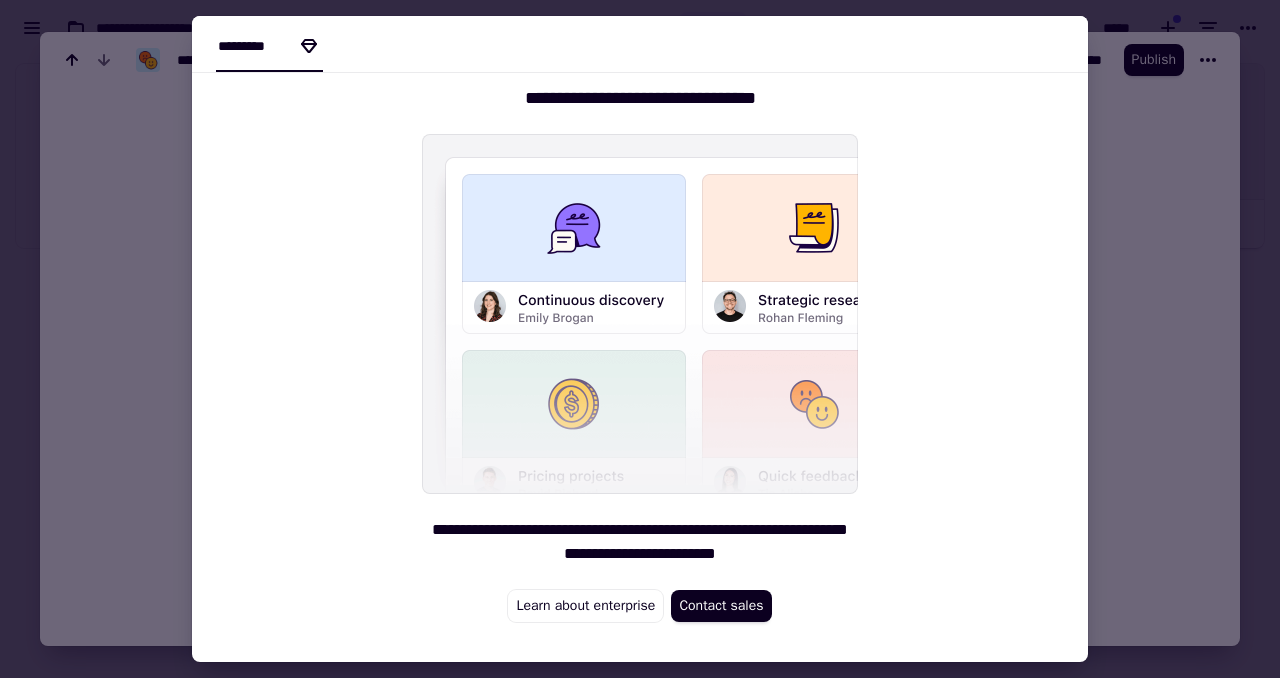 click at bounding box center [640, 339] 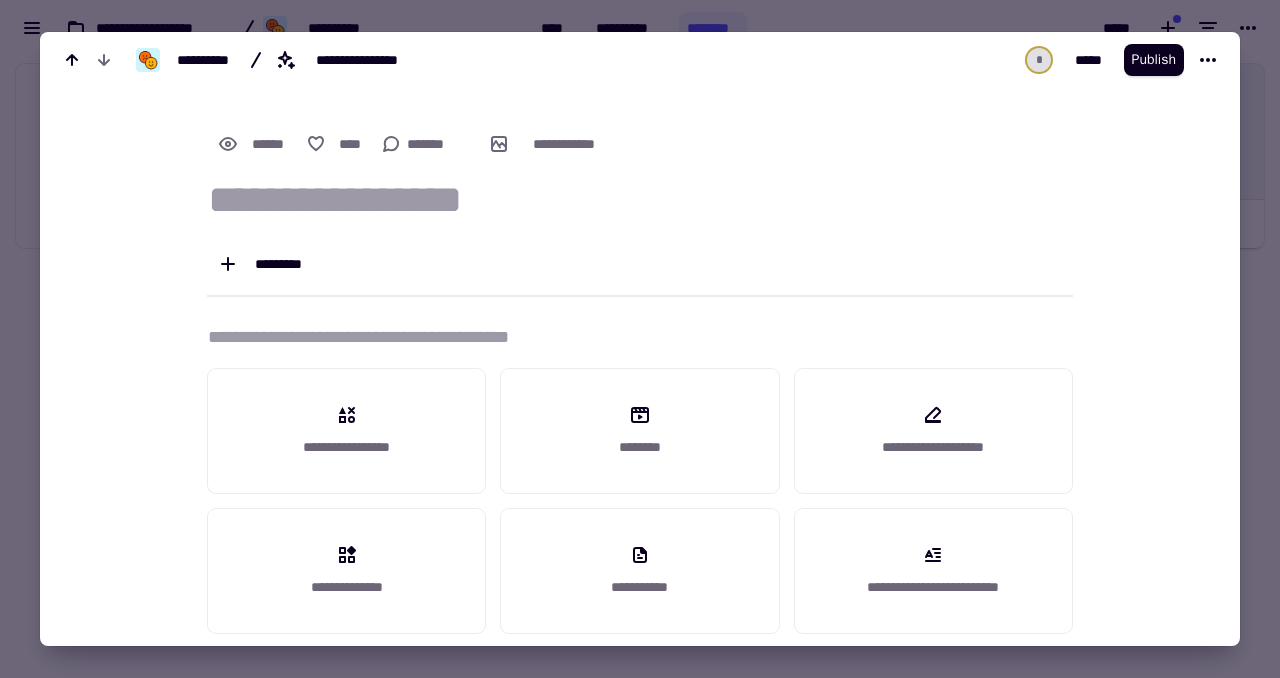click at bounding box center [640, 339] 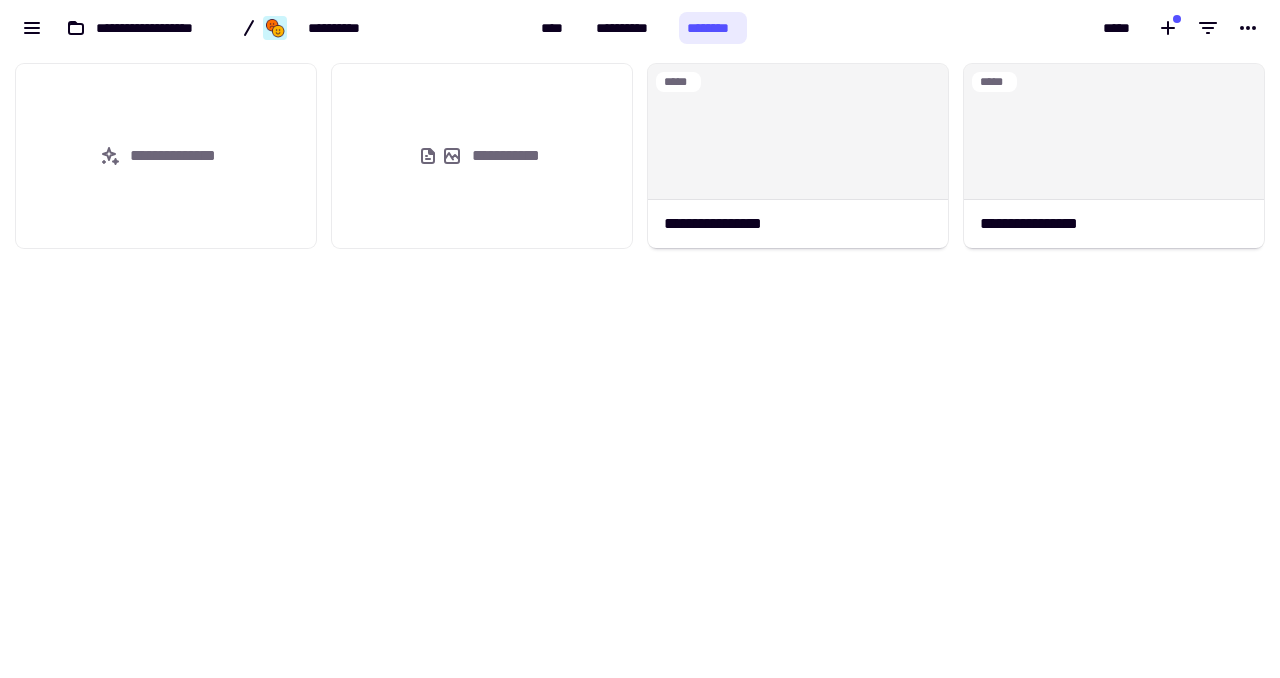 click on "********" 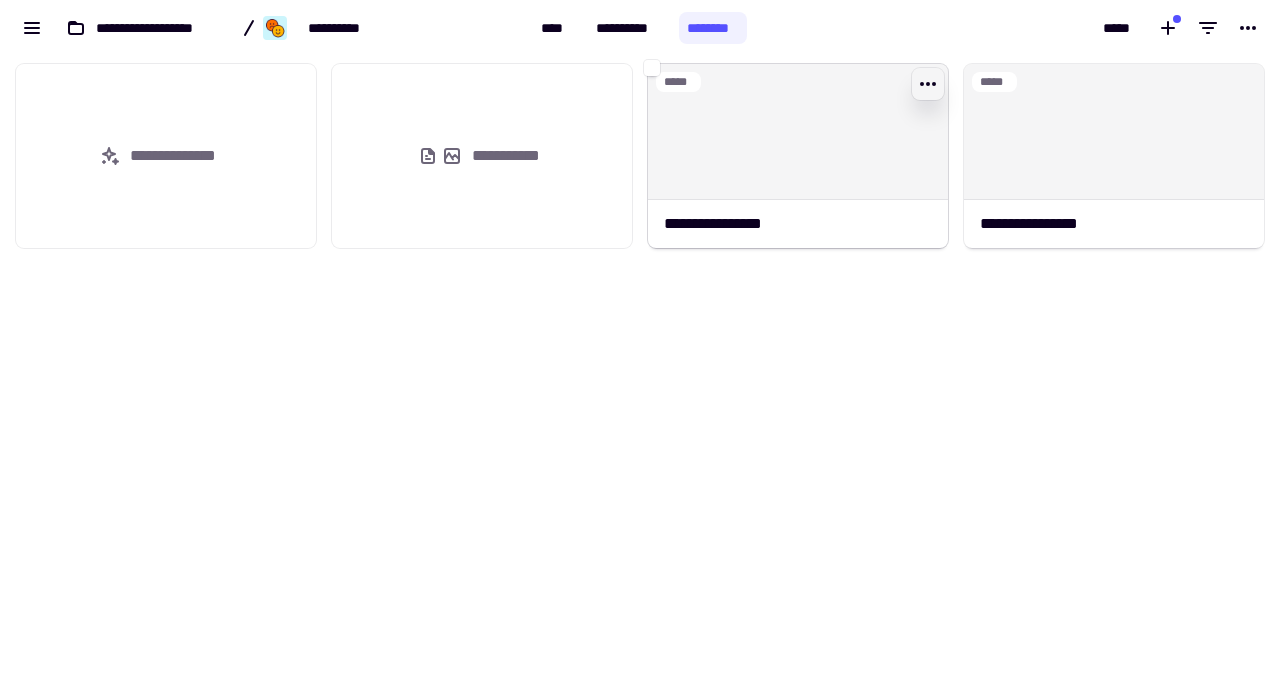click 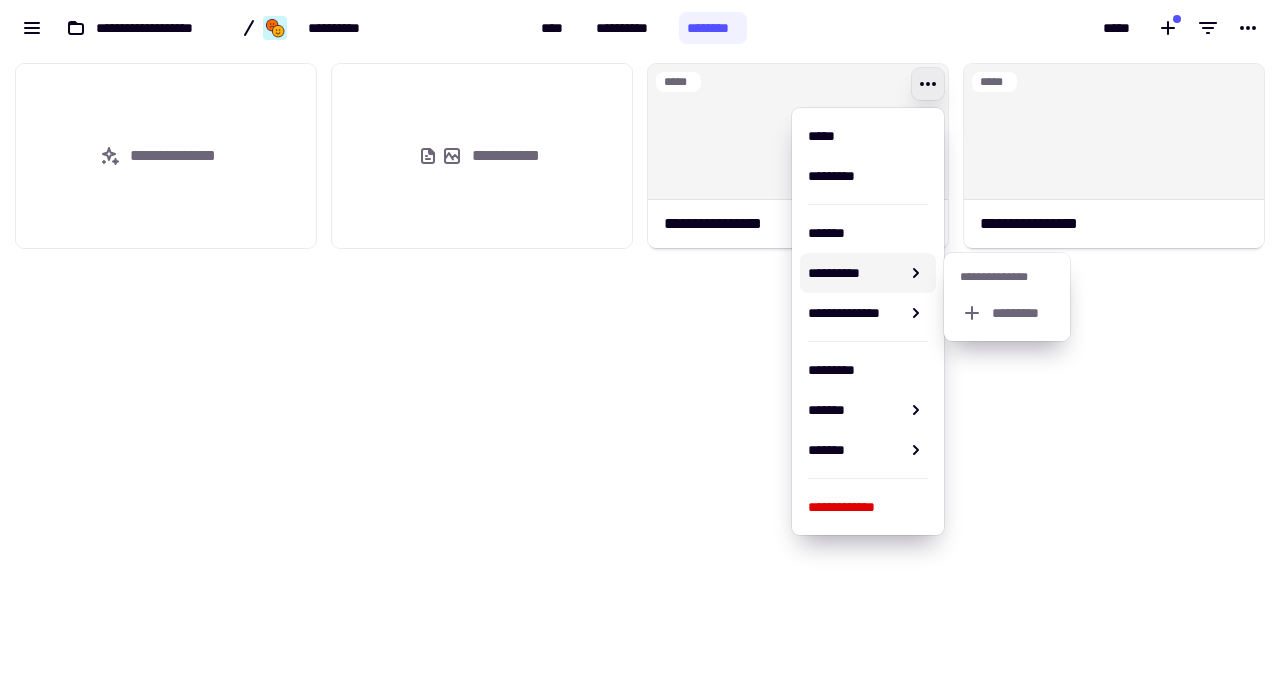 click on "**********" at bounding box center (868, 273) 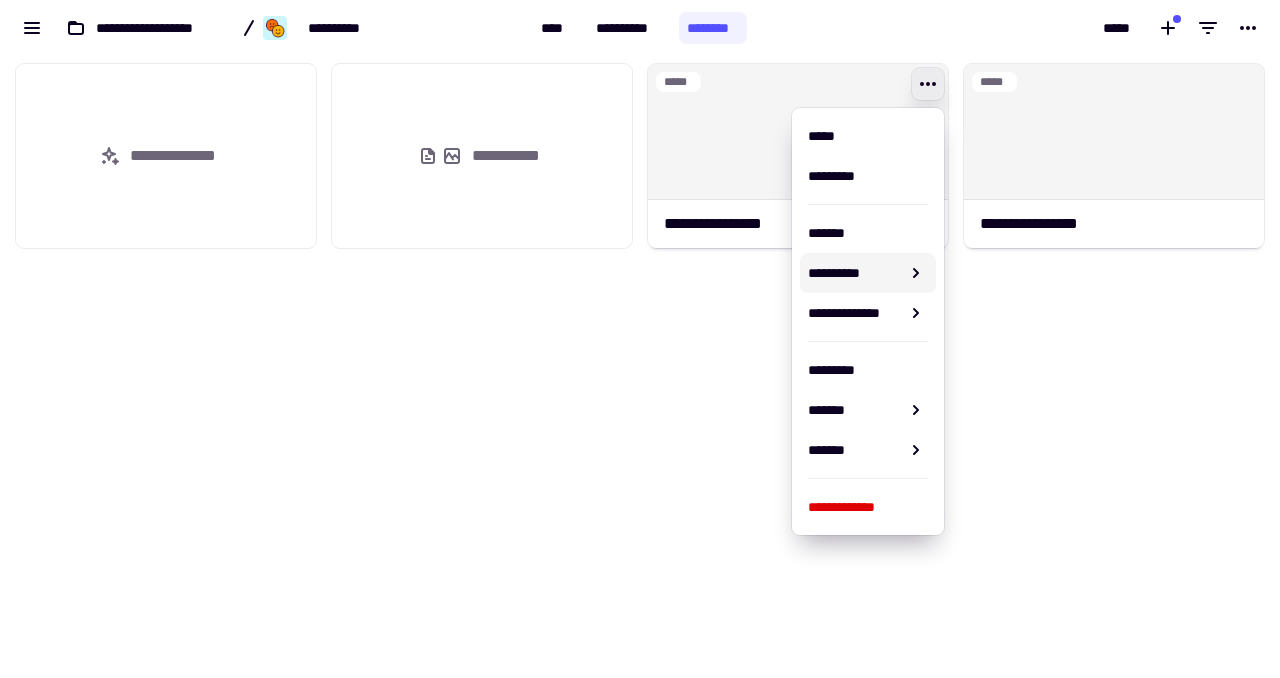 click on "**********" at bounding box center [854, 273] 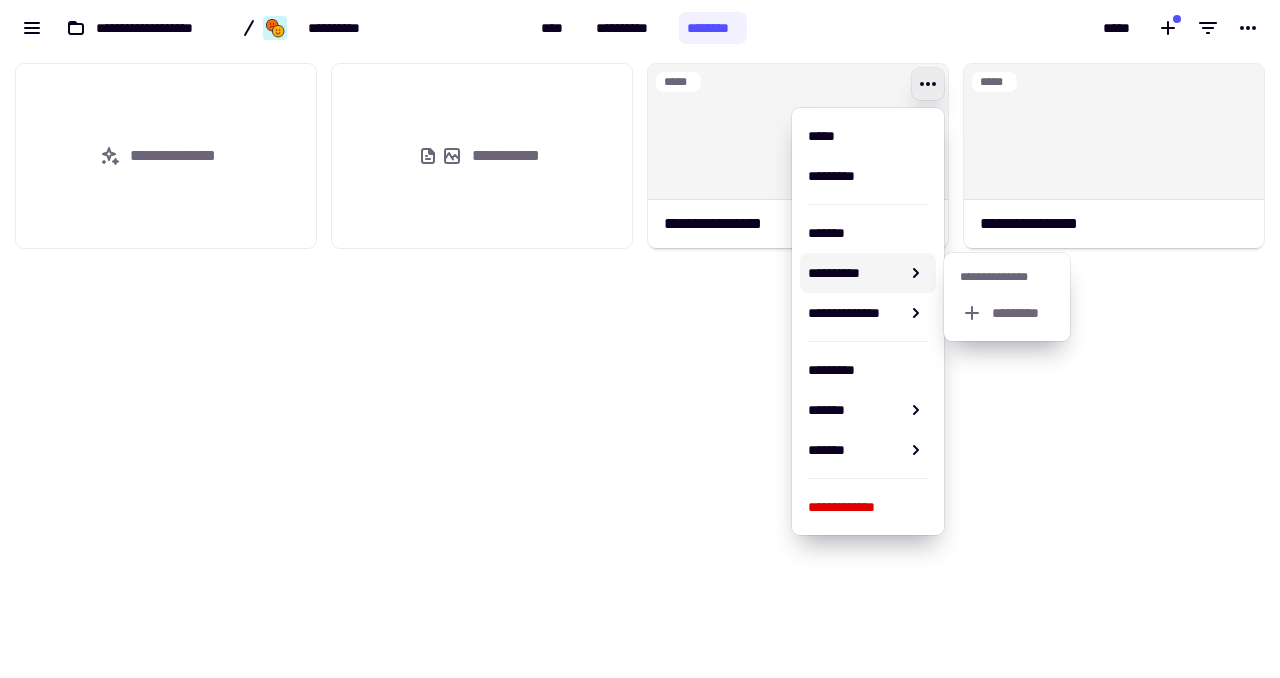 click on "**********" at bounding box center [1007, 277] 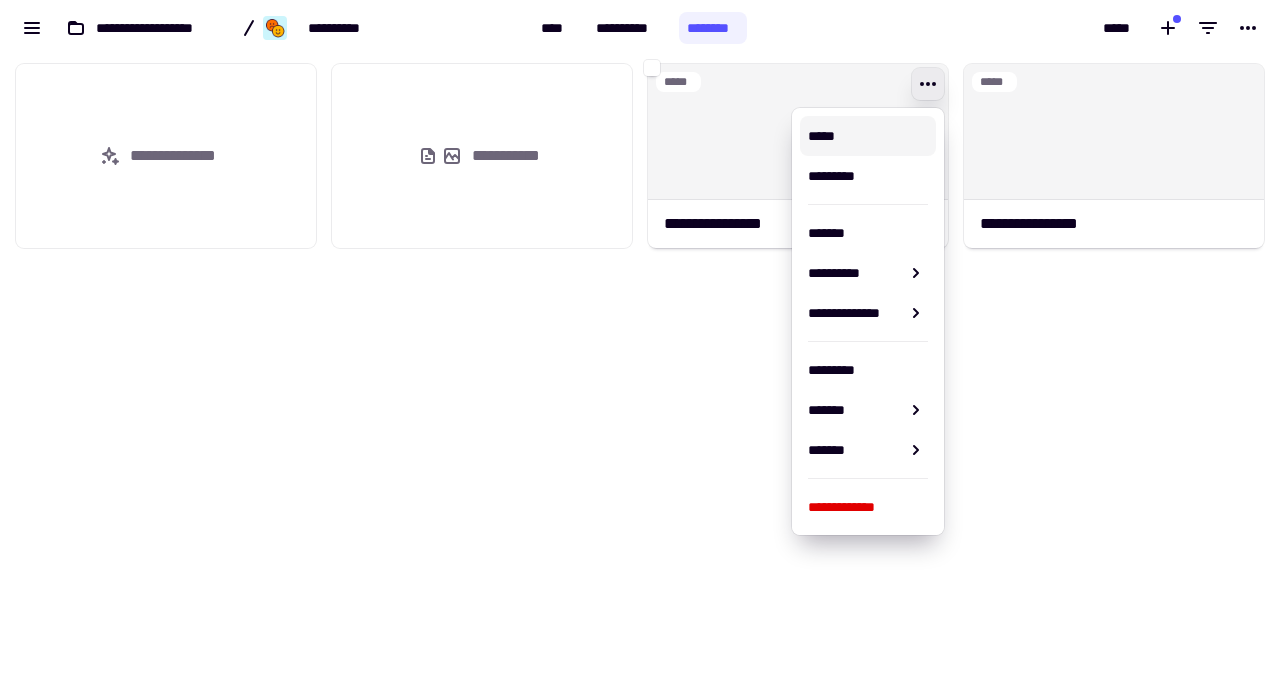 click on "**********" 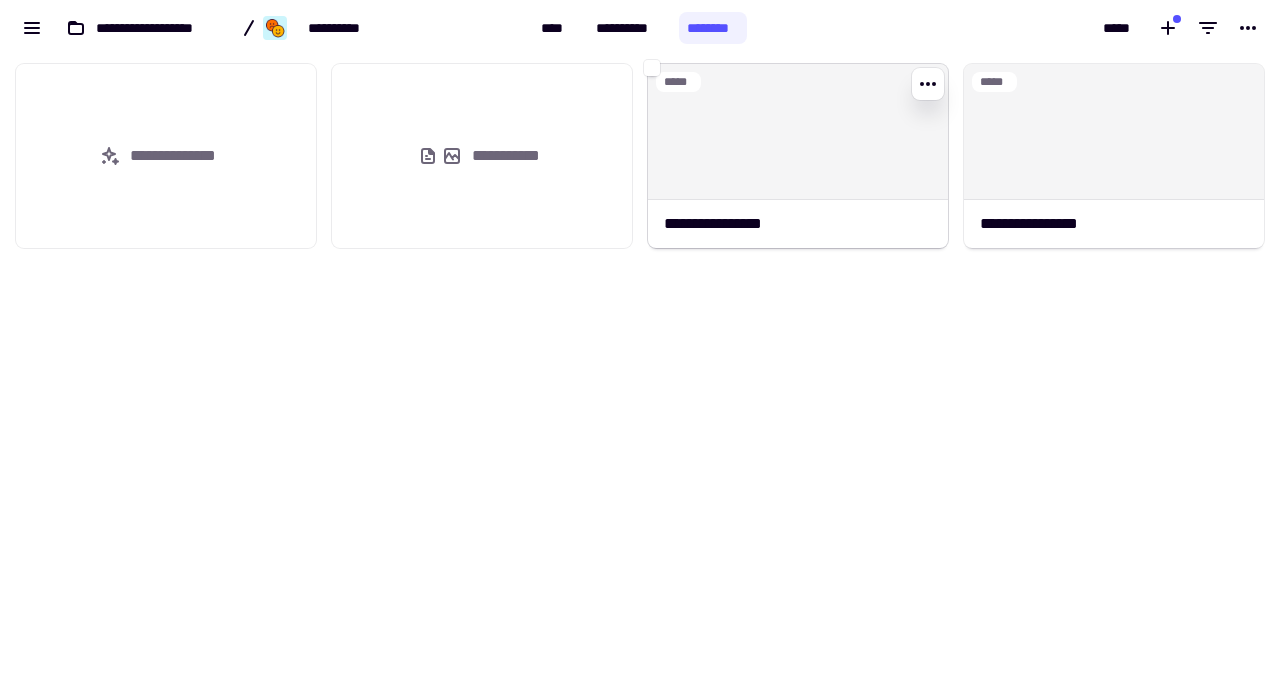 click on "**********" 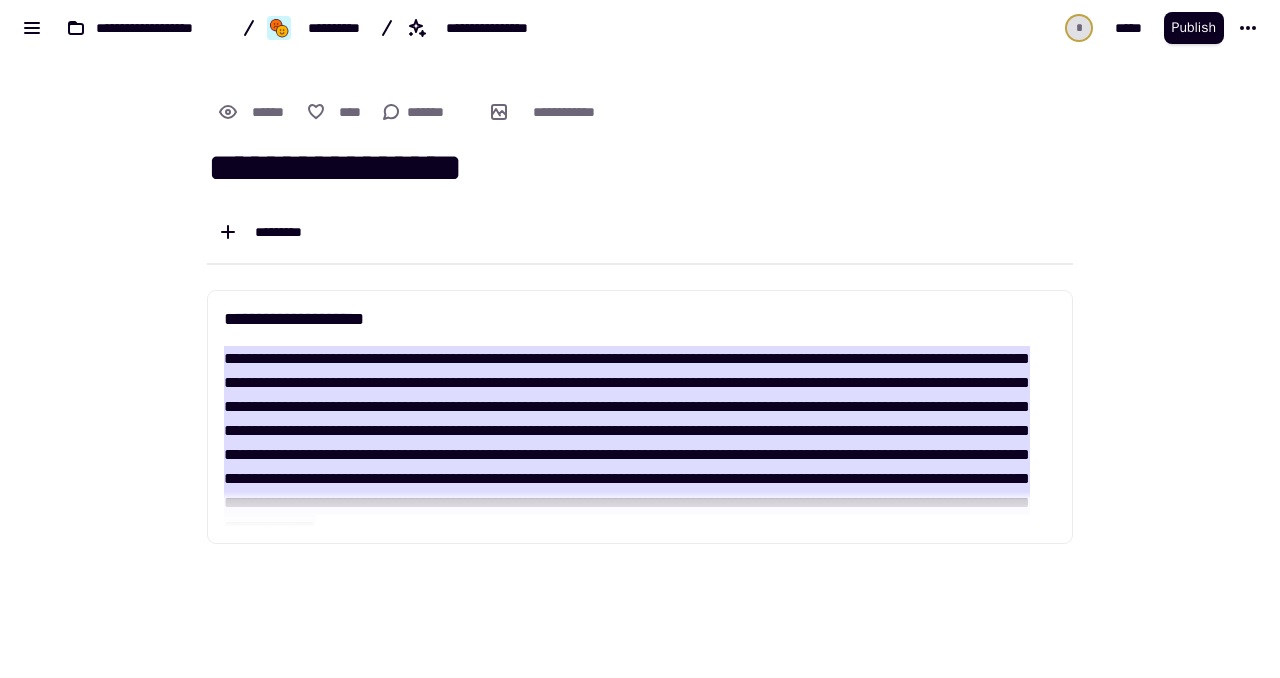 click on "**********" at bounding box center [640, 168] 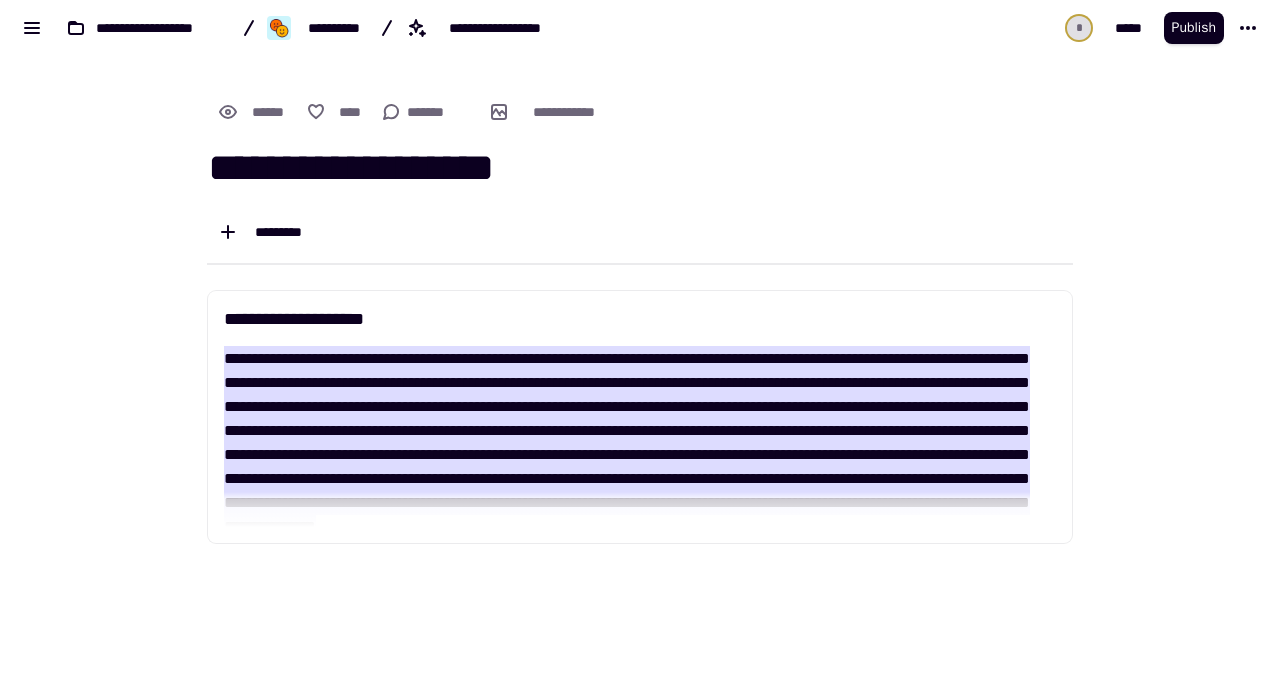 click on "**********" at bounding box center (640, 168) 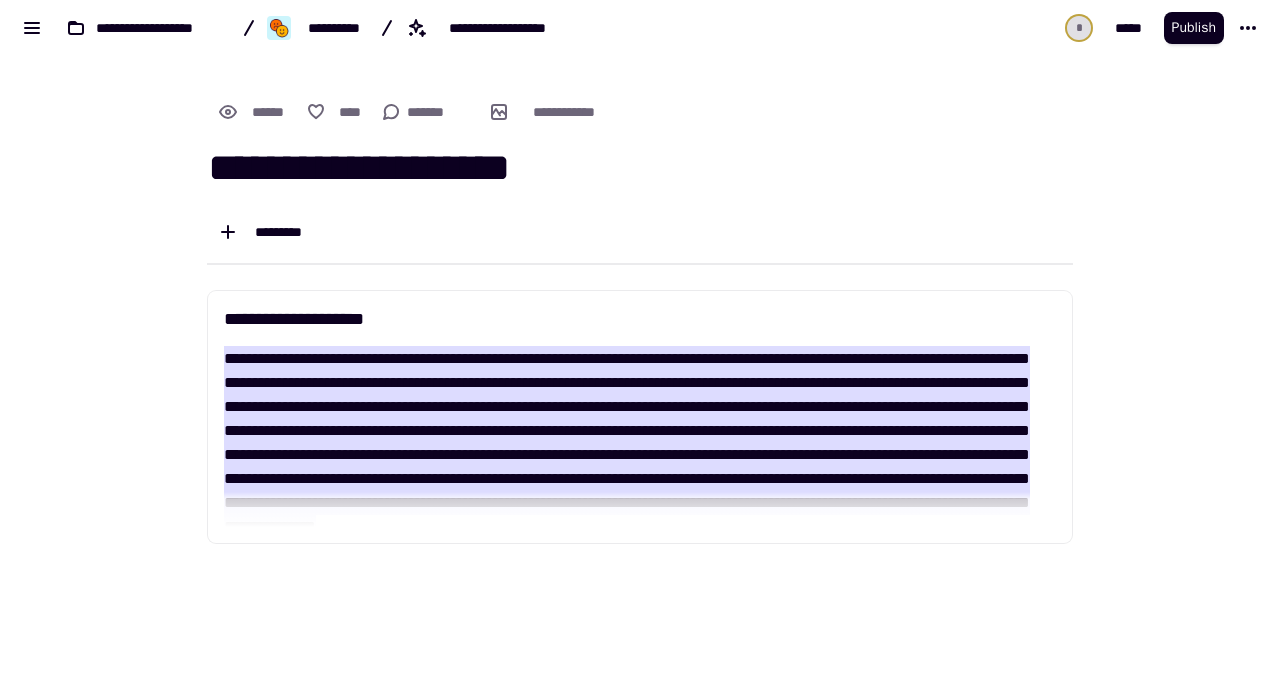 click on "**********" at bounding box center (640, 168) 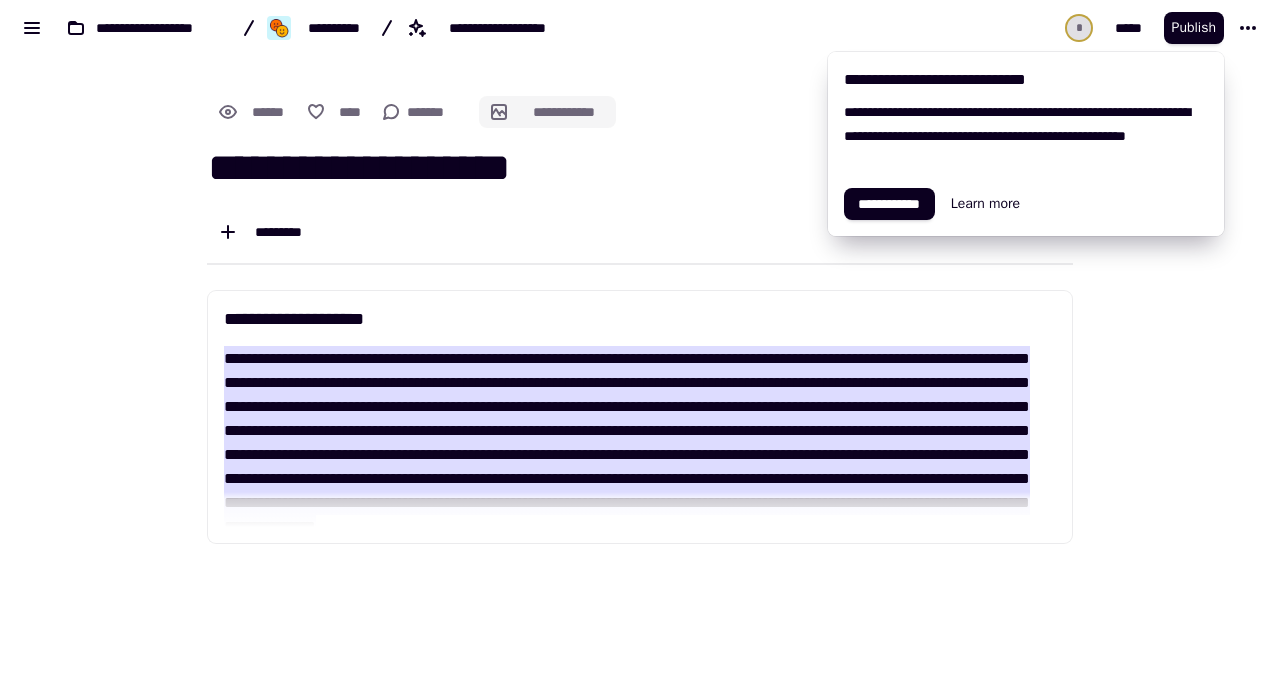 click on "**********" 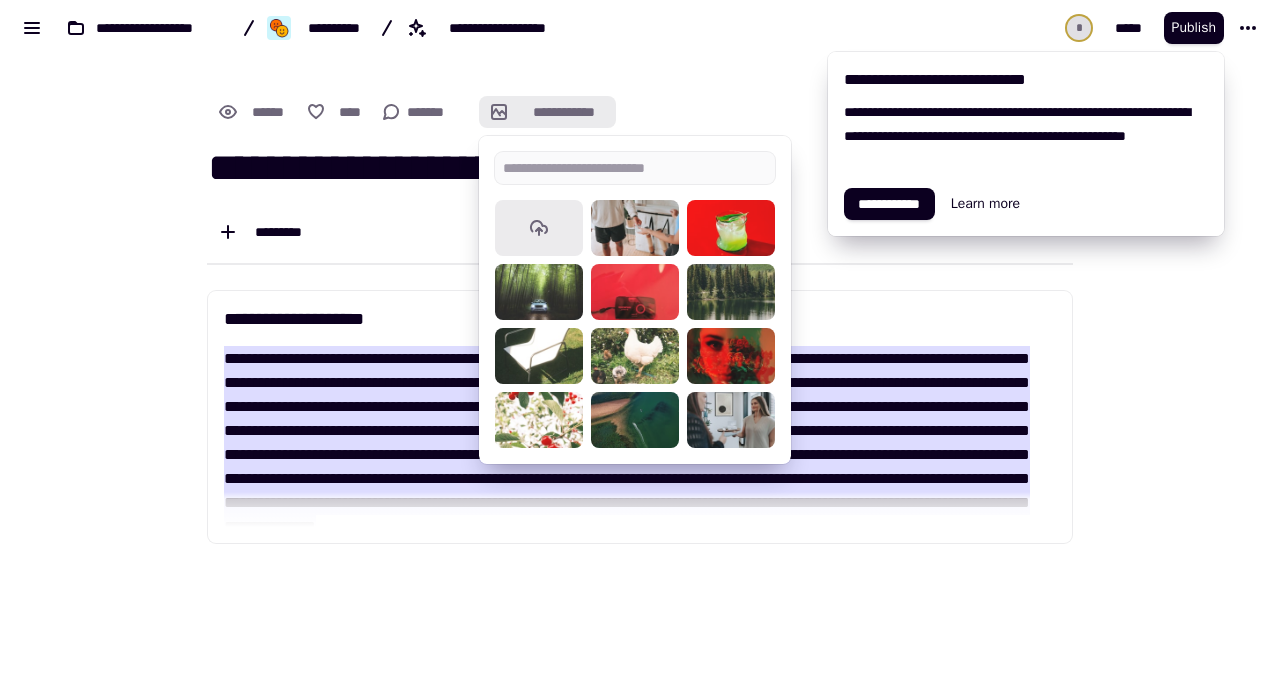 click on "**********" at bounding box center (640, 446) 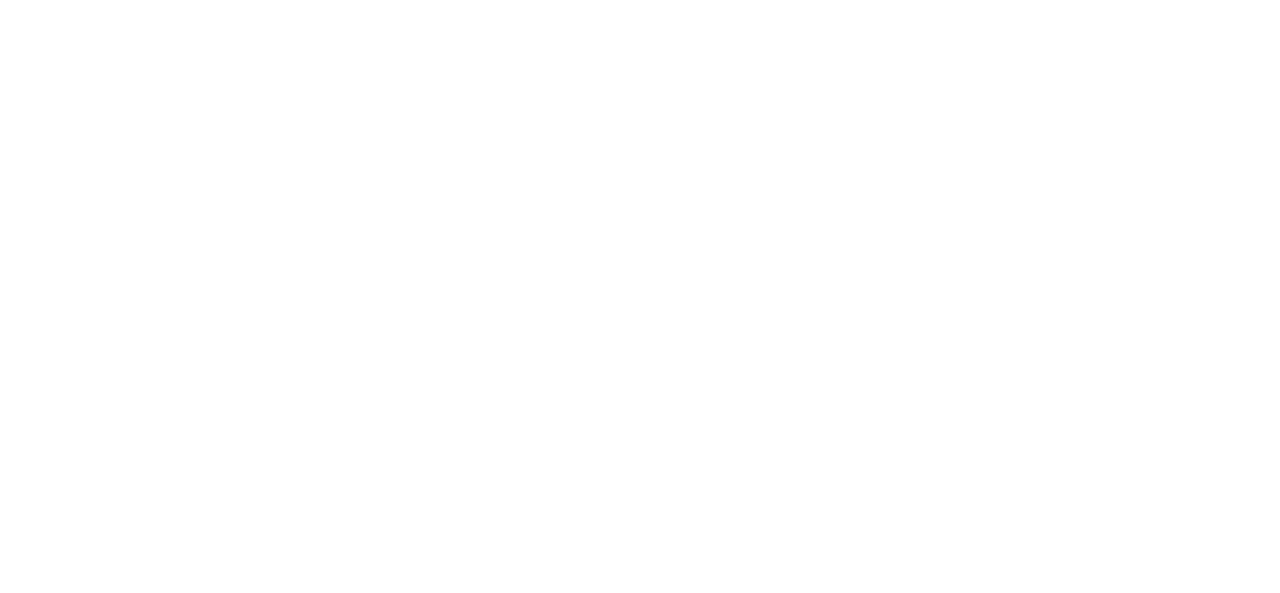 scroll, scrollTop: 0, scrollLeft: 0, axis: both 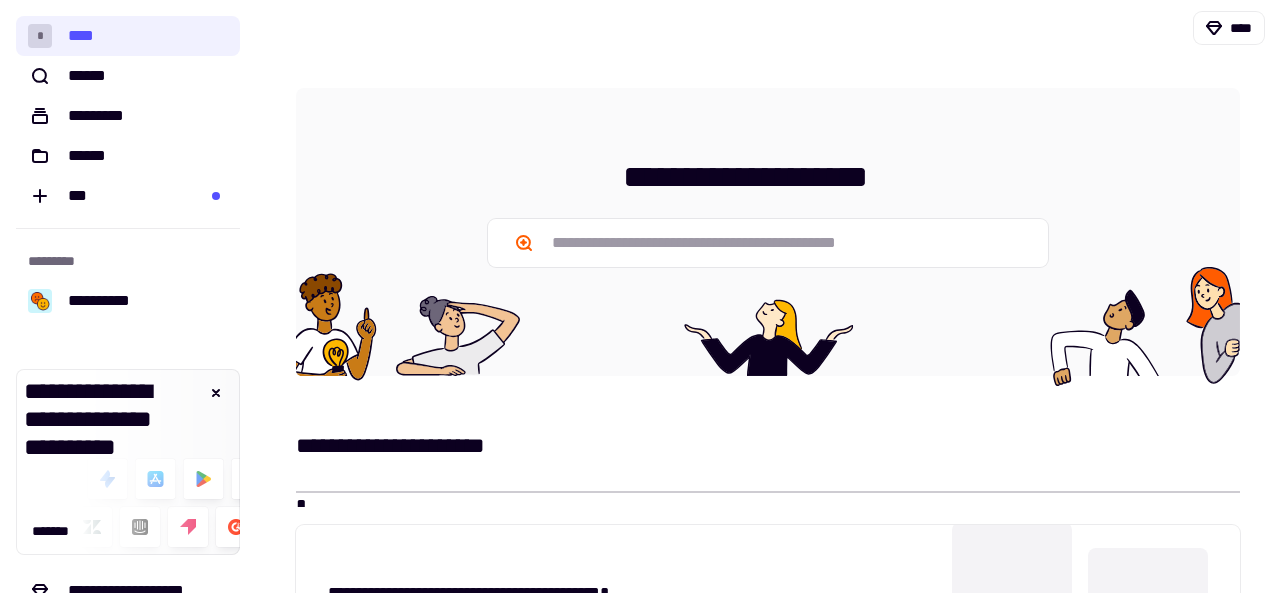 click on "****" at bounding box center (1046, 28) 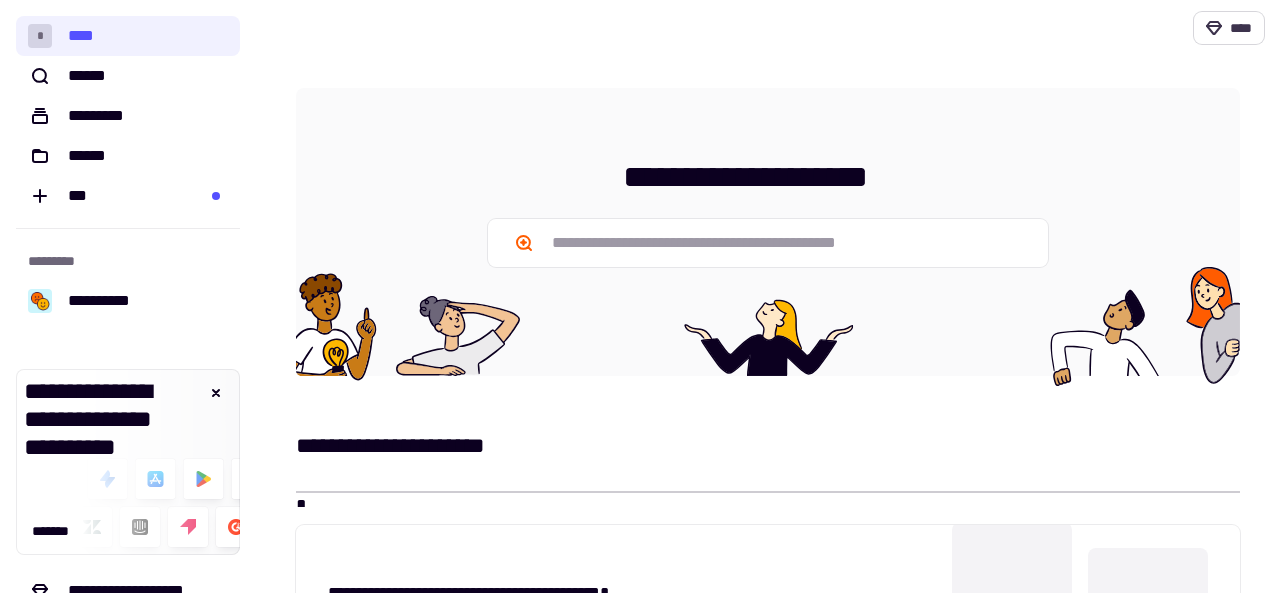 click on "****" 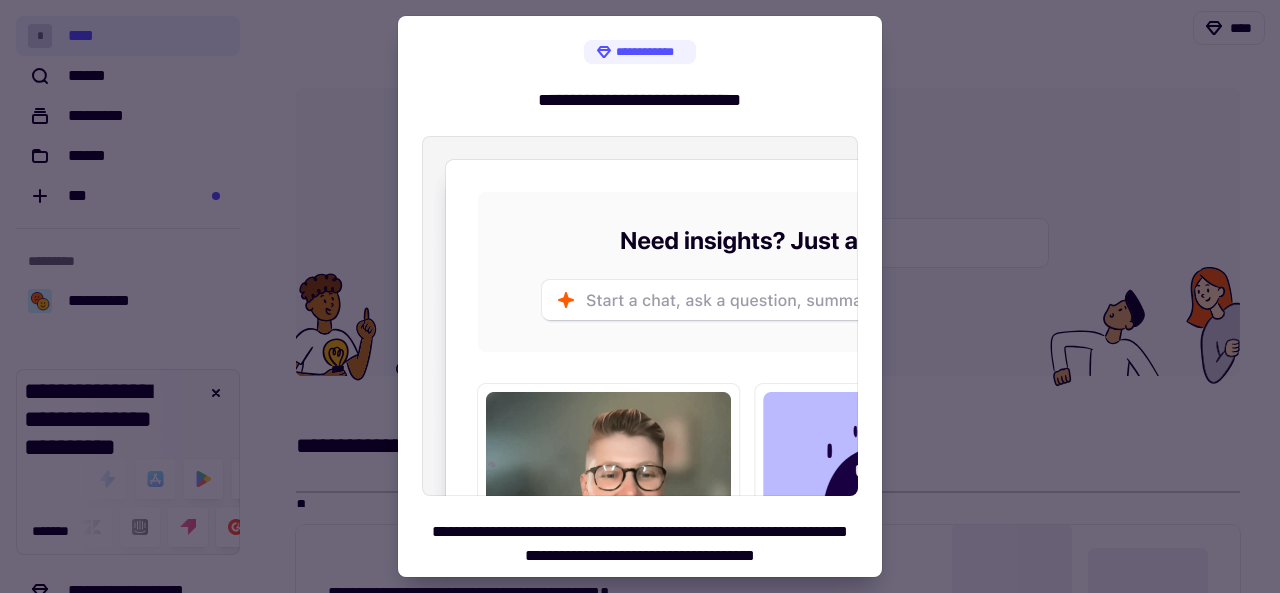 scroll, scrollTop: 71, scrollLeft: 0, axis: vertical 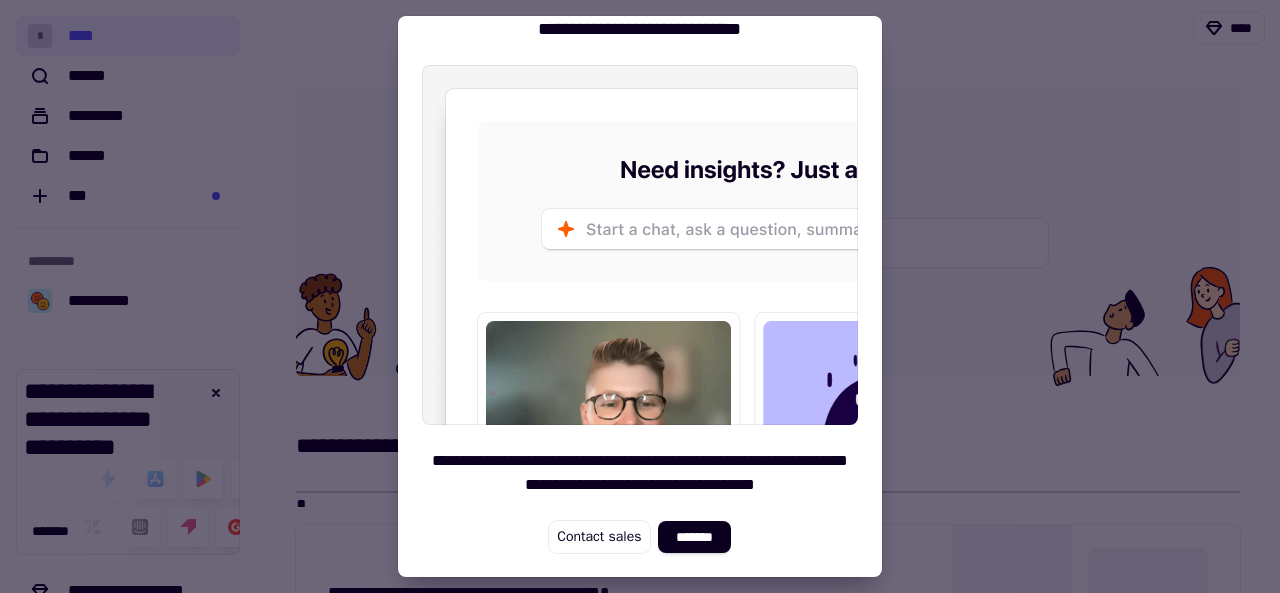 click at bounding box center [640, 296] 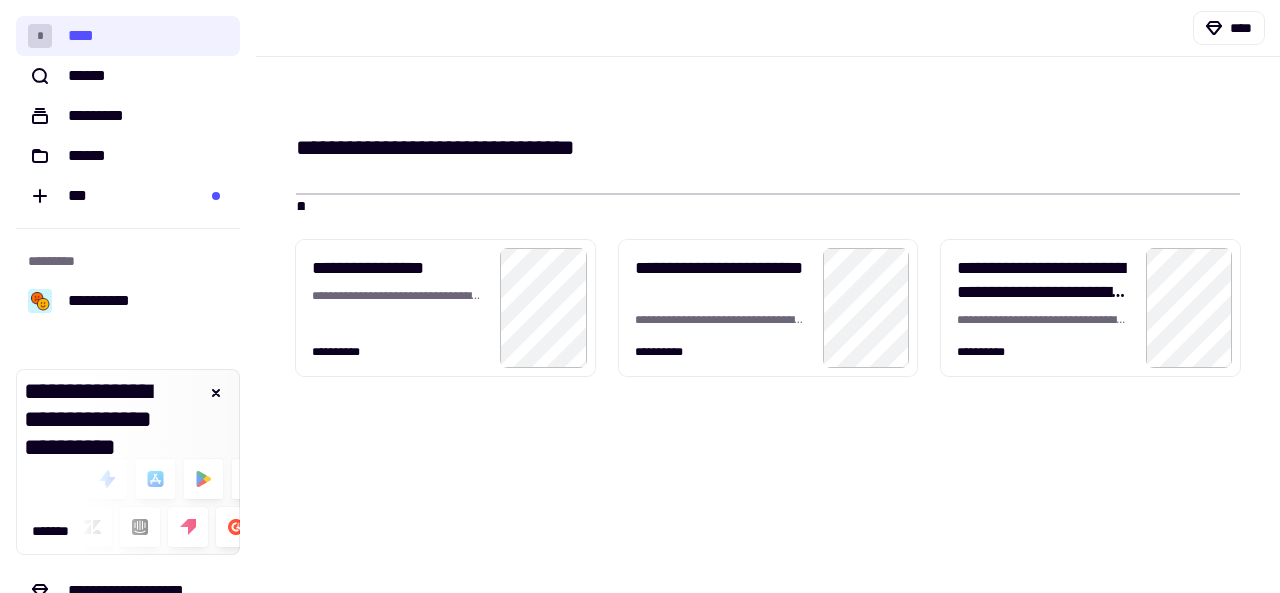 scroll, scrollTop: 0, scrollLeft: 0, axis: both 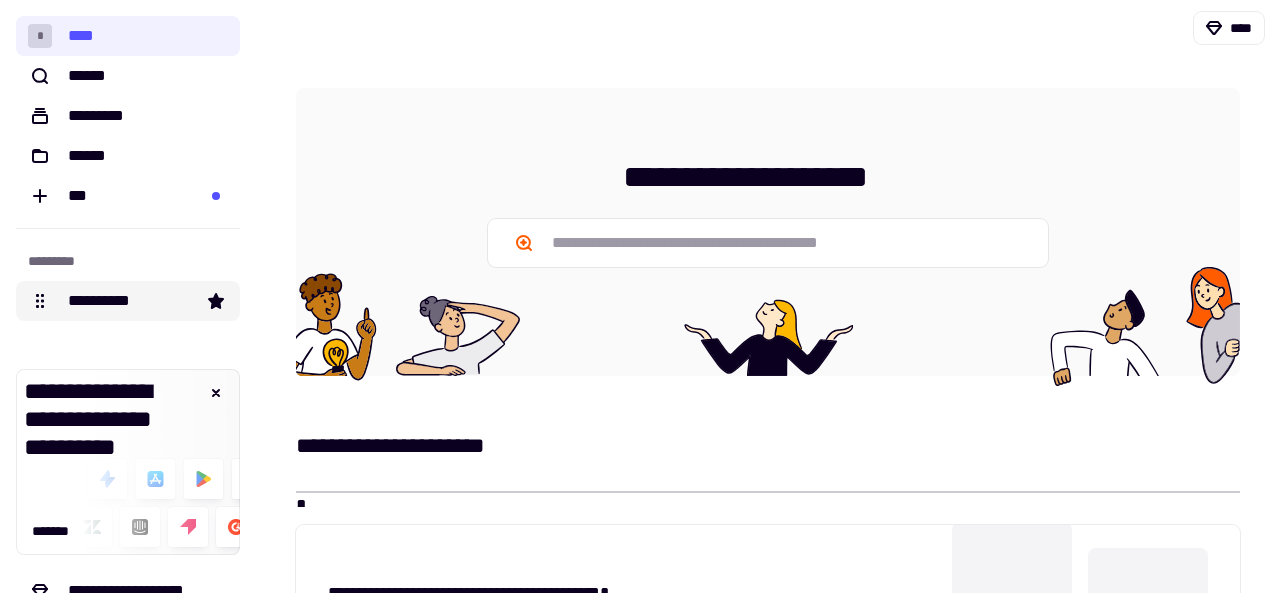 click on "**********" 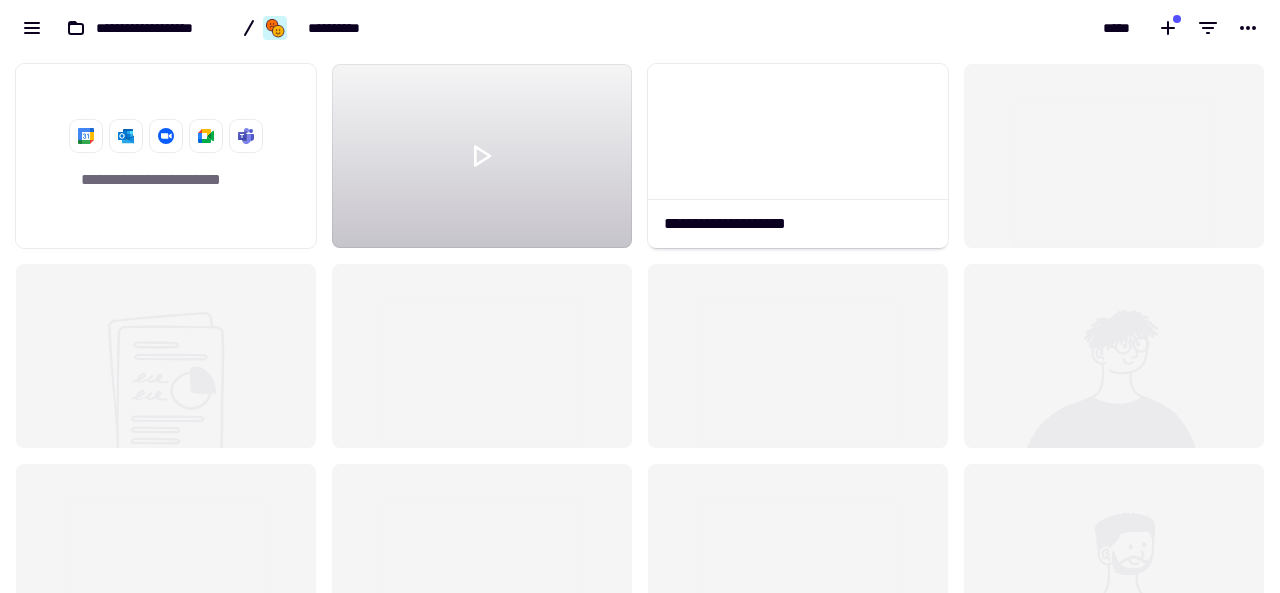 scroll, scrollTop: 1, scrollLeft: 1, axis: both 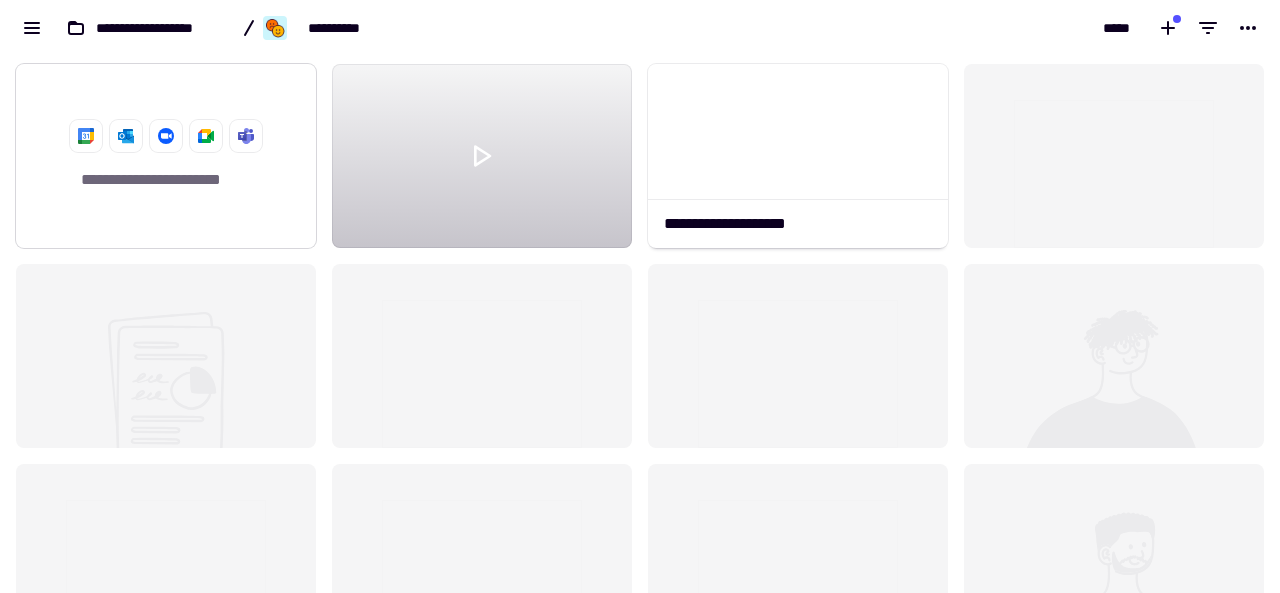 click on "**********" 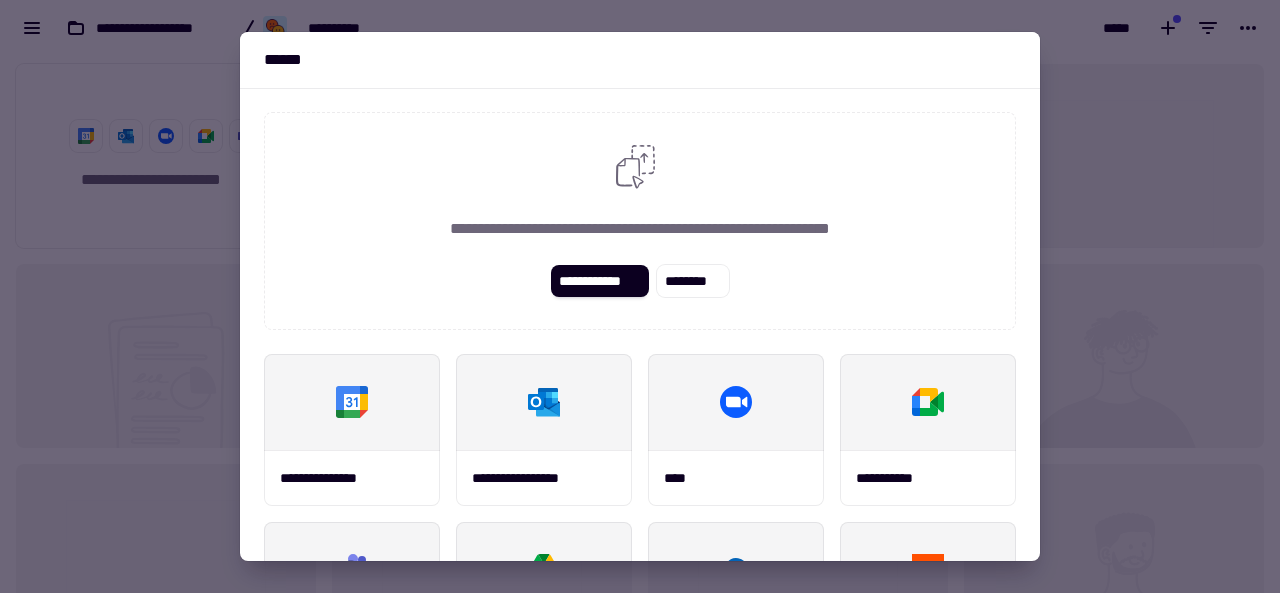 click at bounding box center [640, 296] 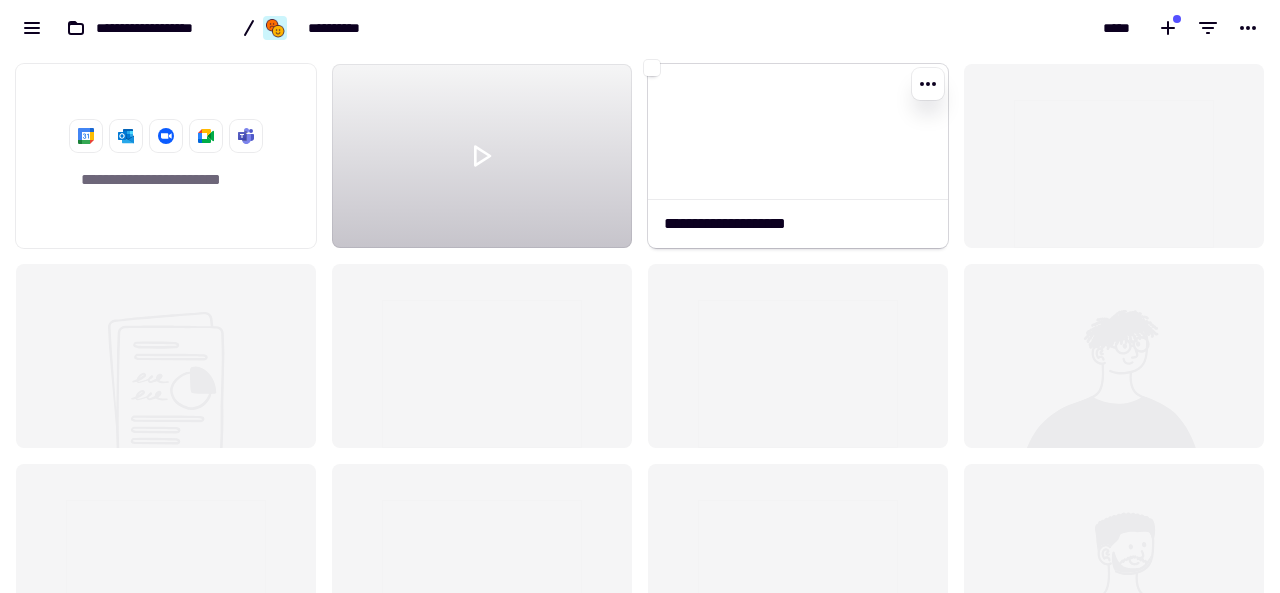 click 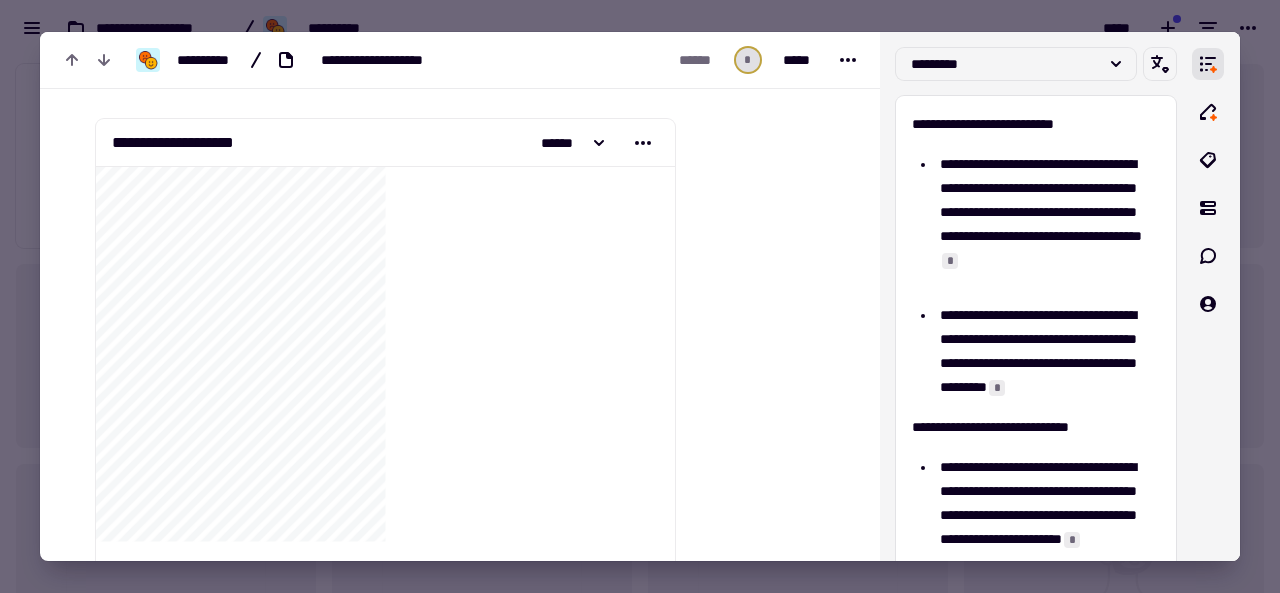 scroll, scrollTop: 0, scrollLeft: 0, axis: both 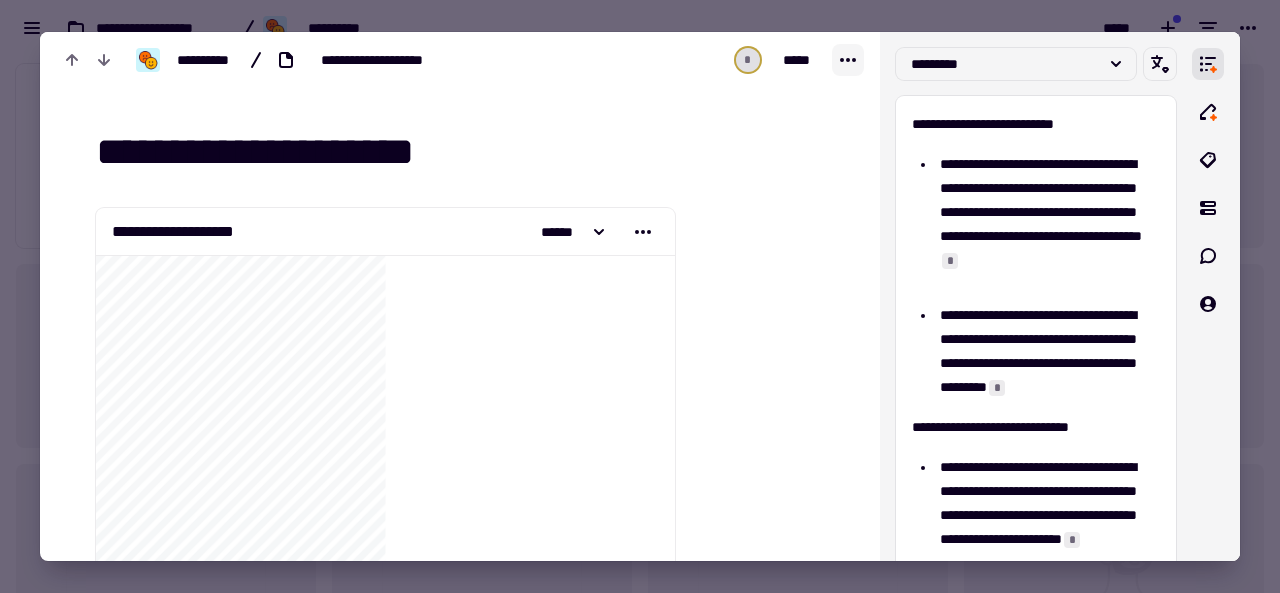 click 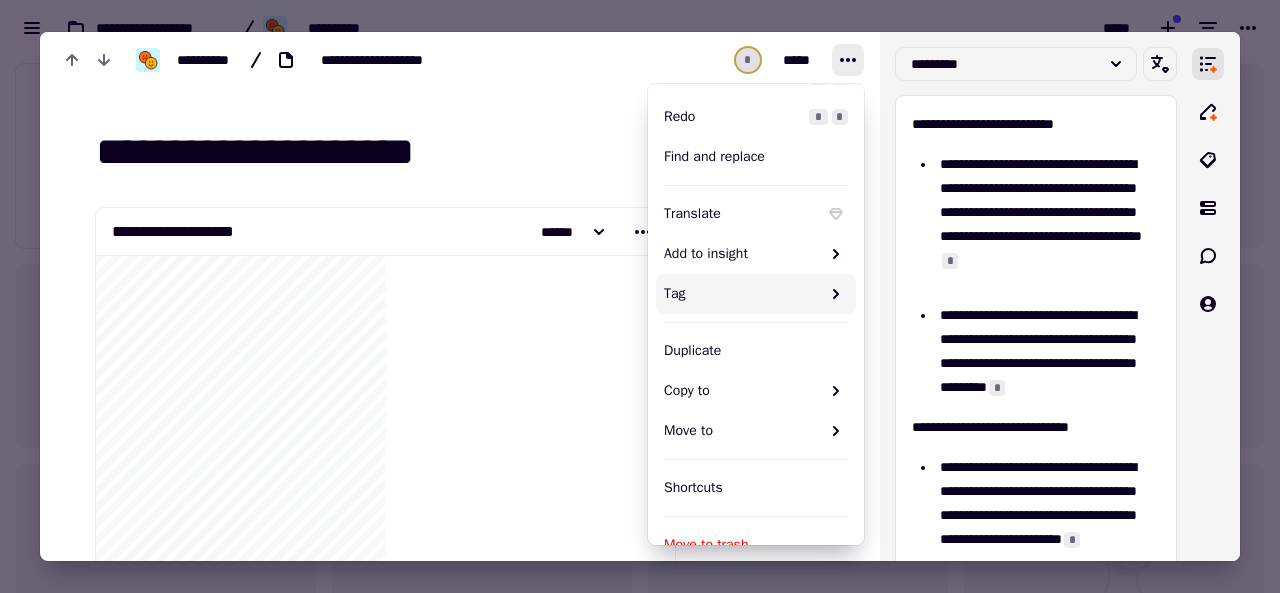 scroll, scrollTop: 274, scrollLeft: 0, axis: vertical 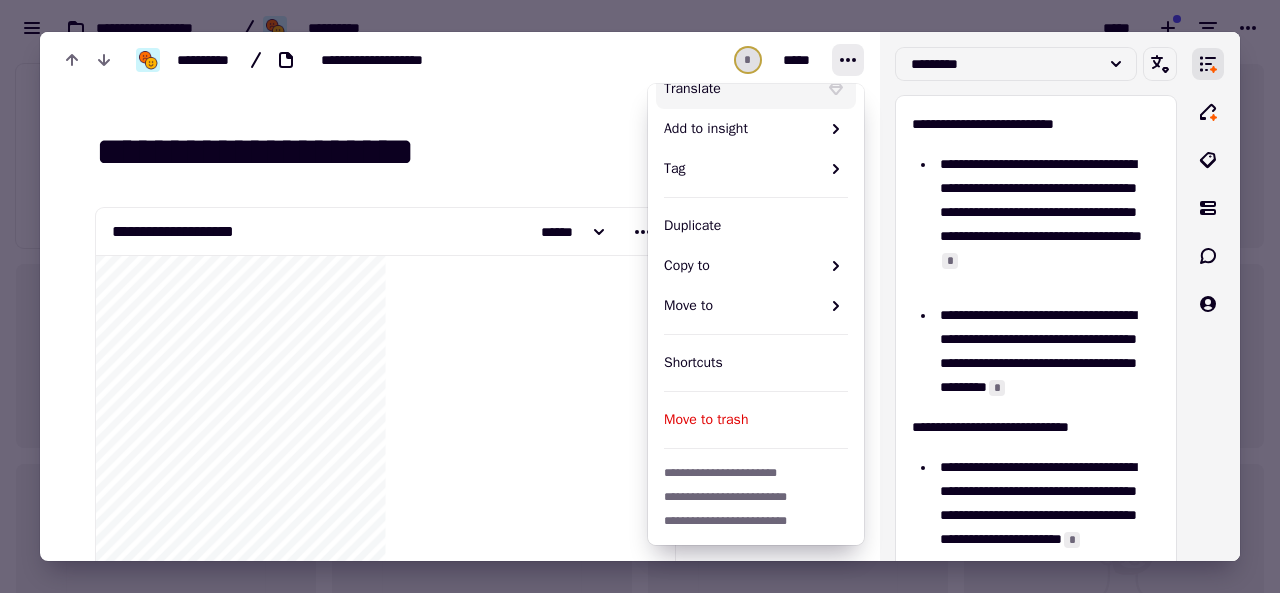 click on "**********" at bounding box center [460, 1827] 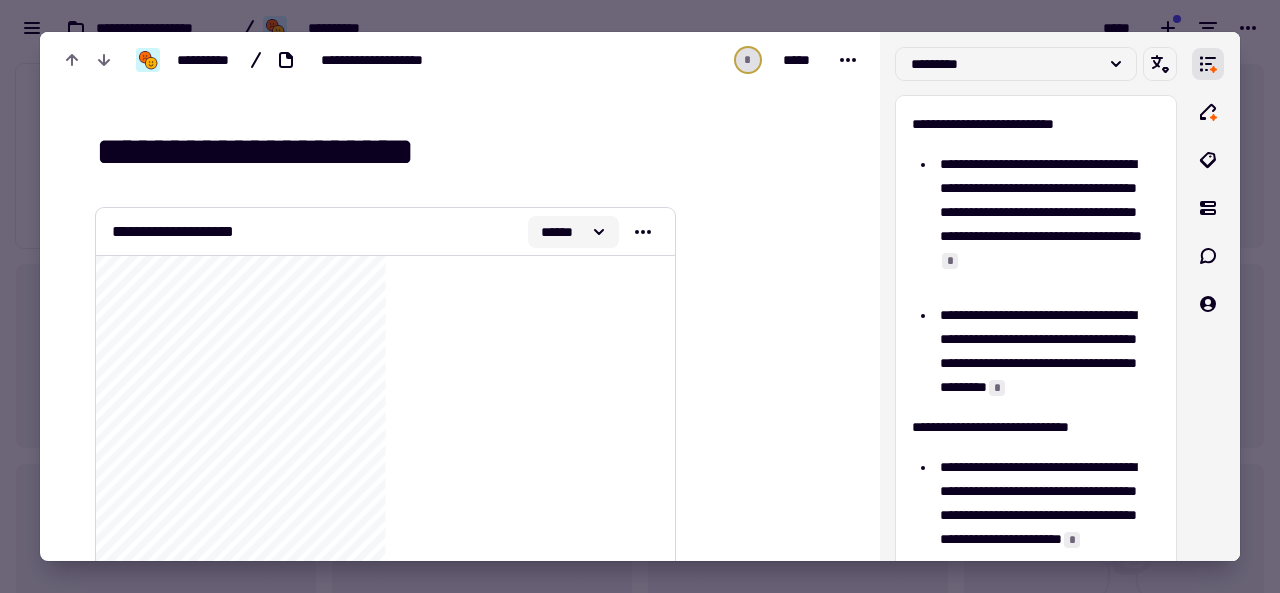 click on "******" 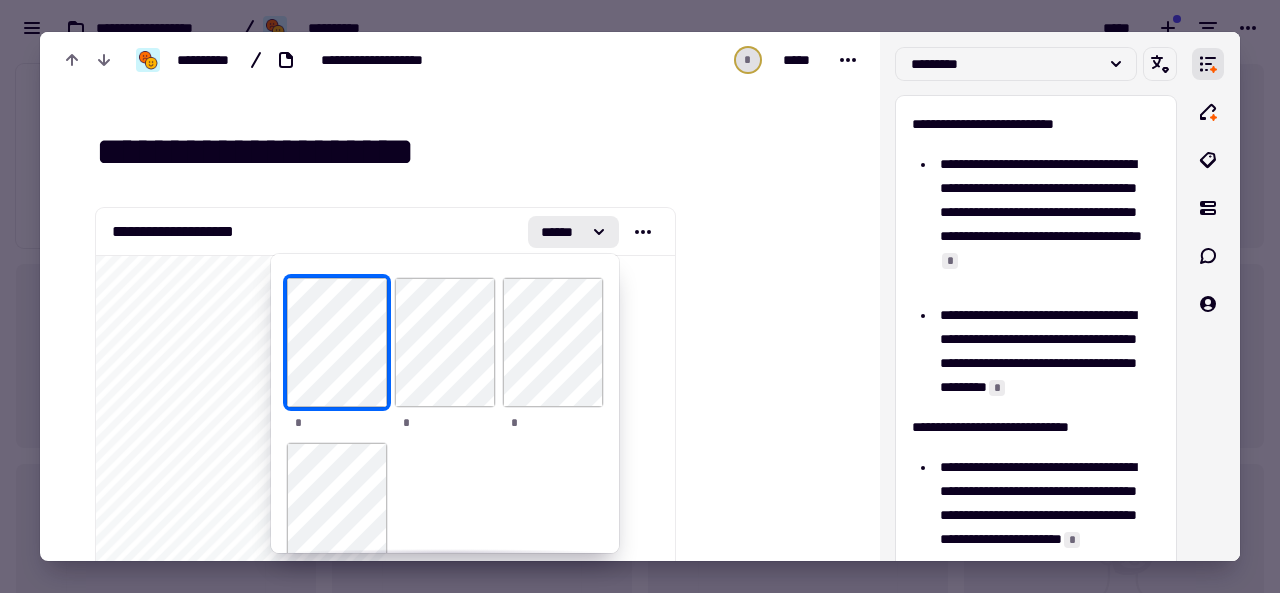 click on "**********" at bounding box center (472, 152) 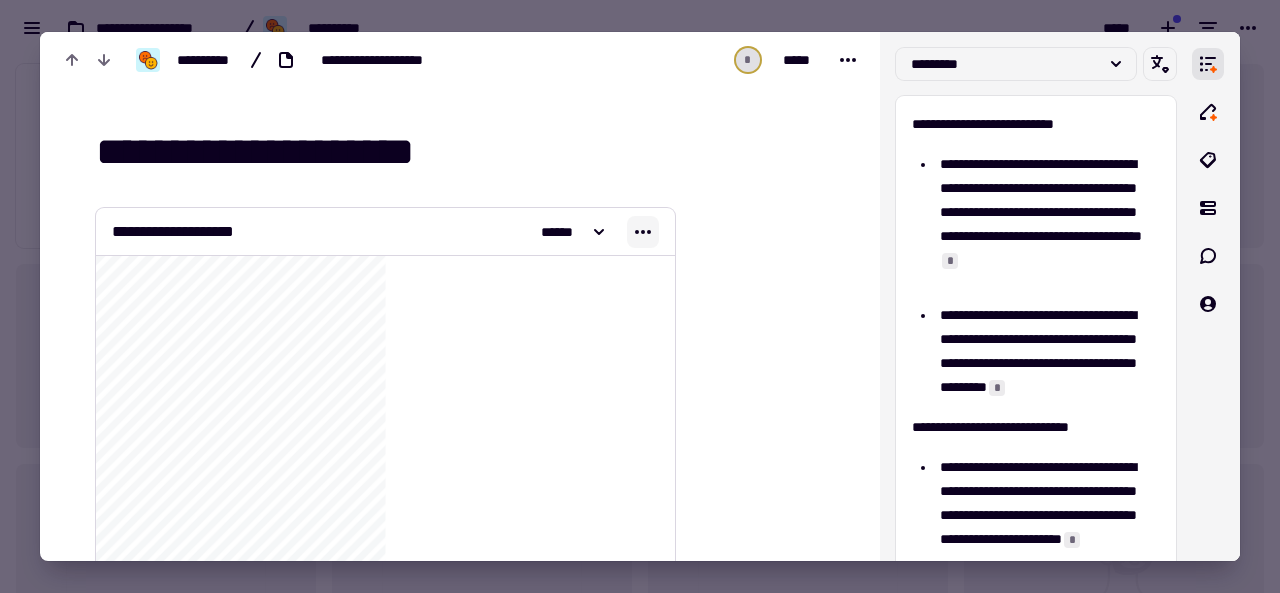 click 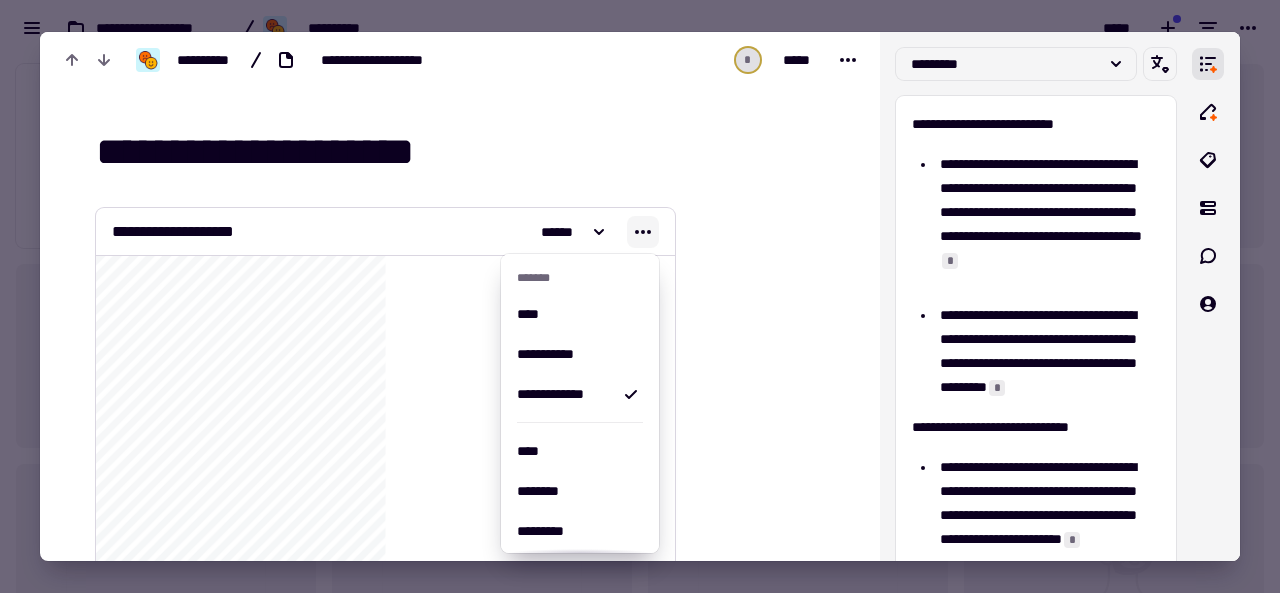 click 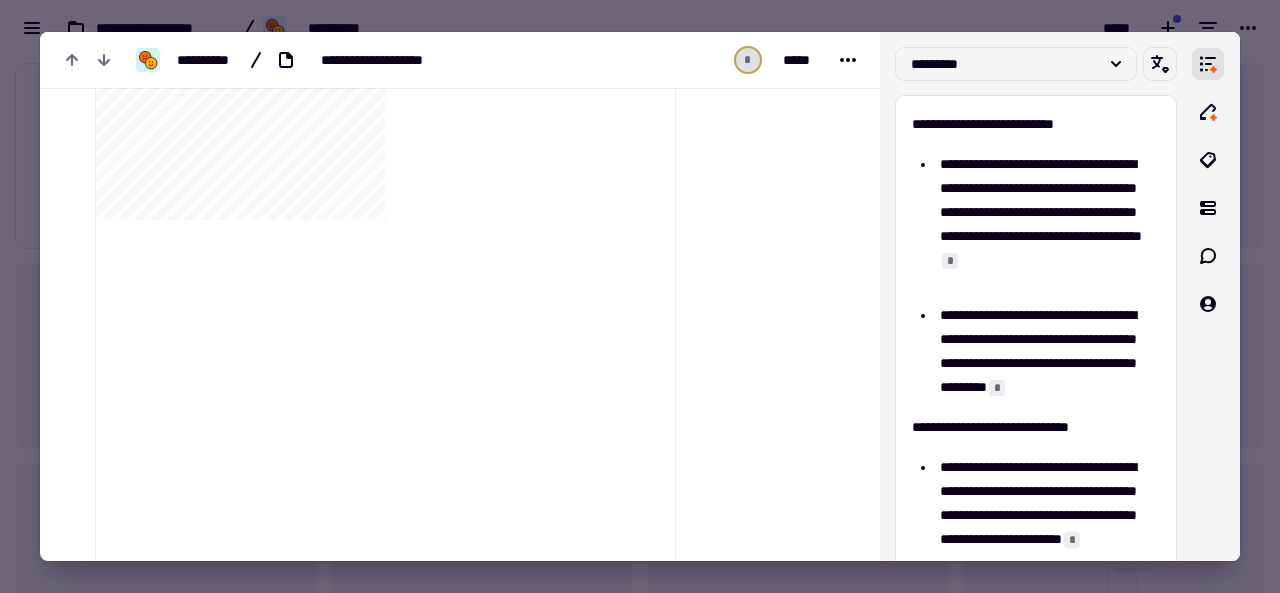 scroll, scrollTop: 0, scrollLeft: 0, axis: both 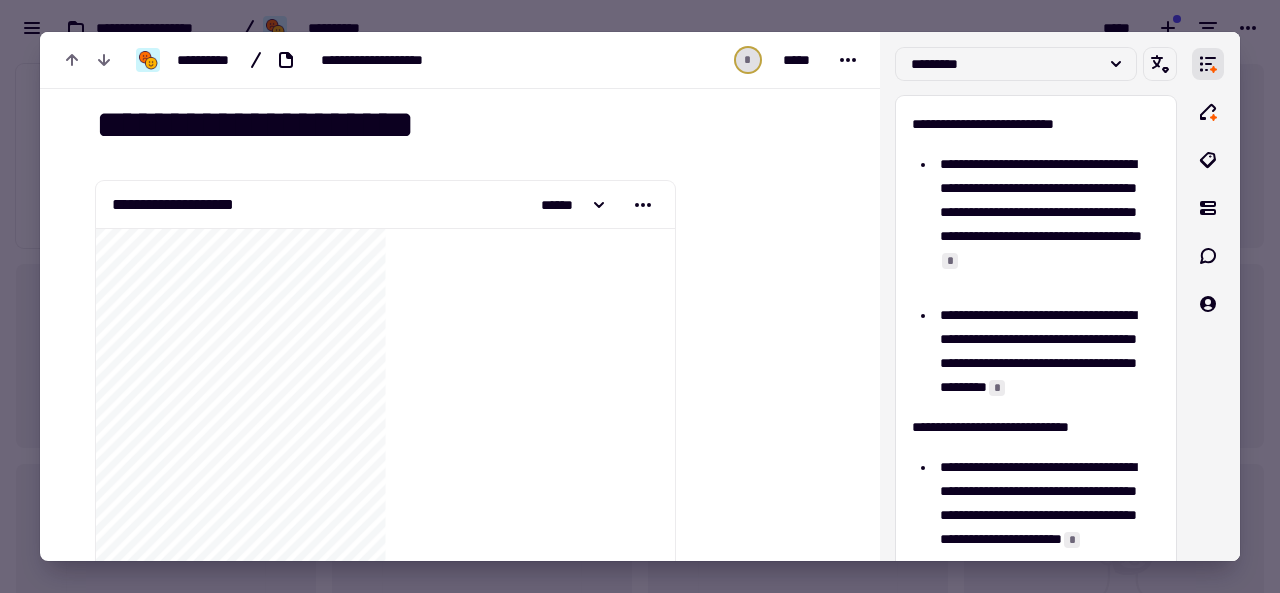 click at bounding box center [640, 296] 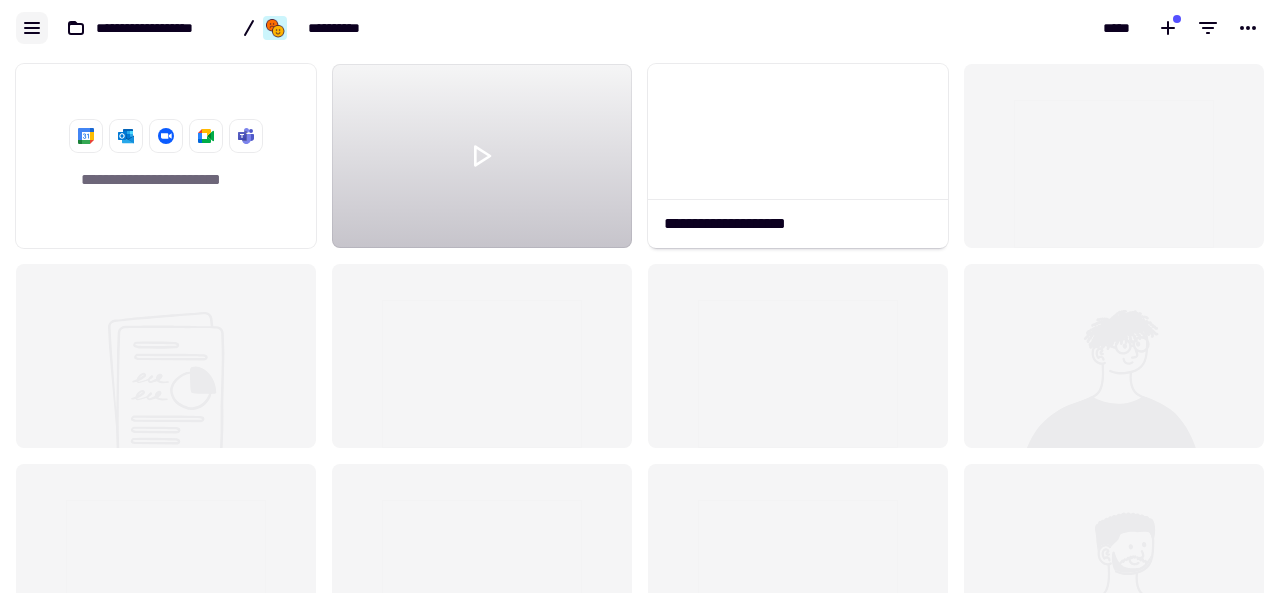 click 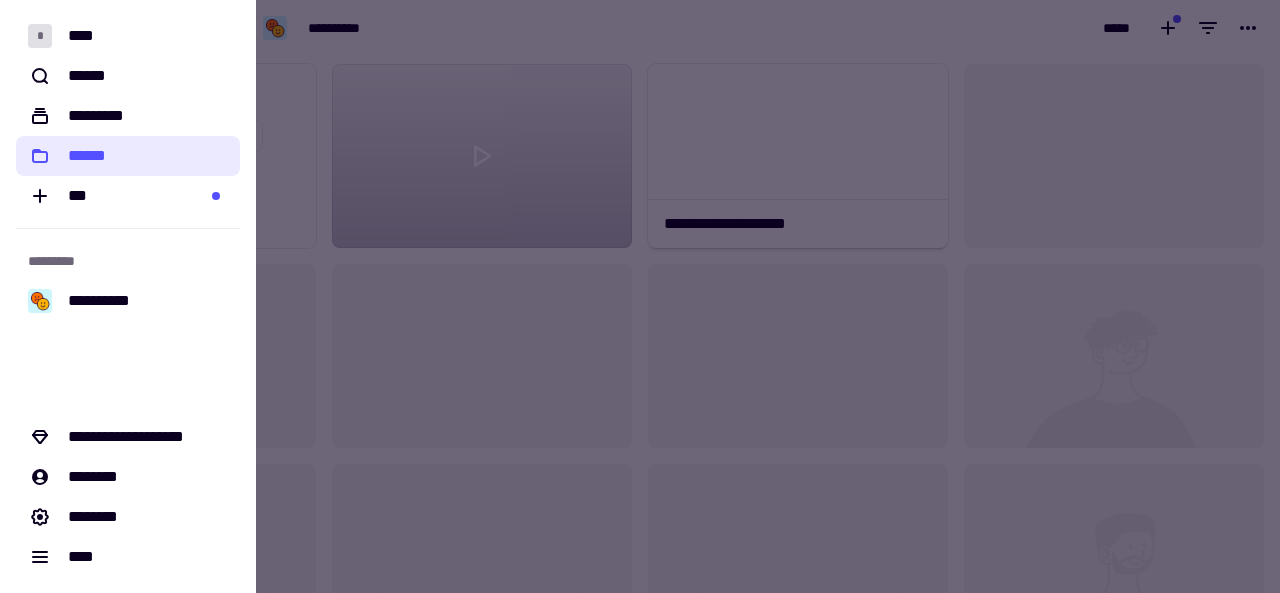 click on "******" 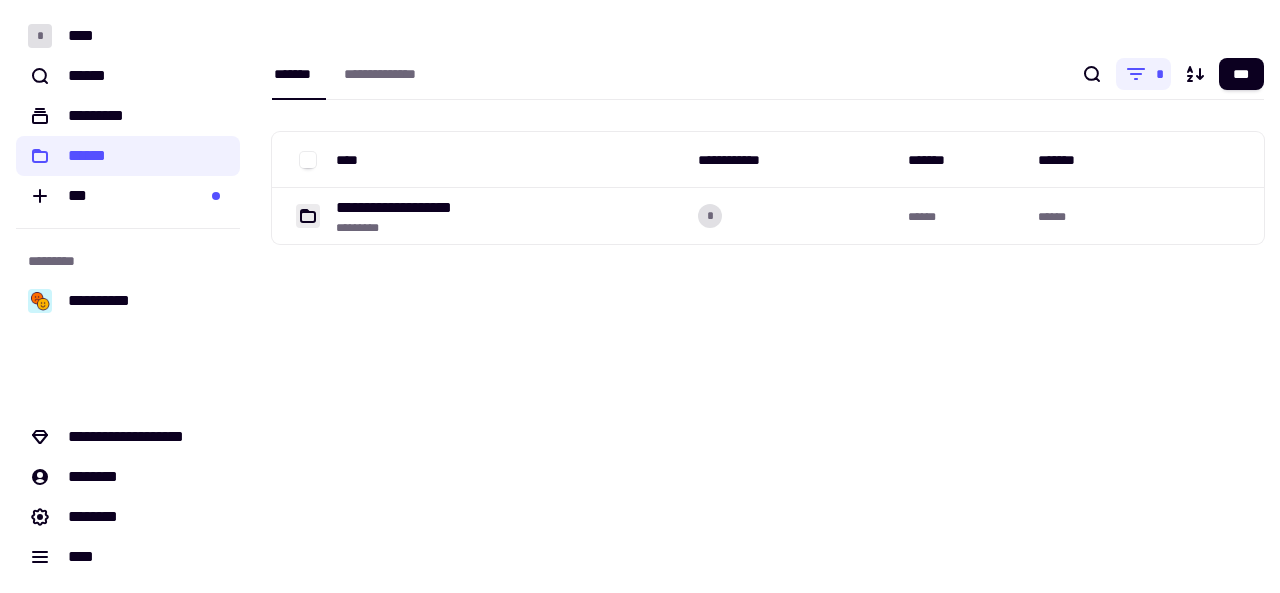 click on "**********" at bounding box center (768, 170) 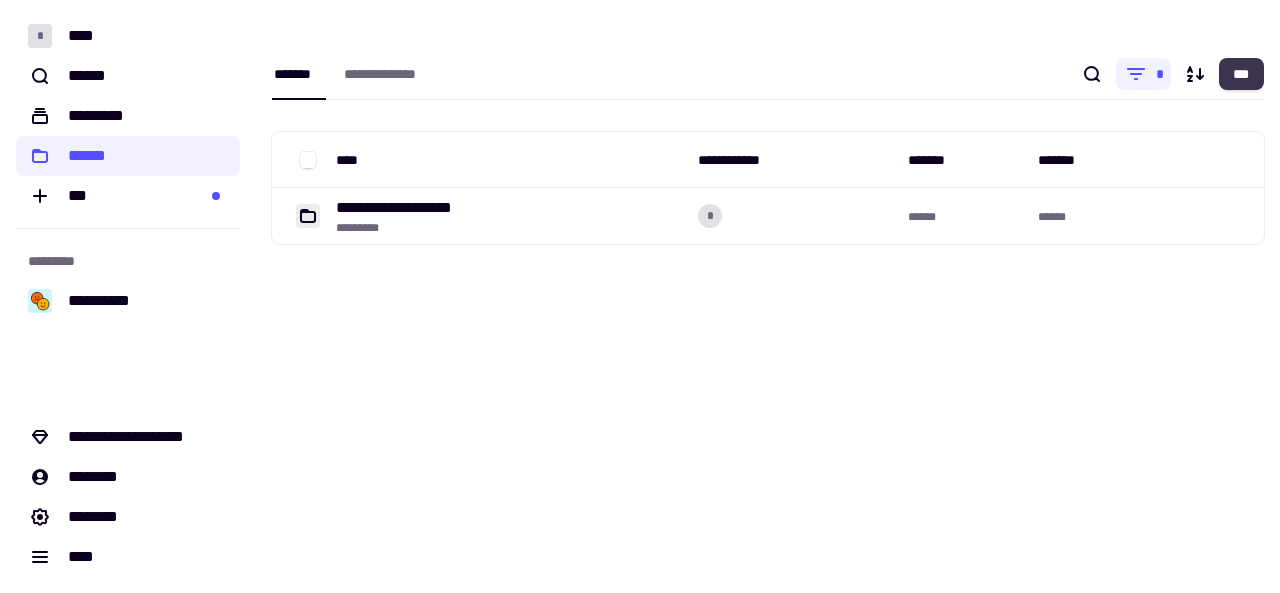 click on "***" 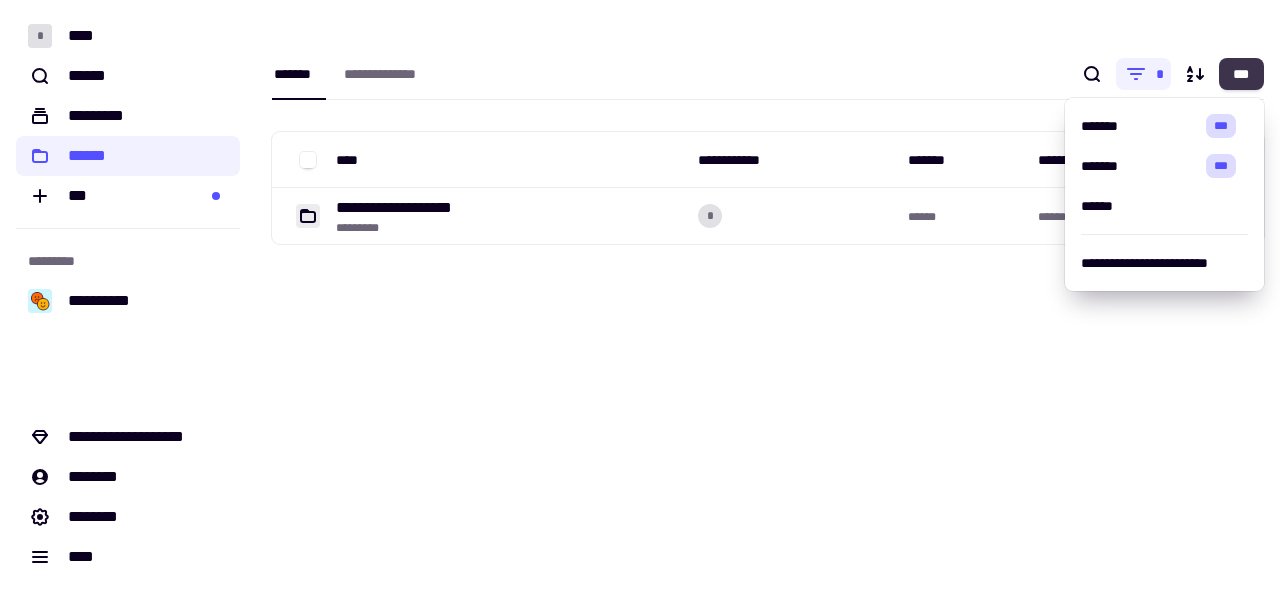 click on "***" 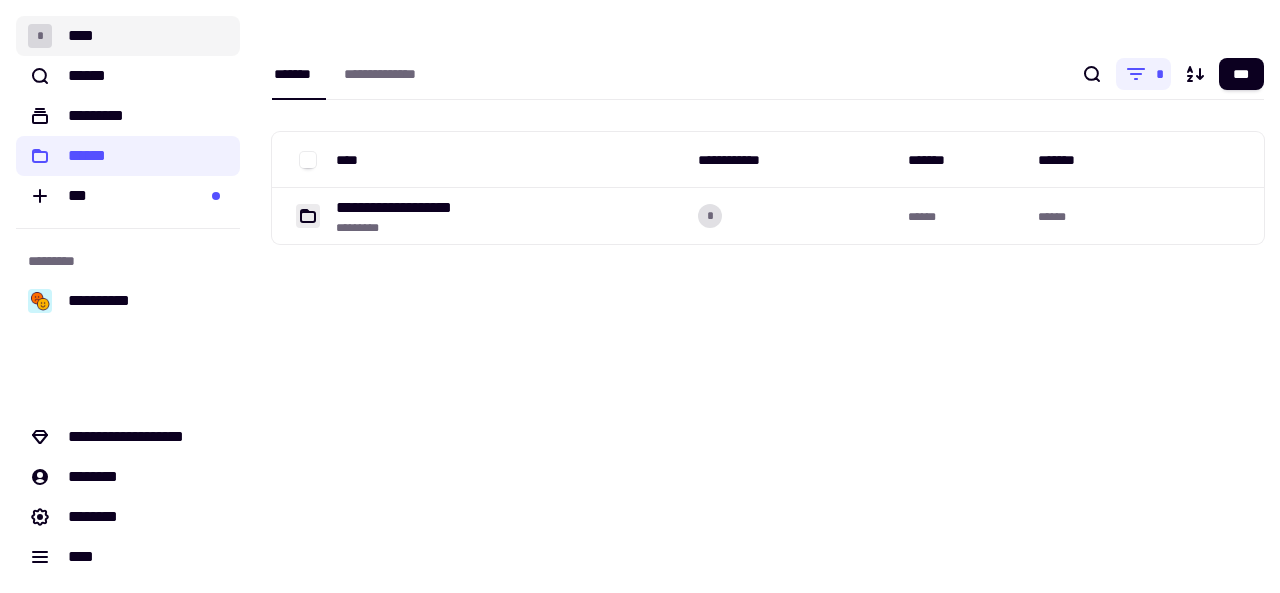 click on "* ****" 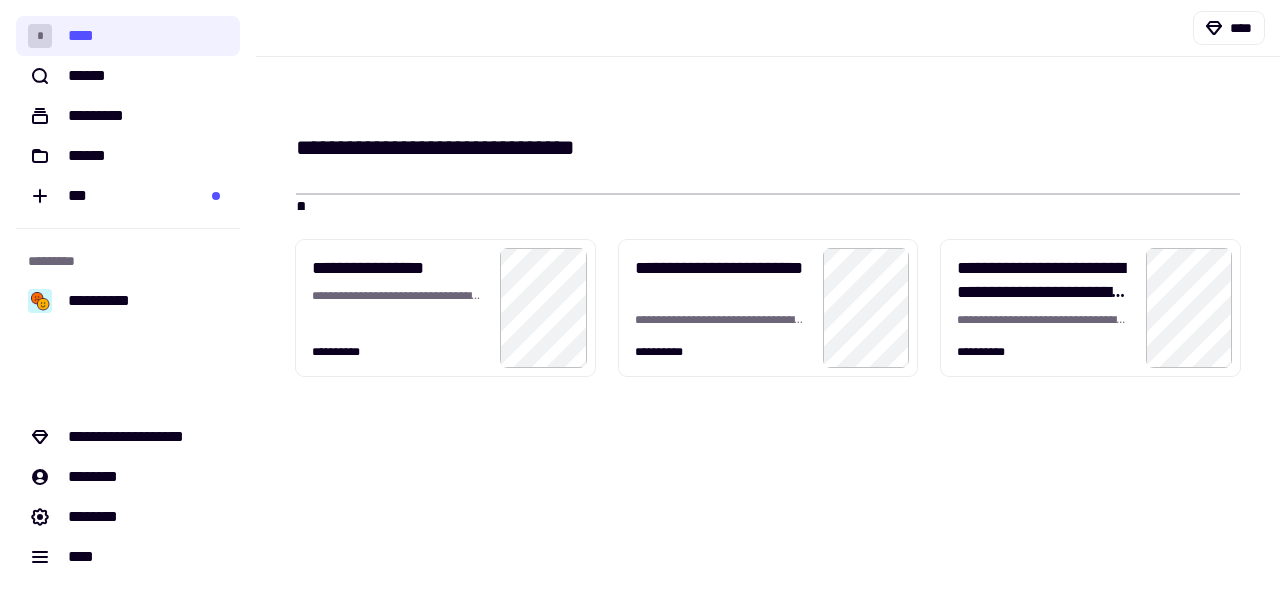 scroll, scrollTop: 0, scrollLeft: 0, axis: both 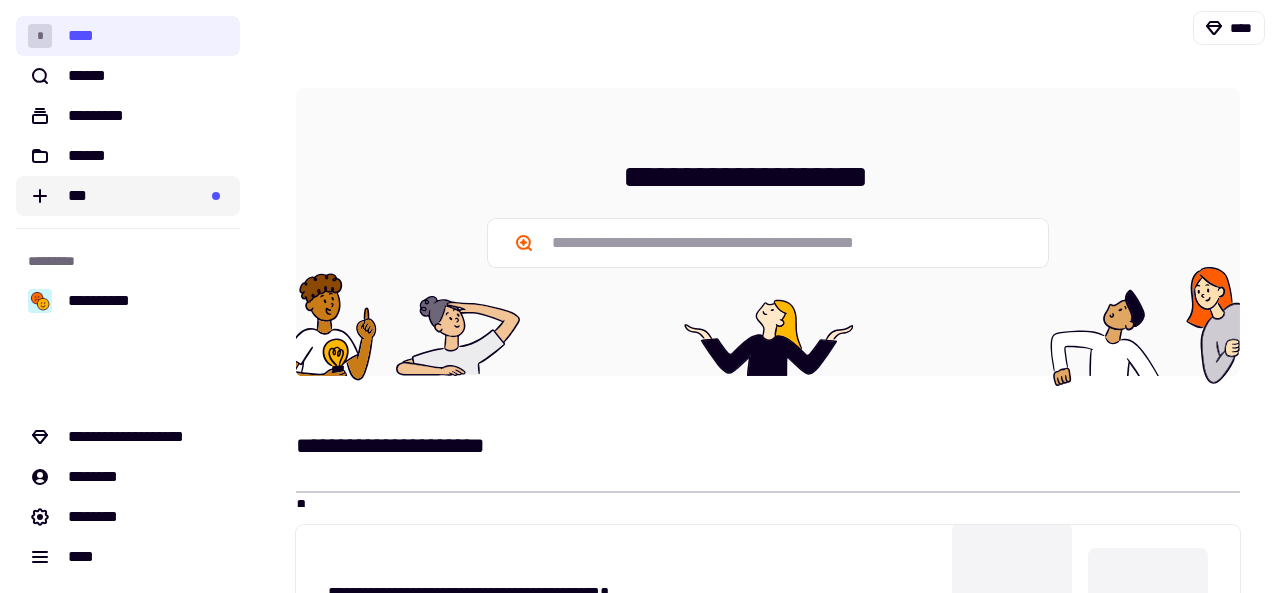 click on "***" 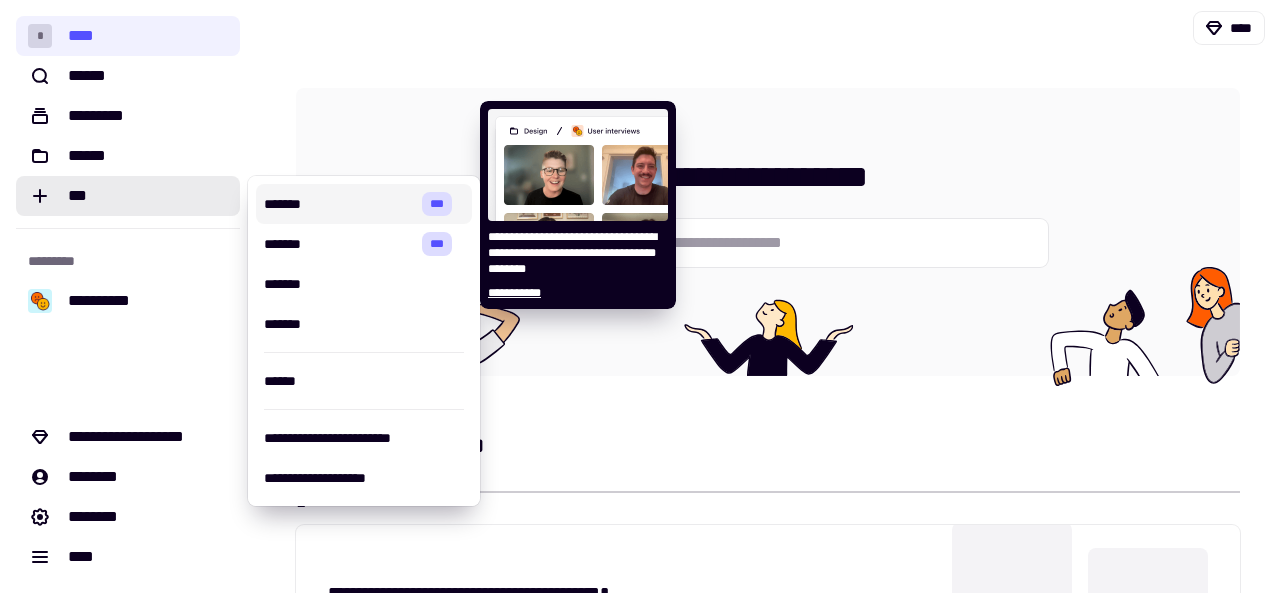 click on "*******" at bounding box center (339, 204) 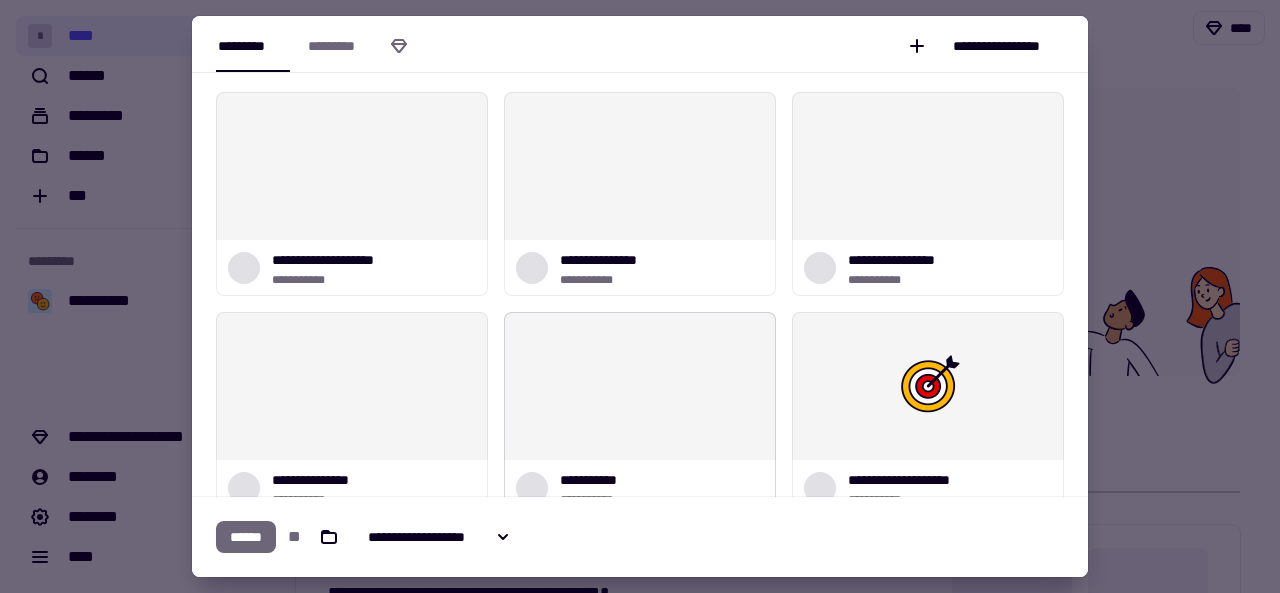 scroll, scrollTop: 0, scrollLeft: 0, axis: both 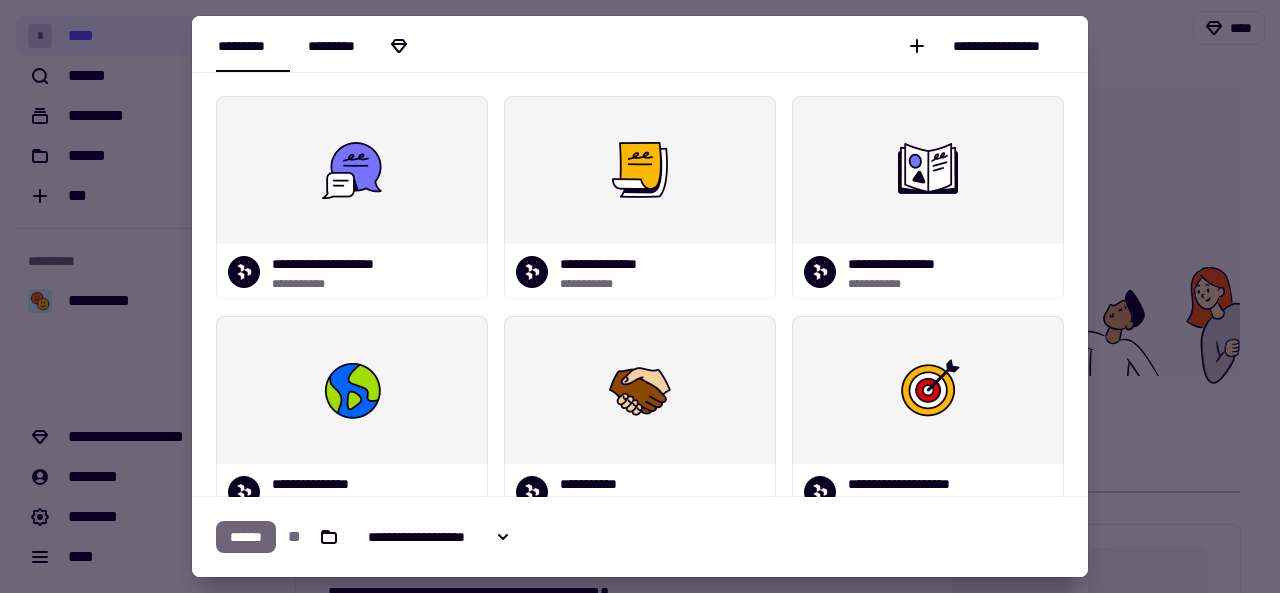 click on "*********" at bounding box center [345, 46] 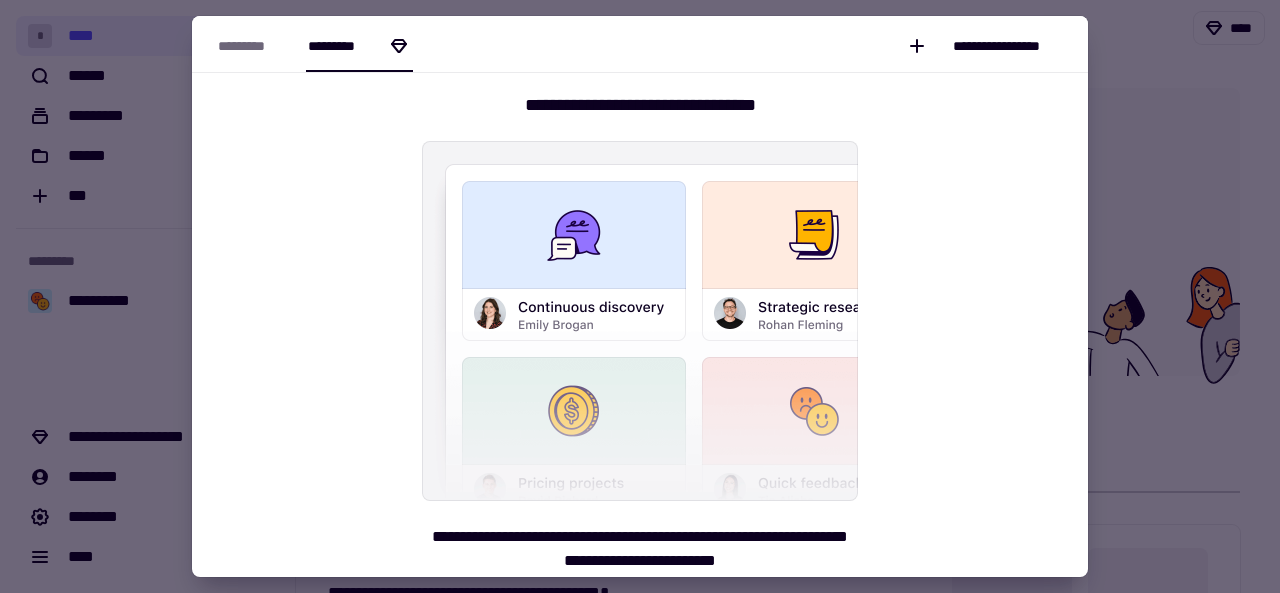 scroll, scrollTop: 159, scrollLeft: 0, axis: vertical 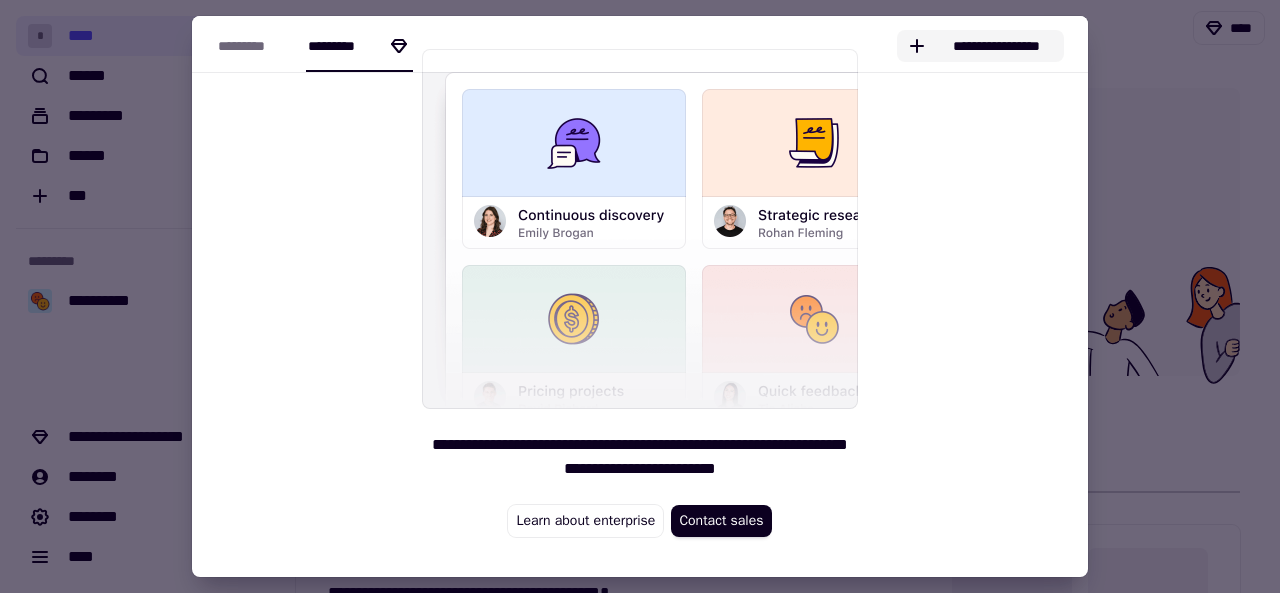 click on "**********" 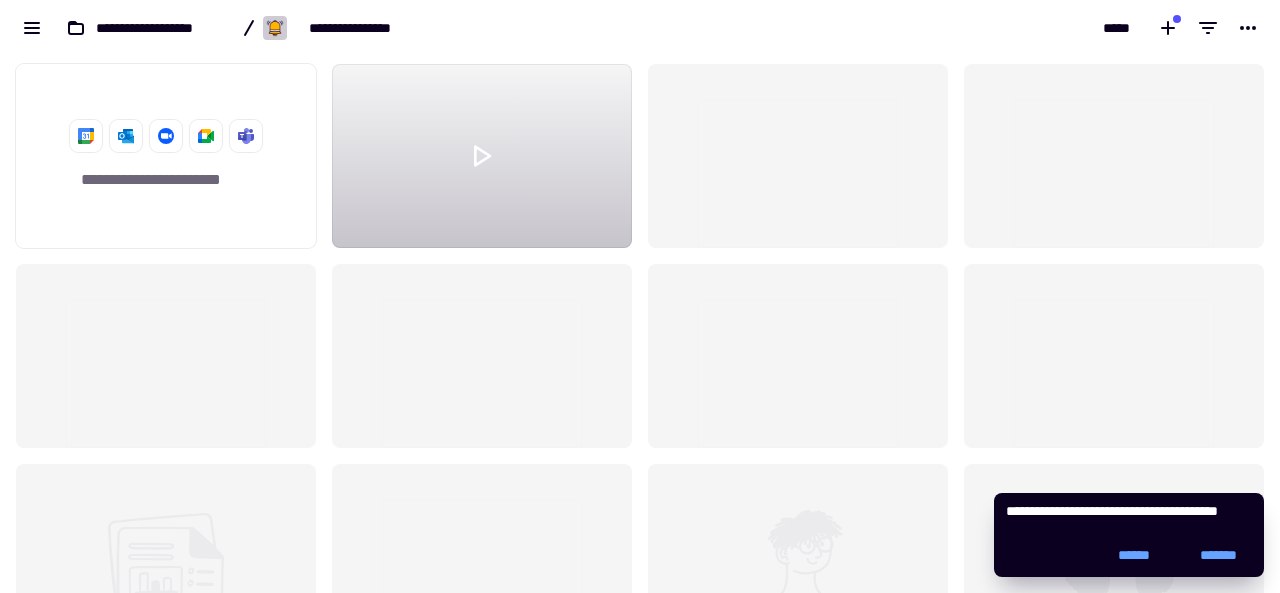scroll, scrollTop: 1, scrollLeft: 1, axis: both 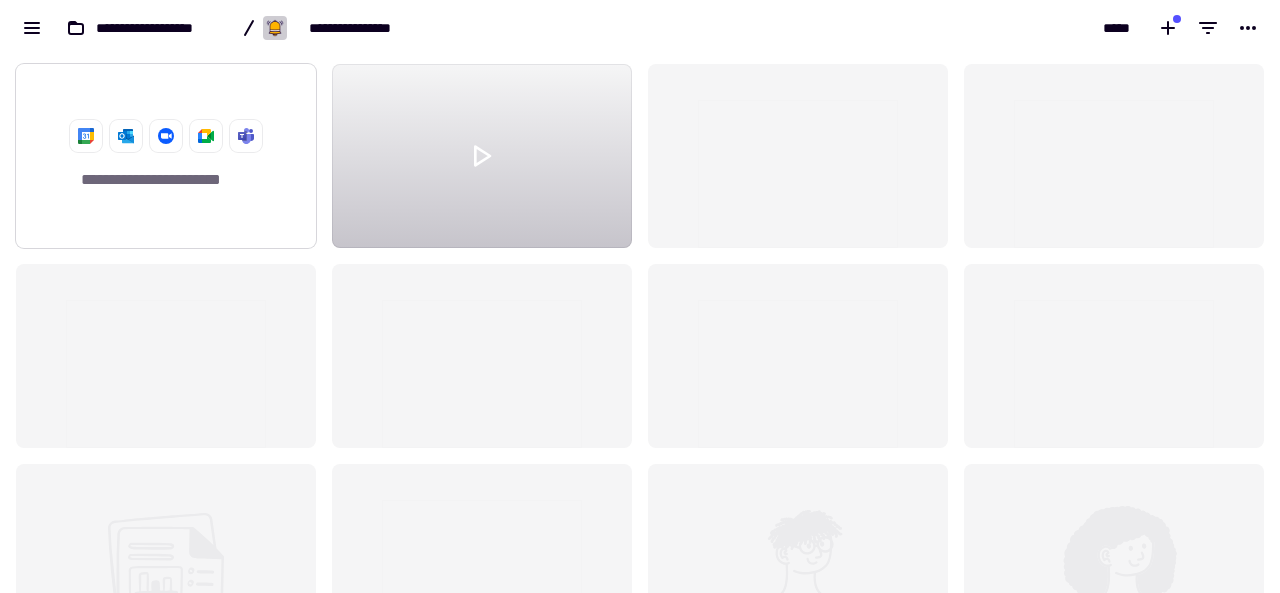click 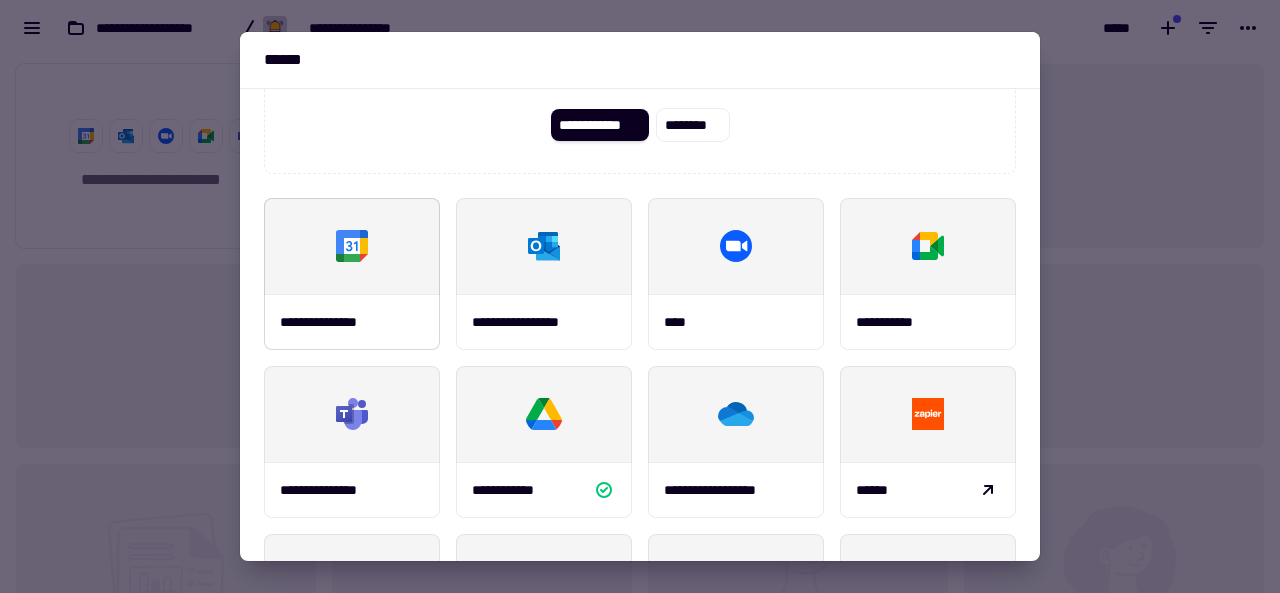 scroll, scrollTop: 185, scrollLeft: 0, axis: vertical 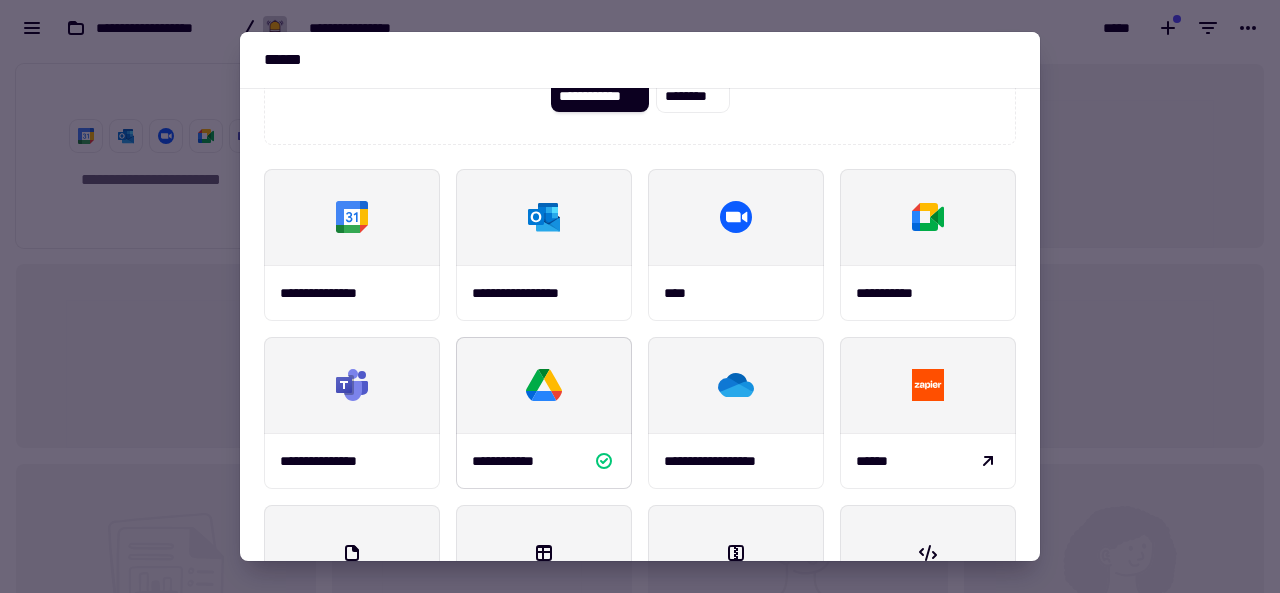 click at bounding box center (544, 385) 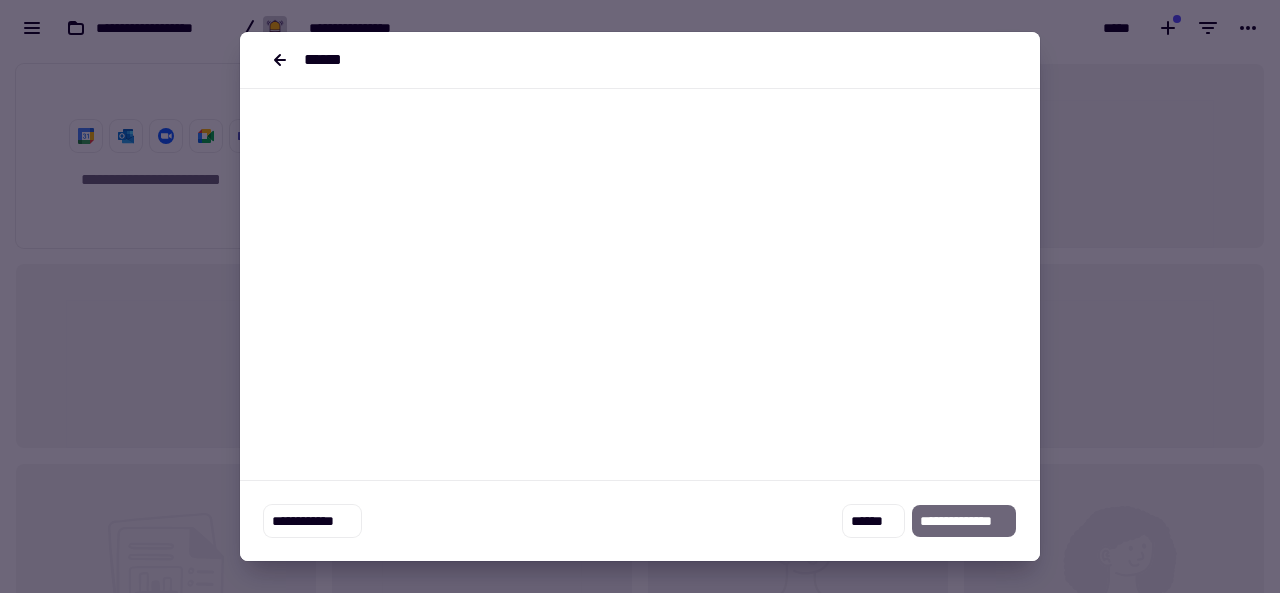 scroll, scrollTop: 0, scrollLeft: 0, axis: both 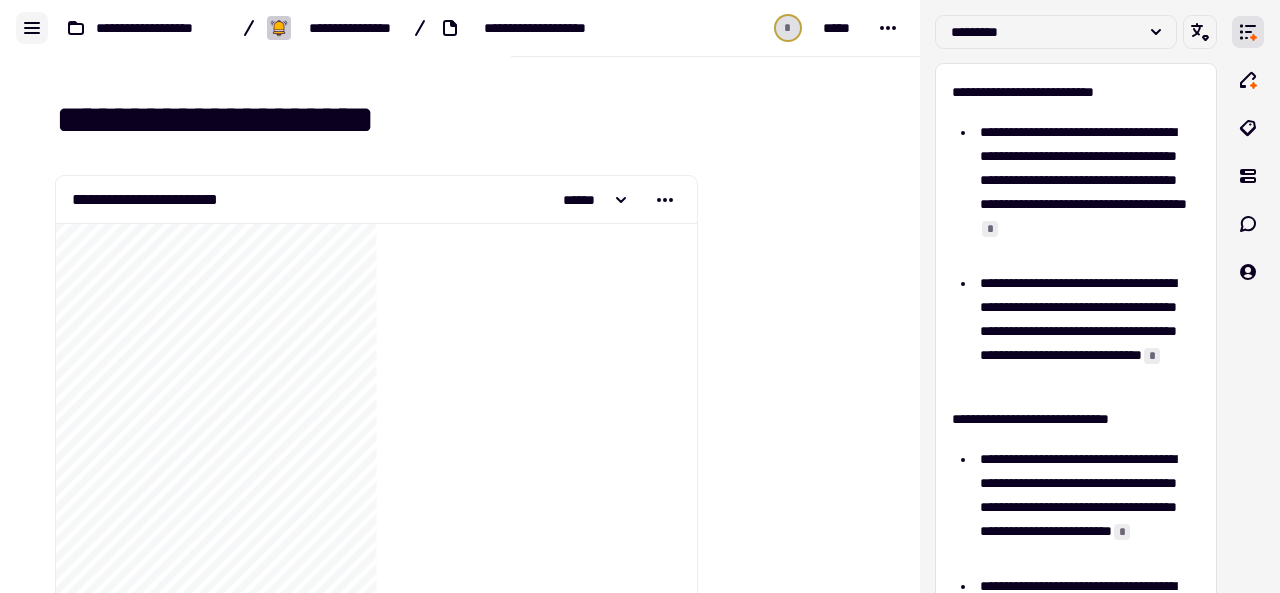 click 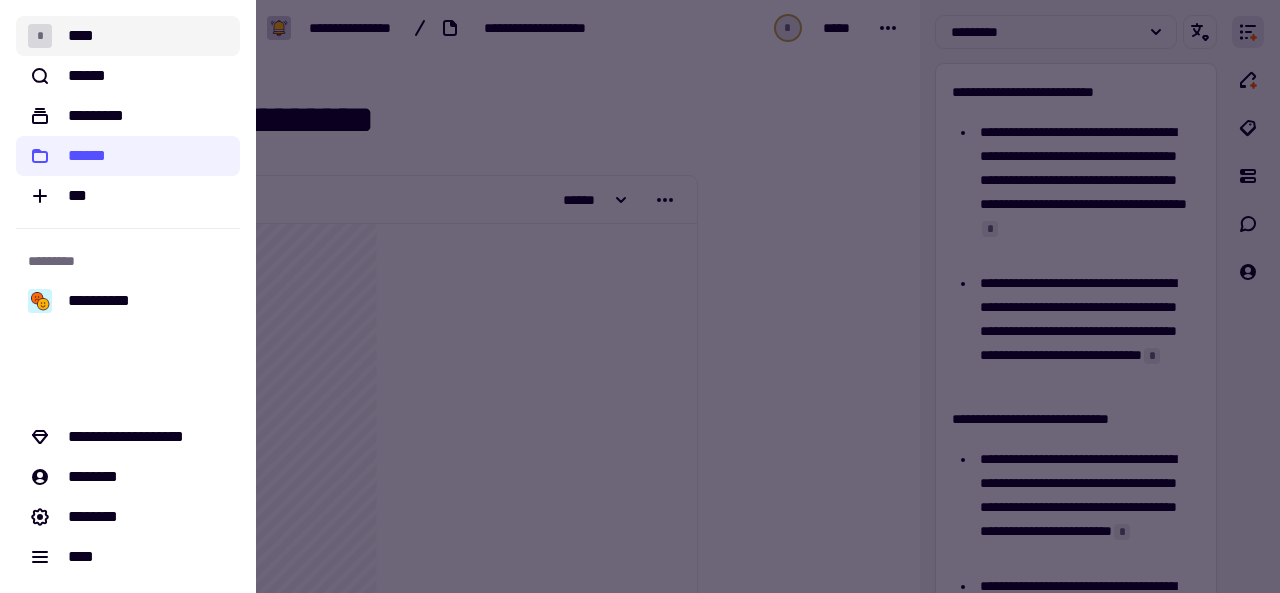 click on "*" 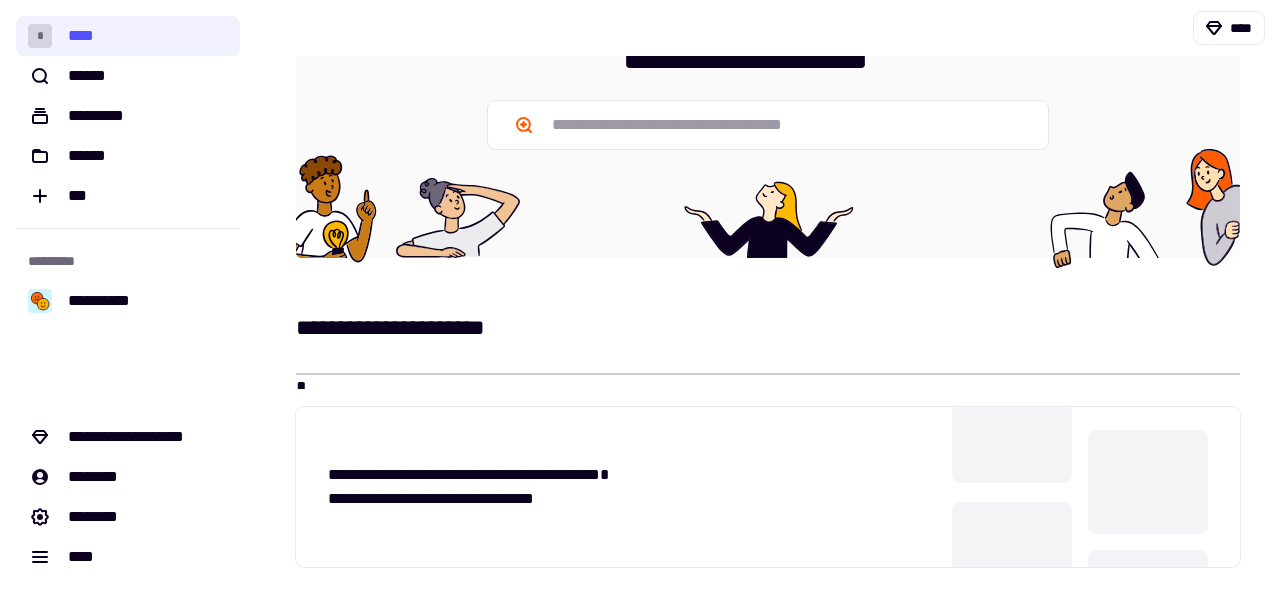 scroll, scrollTop: 0, scrollLeft: 0, axis: both 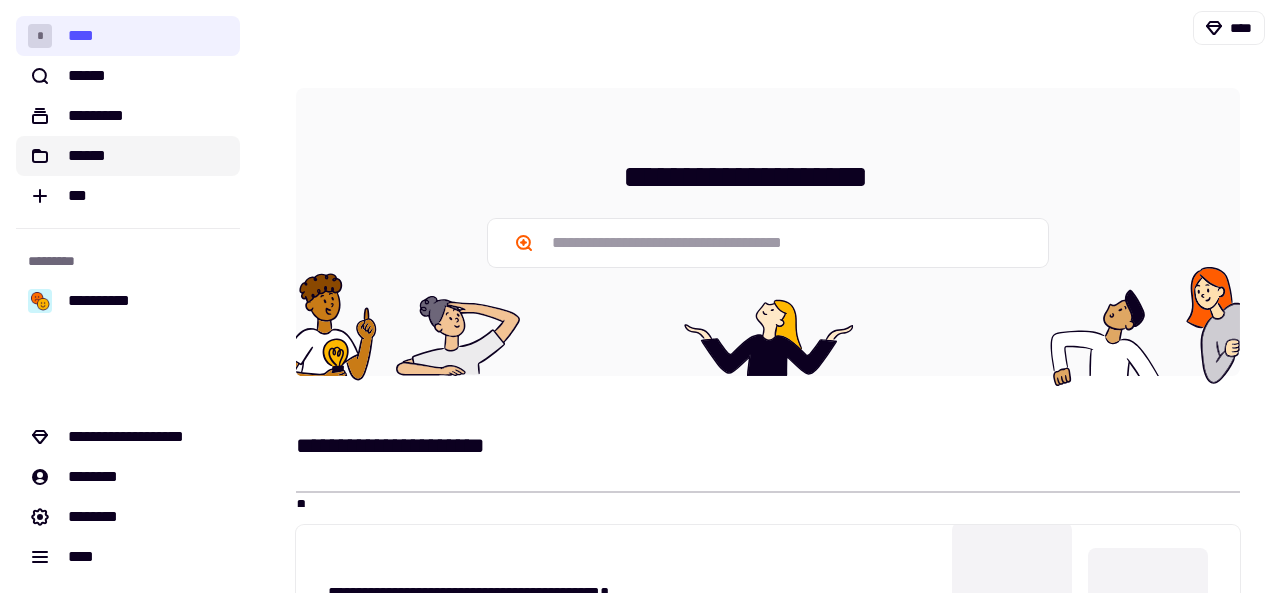 click on "******" 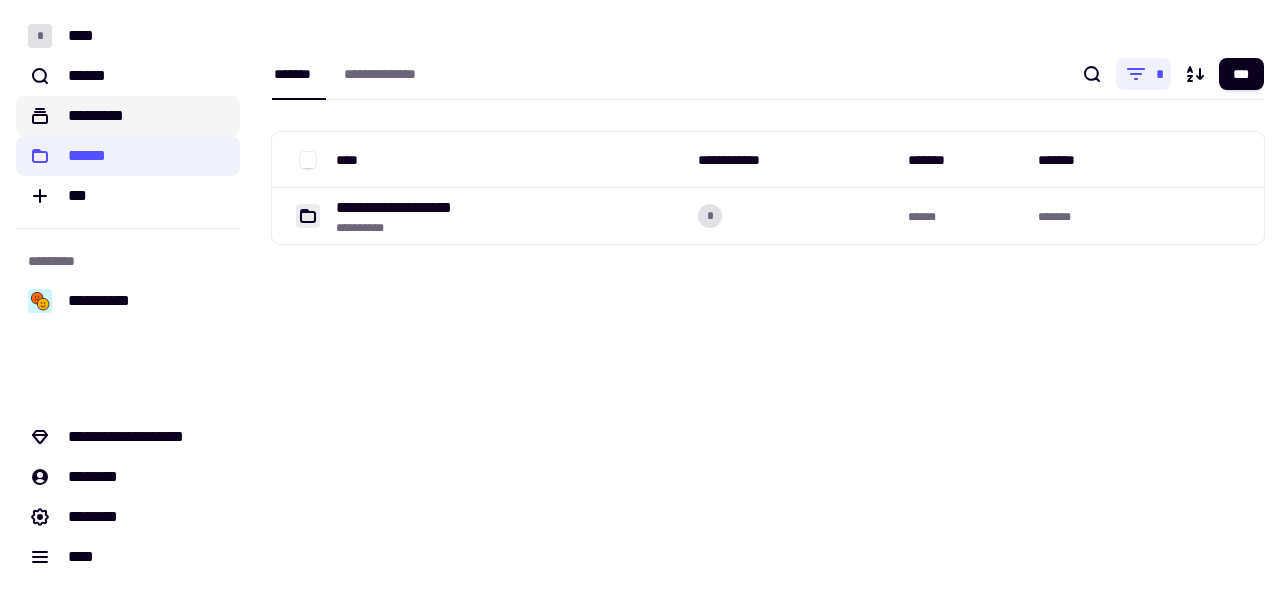 click on "*********" 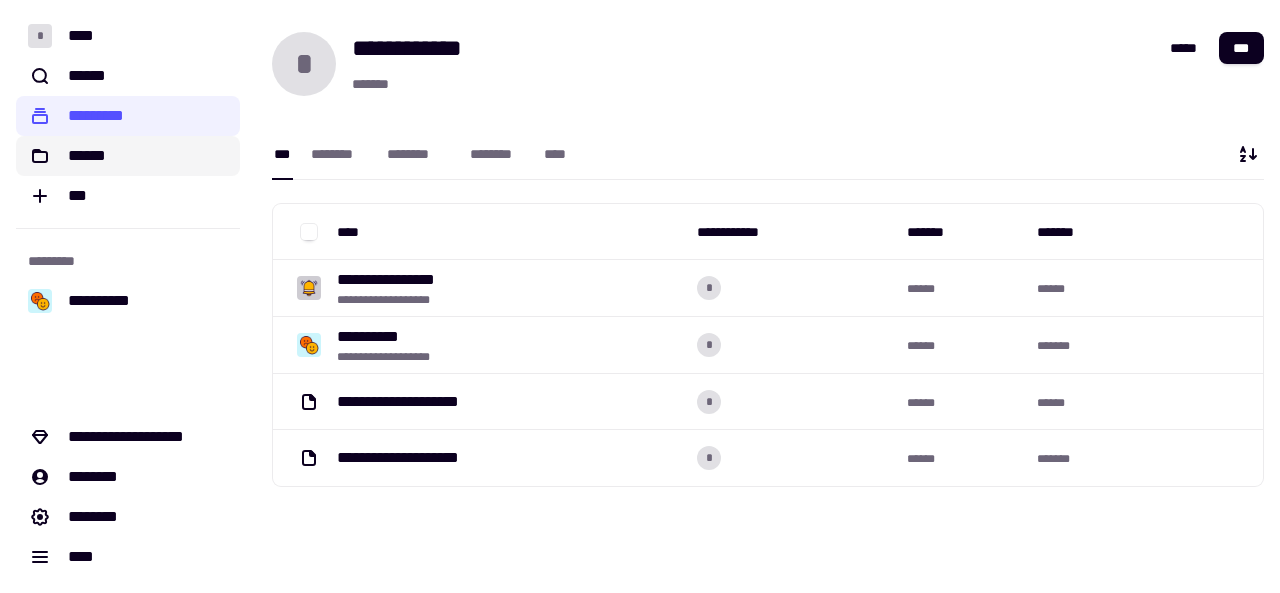 drag, startPoint x: 200, startPoint y: 191, endPoint x: 207, endPoint y: 140, distance: 51.47815 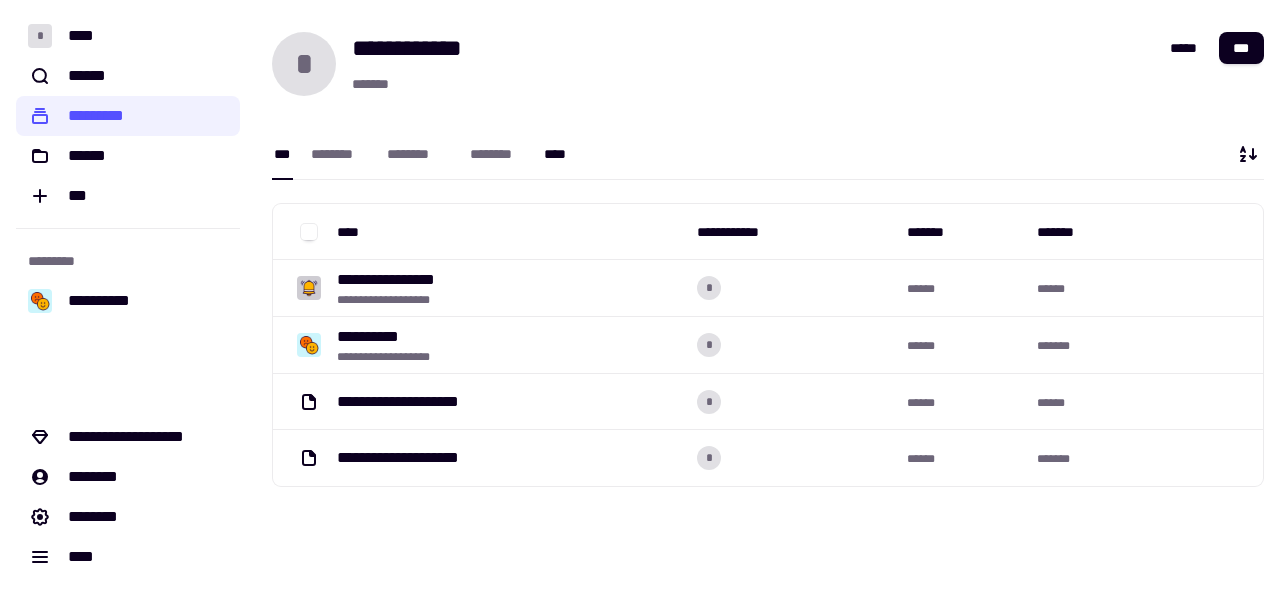 click on "****" at bounding box center (559, 154) 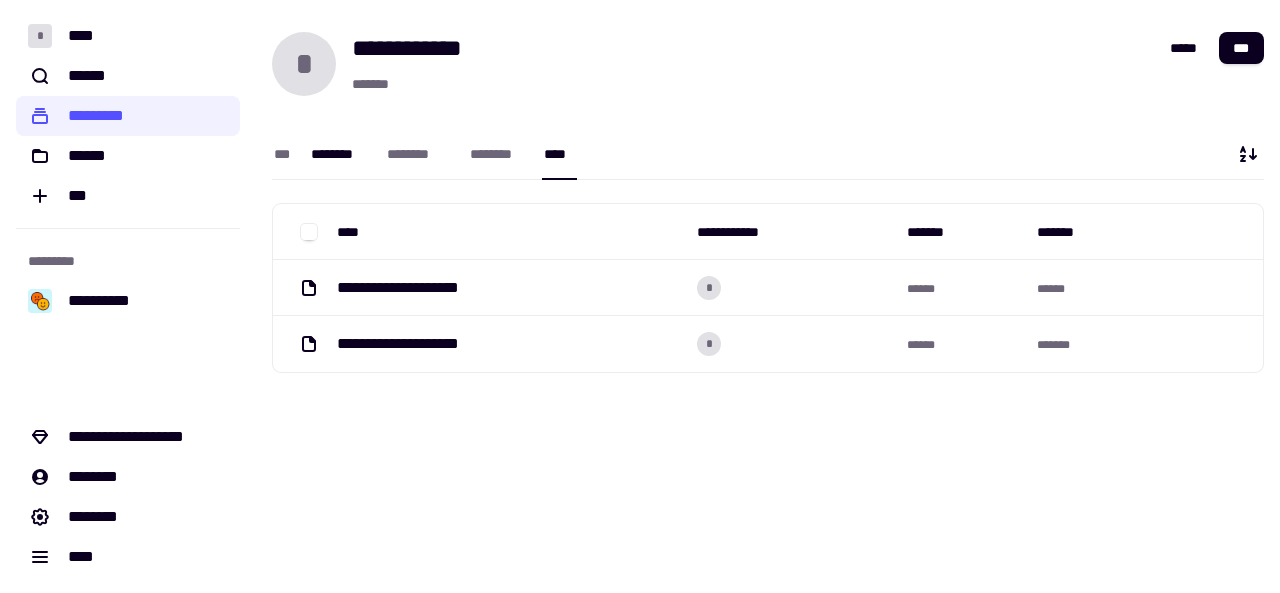 click on "********" at bounding box center [339, 154] 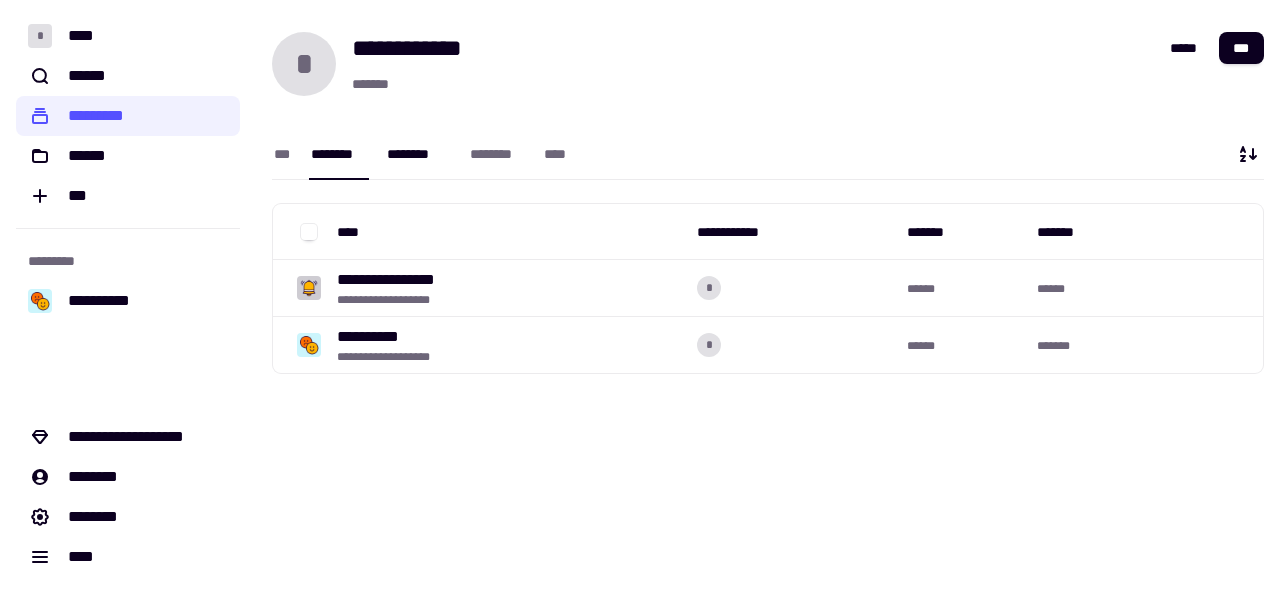 click on "********" at bounding box center [418, 154] 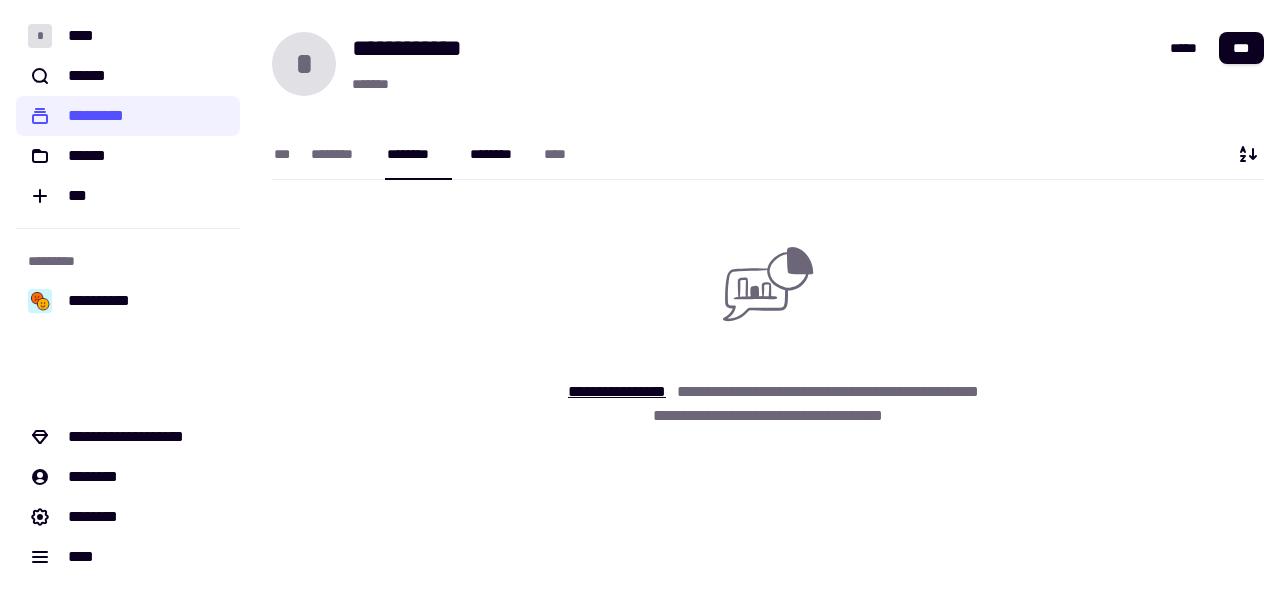 click on "********" at bounding box center (497, 154) 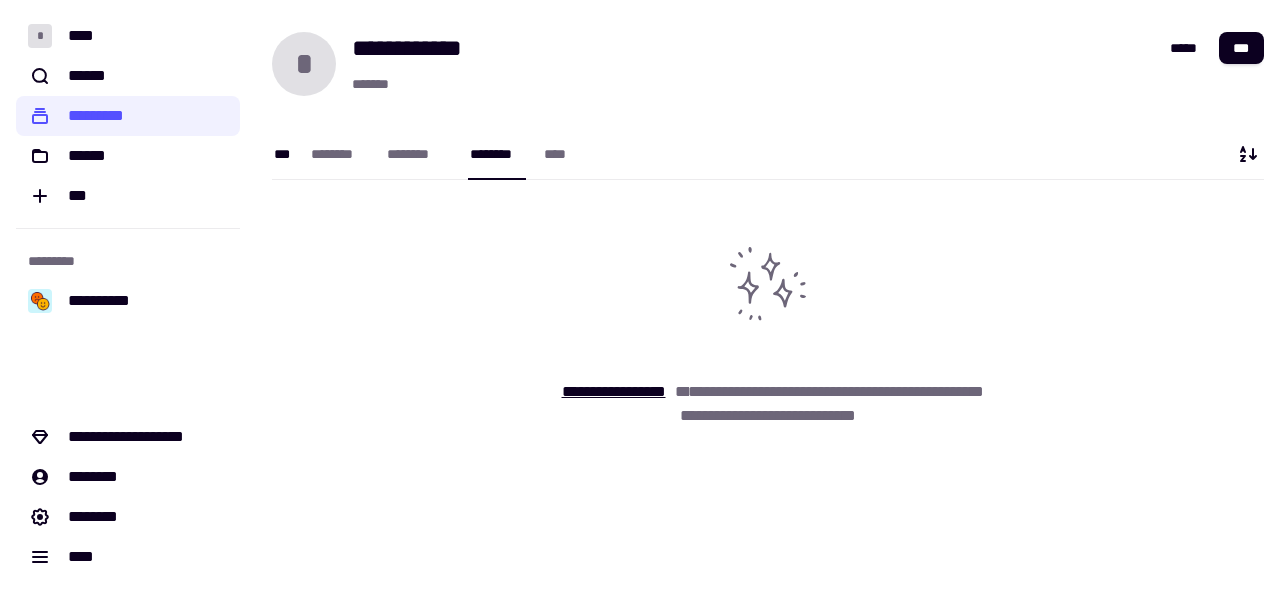 click on "***" at bounding box center [282, 153] 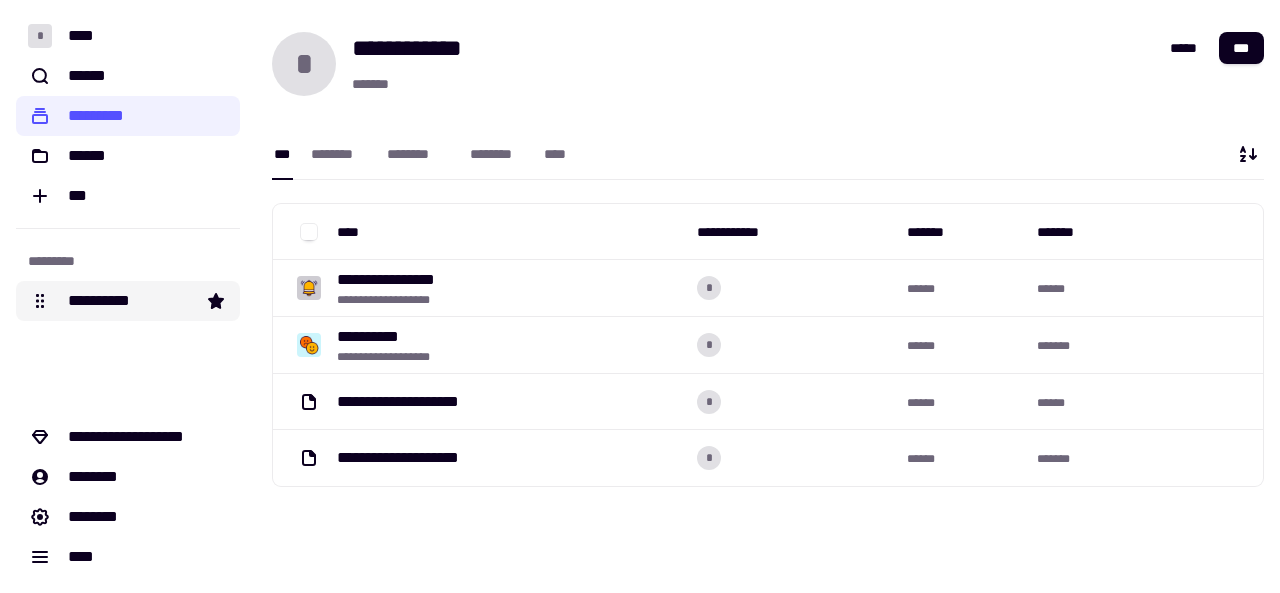 click 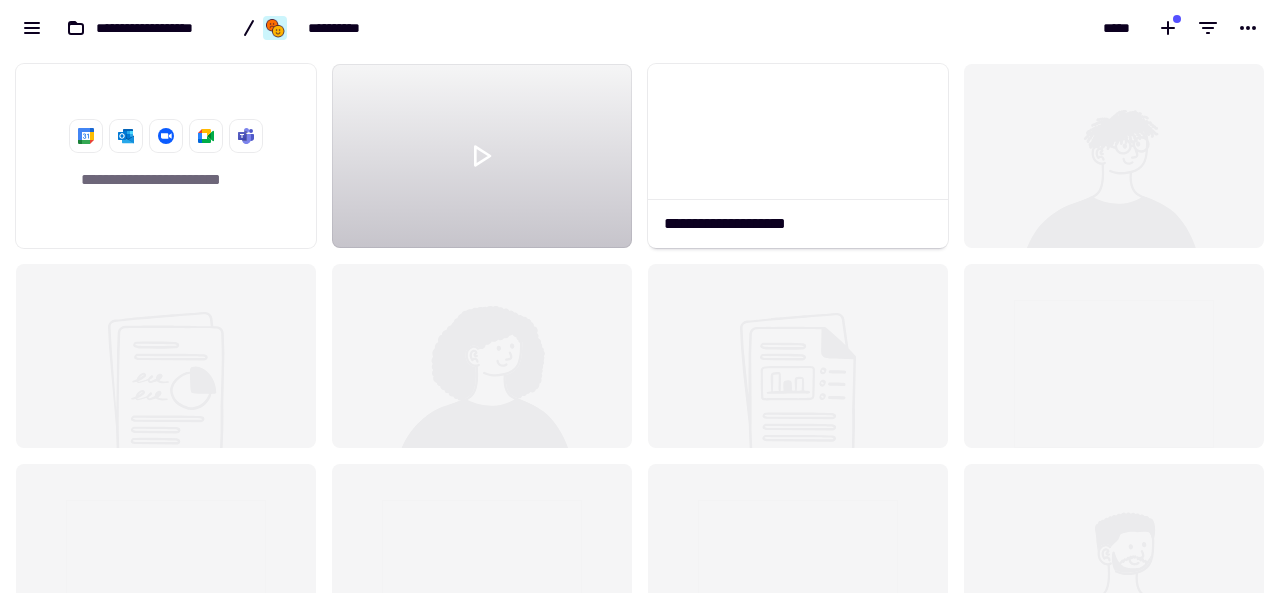 scroll, scrollTop: 1, scrollLeft: 1, axis: both 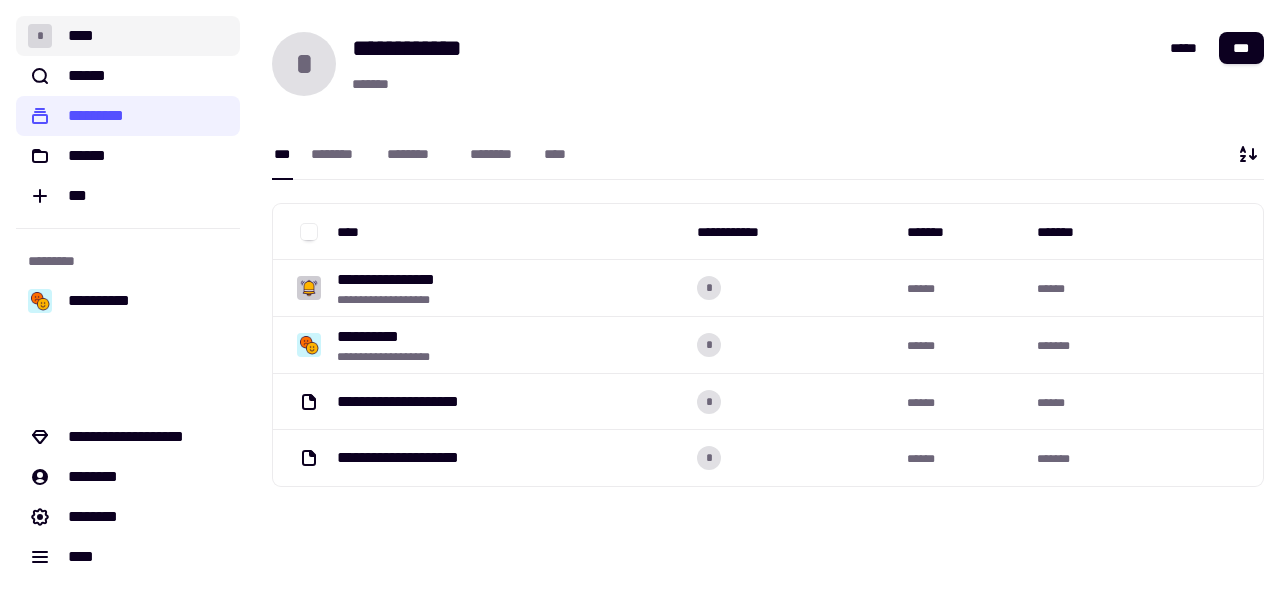 click on "* ****" 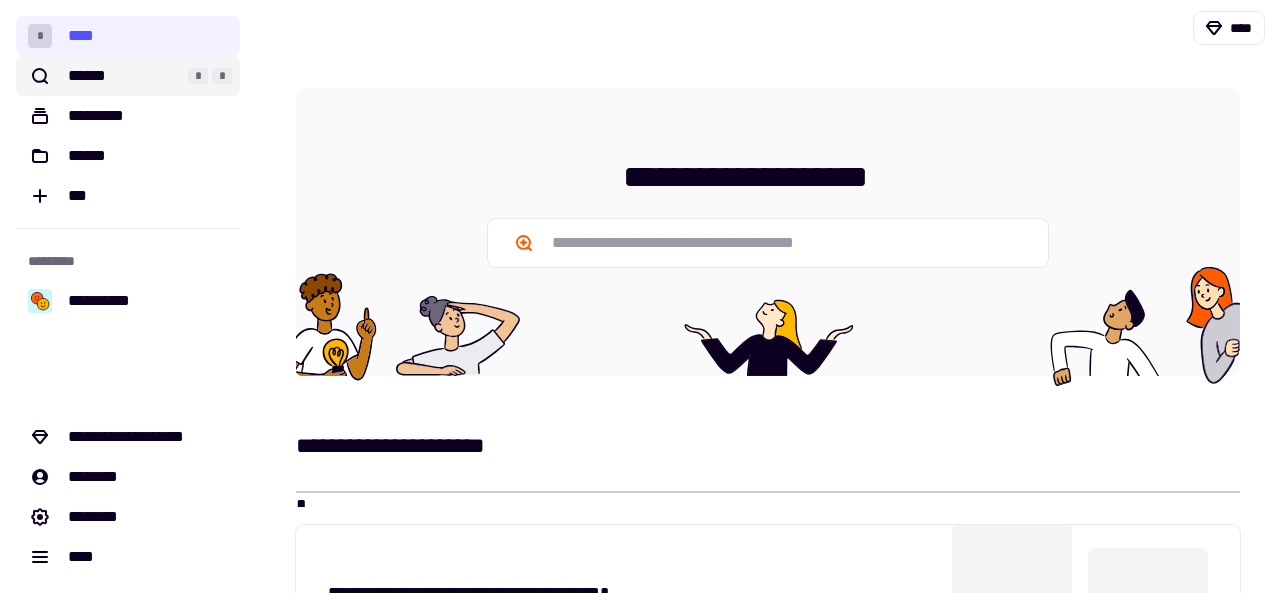 click on "******" 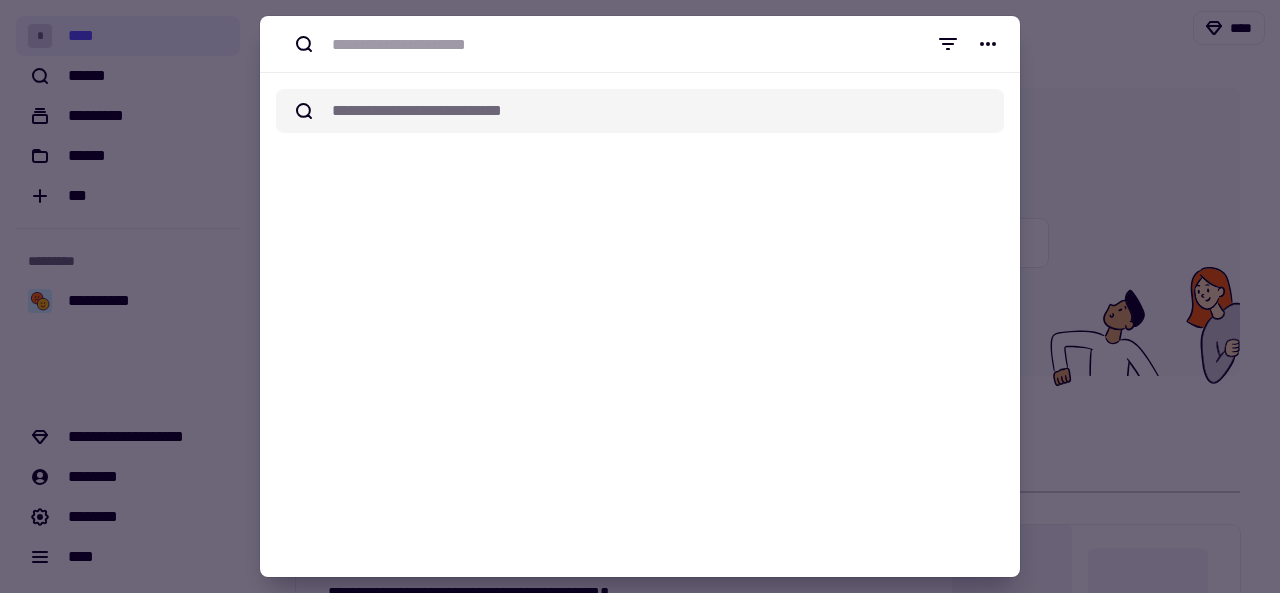 click on "*******   ******   ***   *********" at bounding box center (640, 325) 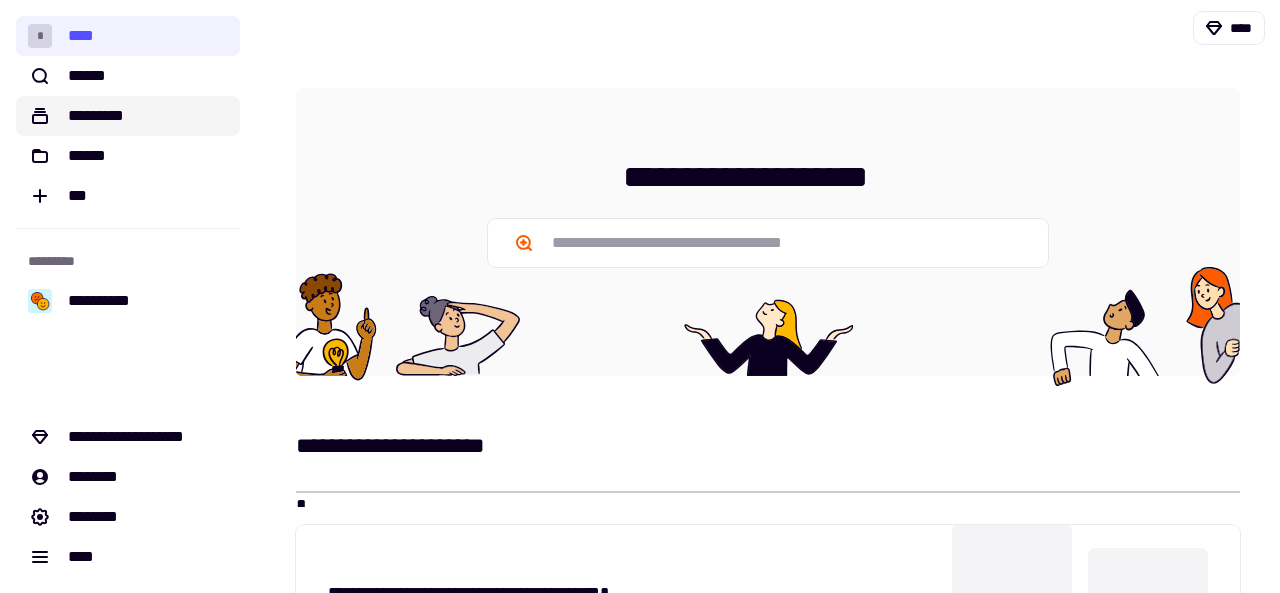 click on "*********" 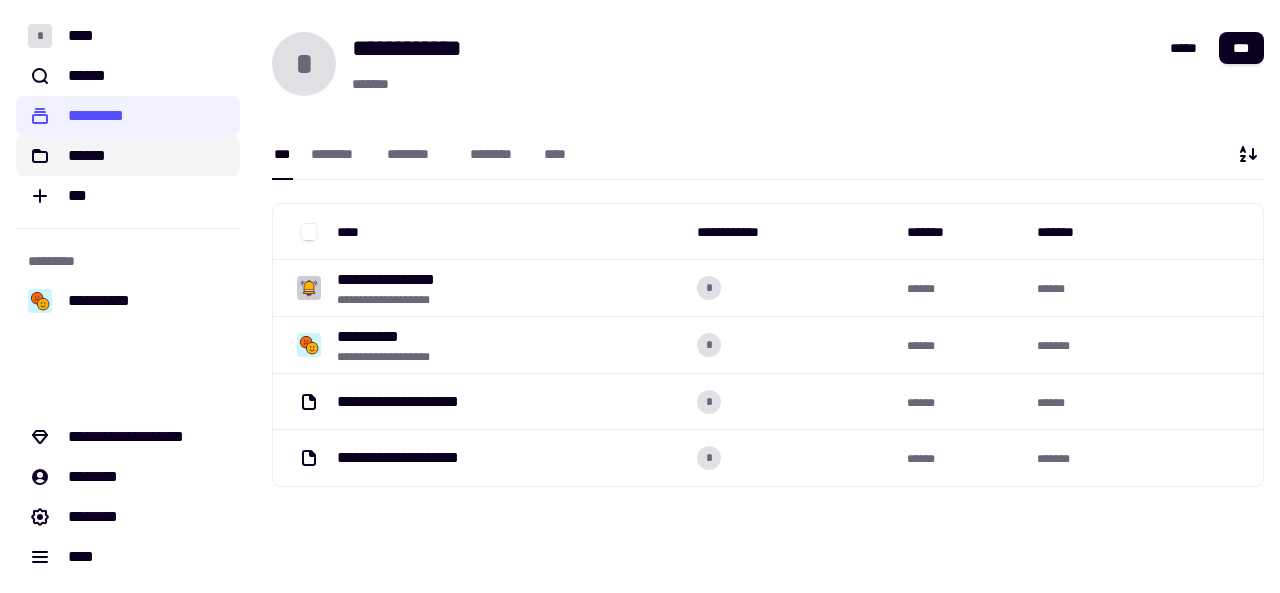 click on "******" 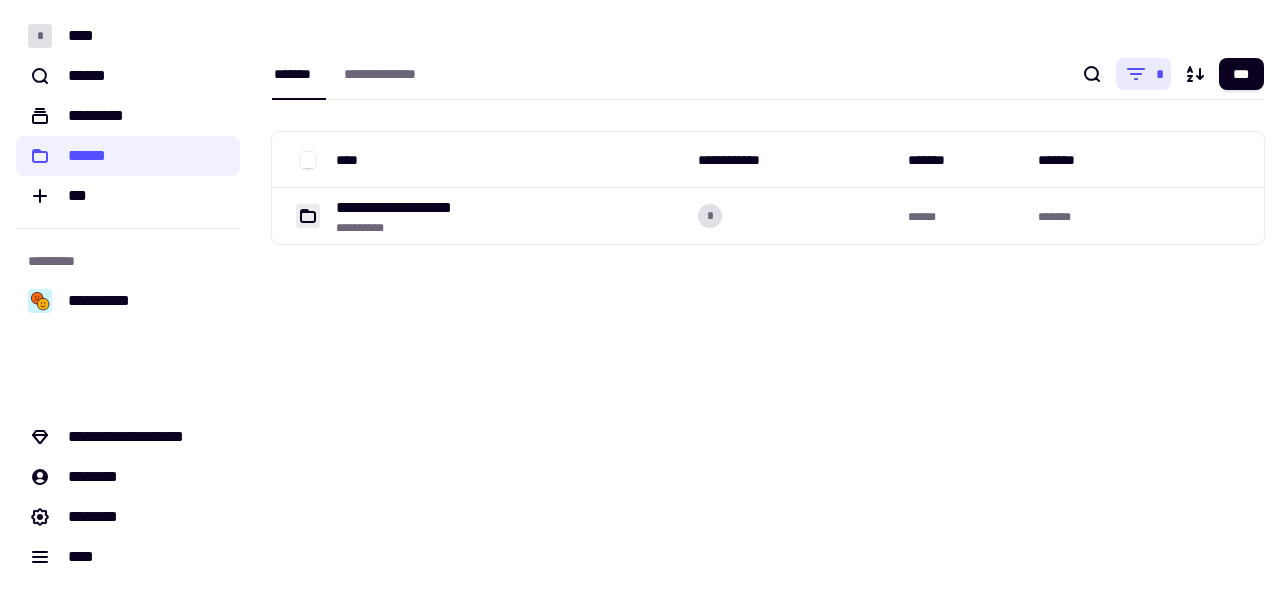 click on "*" 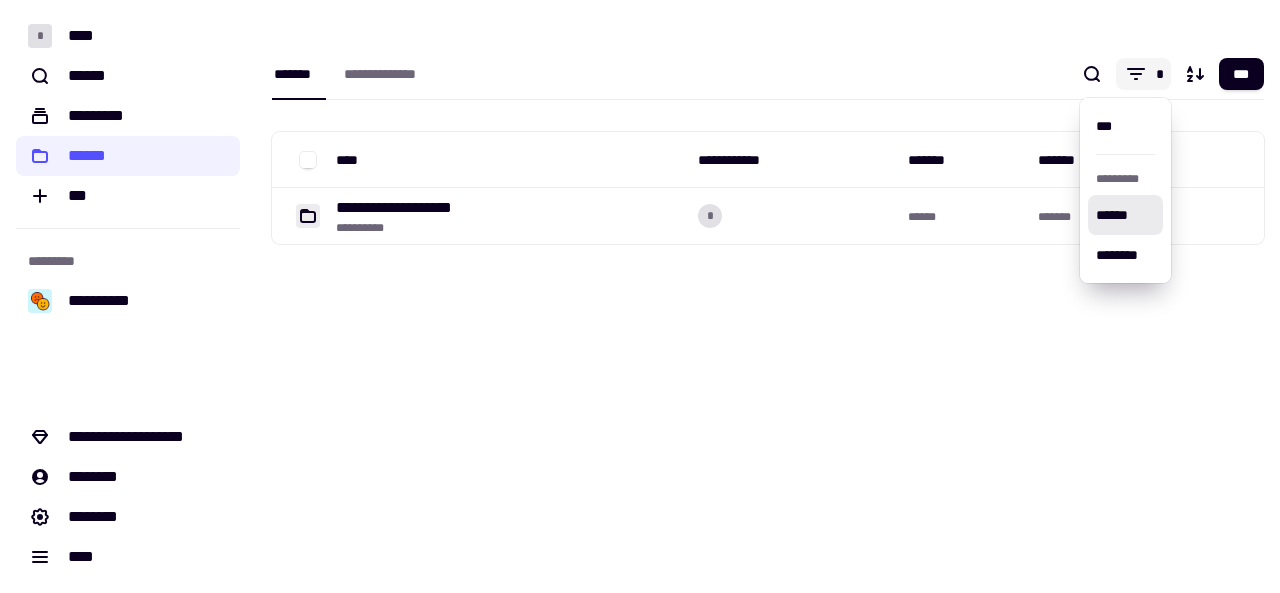 click on "*" 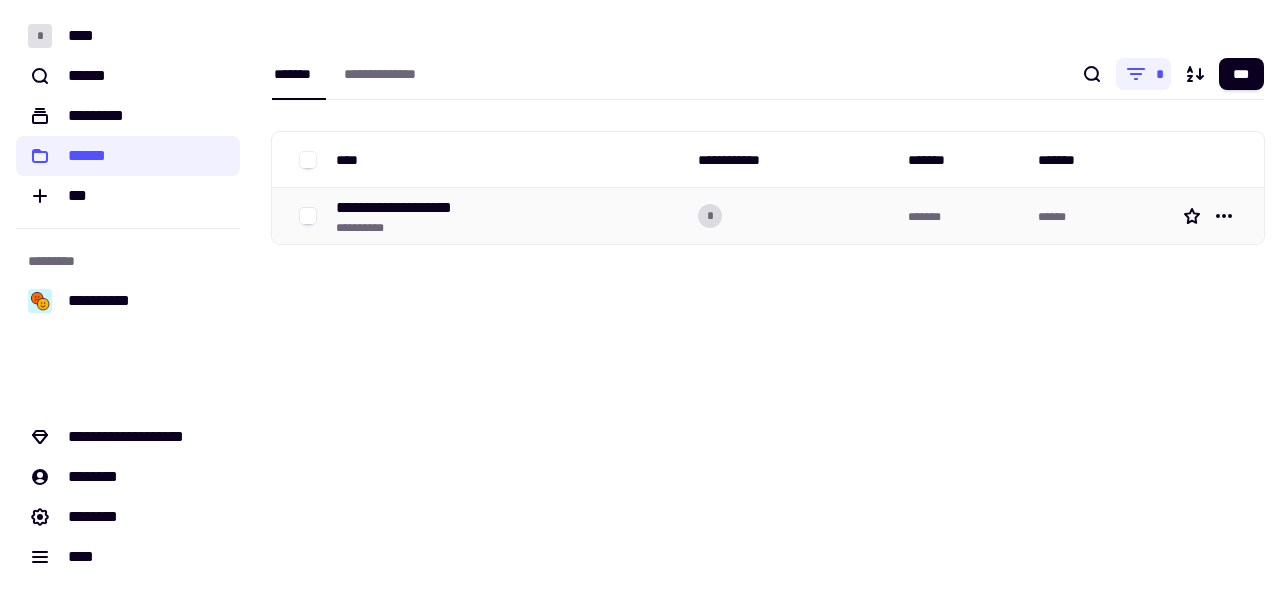 click on "**********" at bounding box center [509, 216] 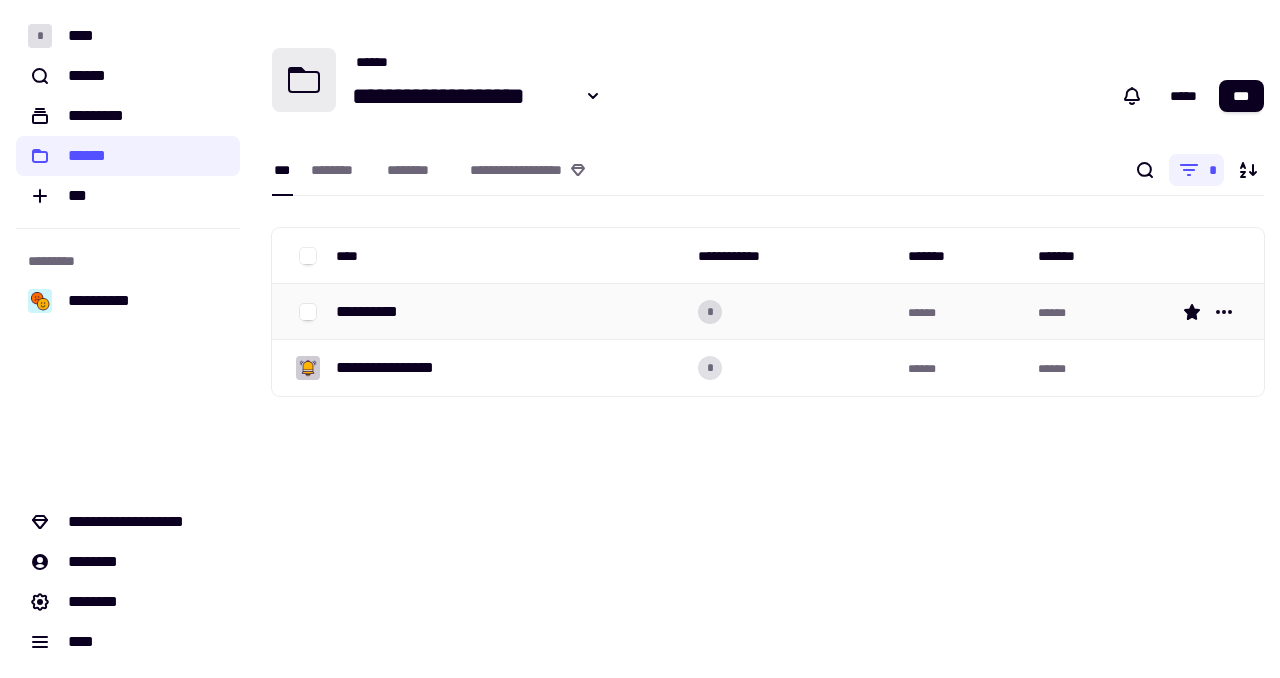 click on "**********" at bounding box center [509, 312] 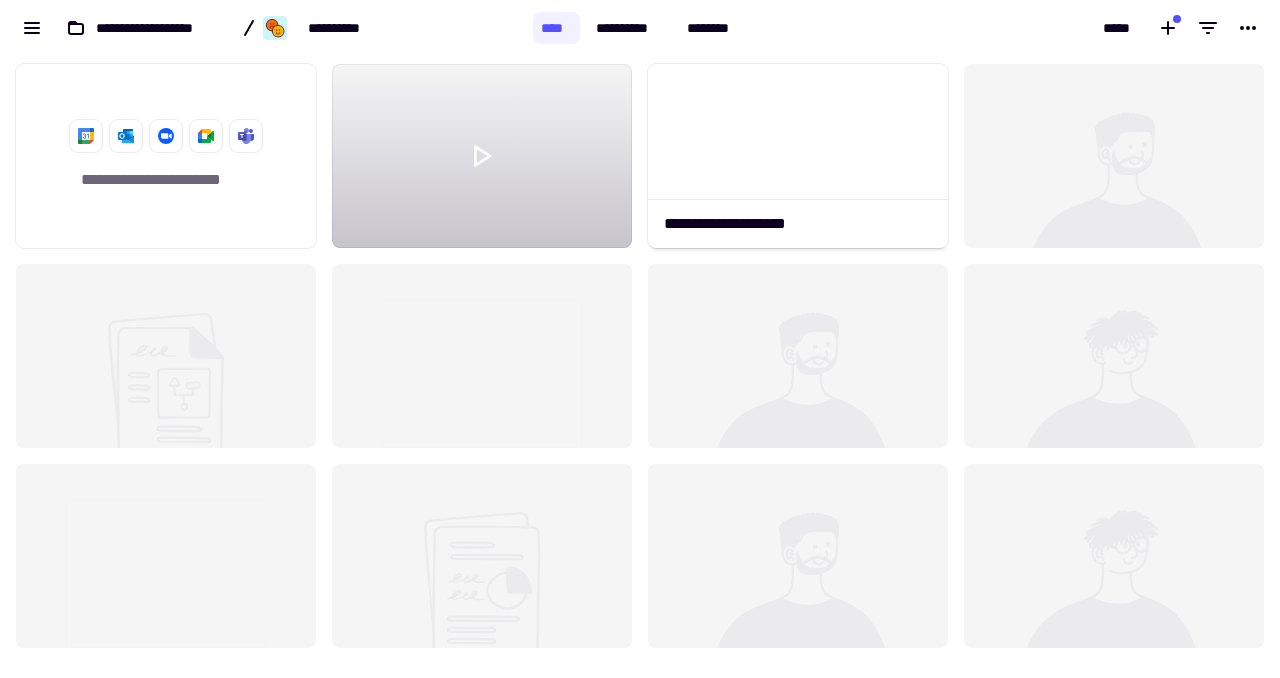 scroll, scrollTop: 1, scrollLeft: 1, axis: both 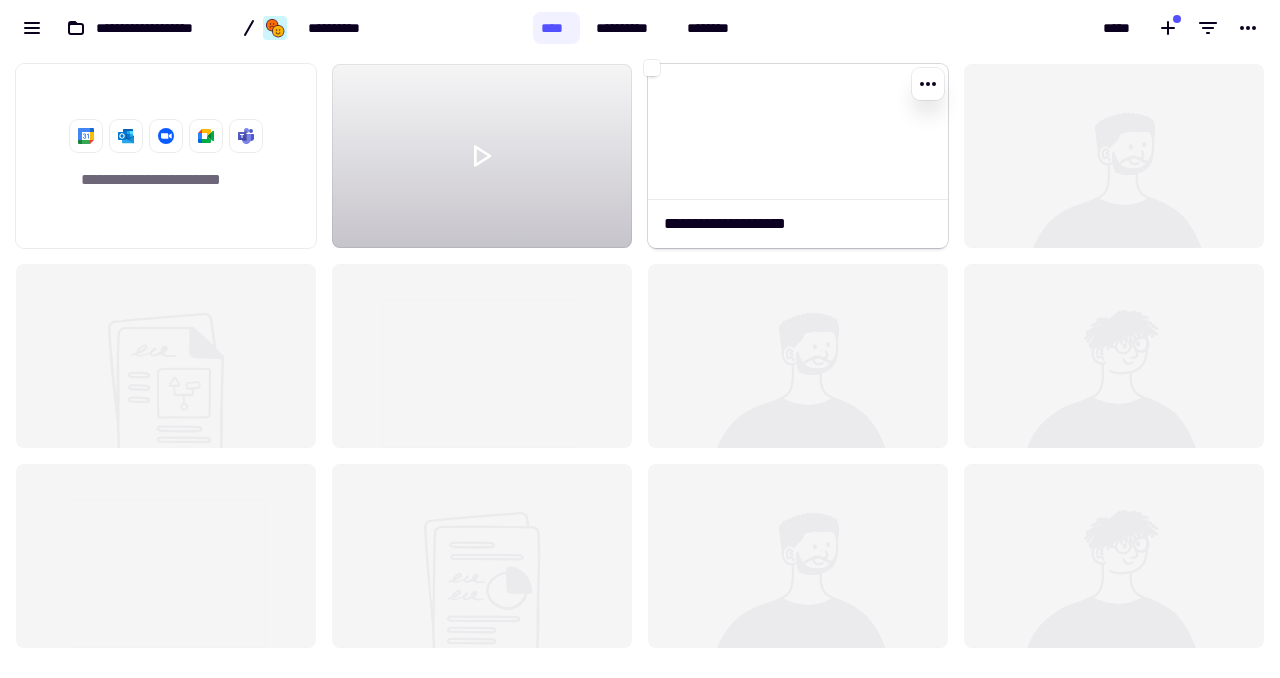 click 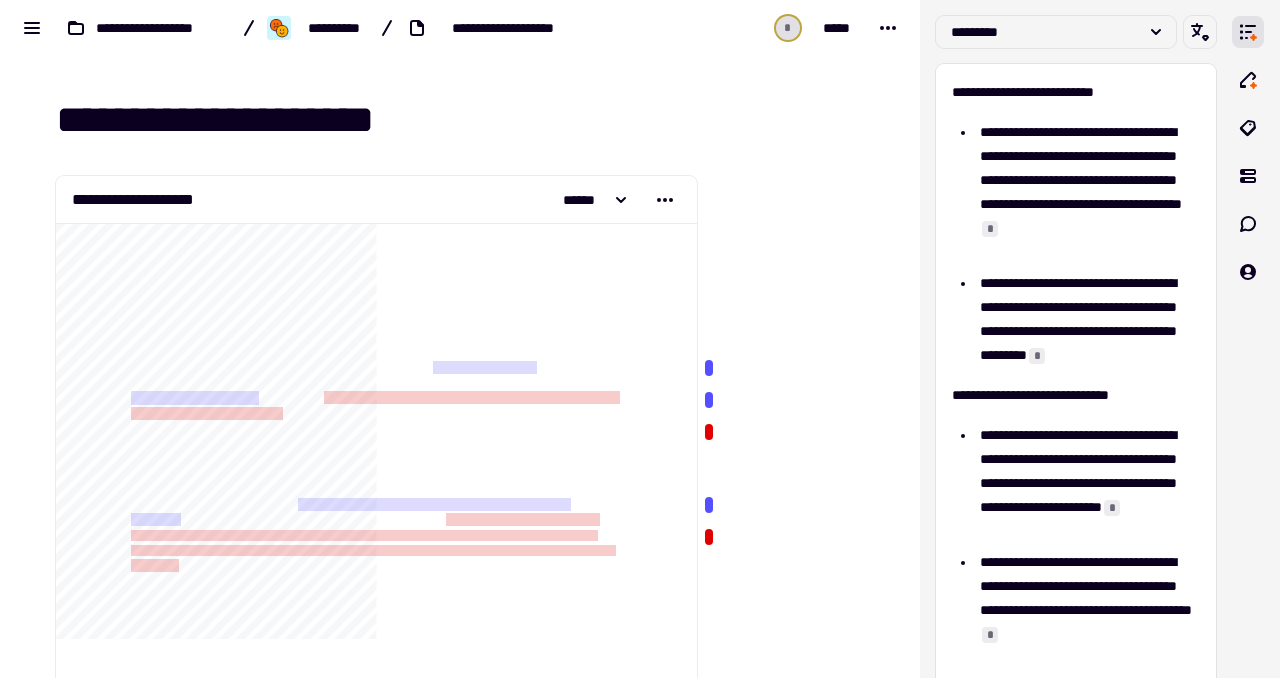click on "**********" at bounding box center (460, 1968) 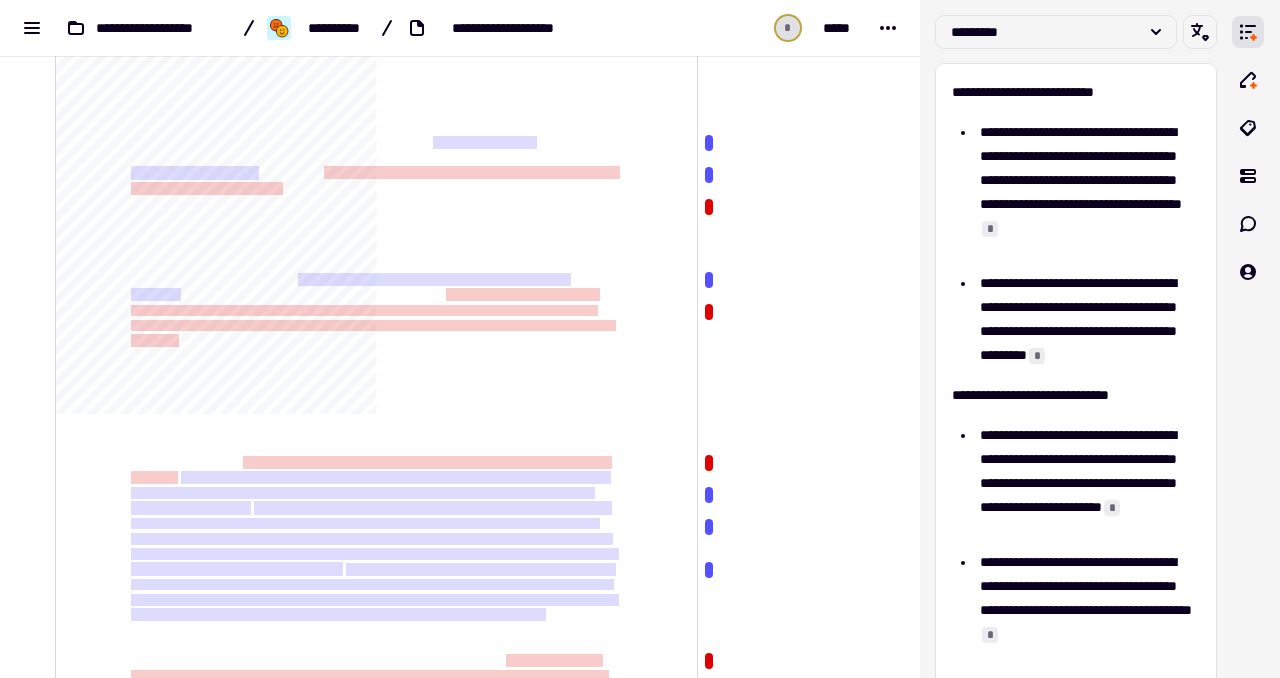 scroll, scrollTop: 223, scrollLeft: 0, axis: vertical 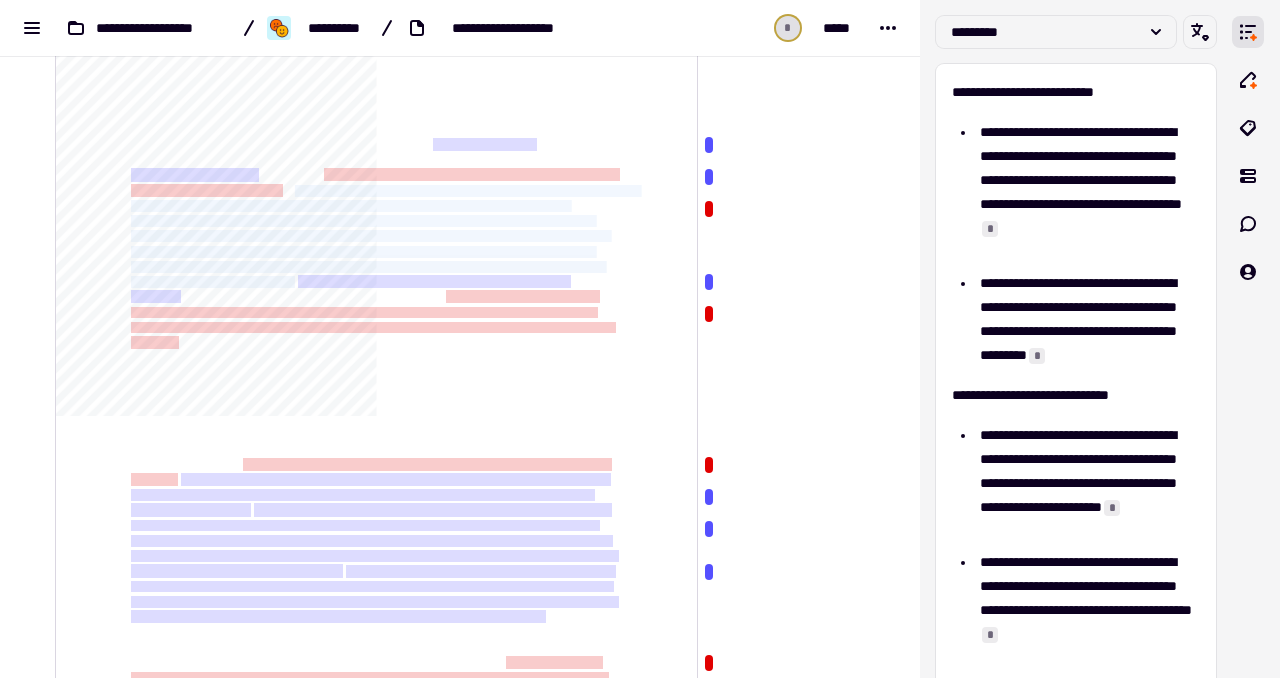 drag, startPoint x: 292, startPoint y: 186, endPoint x: 291, endPoint y: 284, distance: 98.005104 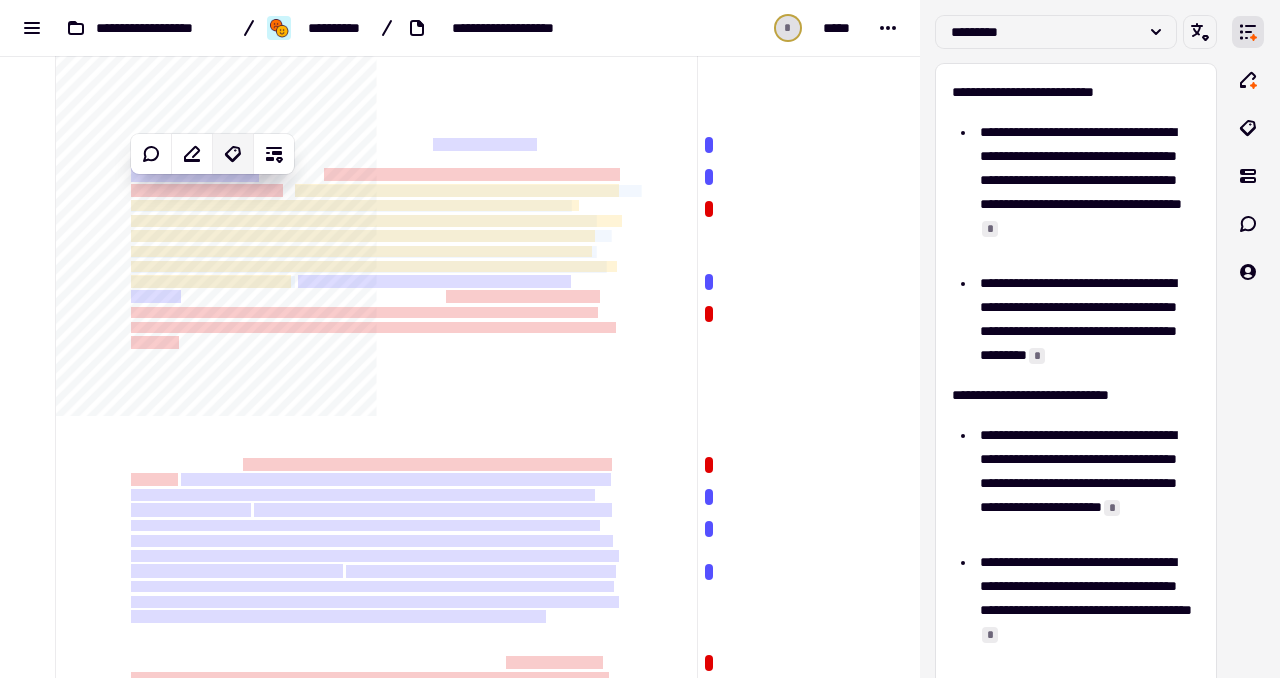 click 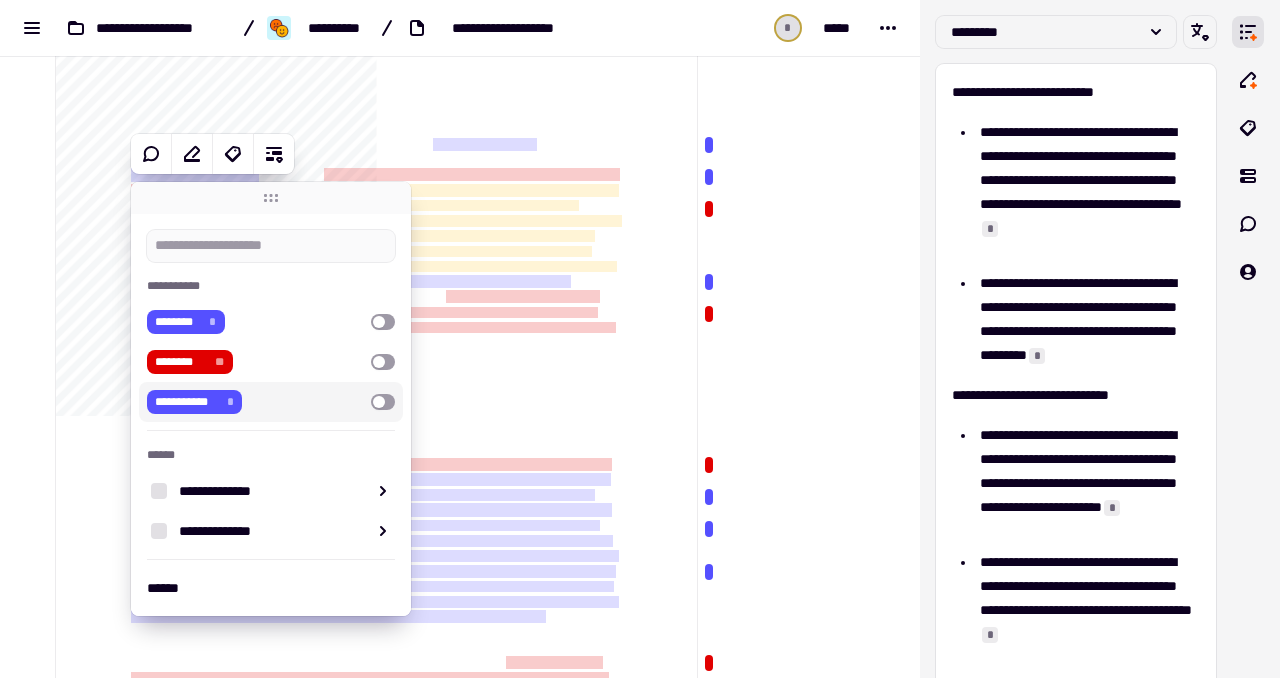 click on "**********" at bounding box center (271, 402) 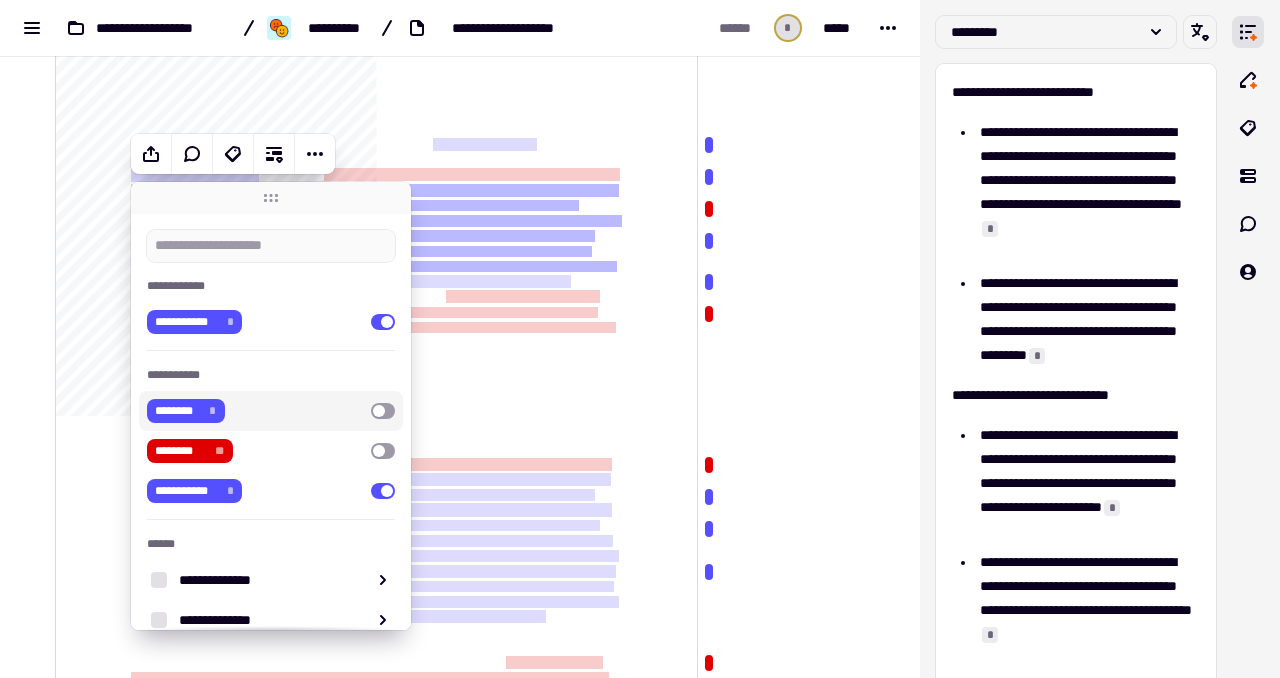 click on "**********" 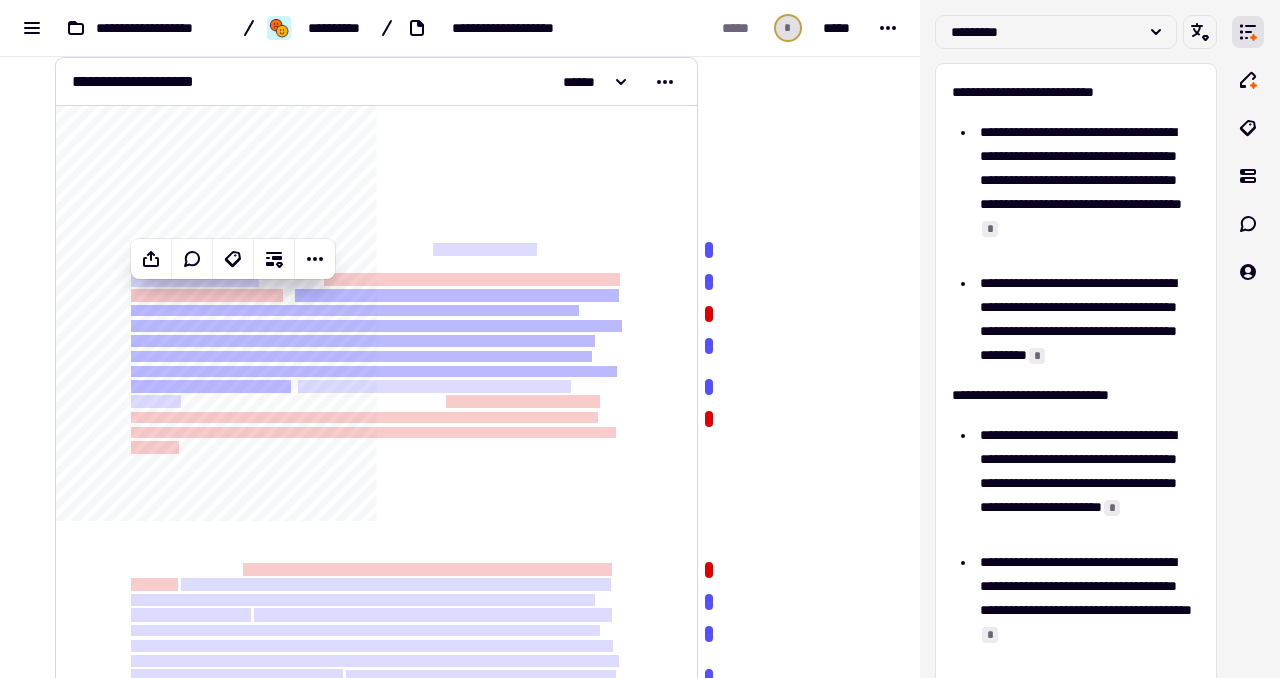 scroll, scrollTop: 97, scrollLeft: 0, axis: vertical 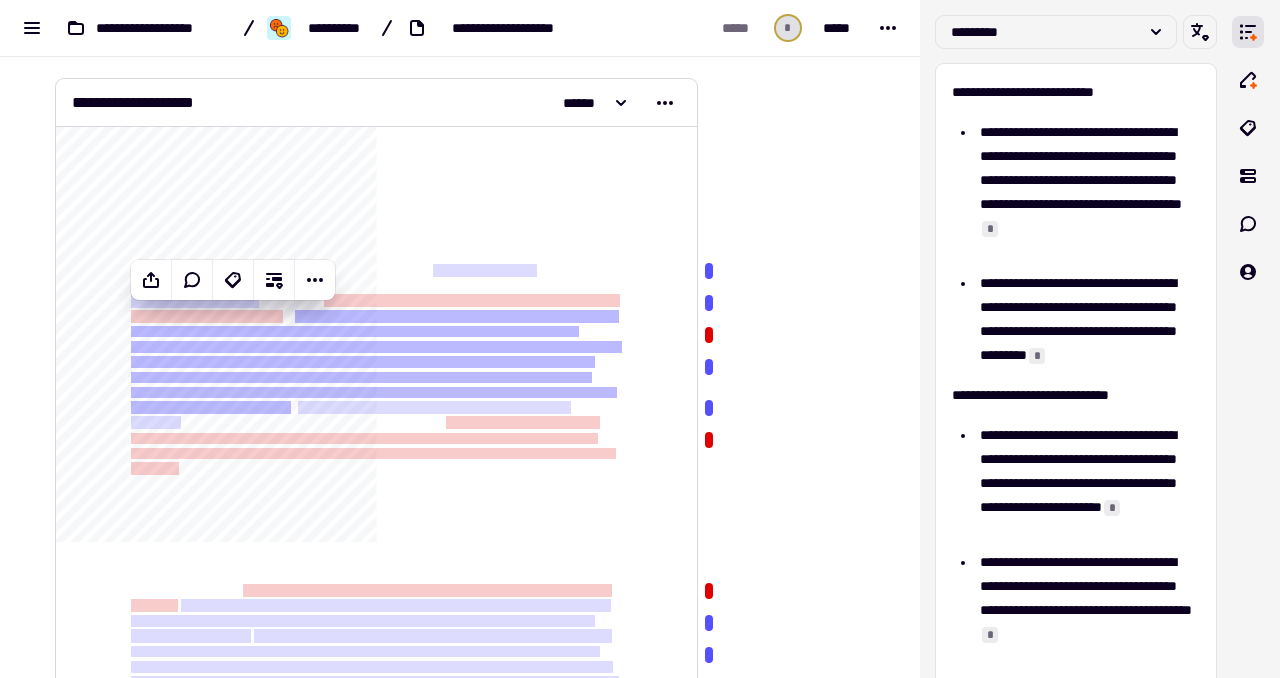 click on "**********" 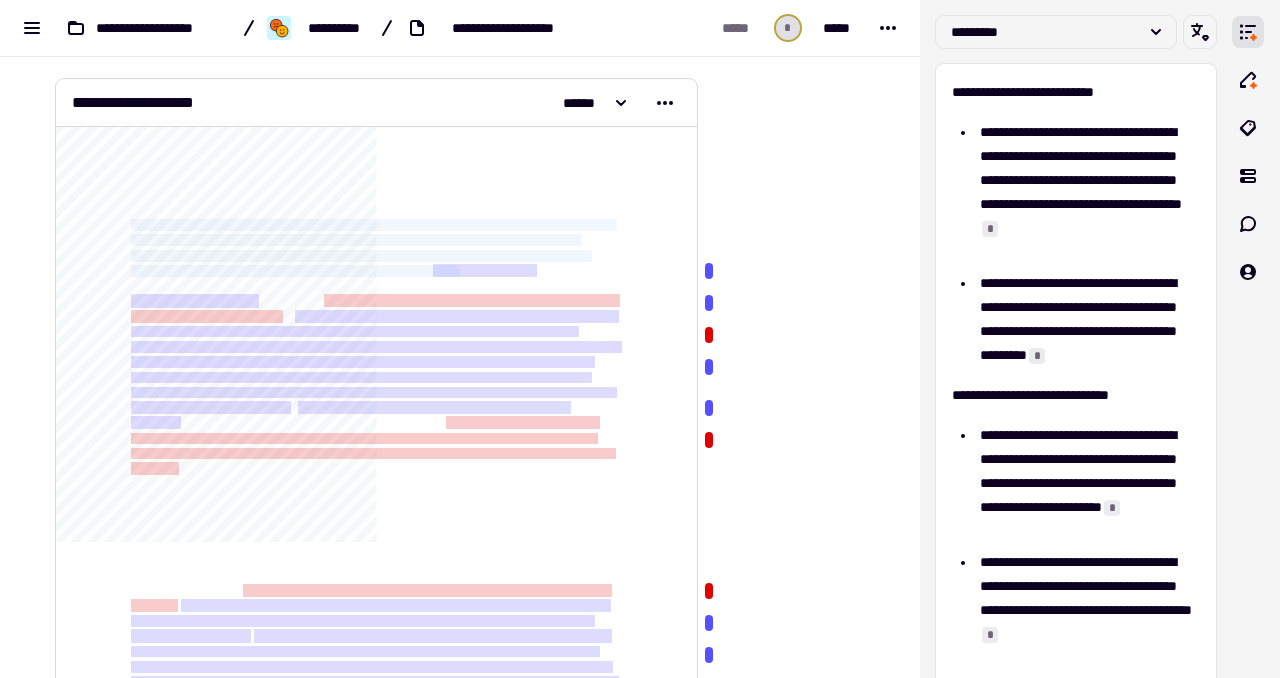 drag, startPoint x: 124, startPoint y: 203, endPoint x: 438, endPoint y: 273, distance: 321.70795 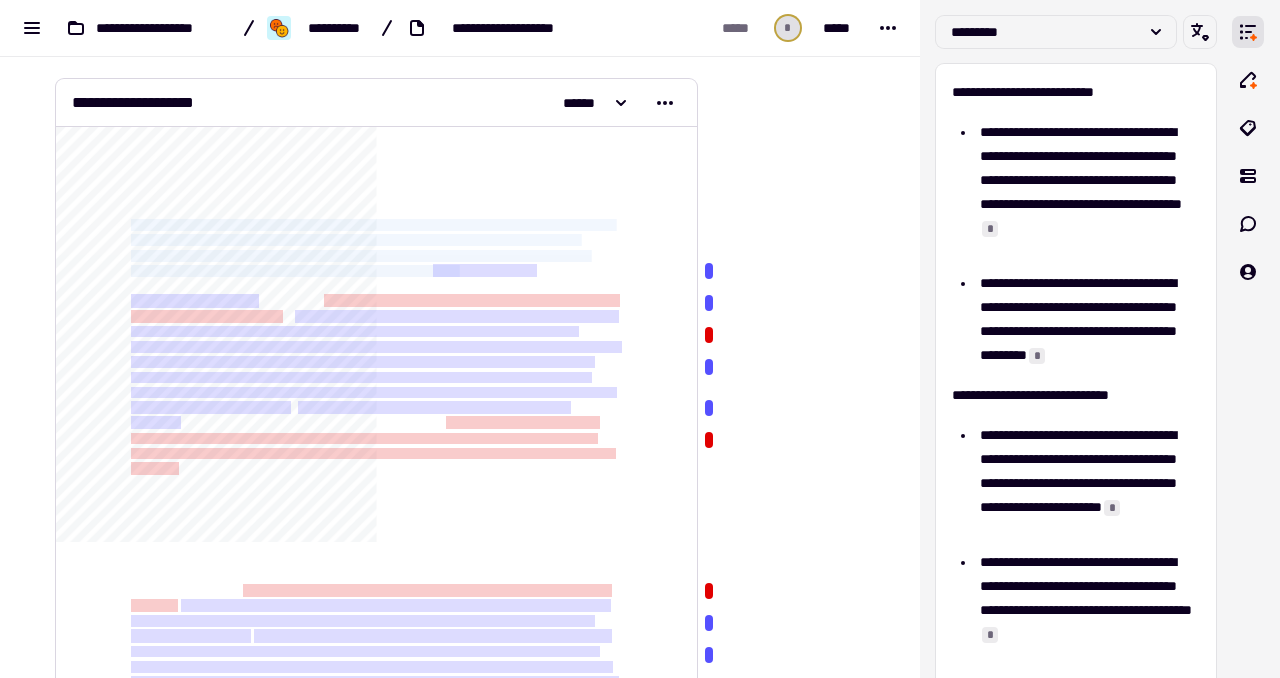 click on "**********" 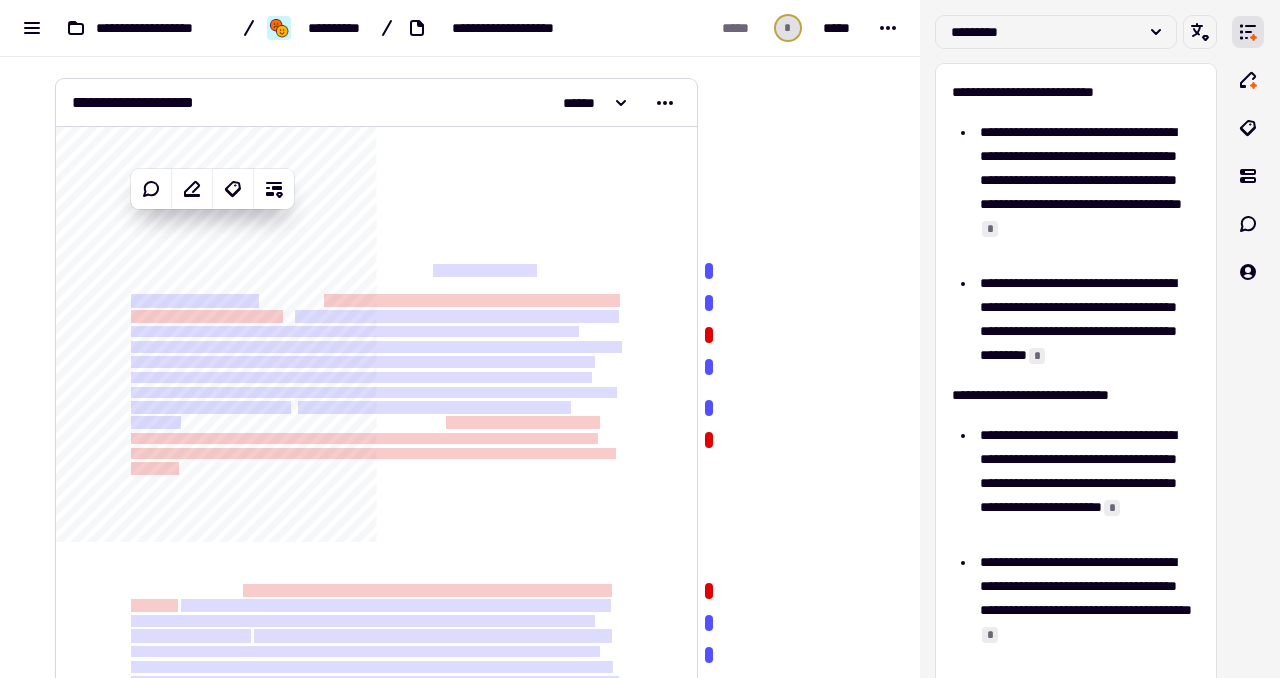 click on "**********" 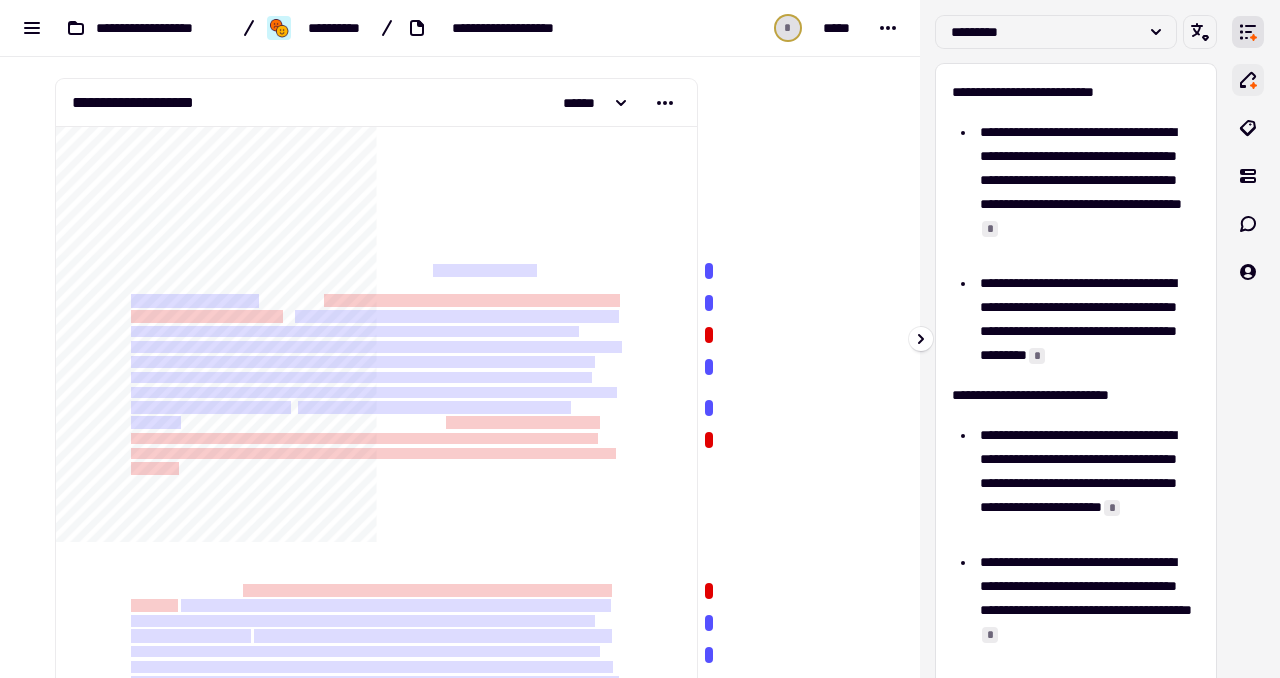 click 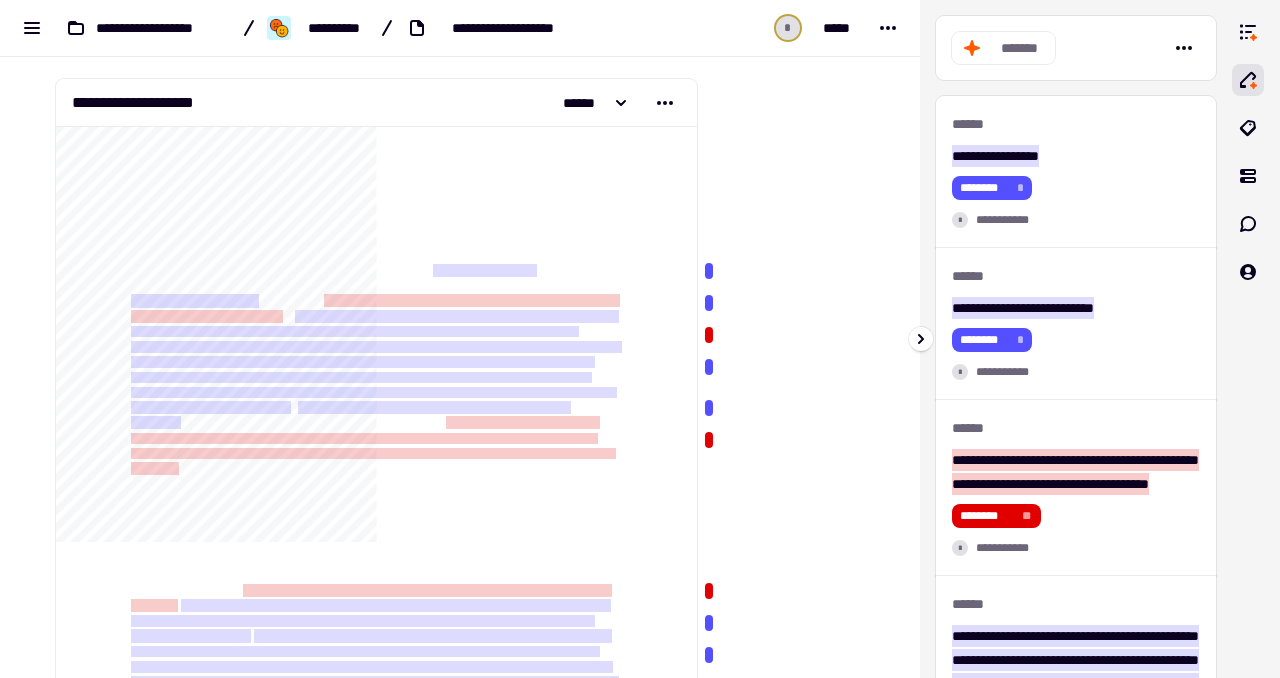 click at bounding box center (1248, 339) 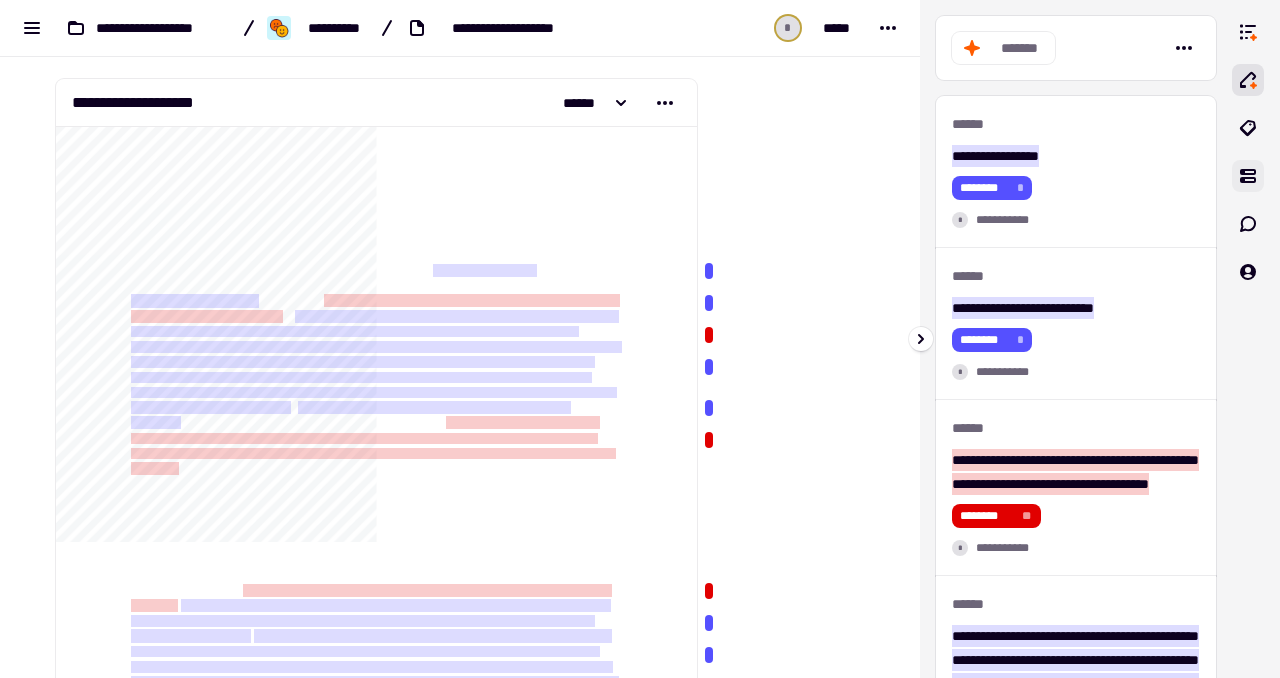 click 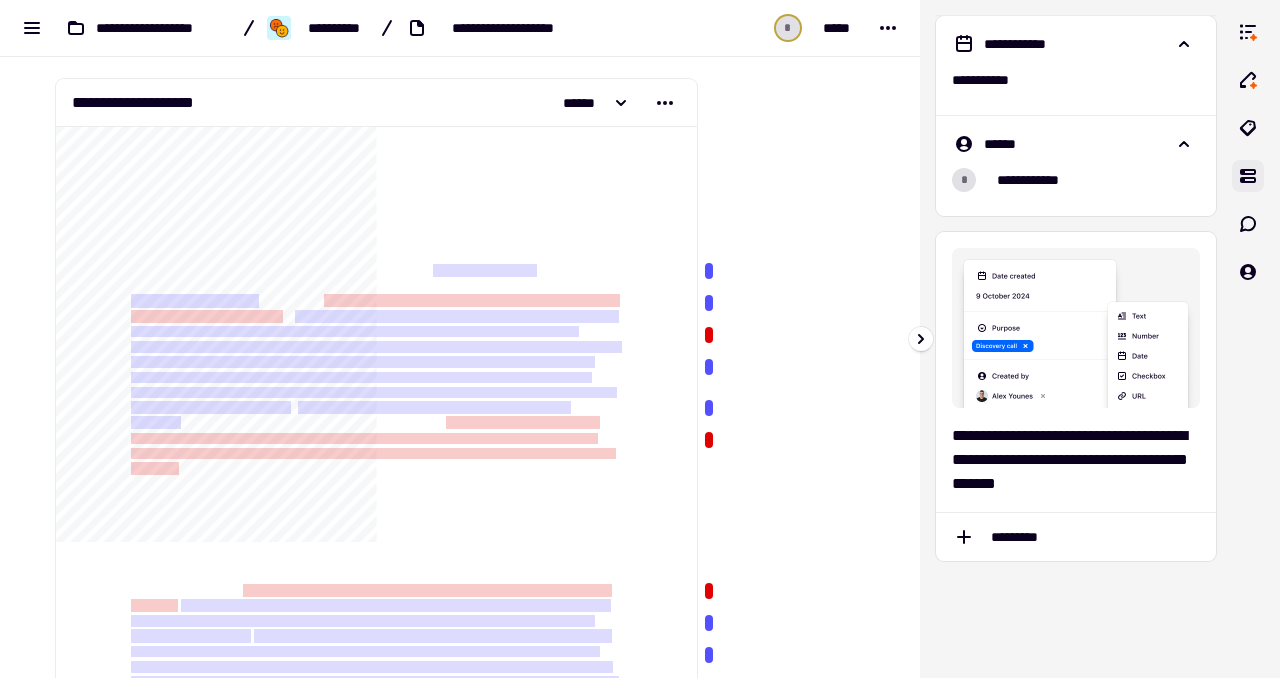 click 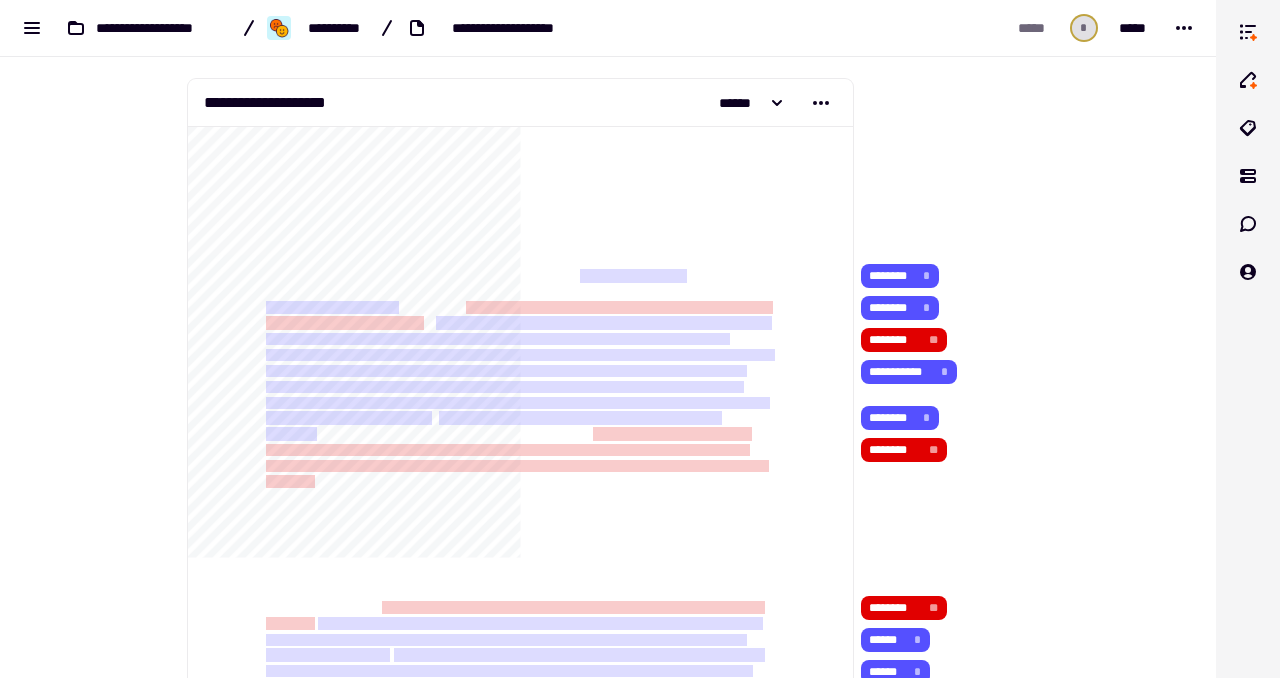 click on "**********" at bounding box center (608, 28) 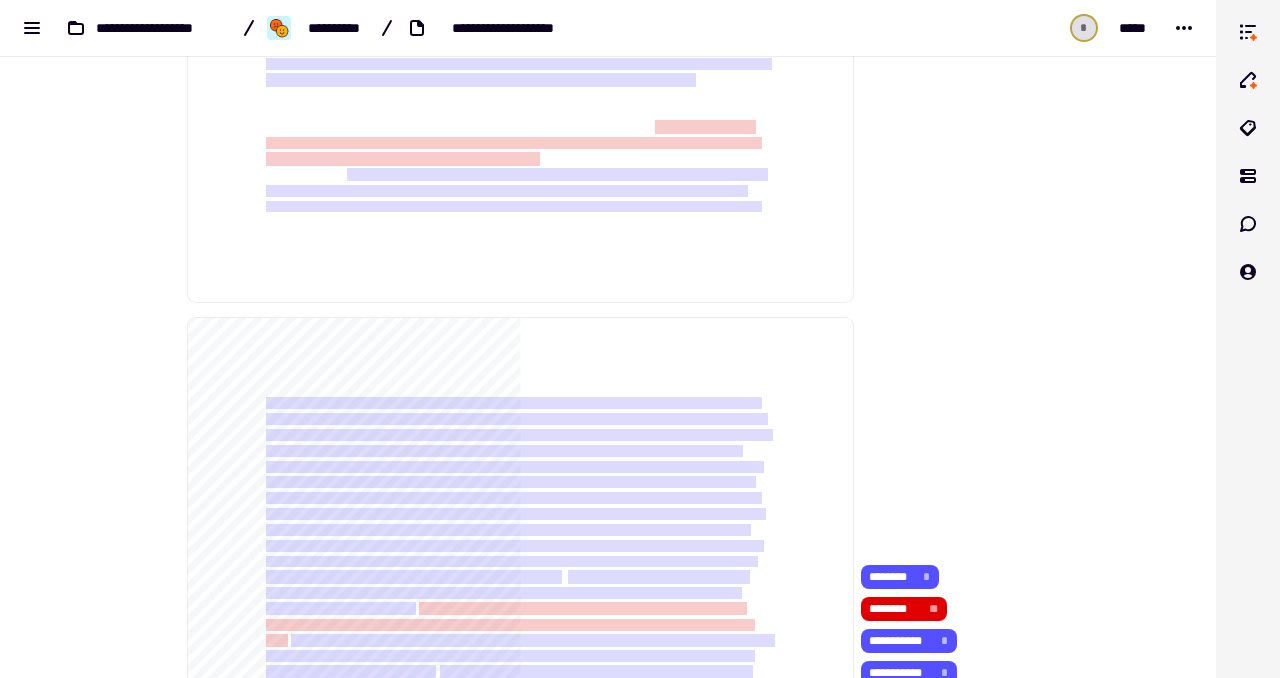 scroll, scrollTop: 0, scrollLeft: 0, axis: both 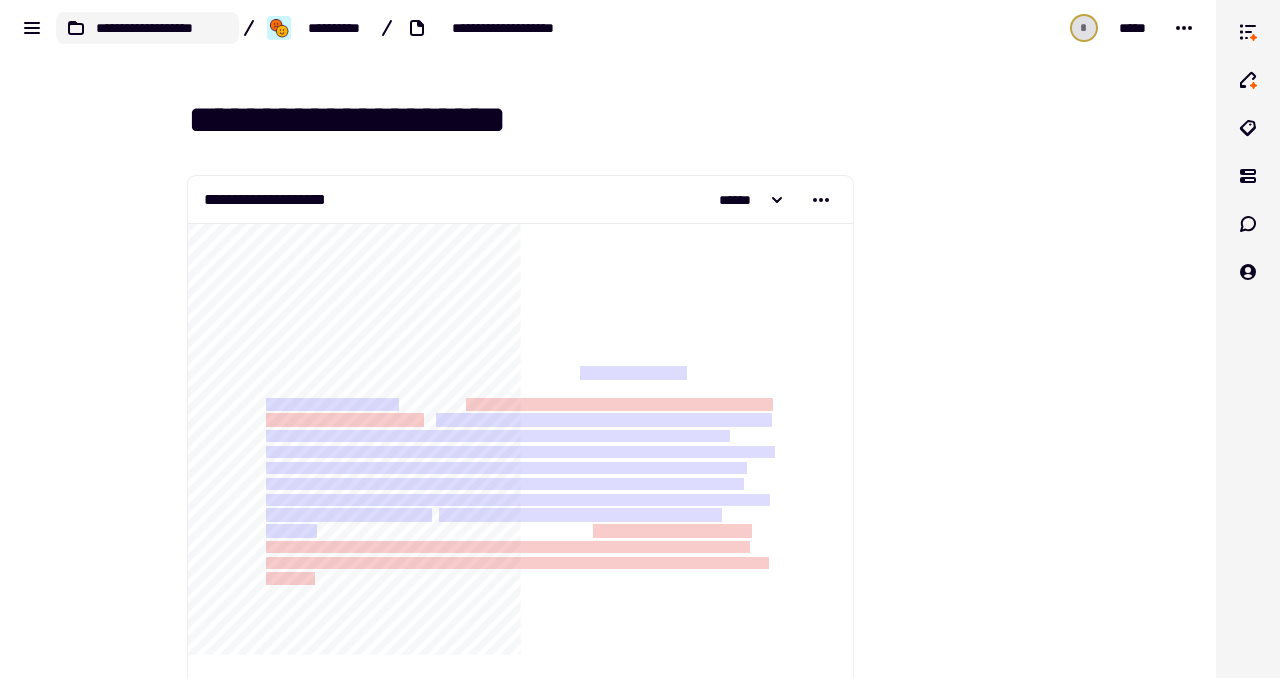 click on "**********" 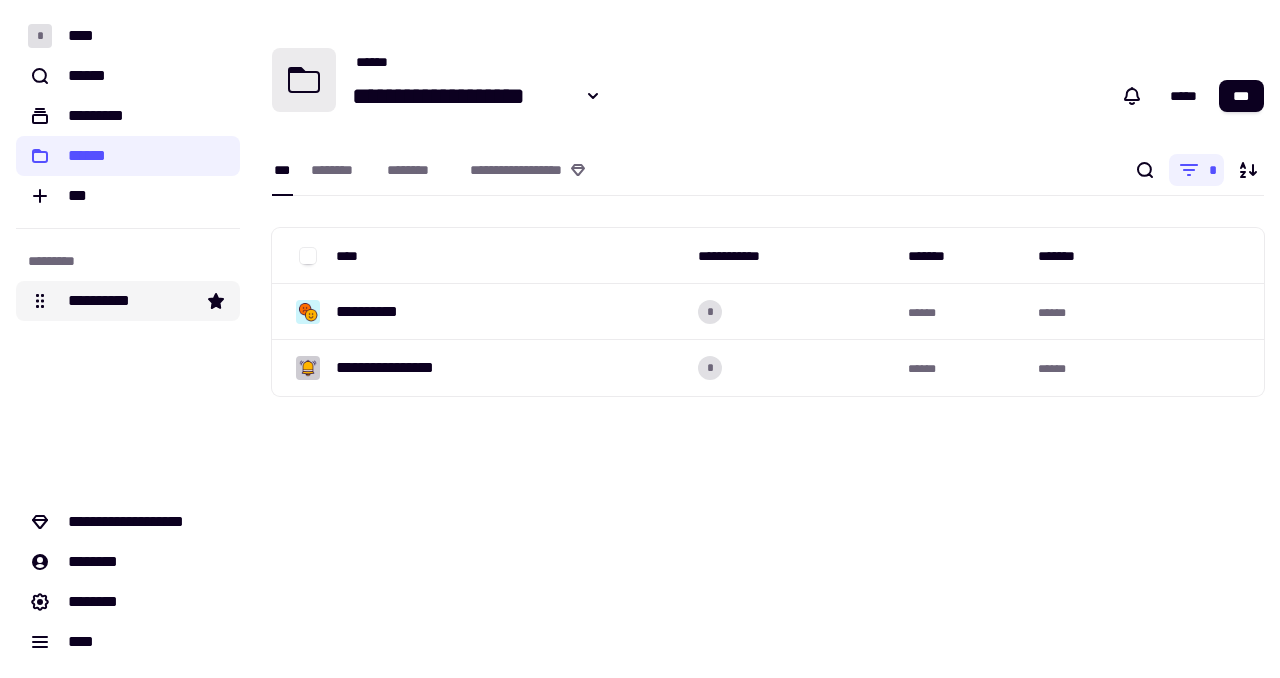 click on "**********" 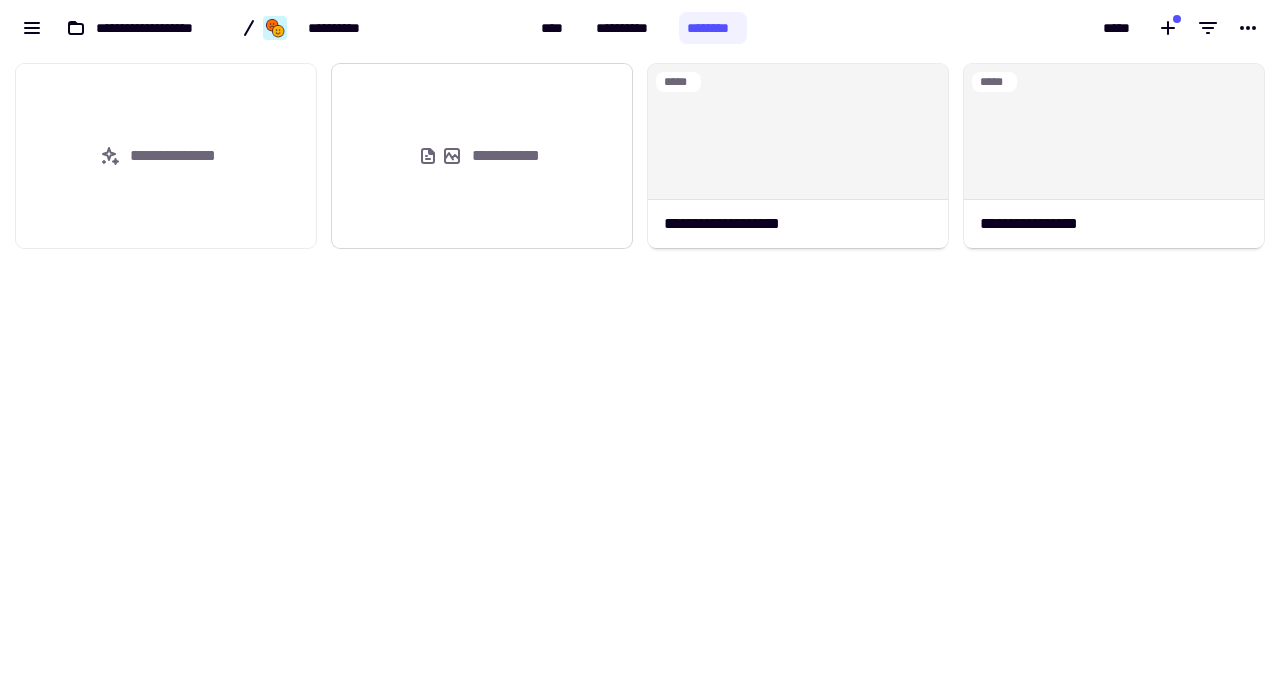 scroll, scrollTop: 1, scrollLeft: 1, axis: both 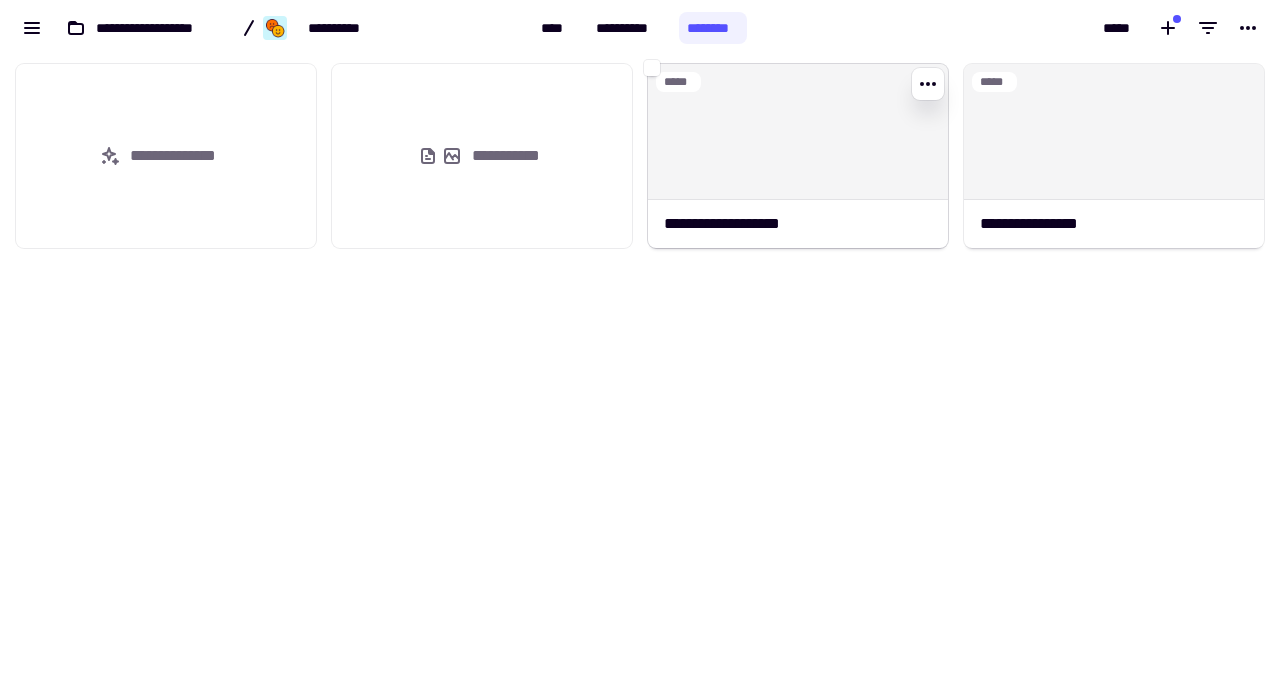 click 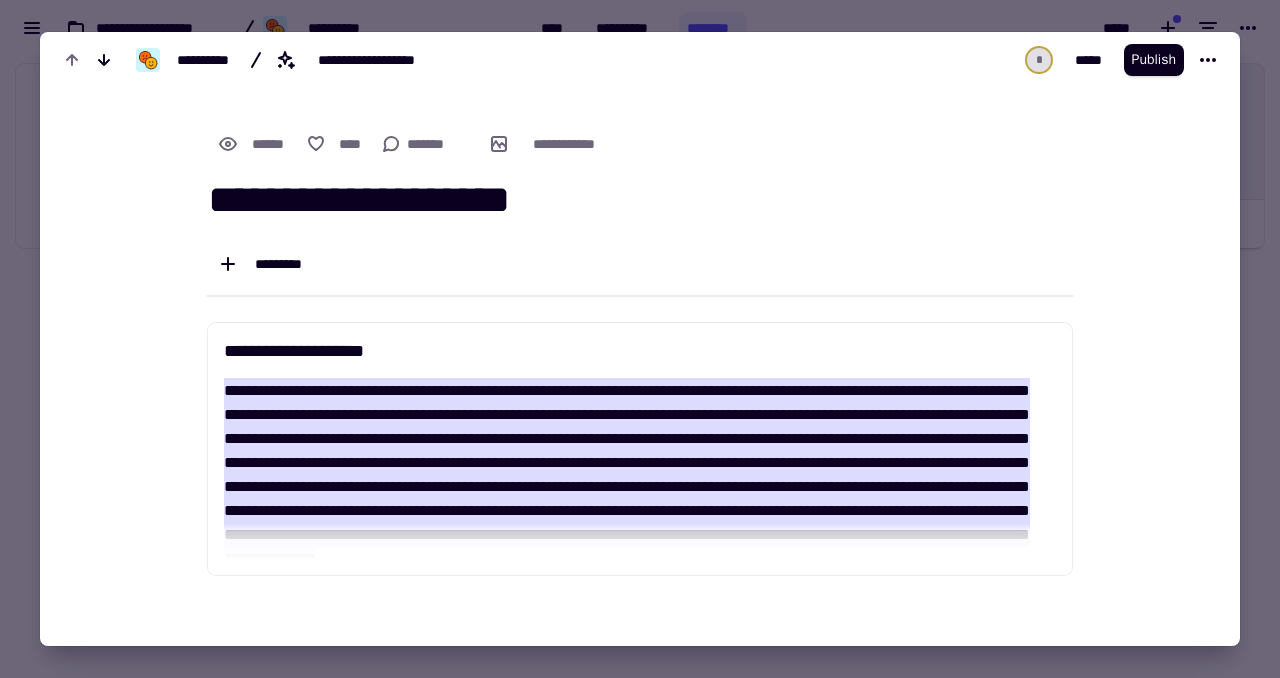 click at bounding box center [640, 339] 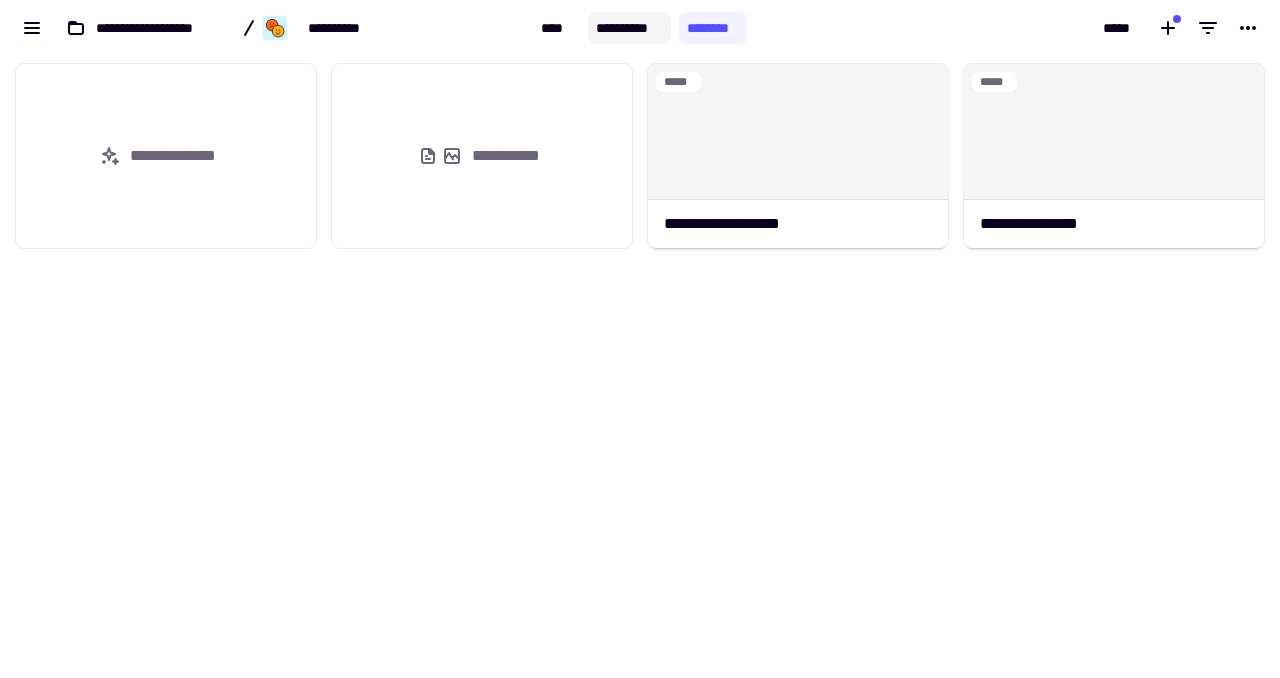 click on "**********" 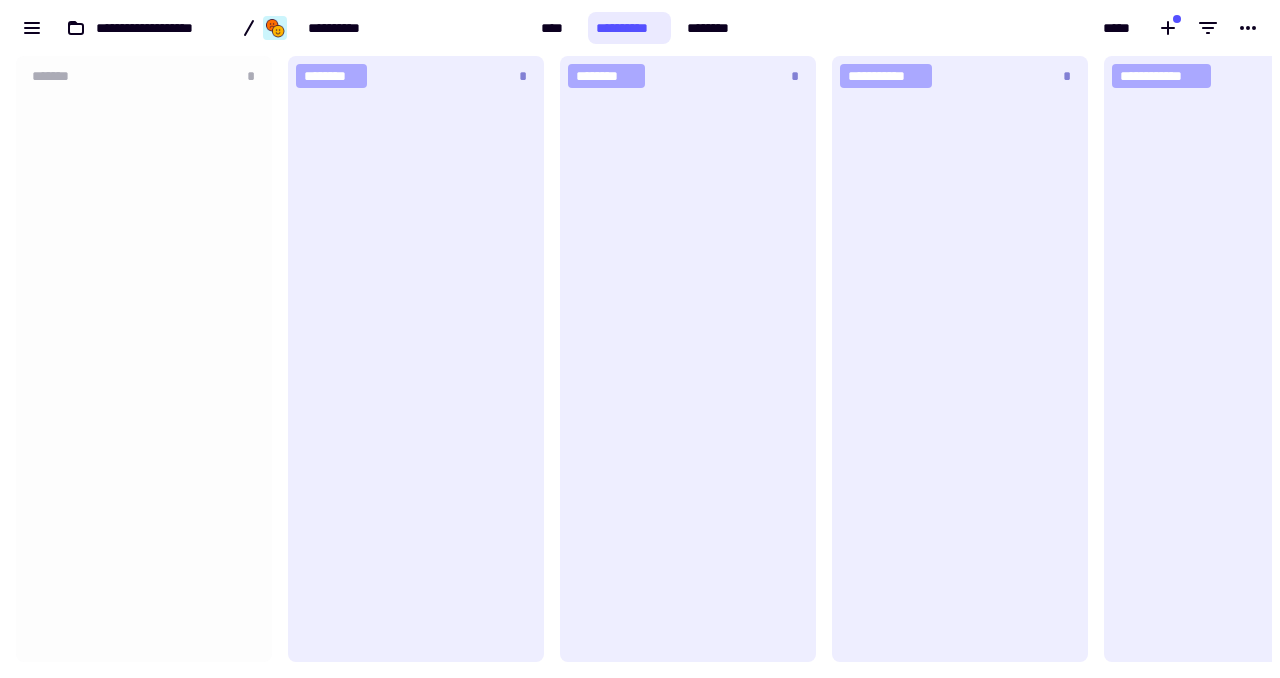 scroll, scrollTop: 1, scrollLeft: 1, axis: both 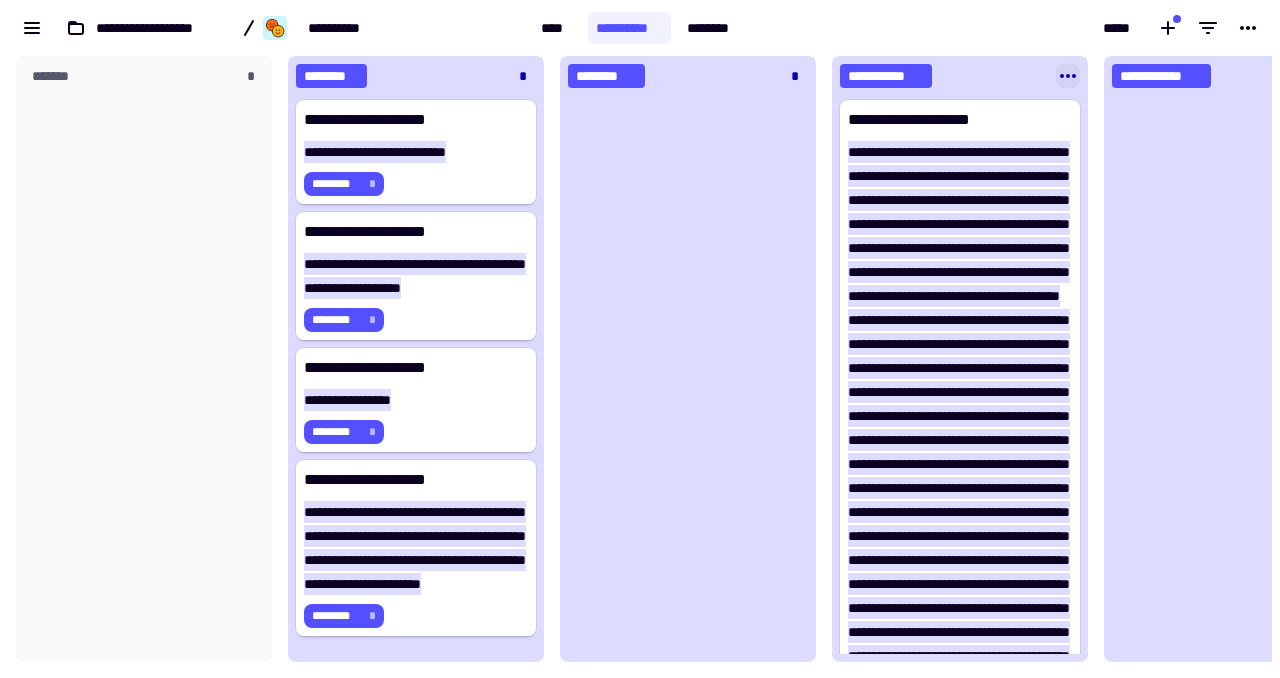 click 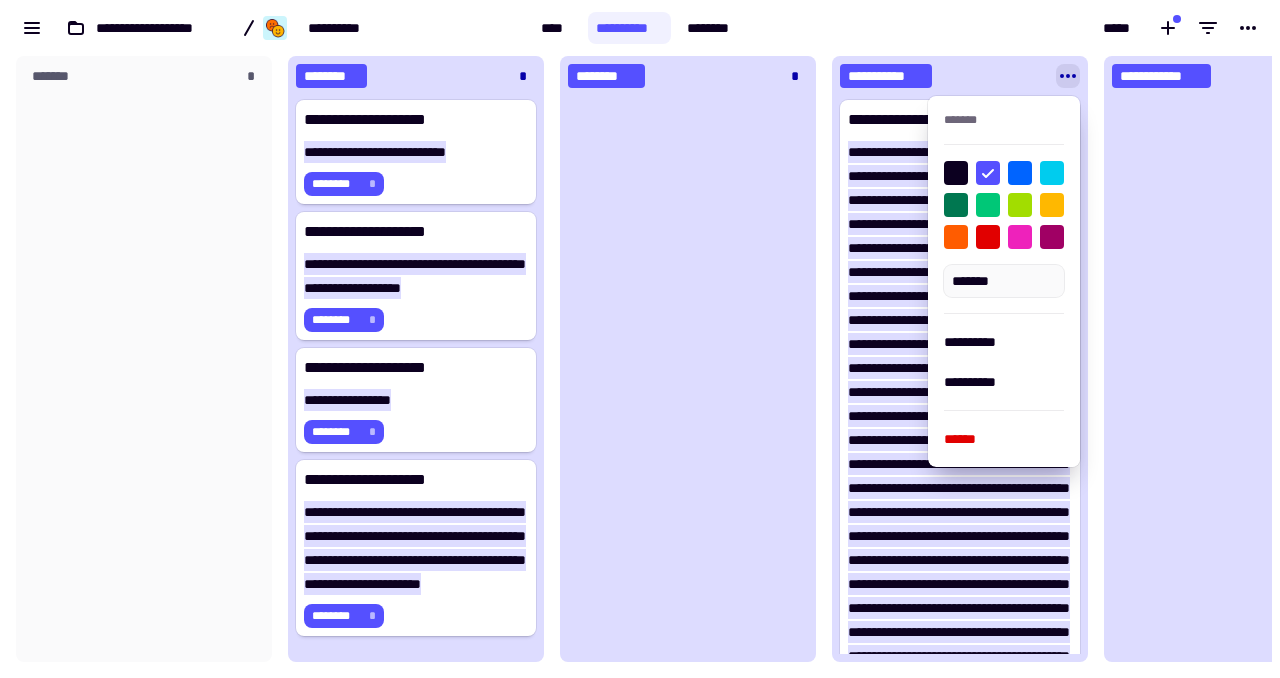 click on "**********" 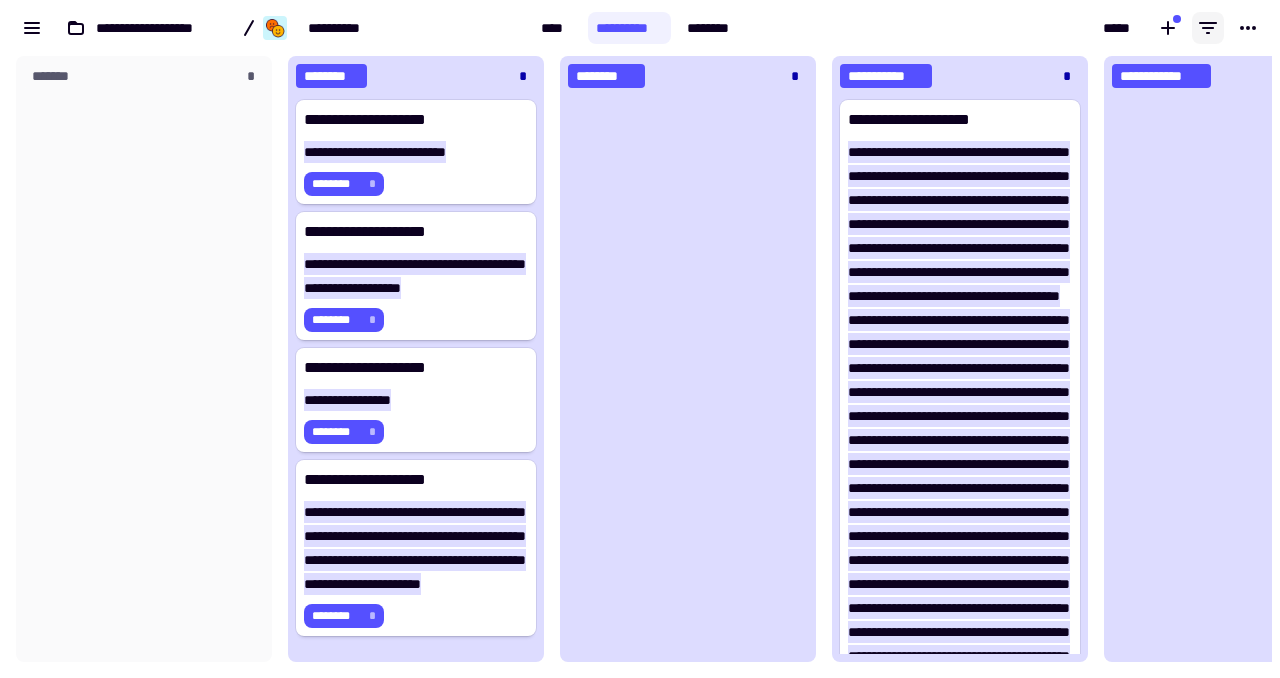 click 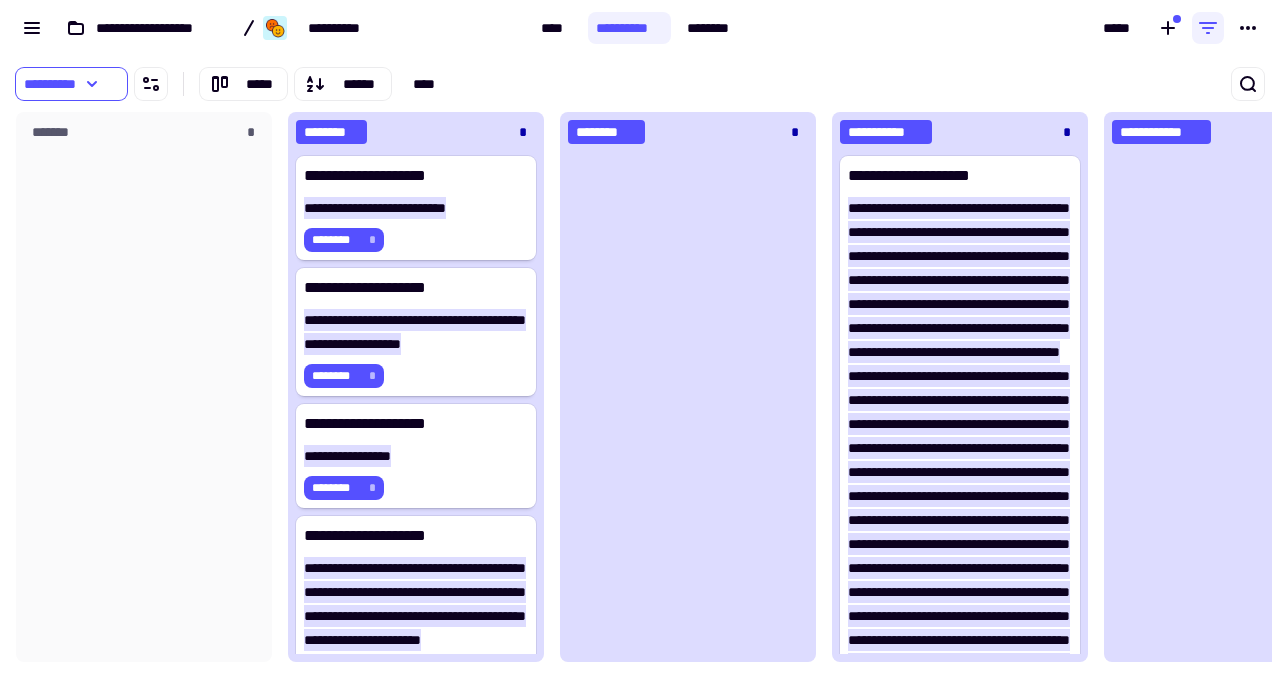 click on "*****" at bounding box center (1013, 28) 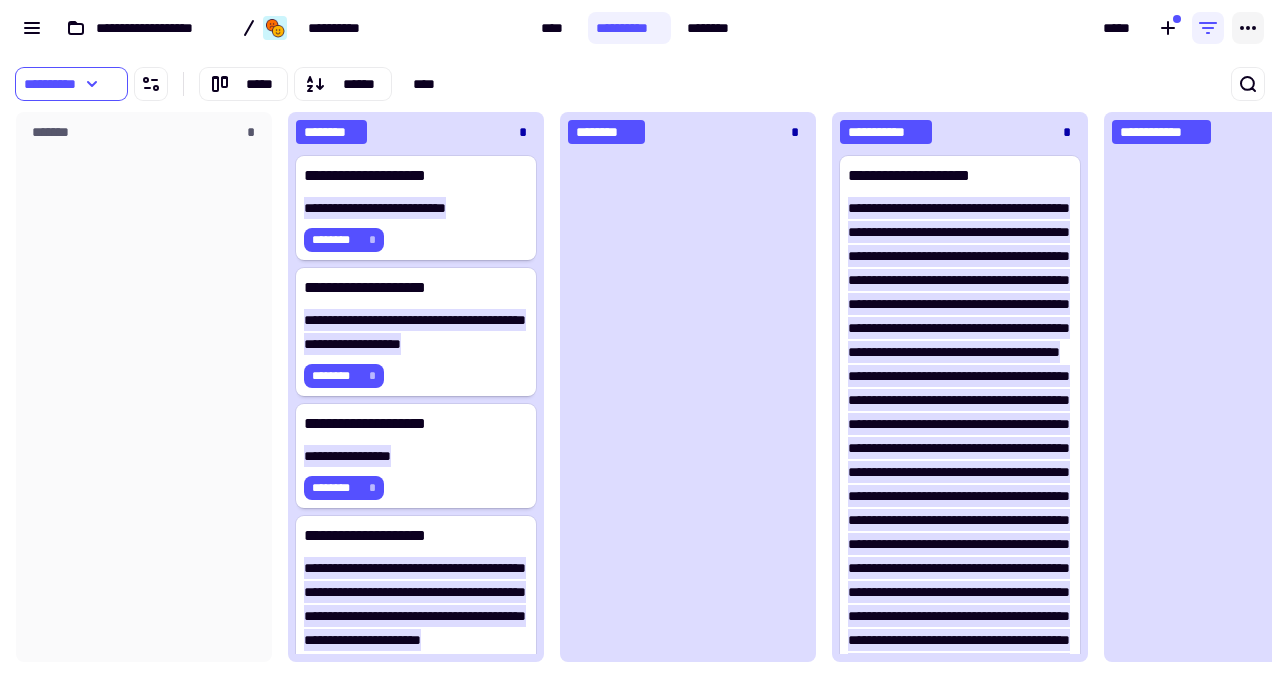 click 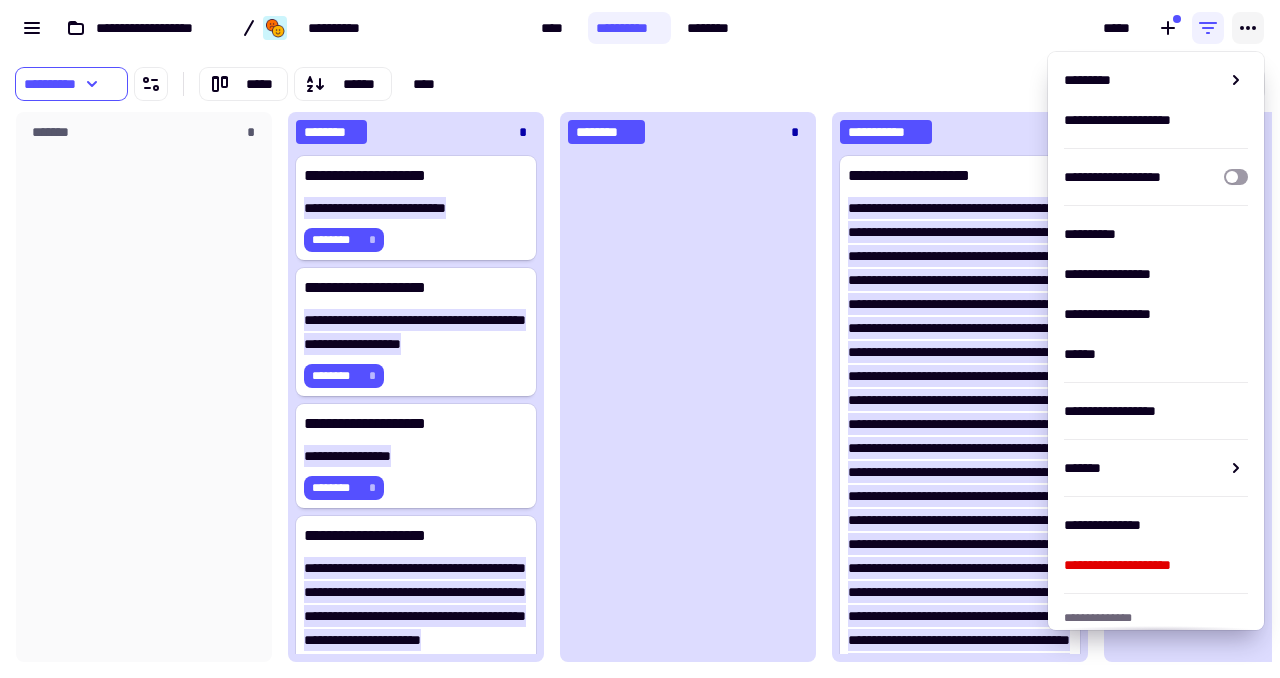 click 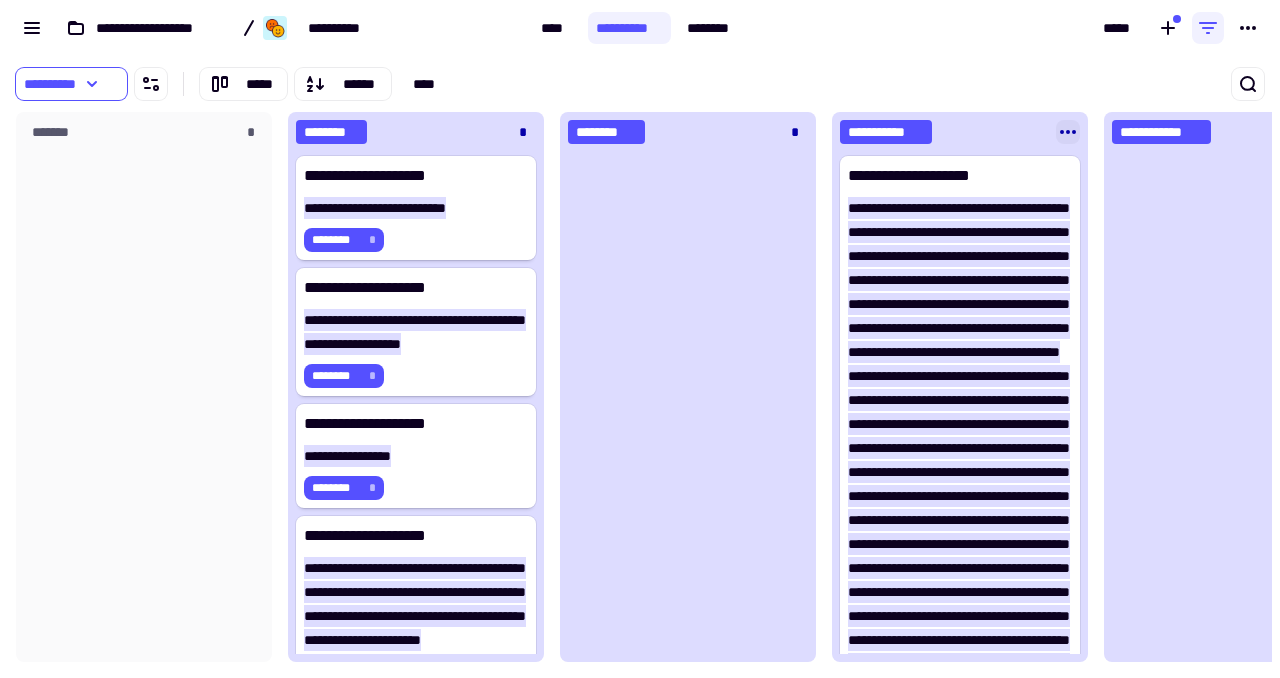 click 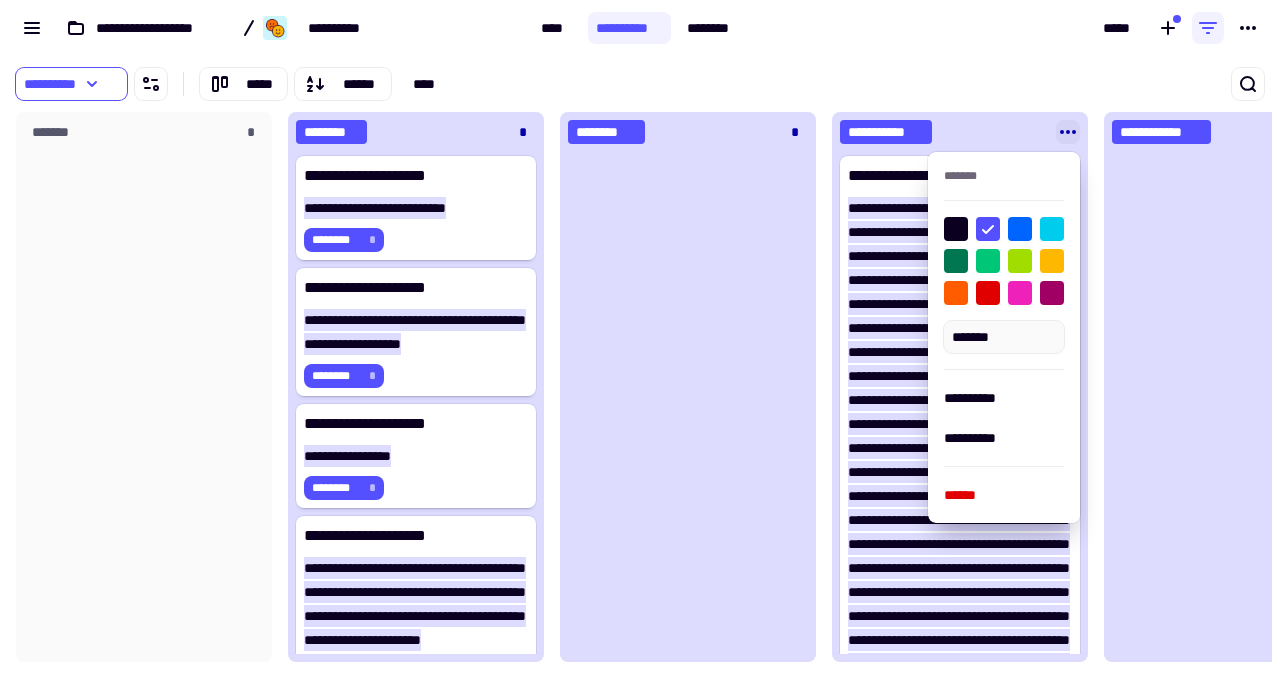 click 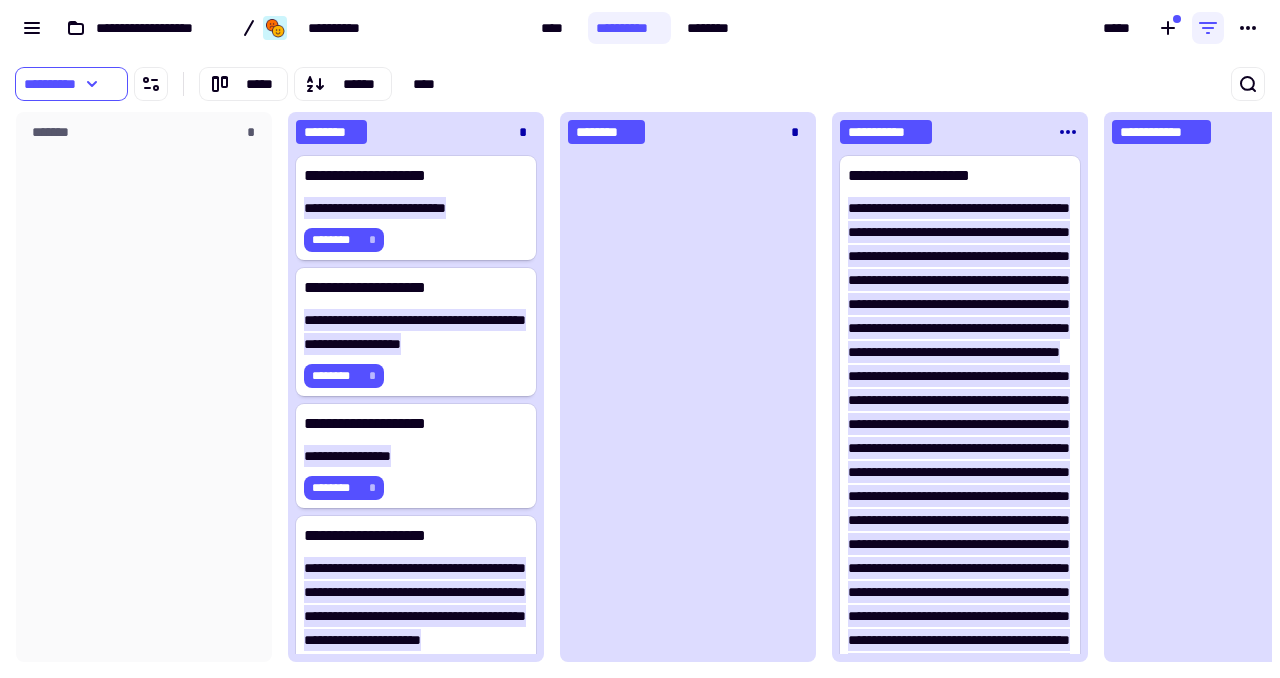 click on "**********" 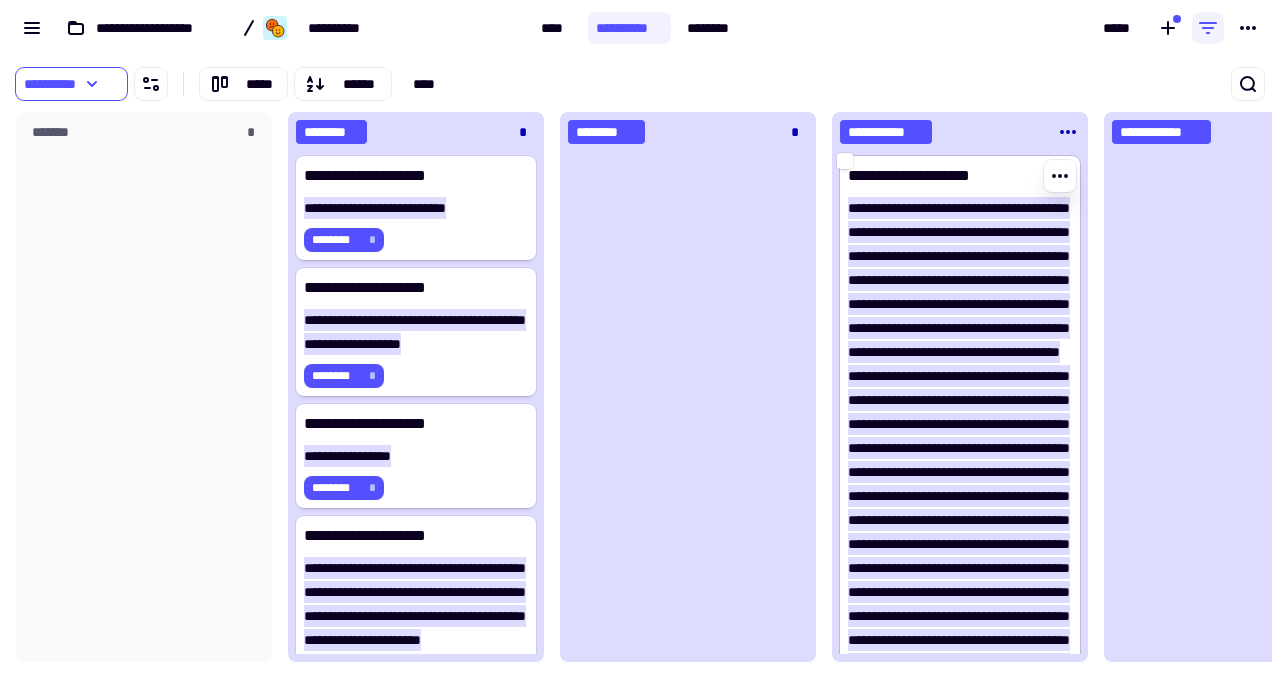 click 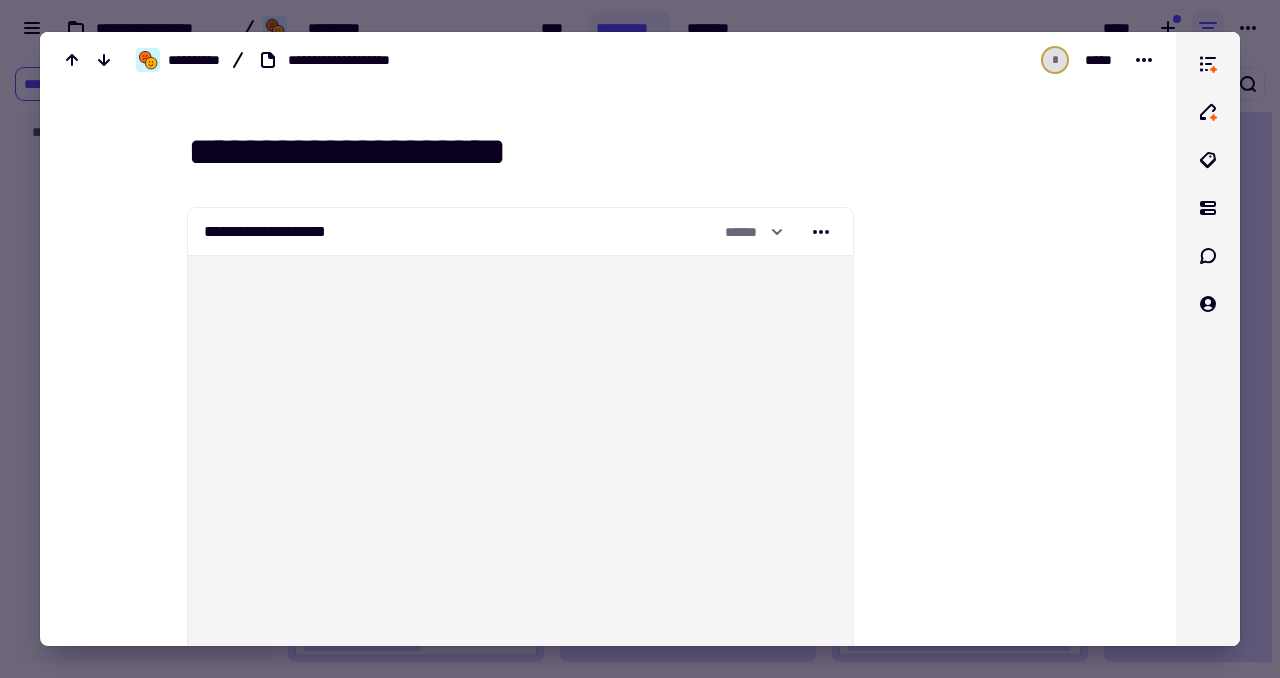 click on "**********" at bounding box center (608, 339) 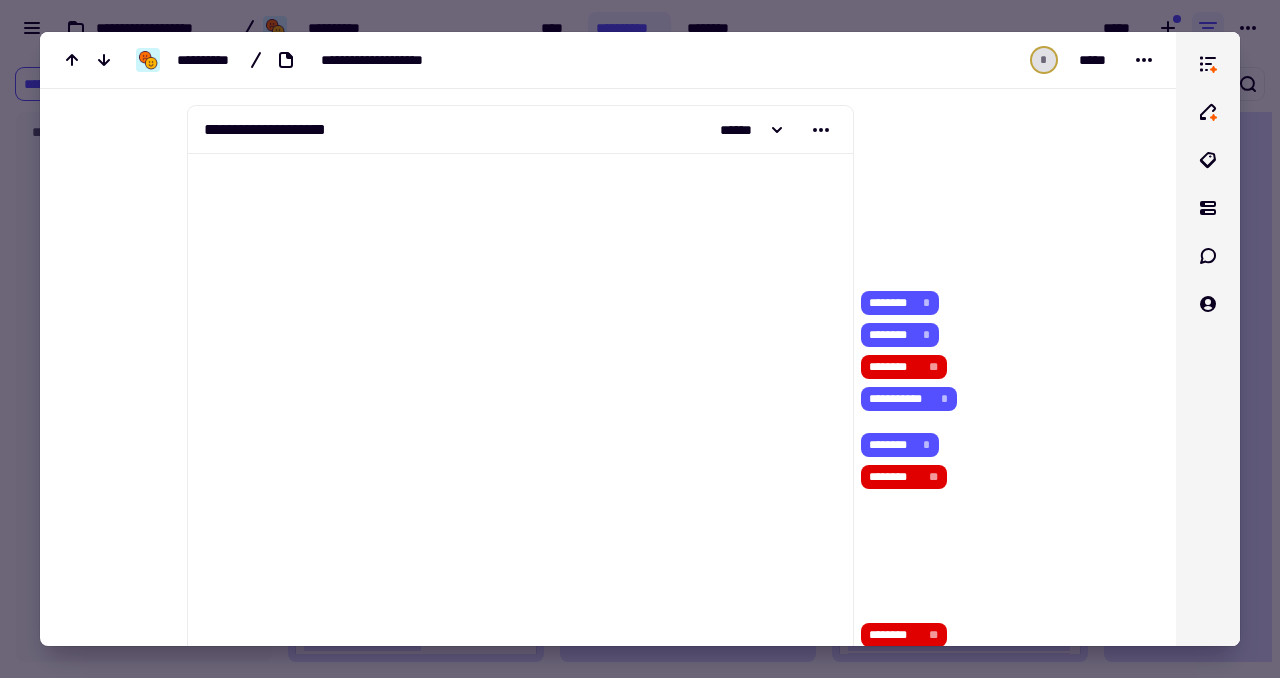 click at bounding box center [640, 339] 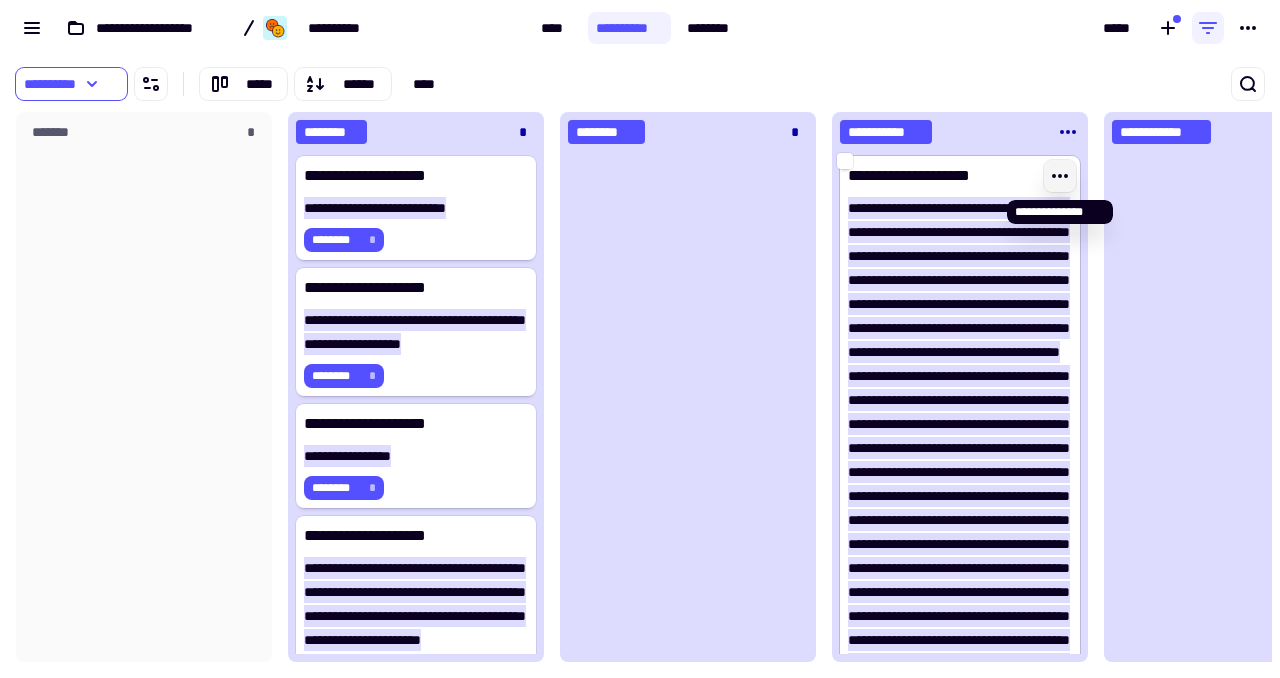 click 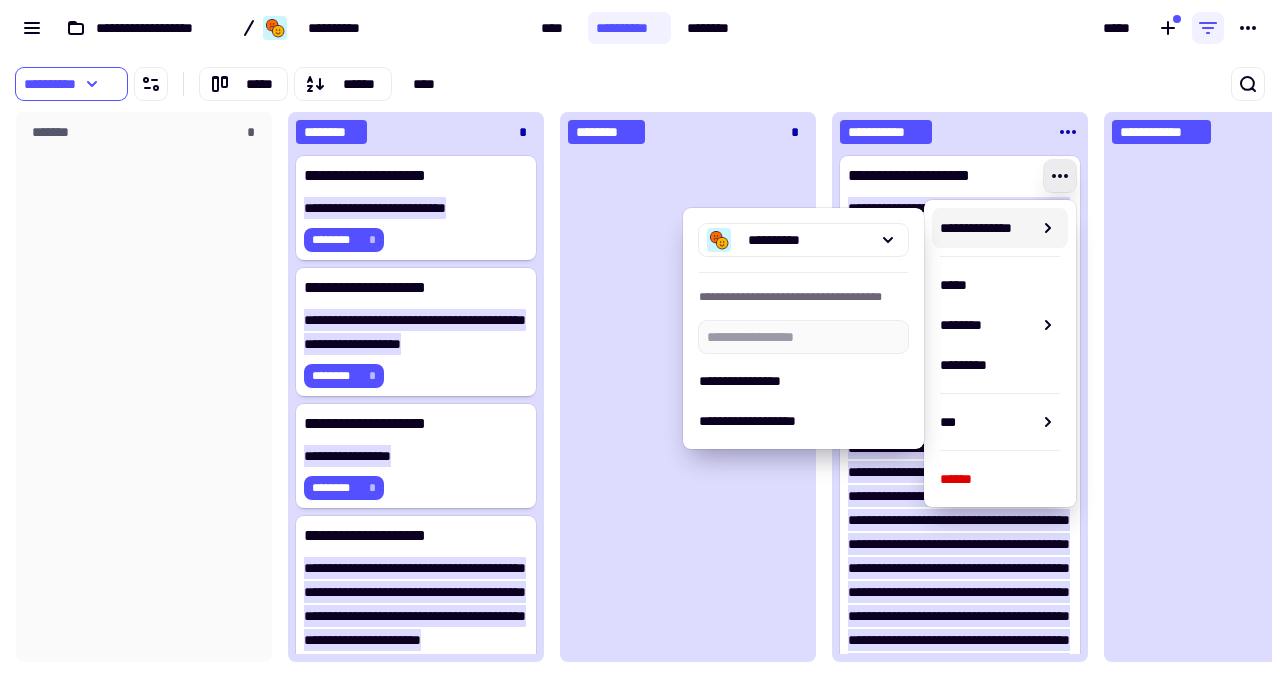 click on "**********" at bounding box center (424, 84) 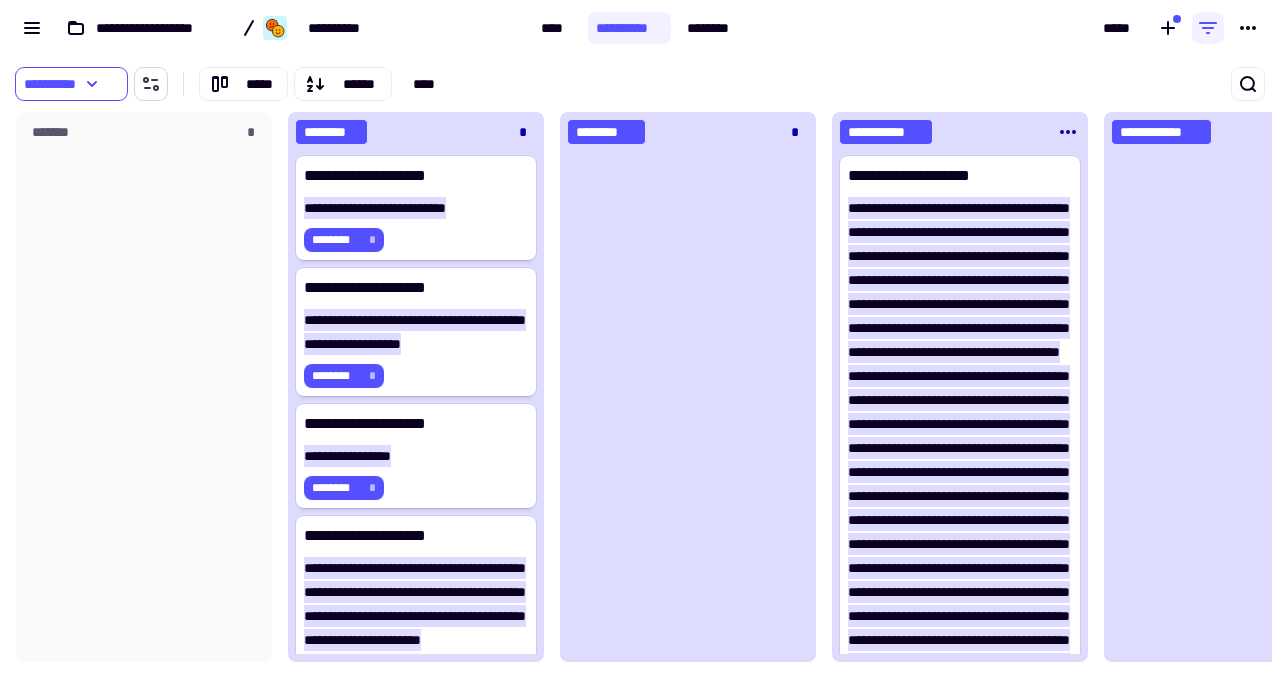 click 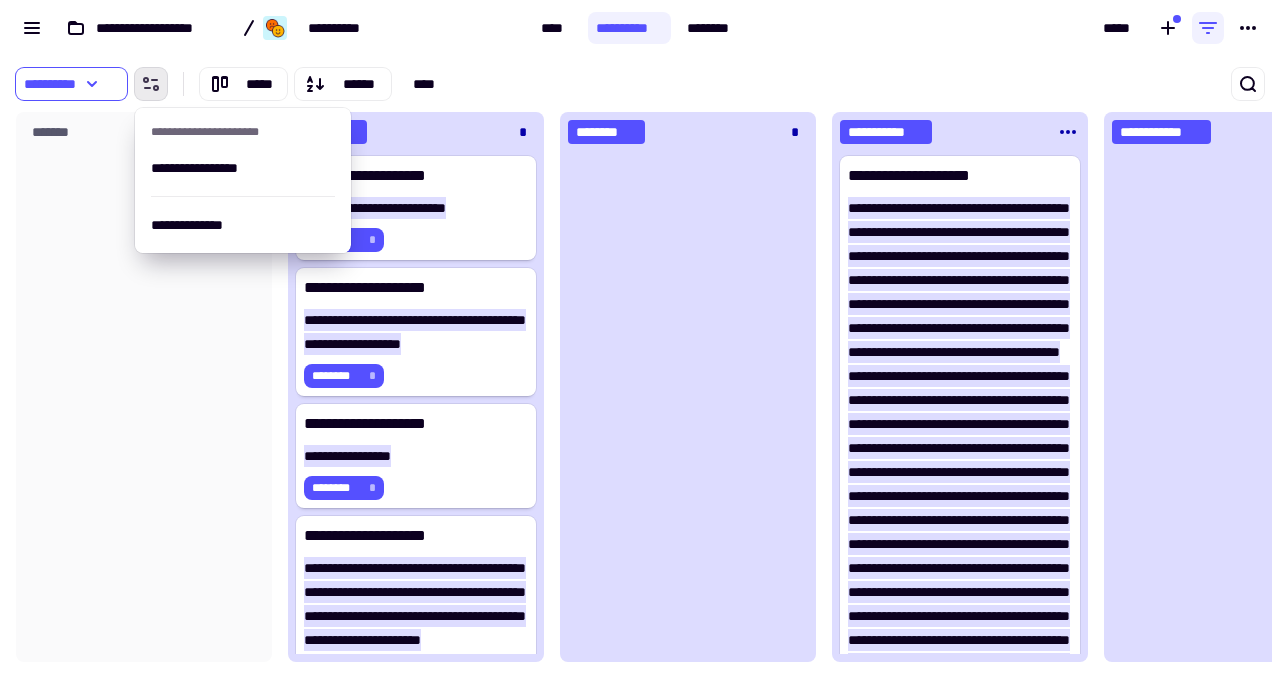 click 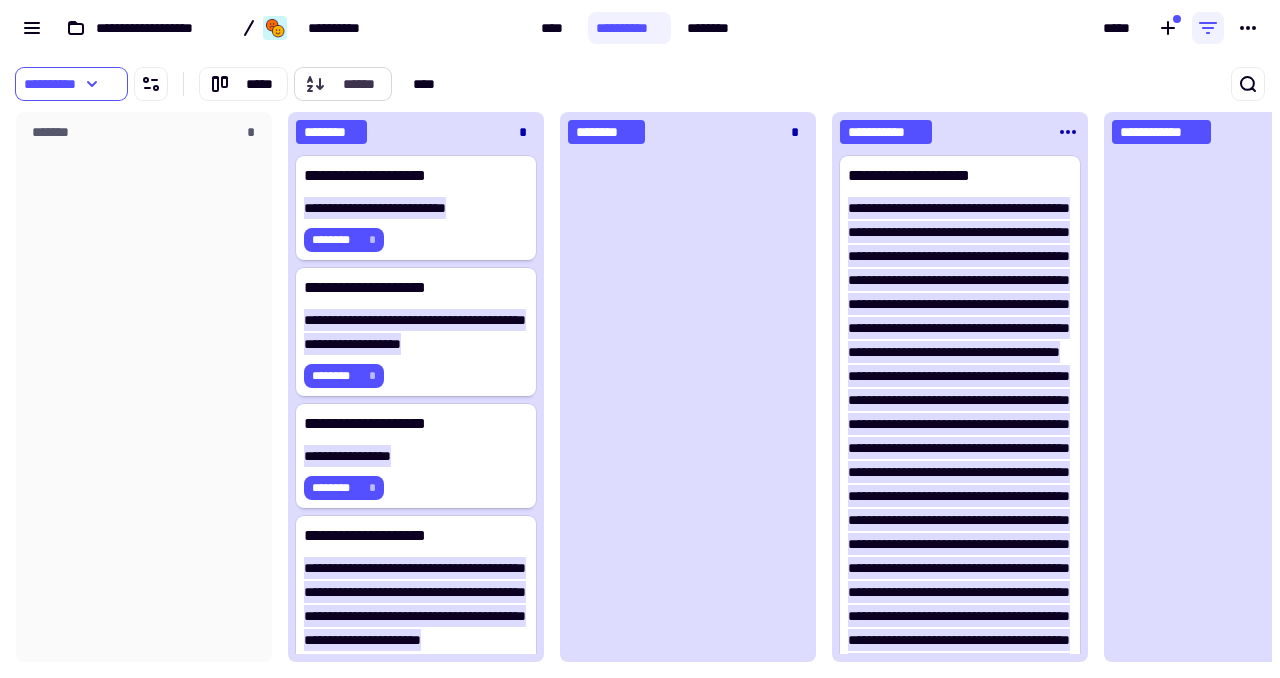 click on "******" 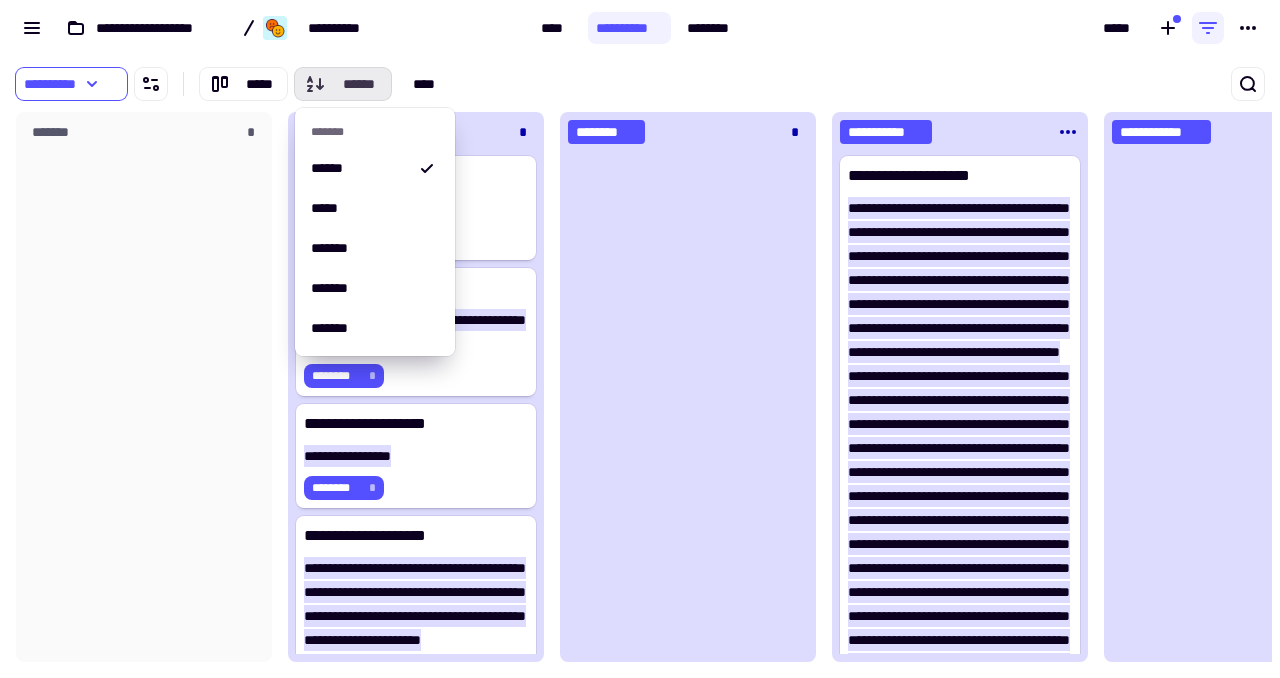 click on "******" 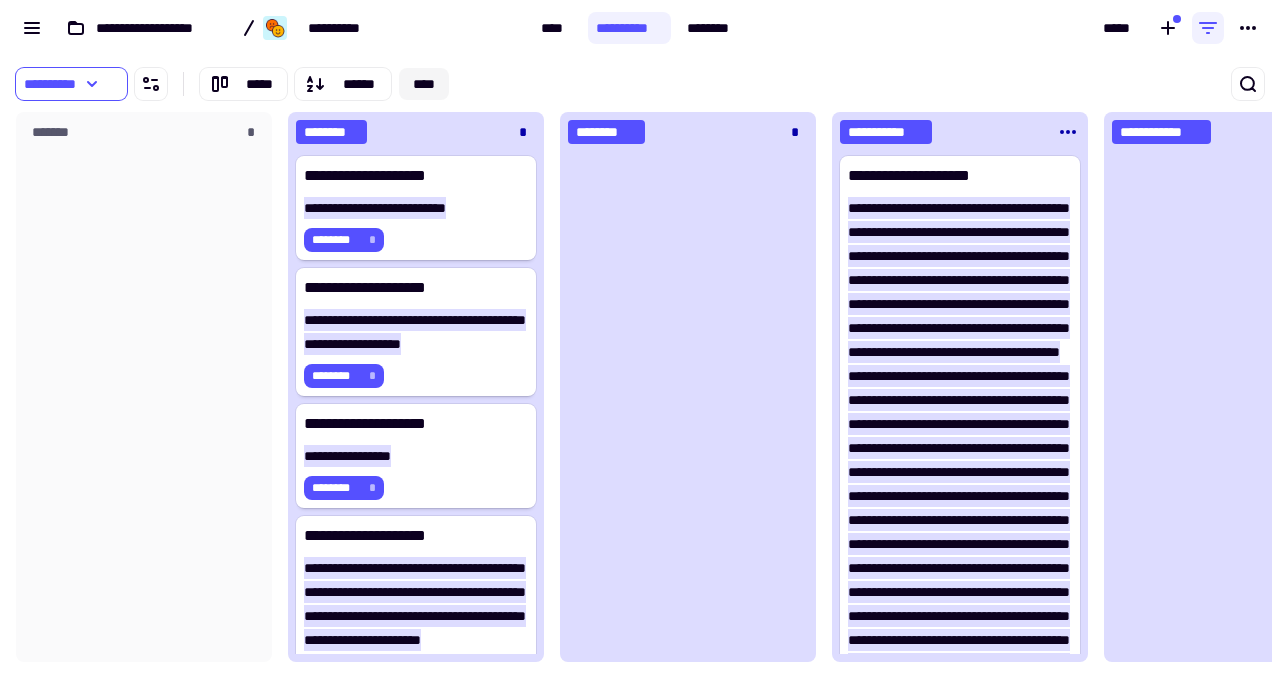 click on "****" 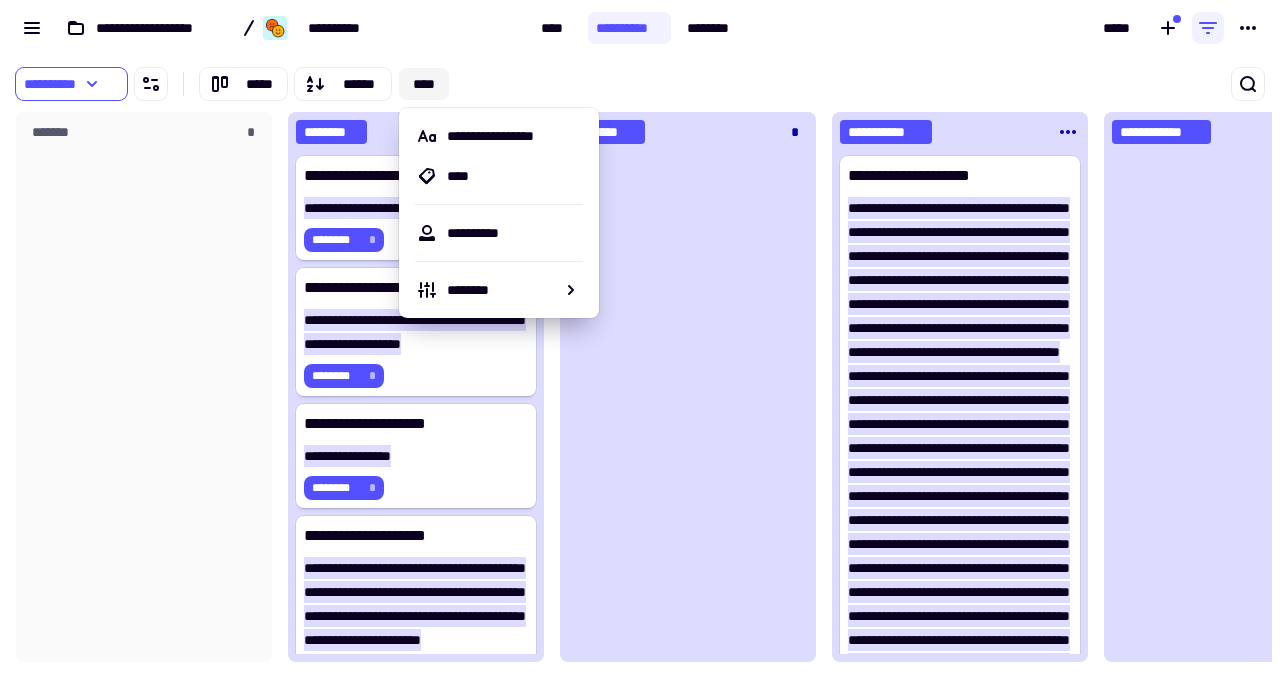 click on "****" 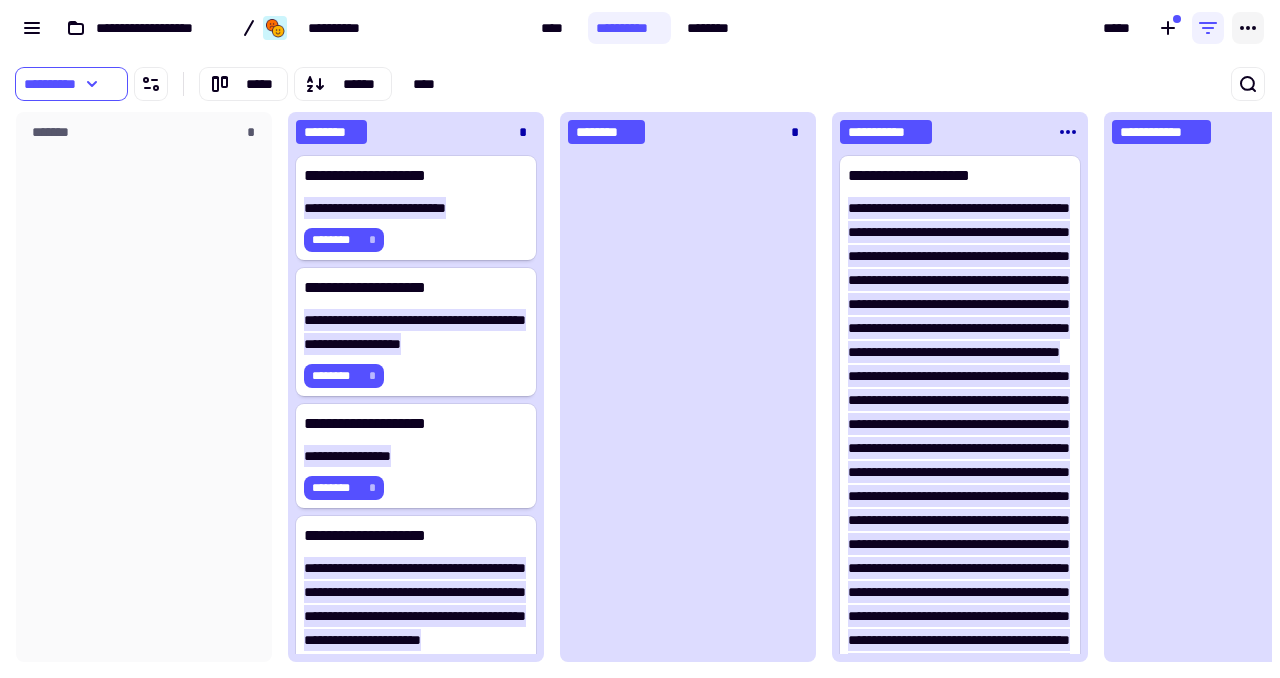 click 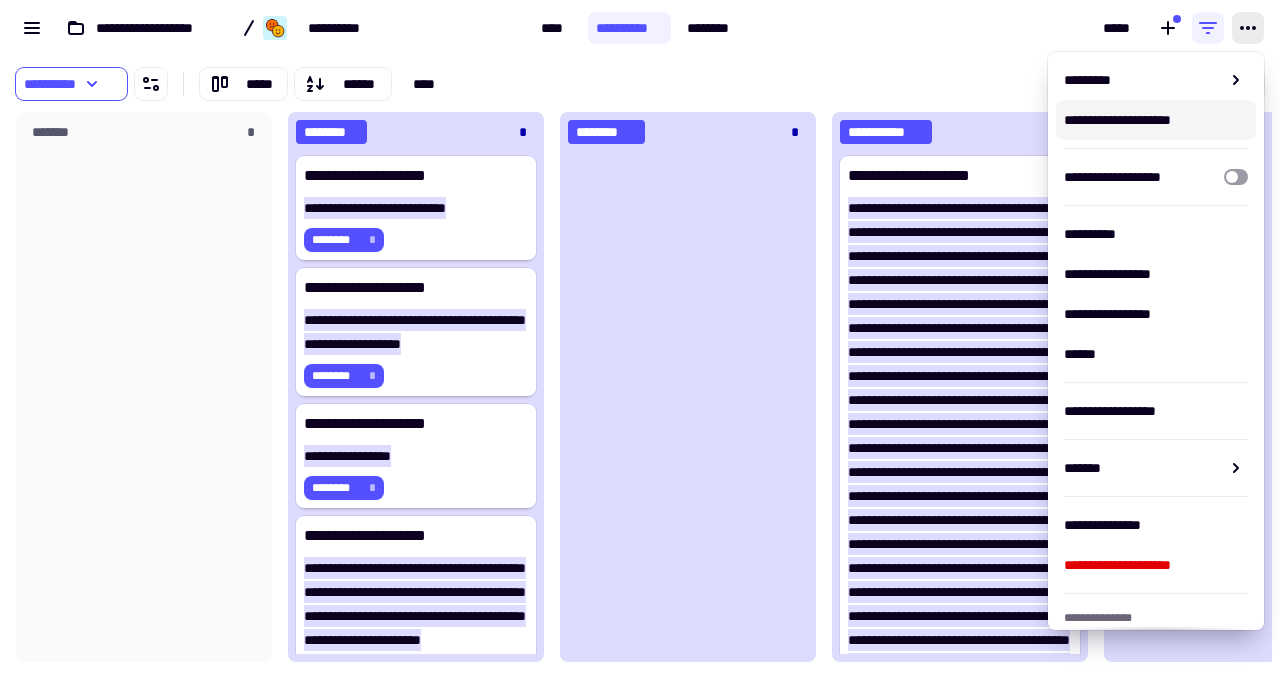 click on "*****" at bounding box center (1013, 28) 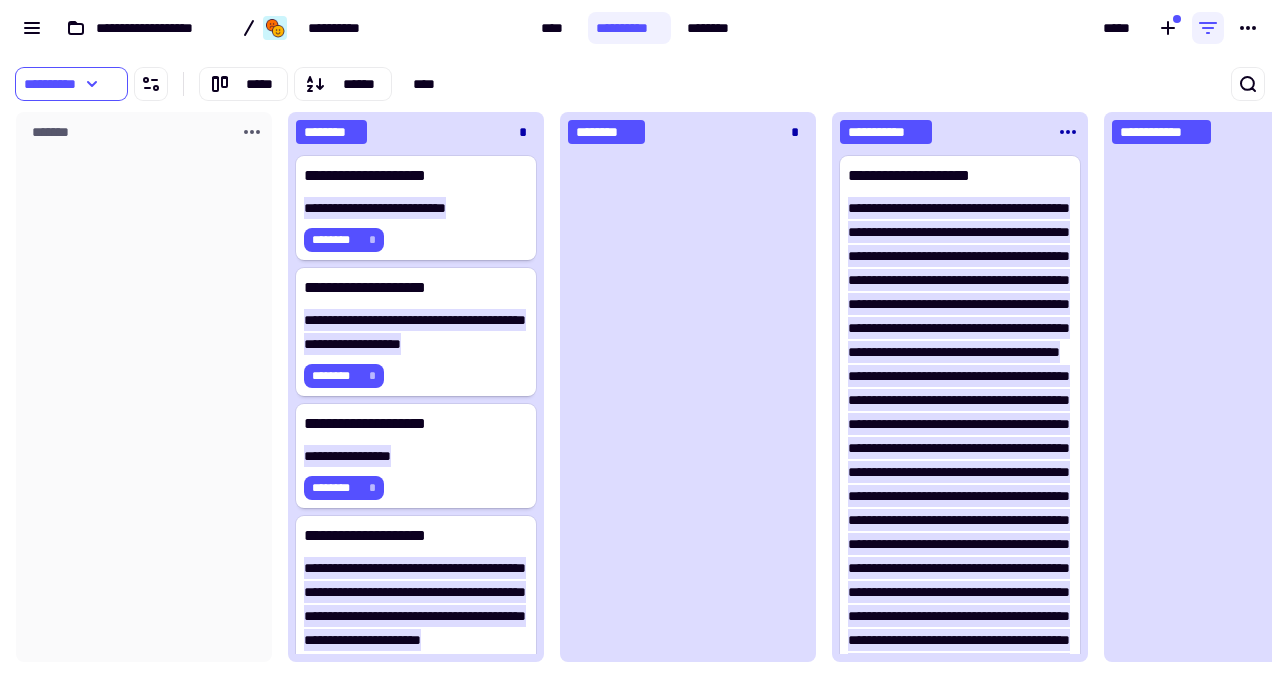 click on "*******" 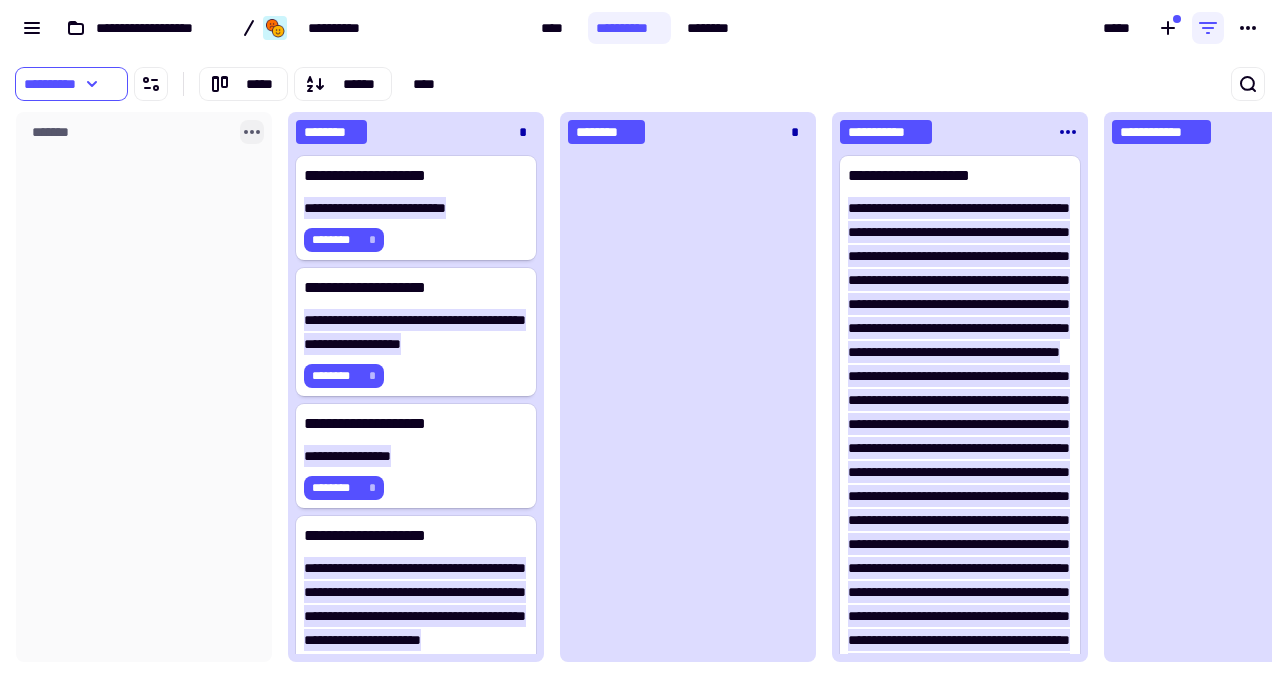 click 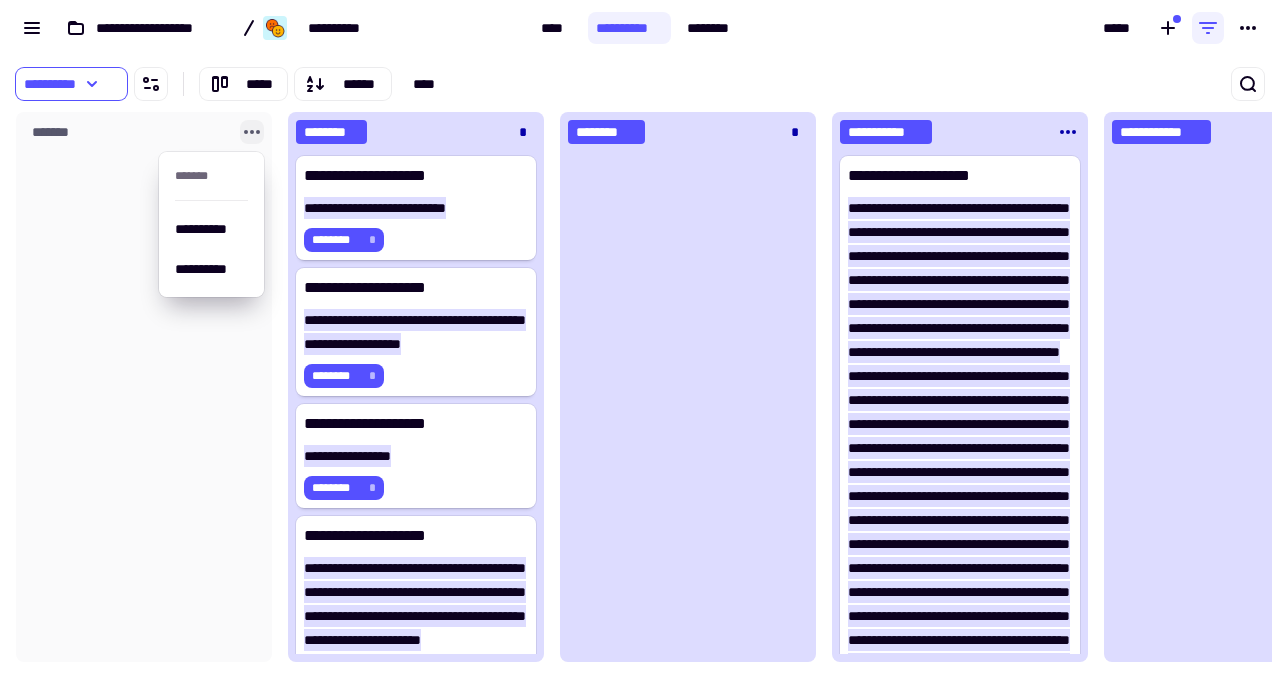 click 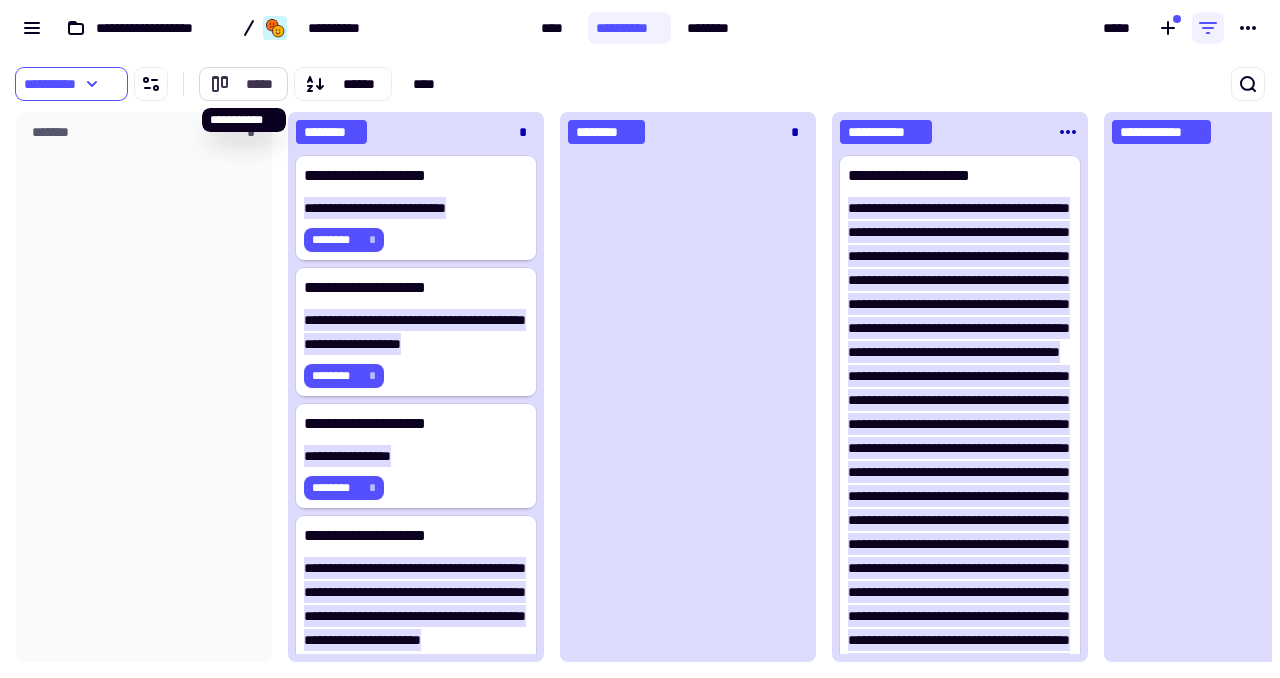 click on "*****" 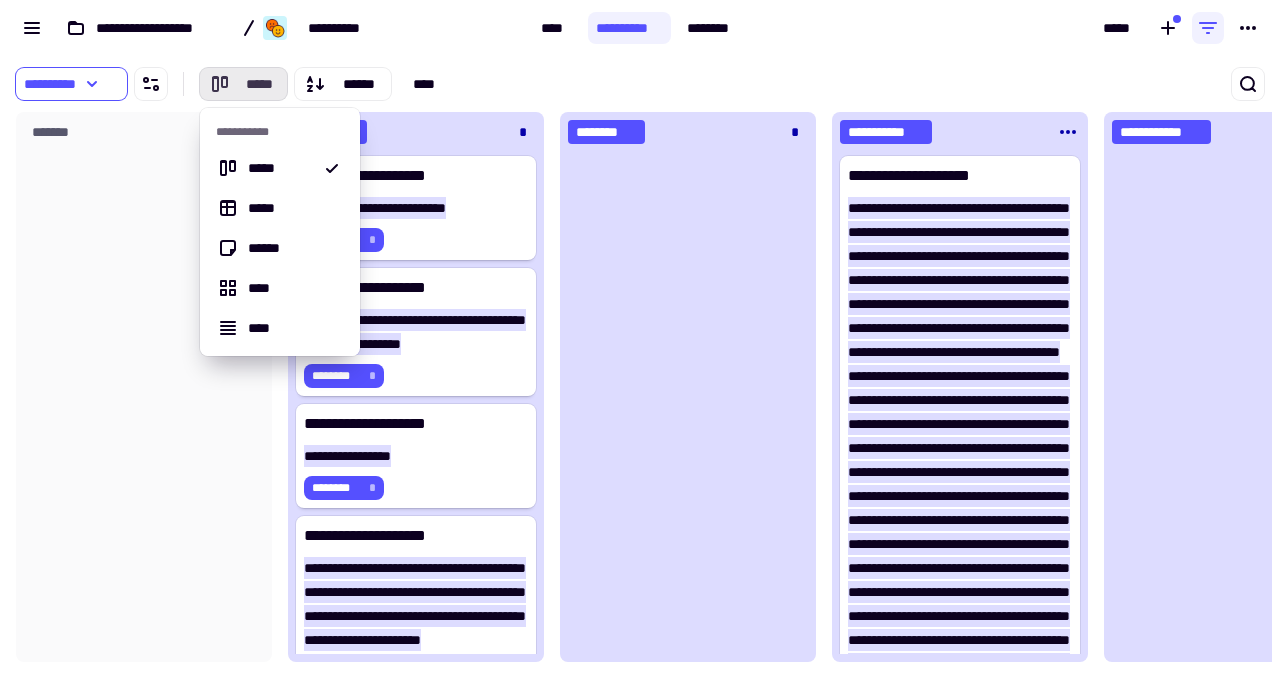 click on "*****" 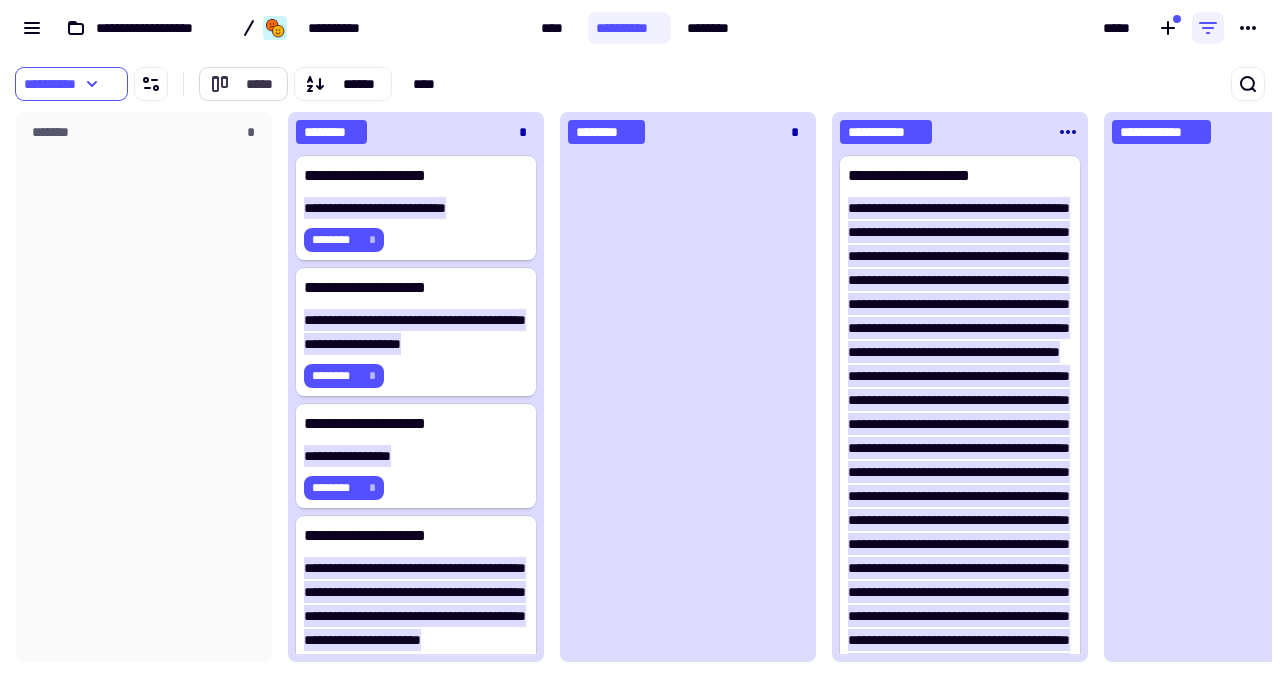 click on "*****" 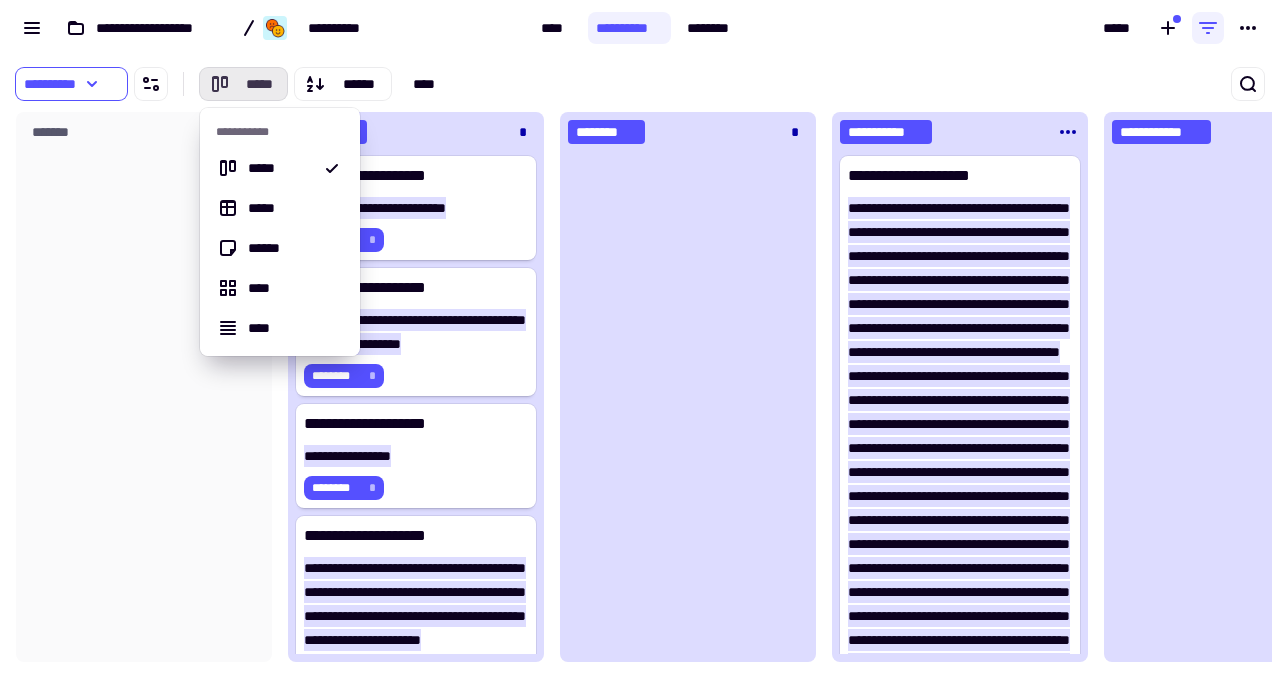 click on "*****" 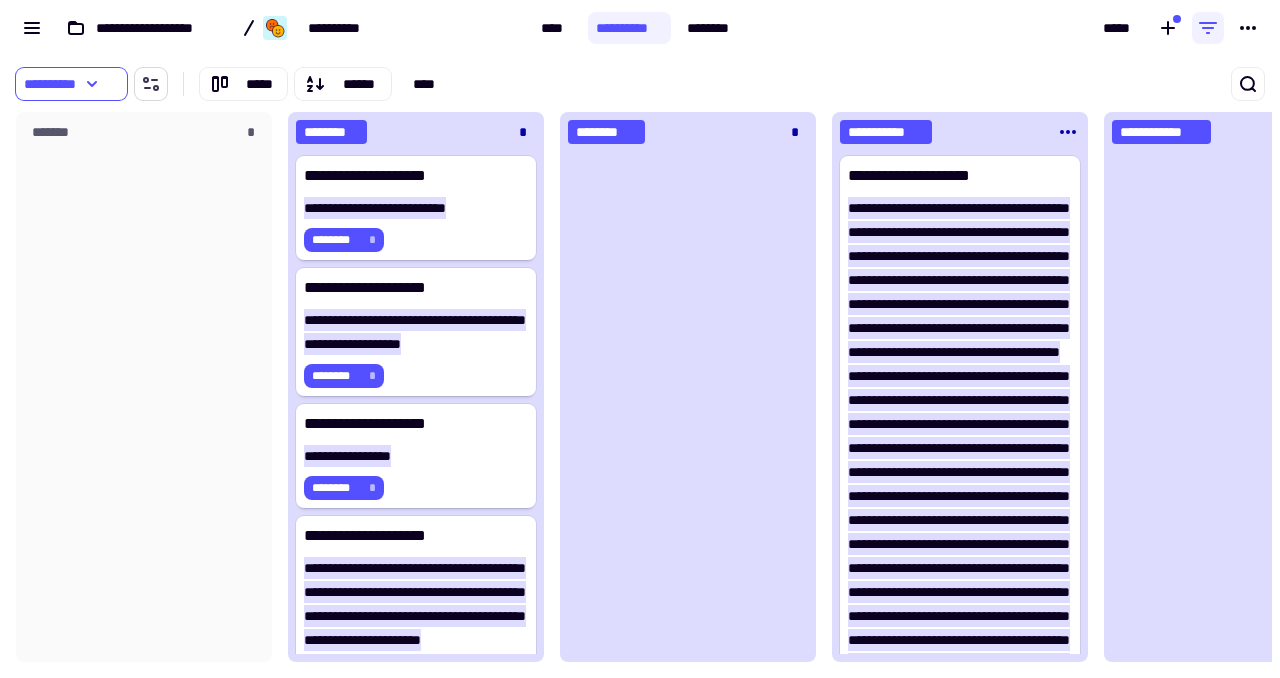 click 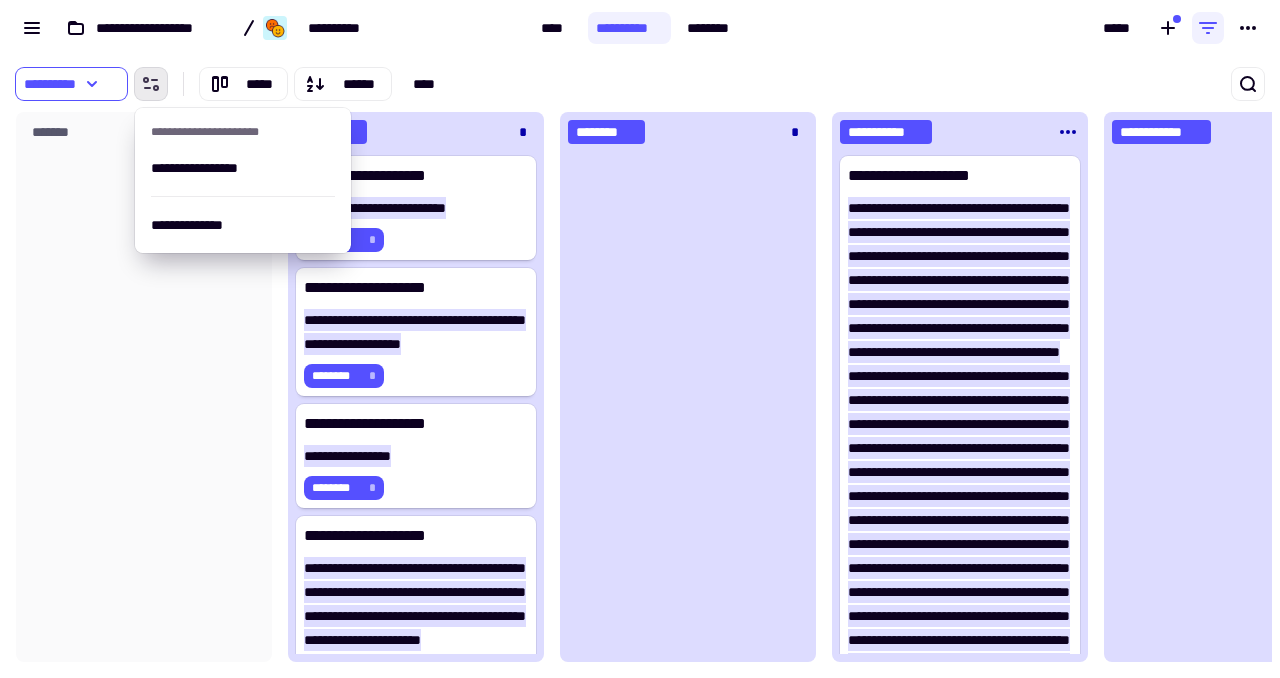 click 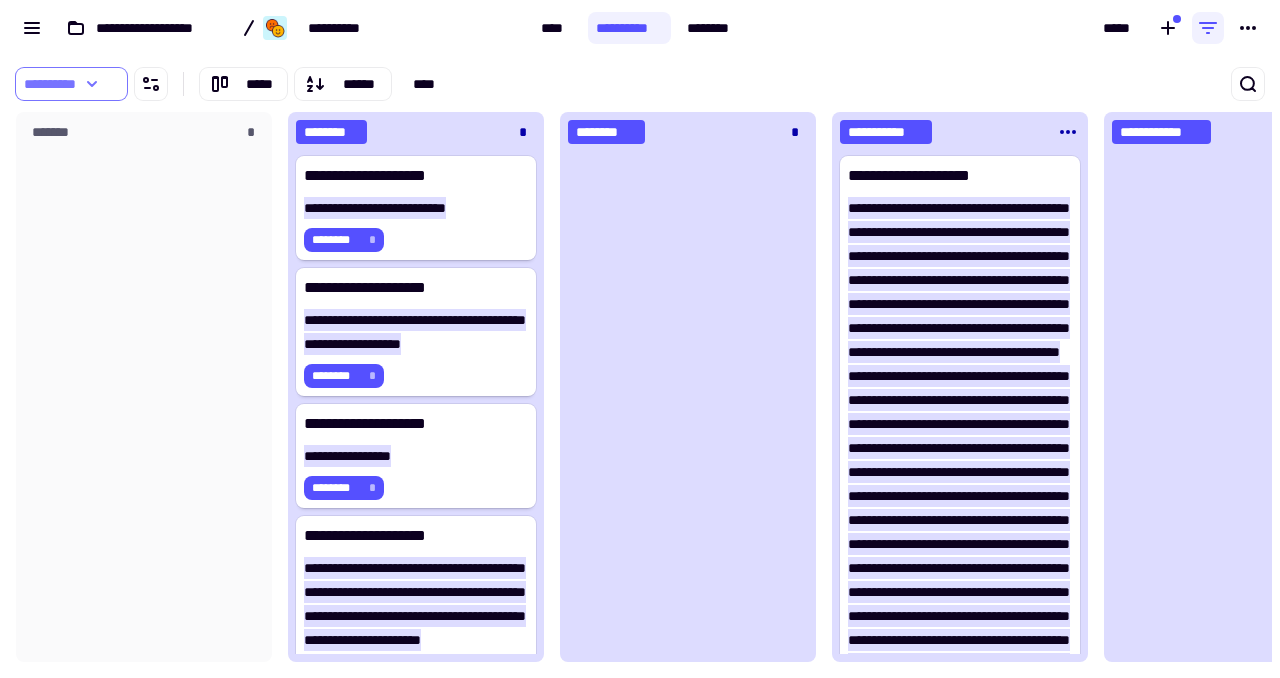 click 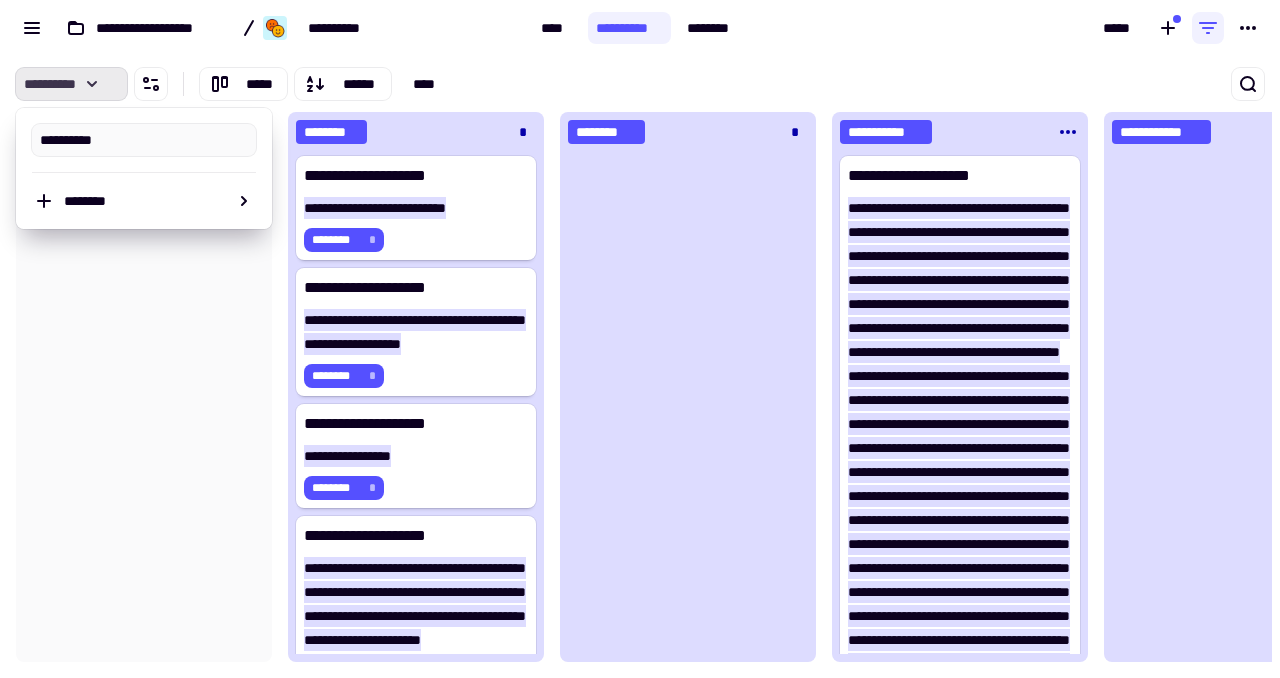 click 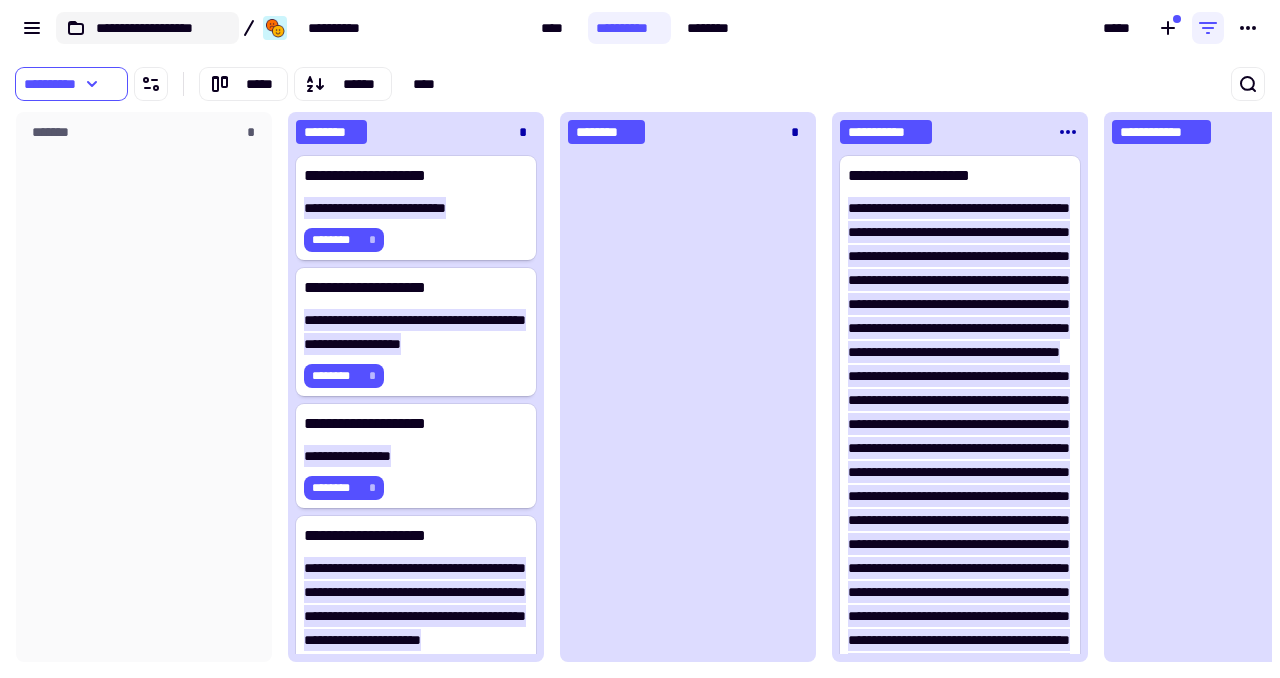 click on "**********" 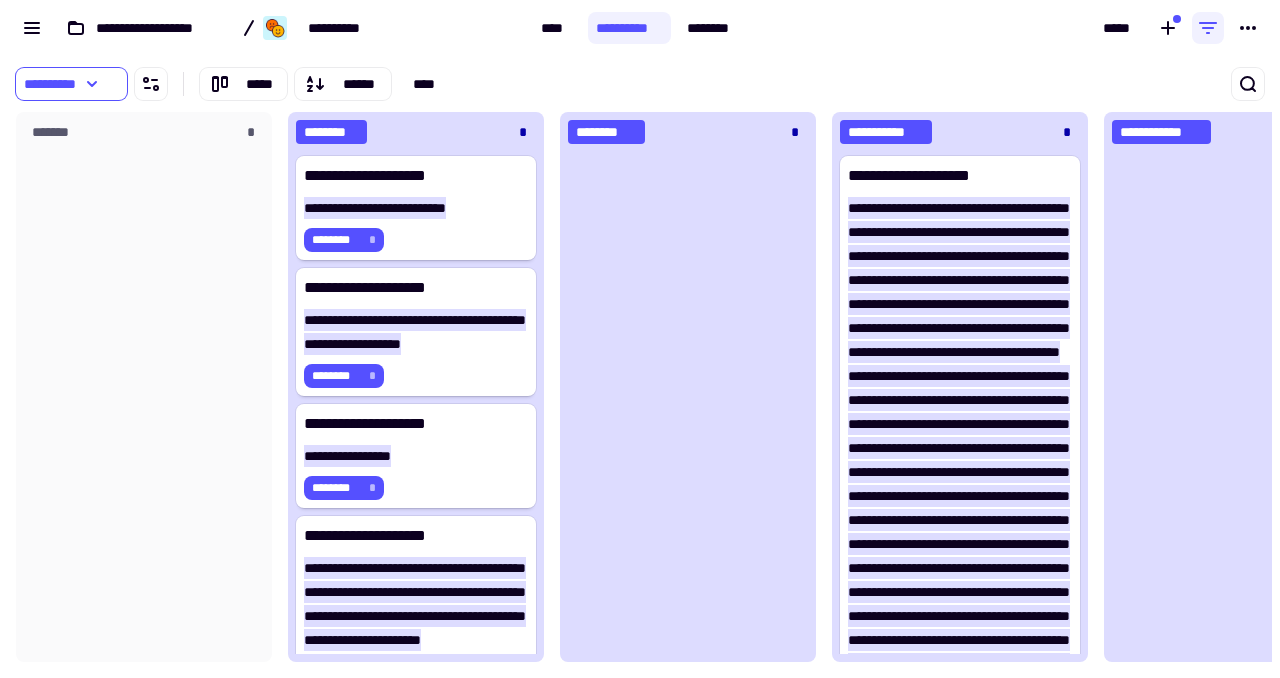 scroll, scrollTop: 1, scrollLeft: 1, axis: both 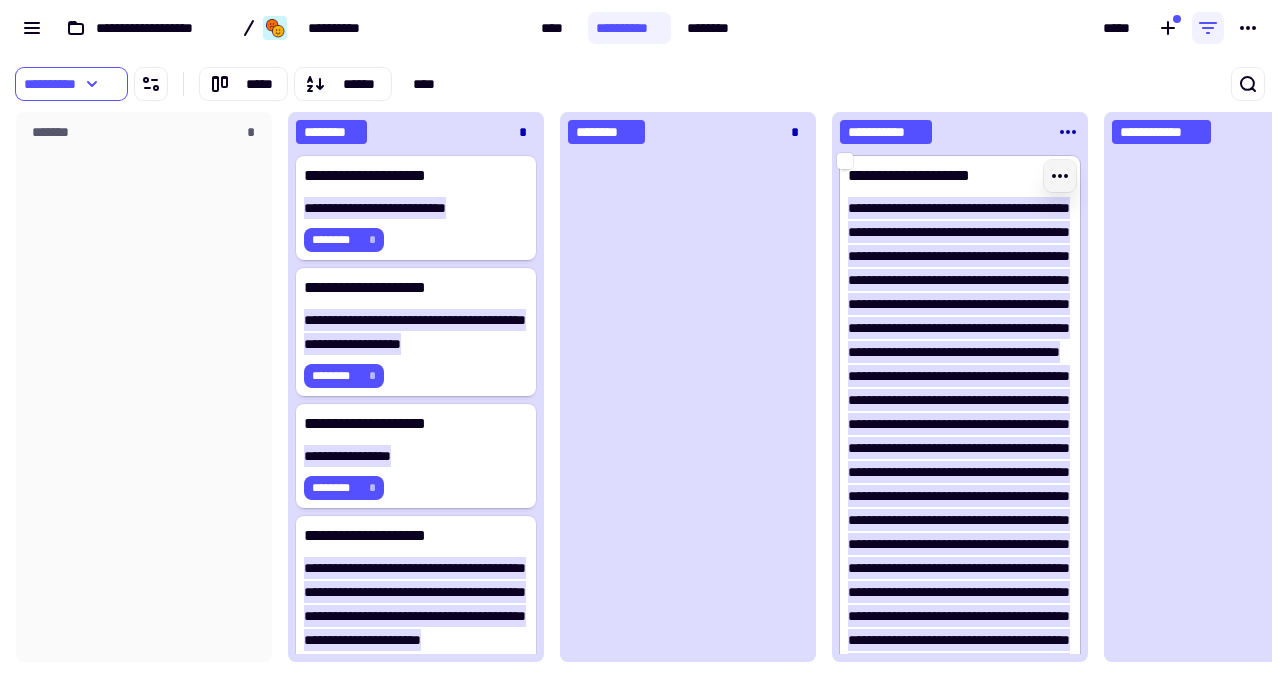 click 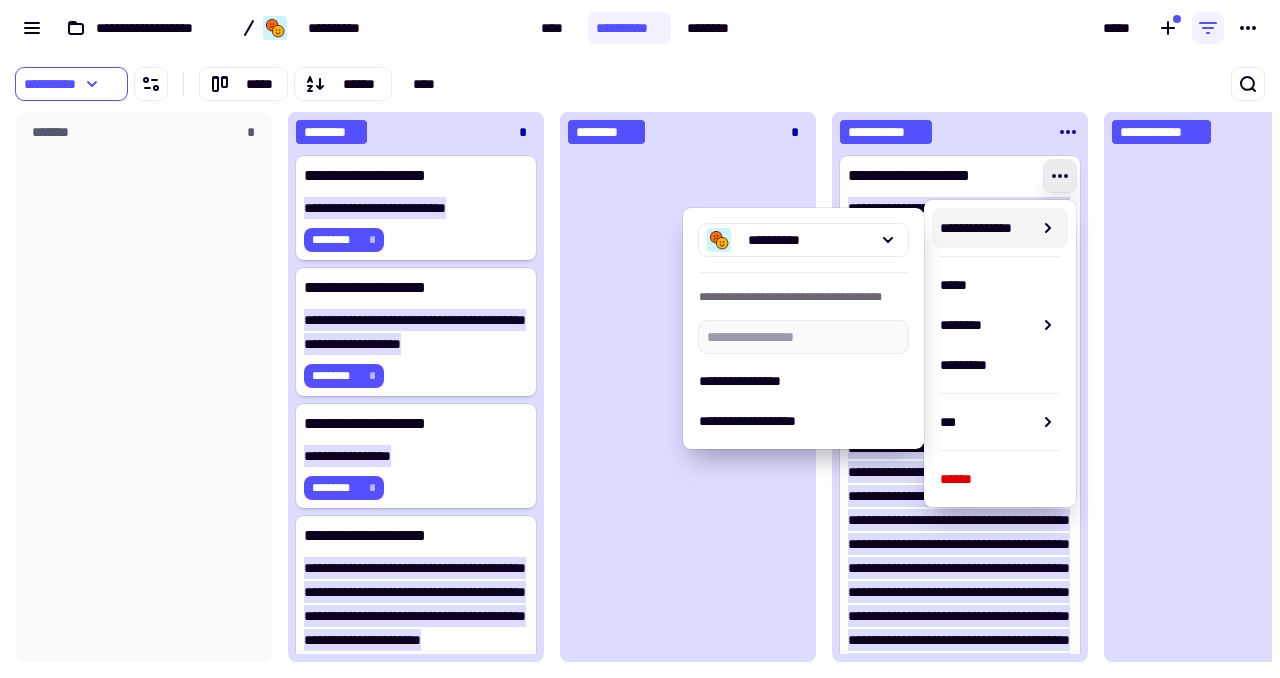 click on "**********" at bounding box center [986, 228] 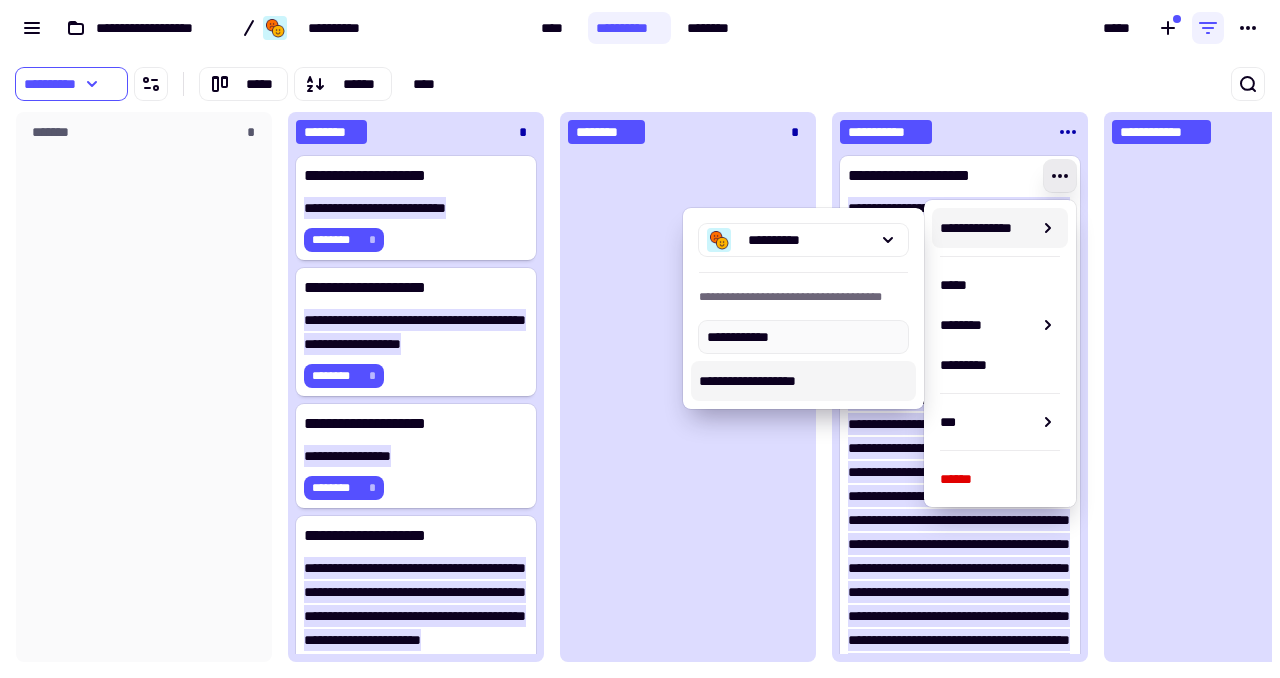 type on "**********" 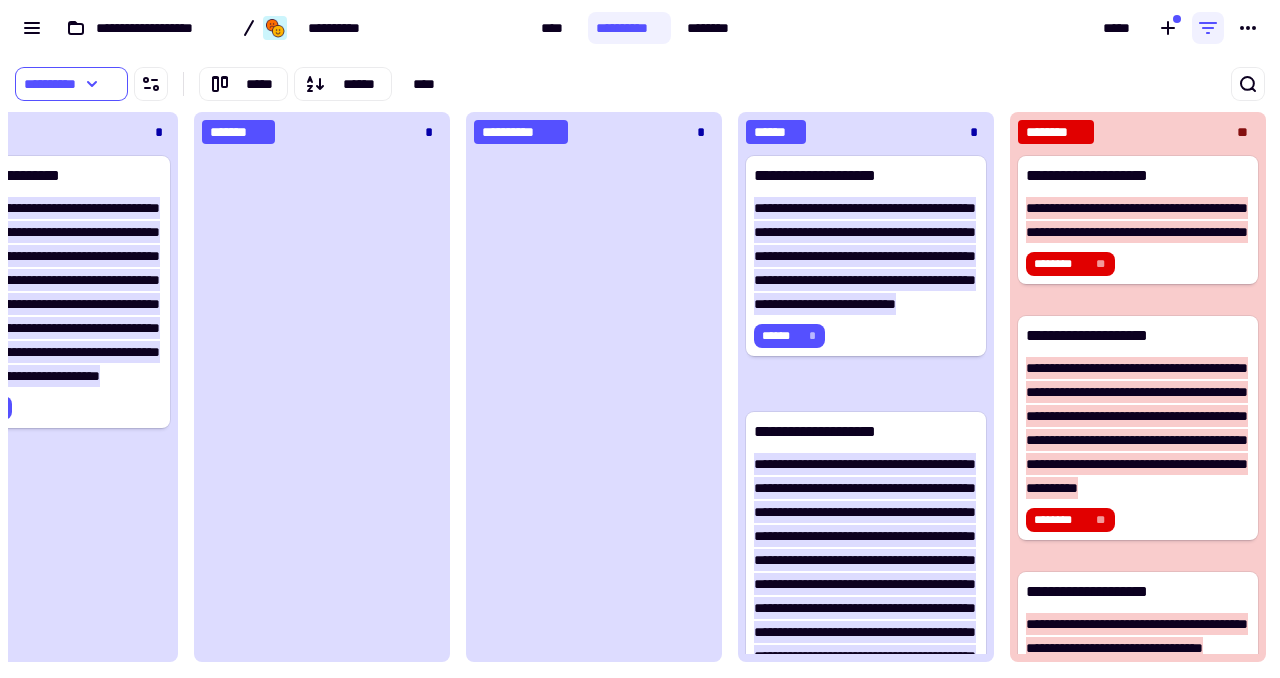 scroll, scrollTop: 0, scrollLeft: 2055, axis: horizontal 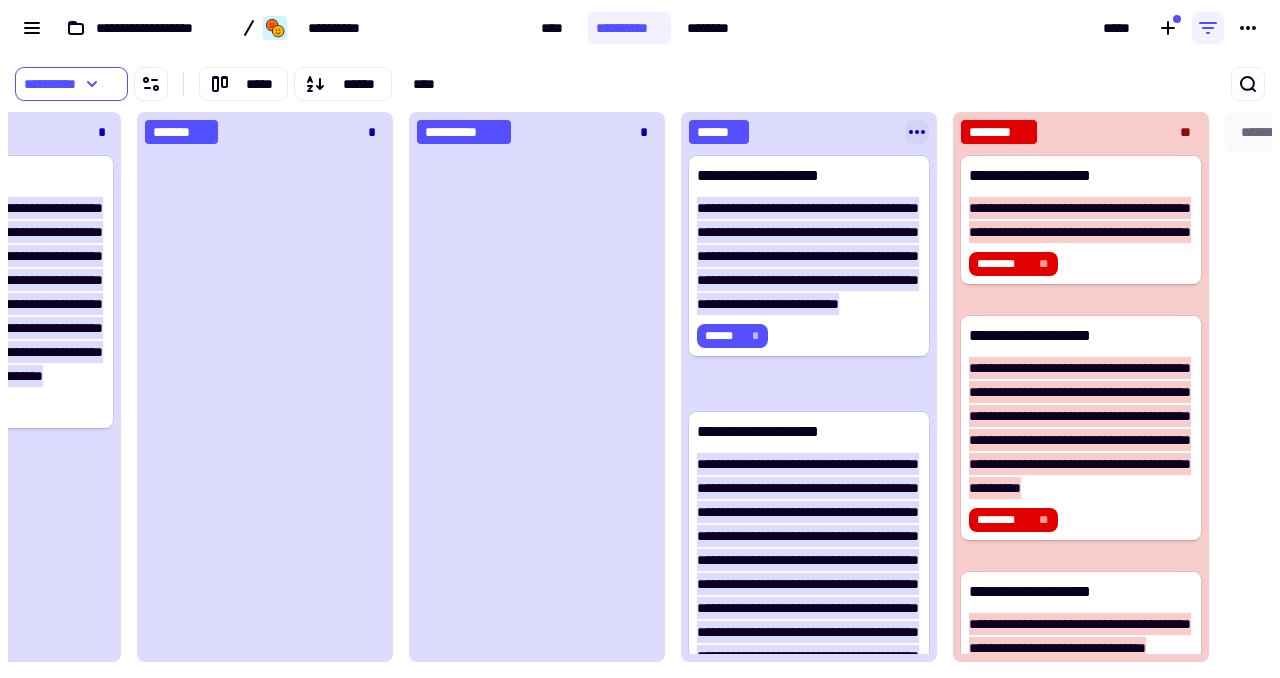 click 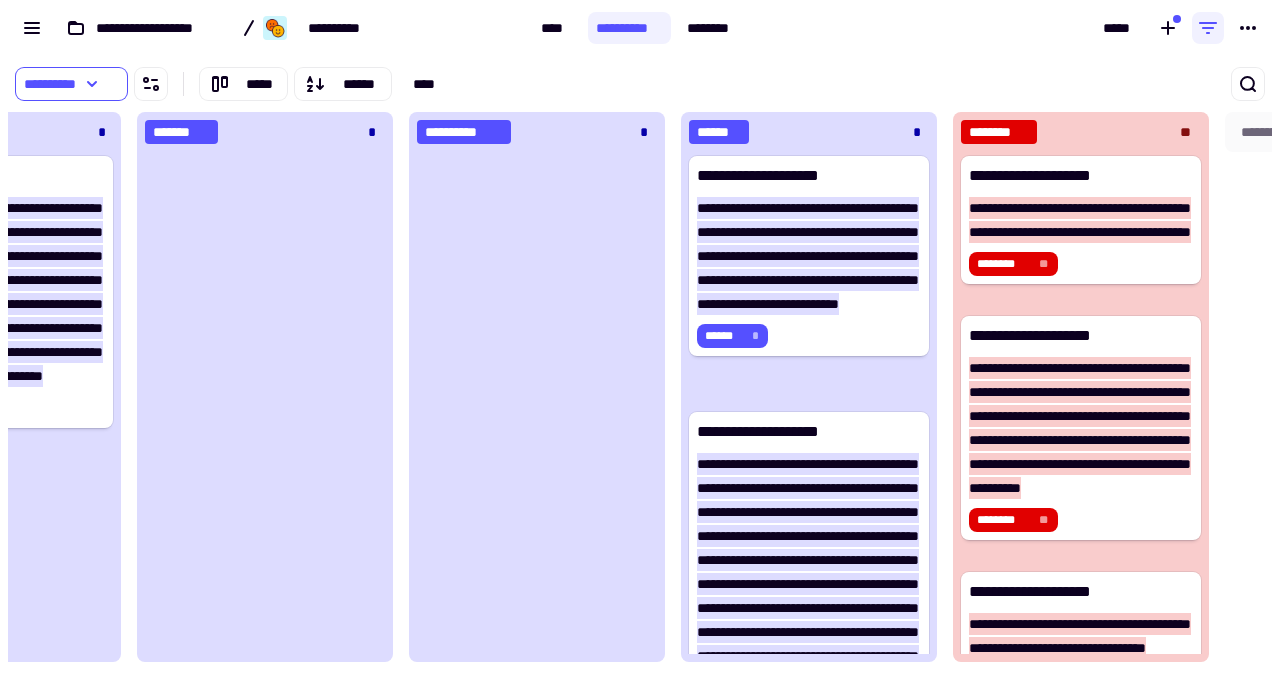 click at bounding box center [1056, 84] 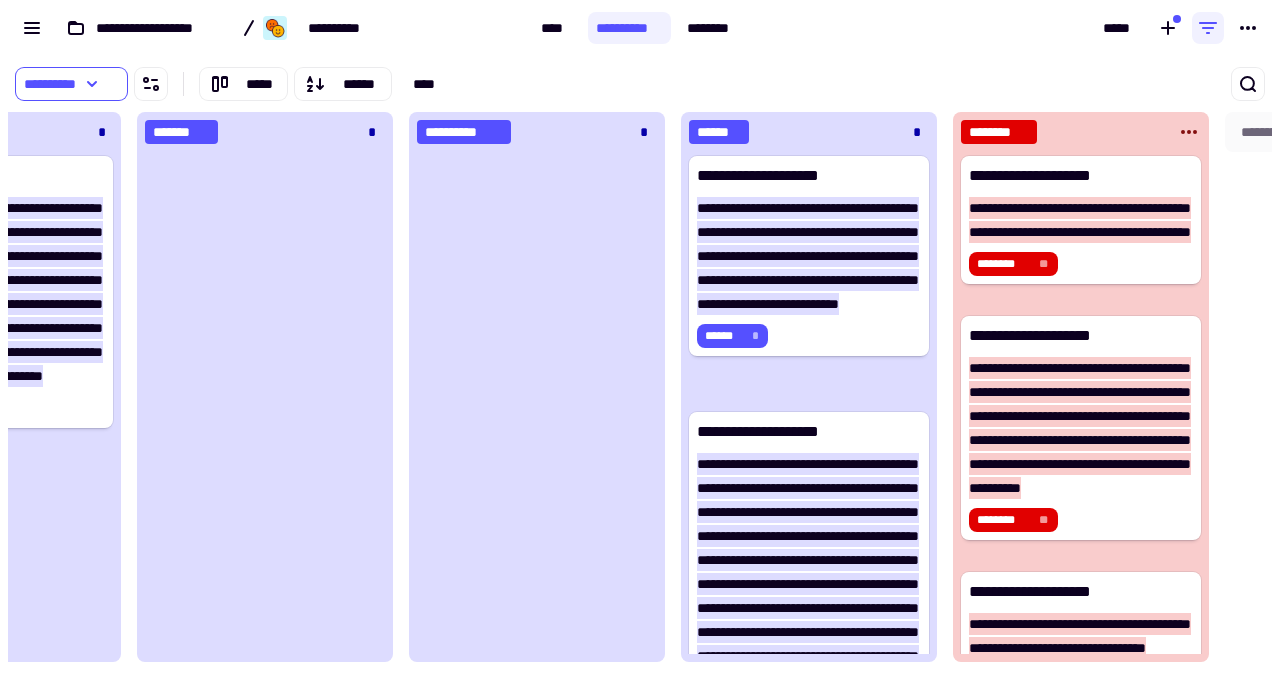 click on "********" 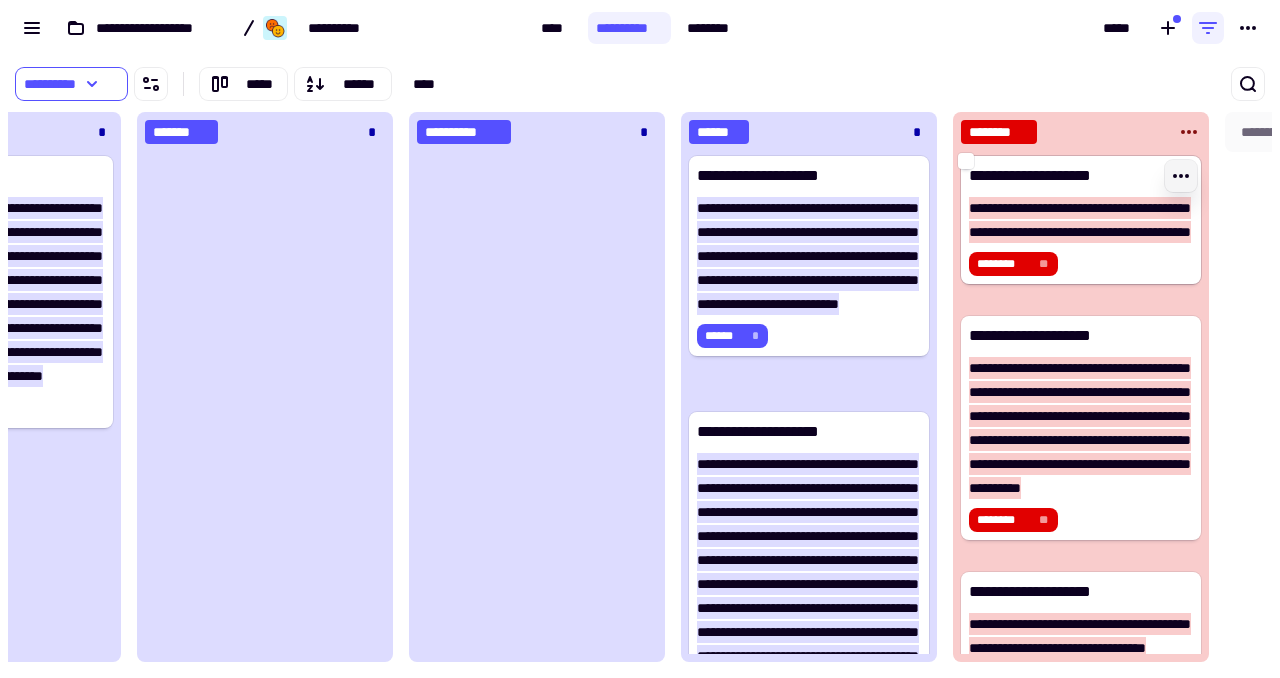 click 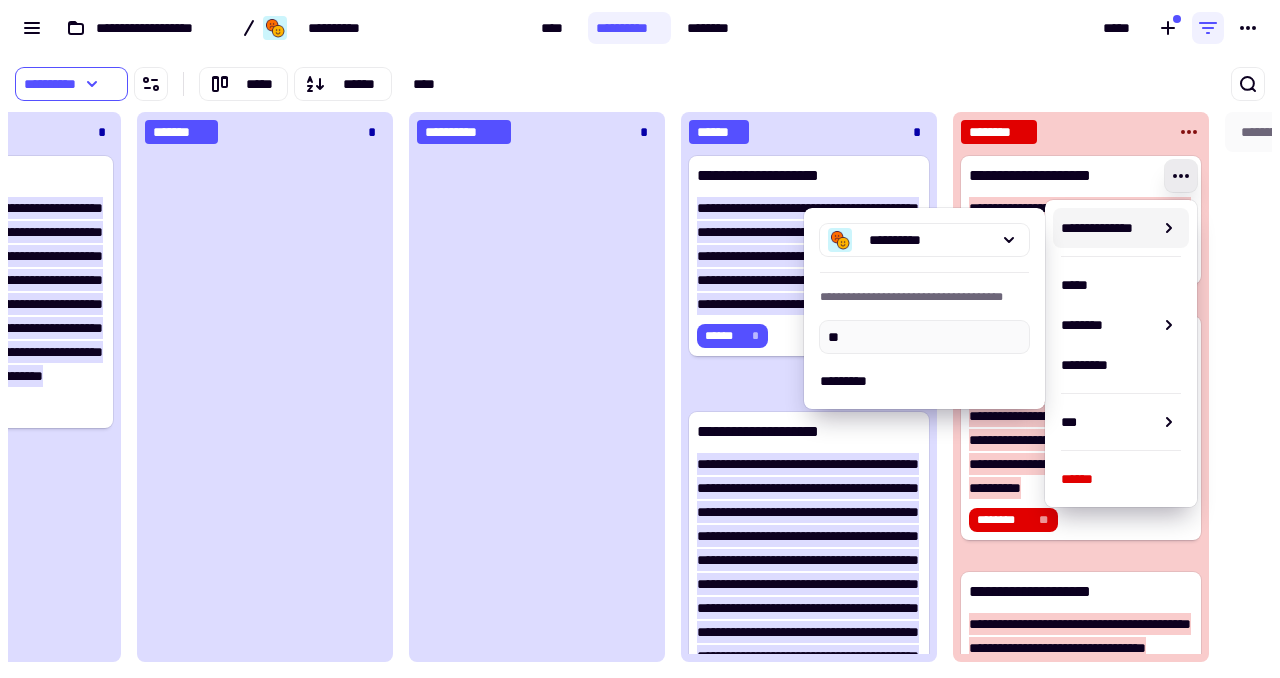 type on "*" 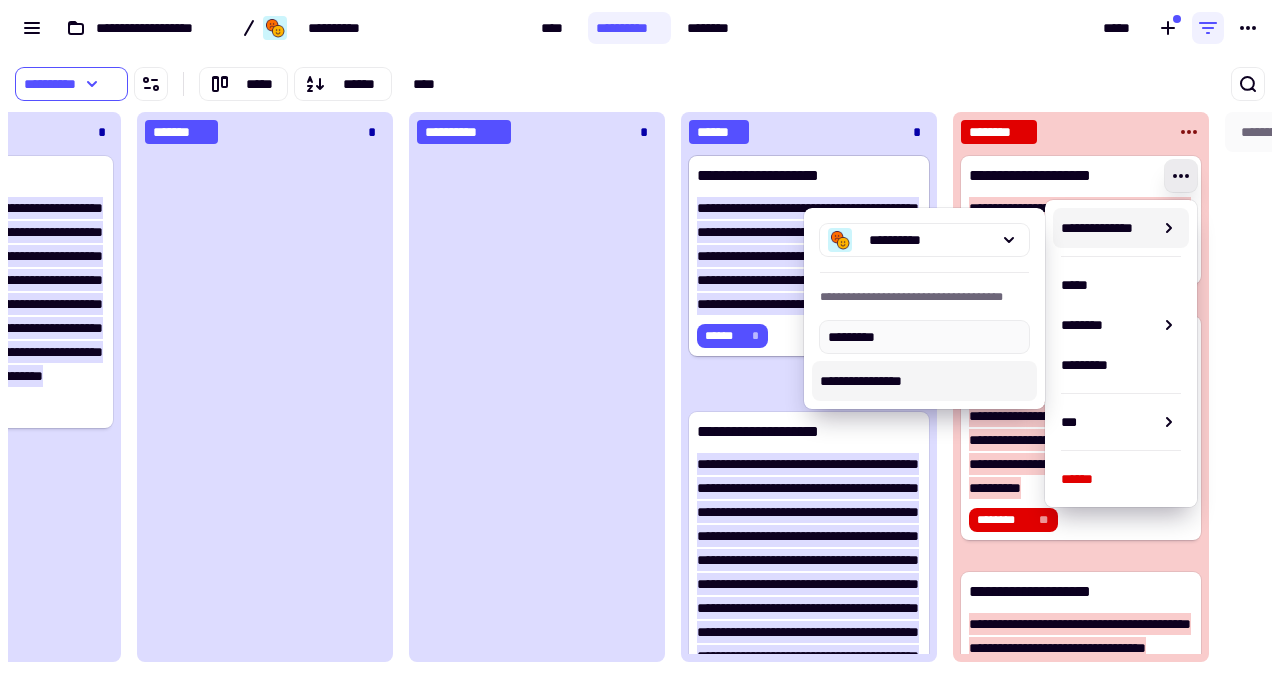 type on "*********" 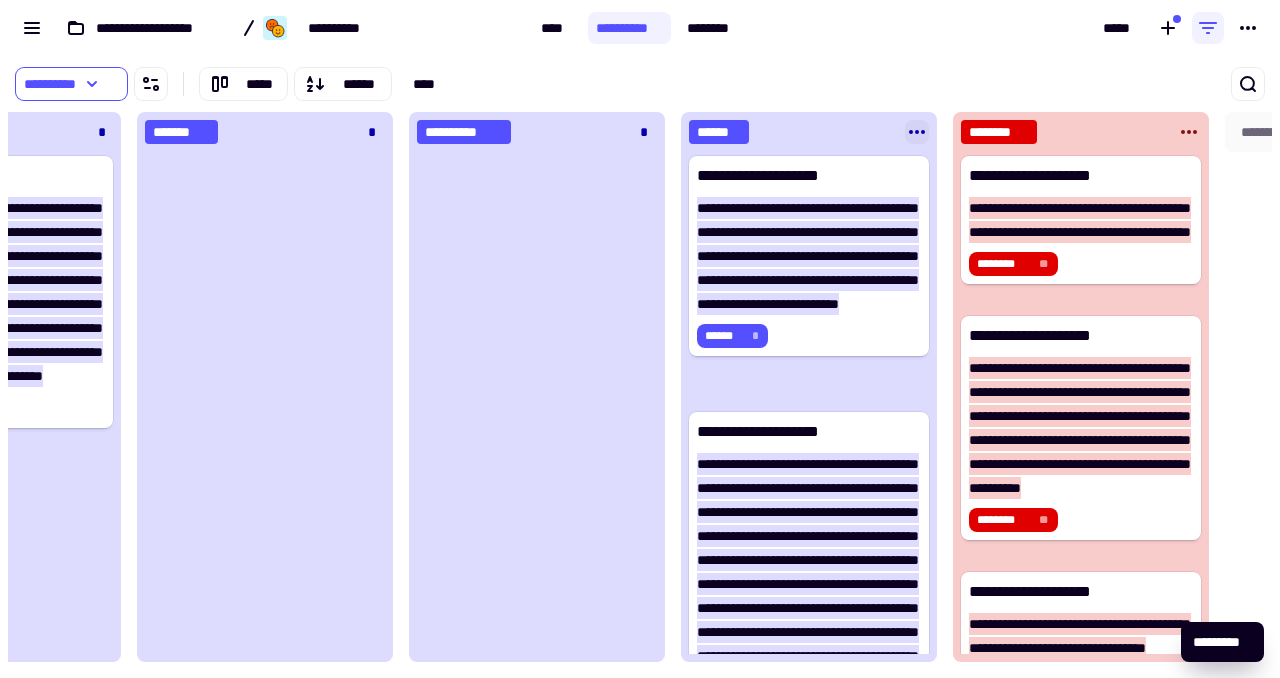 click 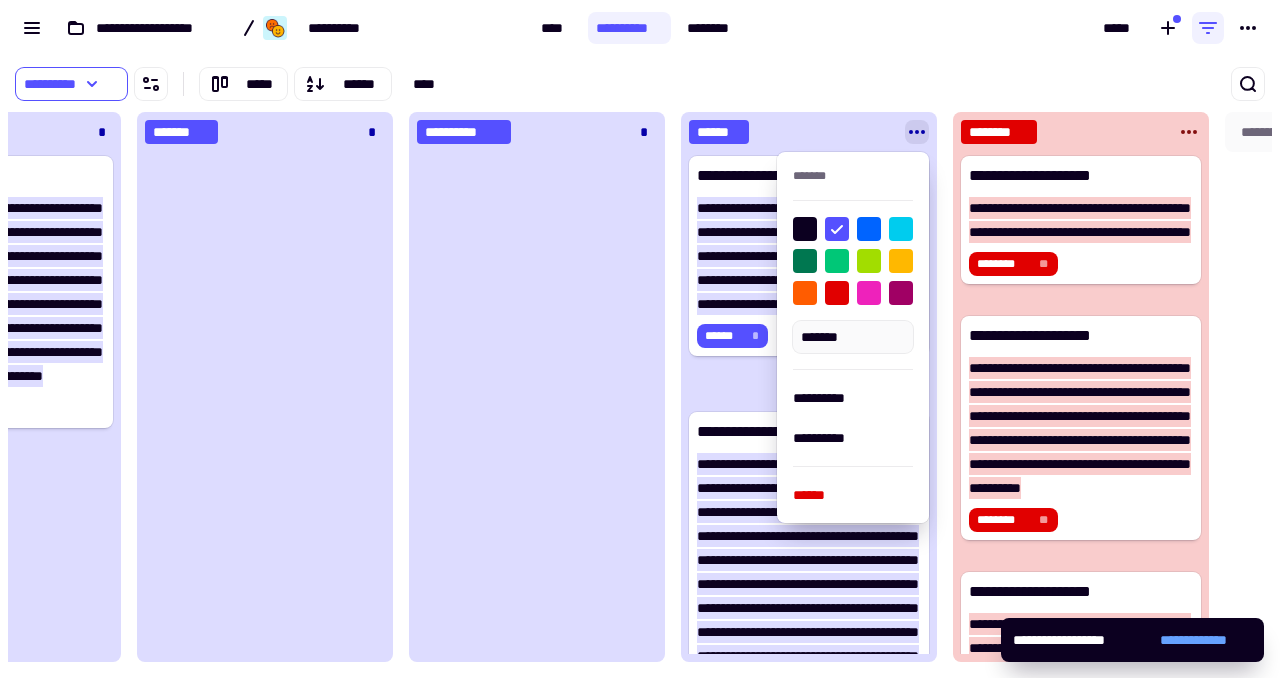 click on "******" 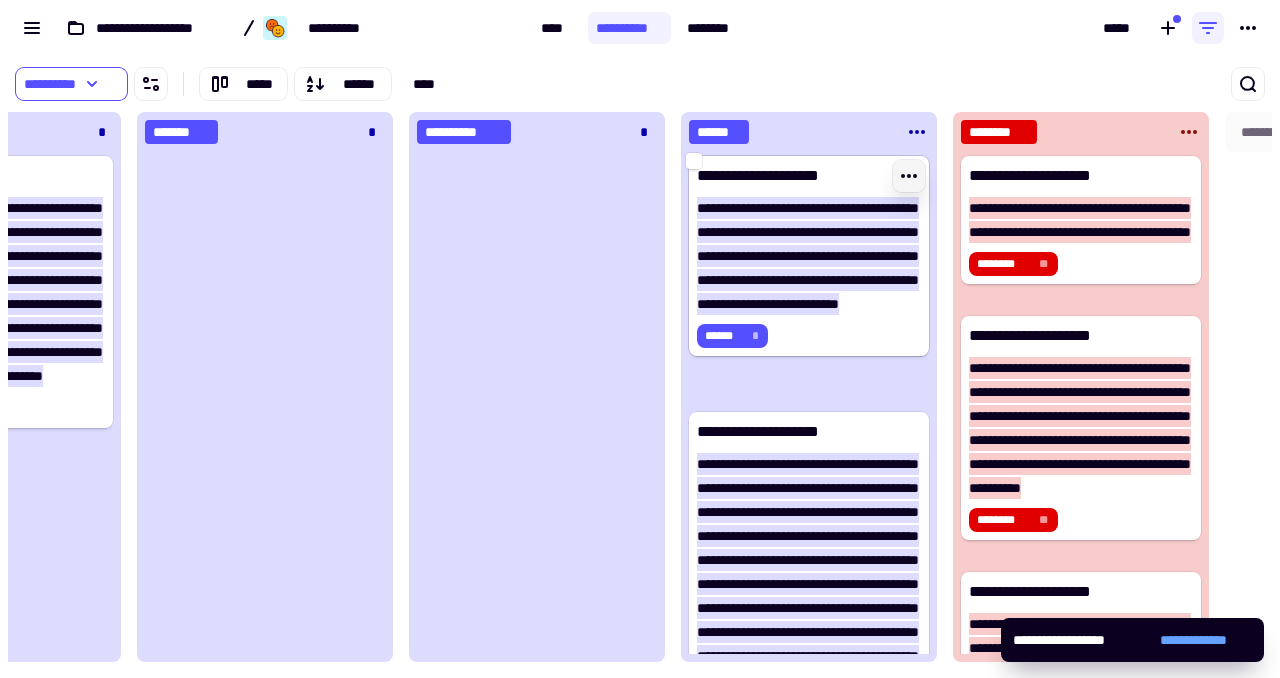 click 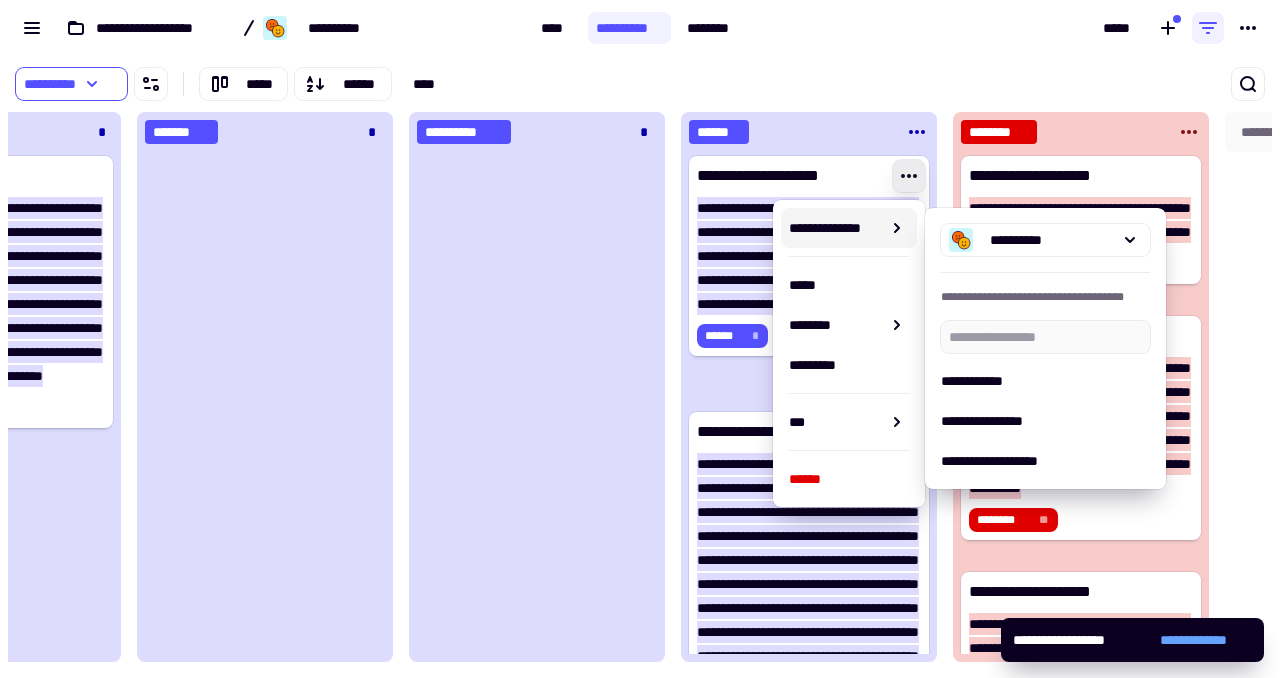 click on "**********" at bounding box center [835, 228] 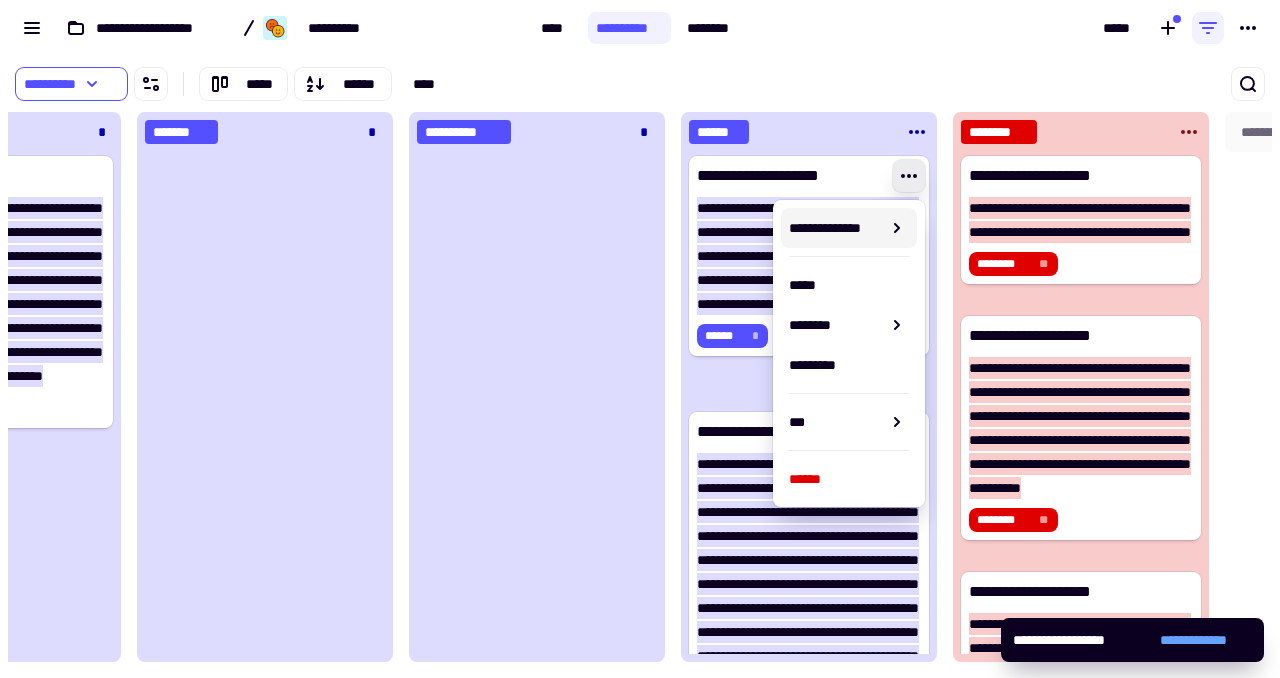 click on "**********" at bounding box center [835, 228] 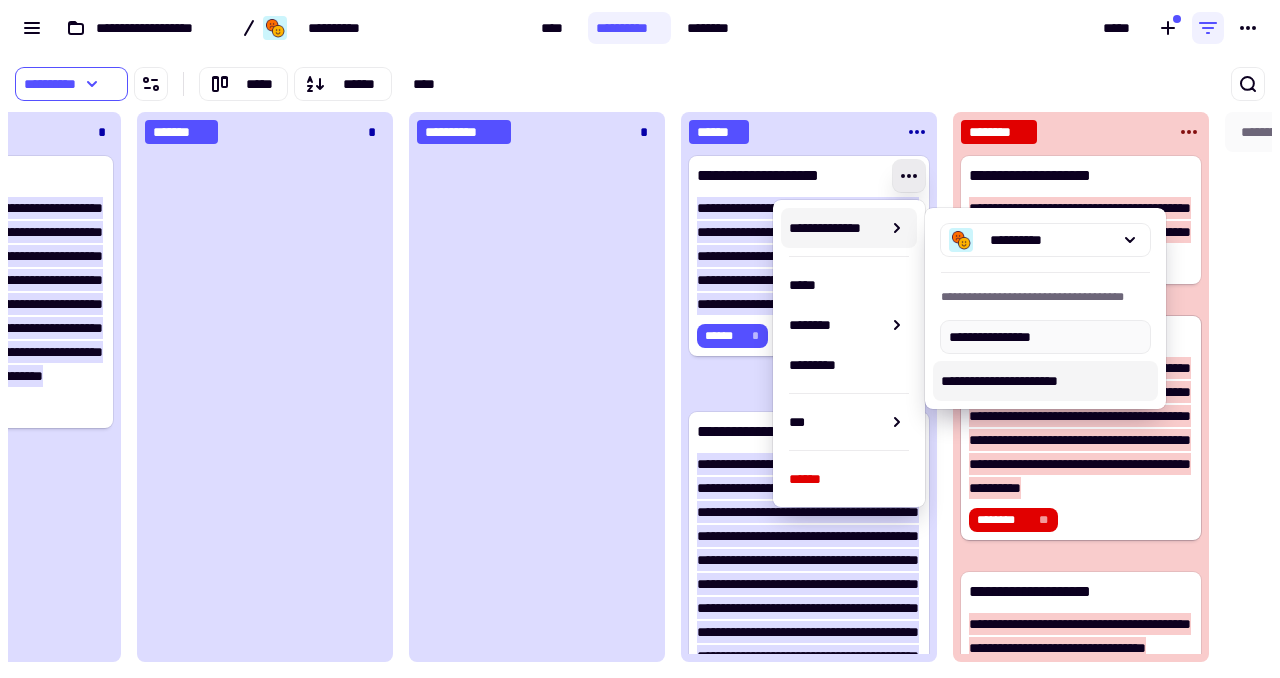 type on "**********" 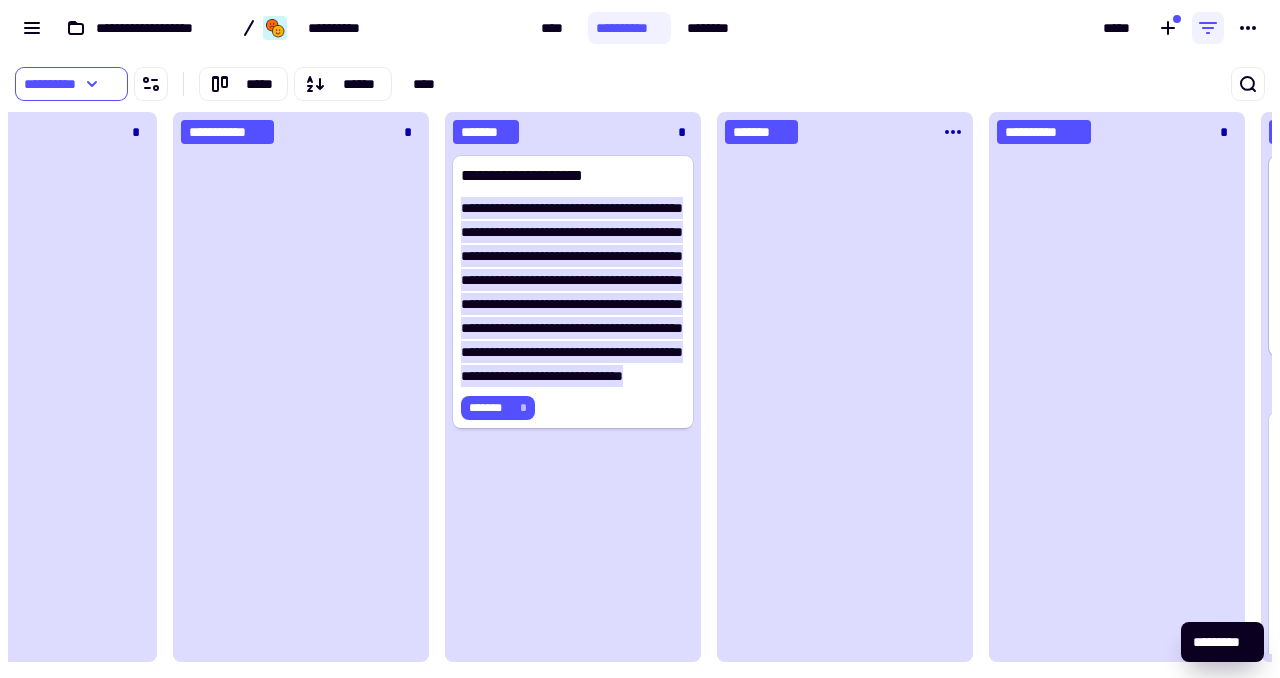 scroll, scrollTop: 0, scrollLeft: 1375, axis: horizontal 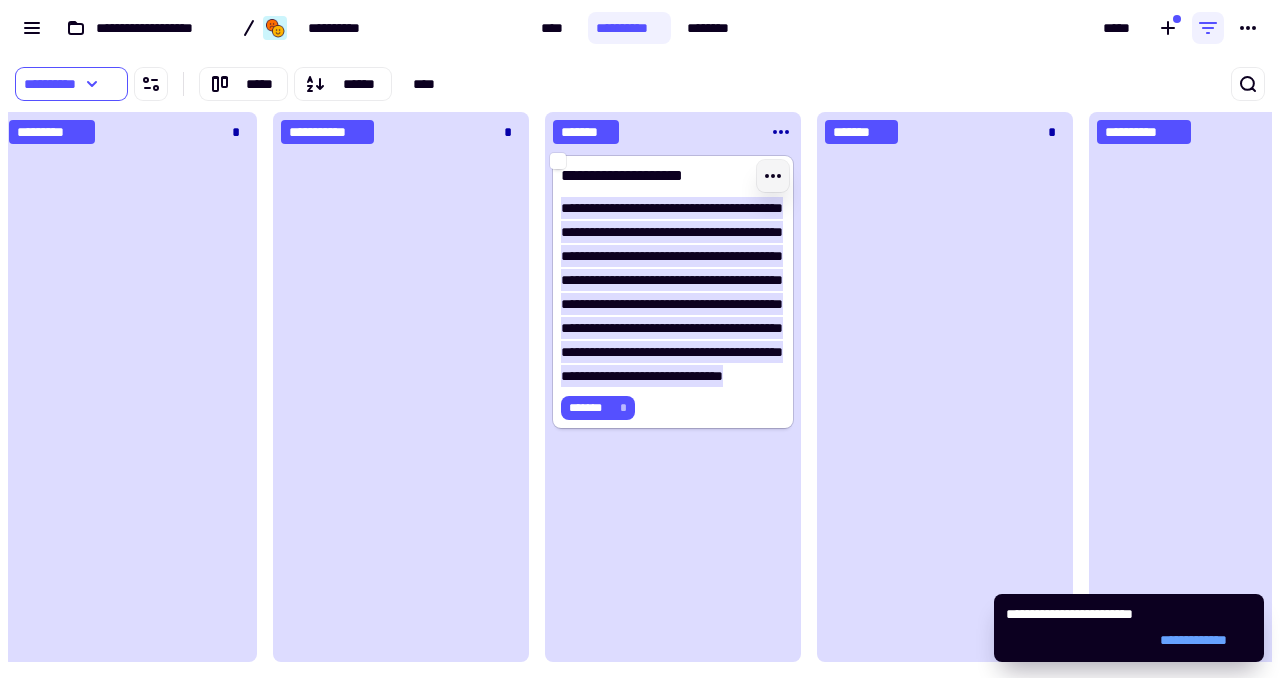 click 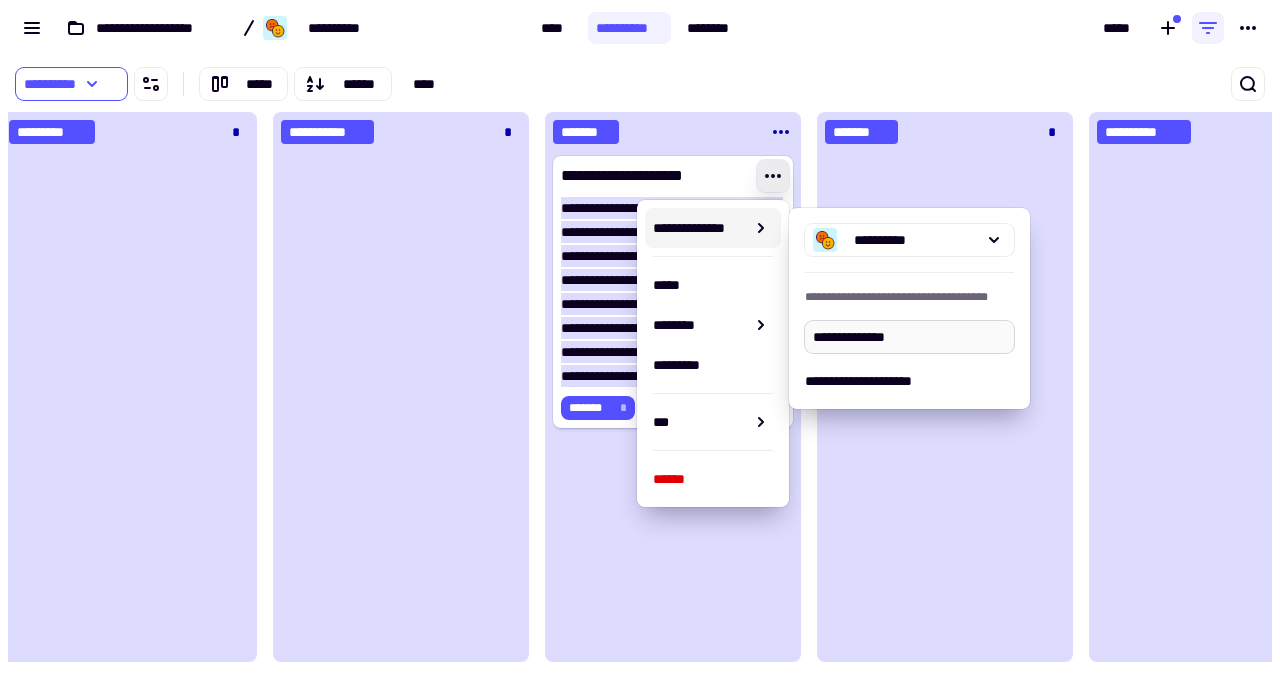 click on "**********" at bounding box center (909, 337) 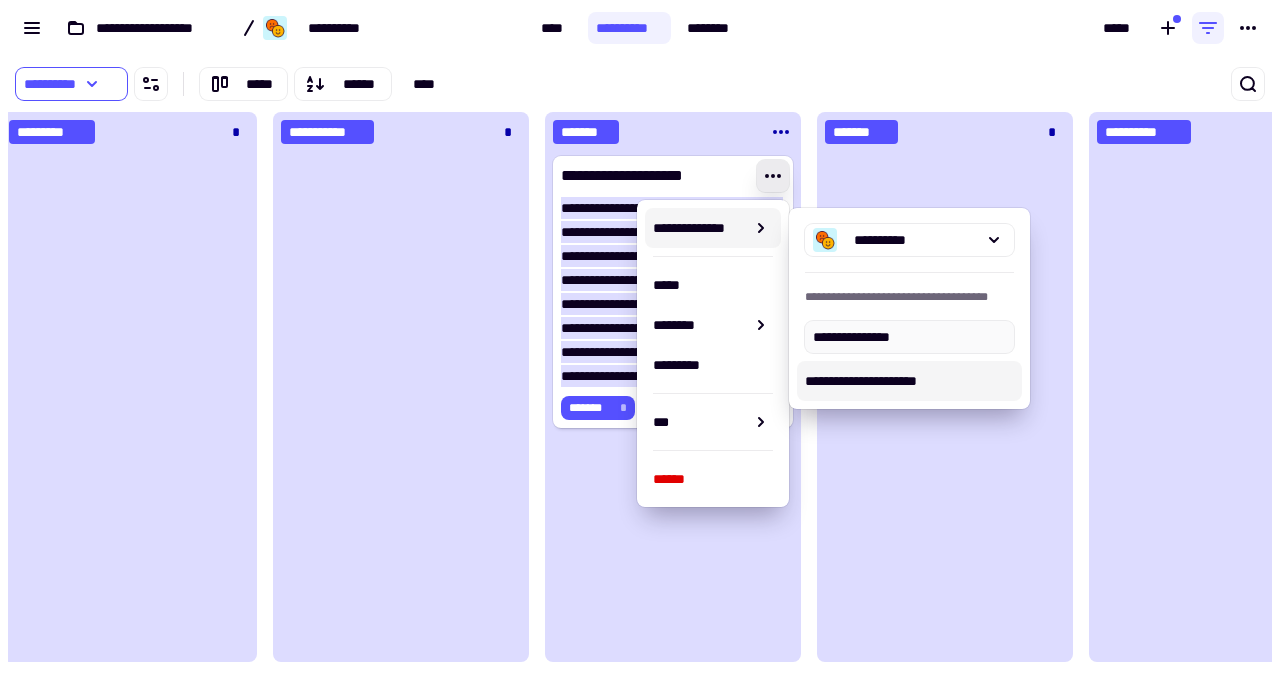 type on "**********" 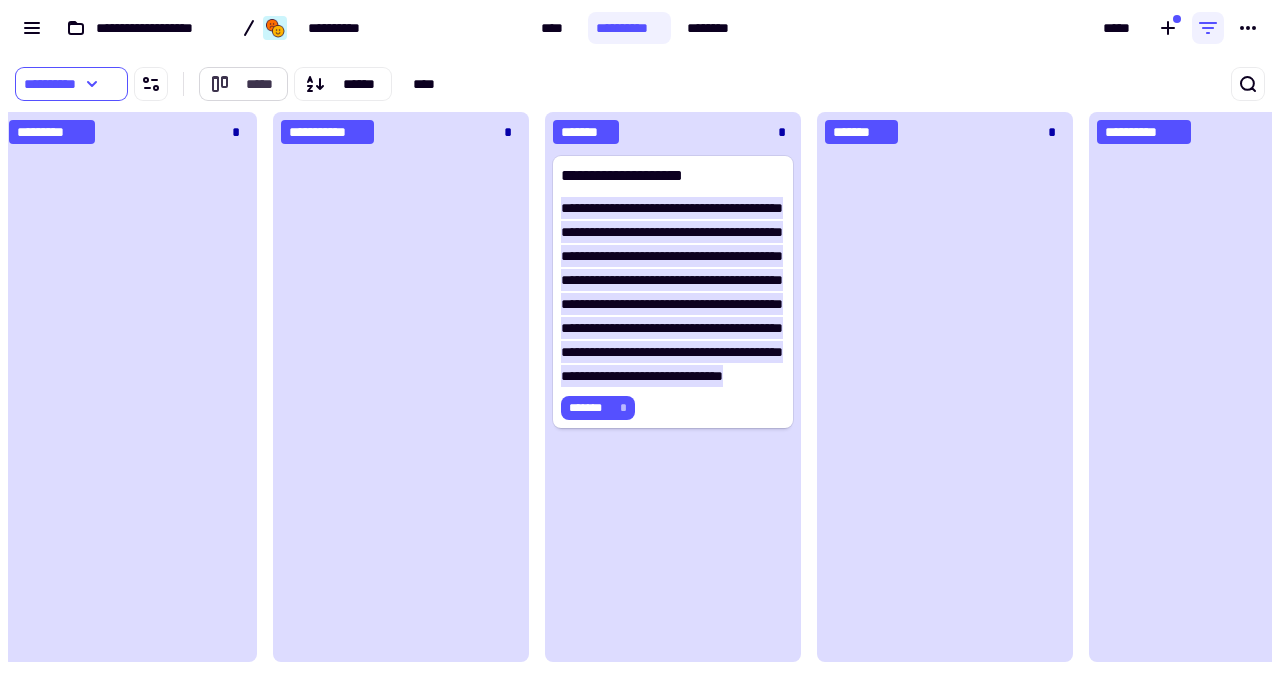 click on "*****" 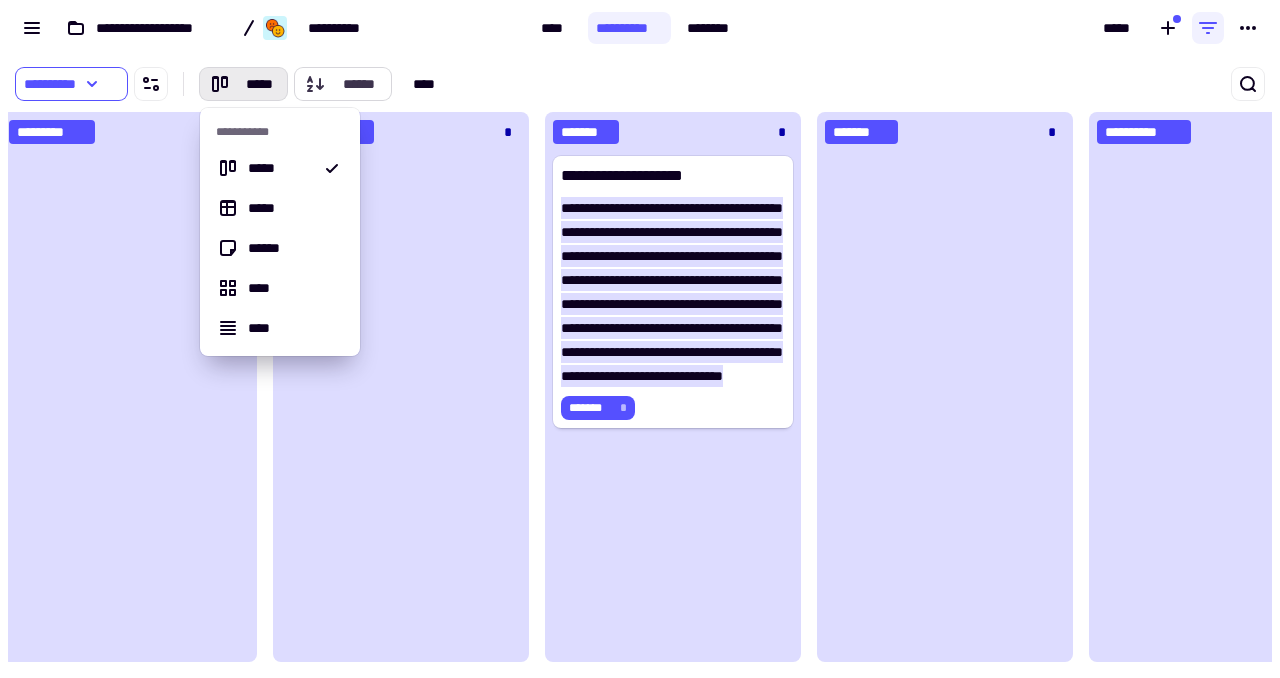 click 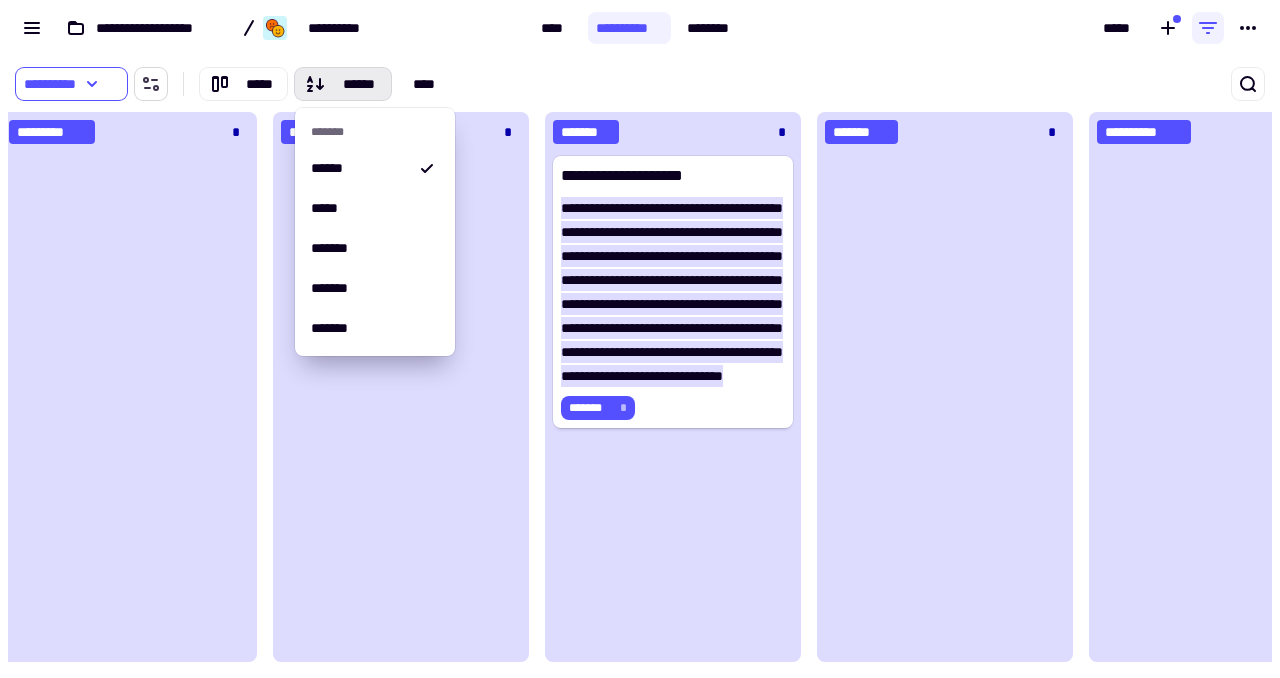 click 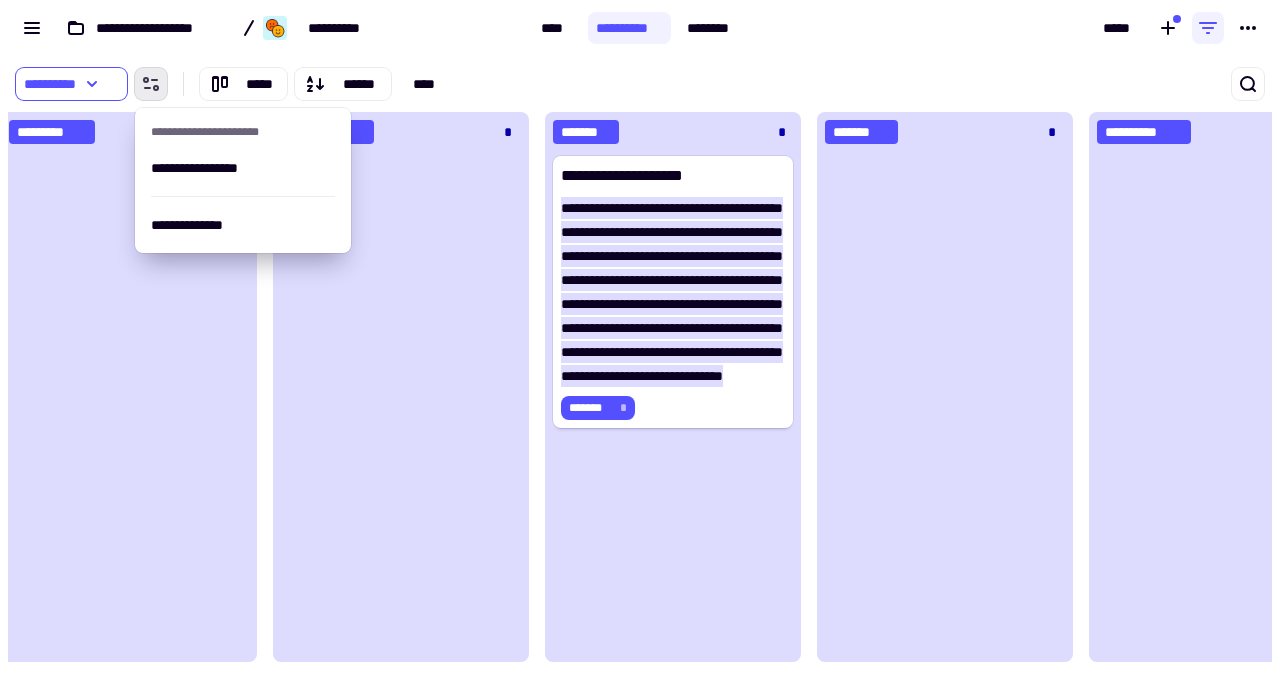 click 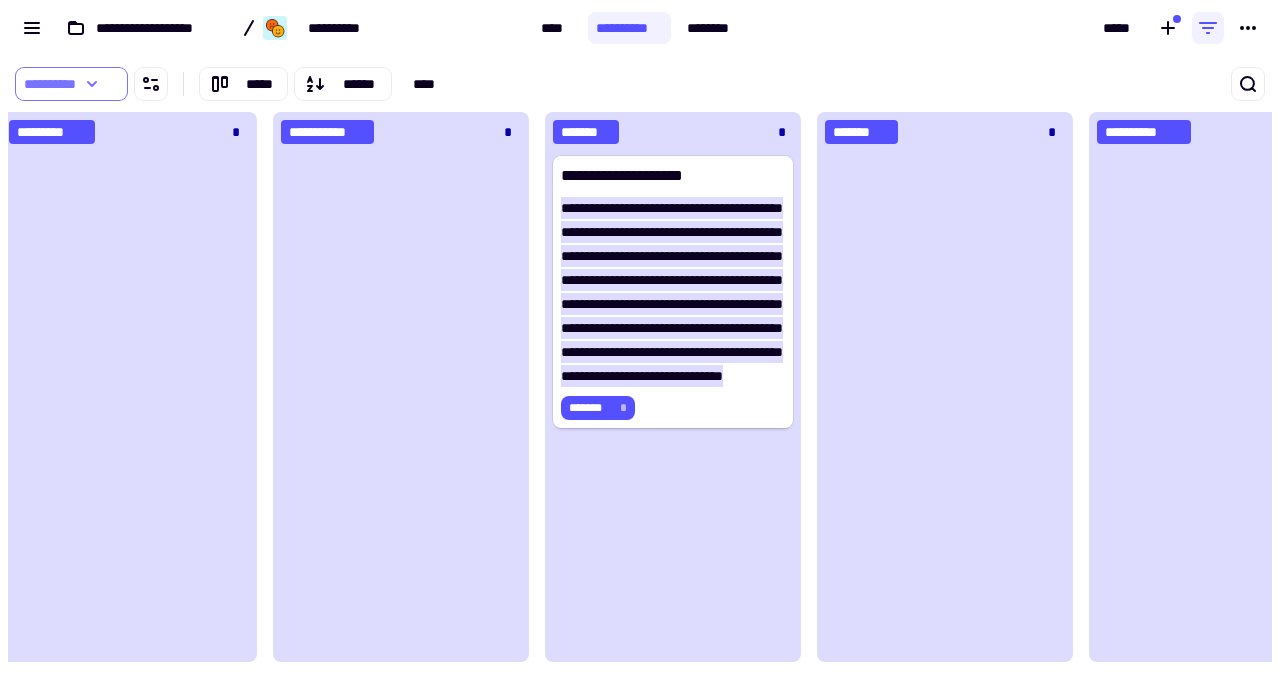 click 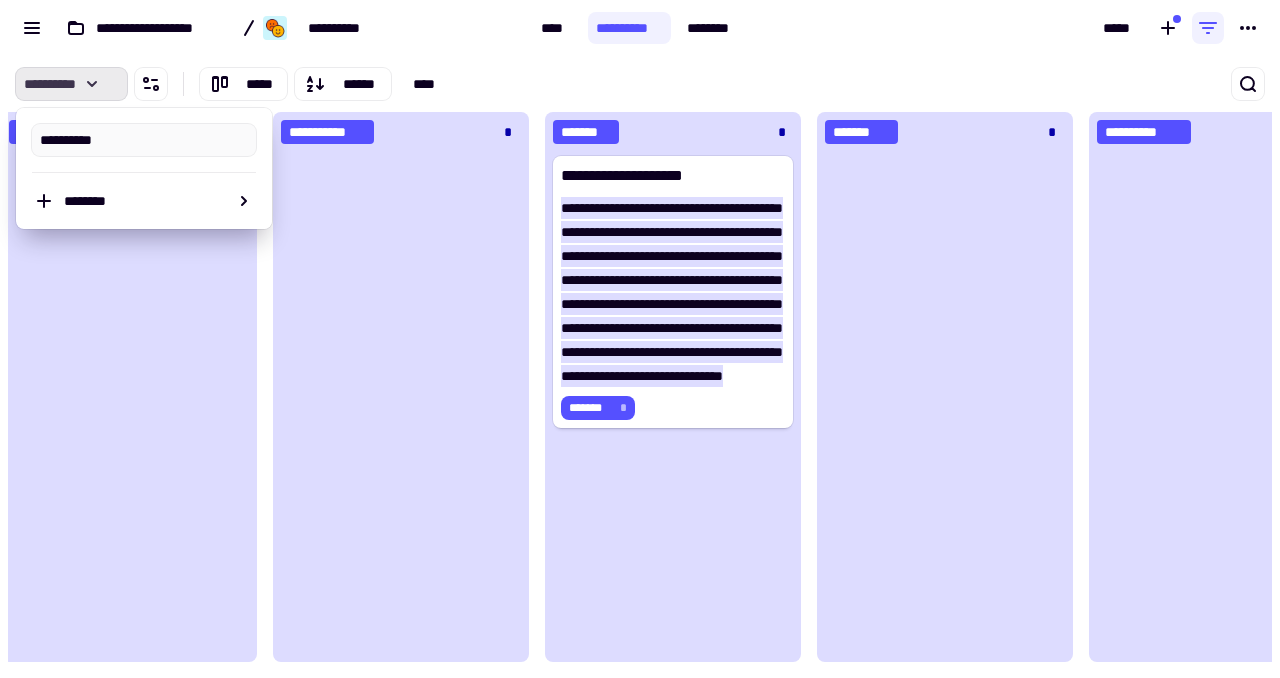 click 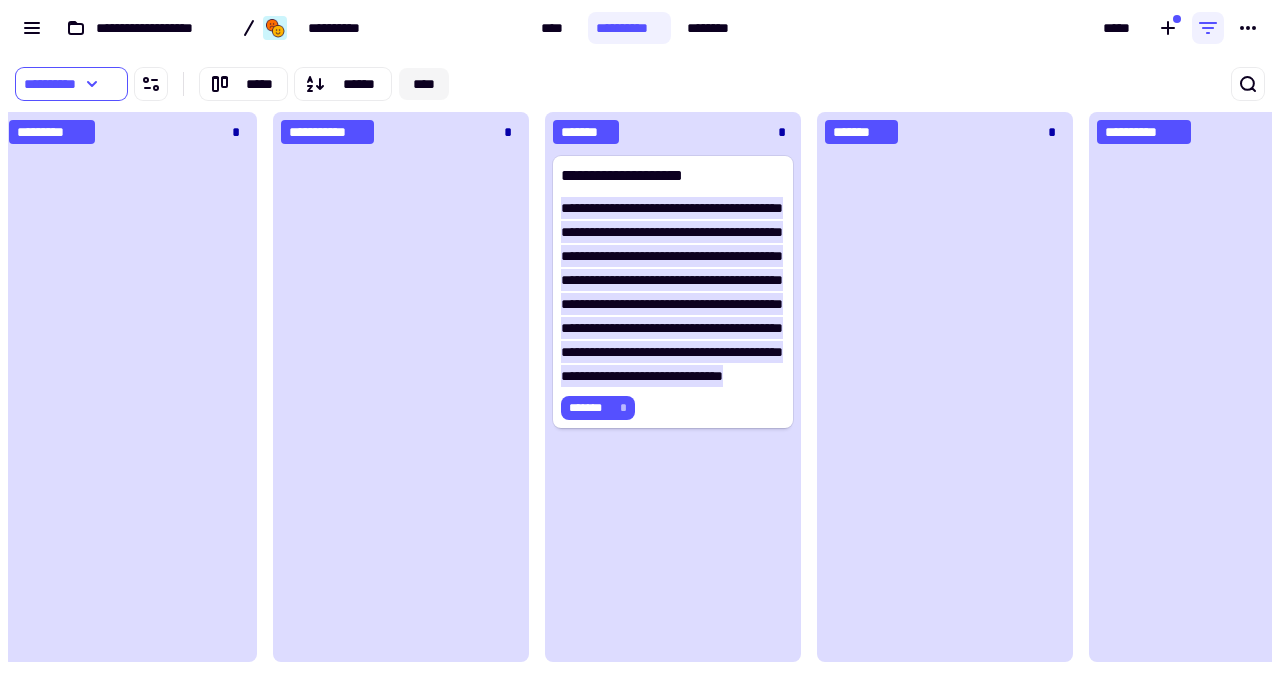click on "****" 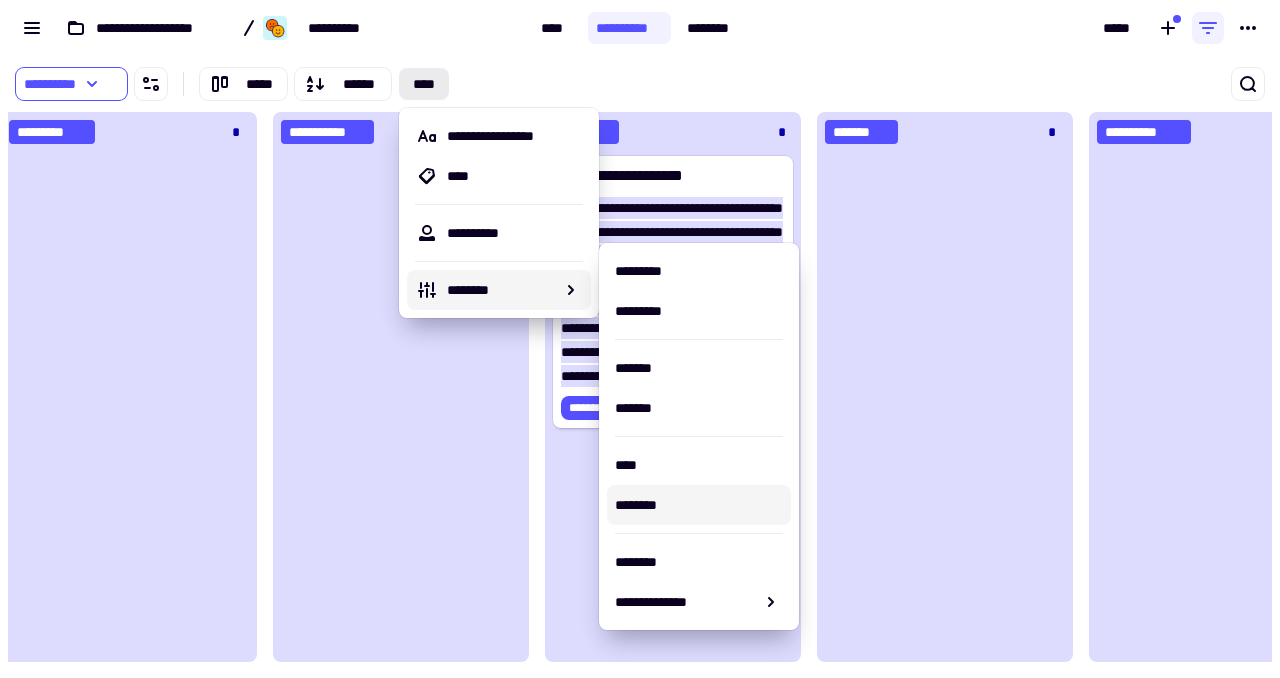 click on "********" at bounding box center [699, 505] 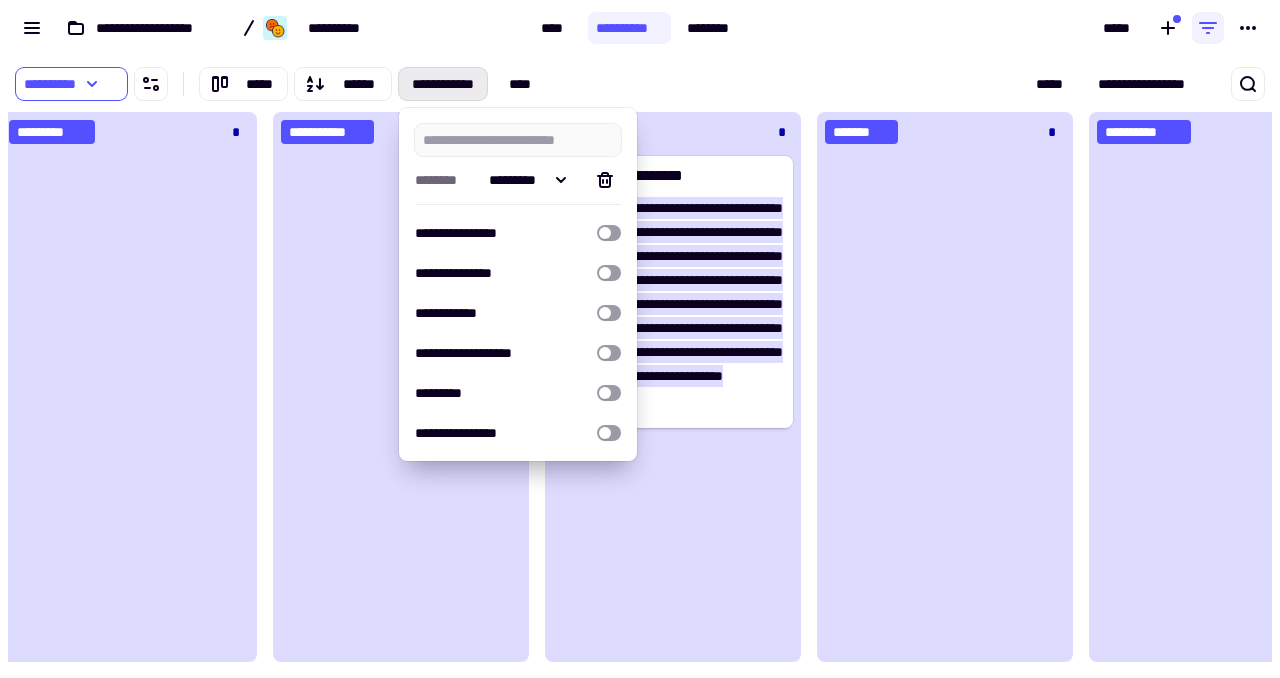click on "**********" at bounding box center (397, 84) 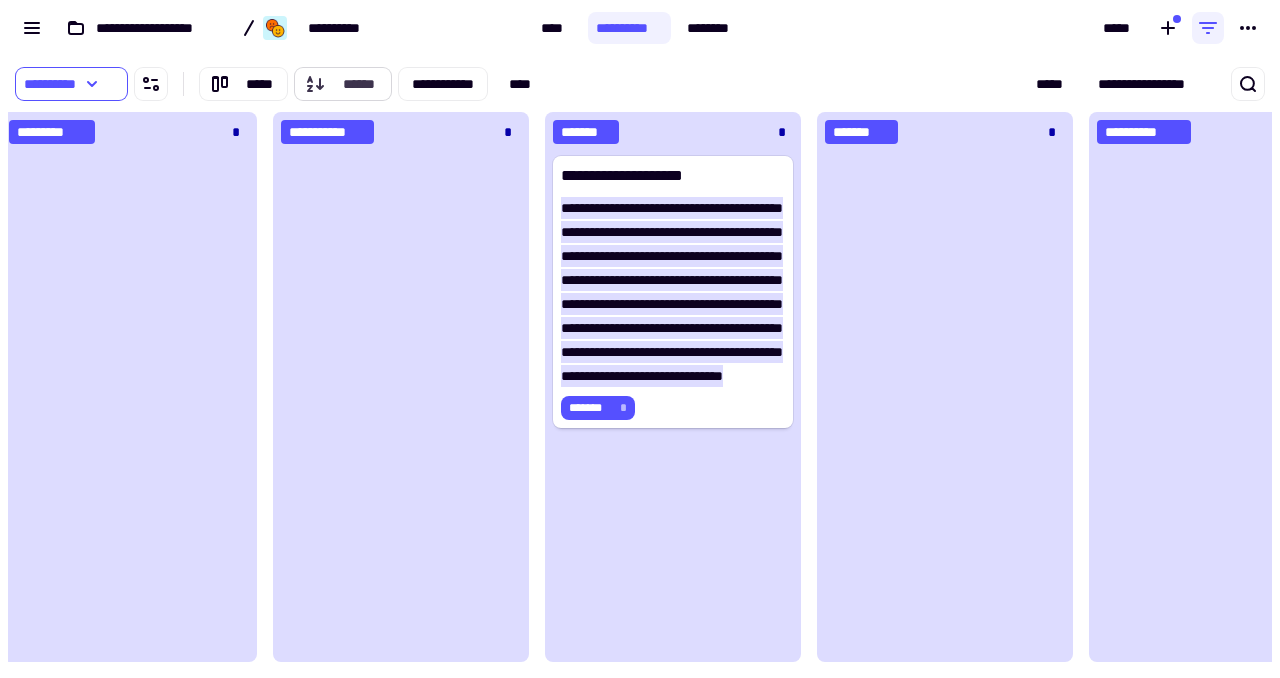 click on "******" 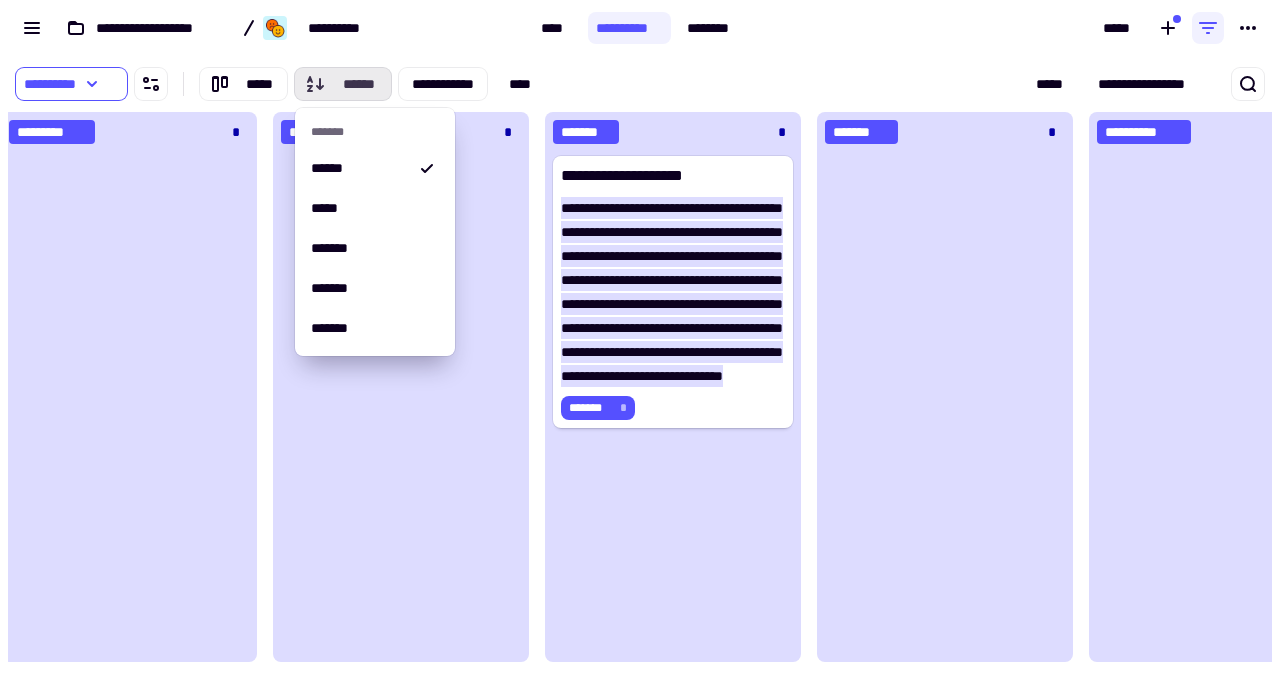 click on "******" 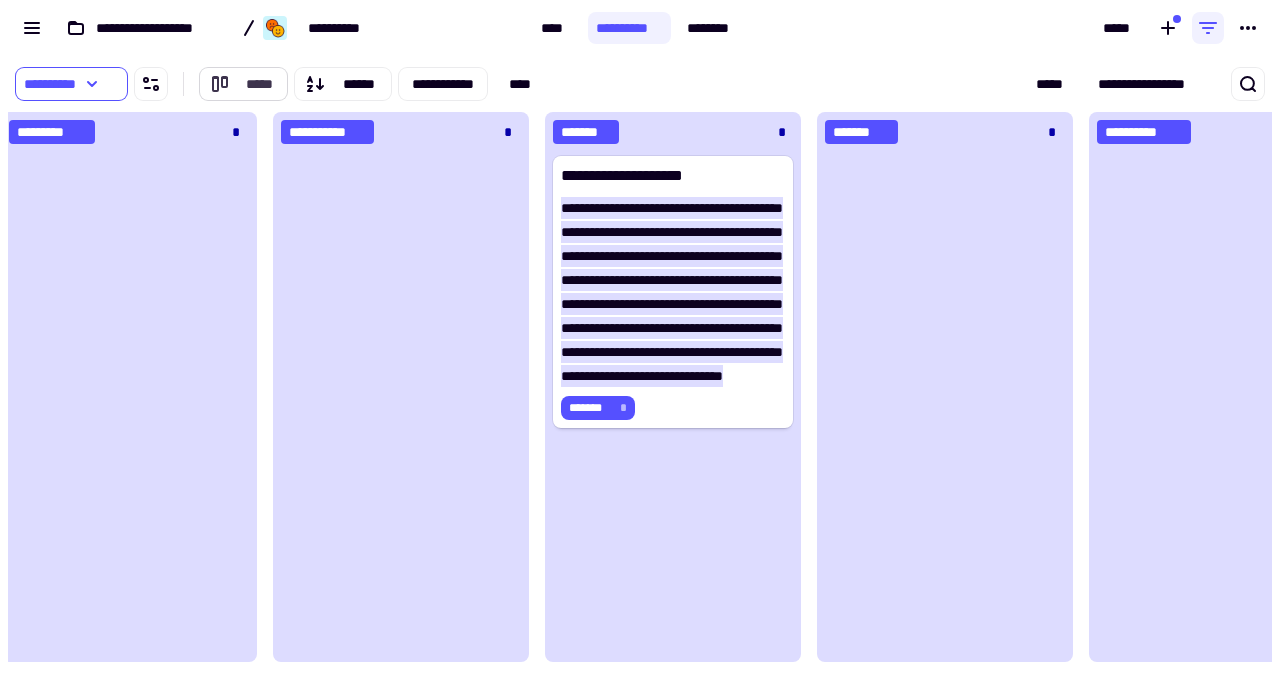 click on "*****" 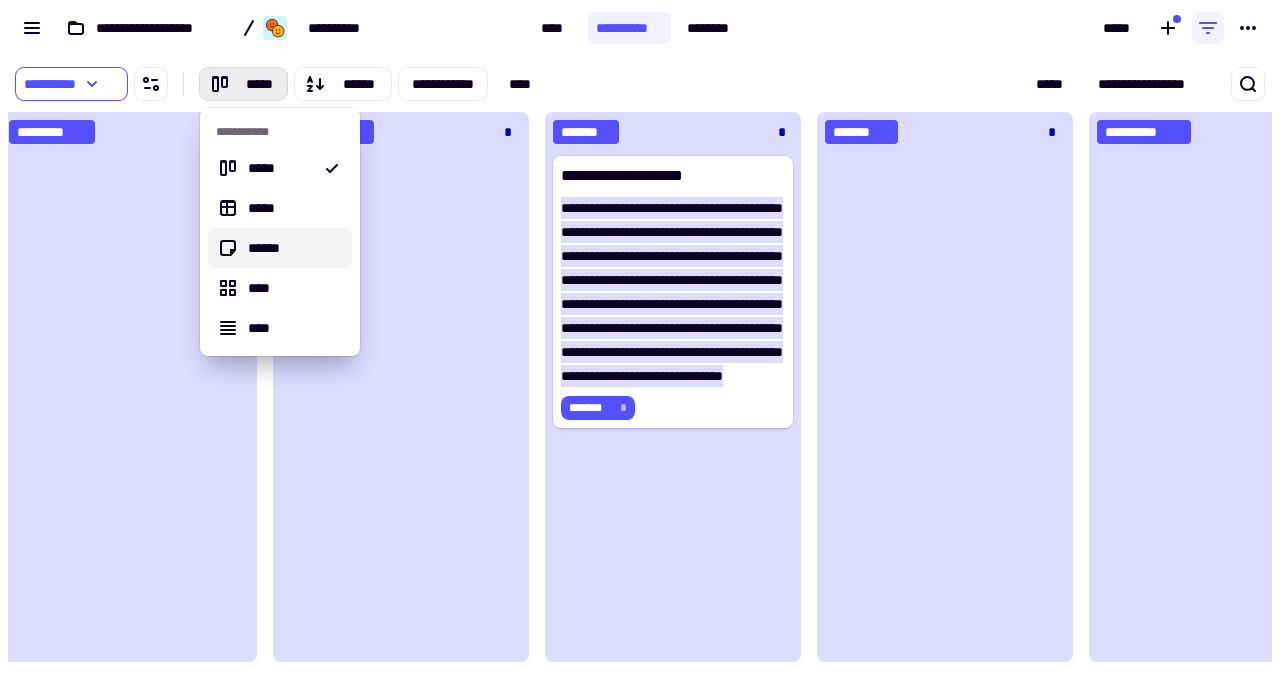 click on "******" at bounding box center [292, 248] 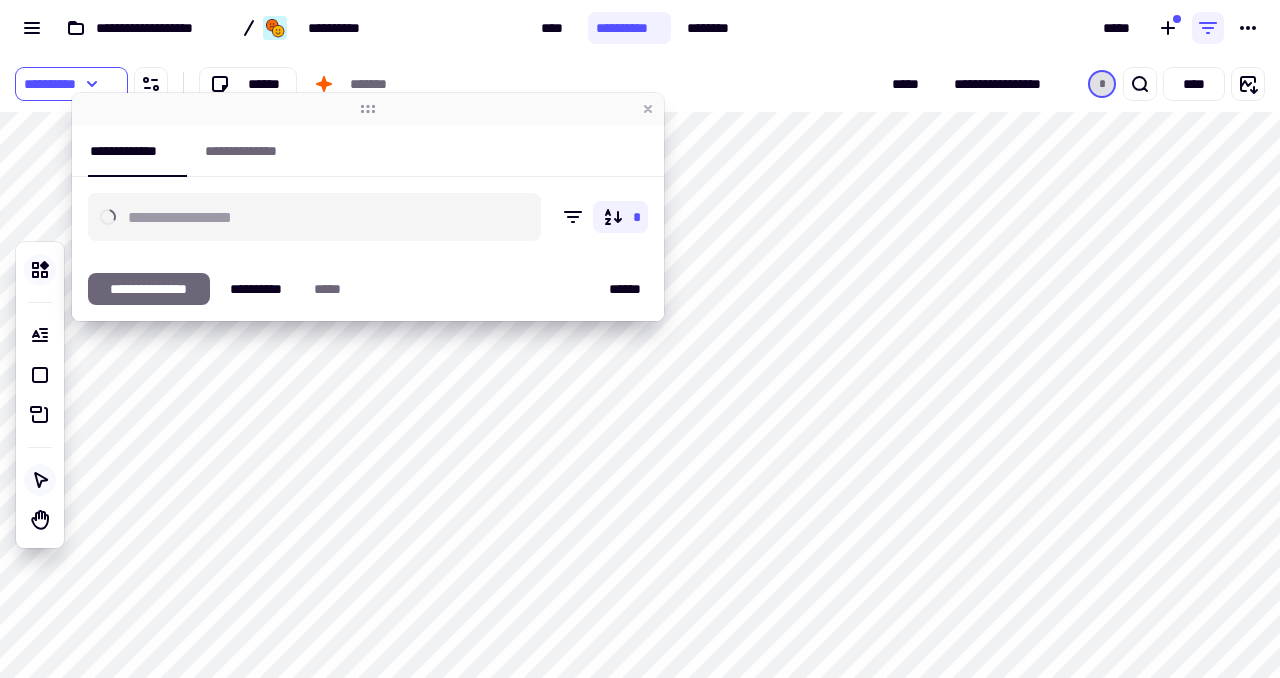 click on "**********" at bounding box center (266, 28) 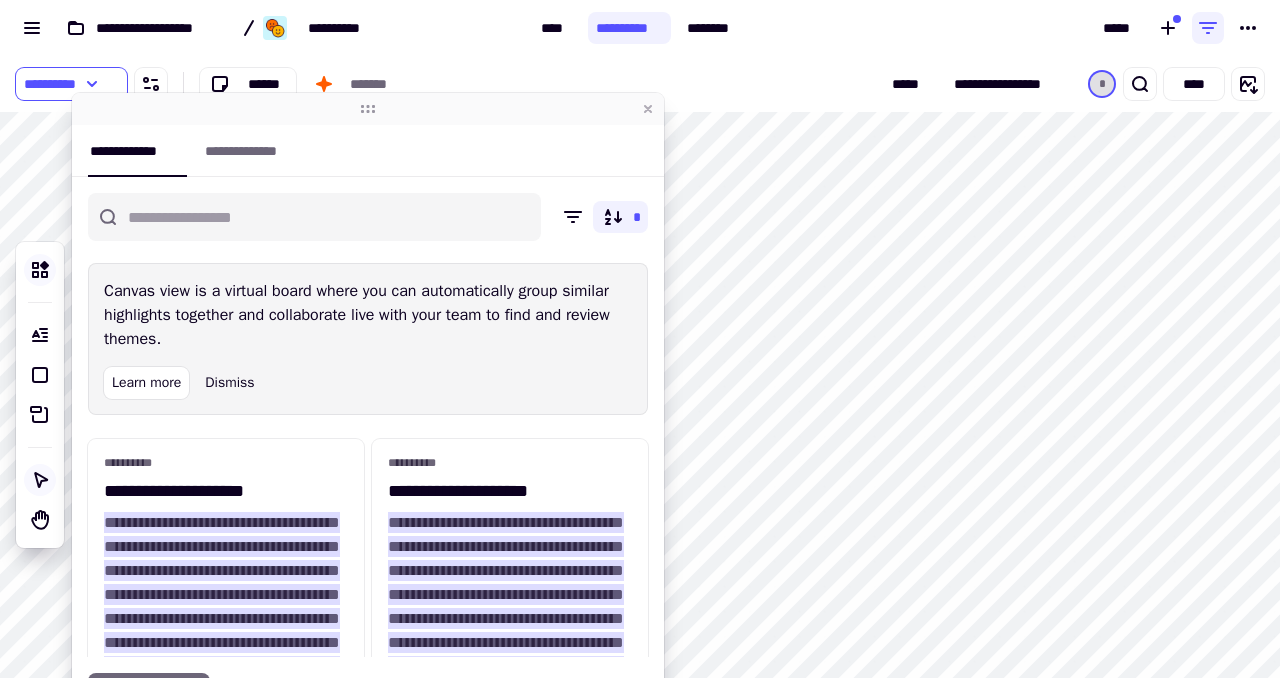 click on "**********" at bounding box center [266, 28] 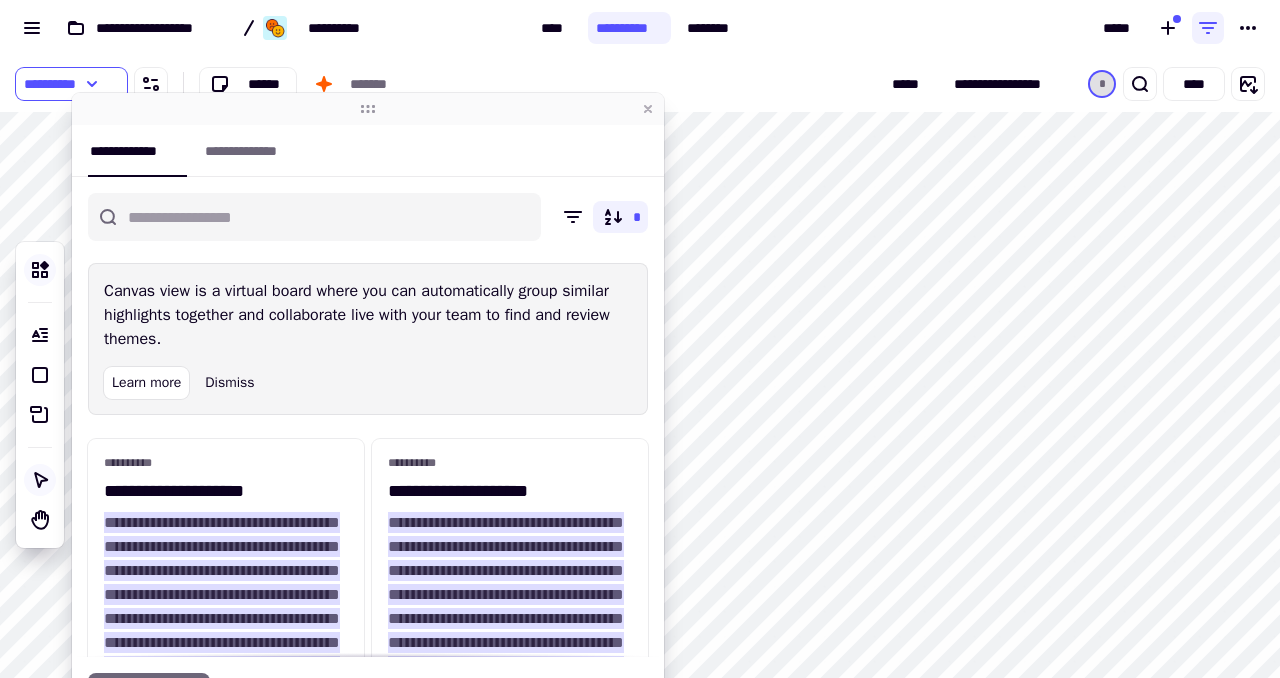 click on "**********" at bounding box center [640, 28] 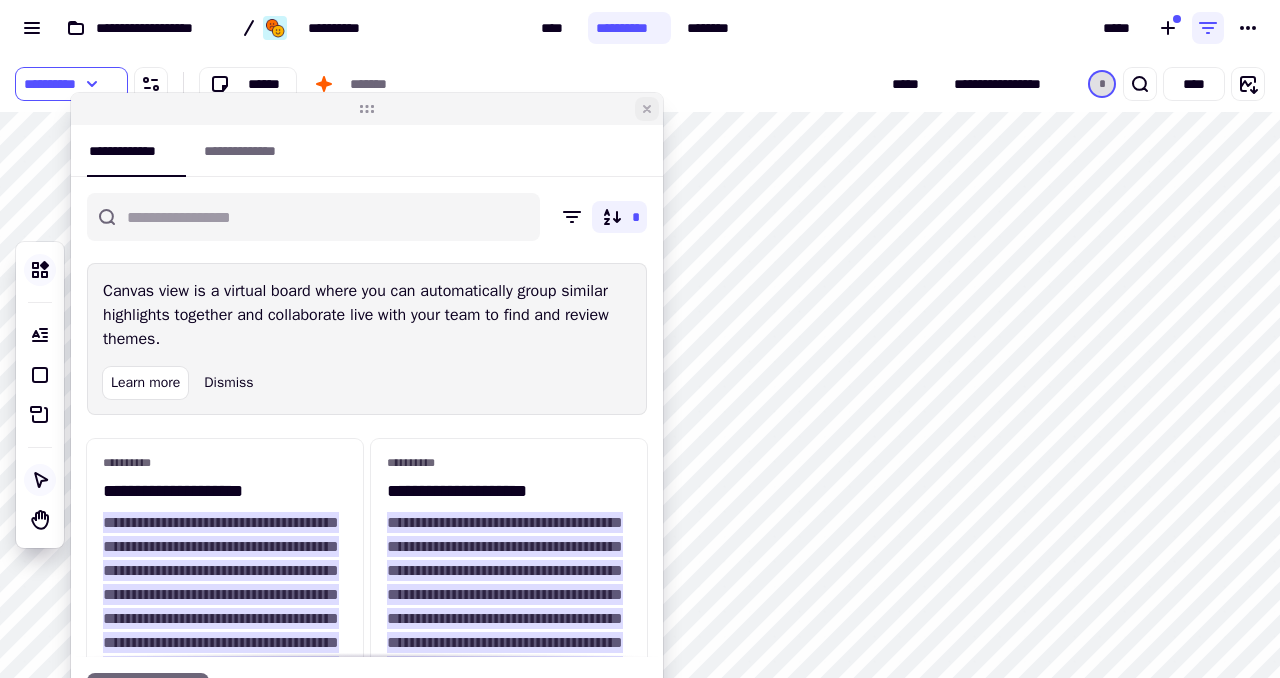 click 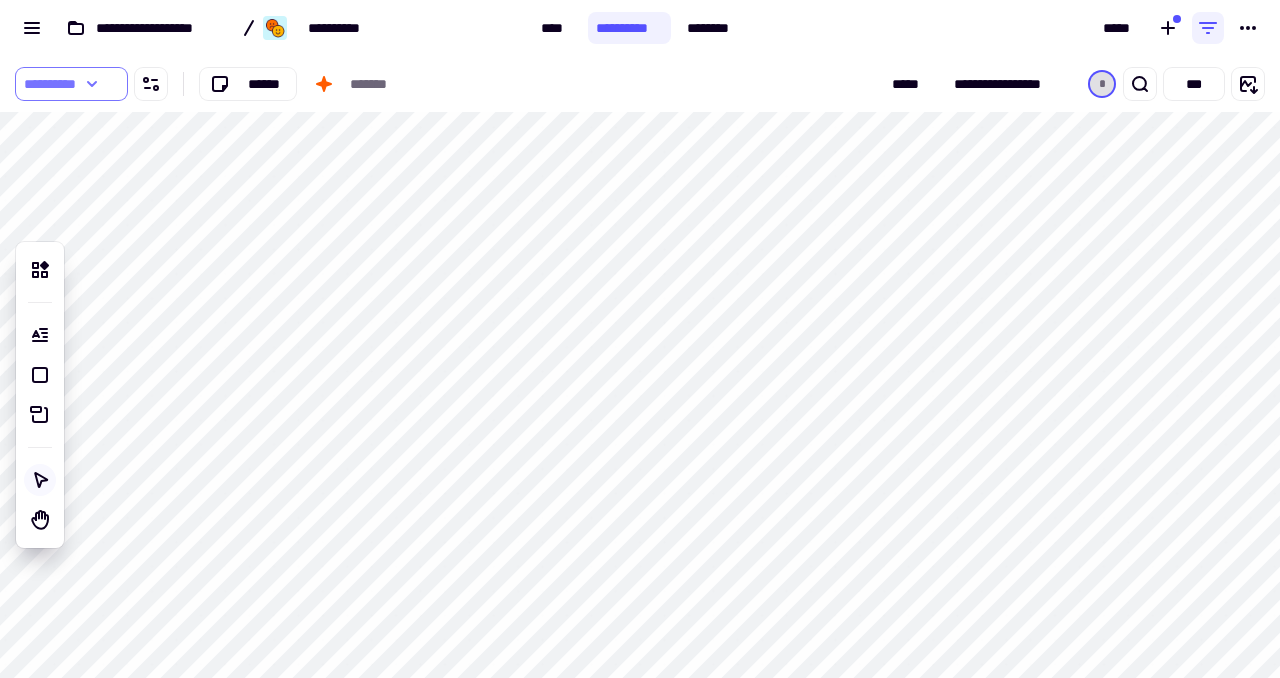 click on "**********" 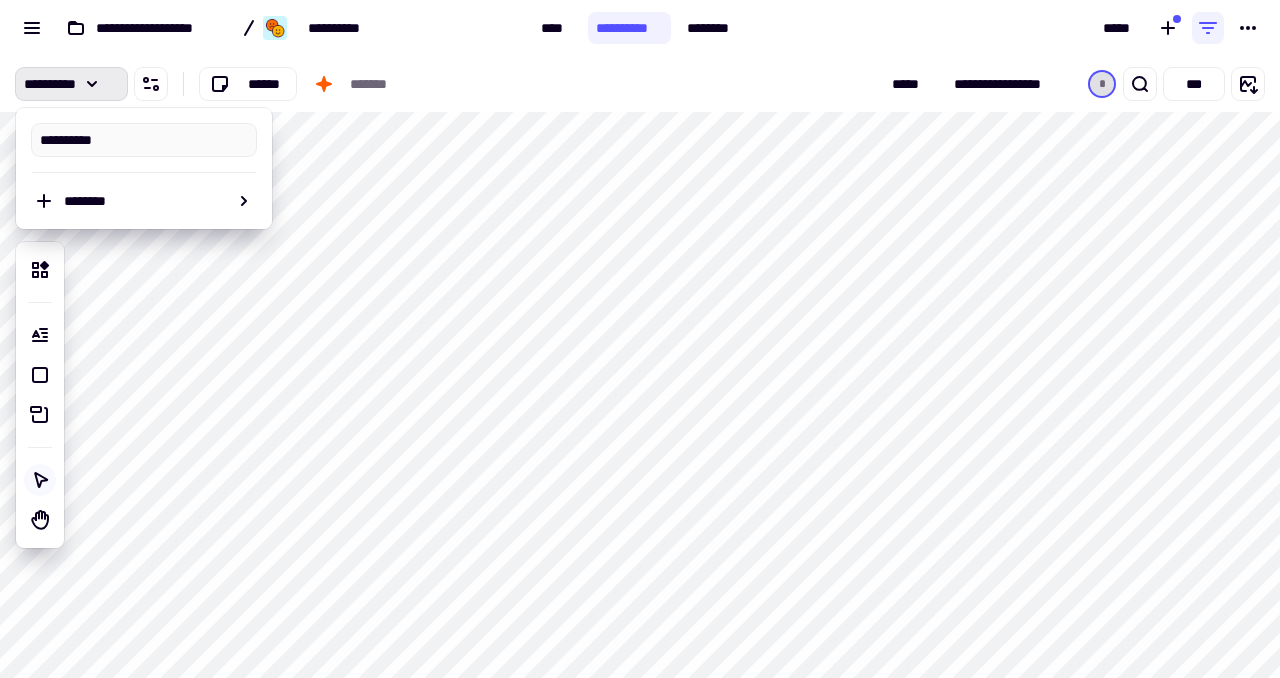 click on "**********" at bounding box center (325, 84) 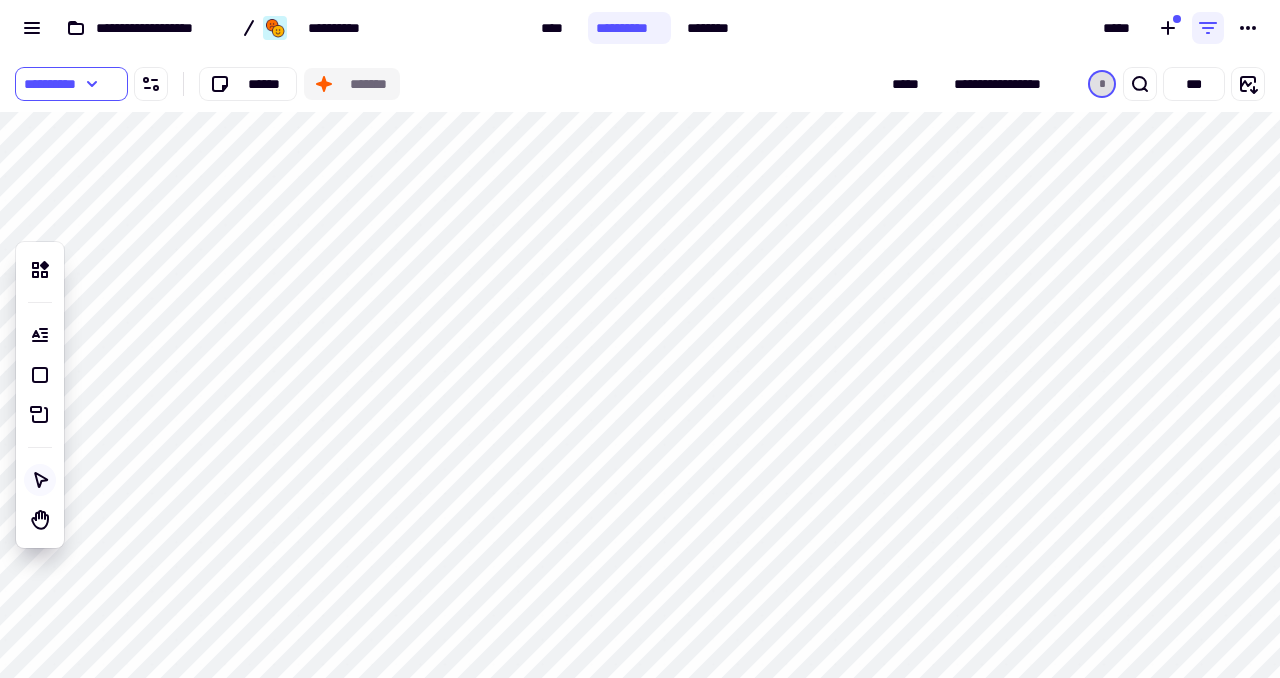 click on "*******" 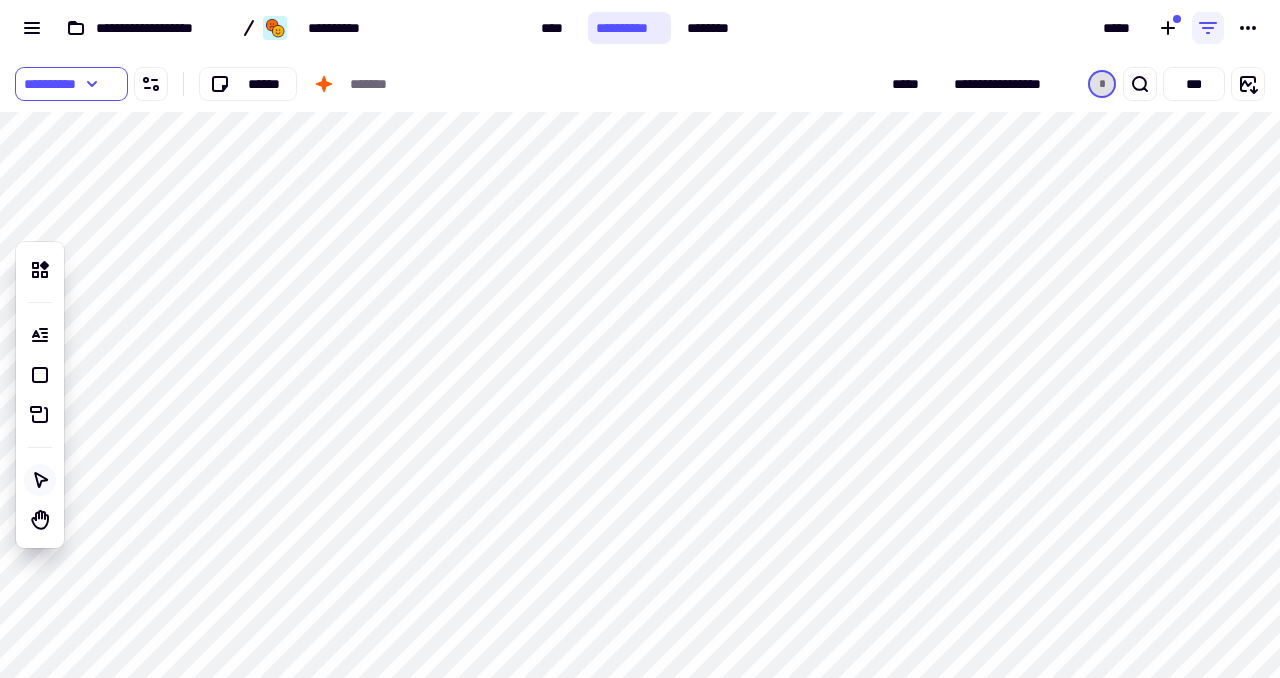 click on "**********" 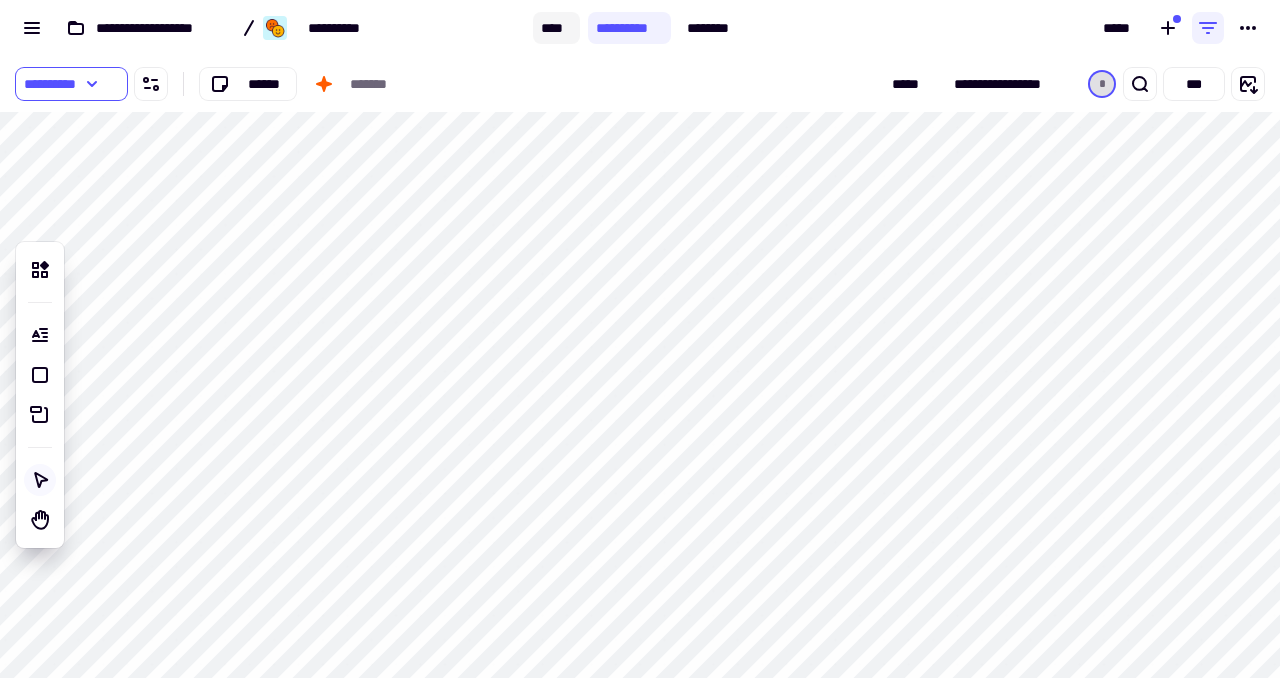 click on "****" 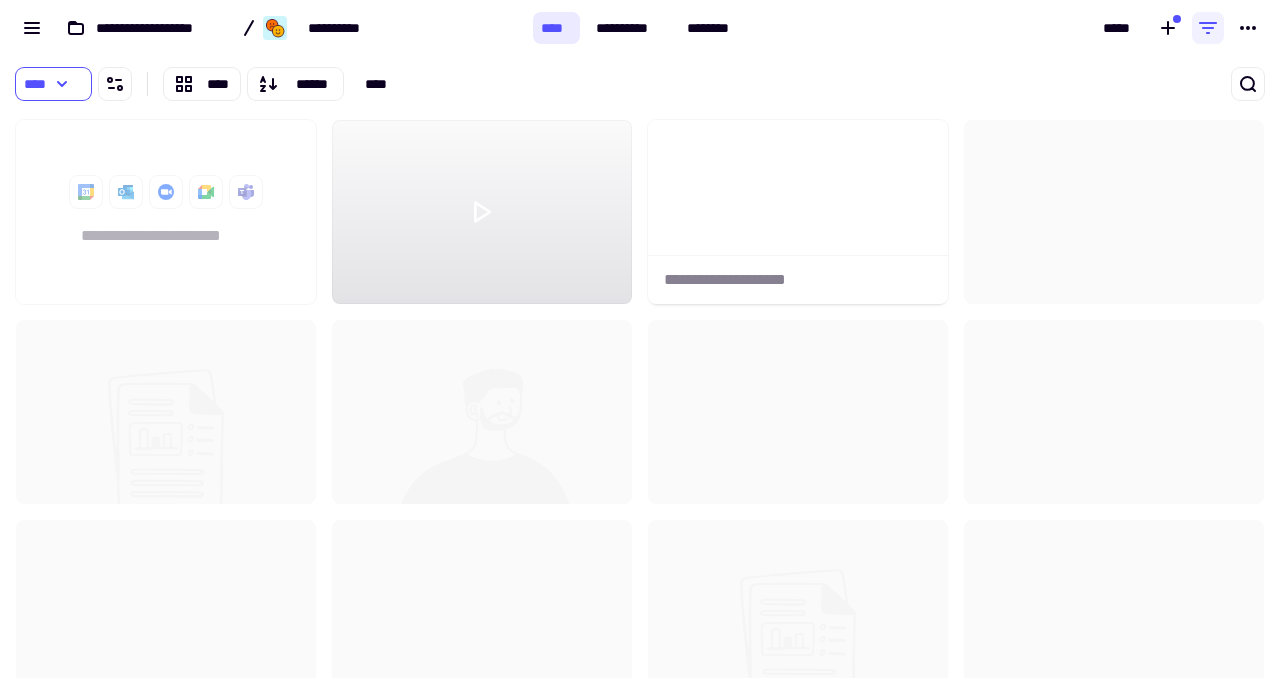 scroll, scrollTop: 1, scrollLeft: 1, axis: both 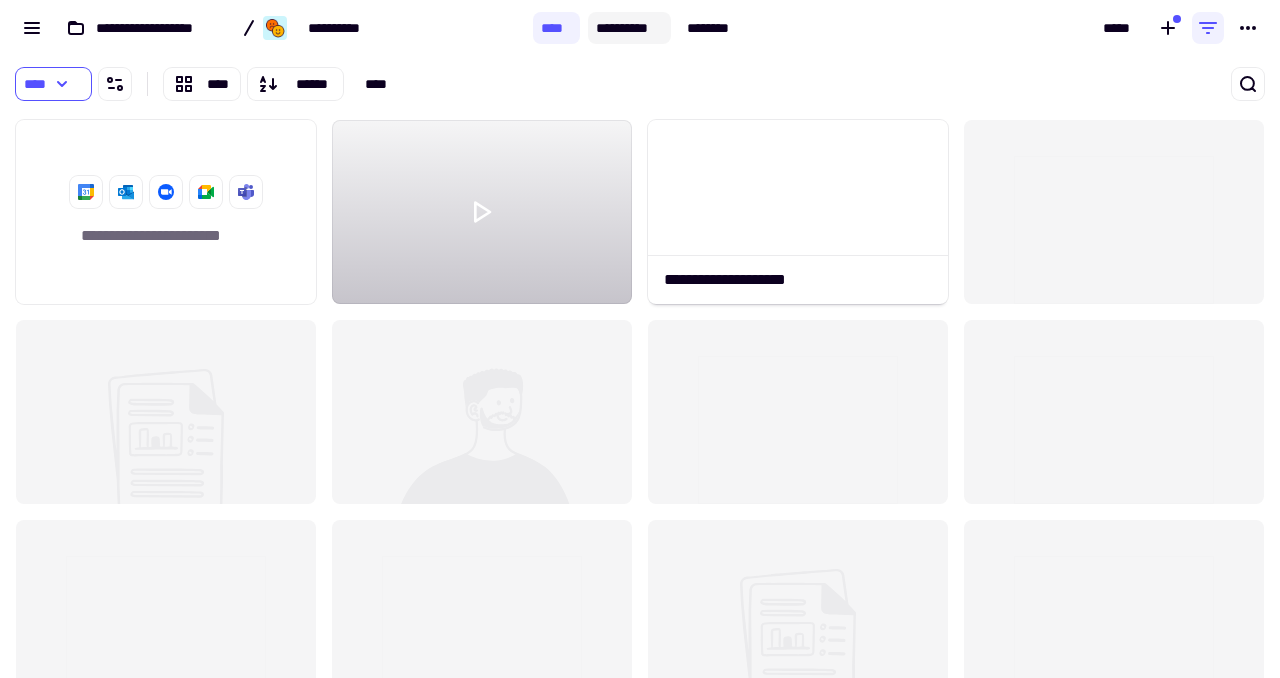 click on "**********" 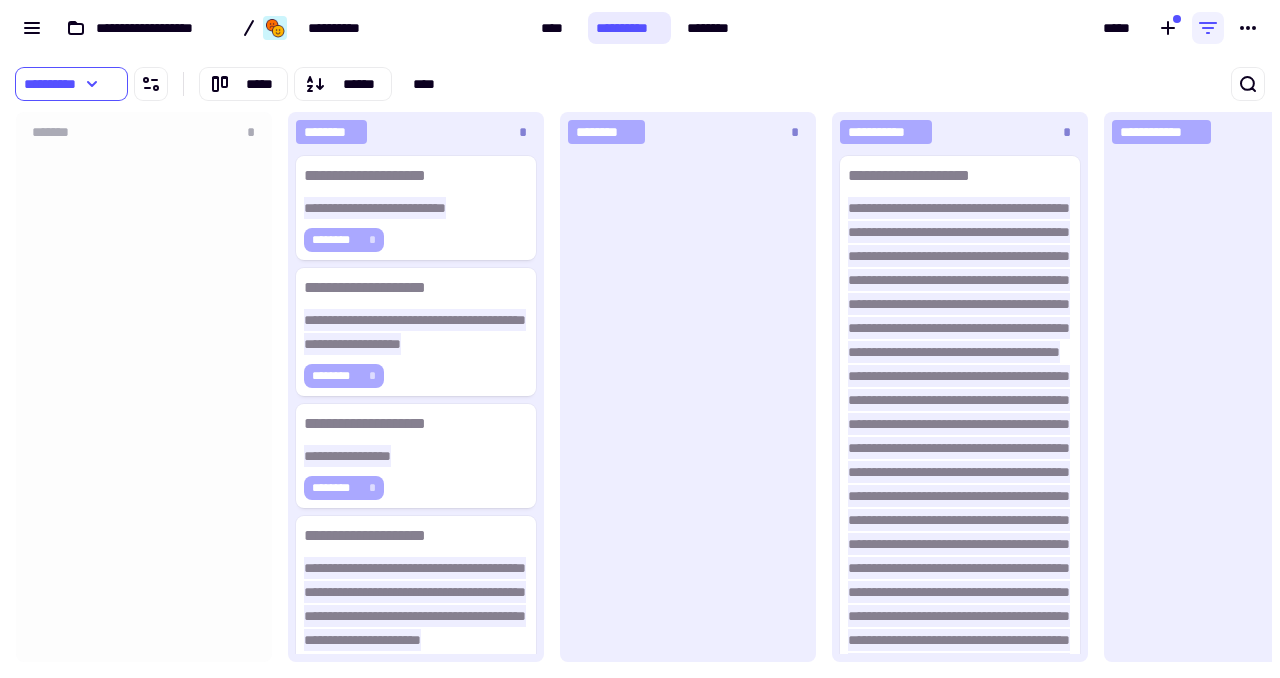 scroll, scrollTop: 1, scrollLeft: 1, axis: both 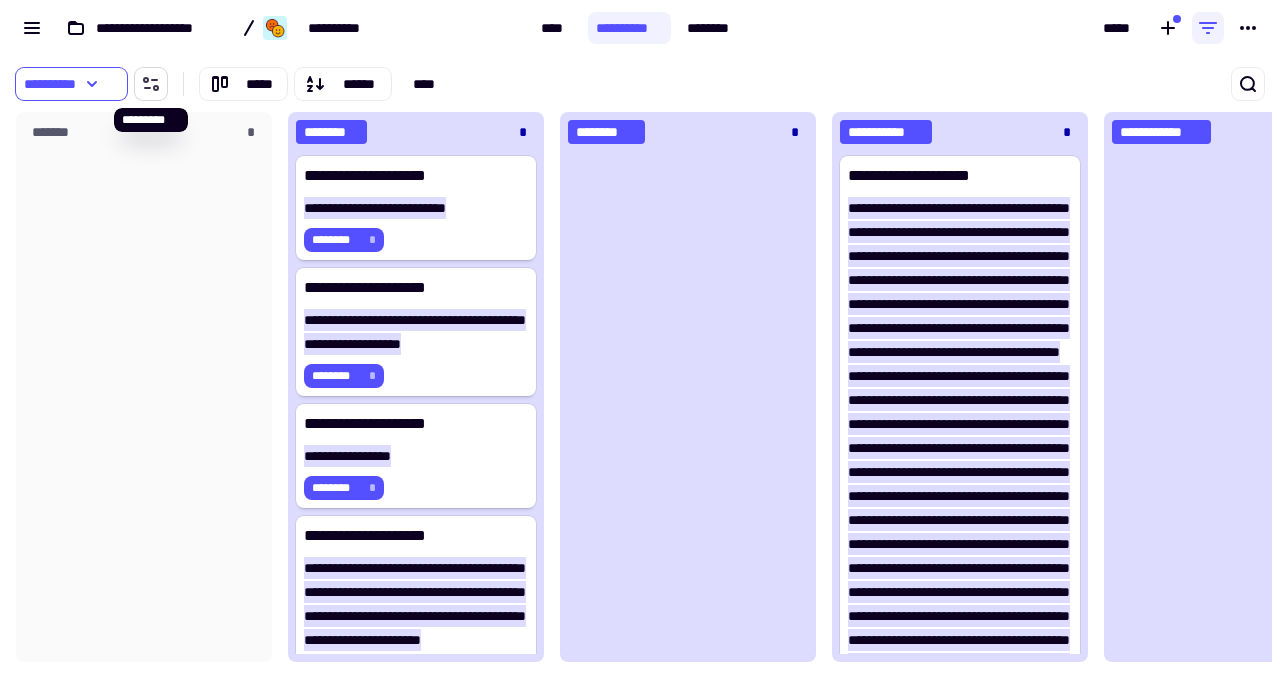 click 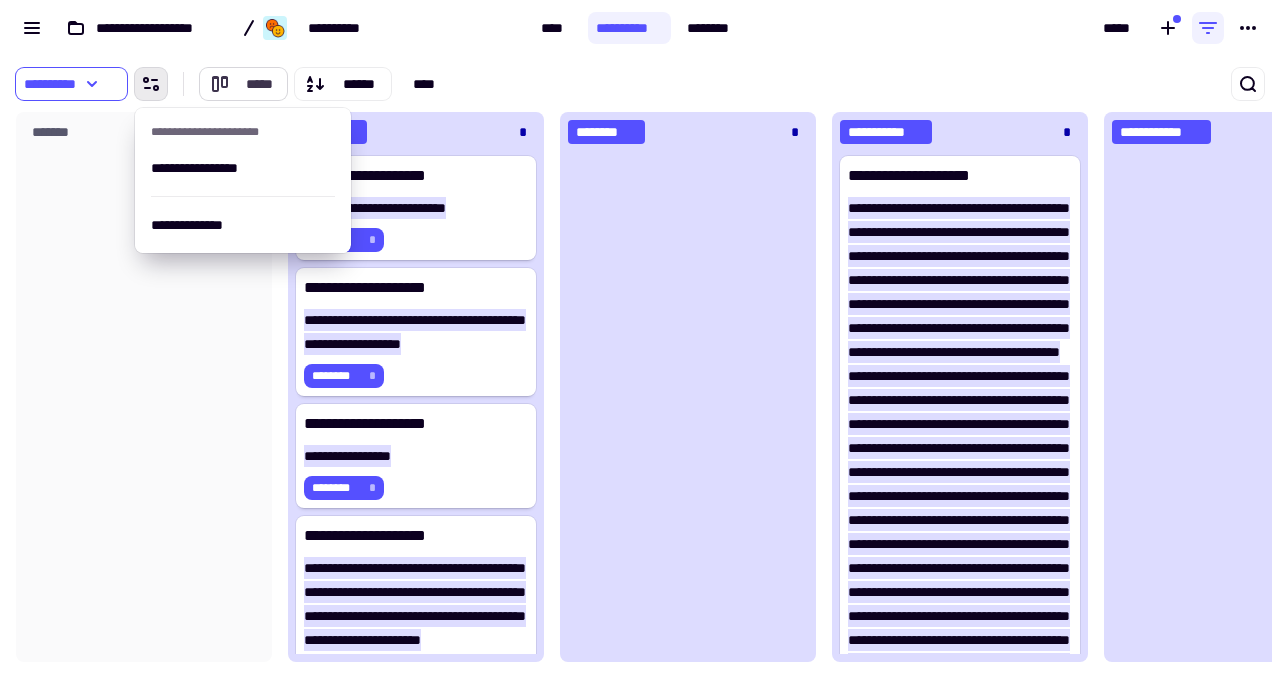 click on "*****" 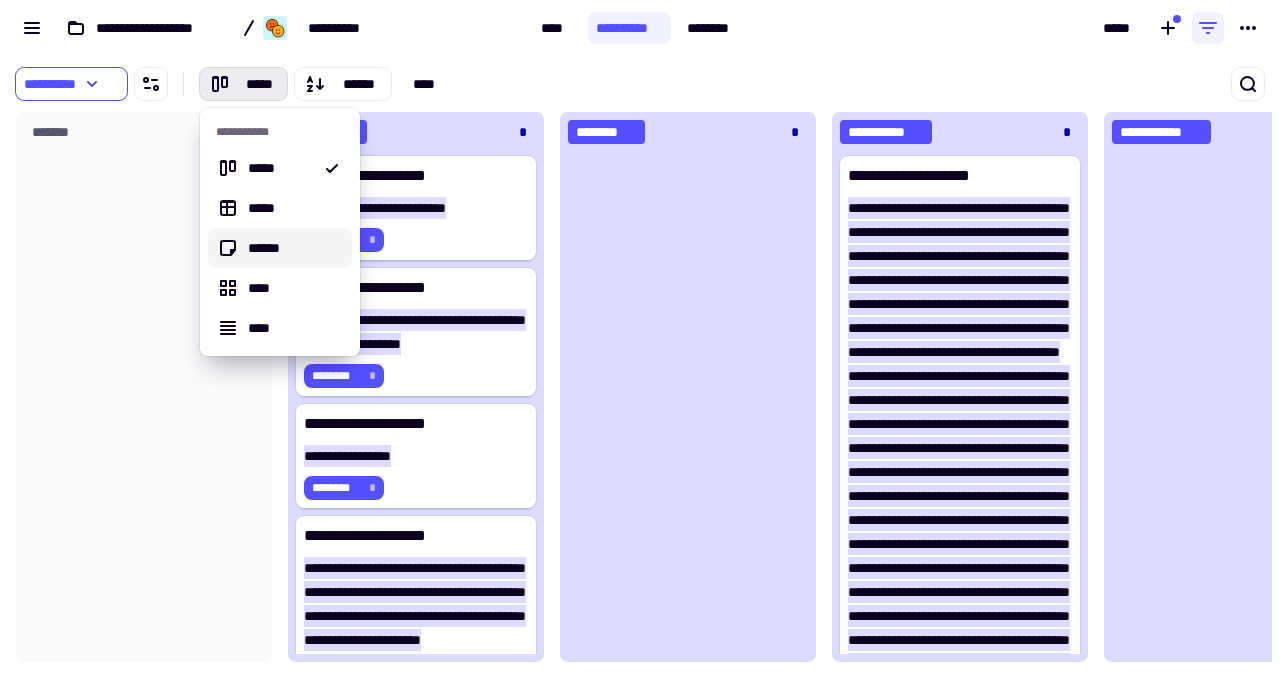 click on "******" at bounding box center (292, 248) 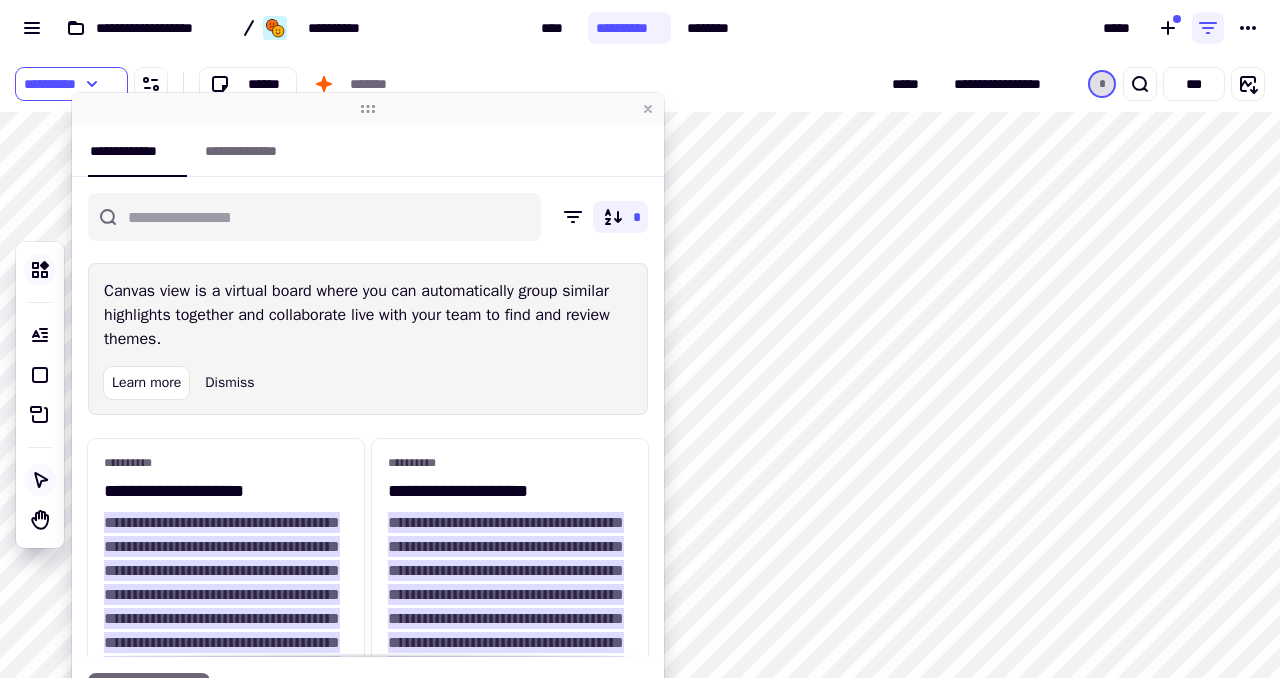 click on "**********" at bounding box center (325, 84) 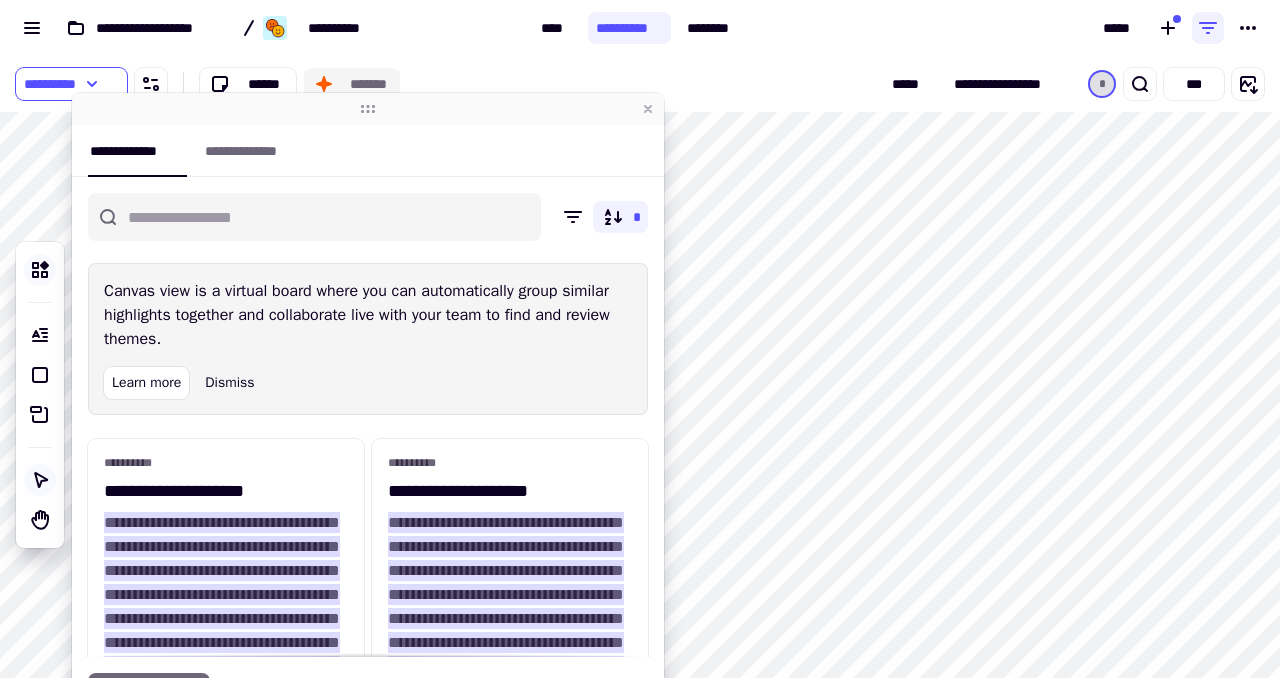 click 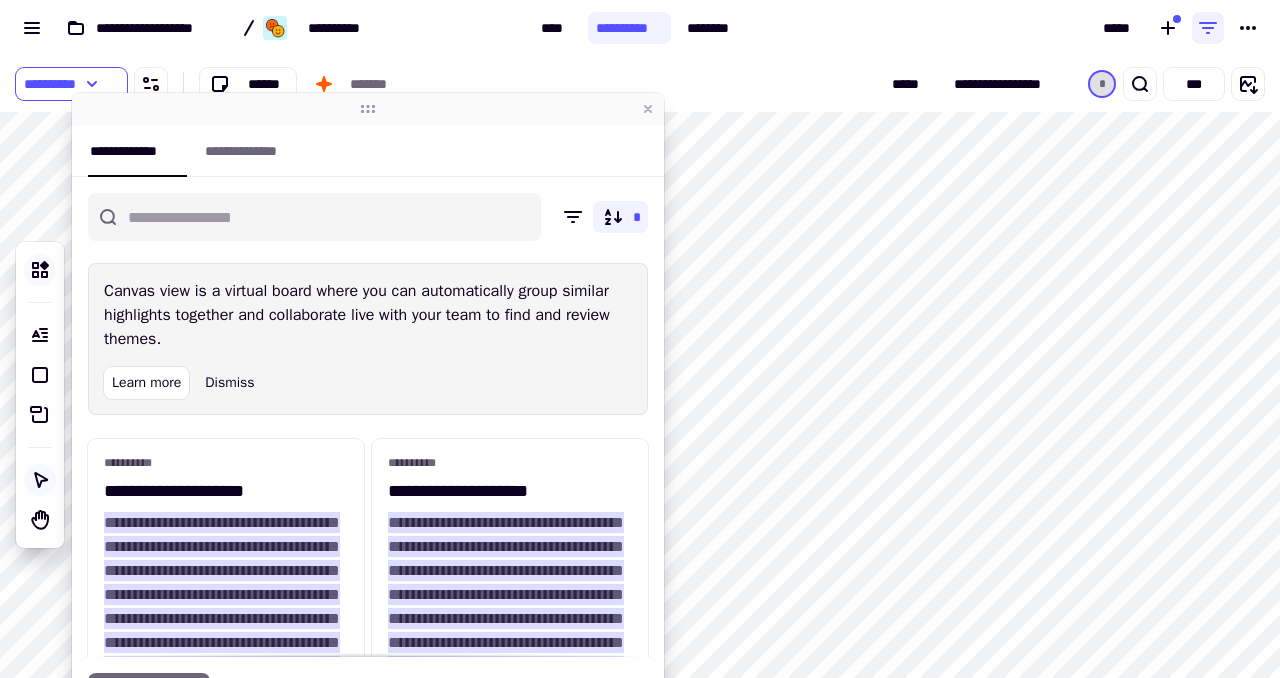 click on "**********" at bounding box center [325, 84] 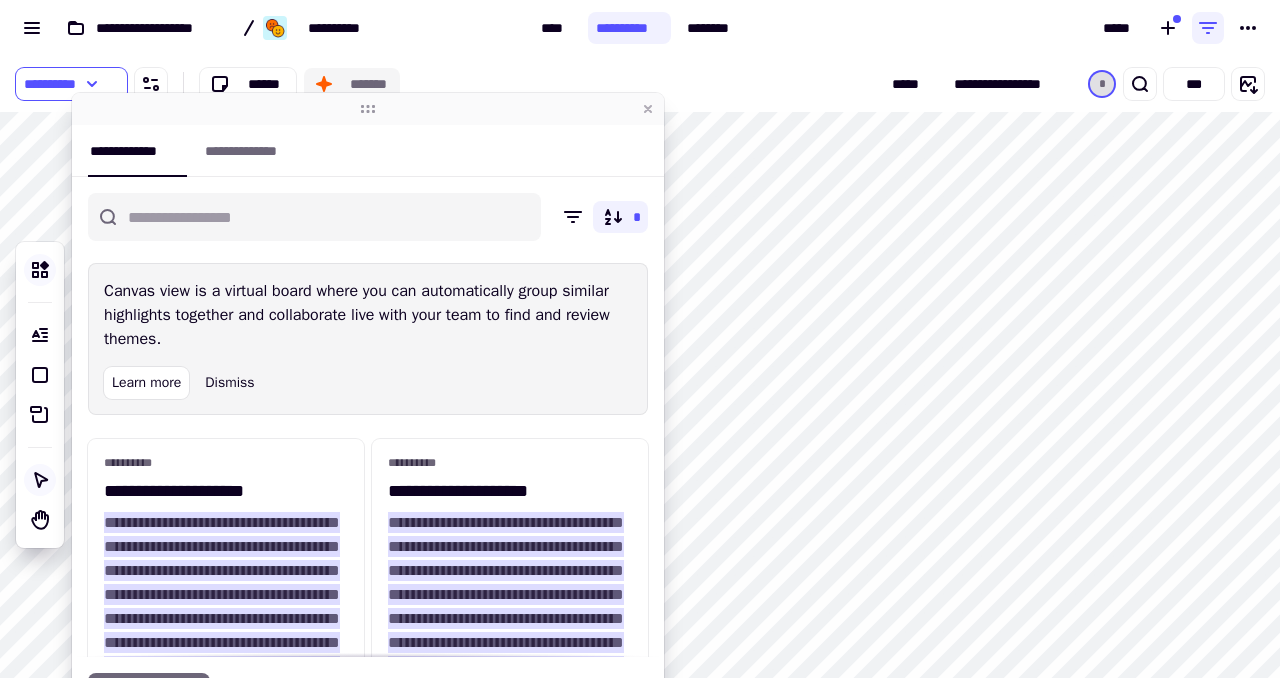 click 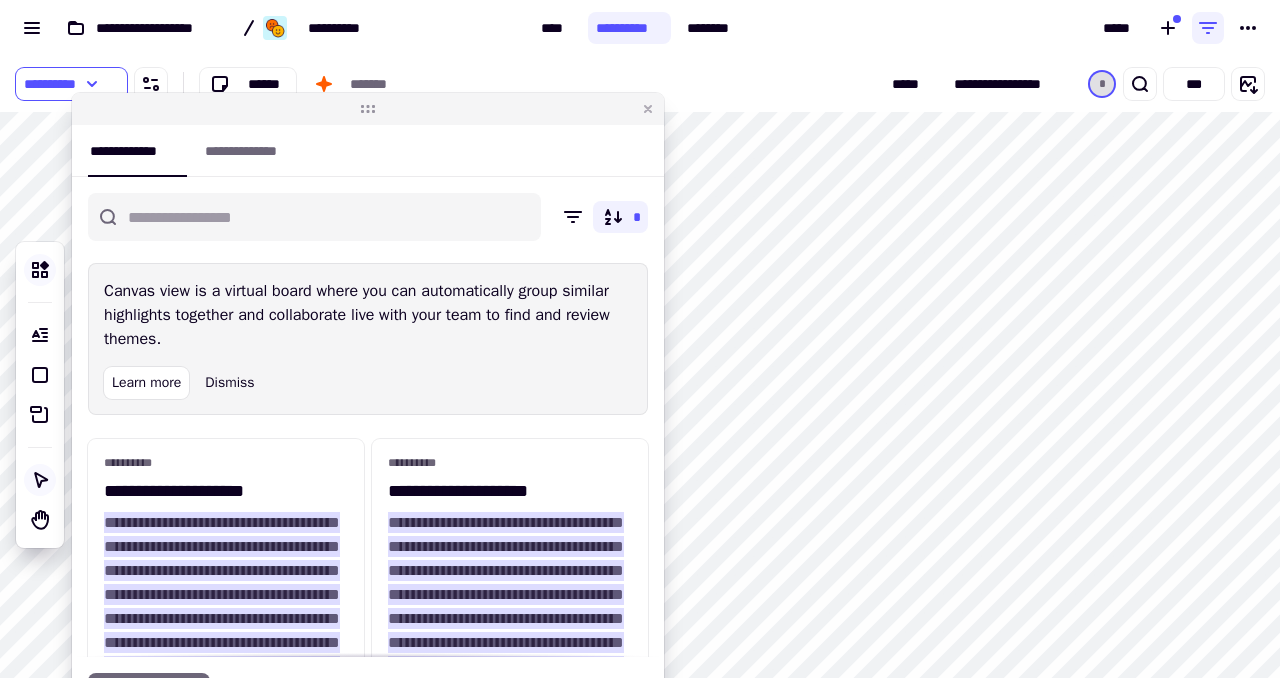 click 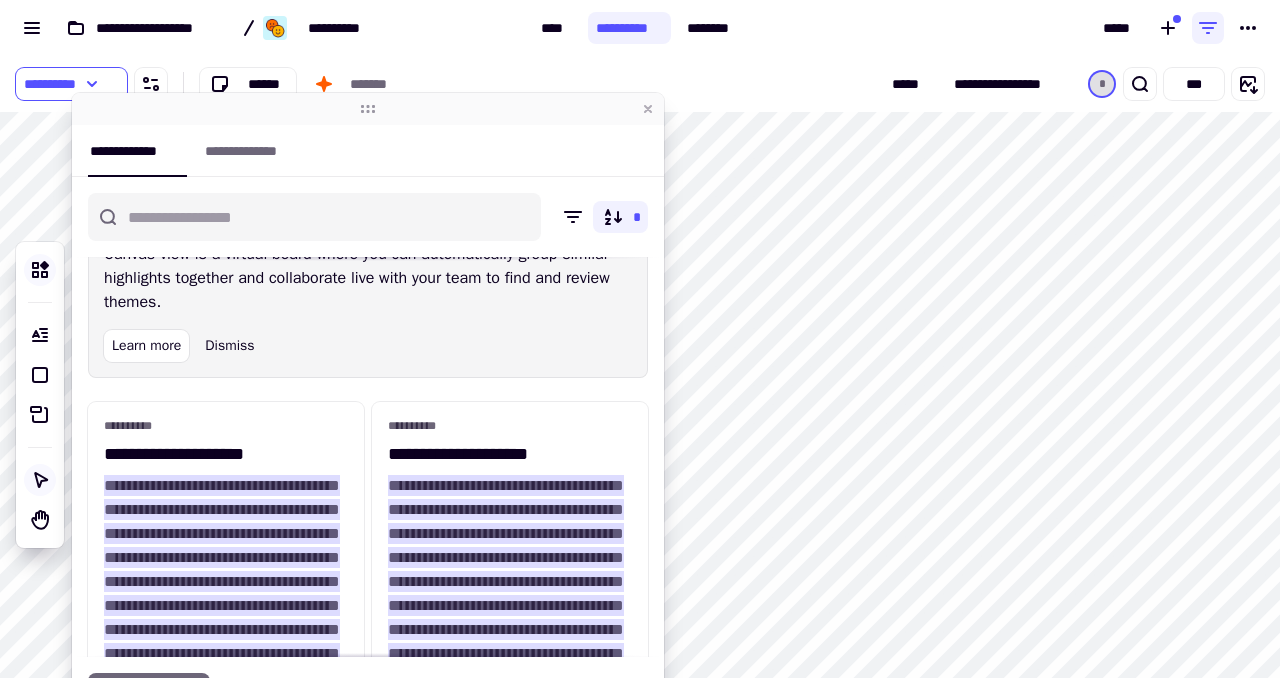 scroll, scrollTop: 38, scrollLeft: 0, axis: vertical 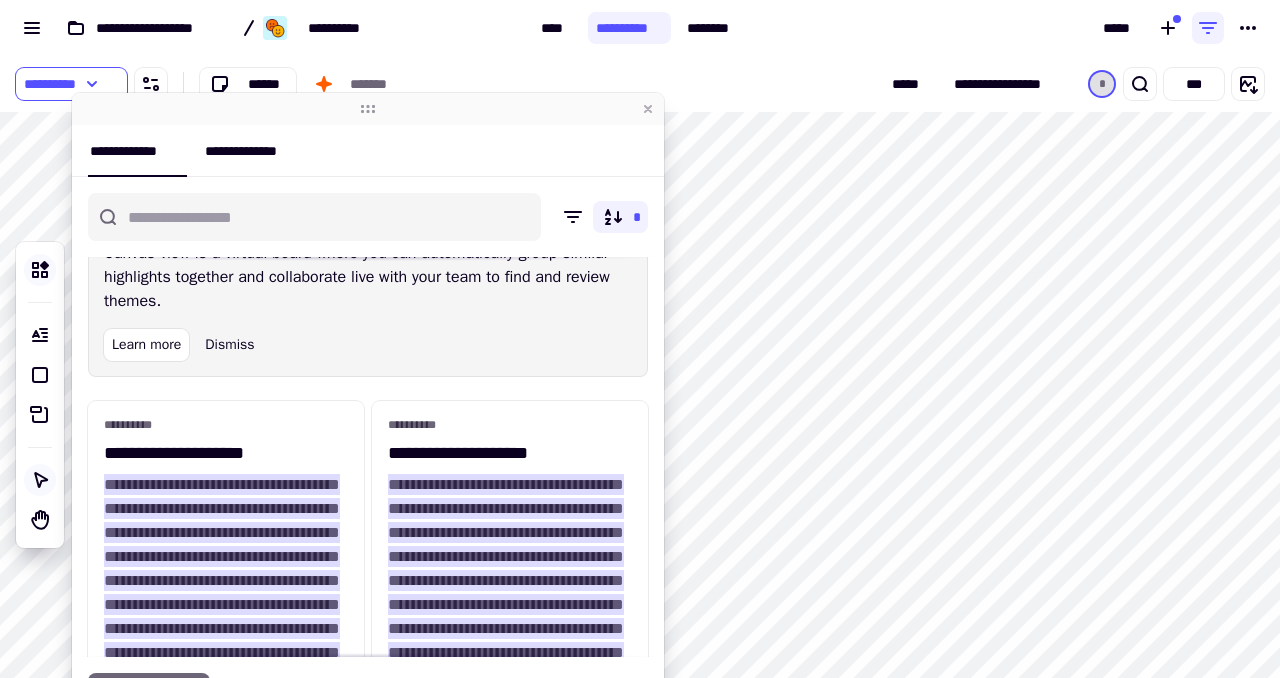 click on "**********" at bounding box center [249, 151] 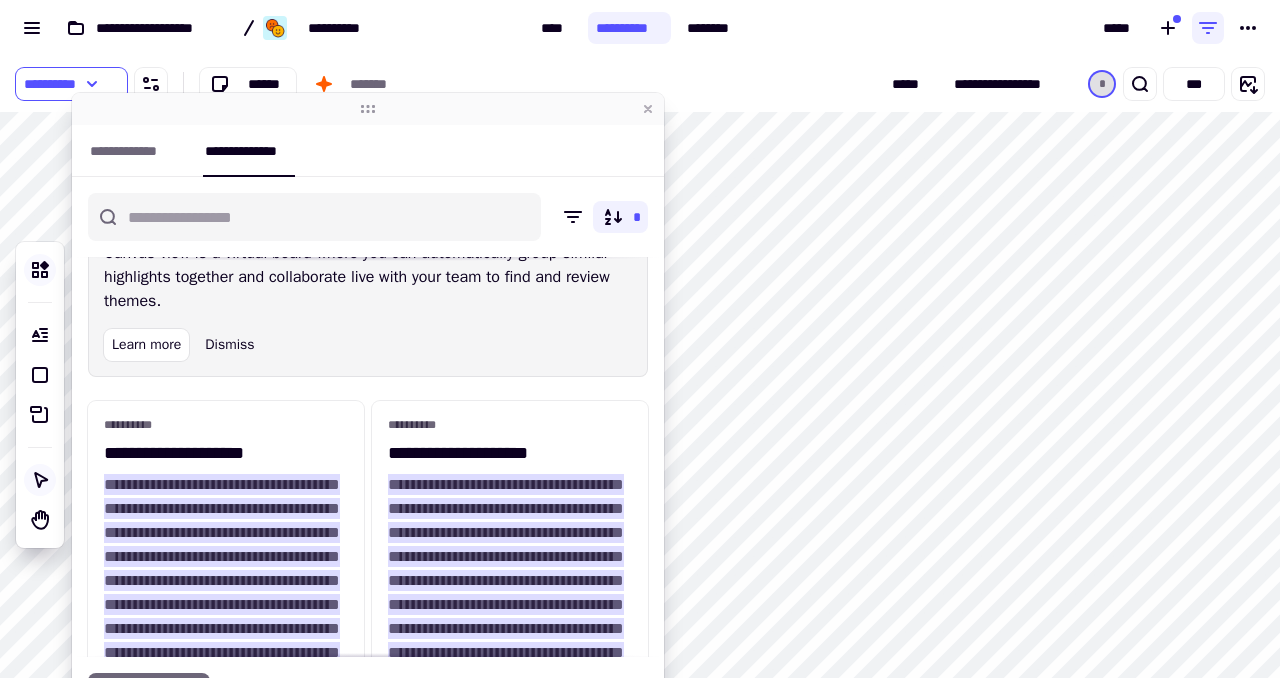 scroll, scrollTop: 772, scrollLeft: 0, axis: vertical 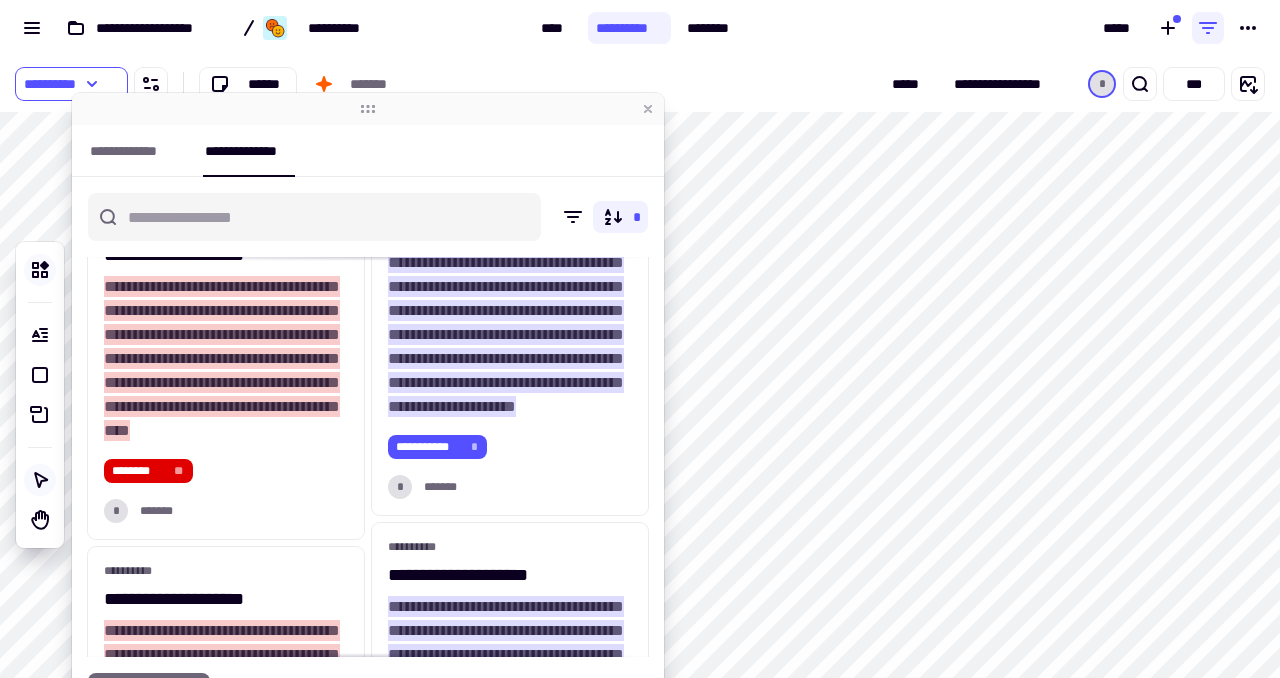 click on "**********" at bounding box center [325, 84] 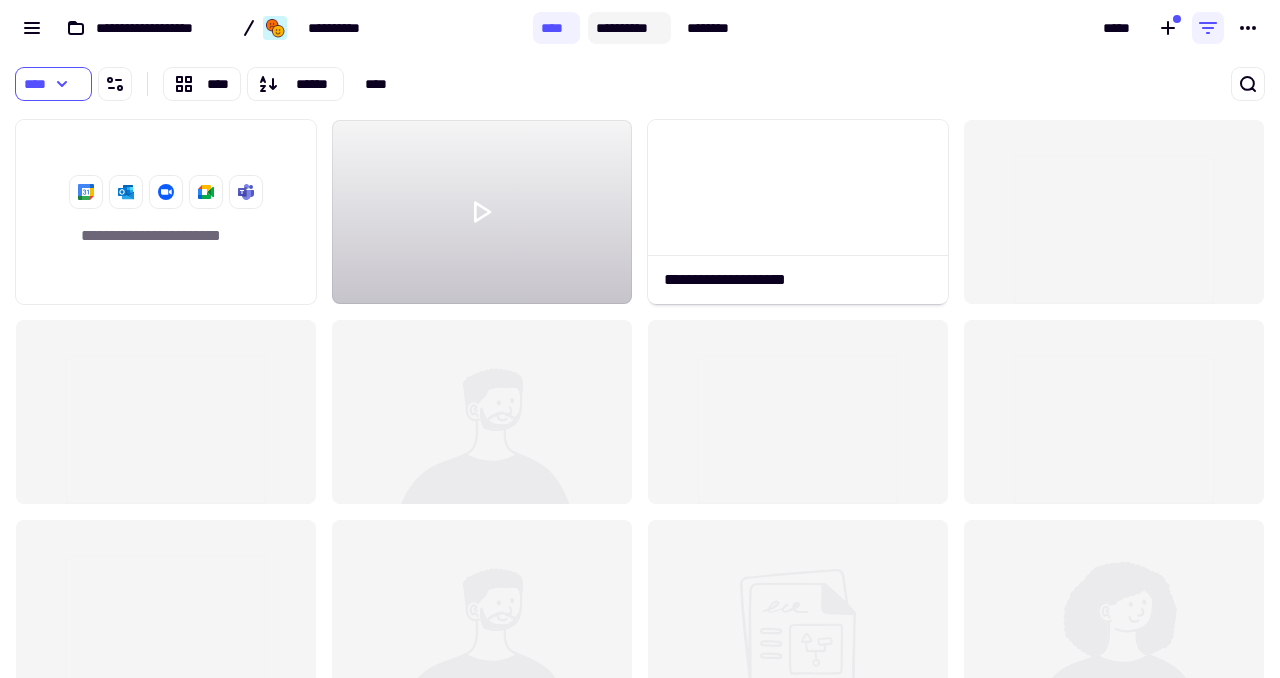 click on "**********" 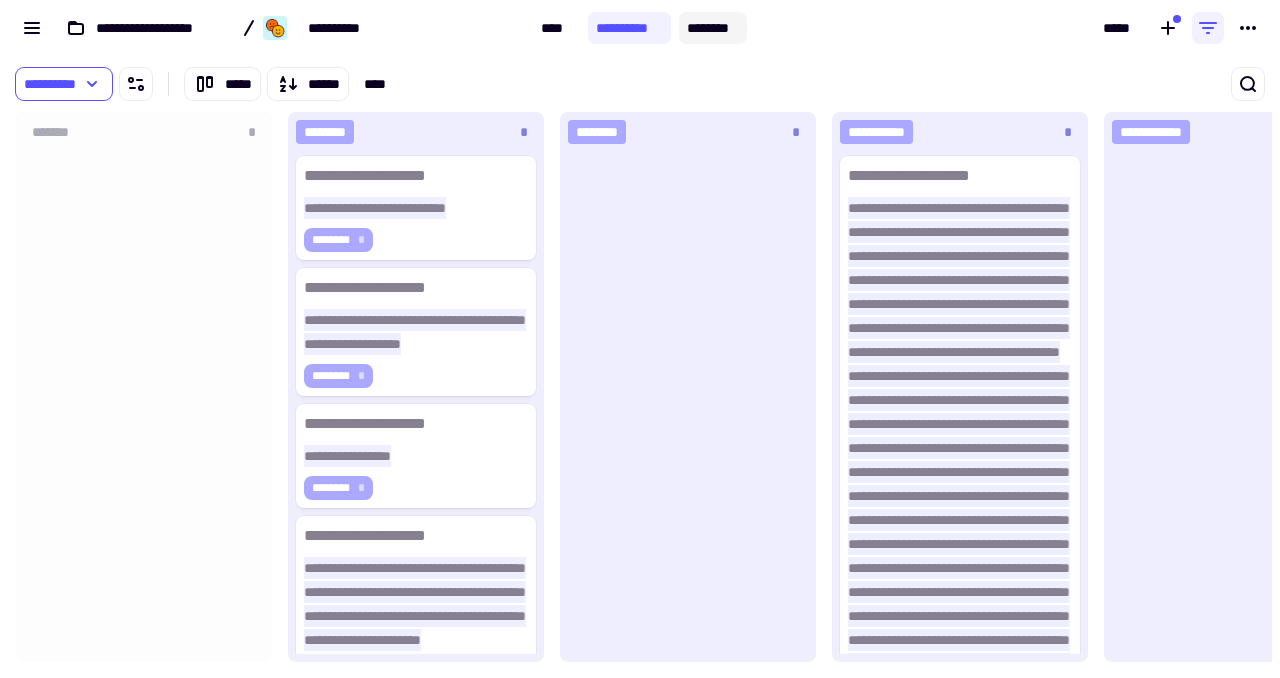 click on "********" 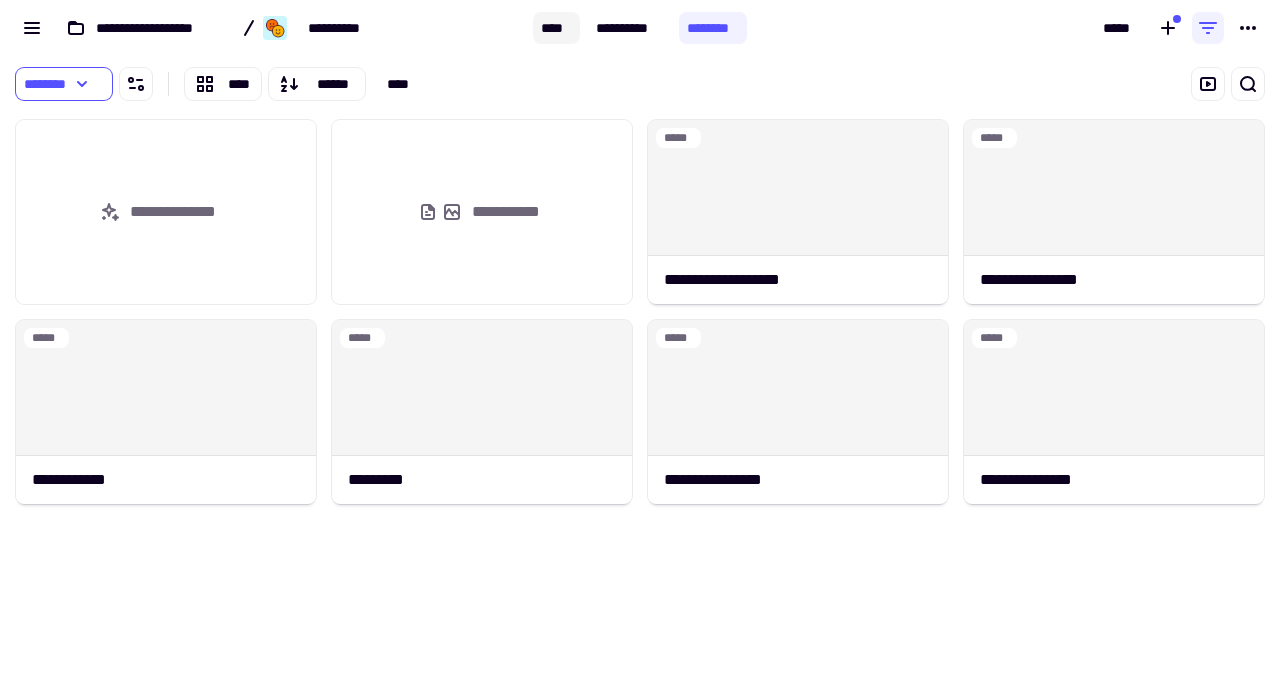 click on "****" 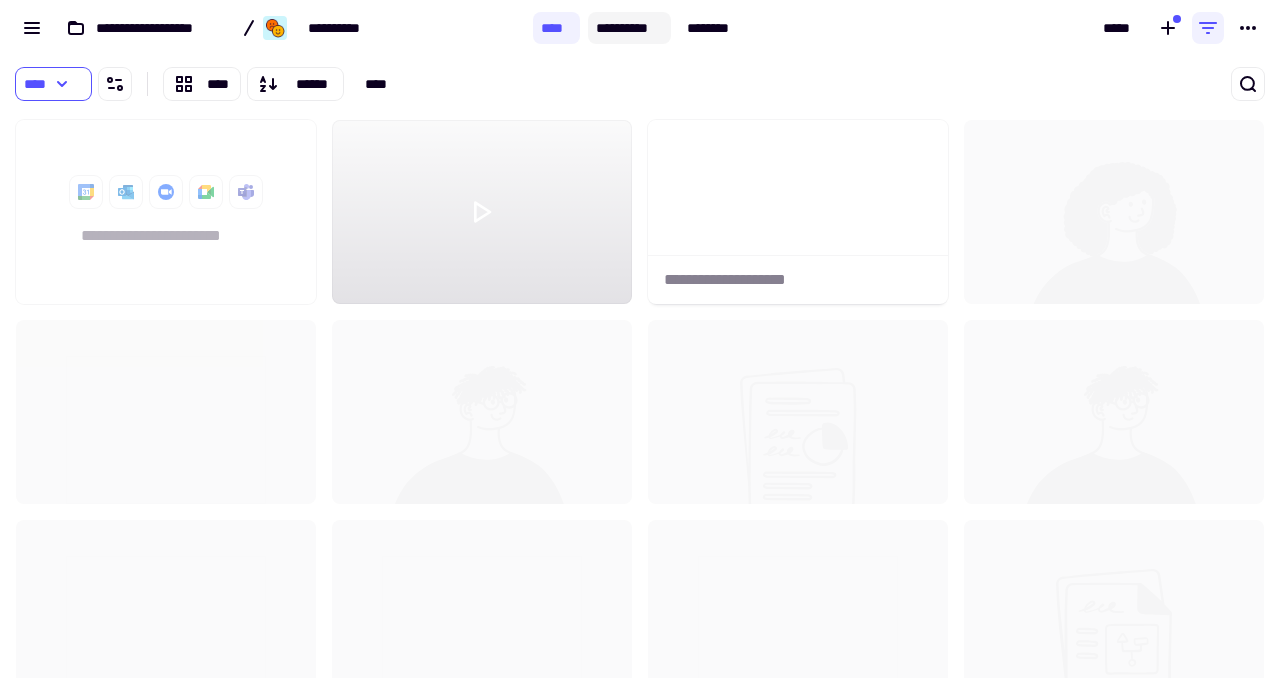 scroll, scrollTop: 1, scrollLeft: 1, axis: both 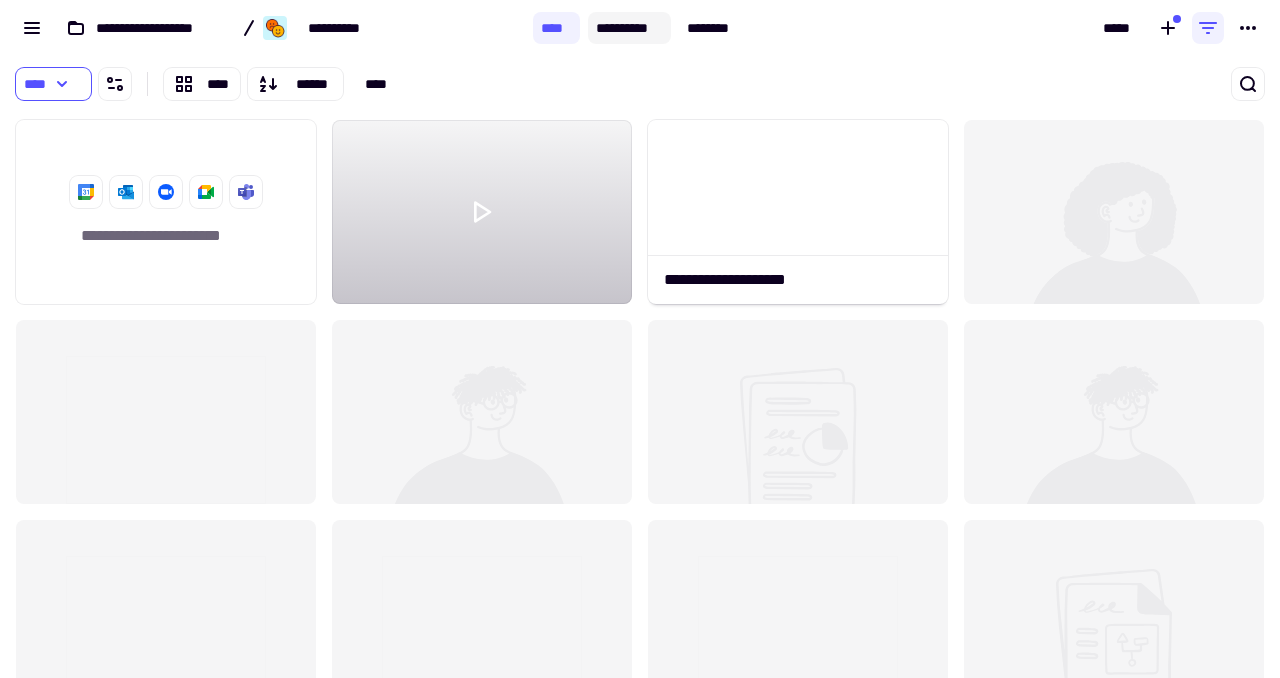 click on "**********" 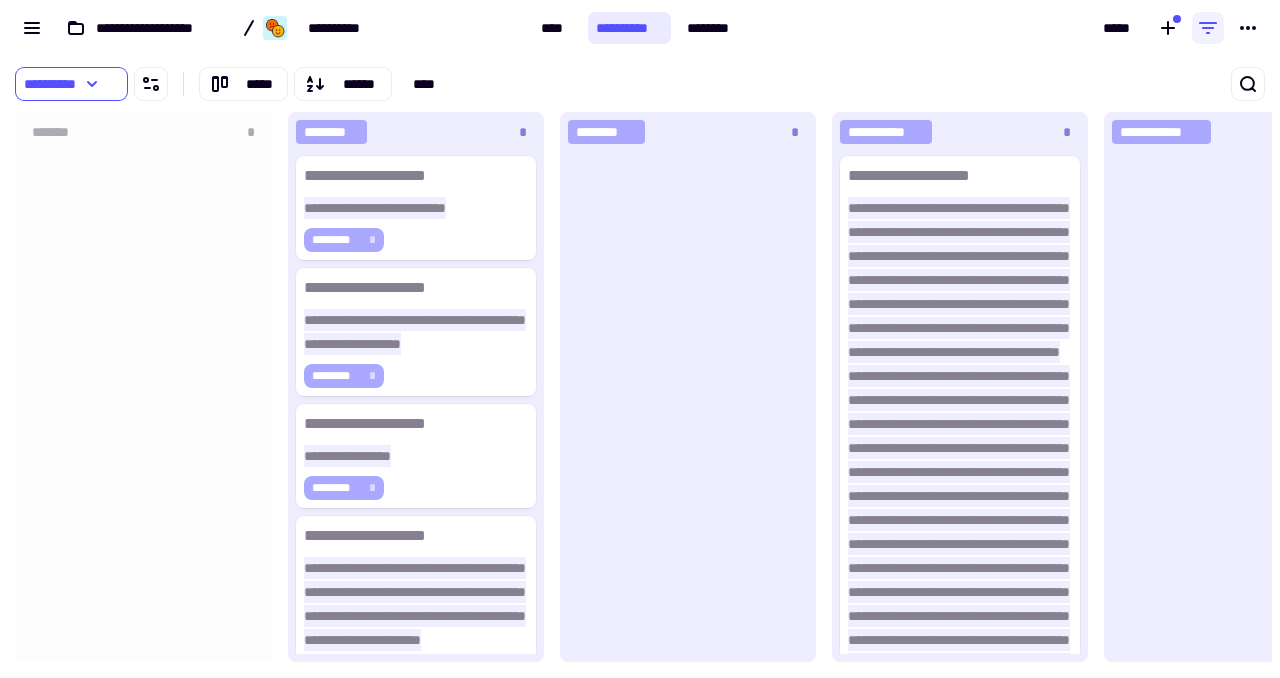 scroll, scrollTop: 1, scrollLeft: 1, axis: both 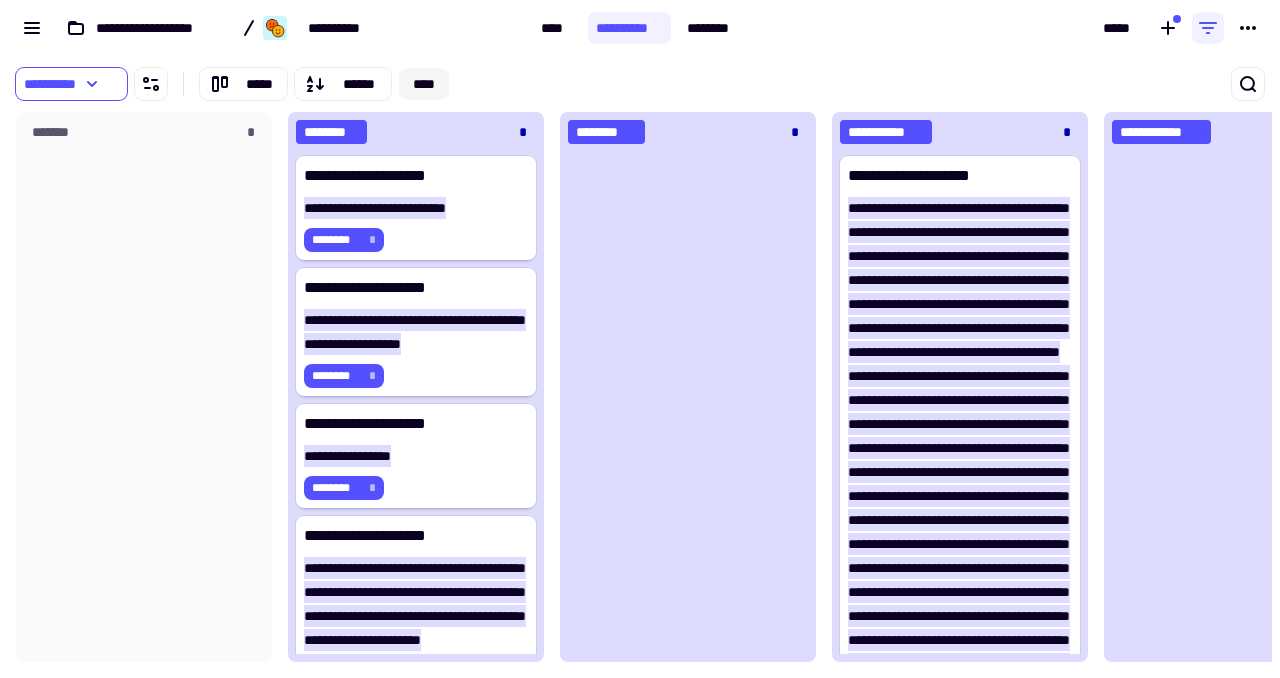 click on "****" 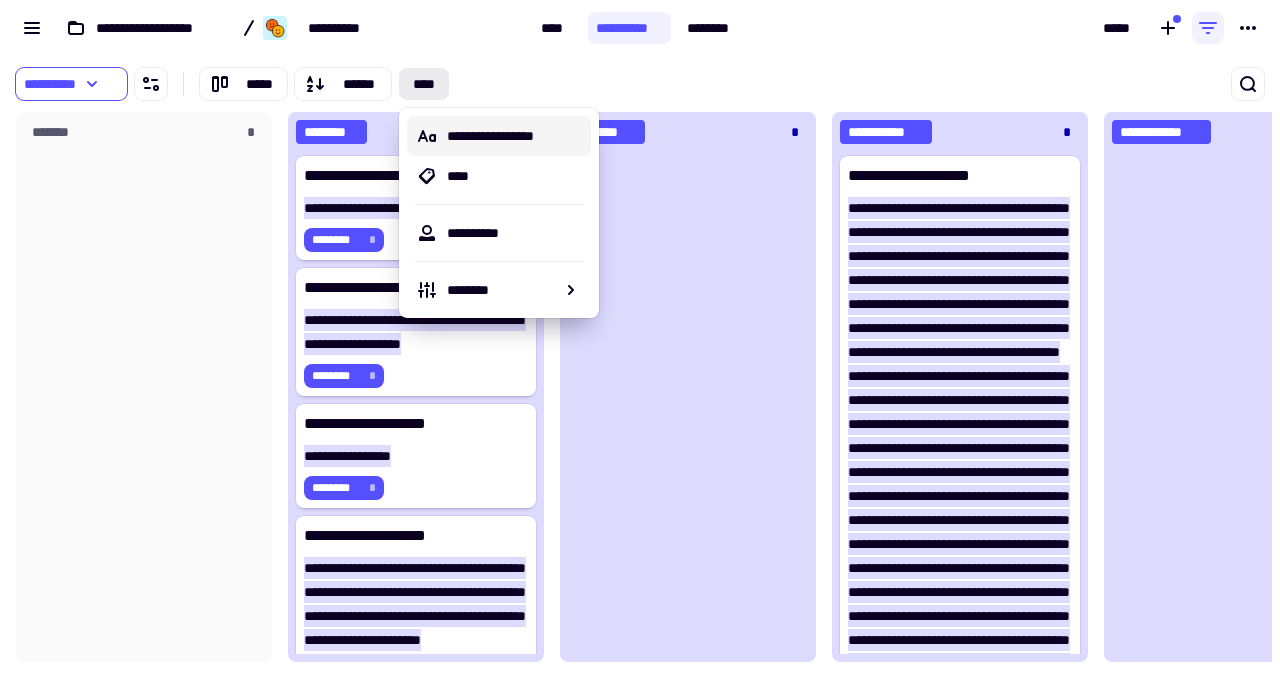 click on "**********" at bounding box center (266, 28) 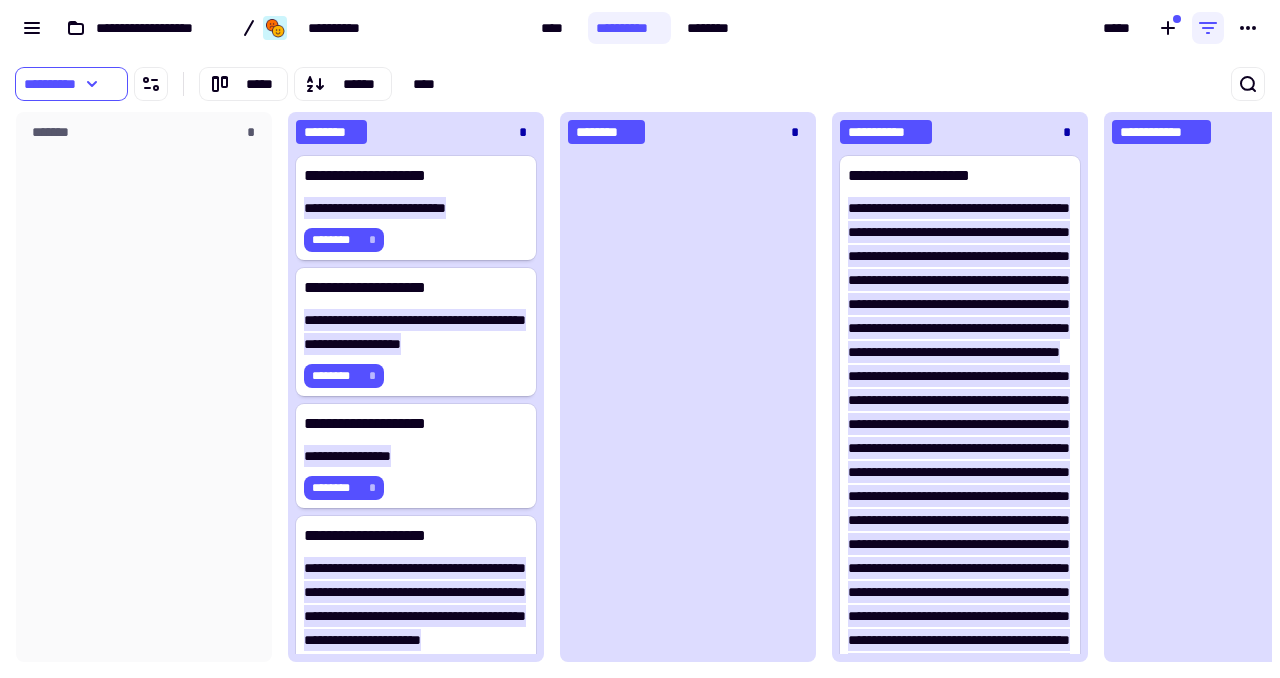 click on "**********" at bounding box center [640, 84] 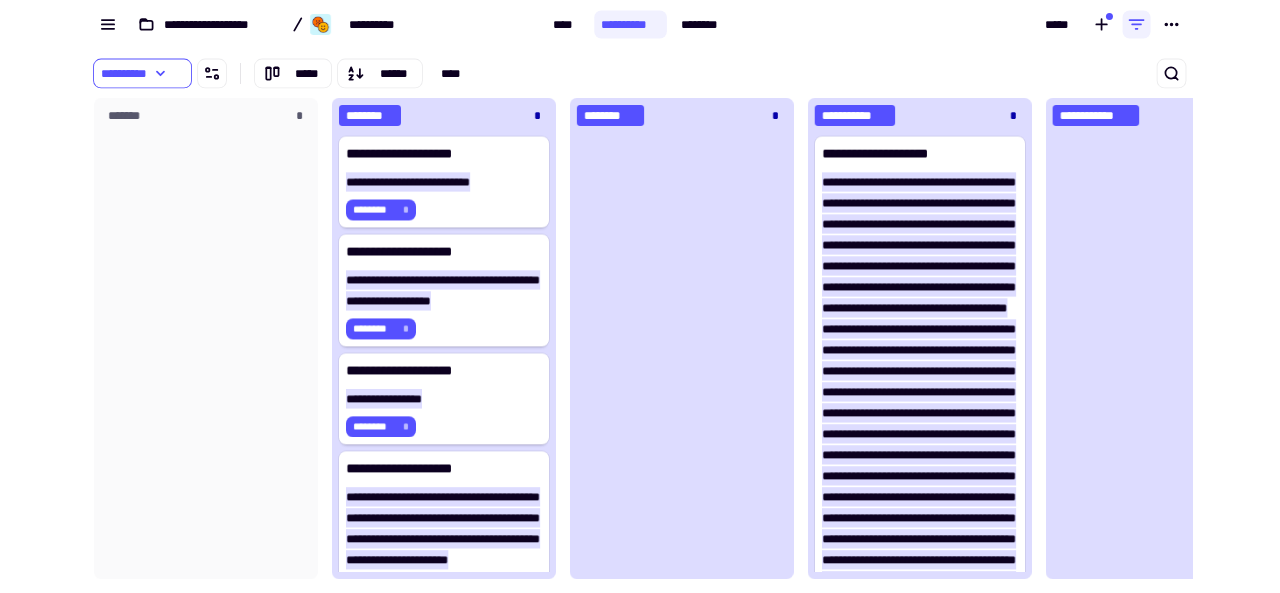 scroll, scrollTop: 465, scrollLeft: 1264, axis: both 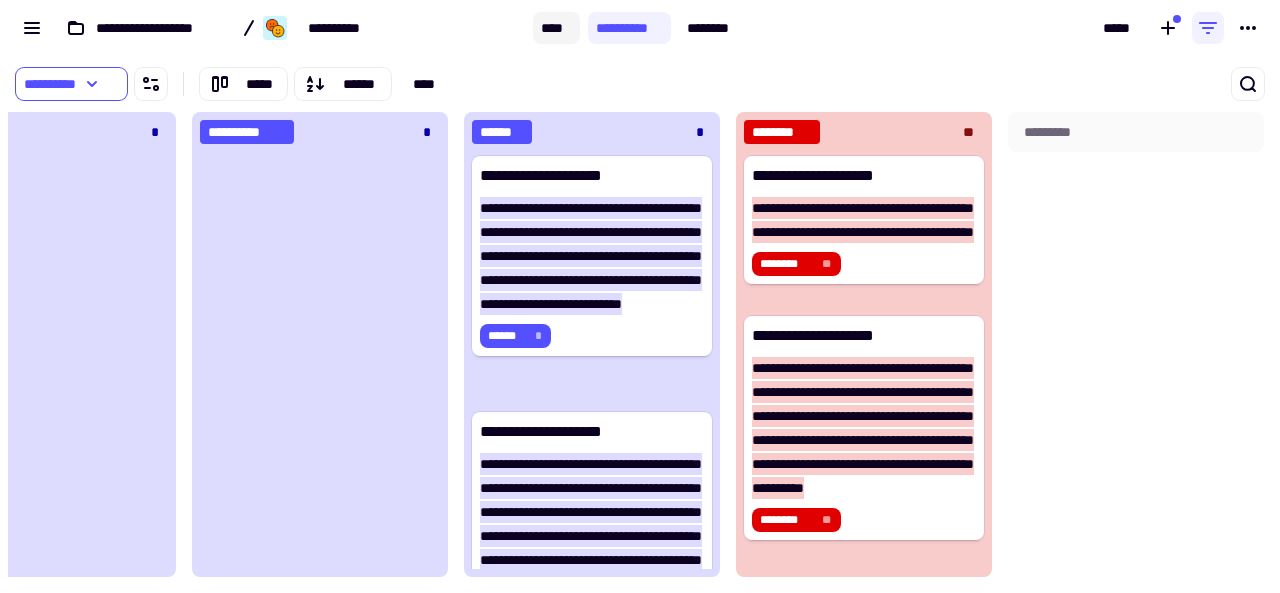 click on "****" 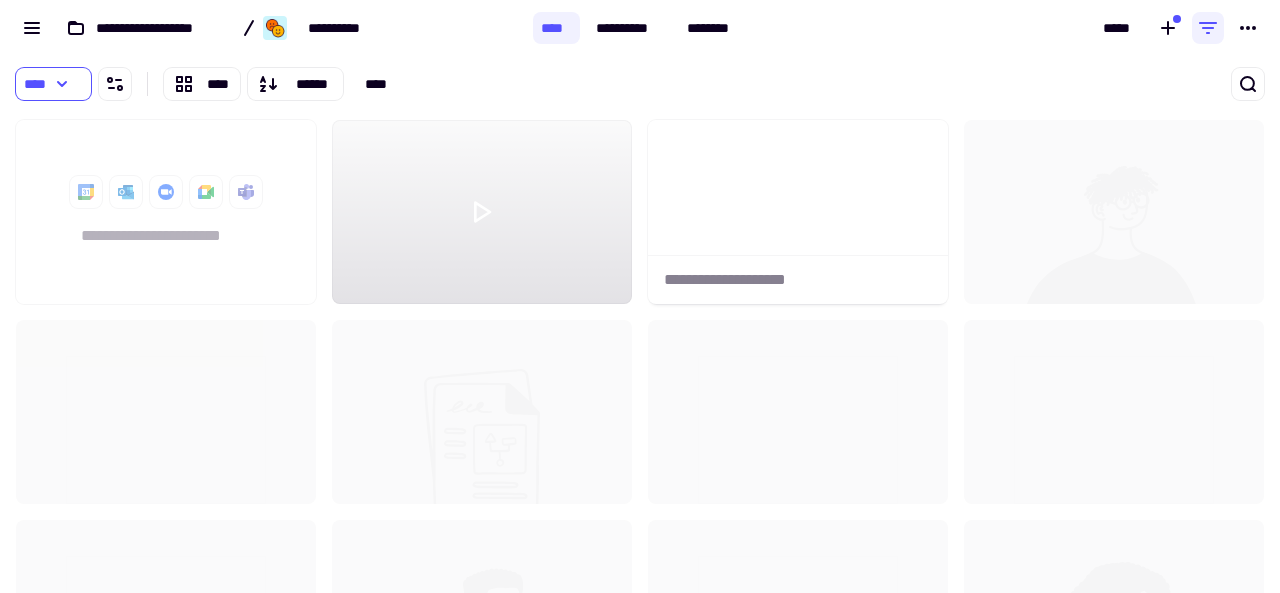scroll, scrollTop: 1, scrollLeft: 1, axis: both 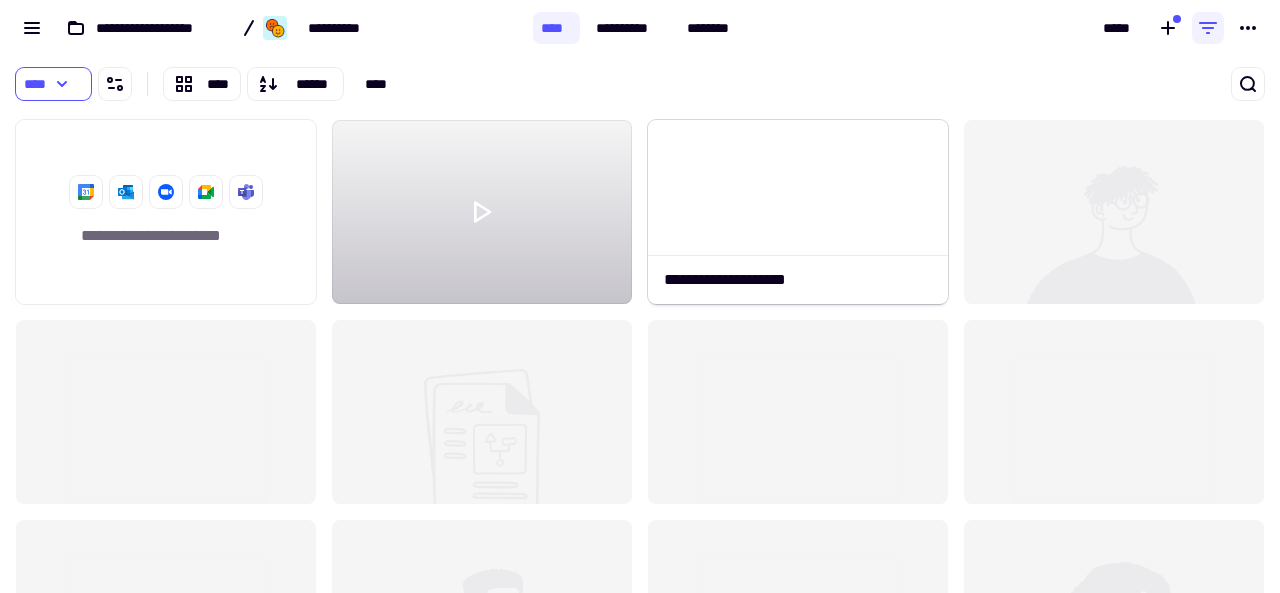 click 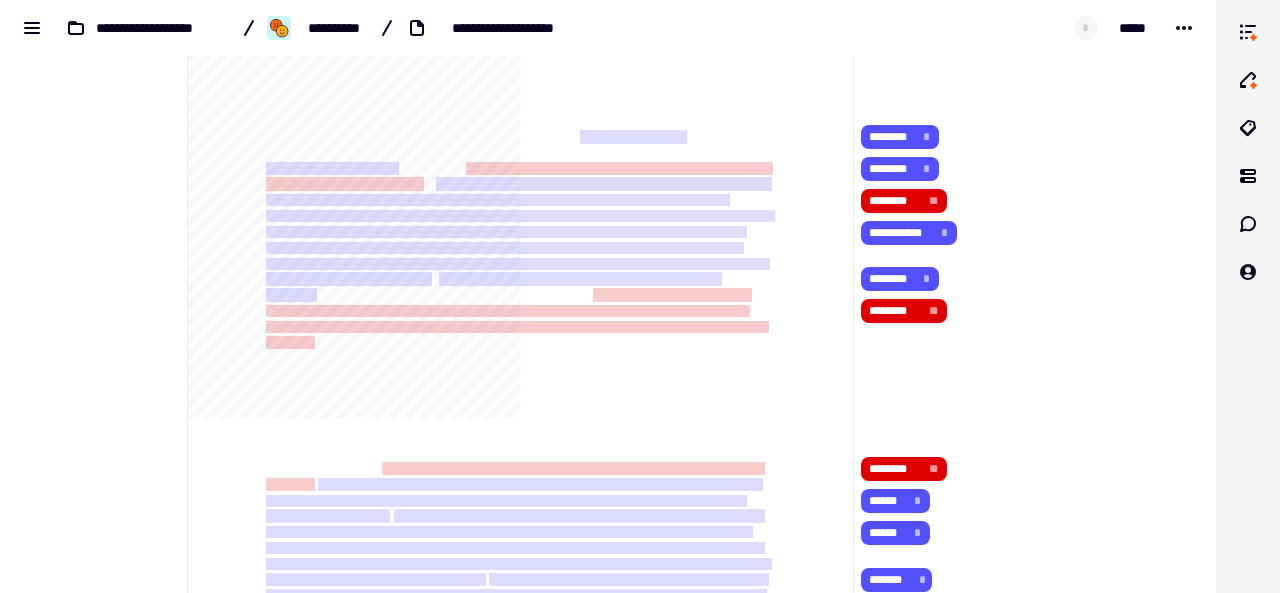 scroll, scrollTop: 0, scrollLeft: 0, axis: both 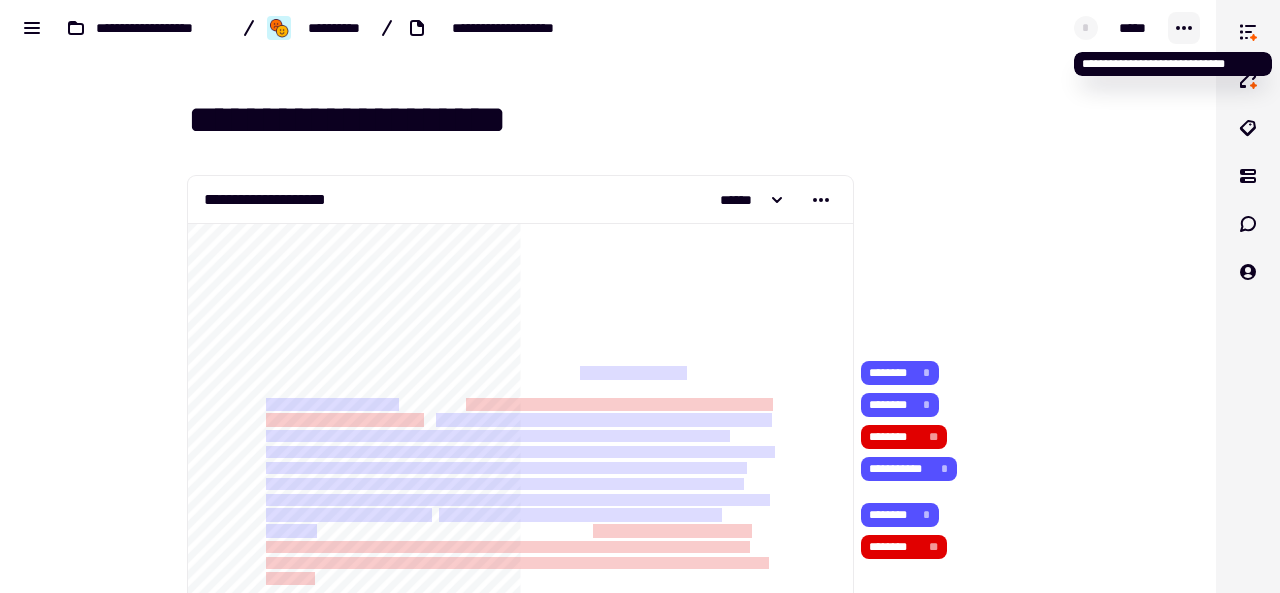 click 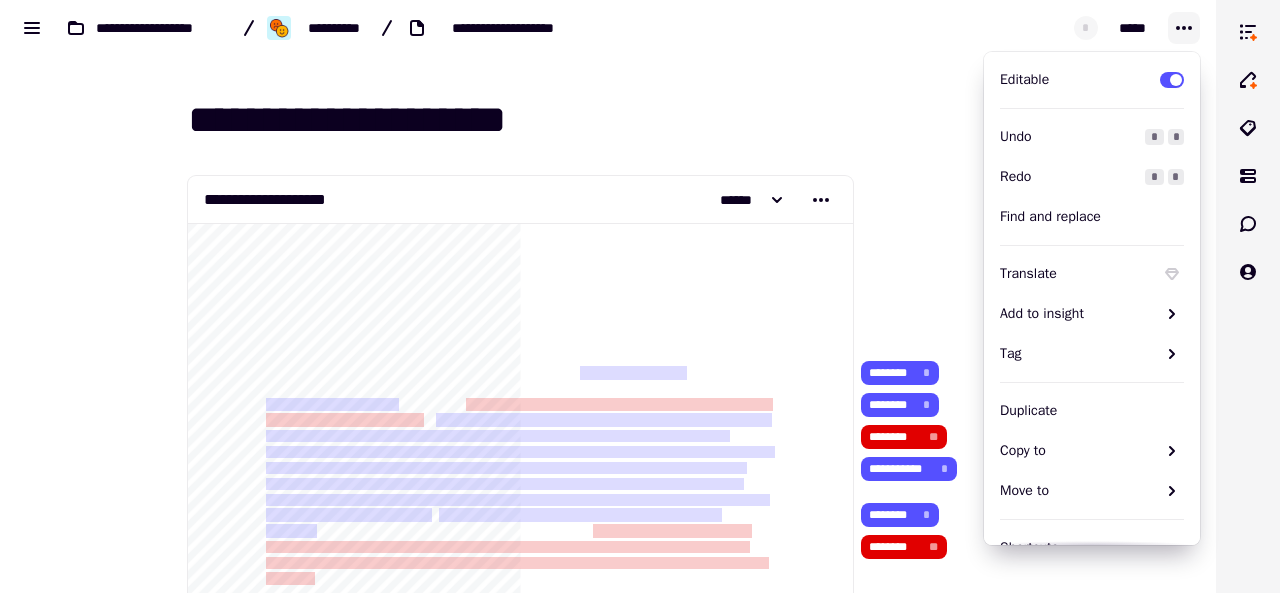 click 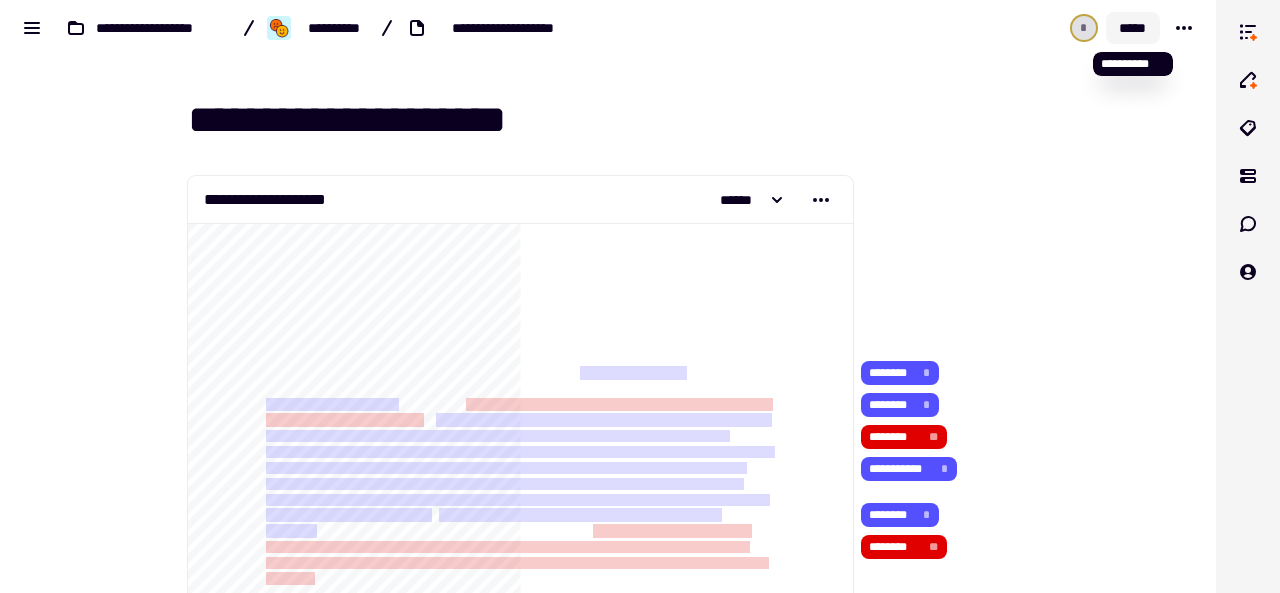 click on "*****" 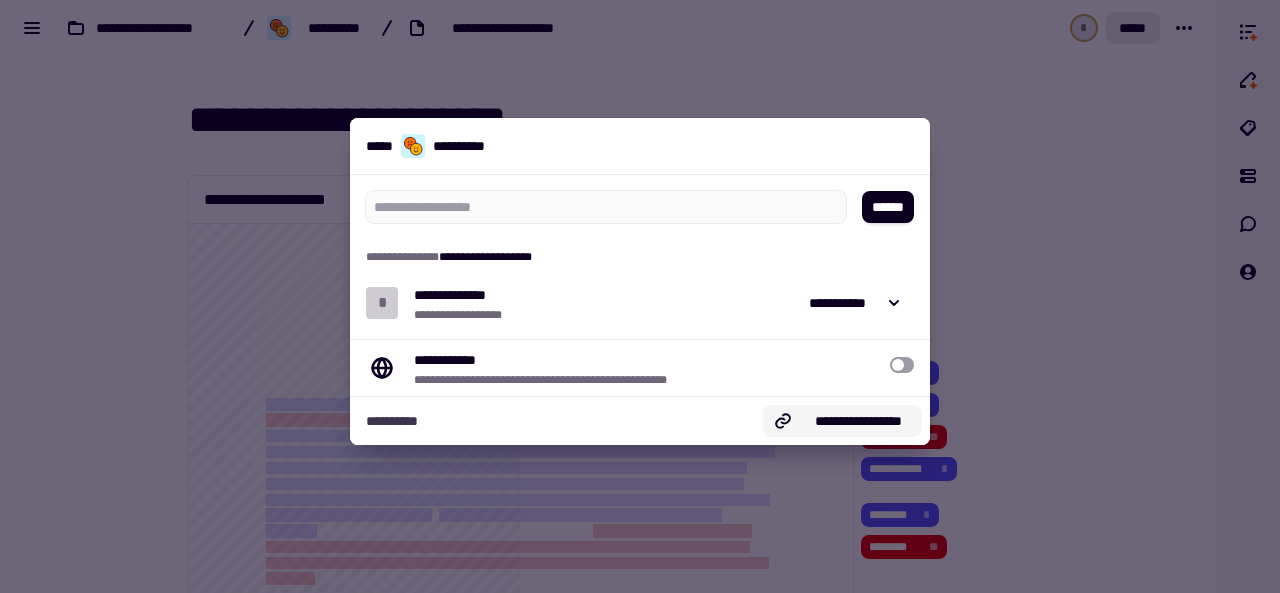 click on "**********" 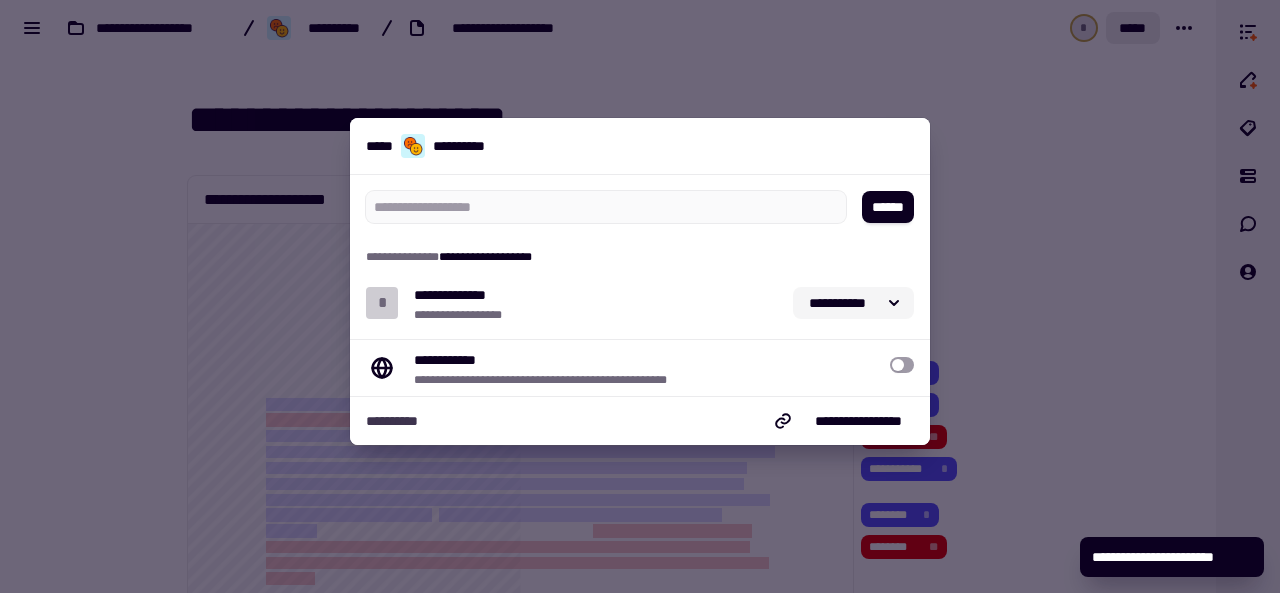 click on "**********" 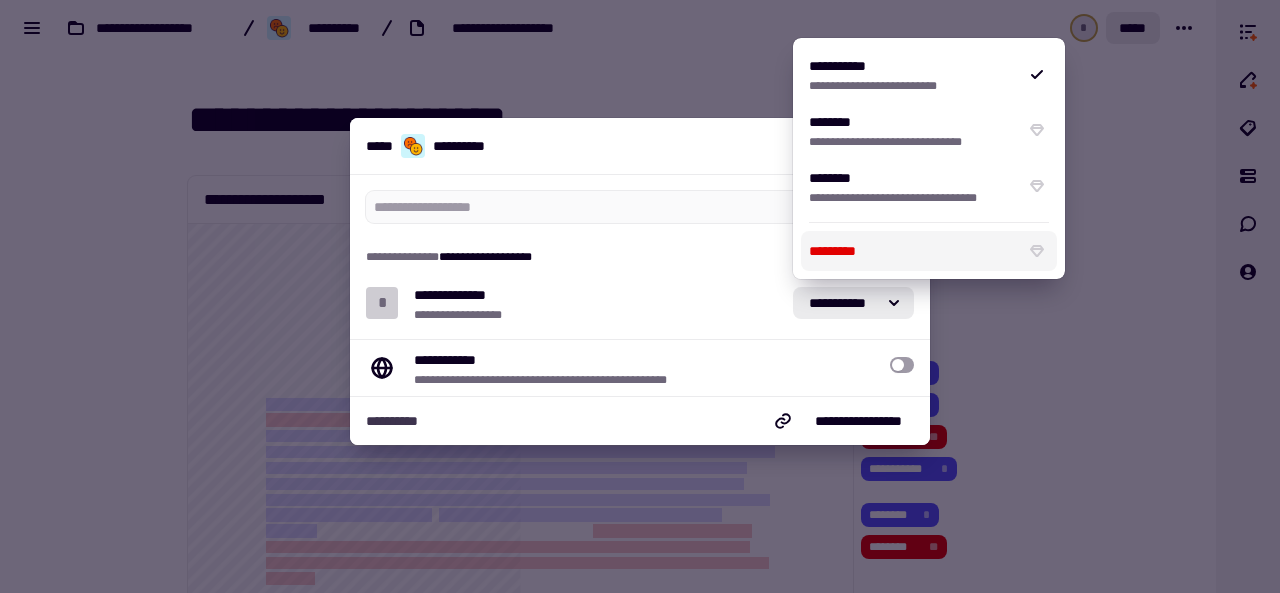 click at bounding box center (640, 296) 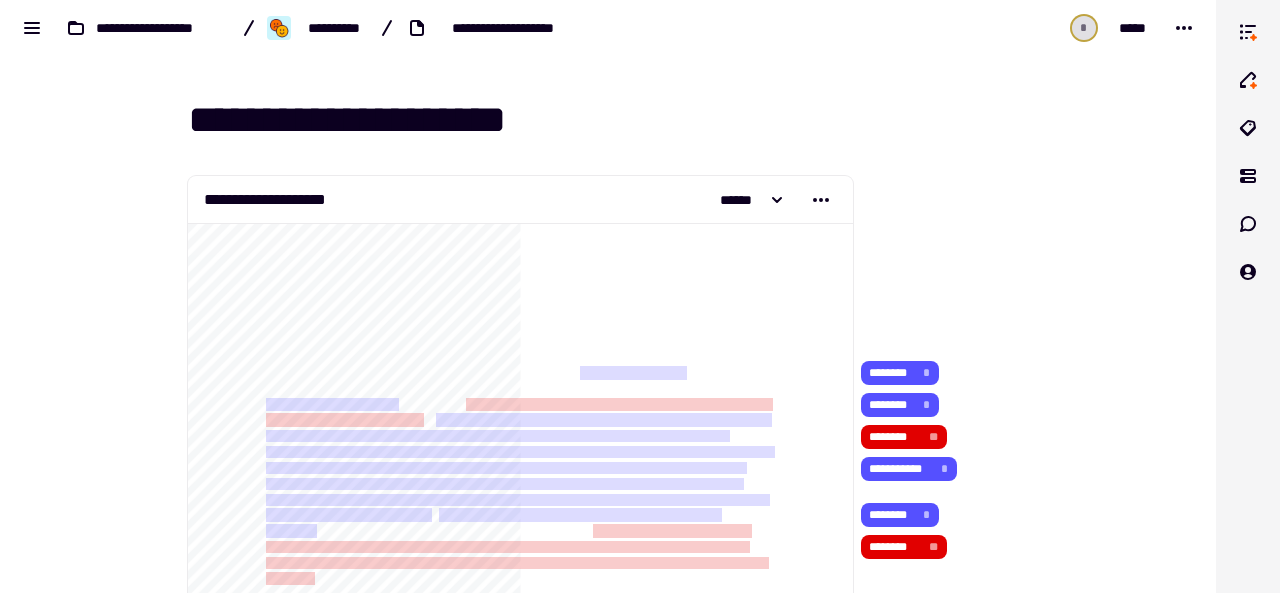 click at bounding box center [956, 255] 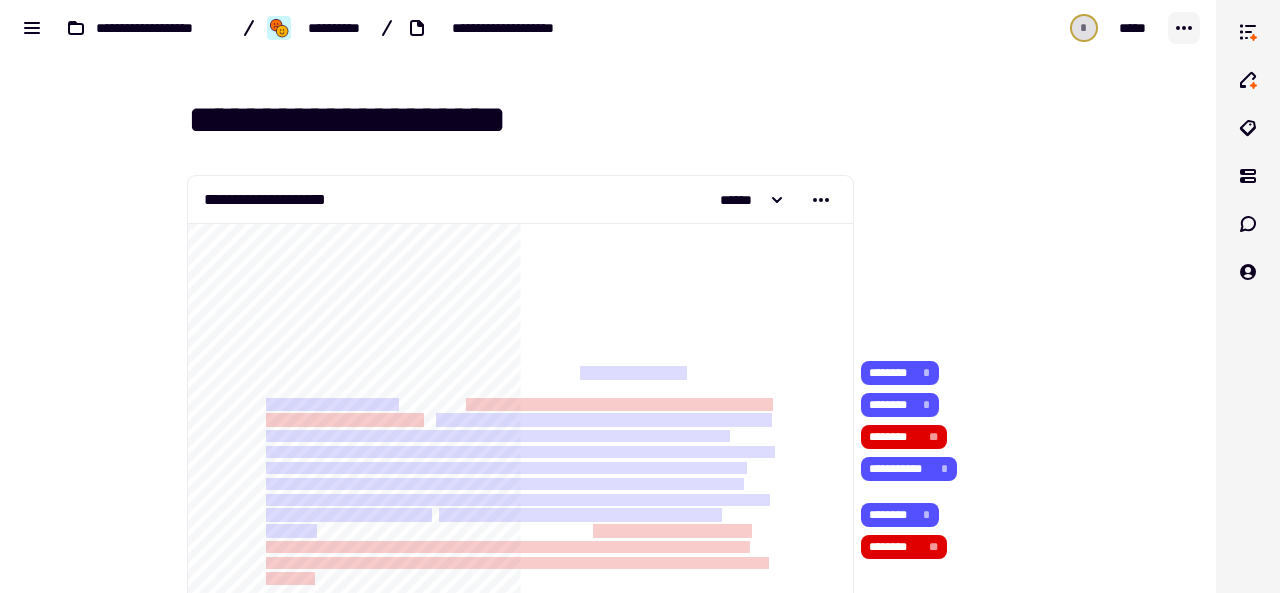 click 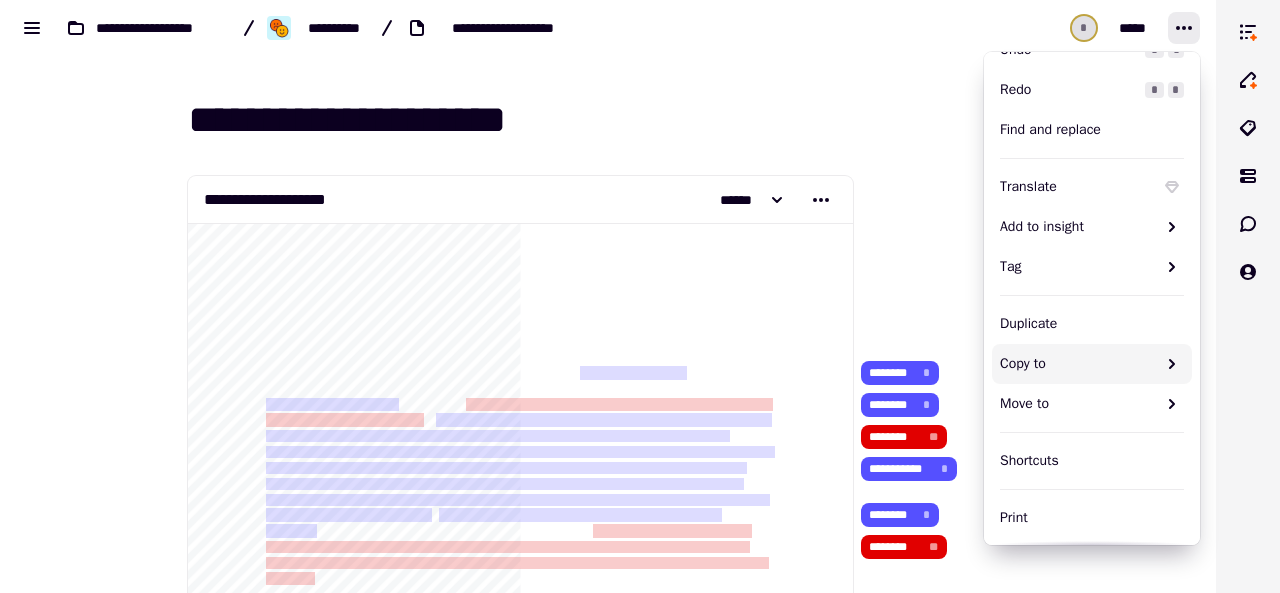 scroll, scrollTop: 0, scrollLeft: 0, axis: both 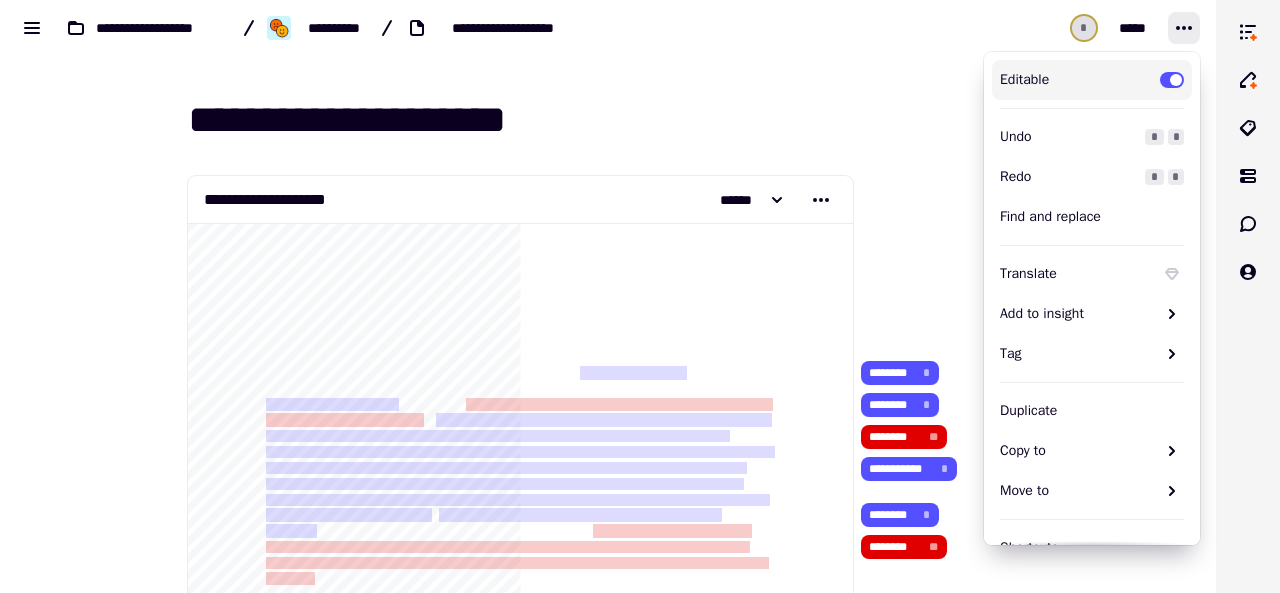 drag, startPoint x: 1015, startPoint y: 96, endPoint x: 907, endPoint y: 127, distance: 112.36102 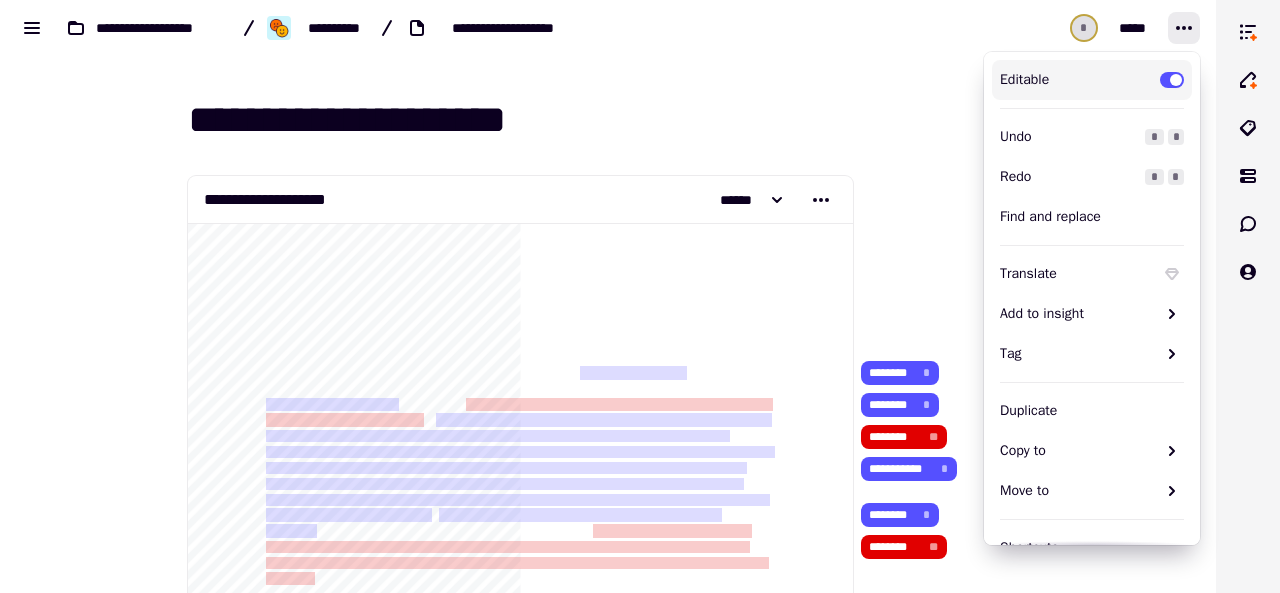 click on "**********" at bounding box center (640, 296) 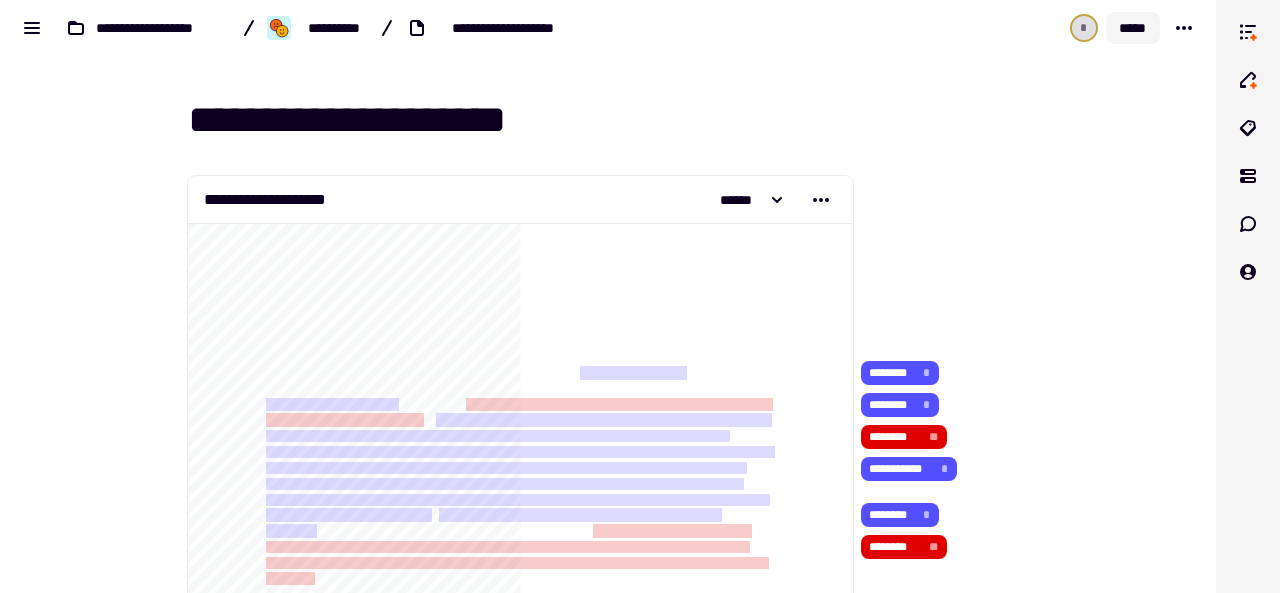click on "*****" 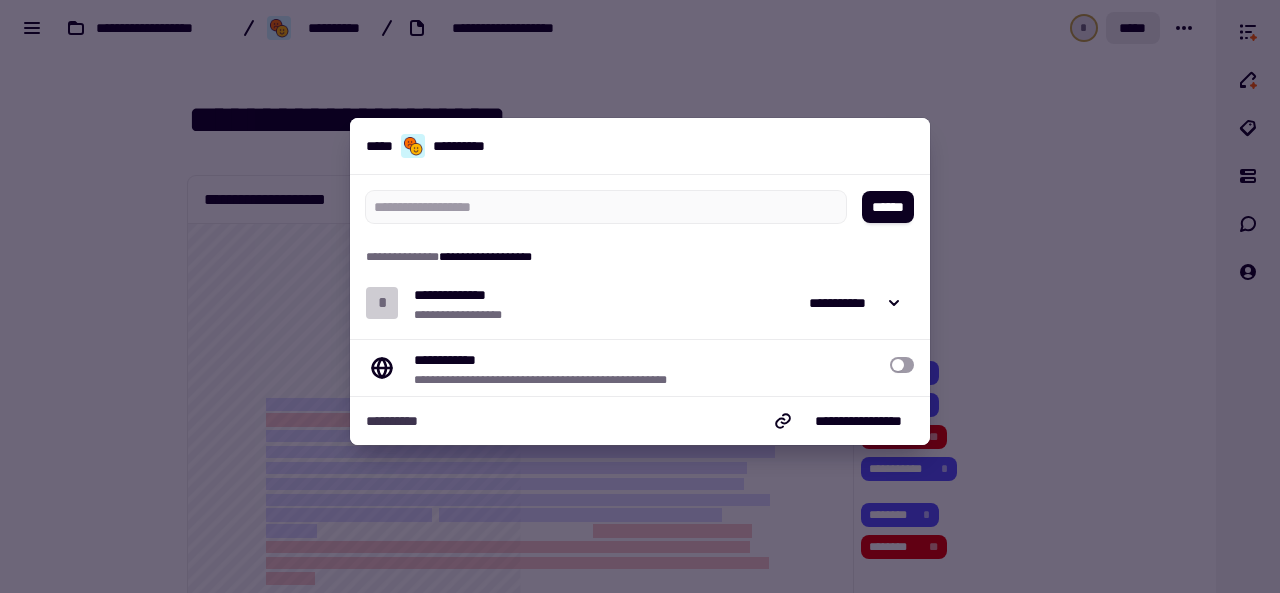 click at bounding box center (640, 296) 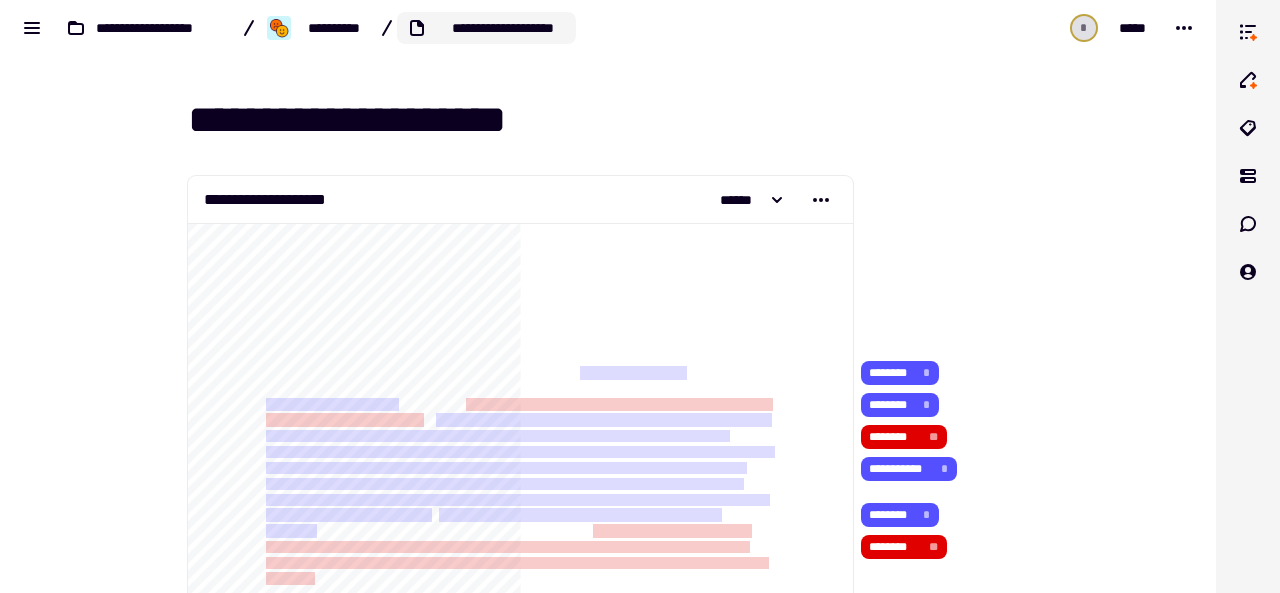 click on "**********" 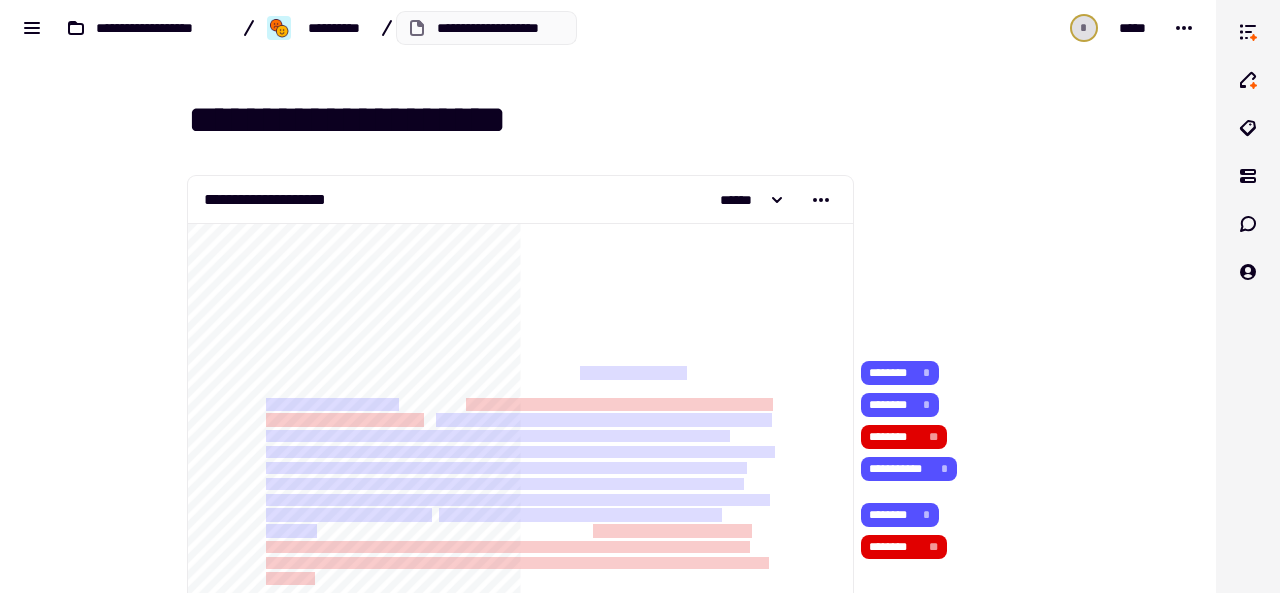 click on "**********" at bounding box center (608, 2018) 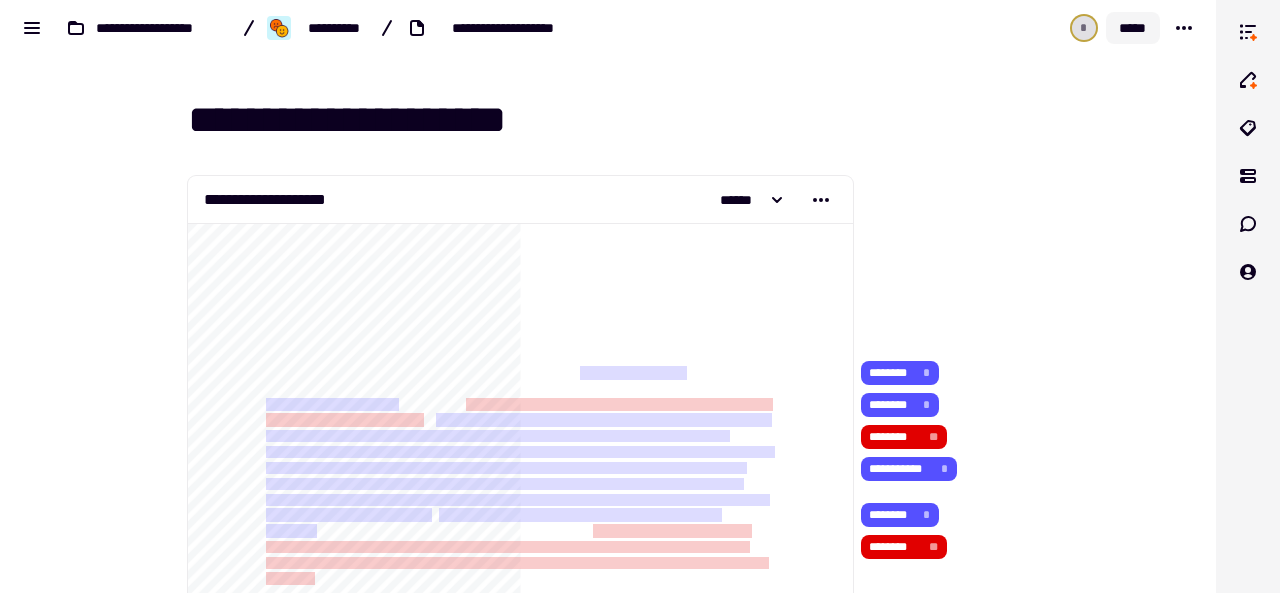 click on "*****" 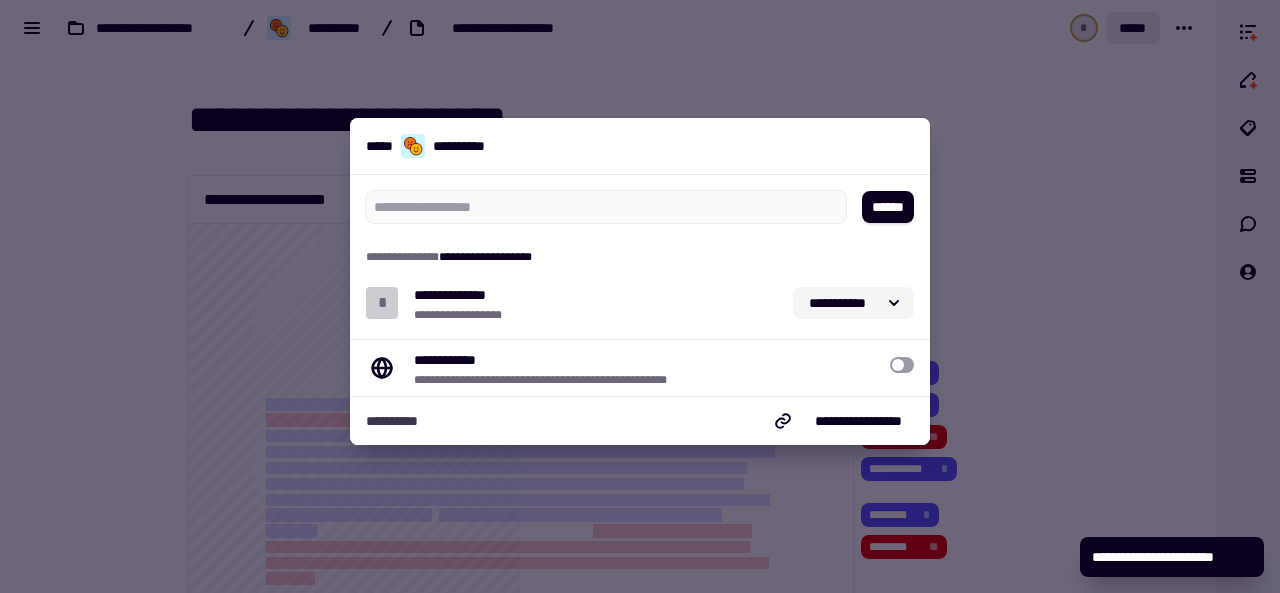 click on "**********" 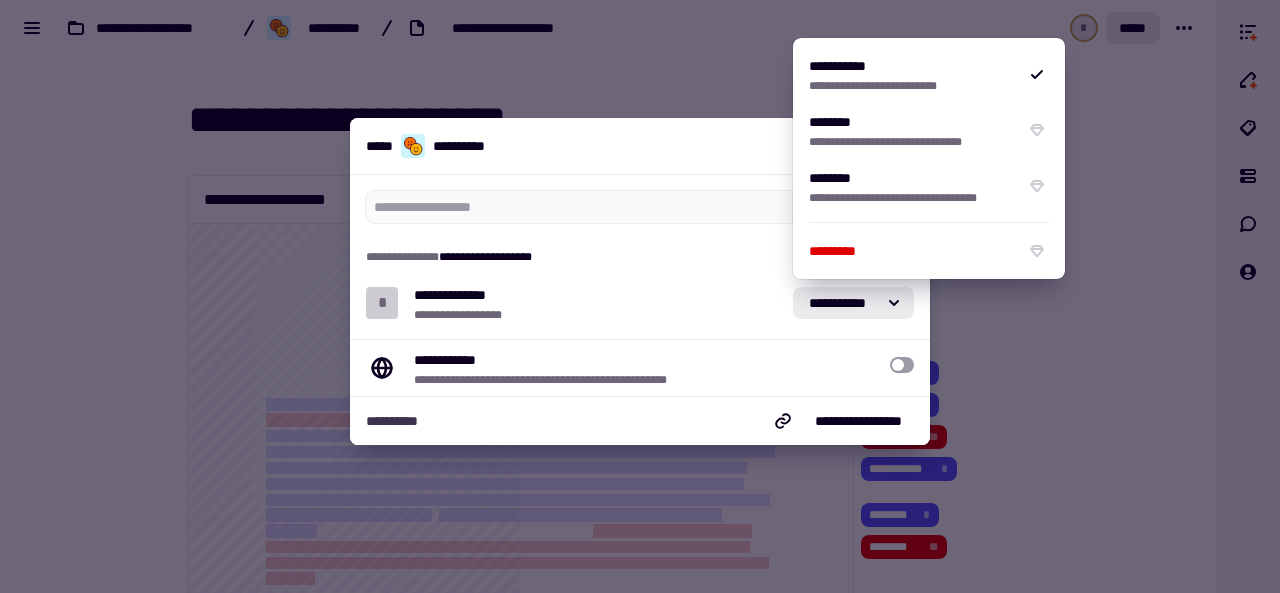 click on "**********" at bounding box center [595, 303] 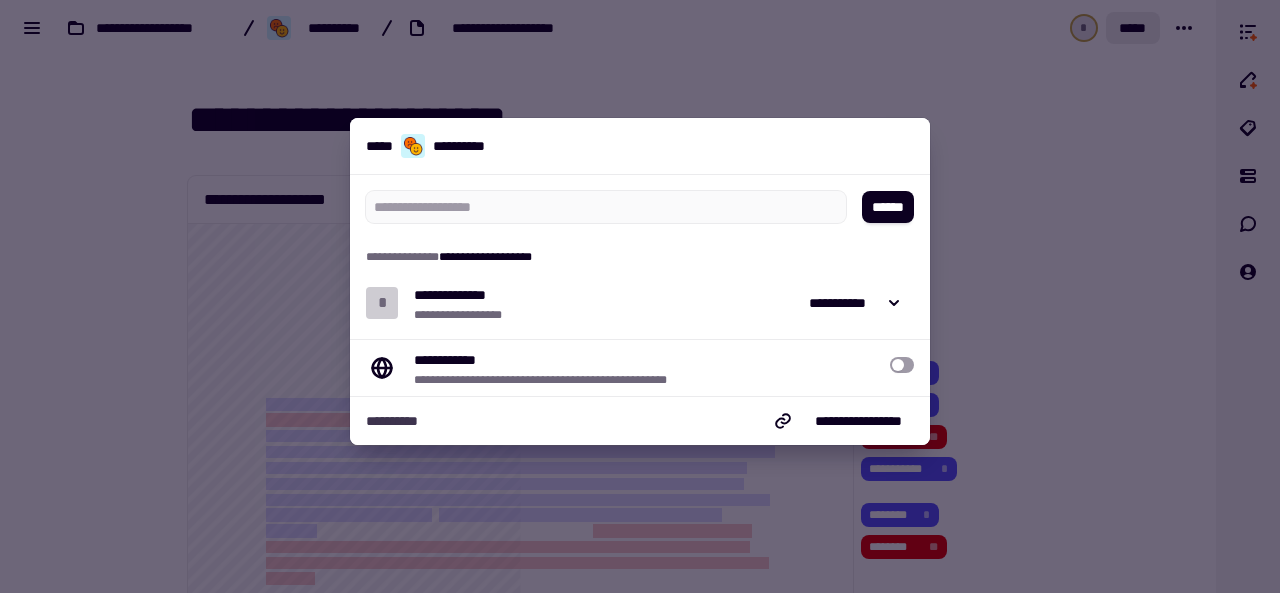 click on "**********" at bounding box center [595, 303] 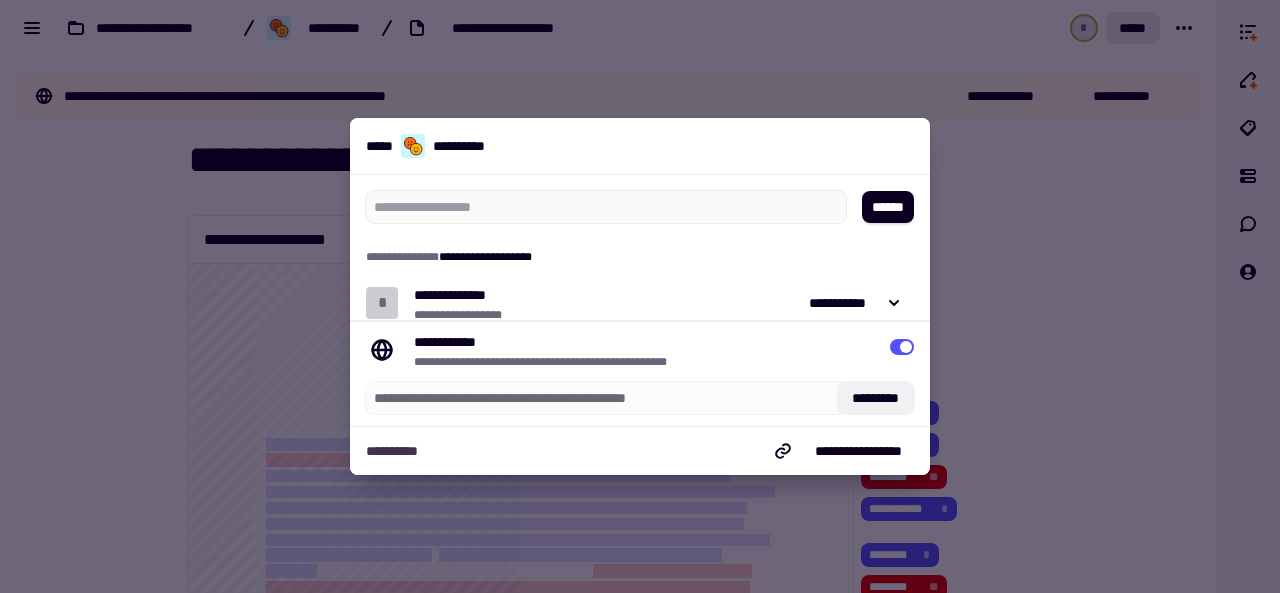 click on "*********" 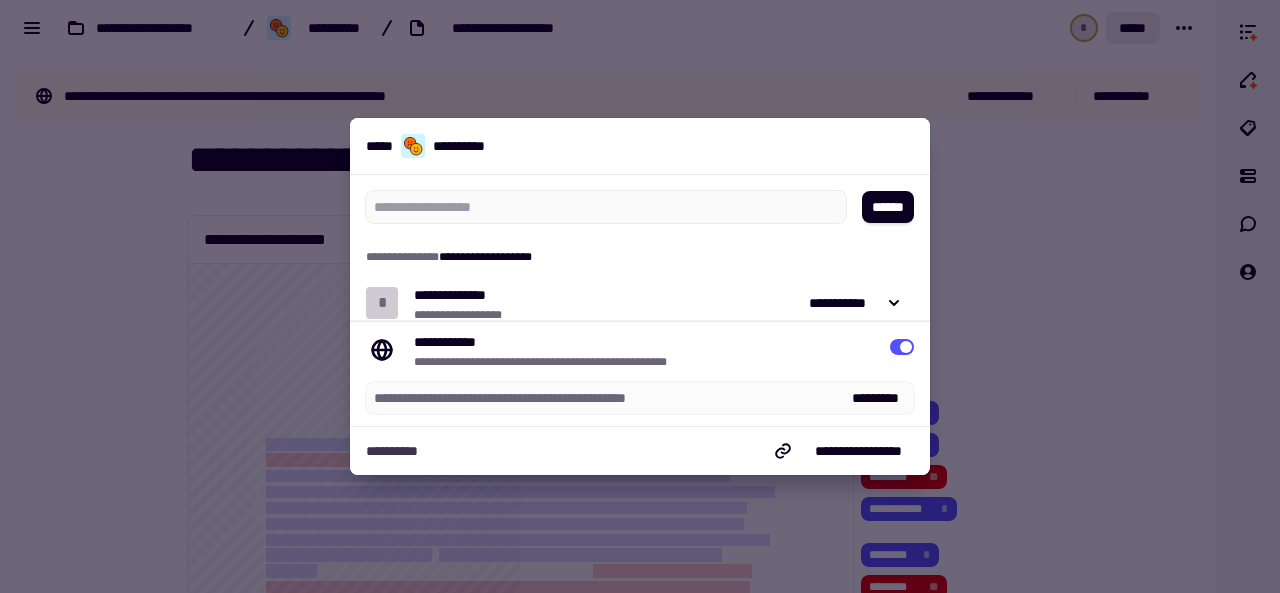 click at bounding box center (640, 296) 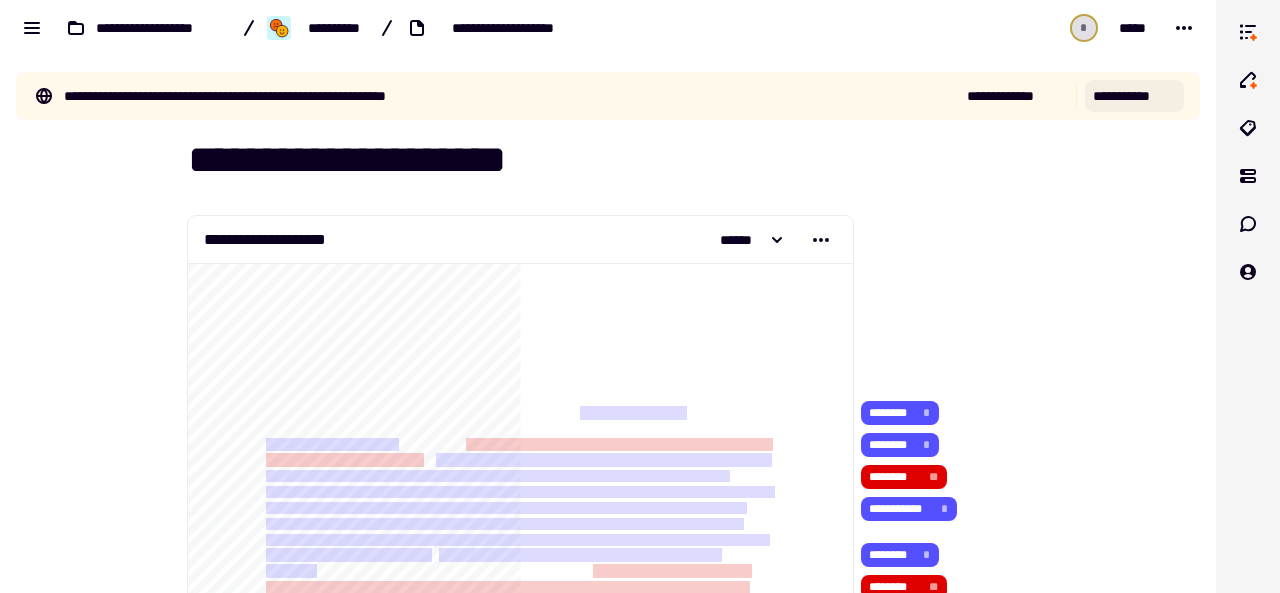 click on "**********" 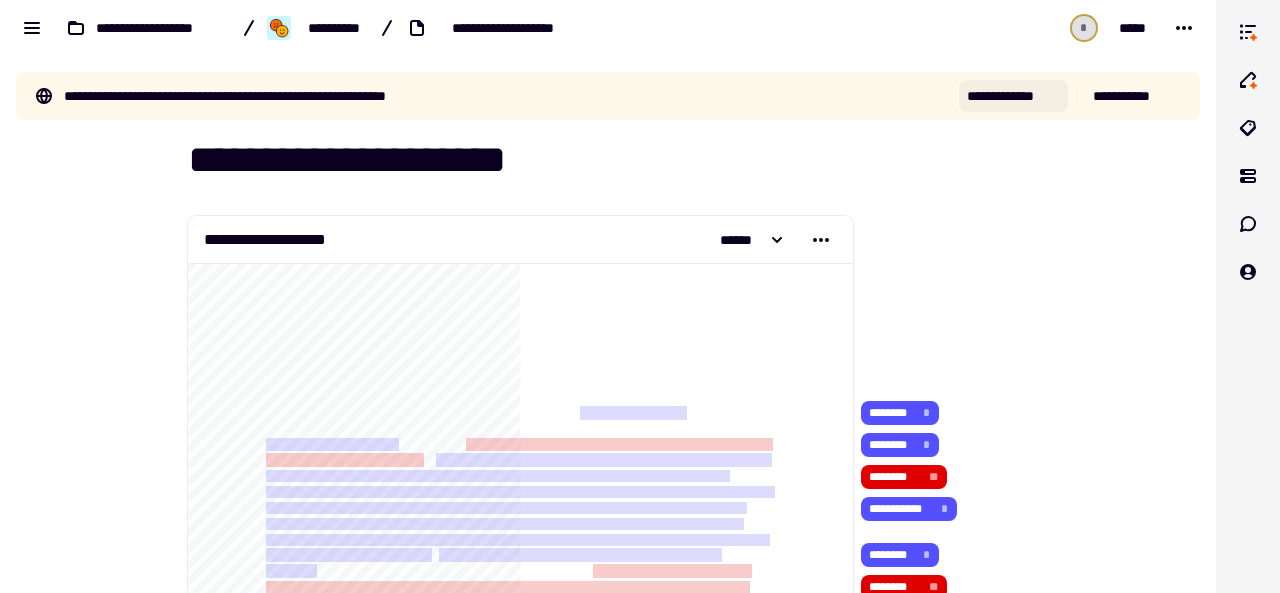 click on "**********" 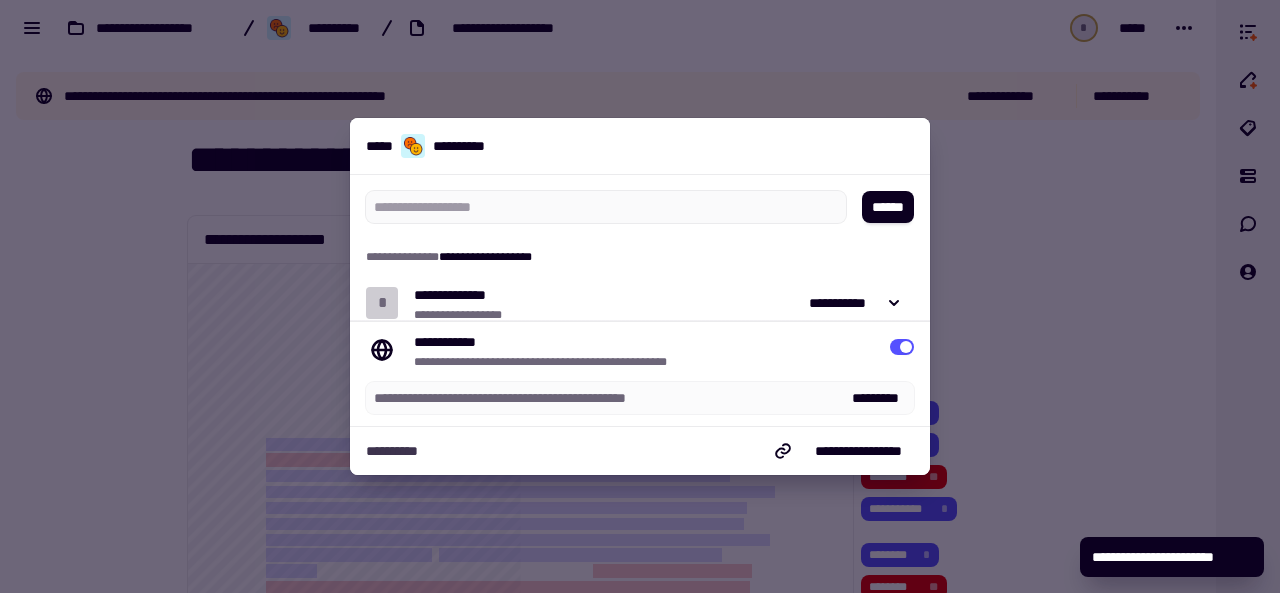 click at bounding box center [902, 347] 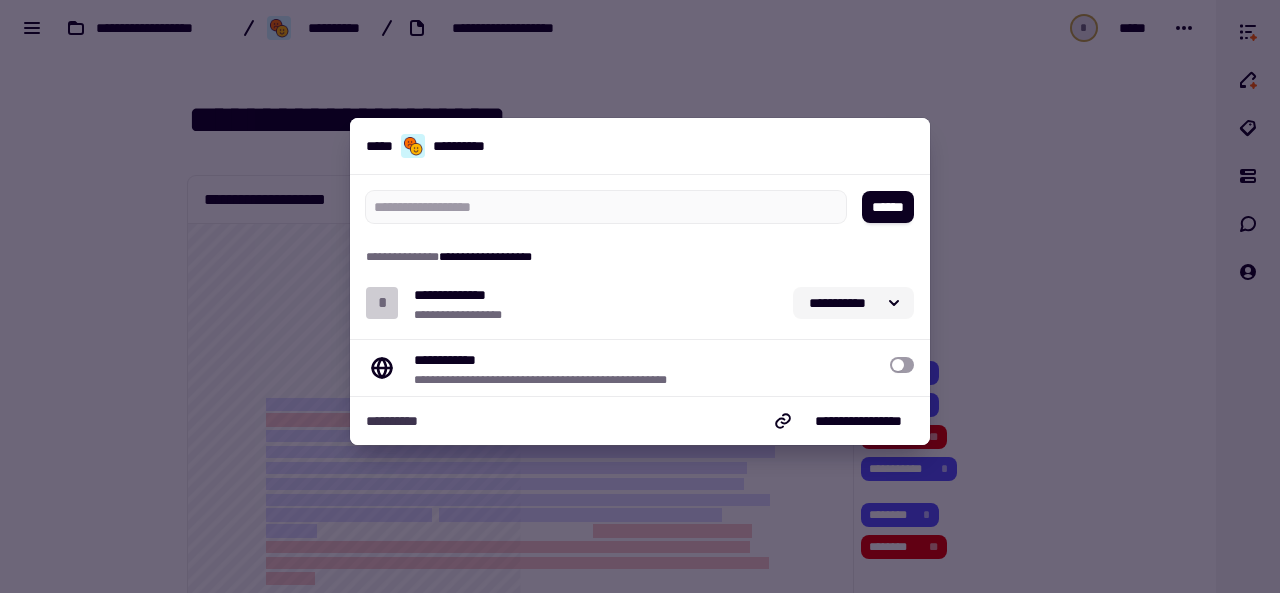 click on "**********" 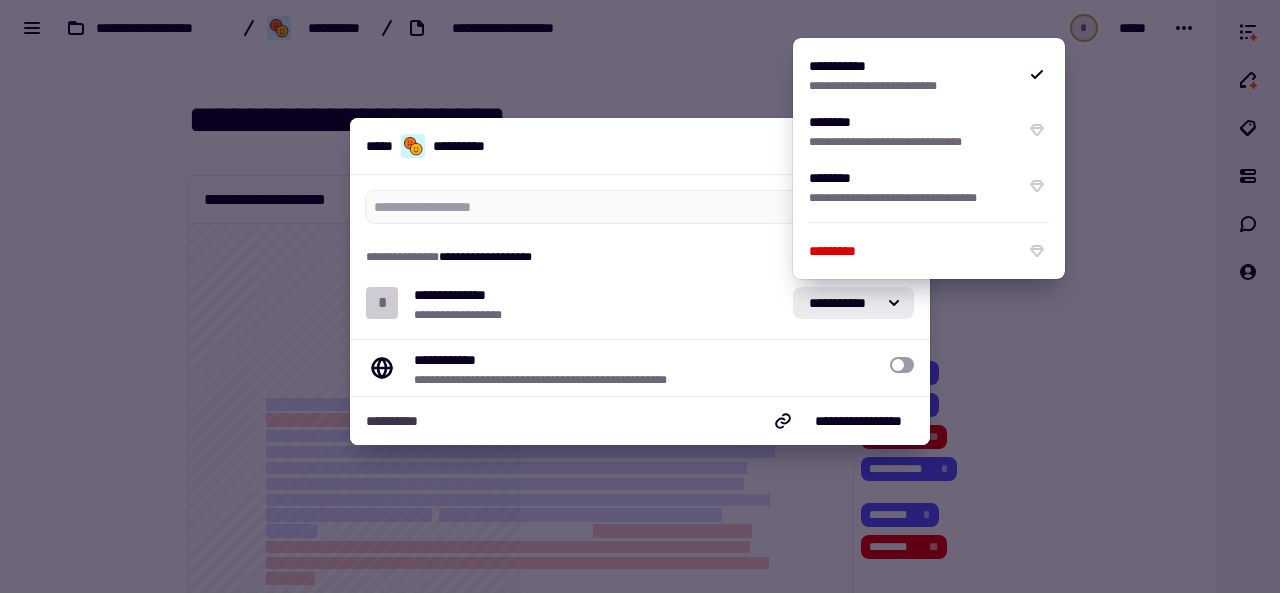 click on "**********" at bounding box center (595, 303) 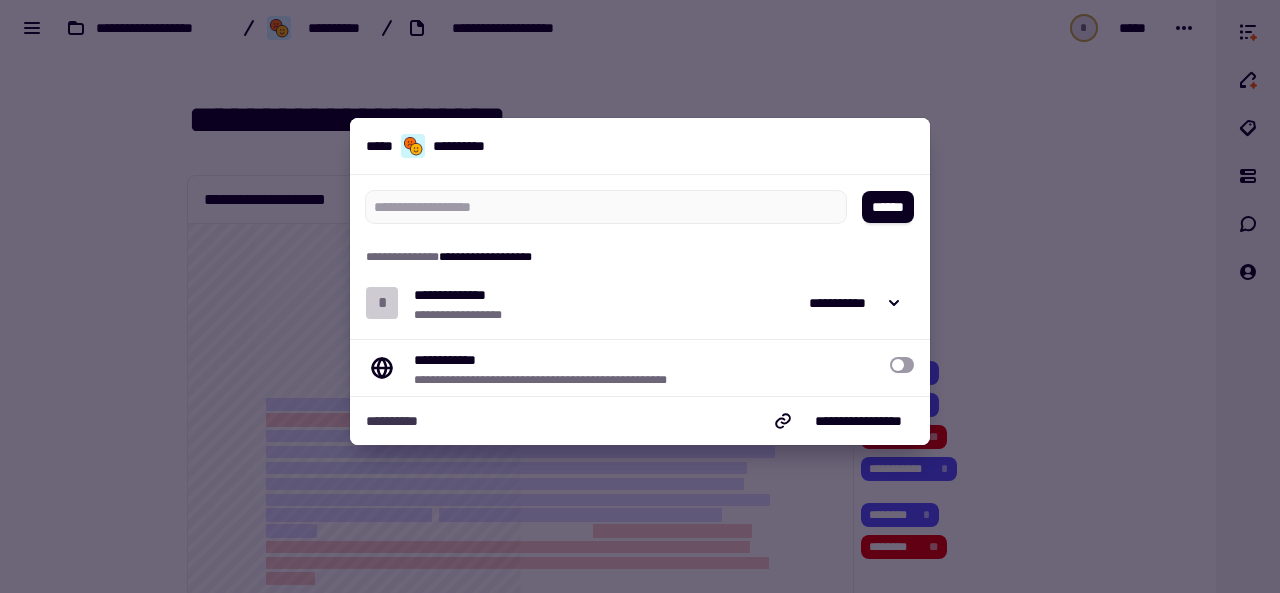 click at bounding box center [640, 296] 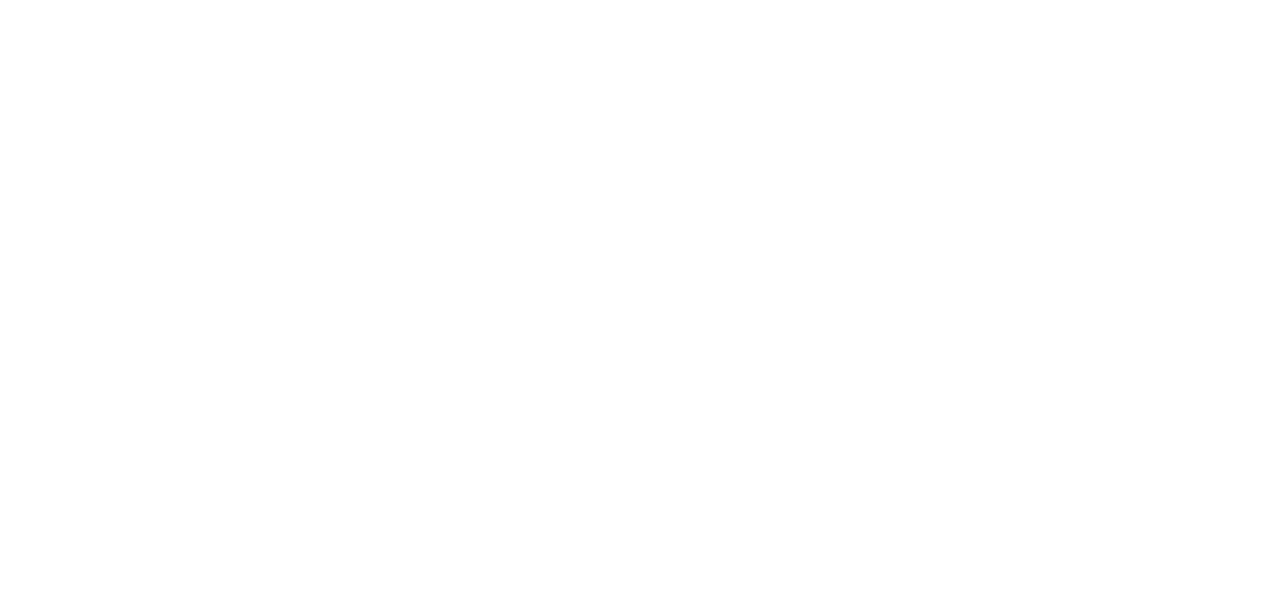 scroll, scrollTop: 0, scrollLeft: 0, axis: both 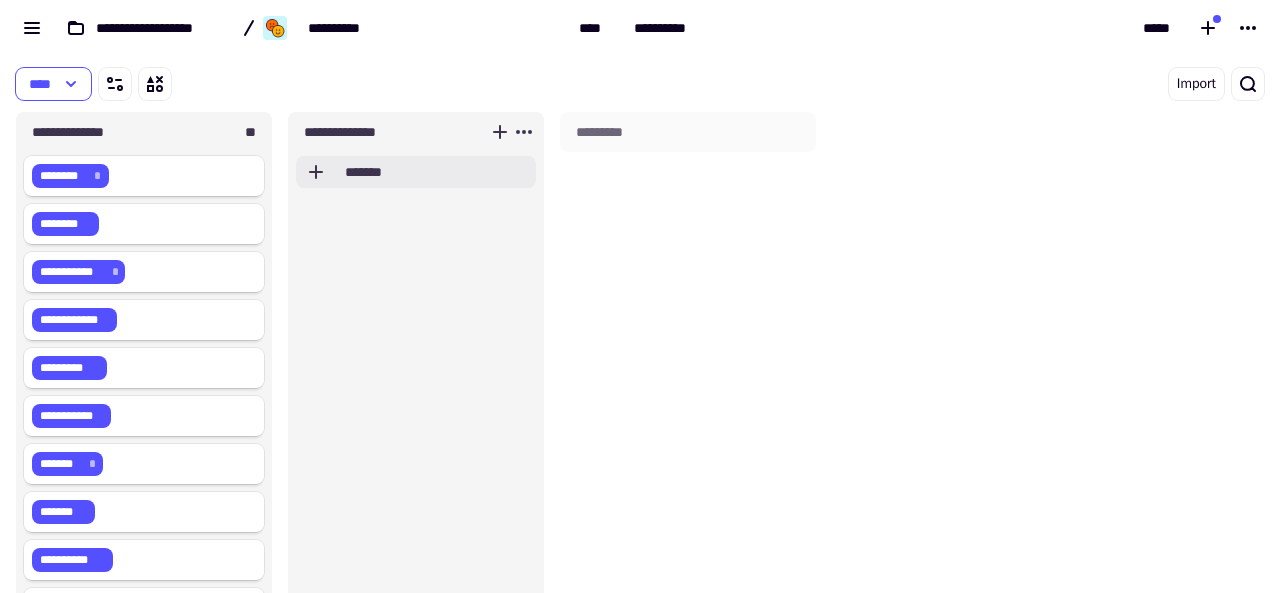 click on "*******" 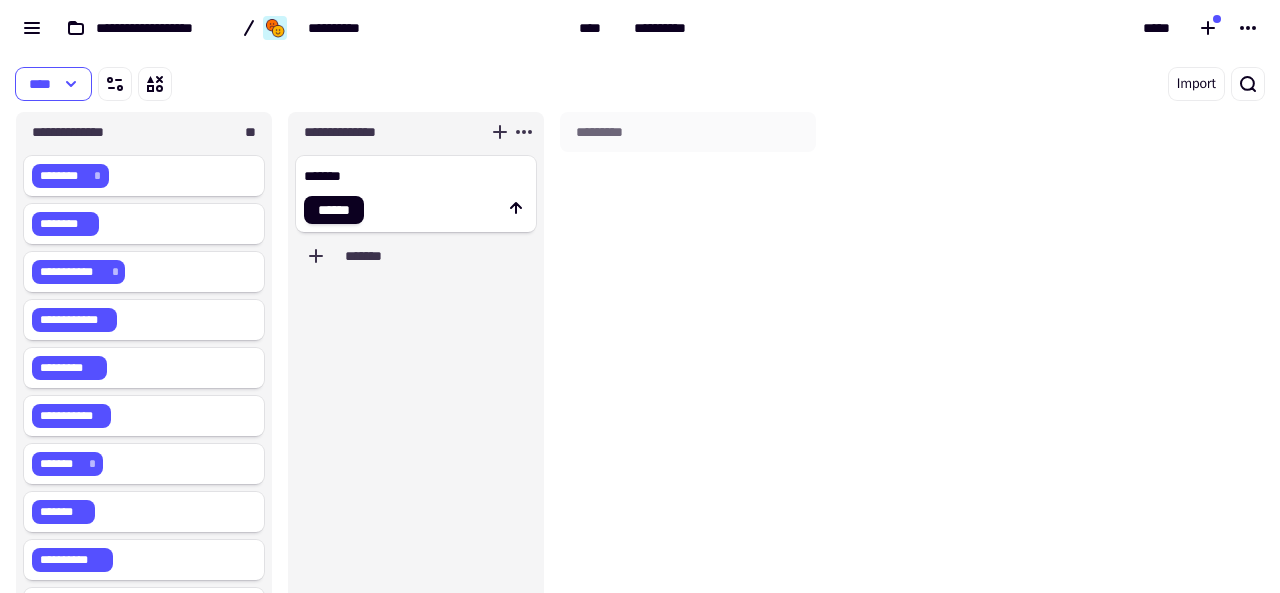 type on "********" 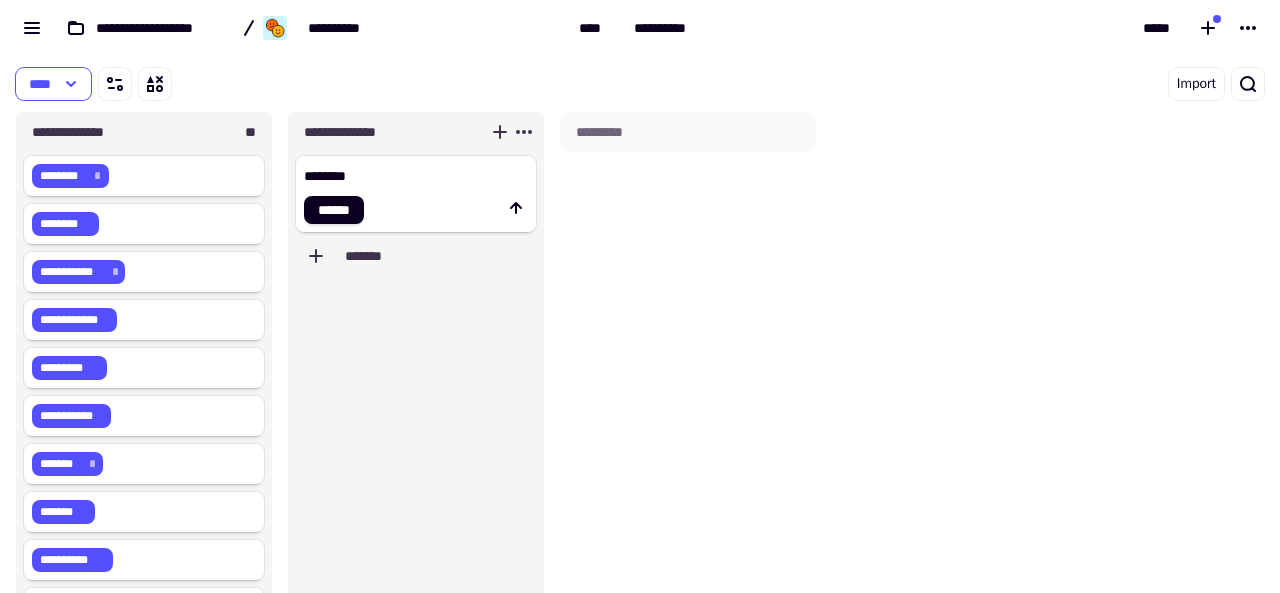 type 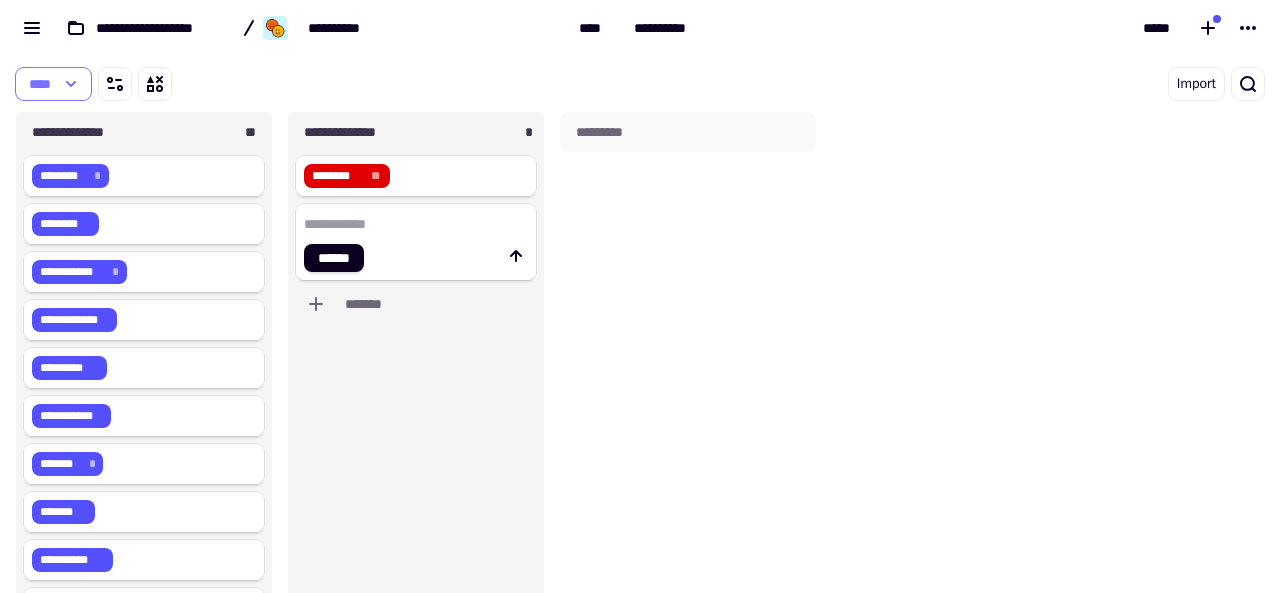 click 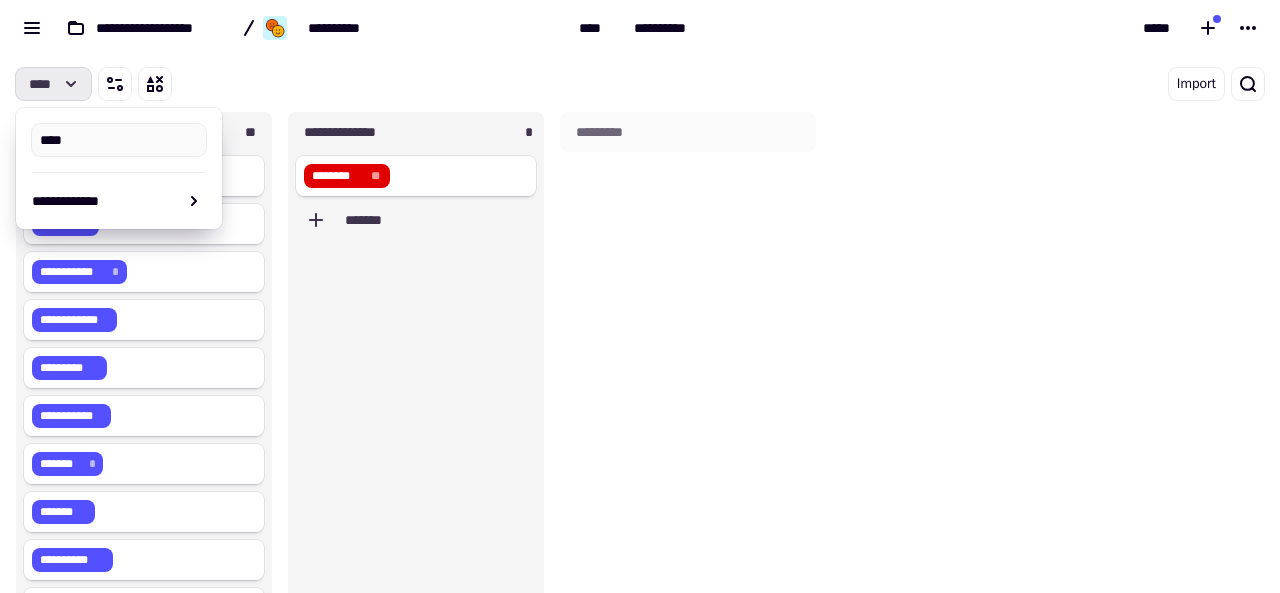 click 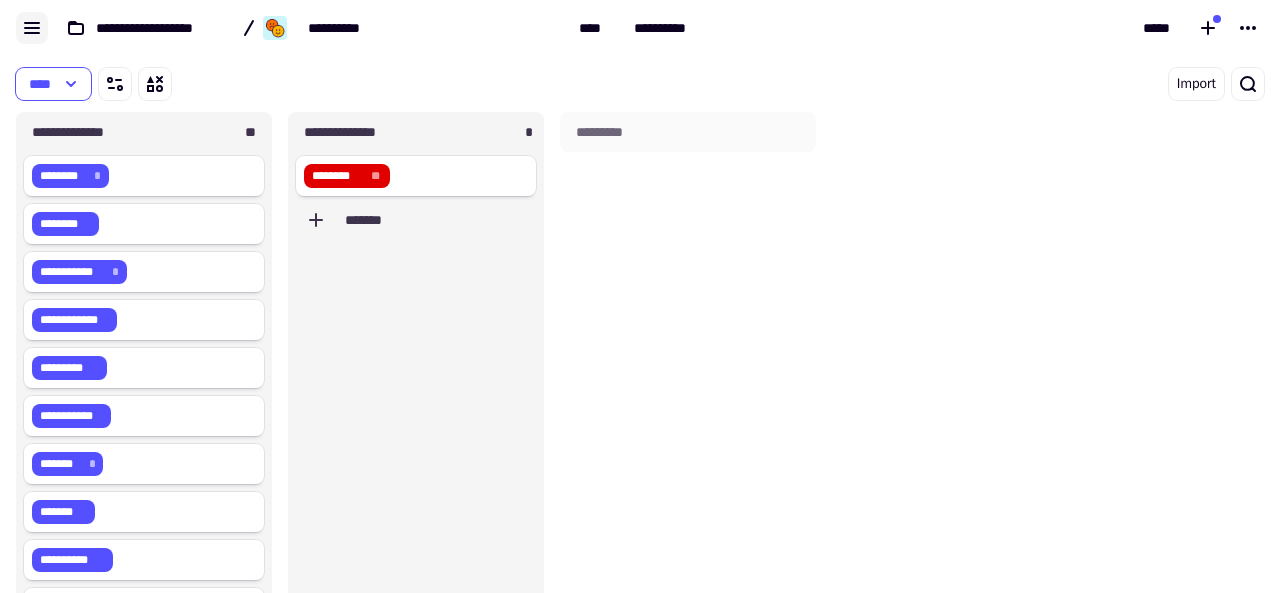 click 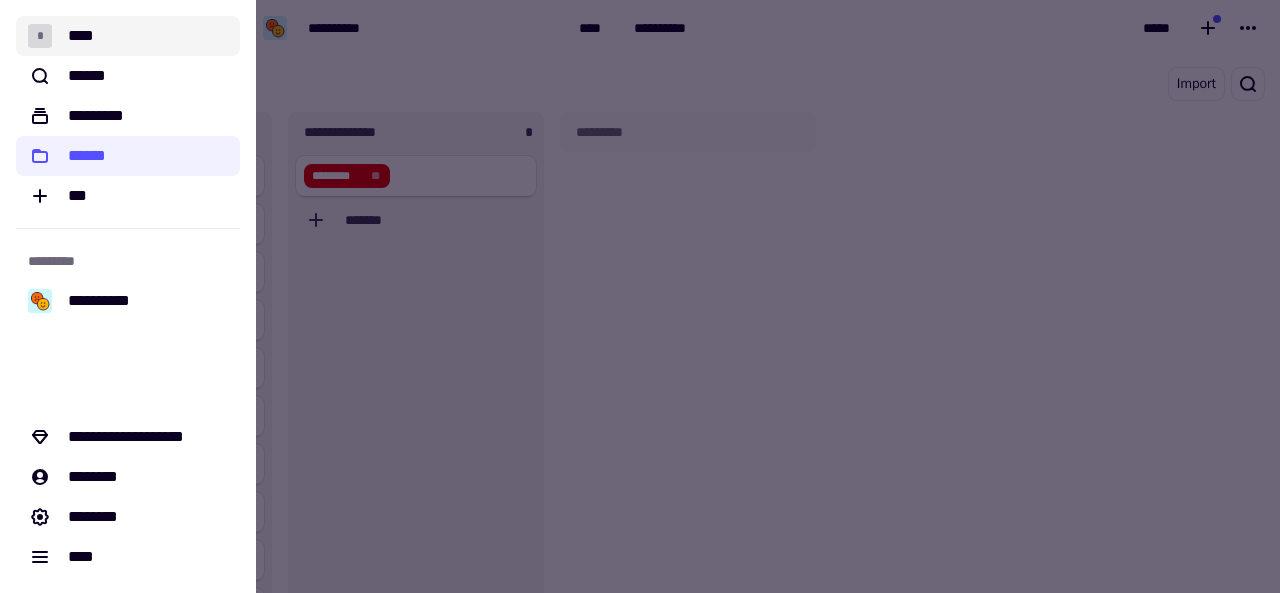 click on "* ****" 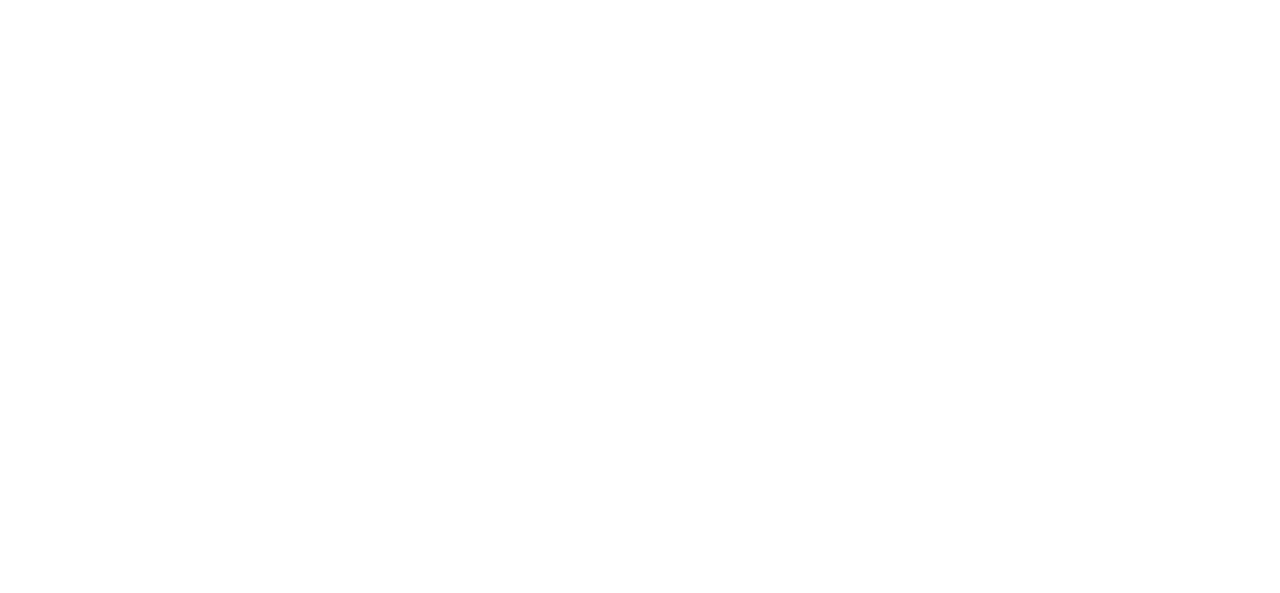 scroll, scrollTop: 0, scrollLeft: 0, axis: both 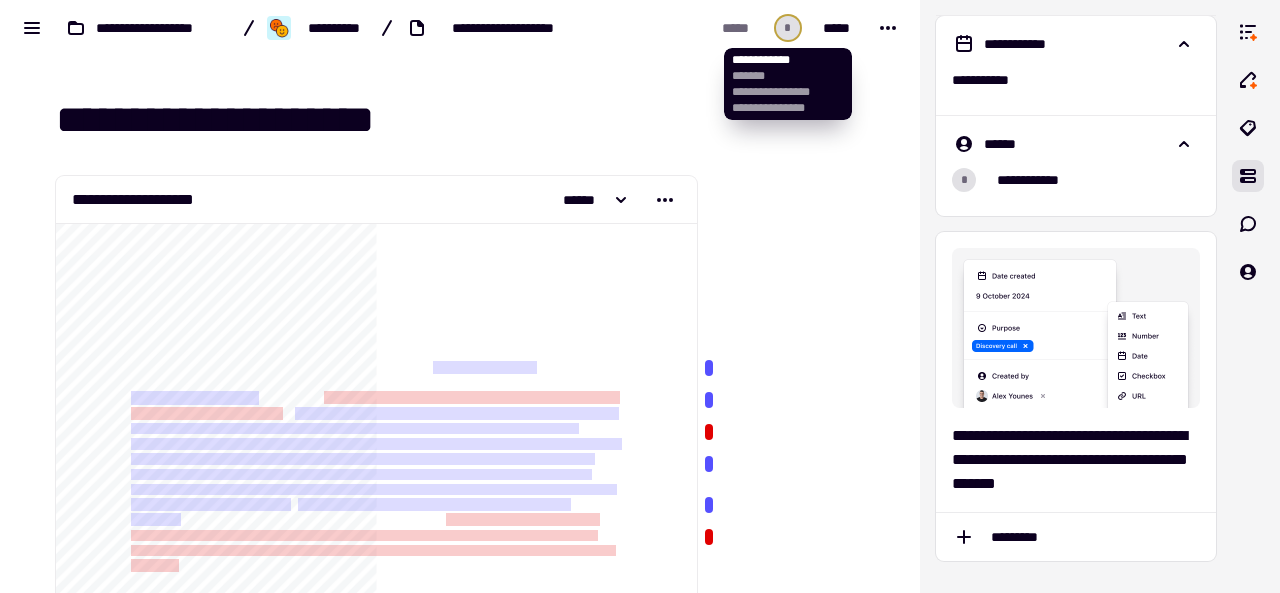 click on "*" at bounding box center [788, 28] 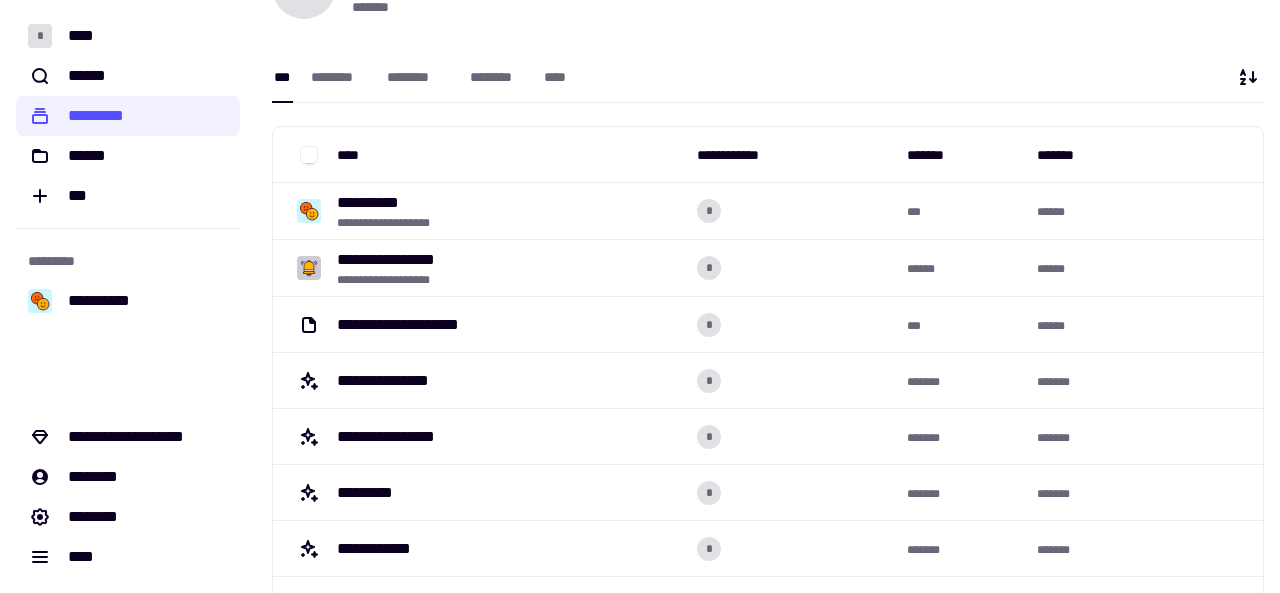 scroll, scrollTop: 76, scrollLeft: 0, axis: vertical 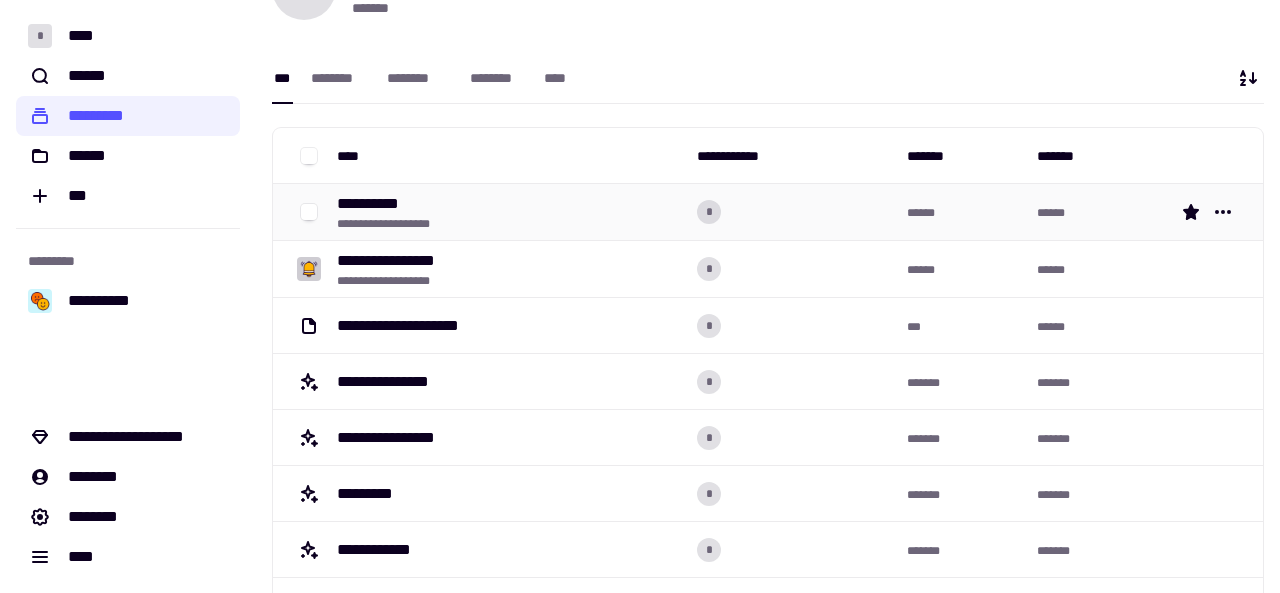 click on "**********" at bounding box center [509, 212] 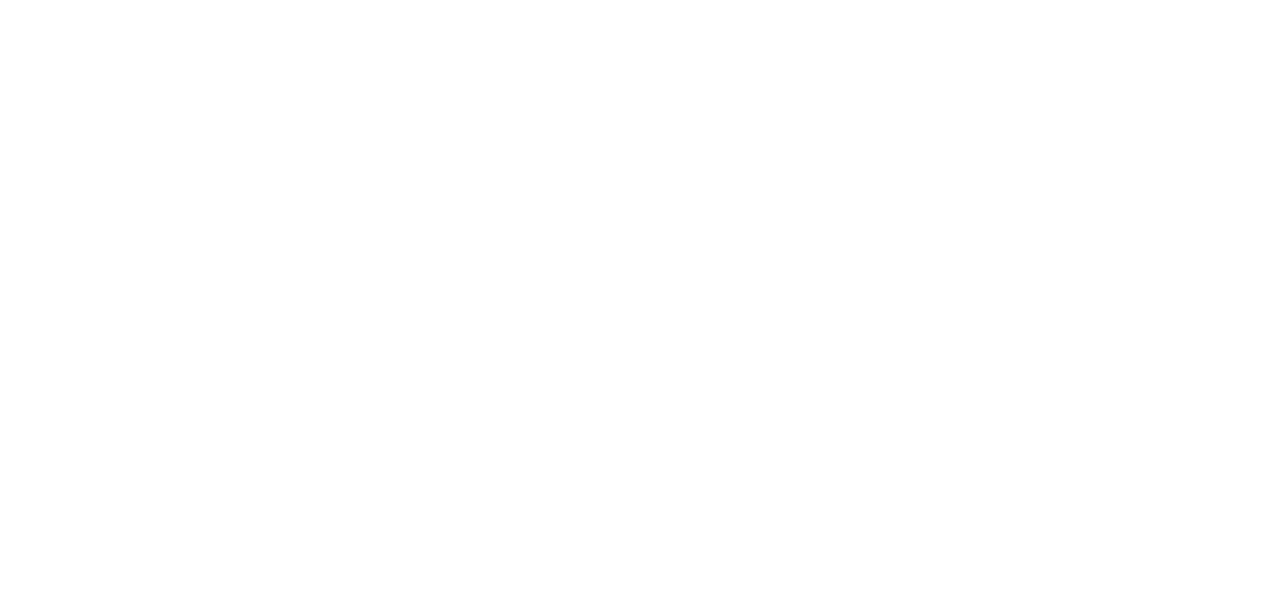 scroll, scrollTop: 0, scrollLeft: 0, axis: both 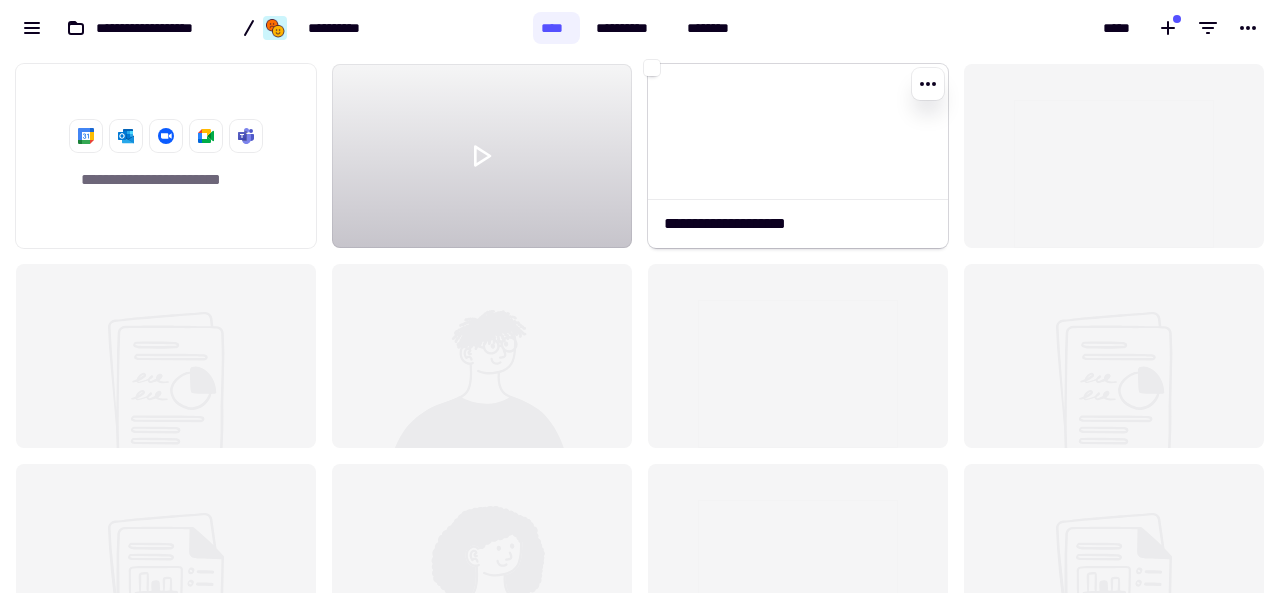 click 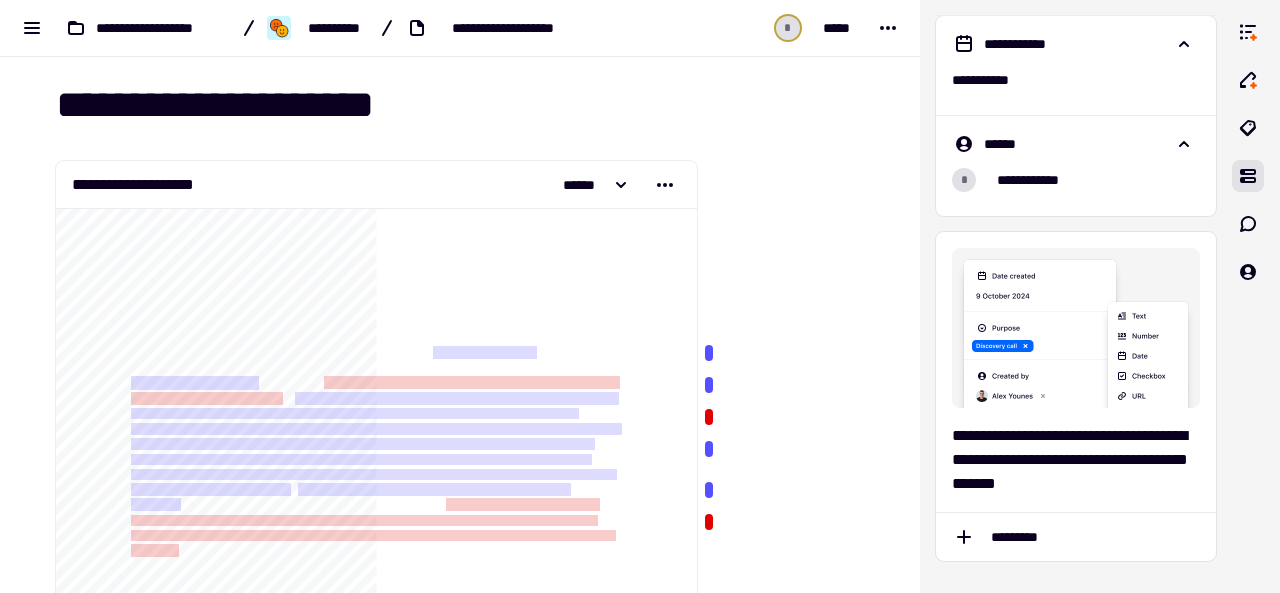 scroll, scrollTop: 14, scrollLeft: 0, axis: vertical 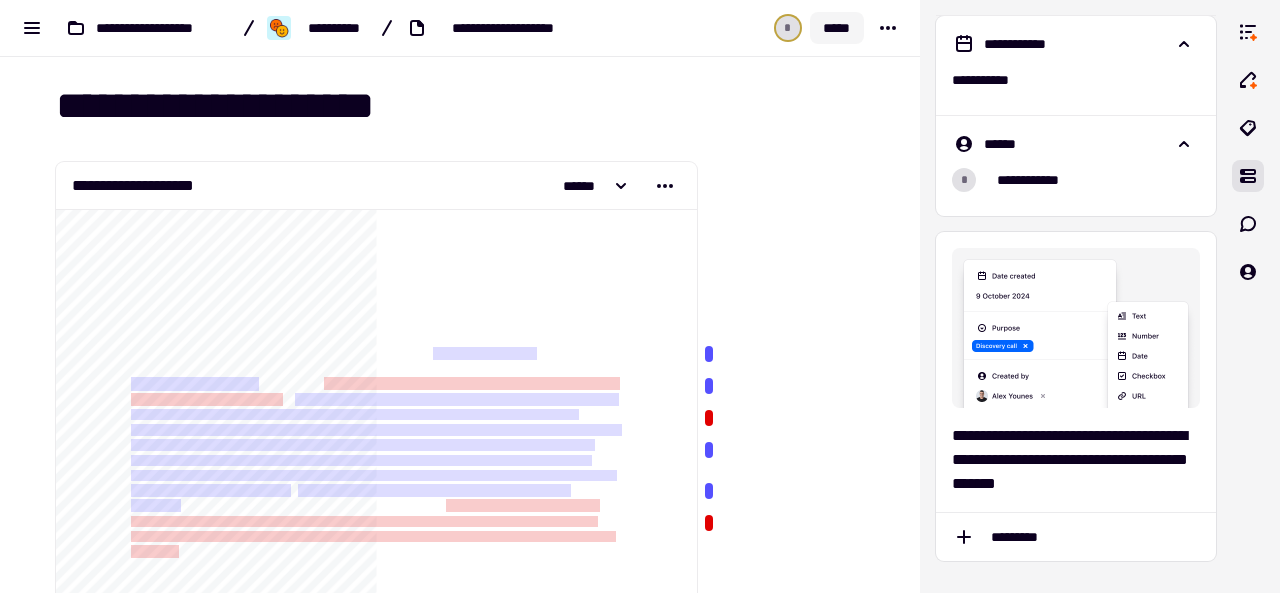 click on "*****" 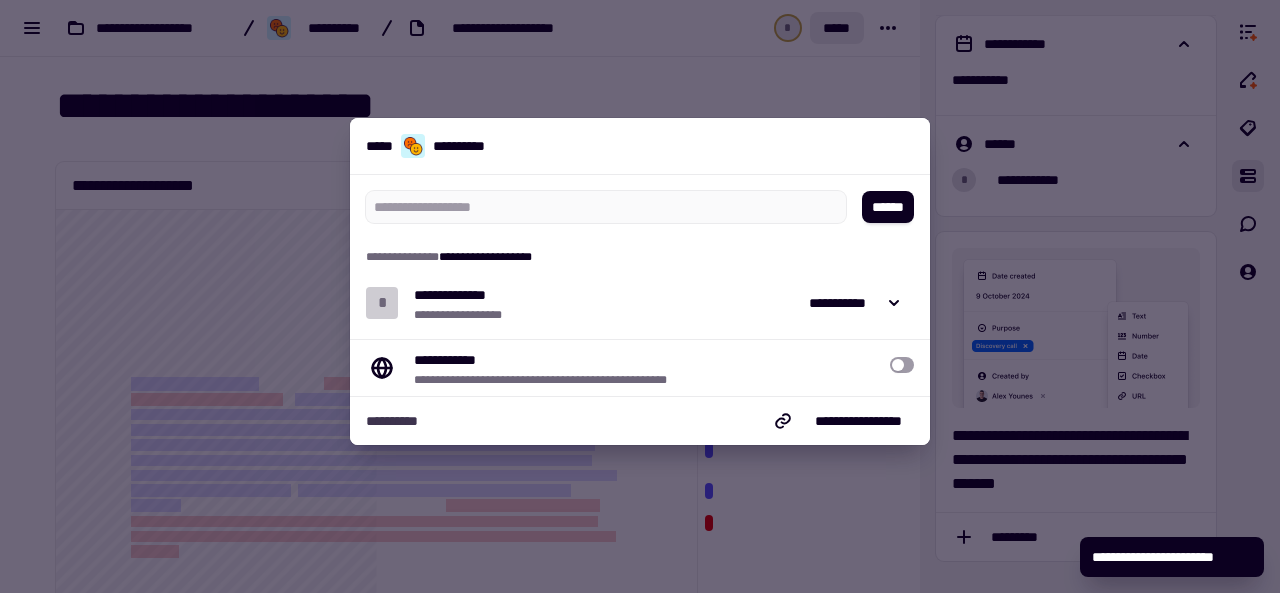 click at bounding box center (902, 365) 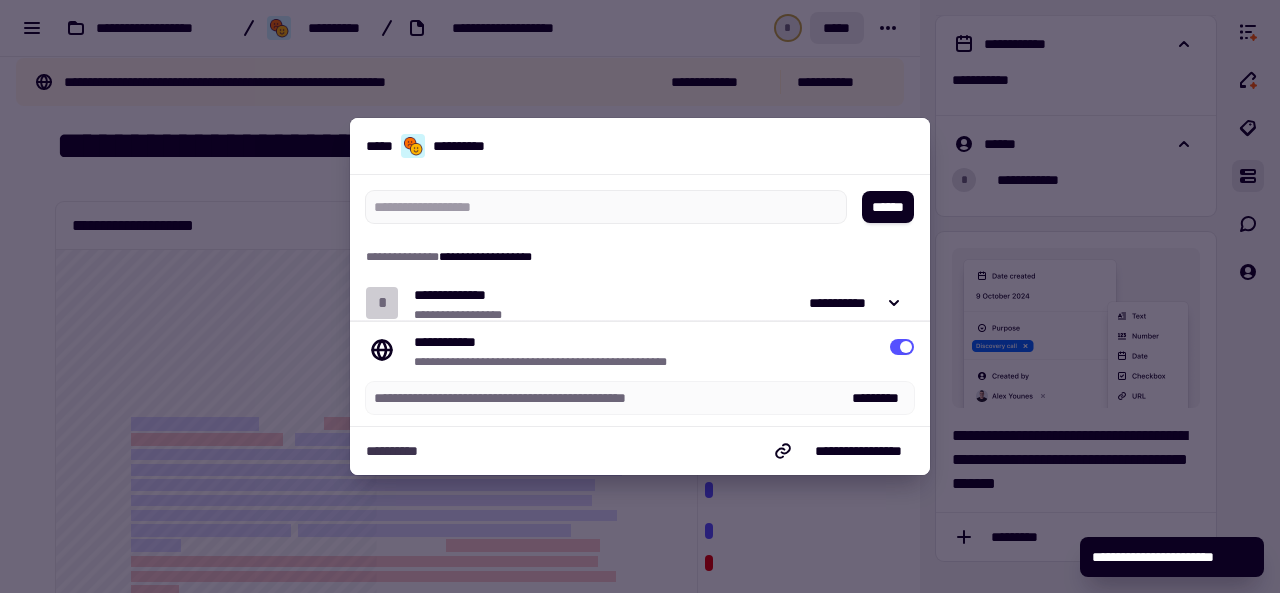 click at bounding box center (640, 296) 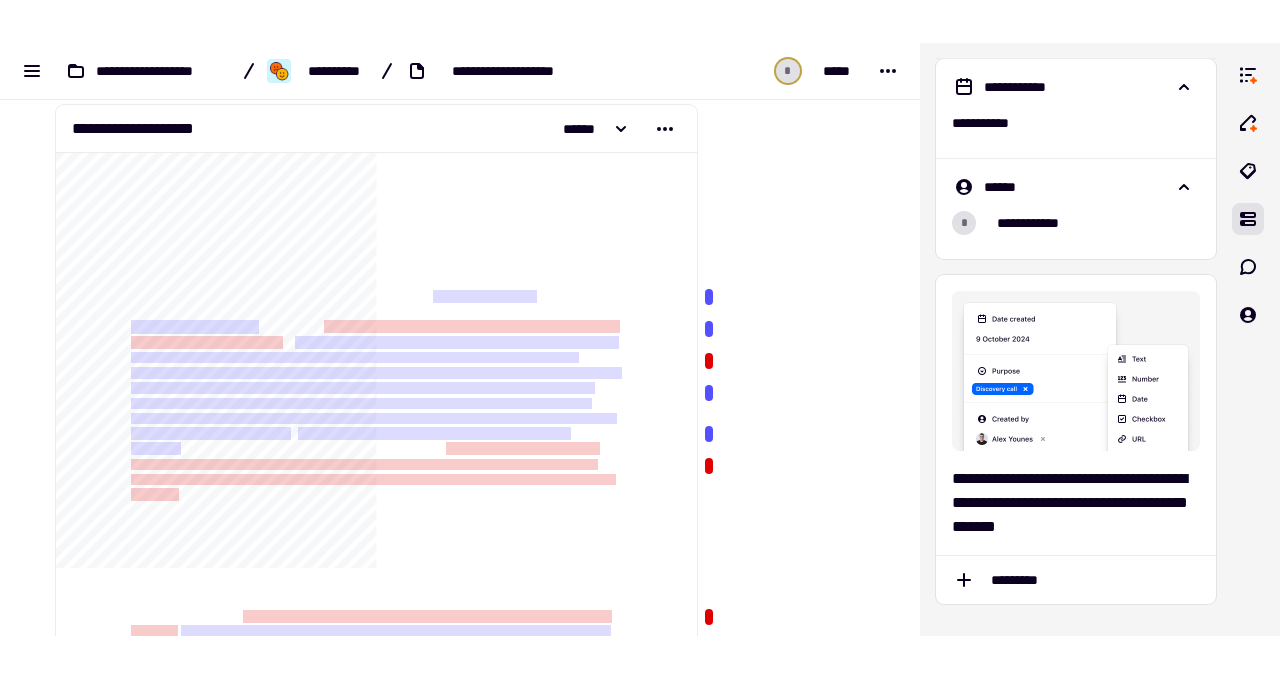 scroll, scrollTop: 0, scrollLeft: 0, axis: both 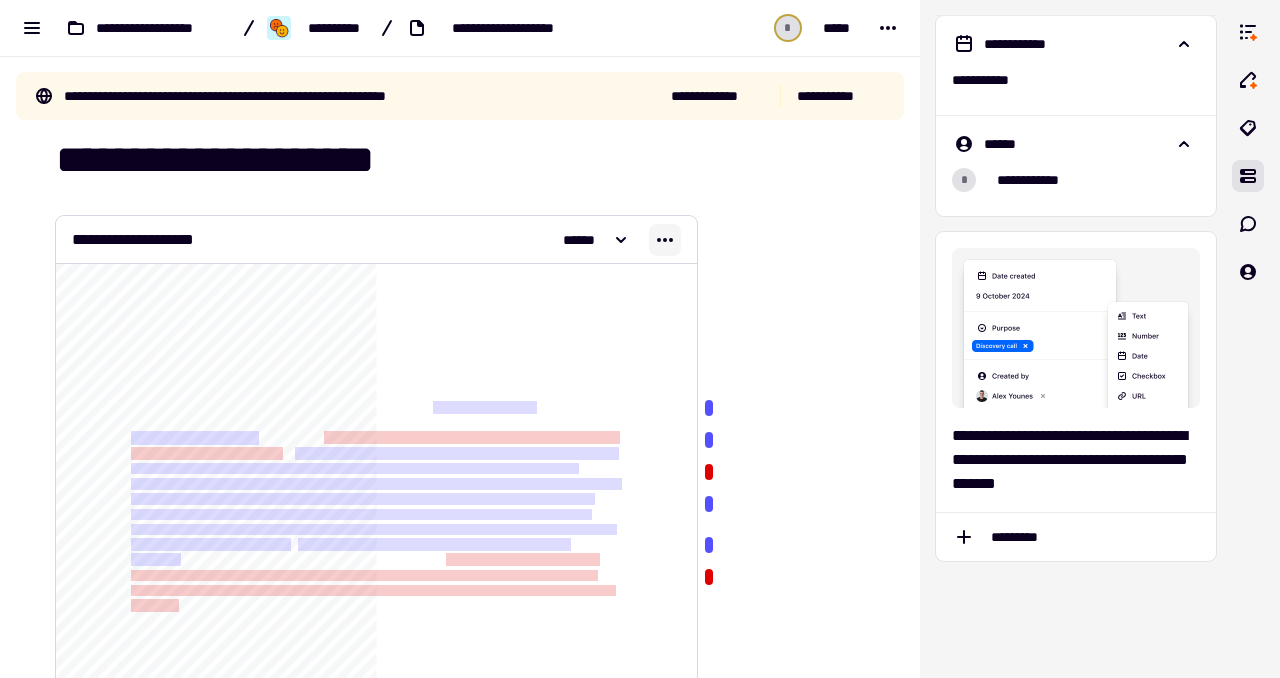 click 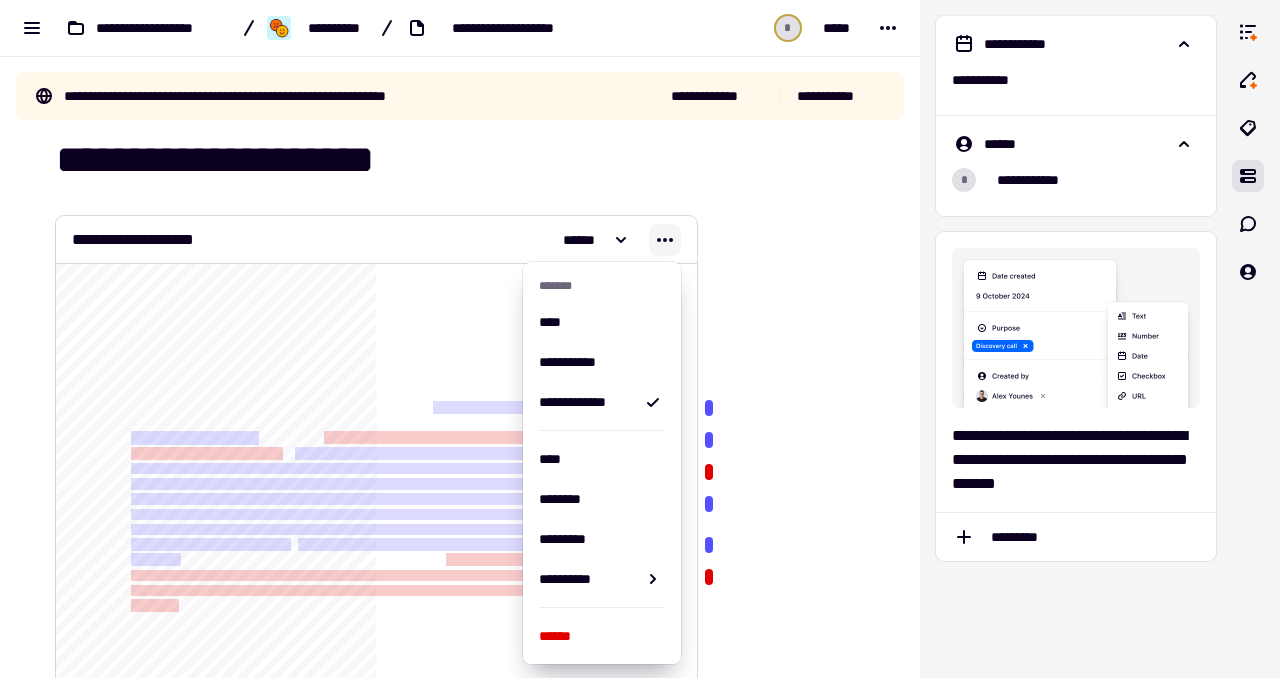 click 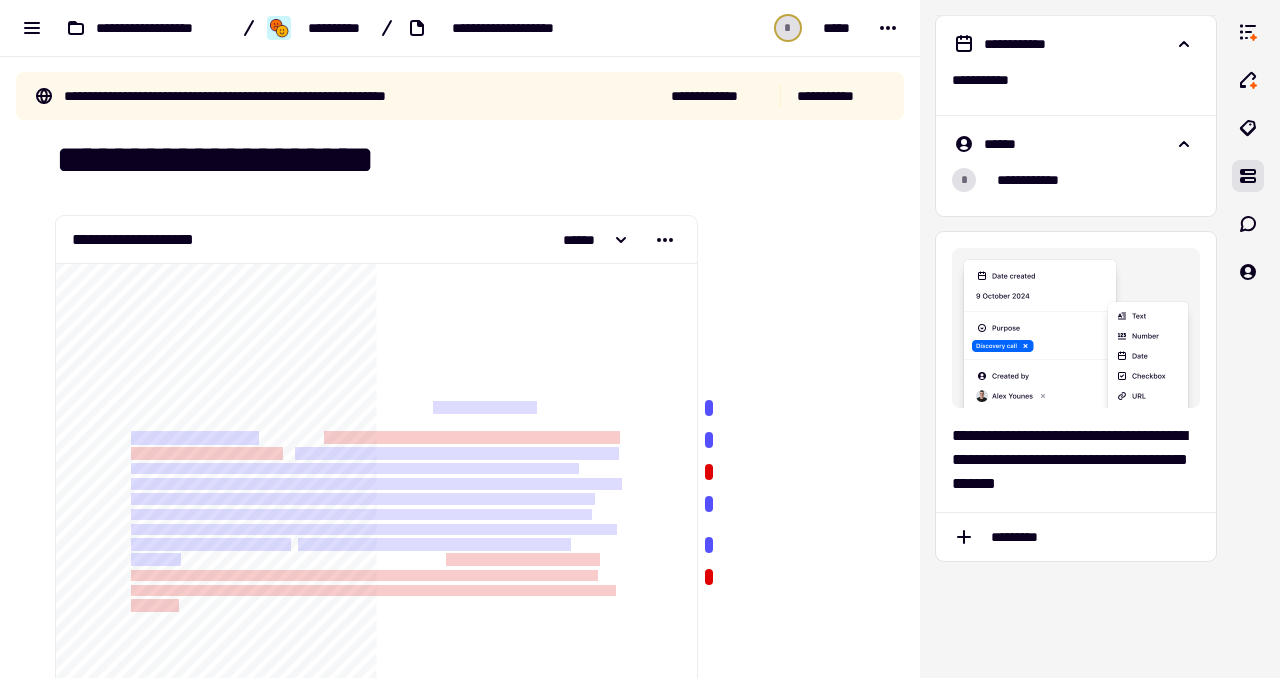 click at bounding box center [709, 408] 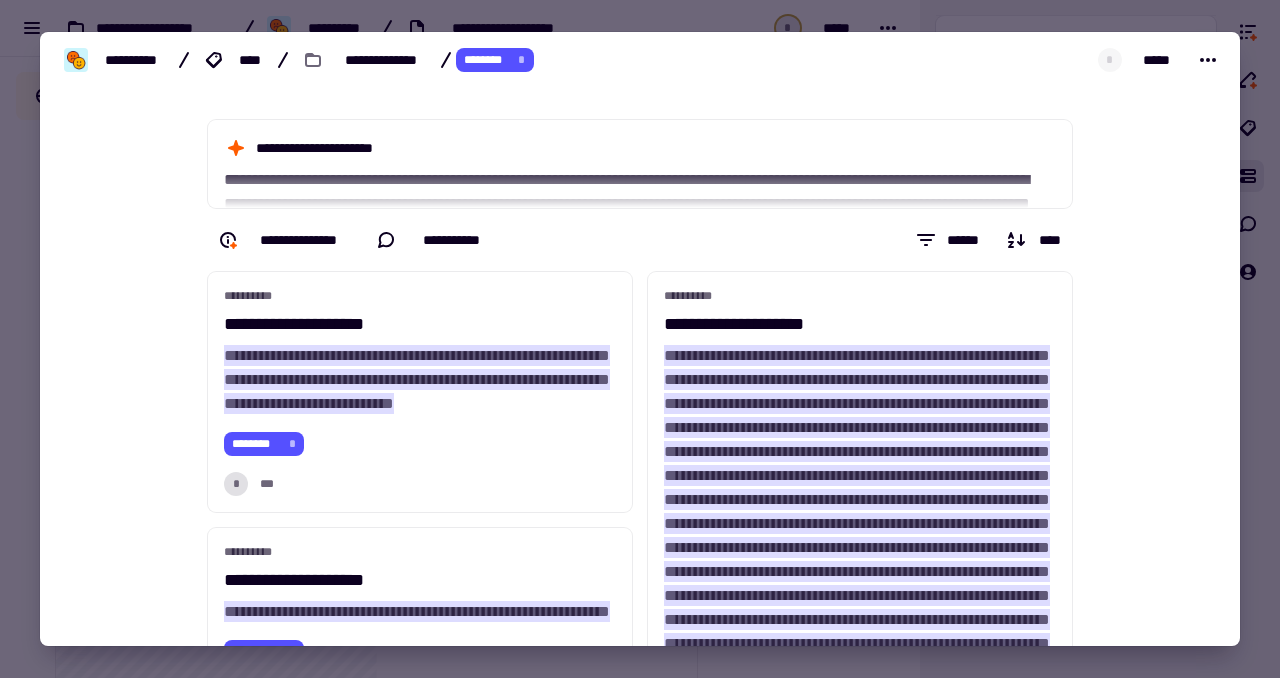 click at bounding box center (640, 339) 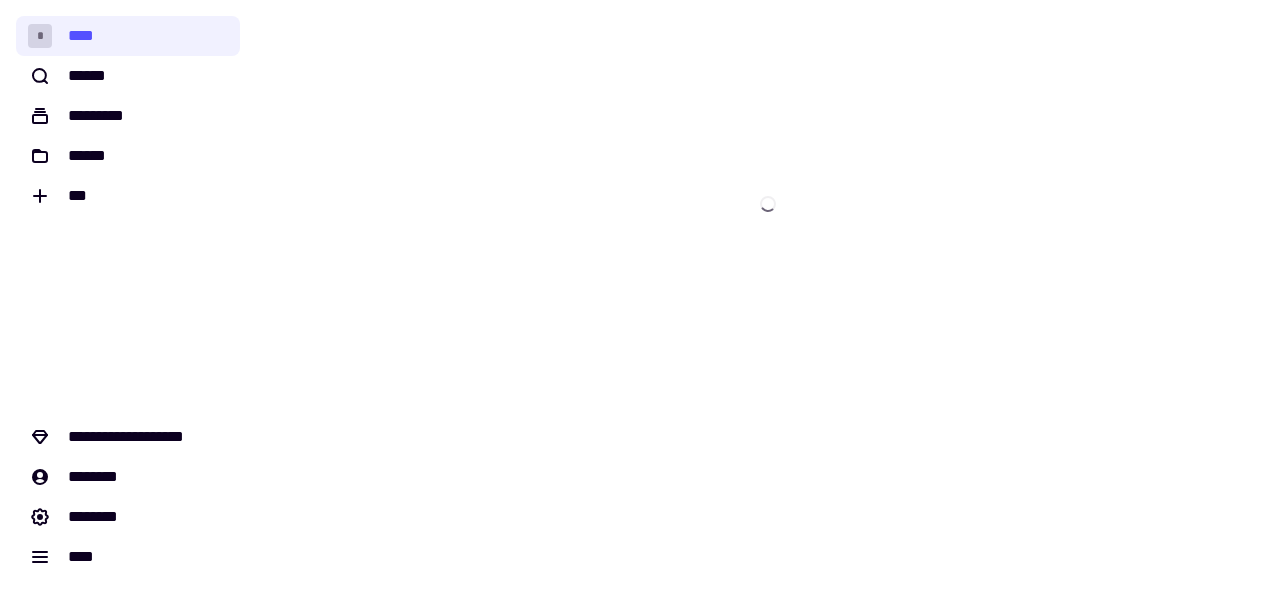 scroll, scrollTop: 0, scrollLeft: 0, axis: both 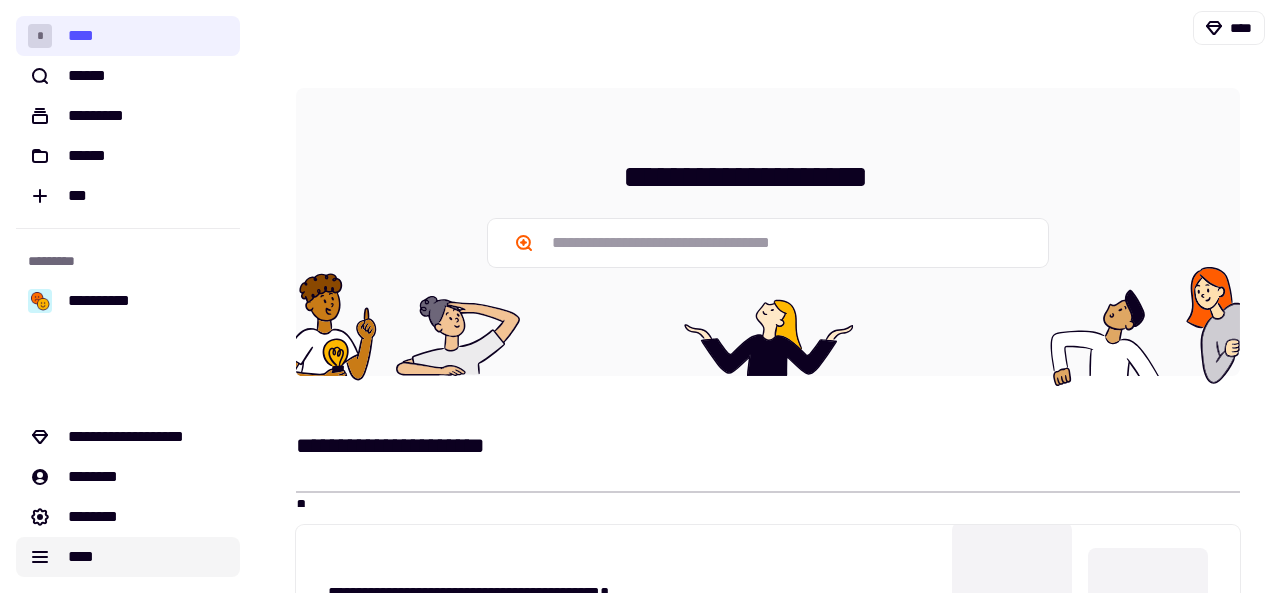 click on "****" 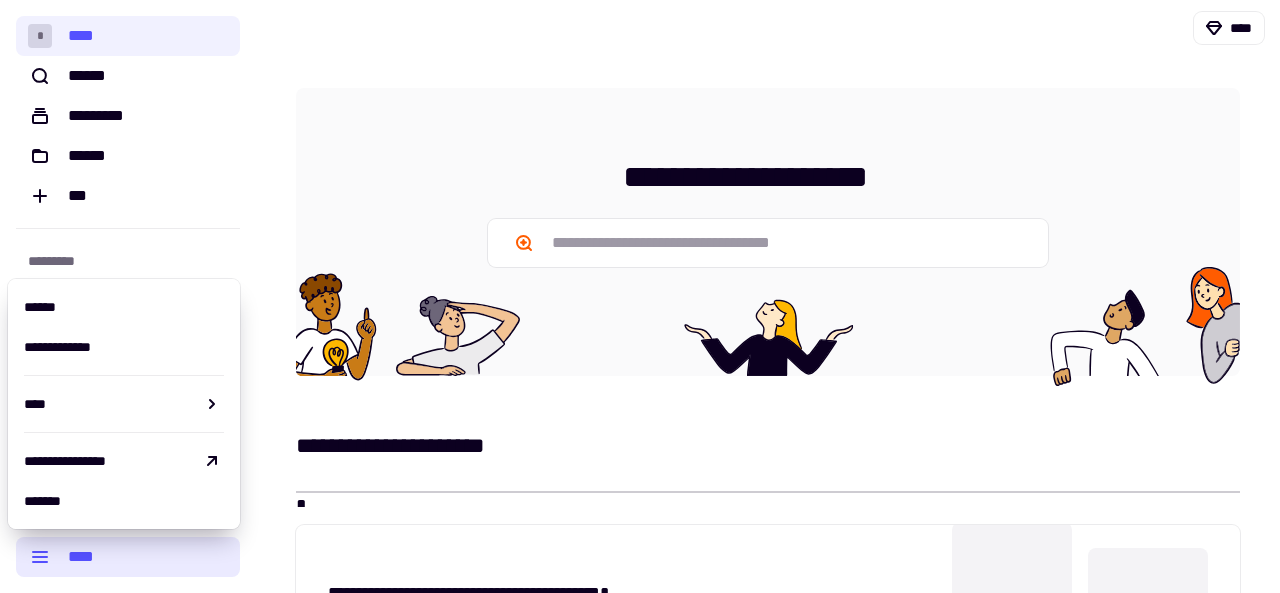 click on "****" 